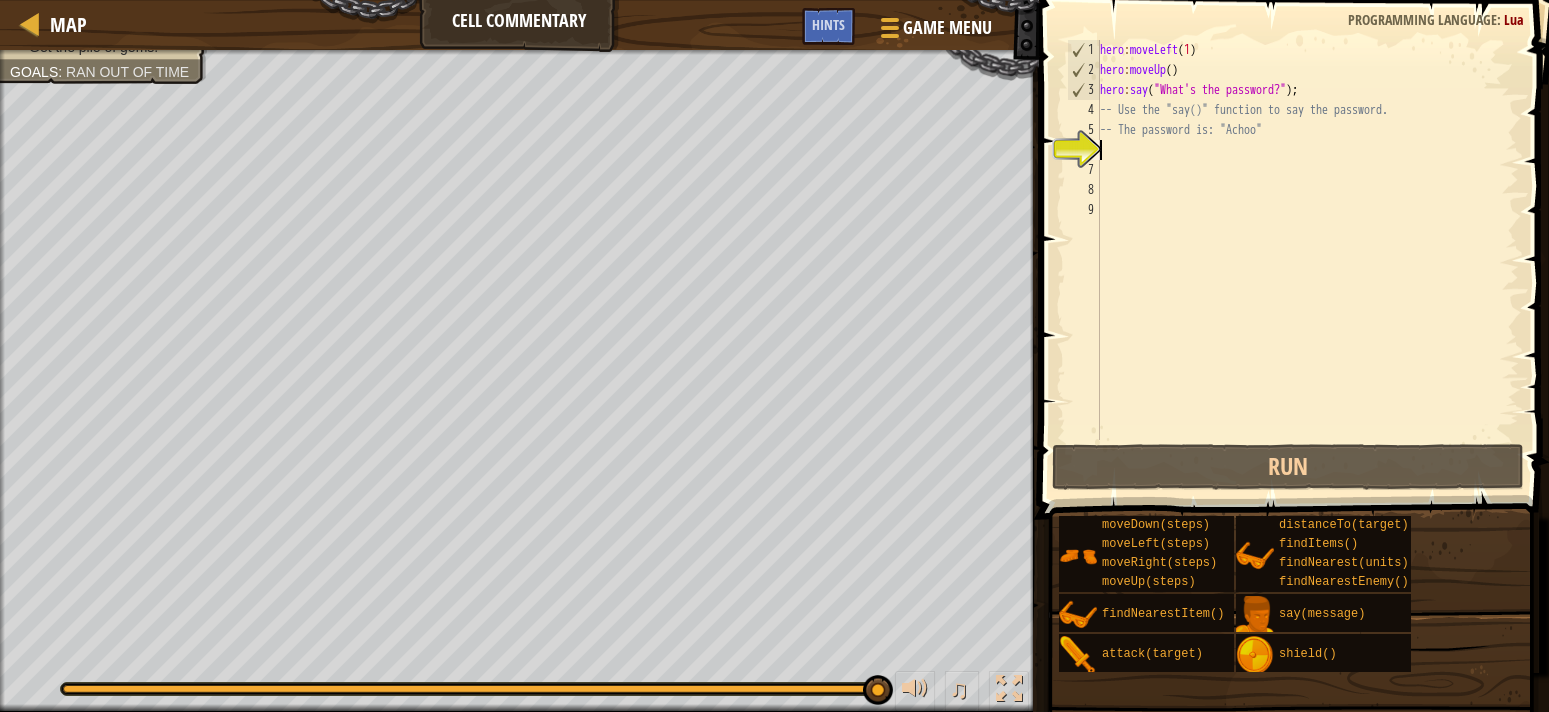 scroll, scrollTop: 0, scrollLeft: 0, axis: both 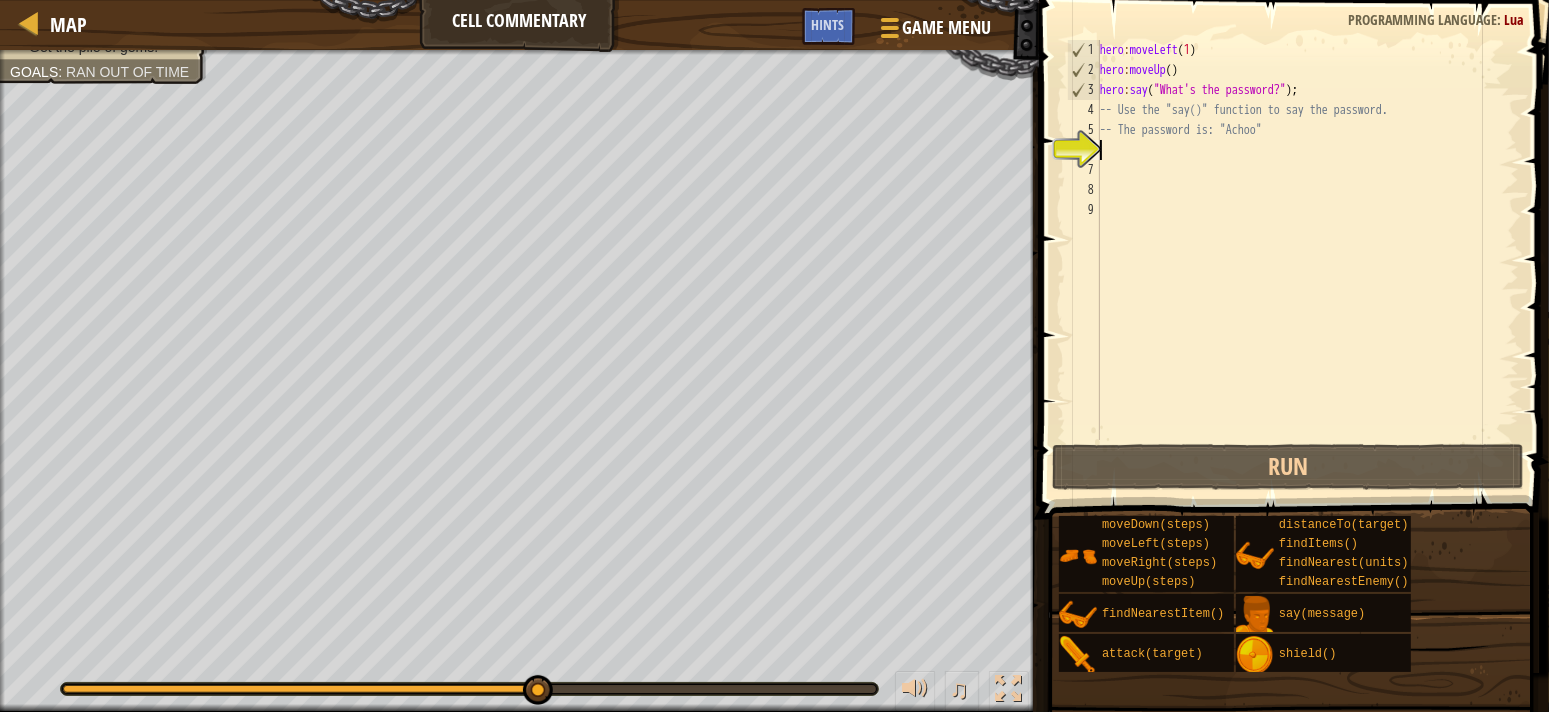 click on "Map Cell Commentary Game Menu Done Hints 1     הההההההההההההההההההההההההההההההההההההההההההההההההההההההההההההההההההההההההההההההההההההההההההההההההההההההההההההההההההההההההההההההההההההההההההההההההההההההההההההההההההההההההההההההההההההההההההההההההההההההההההההההההההההההההההההההההההההההההההההההההההההההההההההההה XXXXXXXXXXXXXXXXXXXXXXXXXXXXXXXXXXXXXXXXXXXXXXXXXXXXXXXXXXXXXXXXXXXXXXXXXXXXXXXXXXXXXXXXXXXXXXXXXXXXXXXXXXXXXXXXXXXXXXXXXXXXXXXXXXXXXXXXXXXXXXXXXXXXXXXXXXXXXXXXXXXXXXXXXXXXXXXXXXXXXXXXXXXXXXXXXXXXXXXXXXXXXXXXXXXXXXXXXXXXXXXXXXXXXXXXXXXXXXXXXXXXXXXXXXXXXXXX Solution × Hints 1 2 3 4 5 6 7 8 9 hero : moveLeft ( 1 ) hero : moveUp ( ) hero : say ( "What's the password?" ) ; -- Use the "say()" function to say the password. -- The password is: "Achoo"     : Lua" at bounding box center (774, 0) 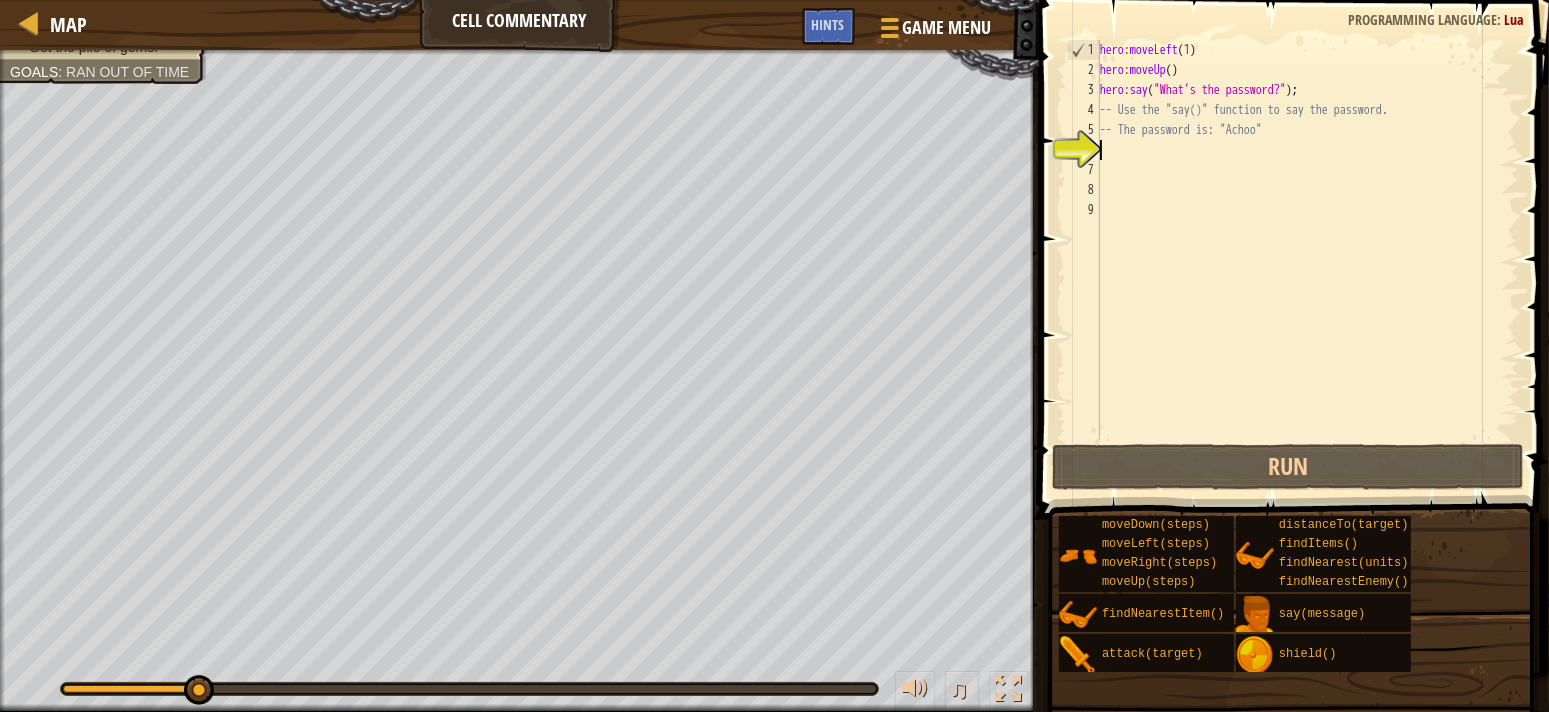 drag, startPoint x: 542, startPoint y: 674, endPoint x: 190, endPoint y: 669, distance: 352.03552 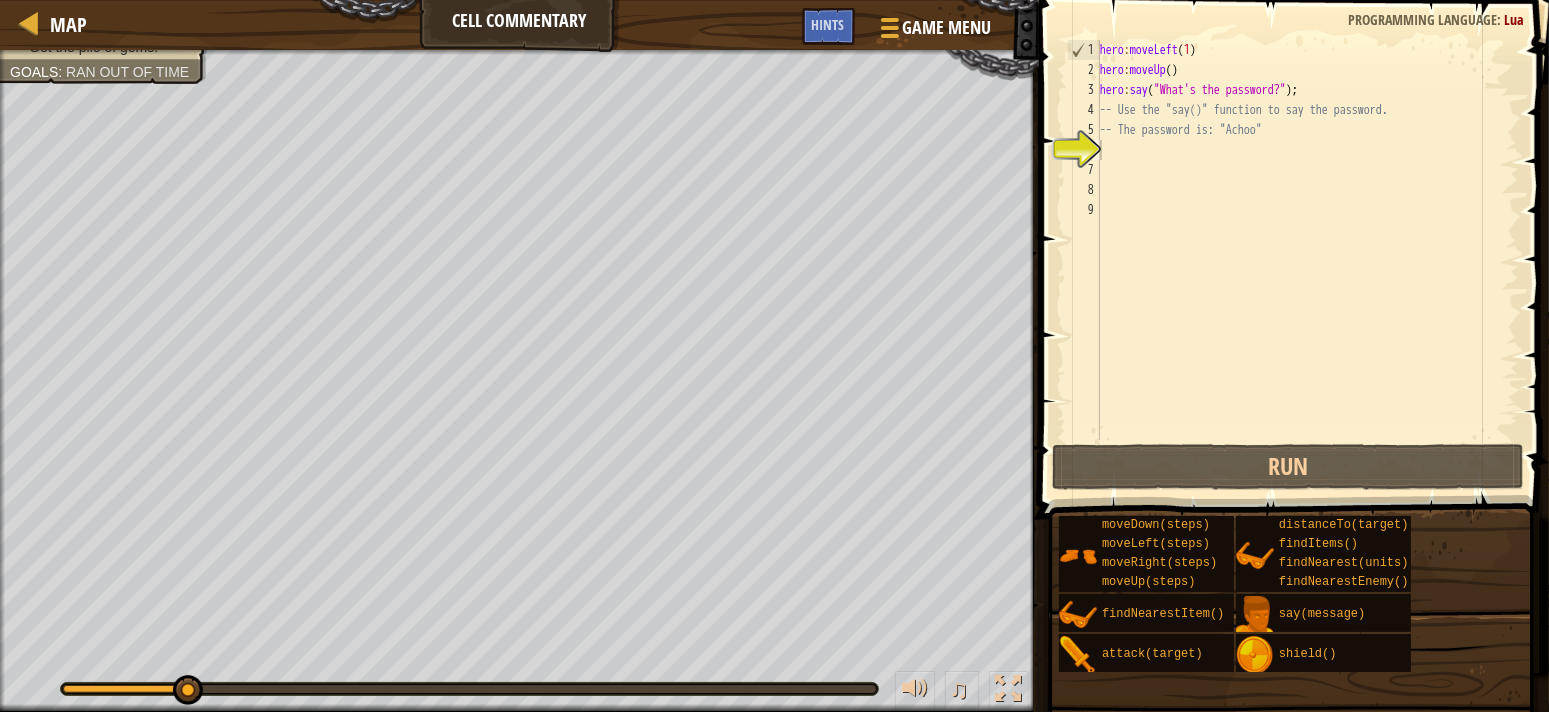 click at bounding box center [469, 689] 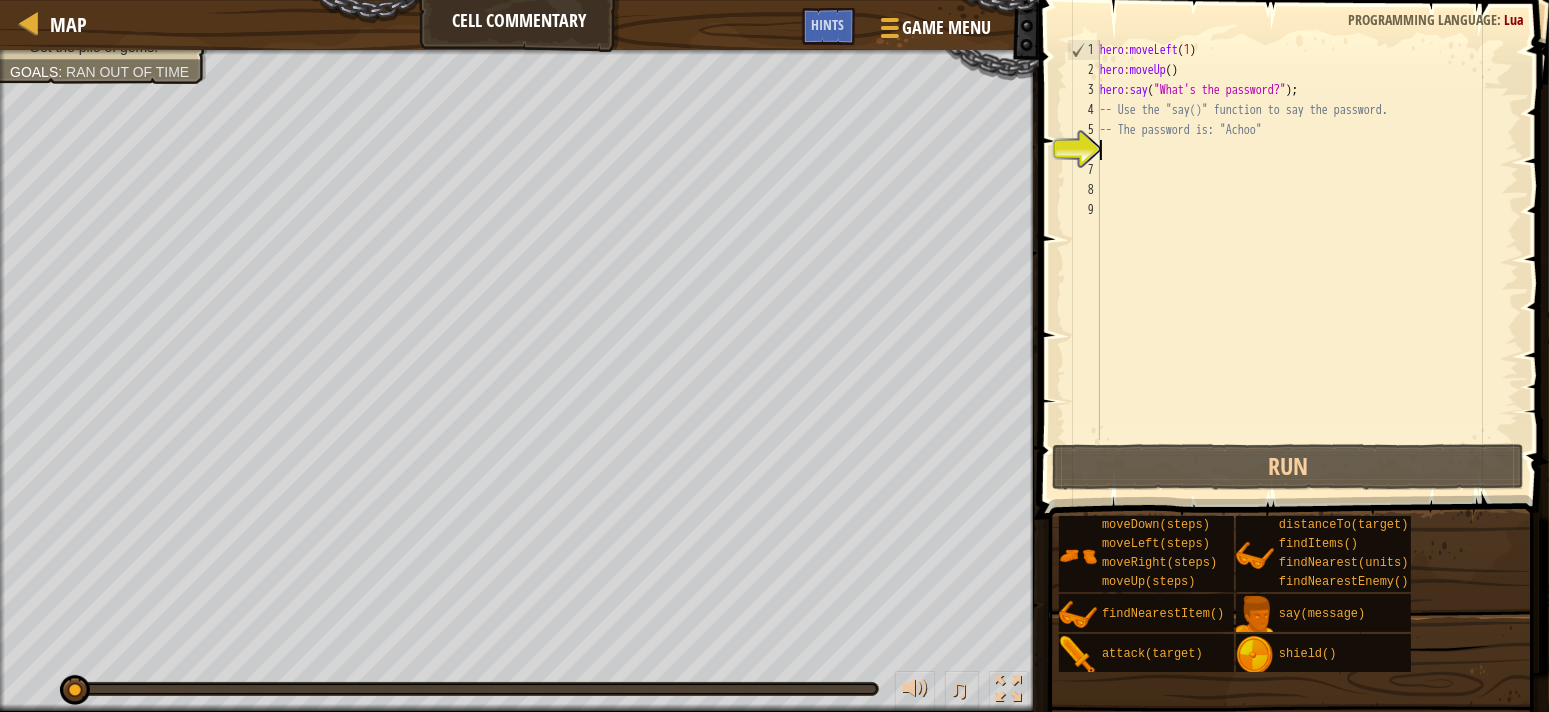 drag, startPoint x: 193, startPoint y: 689, endPoint x: 0, endPoint y: 641, distance: 198.87936 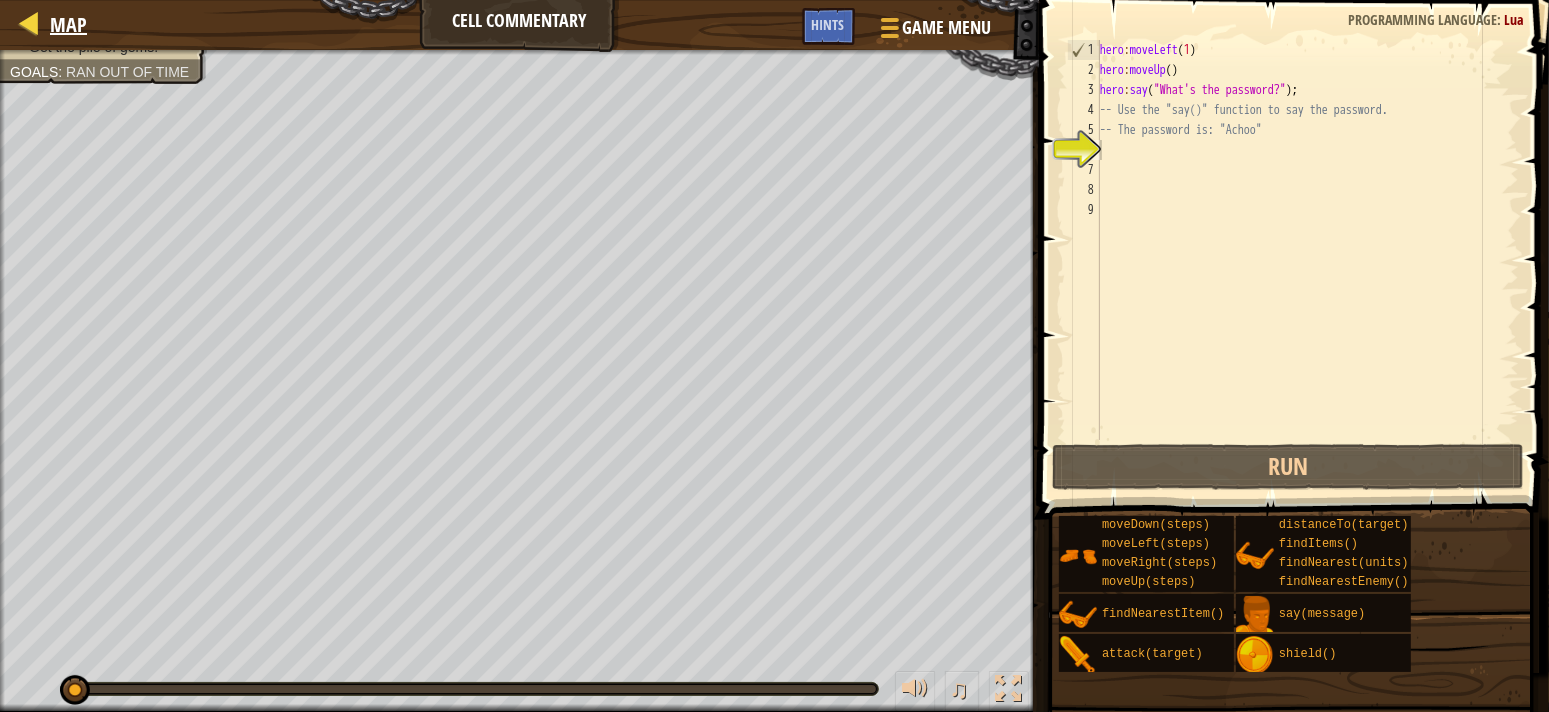 click on "Map" at bounding box center (63, 25) 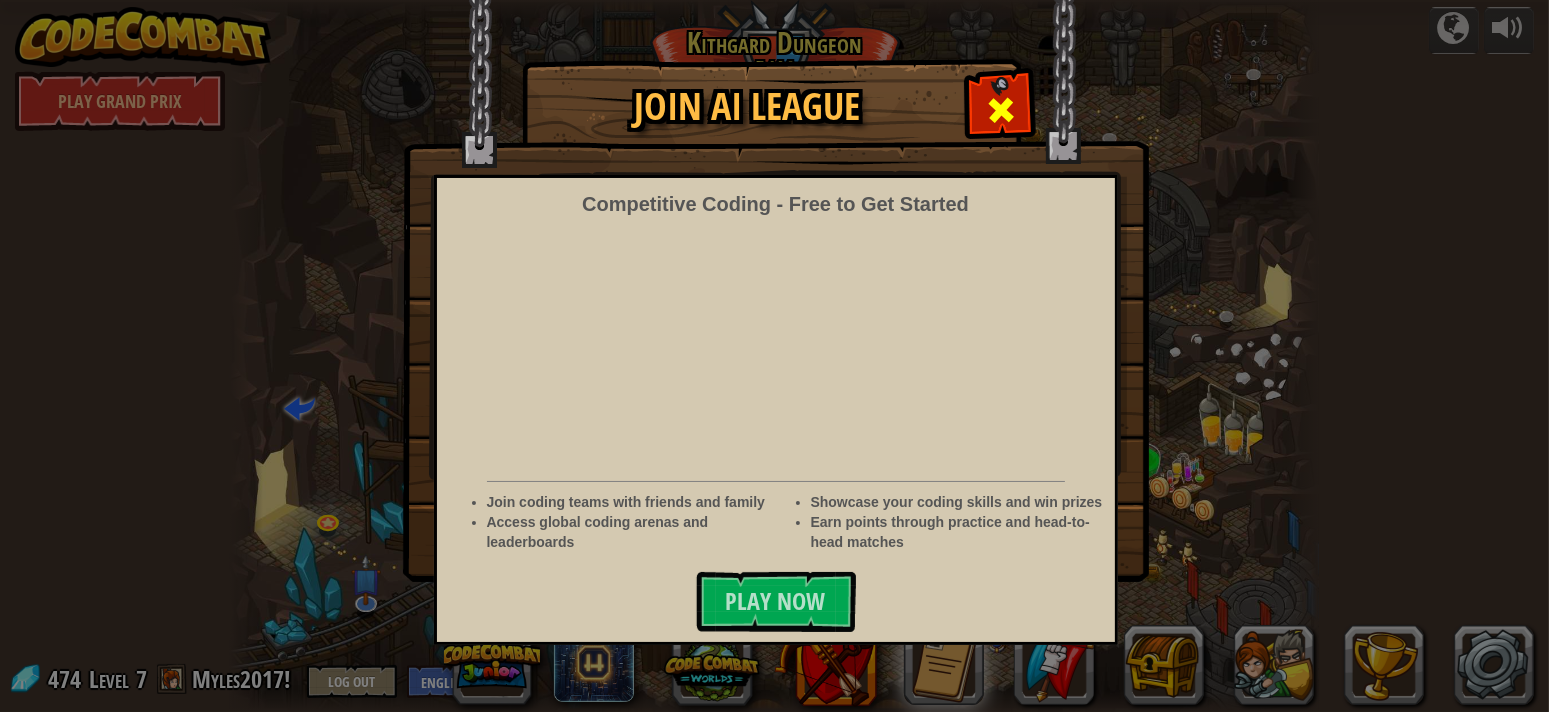 click at bounding box center (1000, 107) 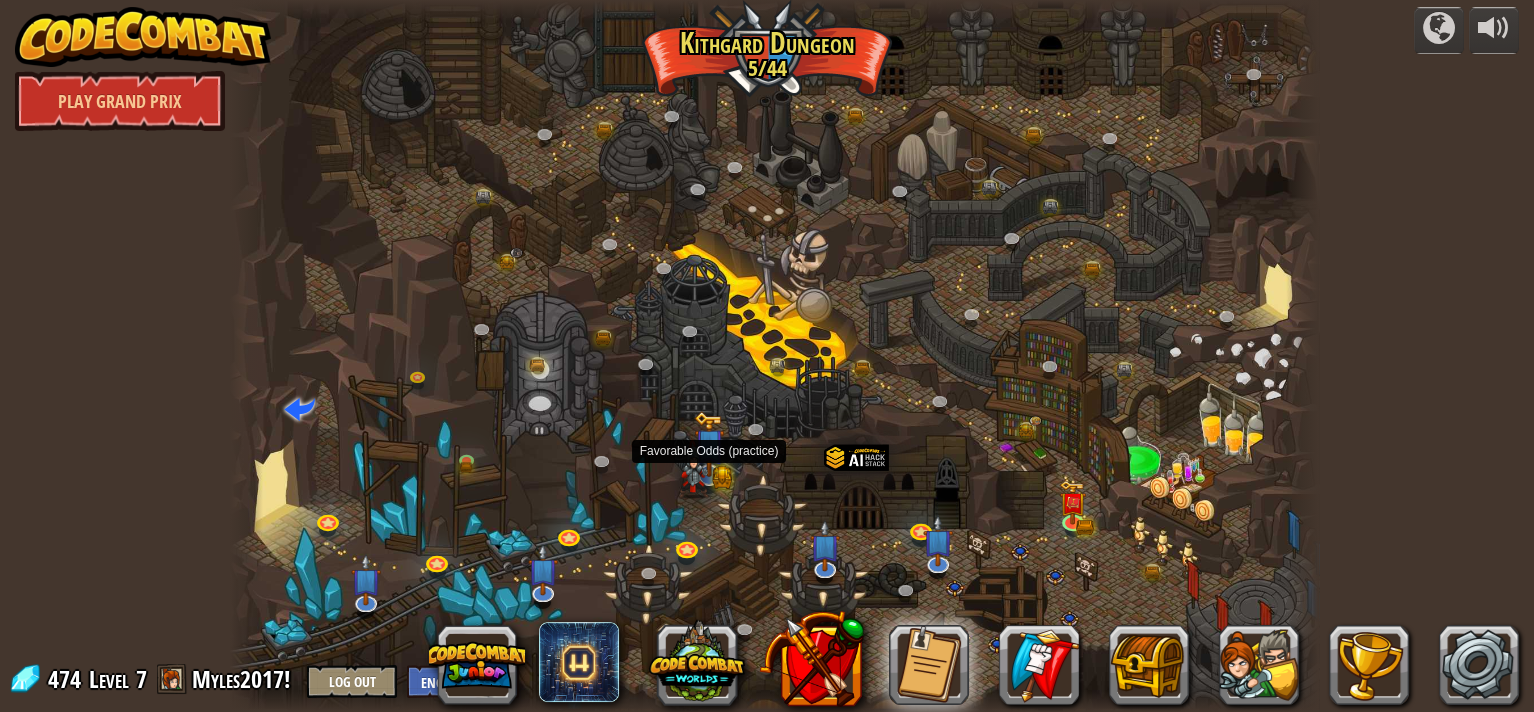 drag, startPoint x: 697, startPoint y: 449, endPoint x: 708, endPoint y: 426, distance: 25.495098 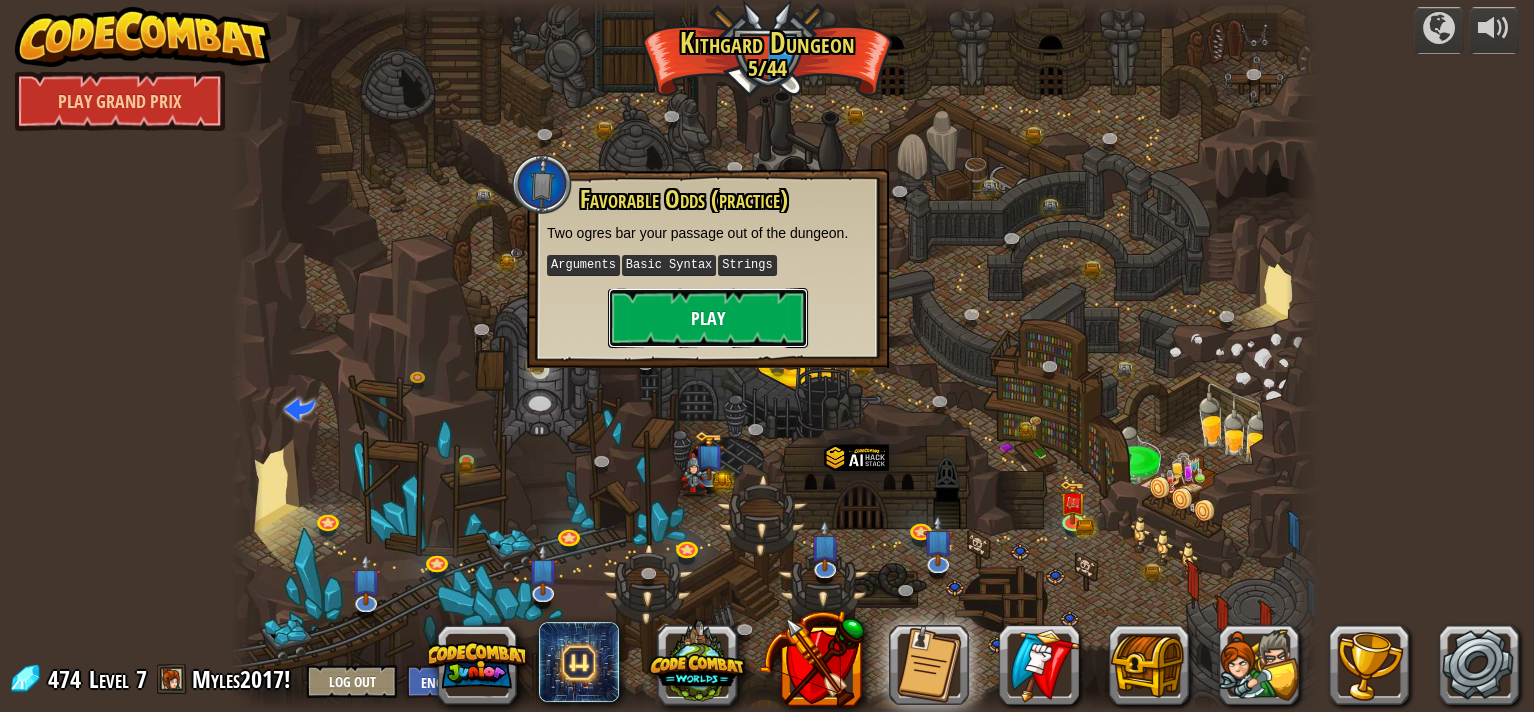 click on "Play" at bounding box center (708, 318) 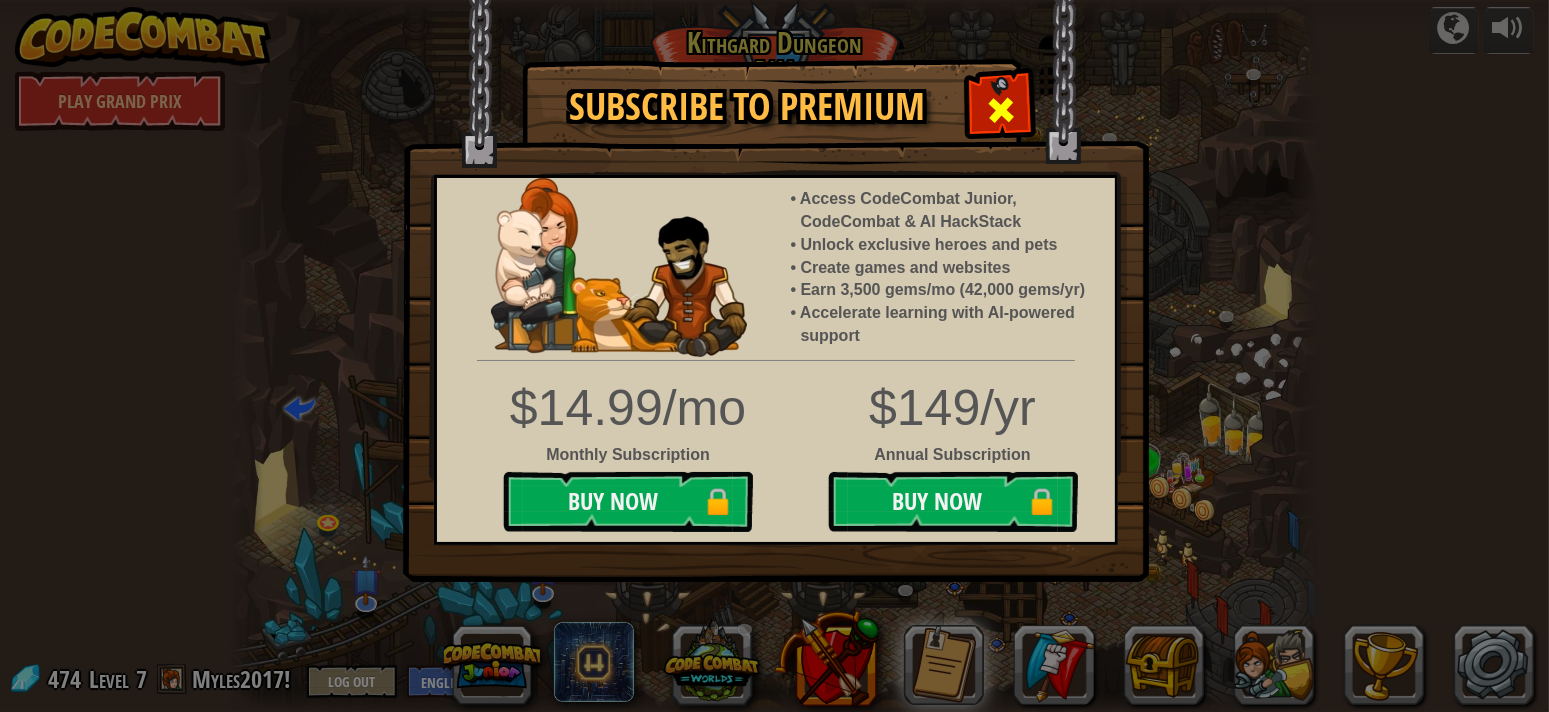 click at bounding box center [1001, 110] 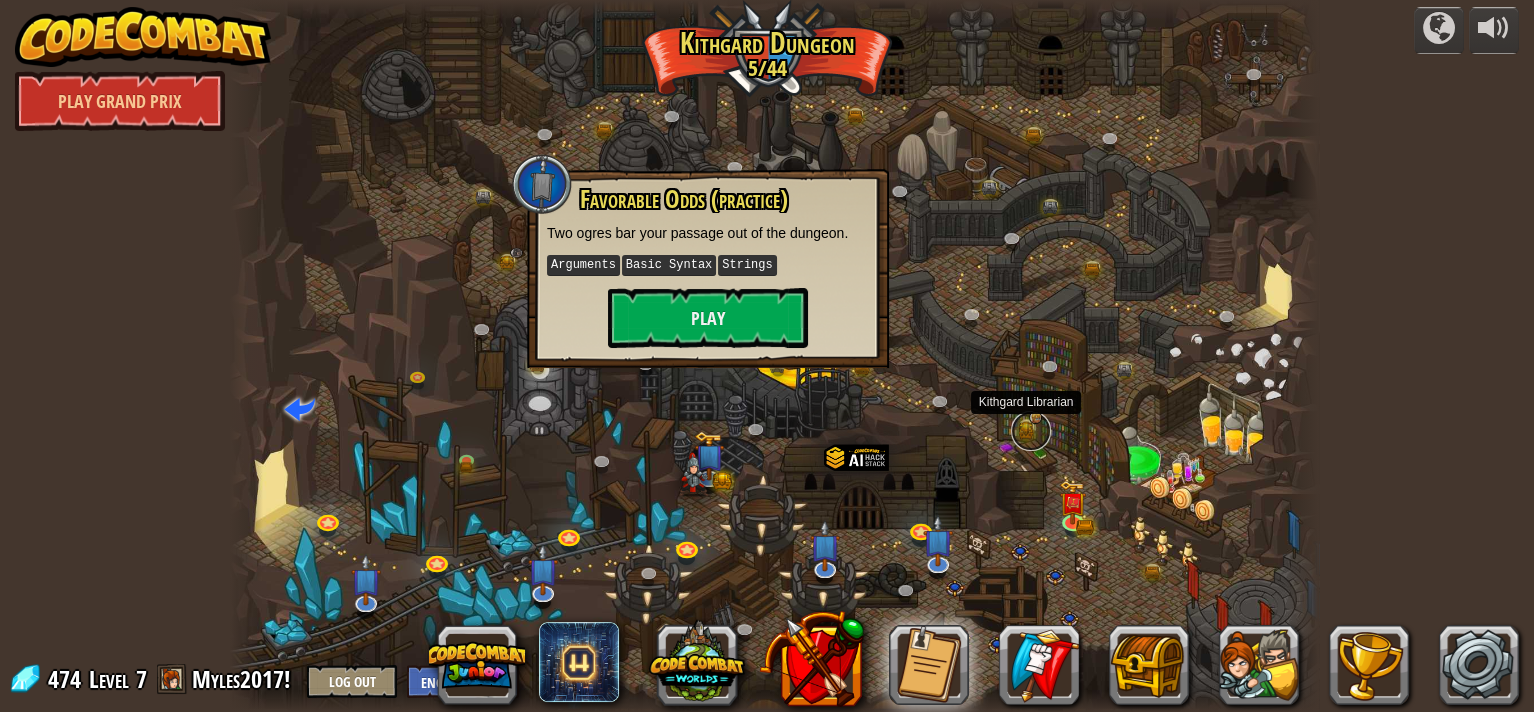 click at bounding box center (1031, 431) 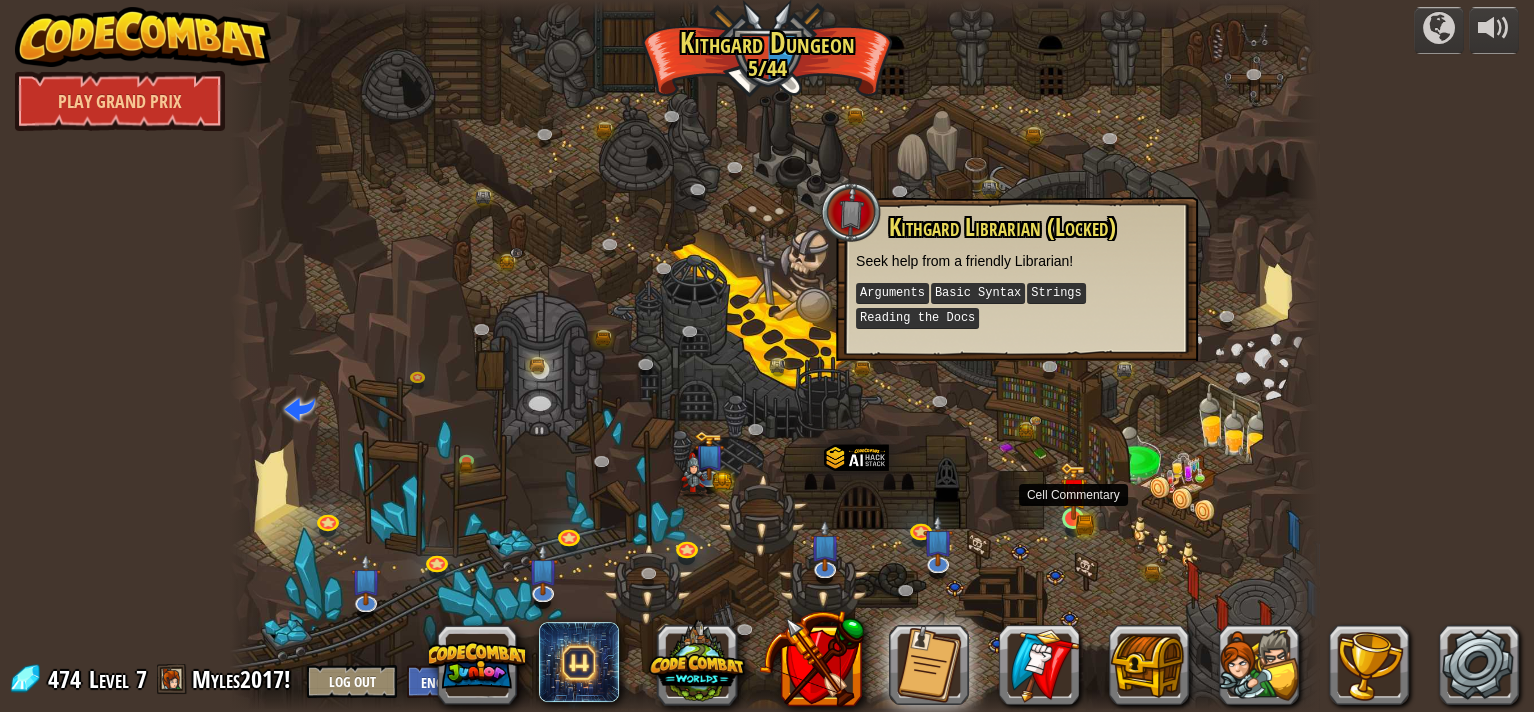 click at bounding box center [1073, 491] 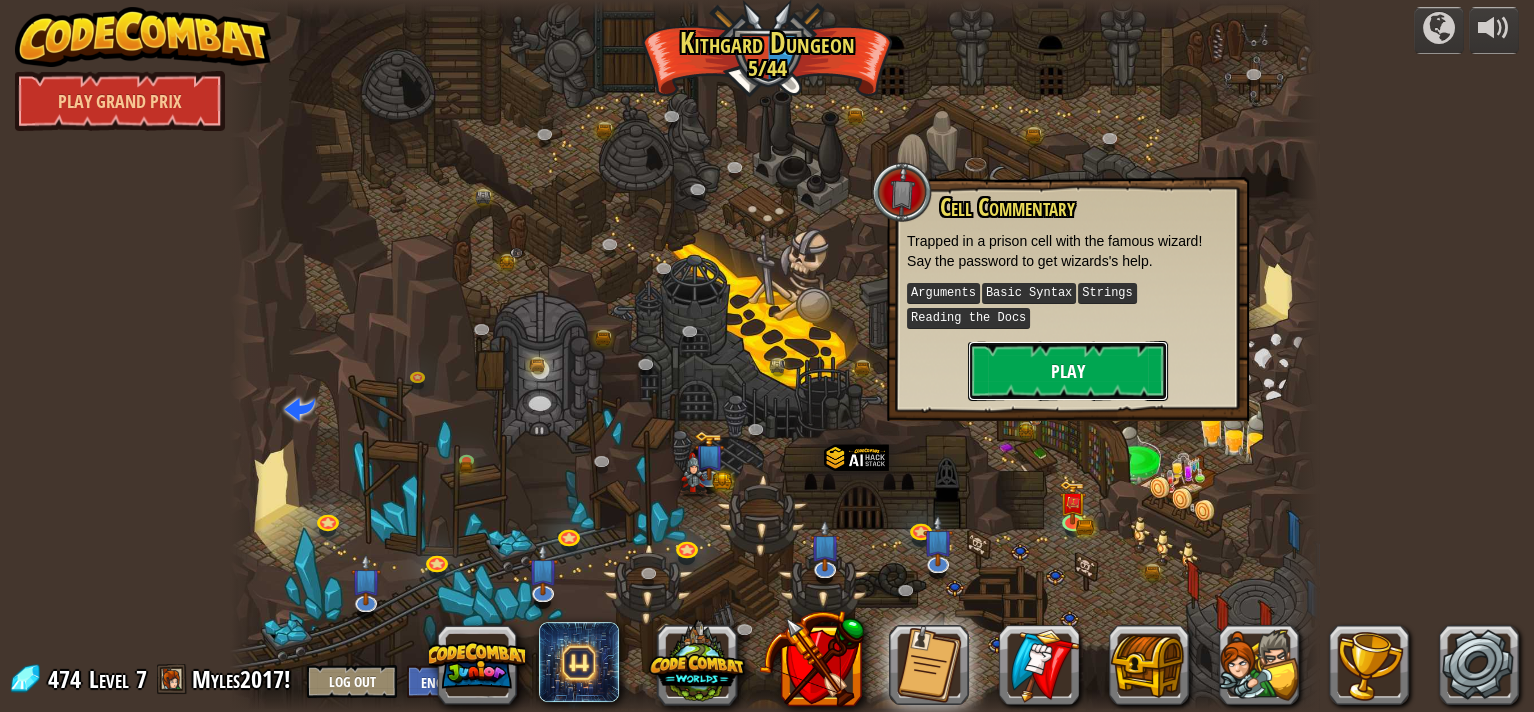 click on "Play" at bounding box center [1068, 371] 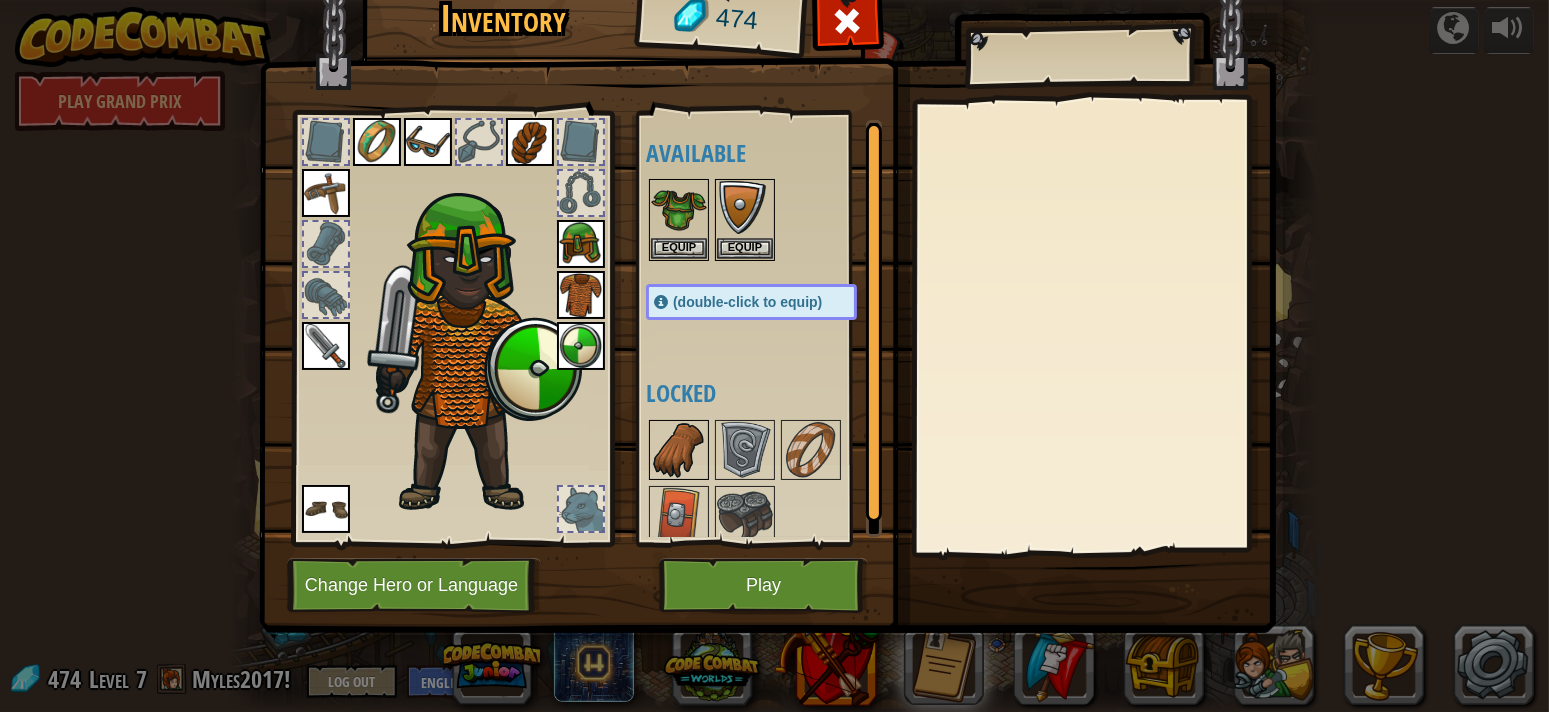 click at bounding box center [679, 450] 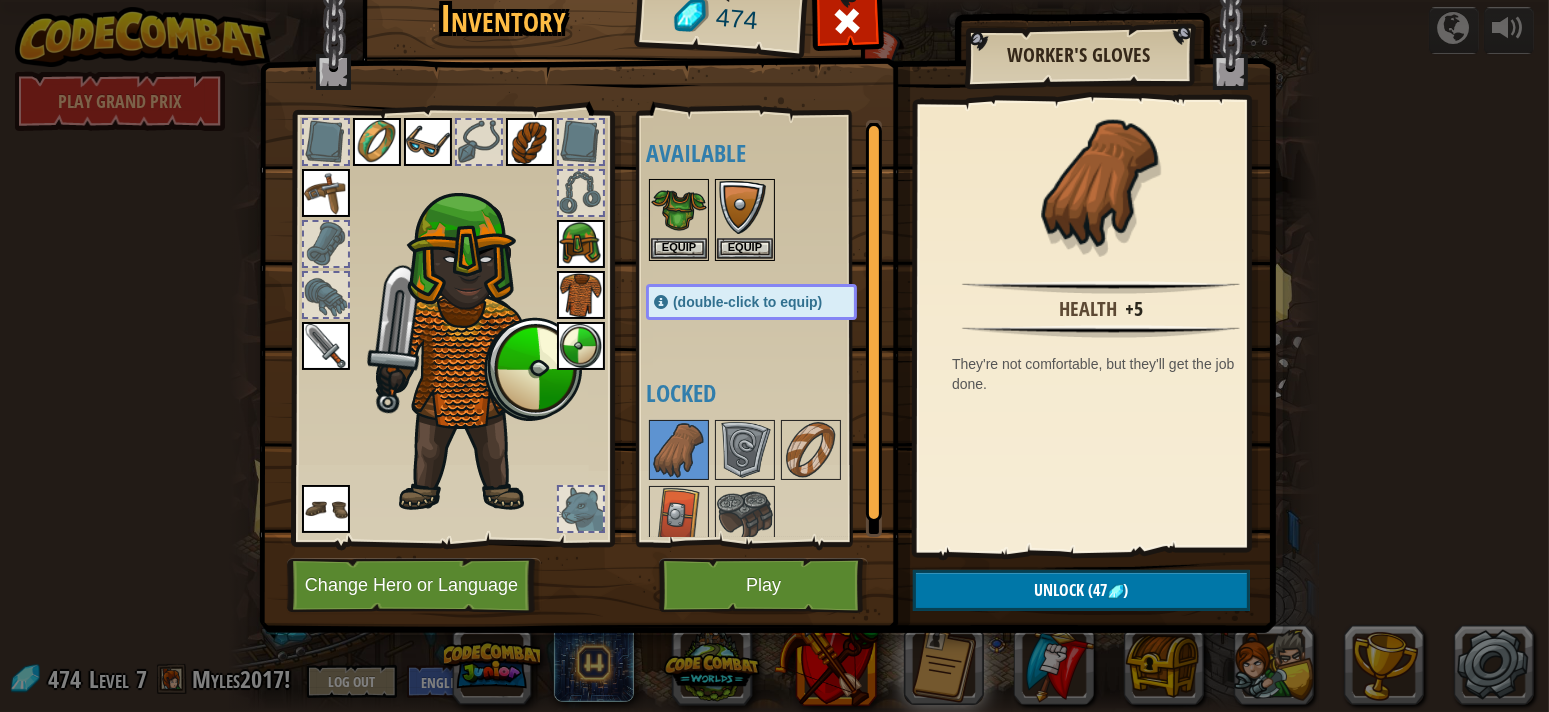 drag, startPoint x: 696, startPoint y: 449, endPoint x: 872, endPoint y: 501, distance: 183.52112 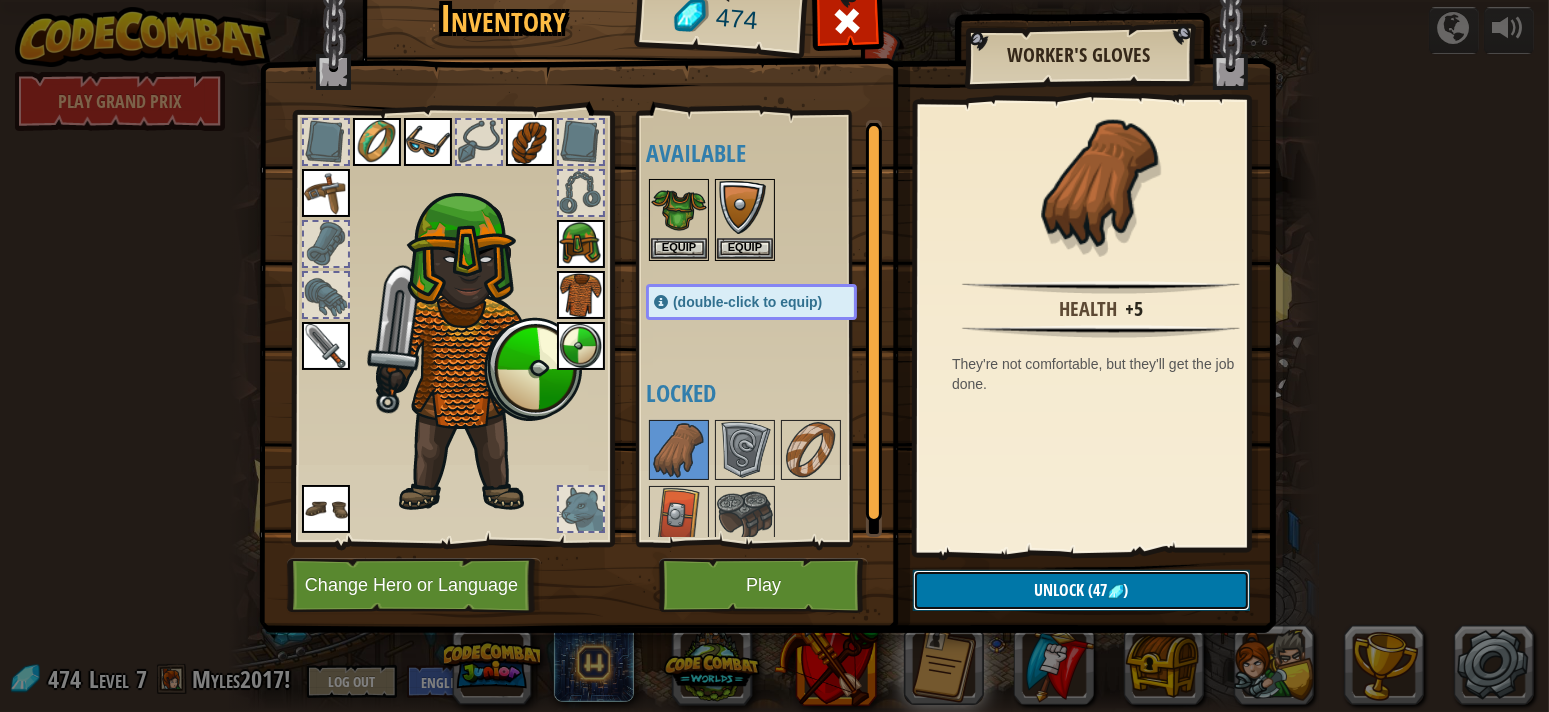 click on "Unlock (47 )" at bounding box center (1081, 590) 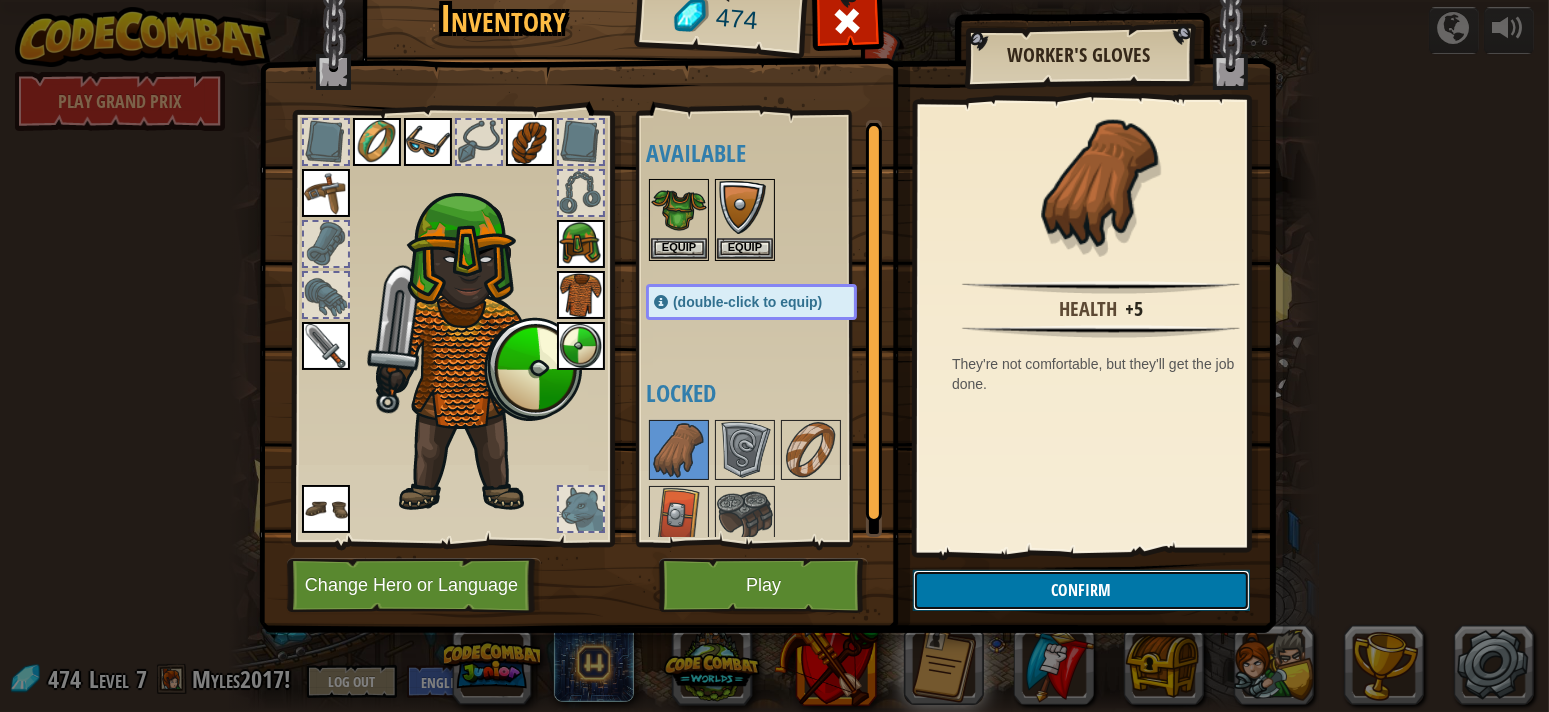 drag, startPoint x: 997, startPoint y: 593, endPoint x: 962, endPoint y: 598, distance: 35.35534 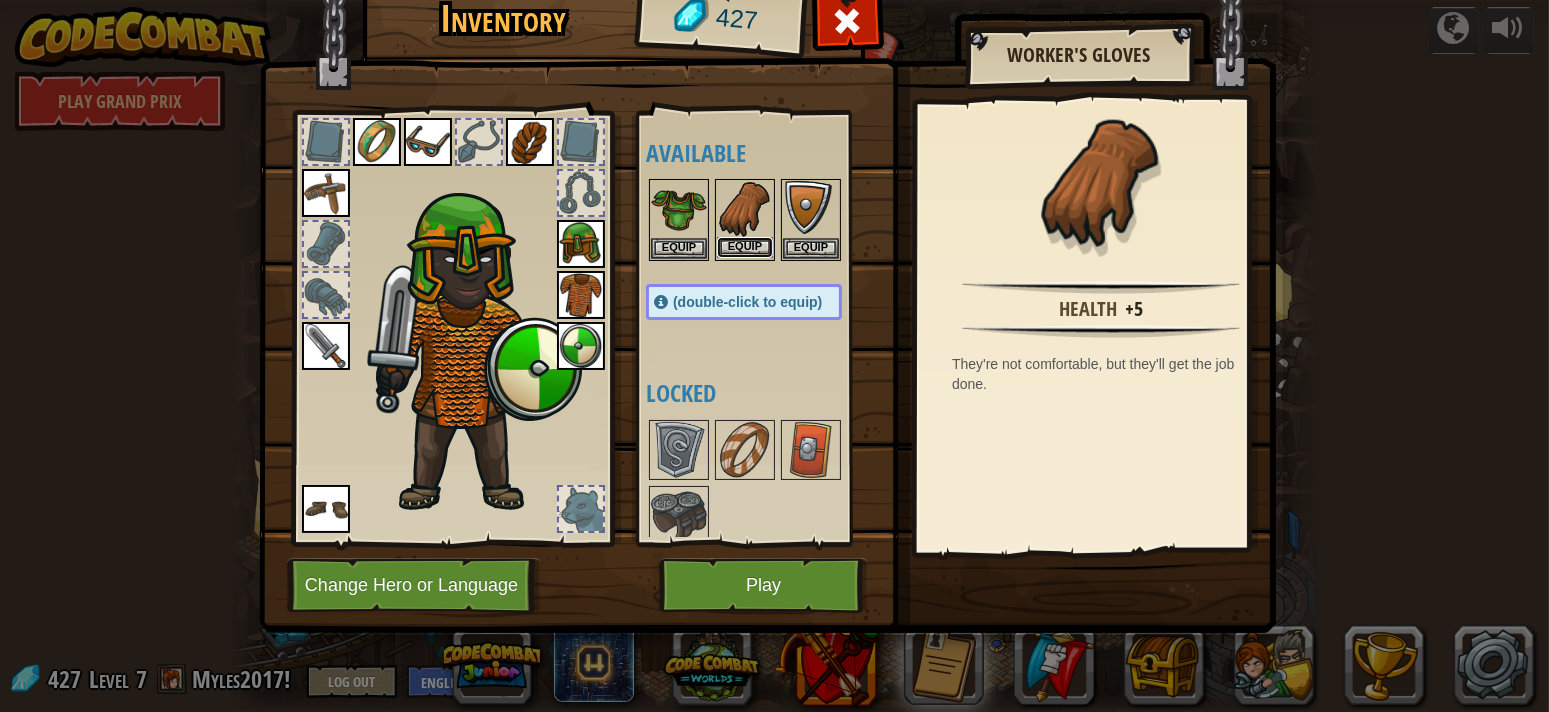 click on "Equip" at bounding box center [745, 247] 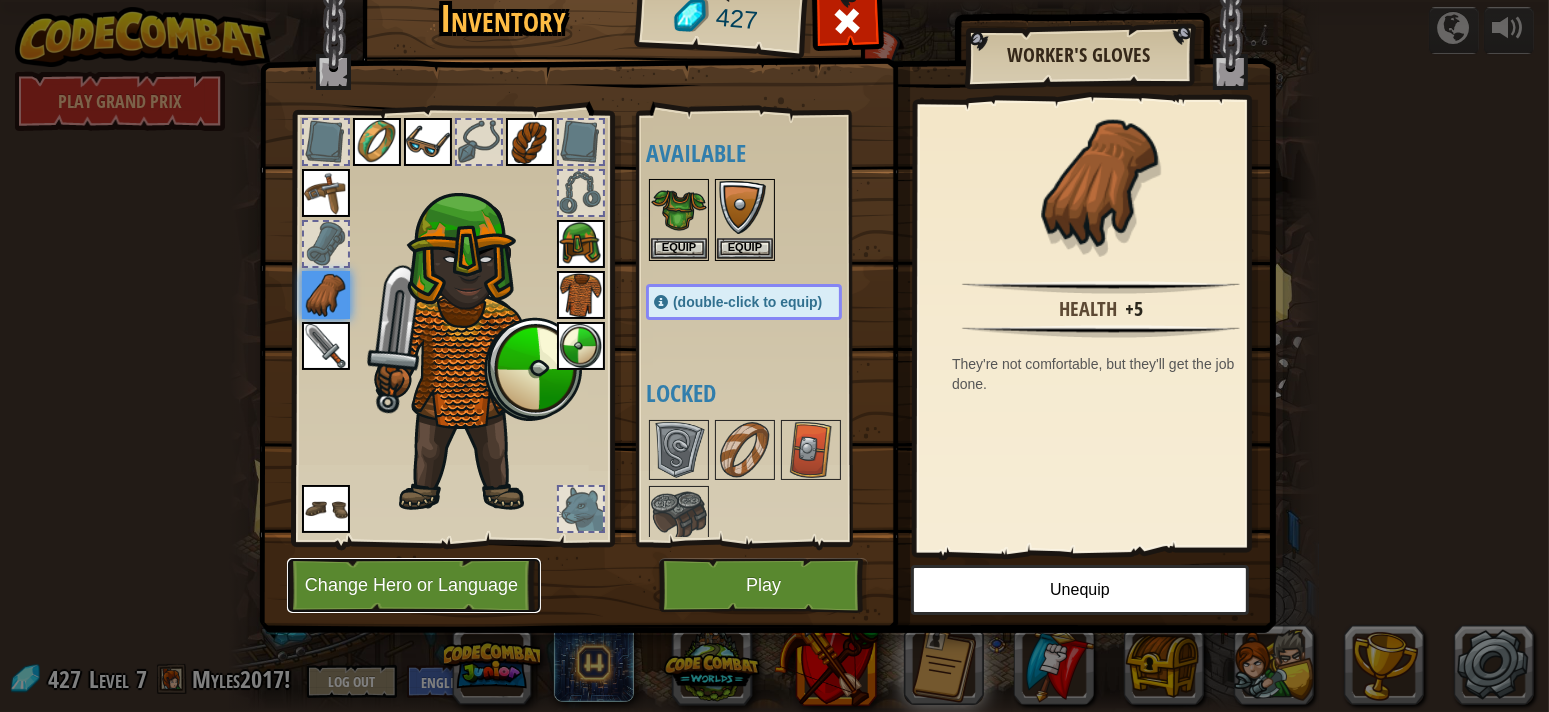 drag, startPoint x: 485, startPoint y: 574, endPoint x: 412, endPoint y: 576, distance: 73.02739 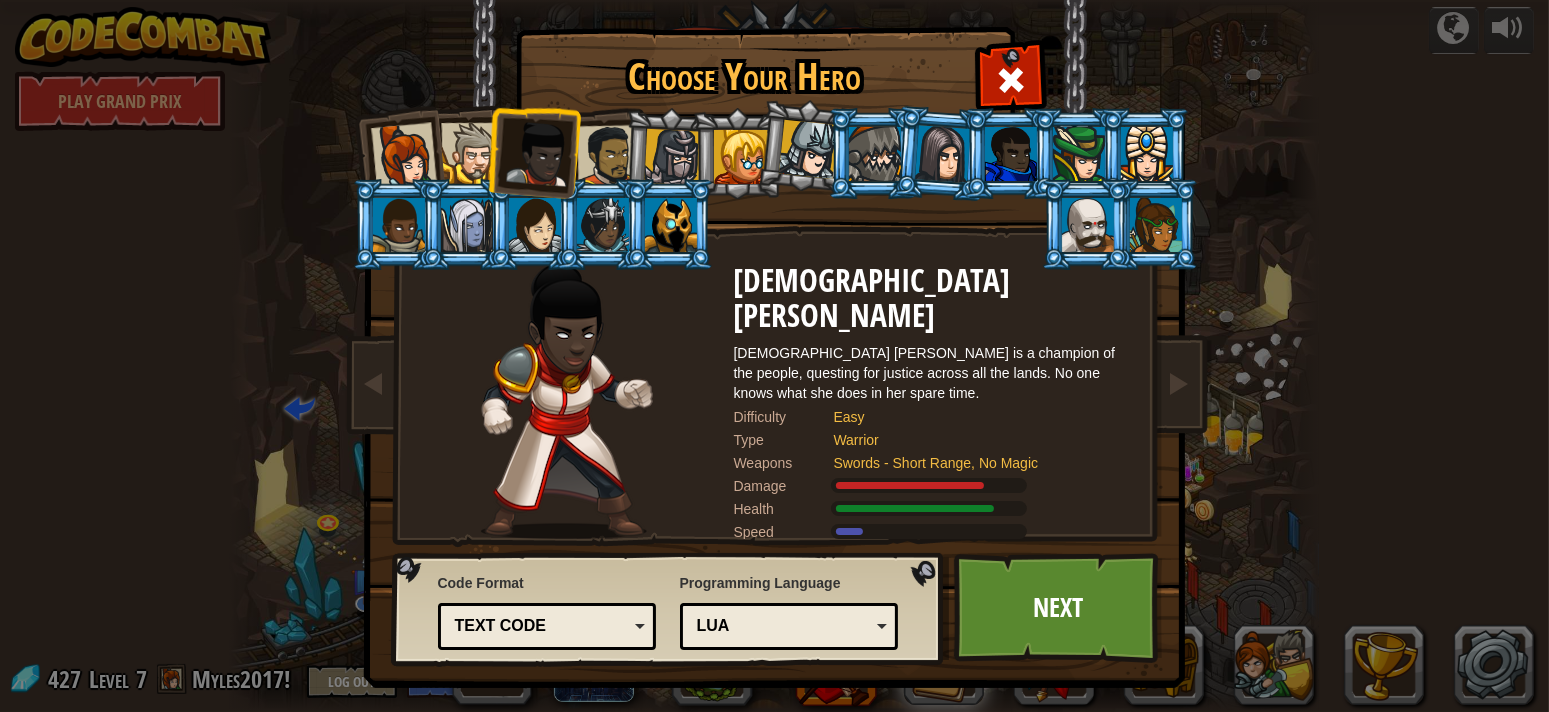click at bounding box center (741, 157) 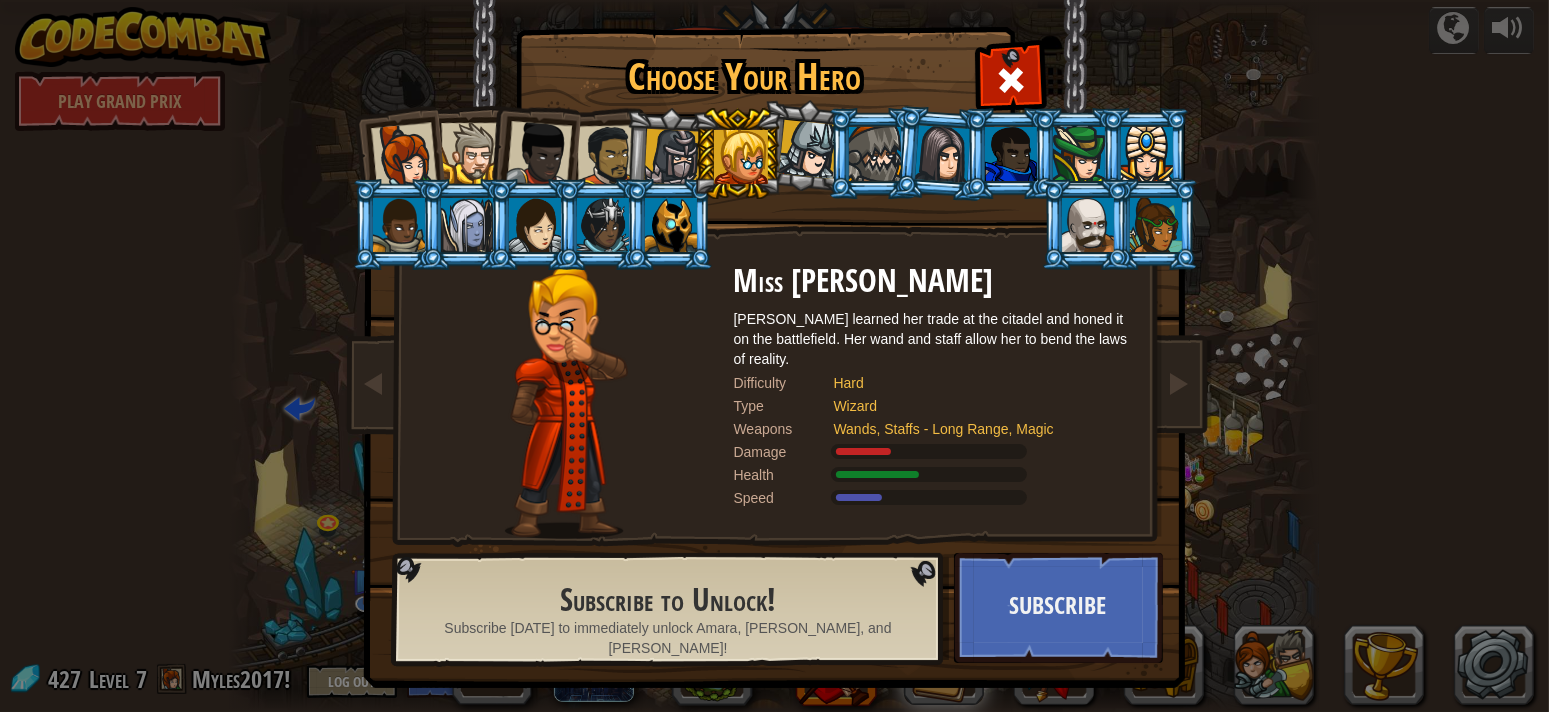 drag, startPoint x: 1027, startPoint y: 605, endPoint x: 1086, endPoint y: 156, distance: 452.8598 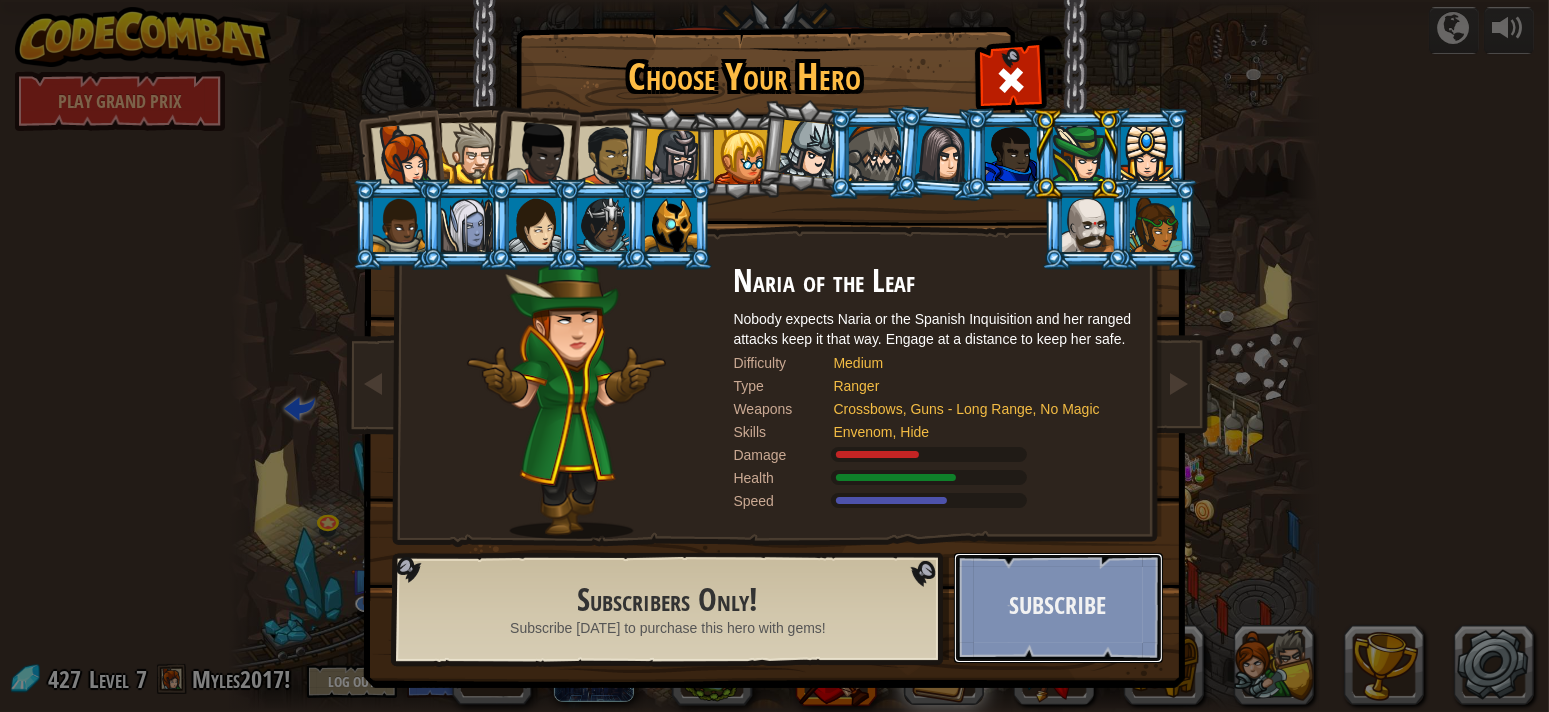click on "Subscribe" at bounding box center [1058, 608] 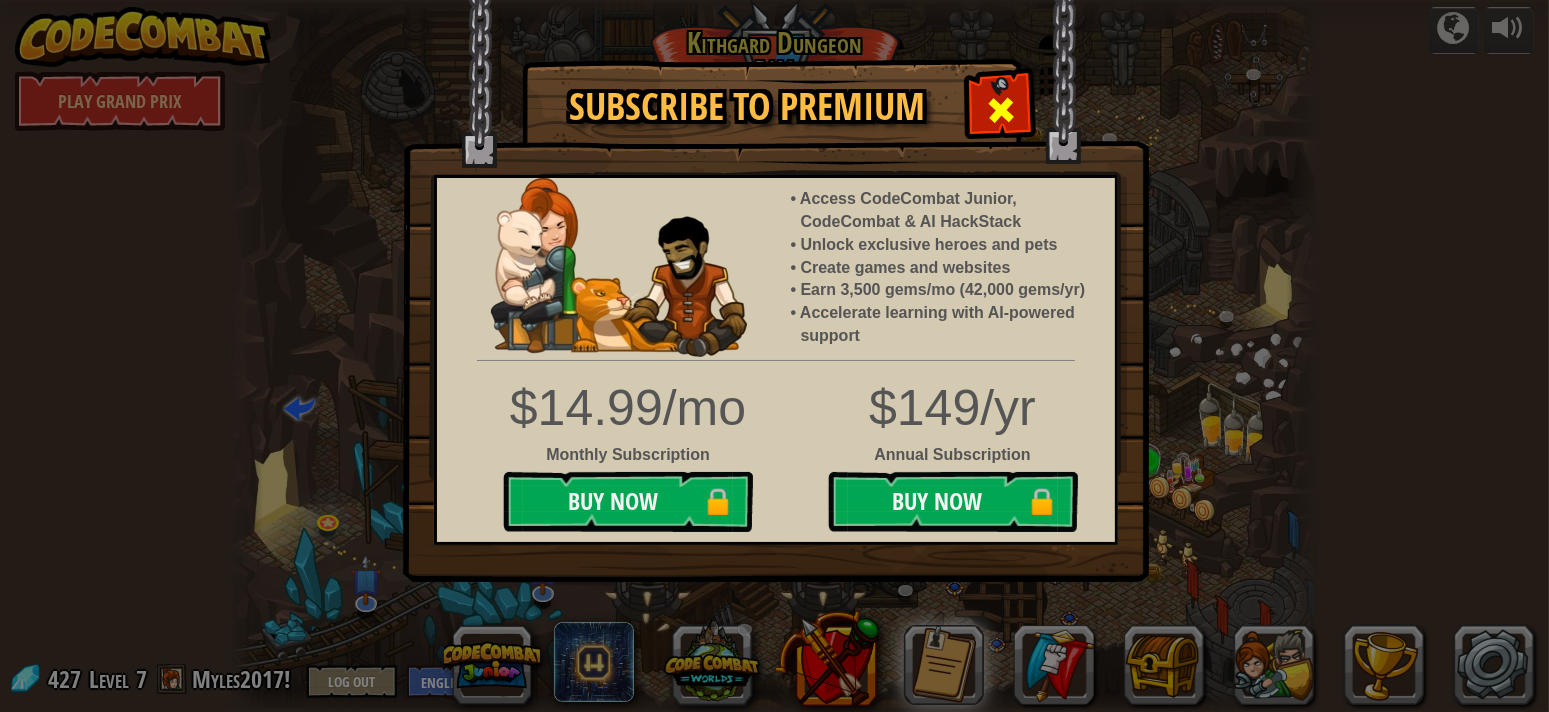 click at bounding box center (1001, 110) 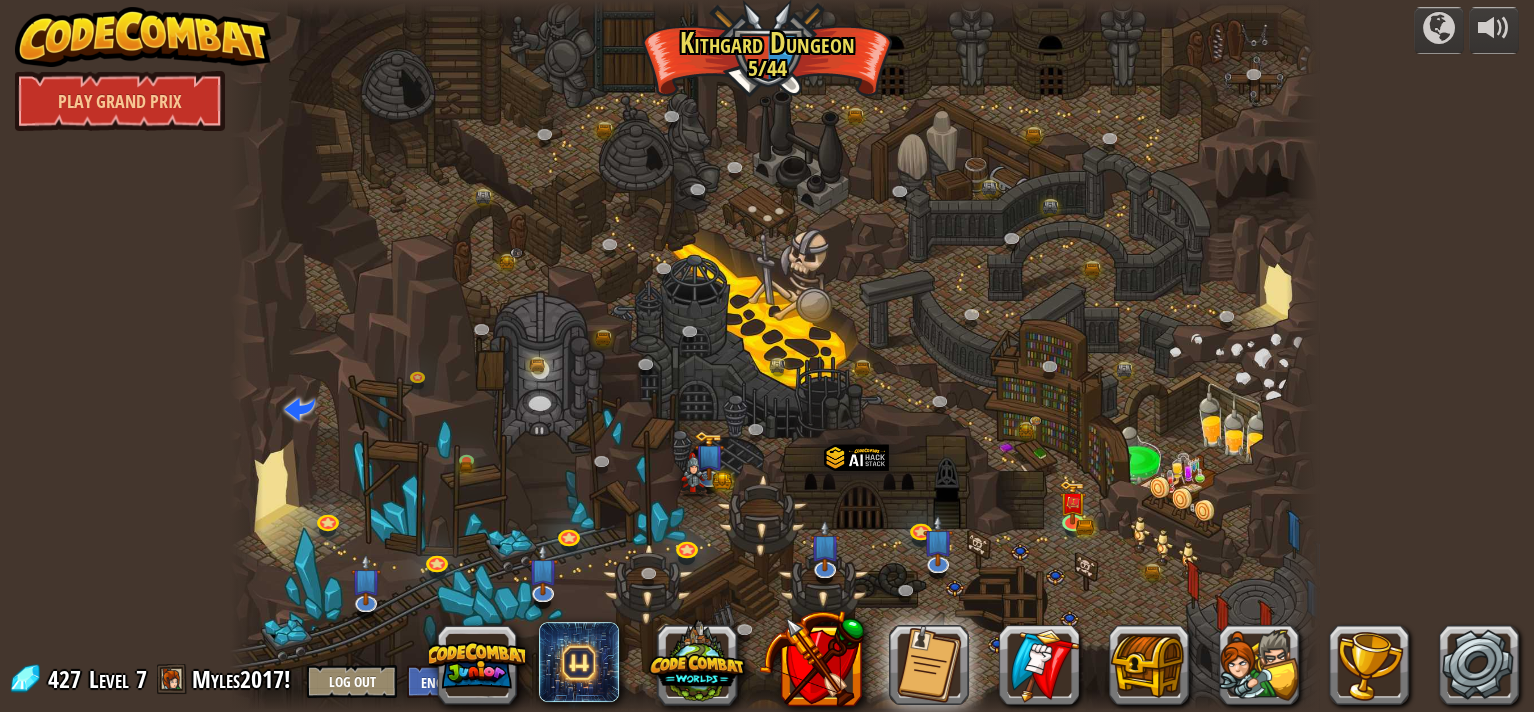 click at bounding box center [774, 356] 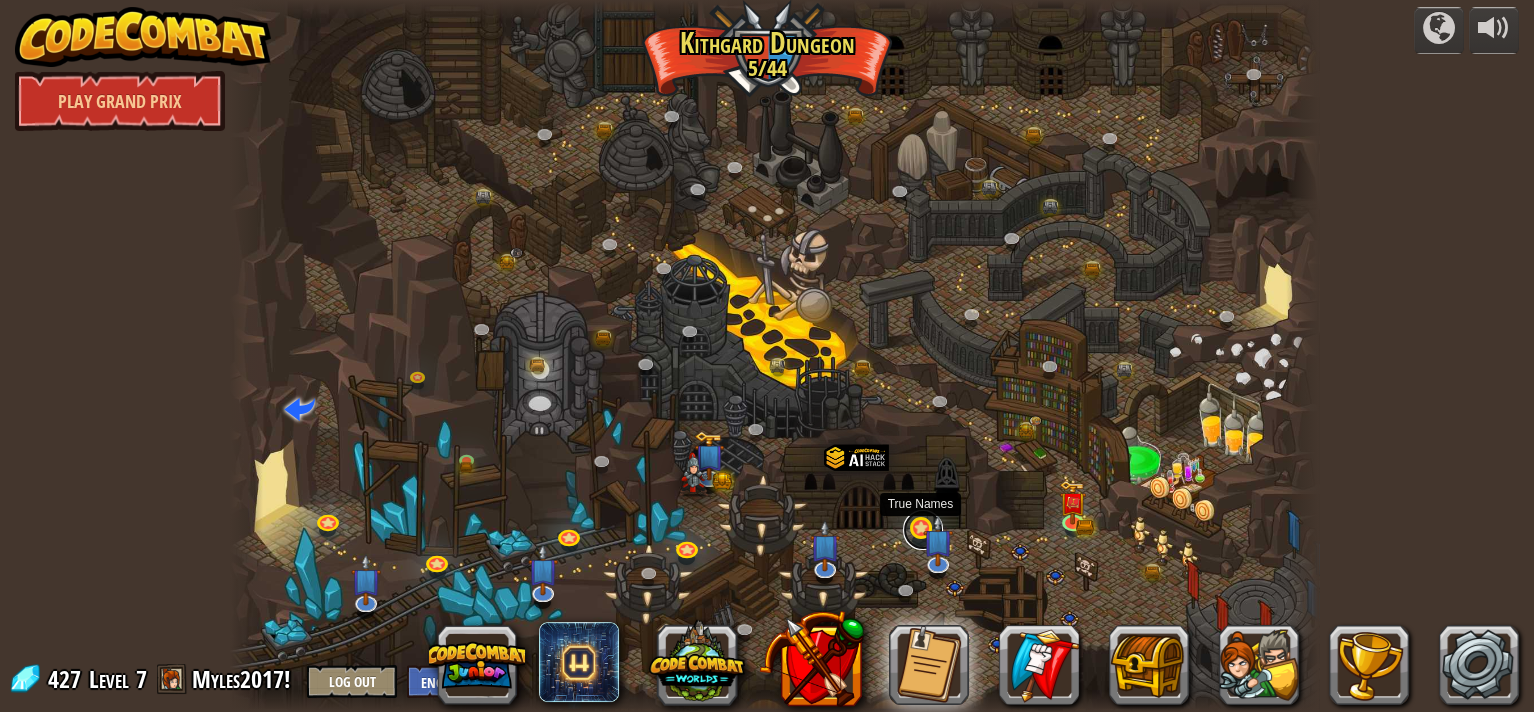 click at bounding box center [923, 530] 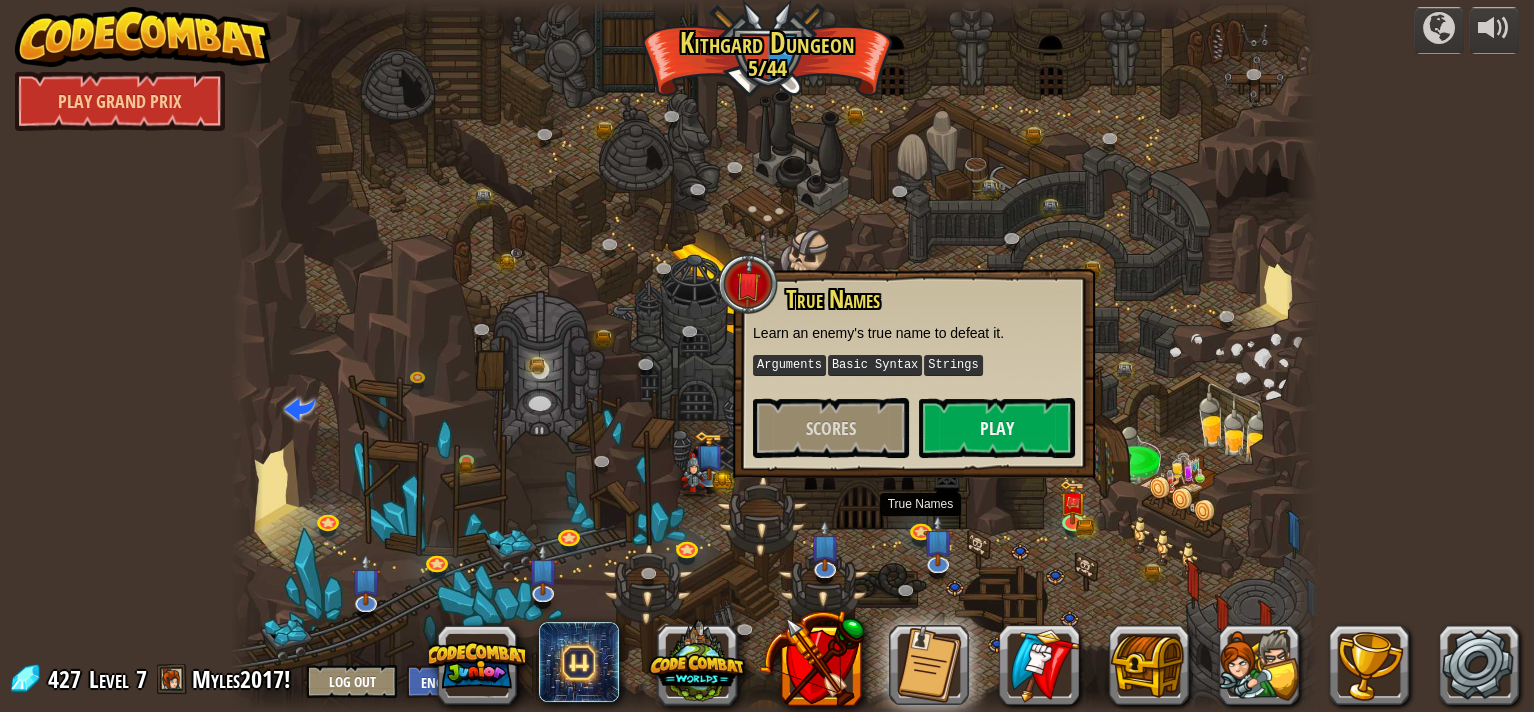 click on "True Names Learn an enemy's true name to defeat it.
Arguments Basic Syntax Strings Scores Play" at bounding box center (914, 373) 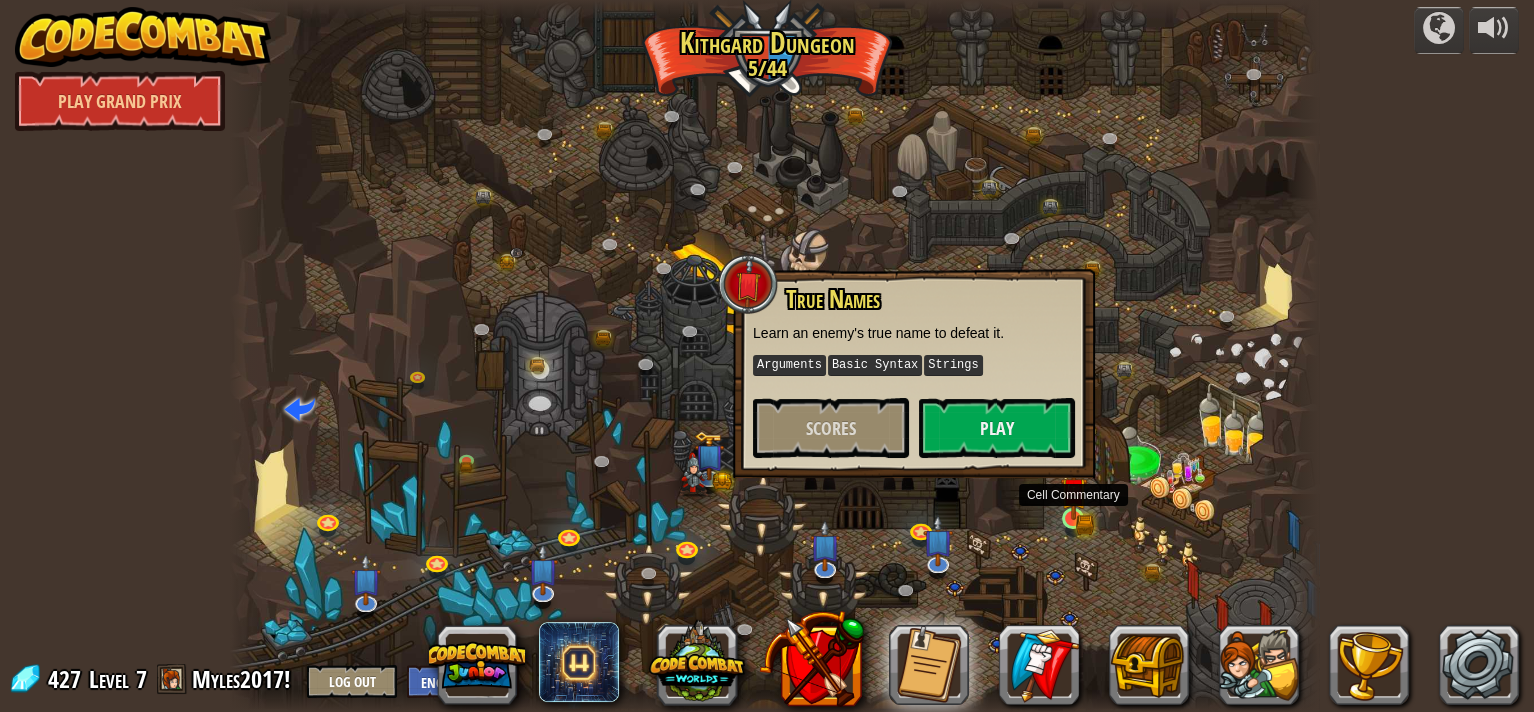 click at bounding box center [1073, 491] 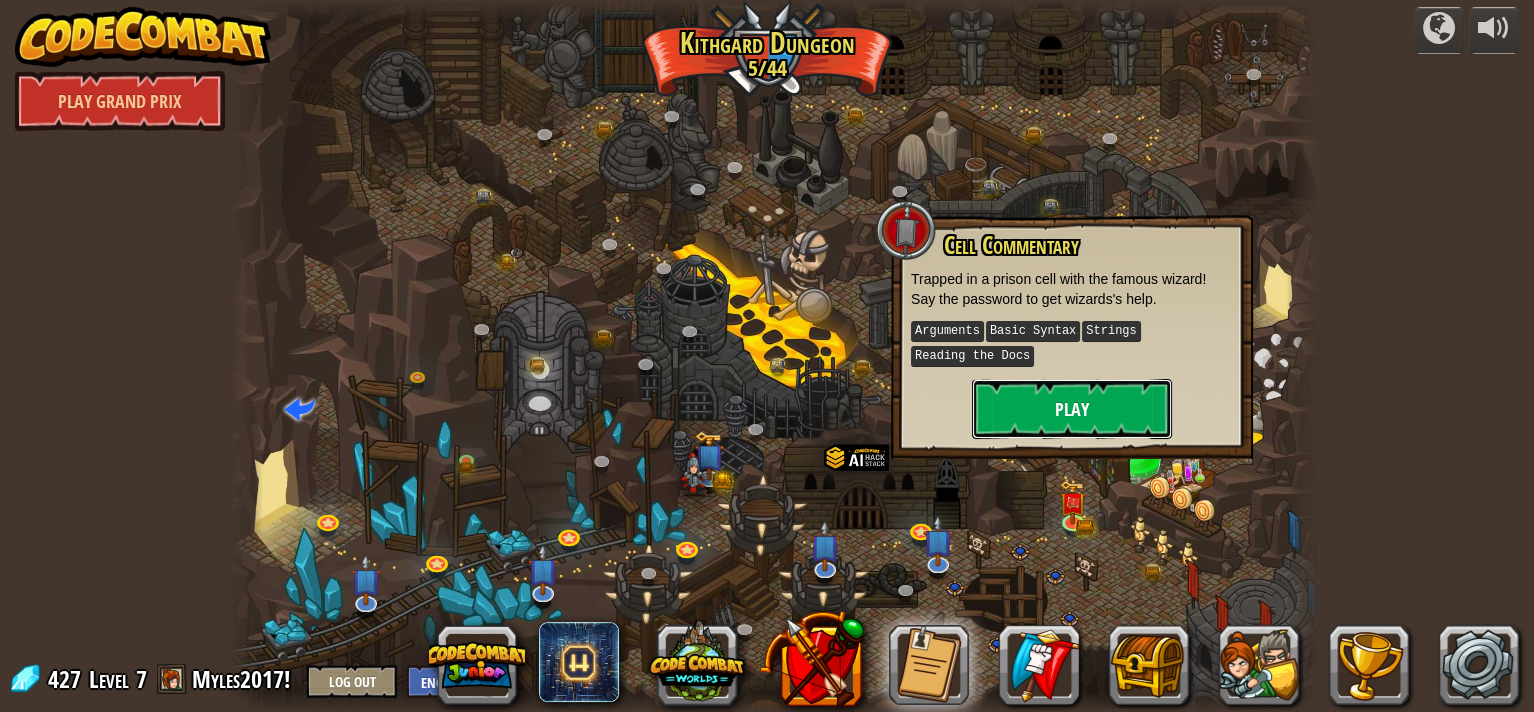 click on "Play" at bounding box center [1072, 409] 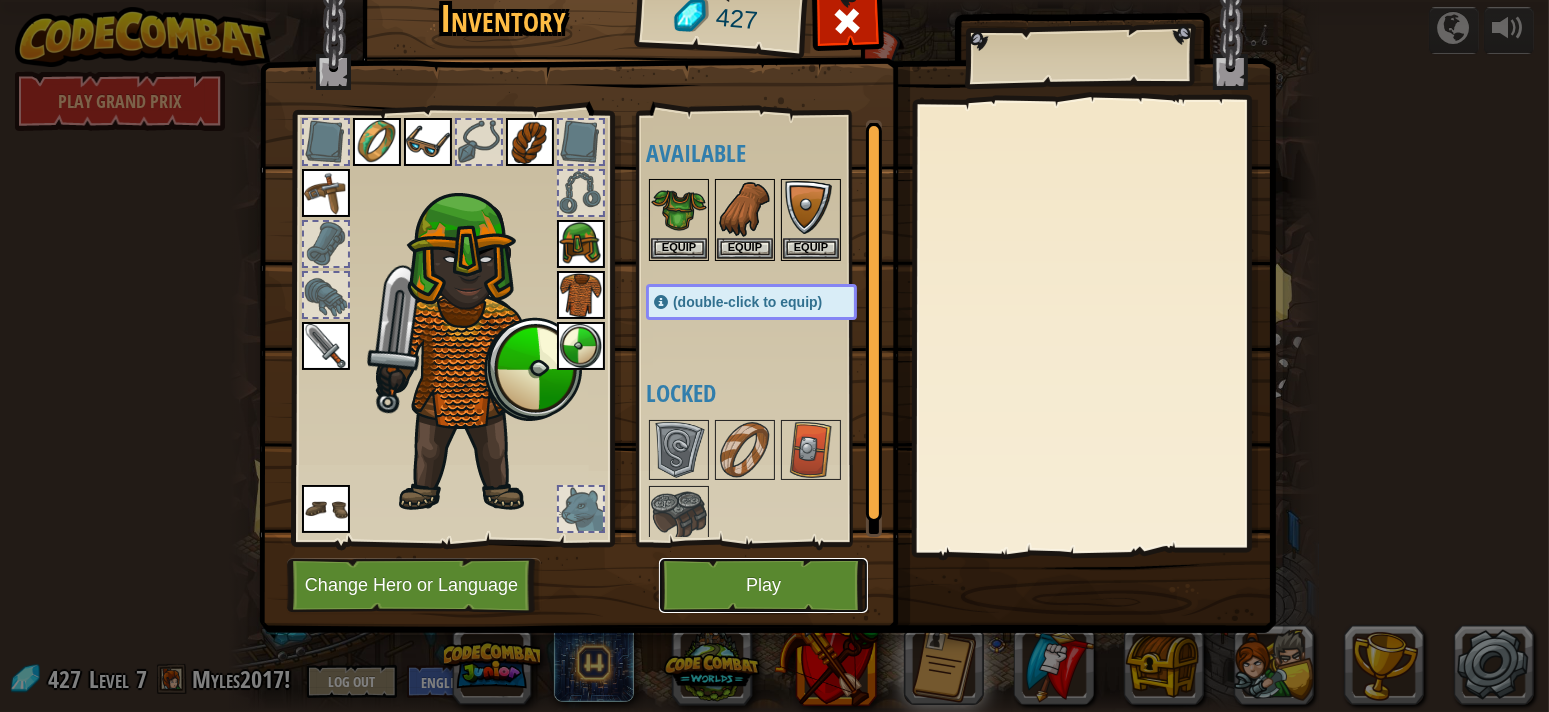 click on "Play" at bounding box center [763, 585] 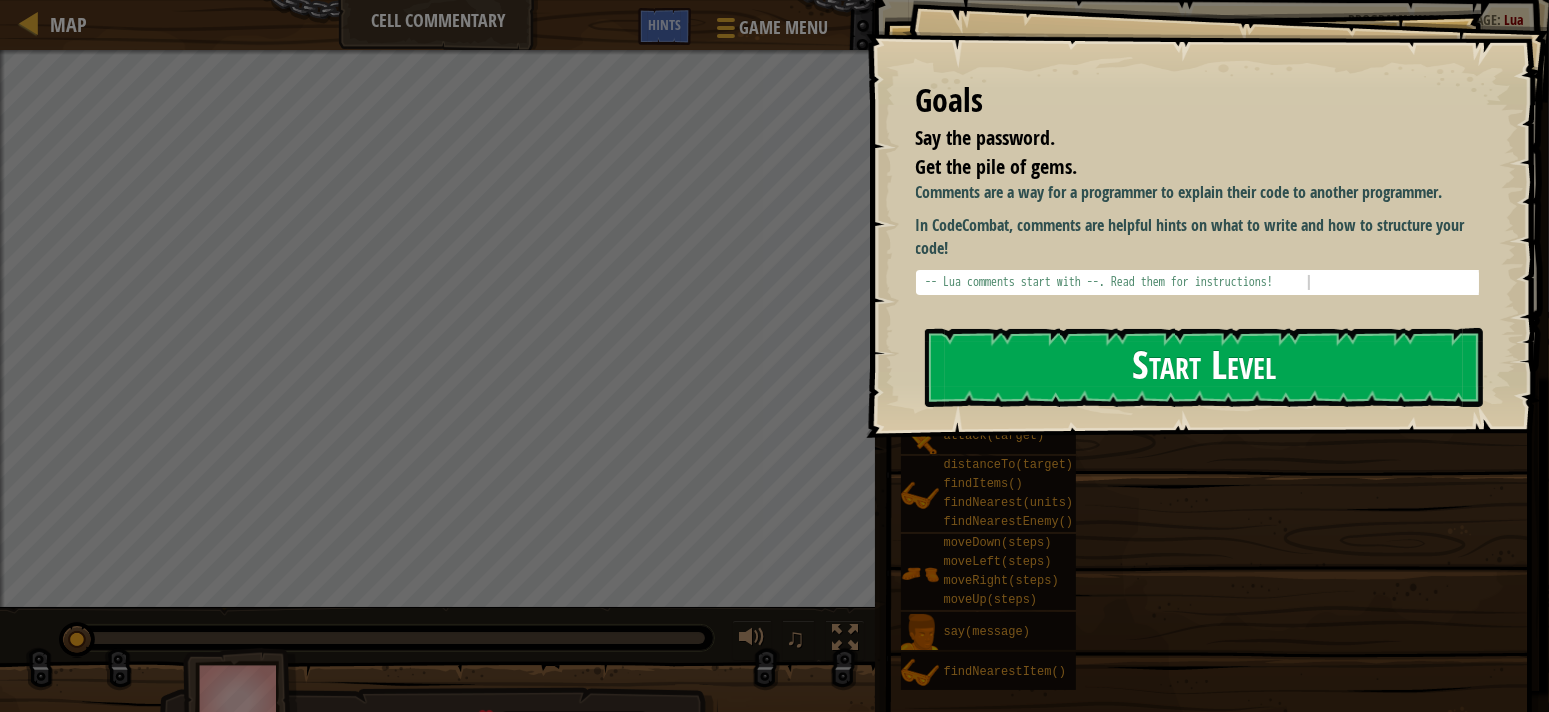 click on "Start Level" at bounding box center (1204, 367) 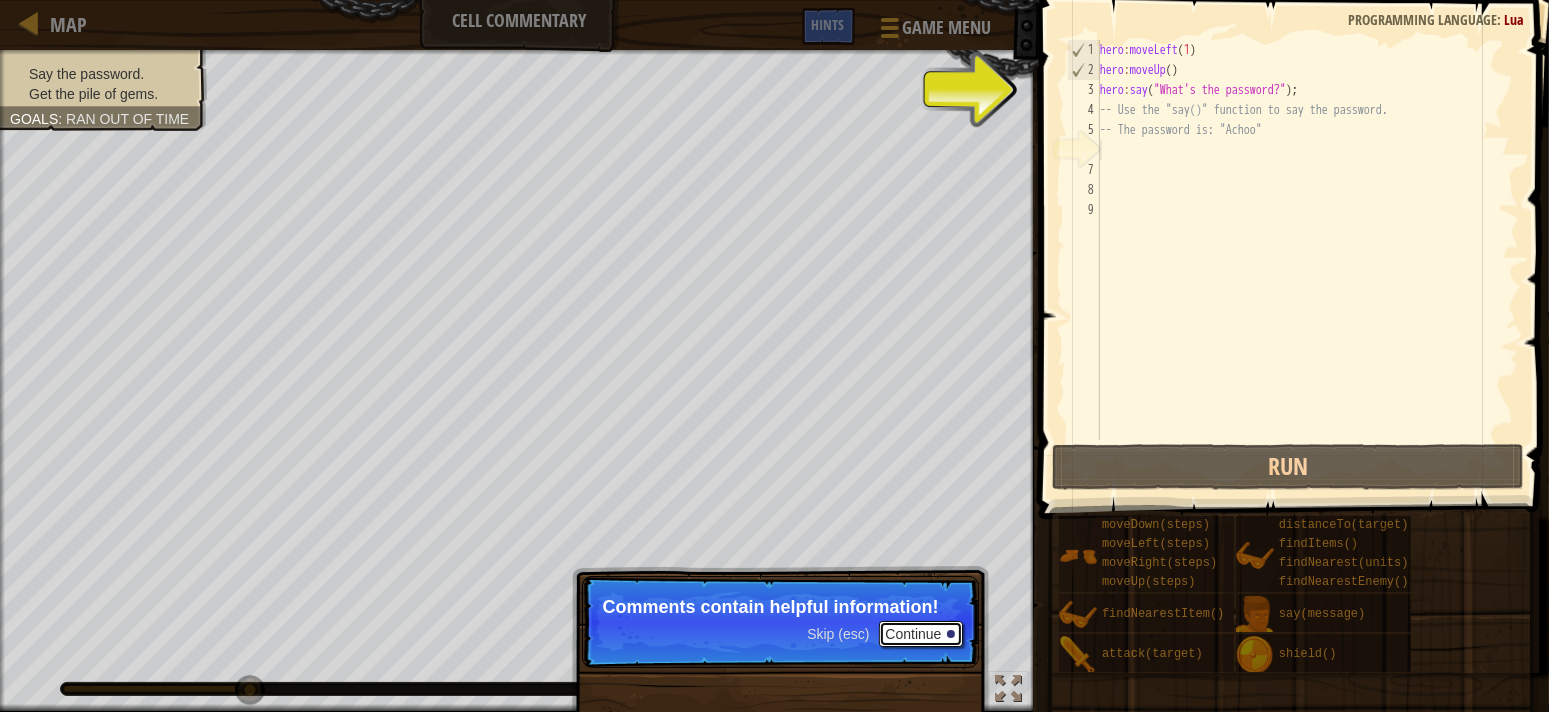 click on "Continue" at bounding box center (920, 634) 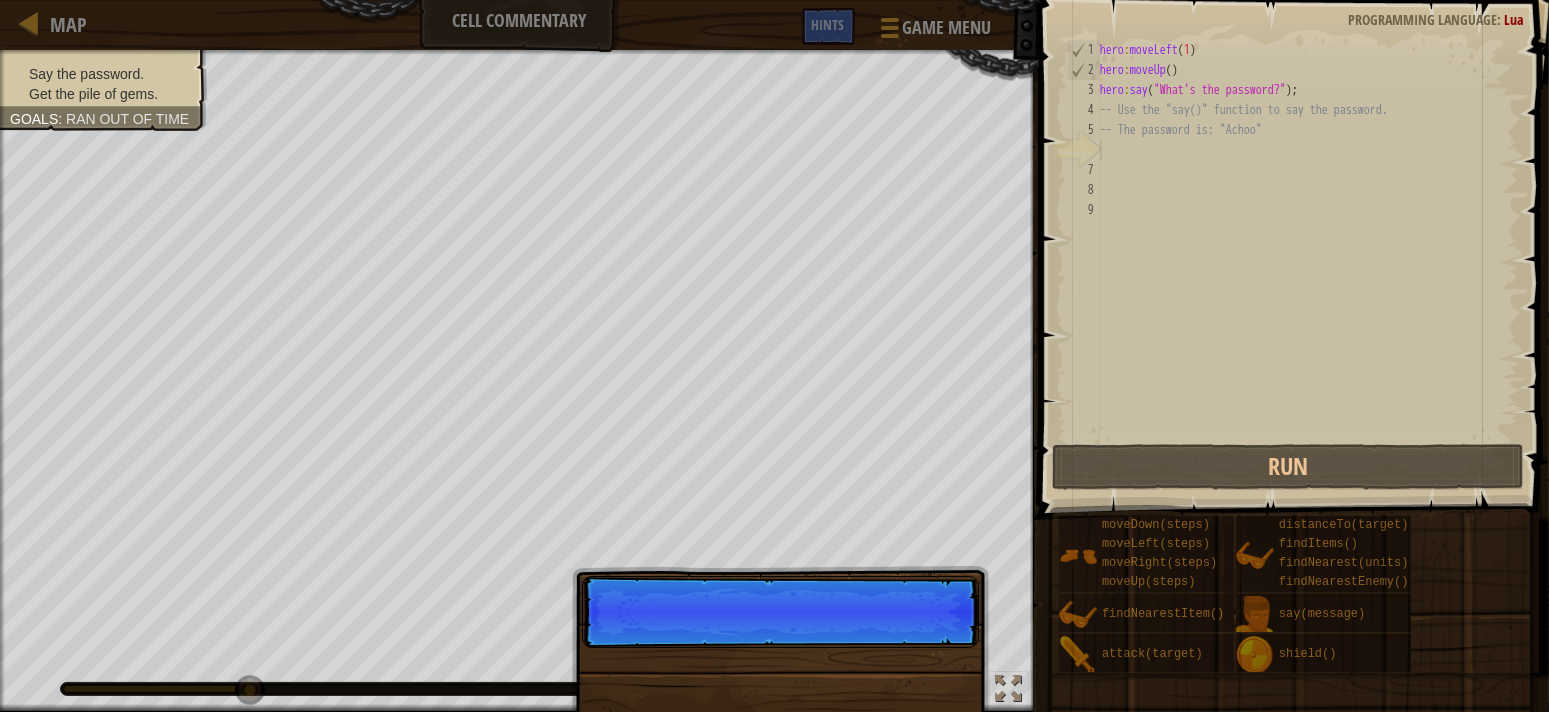 scroll, scrollTop: 8, scrollLeft: 0, axis: vertical 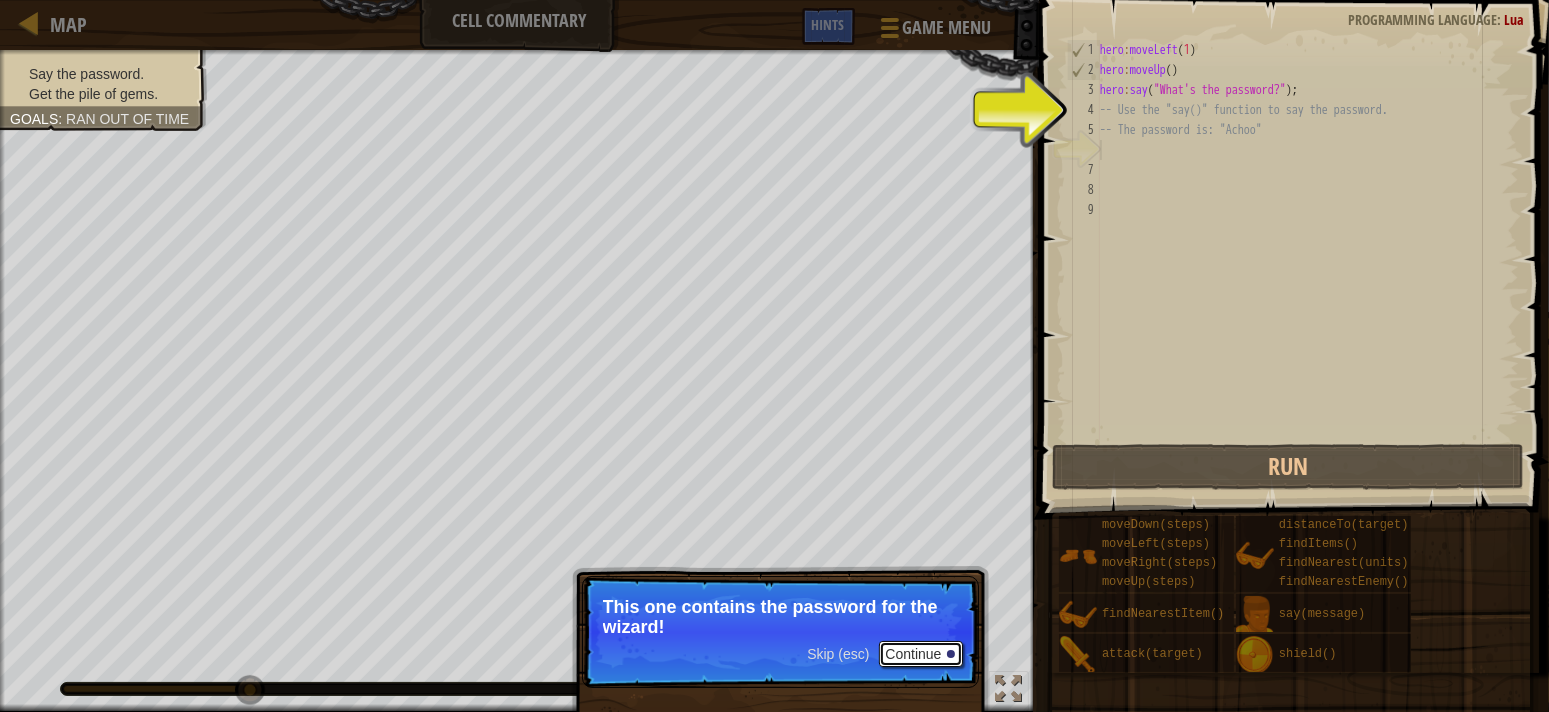 click on "Continue" at bounding box center [920, 654] 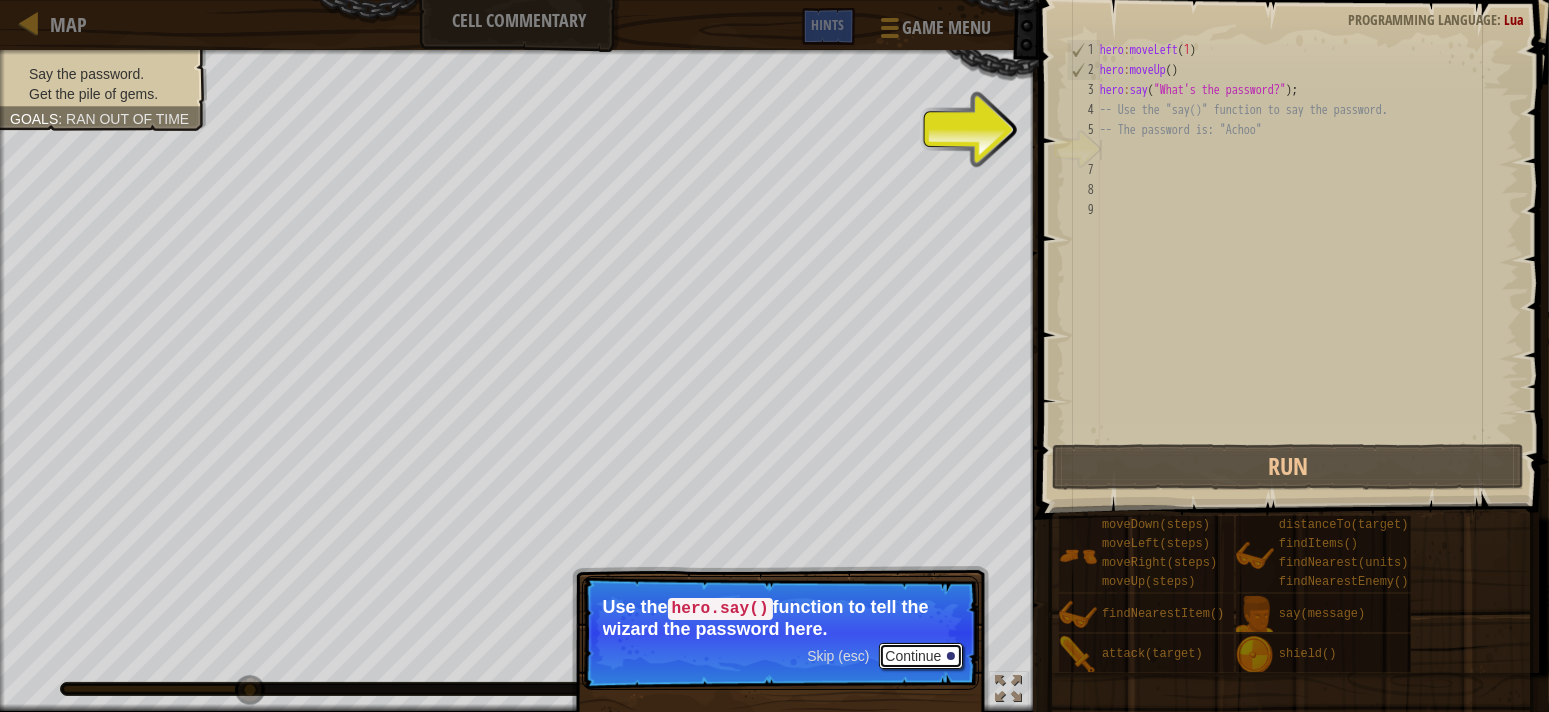 click on "Continue" at bounding box center [920, 656] 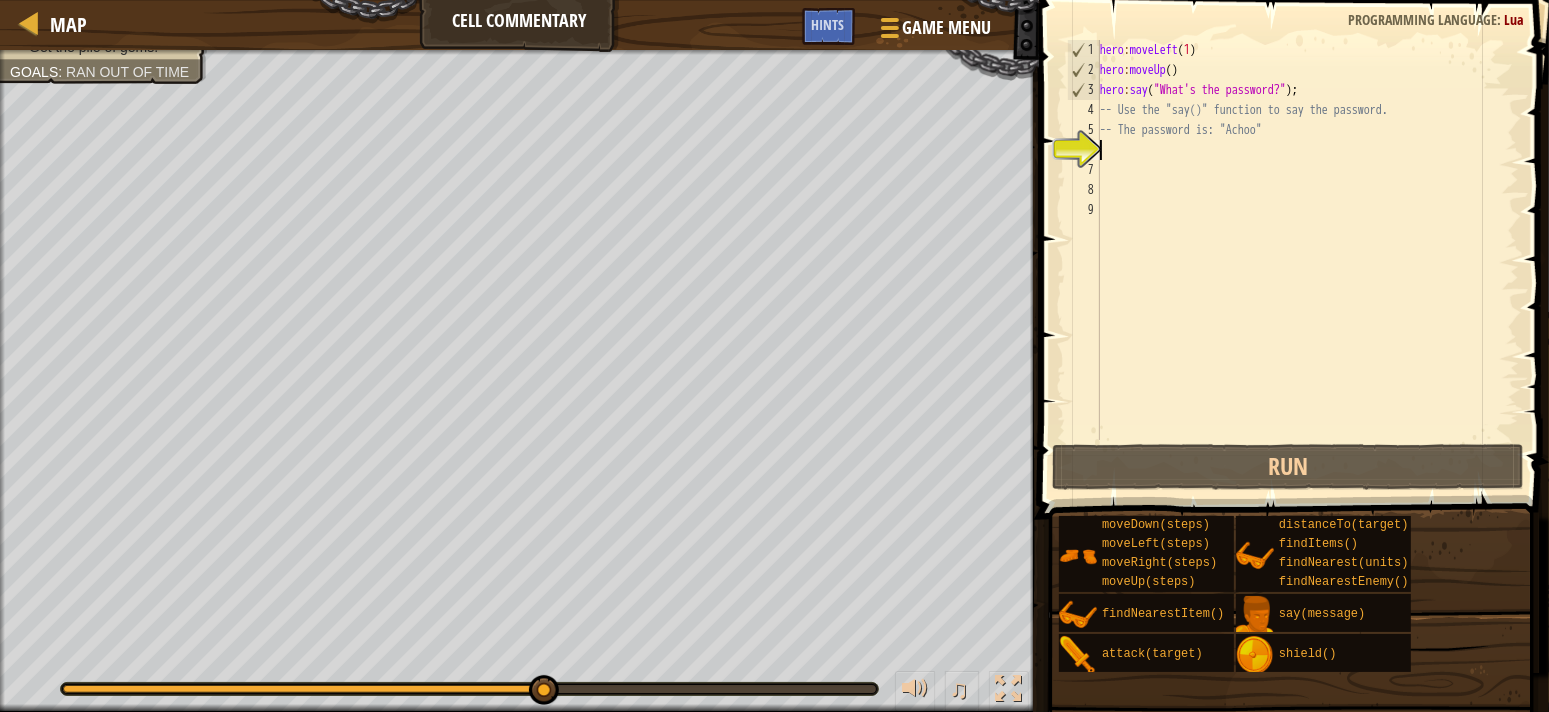 type on "h" 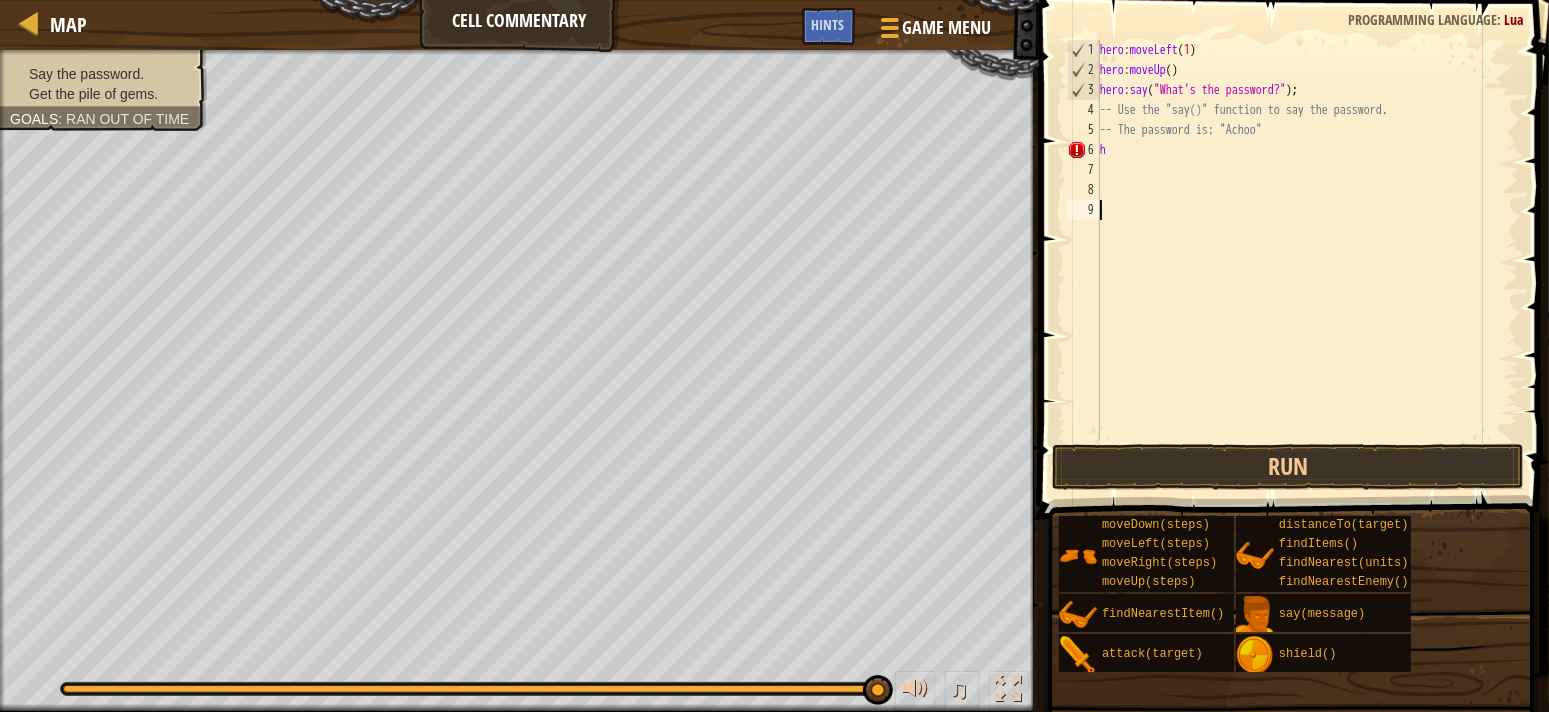 click on "hero : moveLeft ( 1 ) hero : moveUp ( ) hero : say ( "What's the password?" ) ; -- Use the "say()" function to say the password. -- The password is: "Achoo" h" at bounding box center [1307, 260] 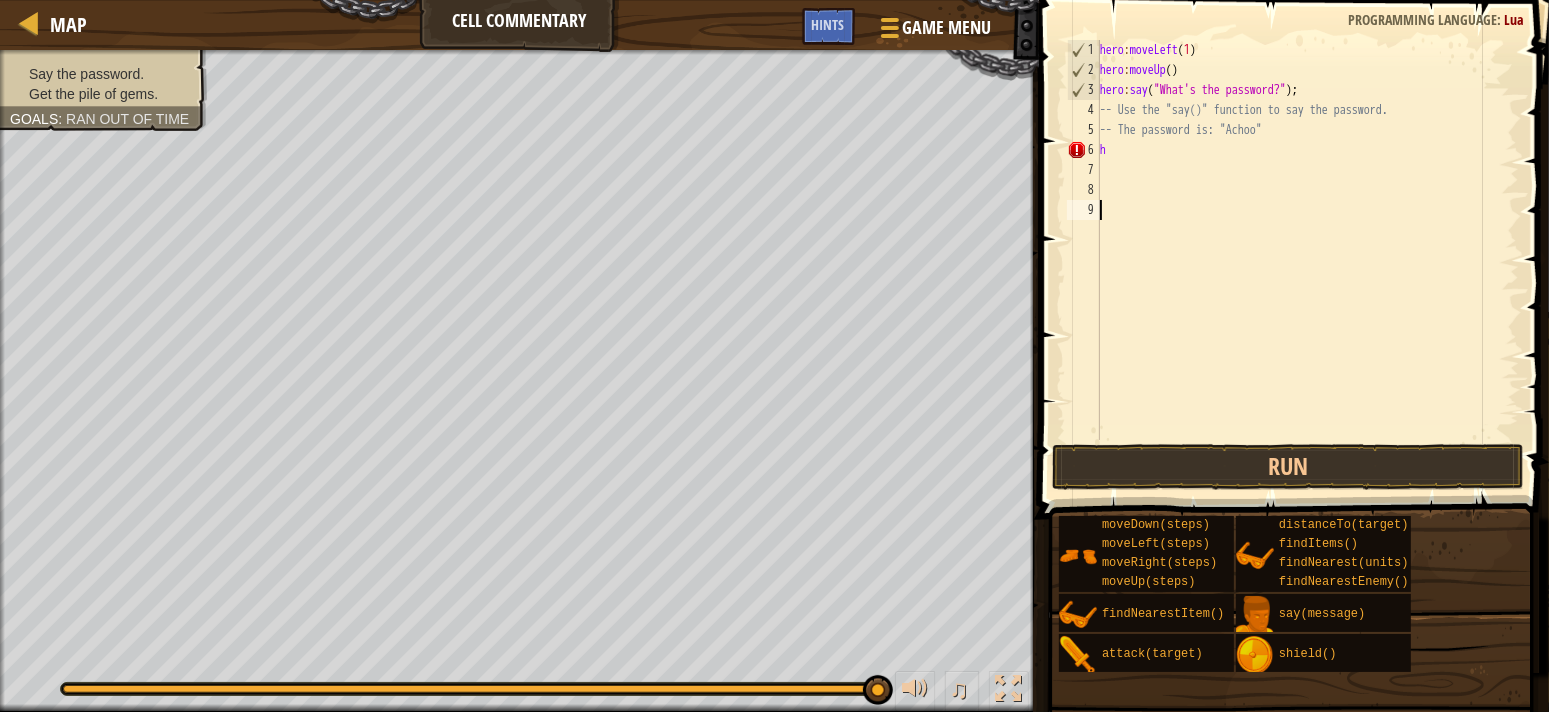 type on "h" 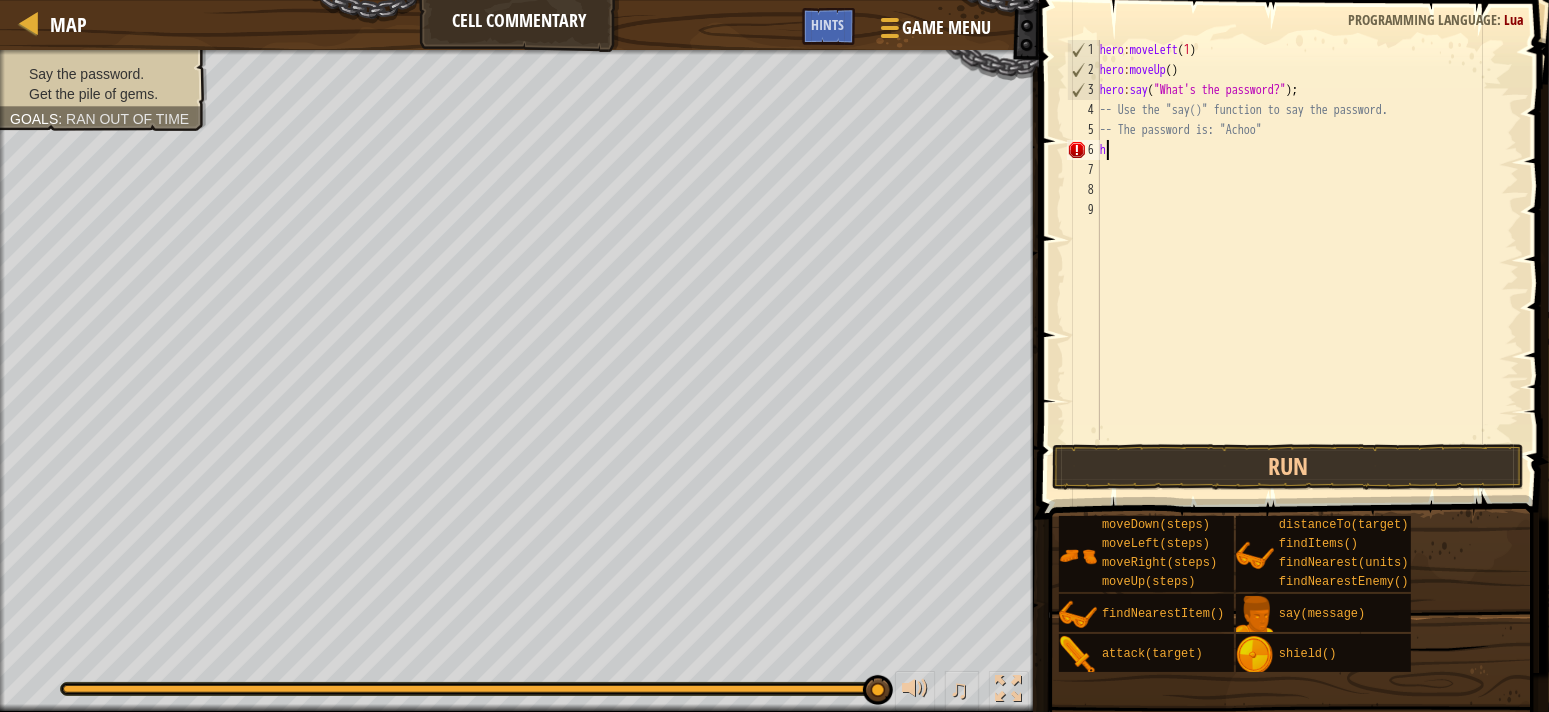 drag, startPoint x: 1125, startPoint y: 141, endPoint x: 1095, endPoint y: 261, distance: 123.69317 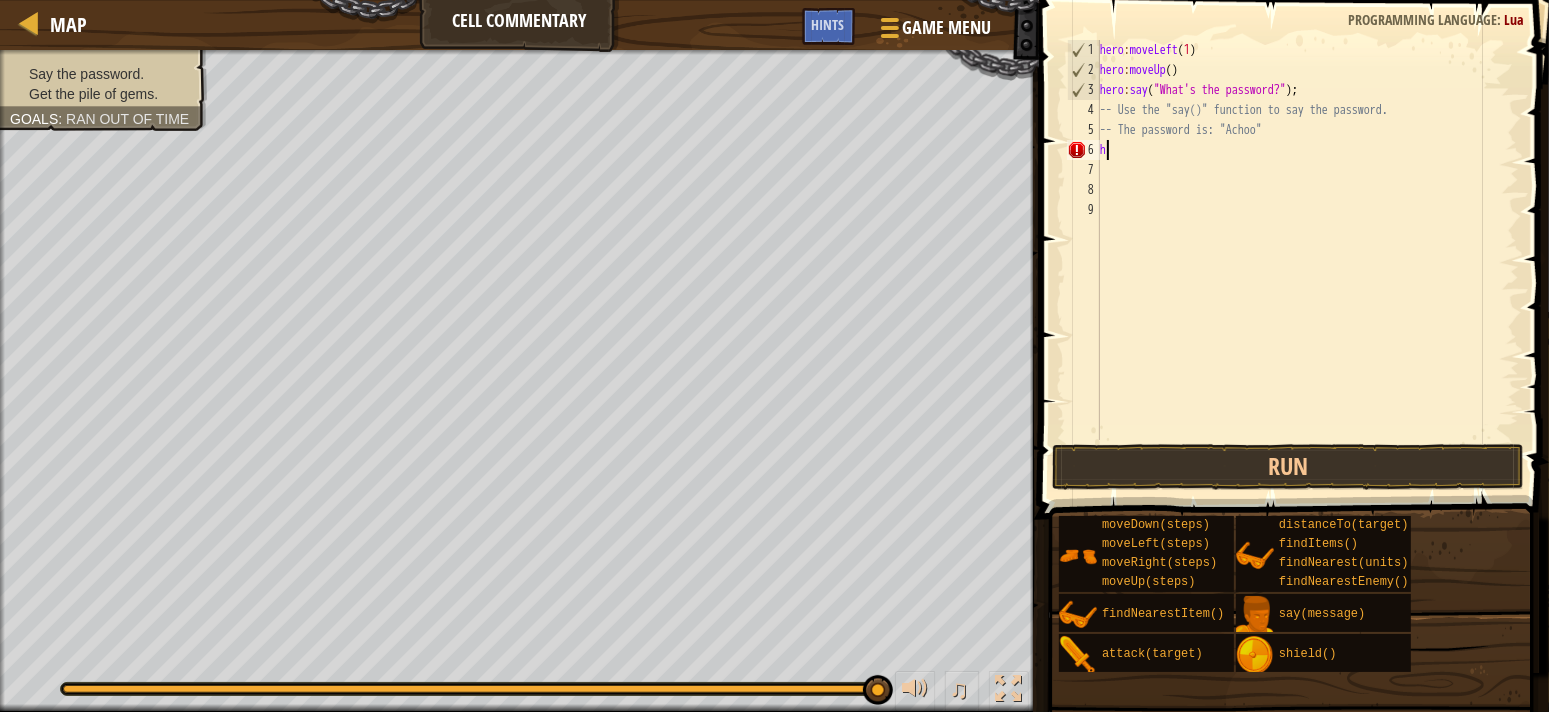 click on "1 2 3 4 5 6 7 8 9" at bounding box center (1083, 500040) 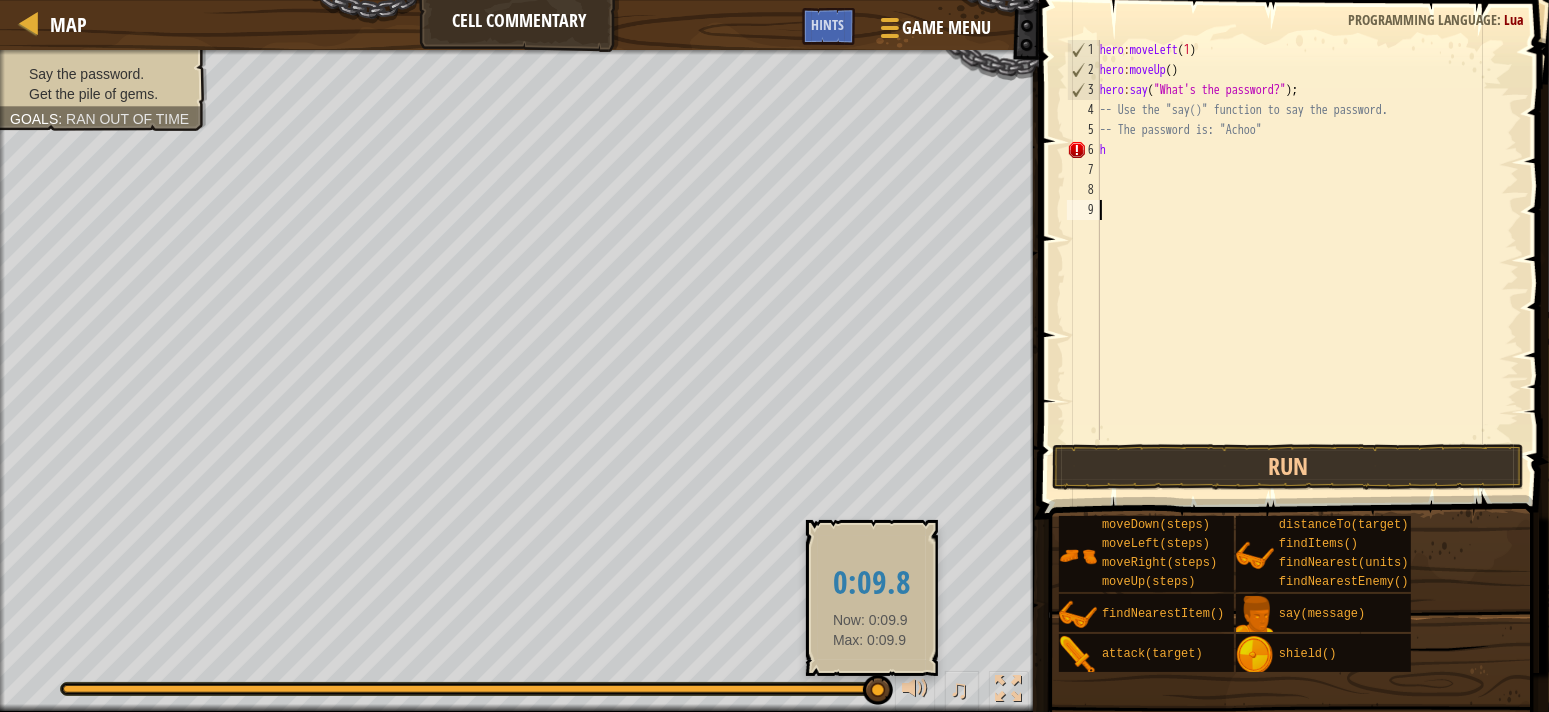 drag, startPoint x: 870, startPoint y: 687, endPoint x: 595, endPoint y: 678, distance: 275.14725 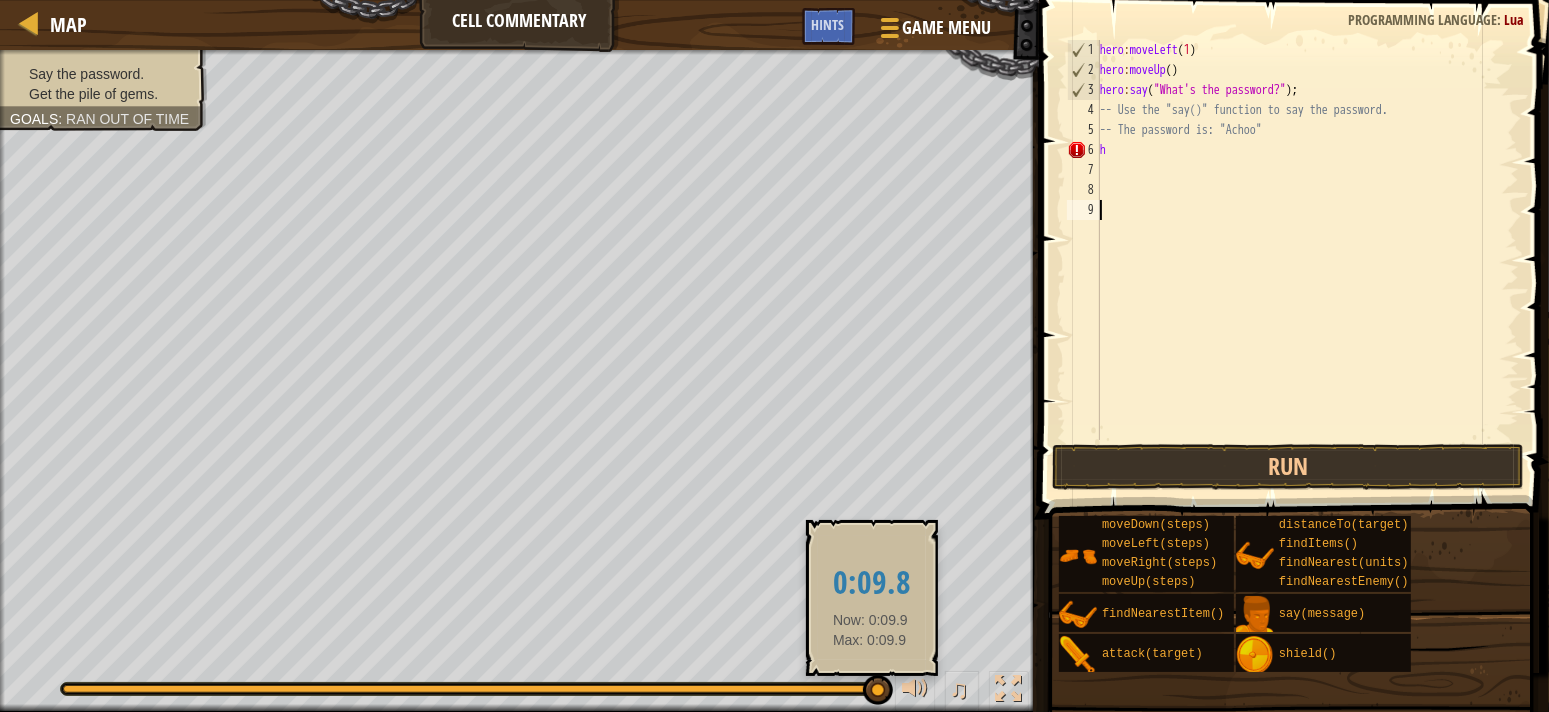 click at bounding box center (878, 690) 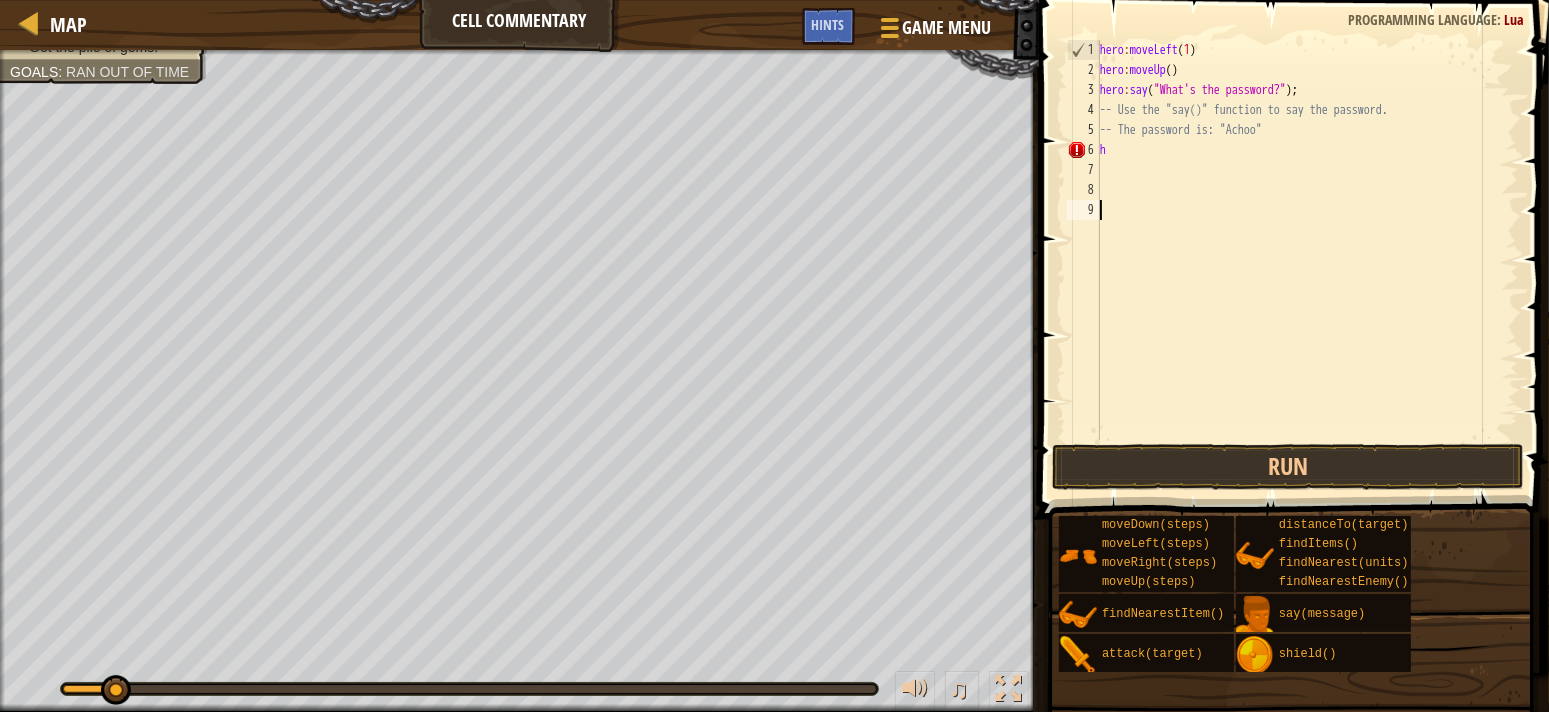drag, startPoint x: 510, startPoint y: 686, endPoint x: 104, endPoint y: 683, distance: 406.01108 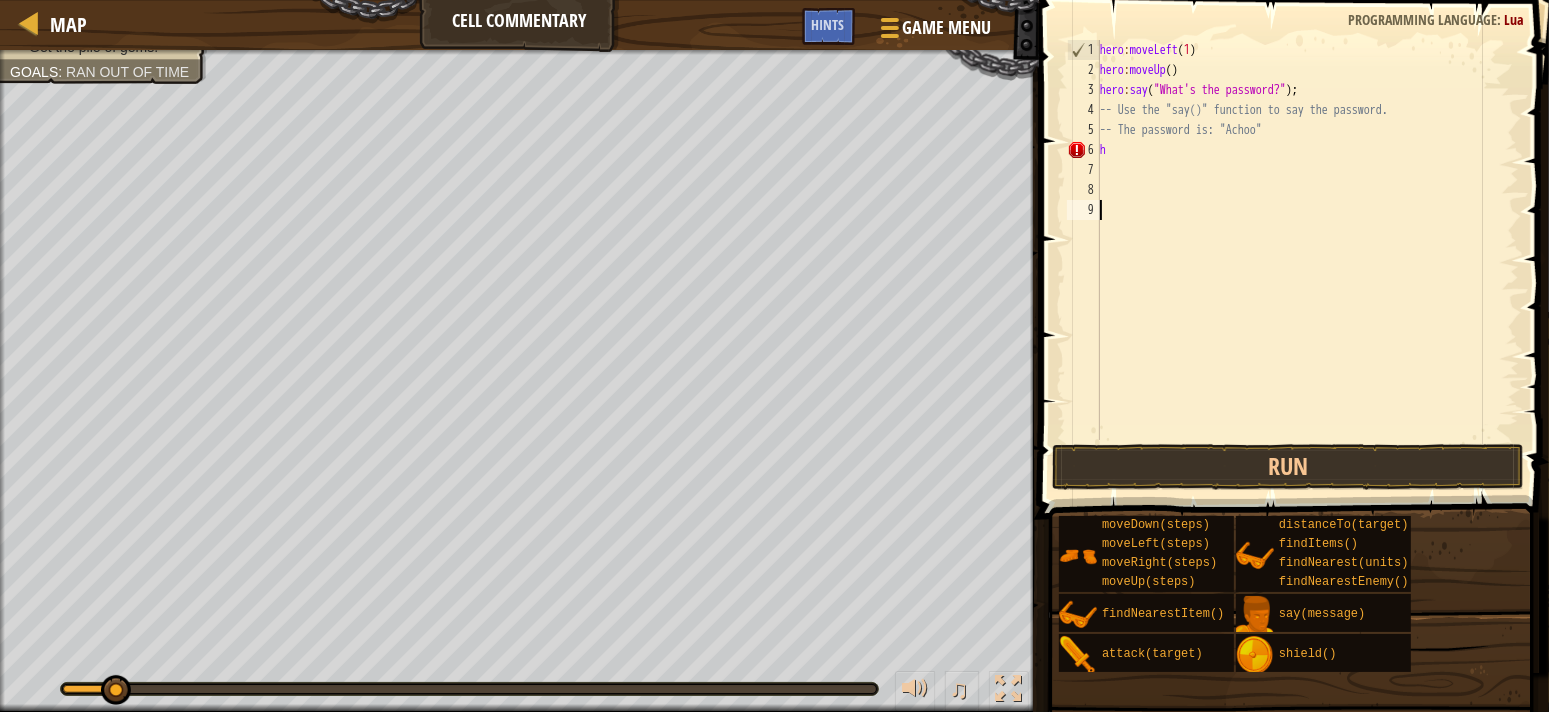 click at bounding box center [88, 689] 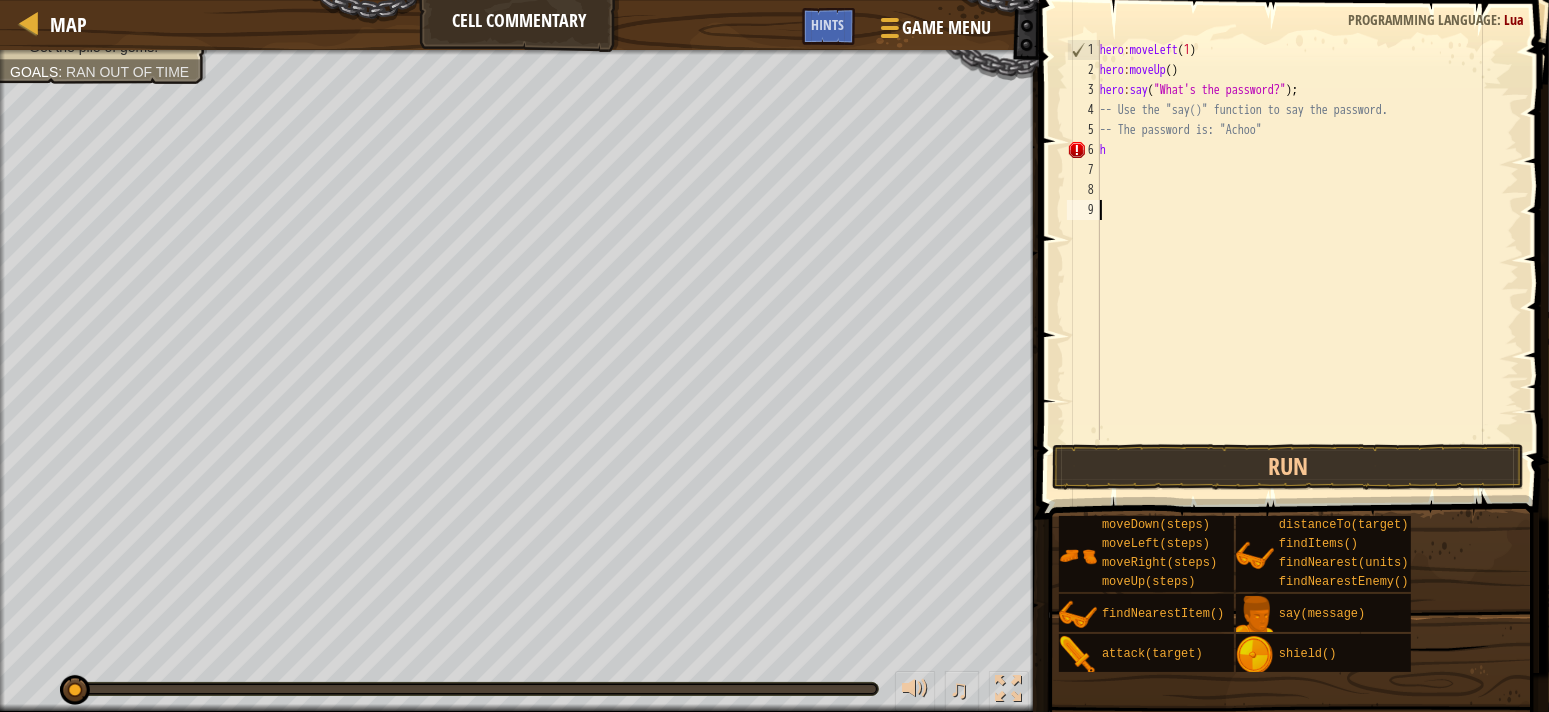 drag, startPoint x: 106, startPoint y: 683, endPoint x: 26, endPoint y: 663, distance: 82.46211 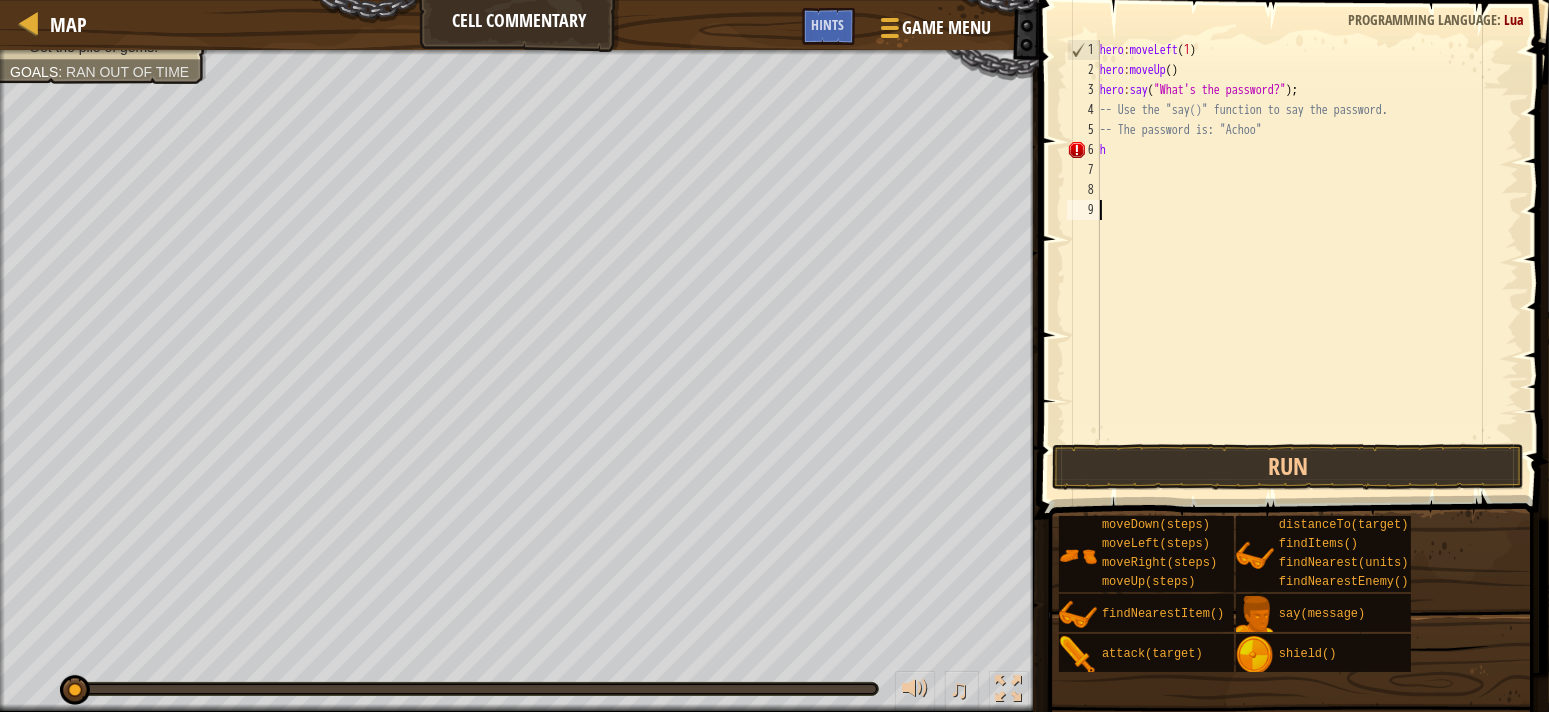 click on "♫" at bounding box center [519, 684] 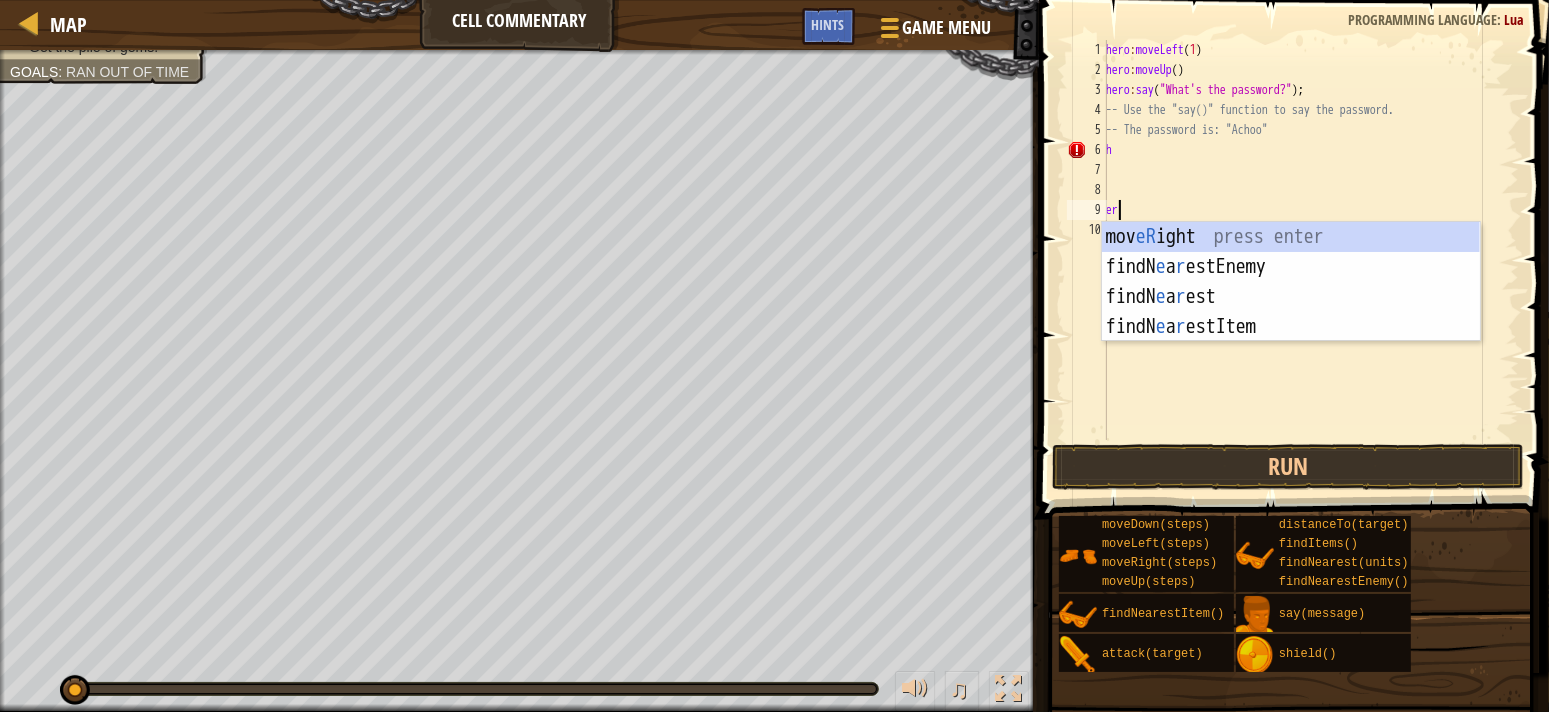 type on "e" 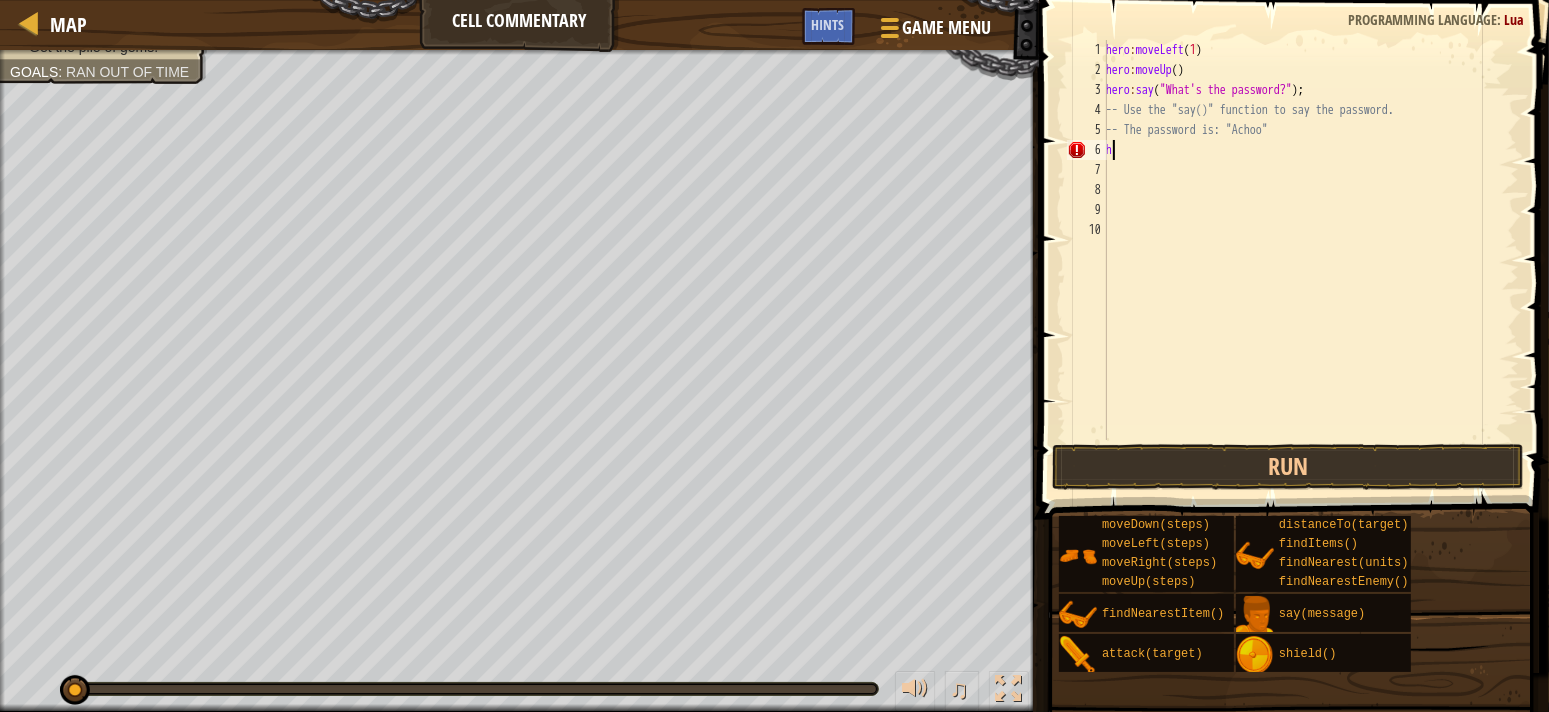 click on "hero : moveLeft ( 1 ) hero : moveUp ( ) hero : say ( "What's the password?" ) ; -- Use the "say()" function to say the password. -- The password is: "Achoo" h" at bounding box center (1310, 260) 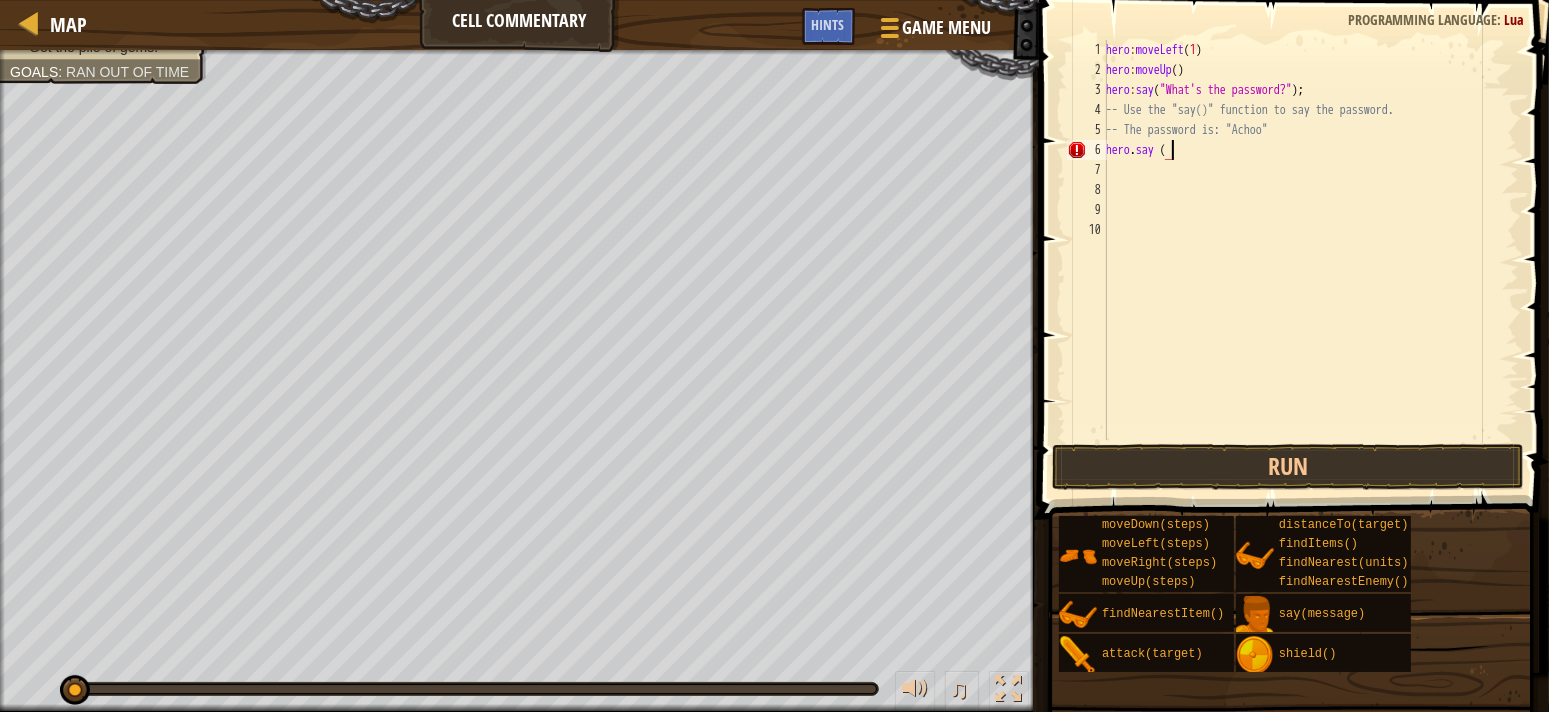 scroll, scrollTop: 8, scrollLeft: 1, axis: both 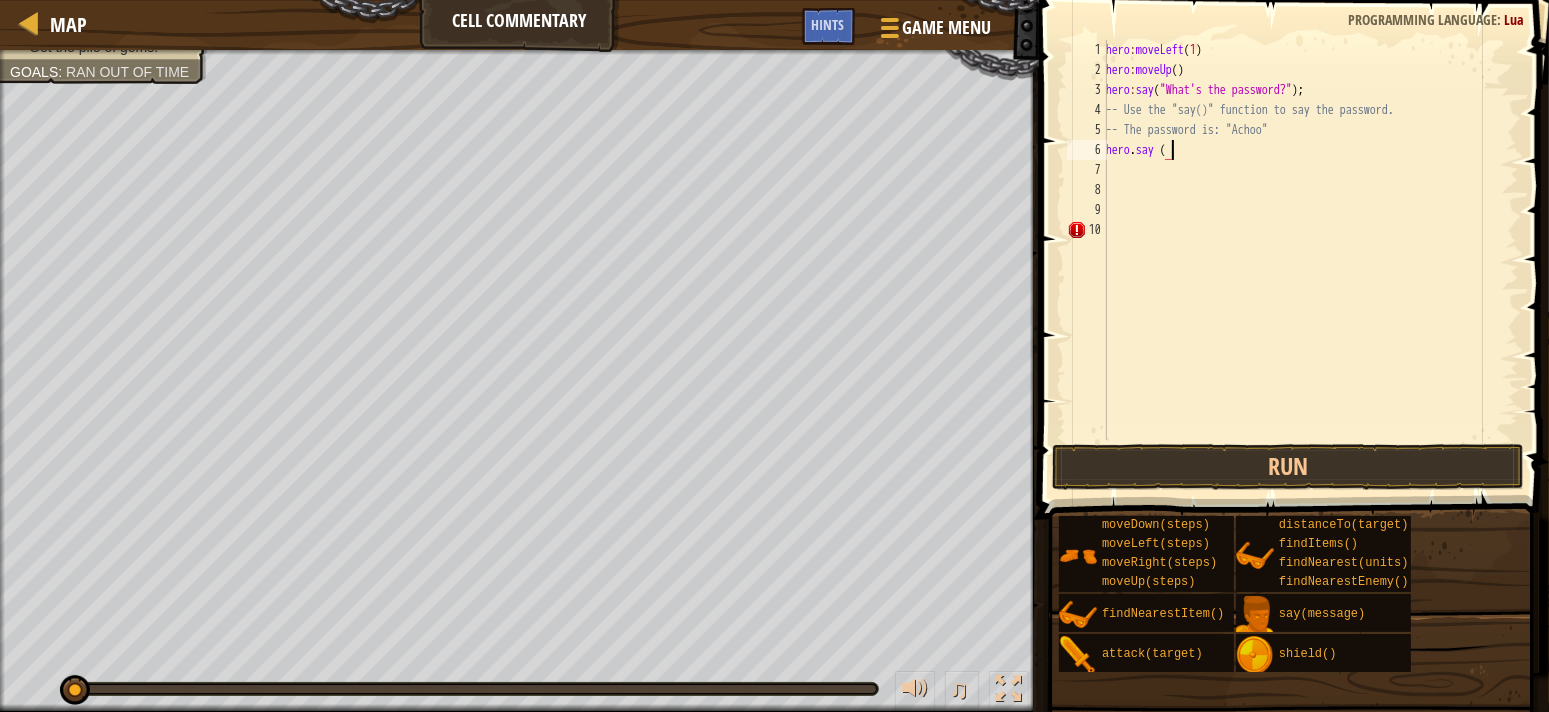 click on "hero : moveLeft ( 1 ) hero : moveUp ( ) hero : say ( "What's the password?" ) ; -- Use the "say()" function to say the password. -- The password is: "Achoo" hero . say   (" at bounding box center (1310, 260) 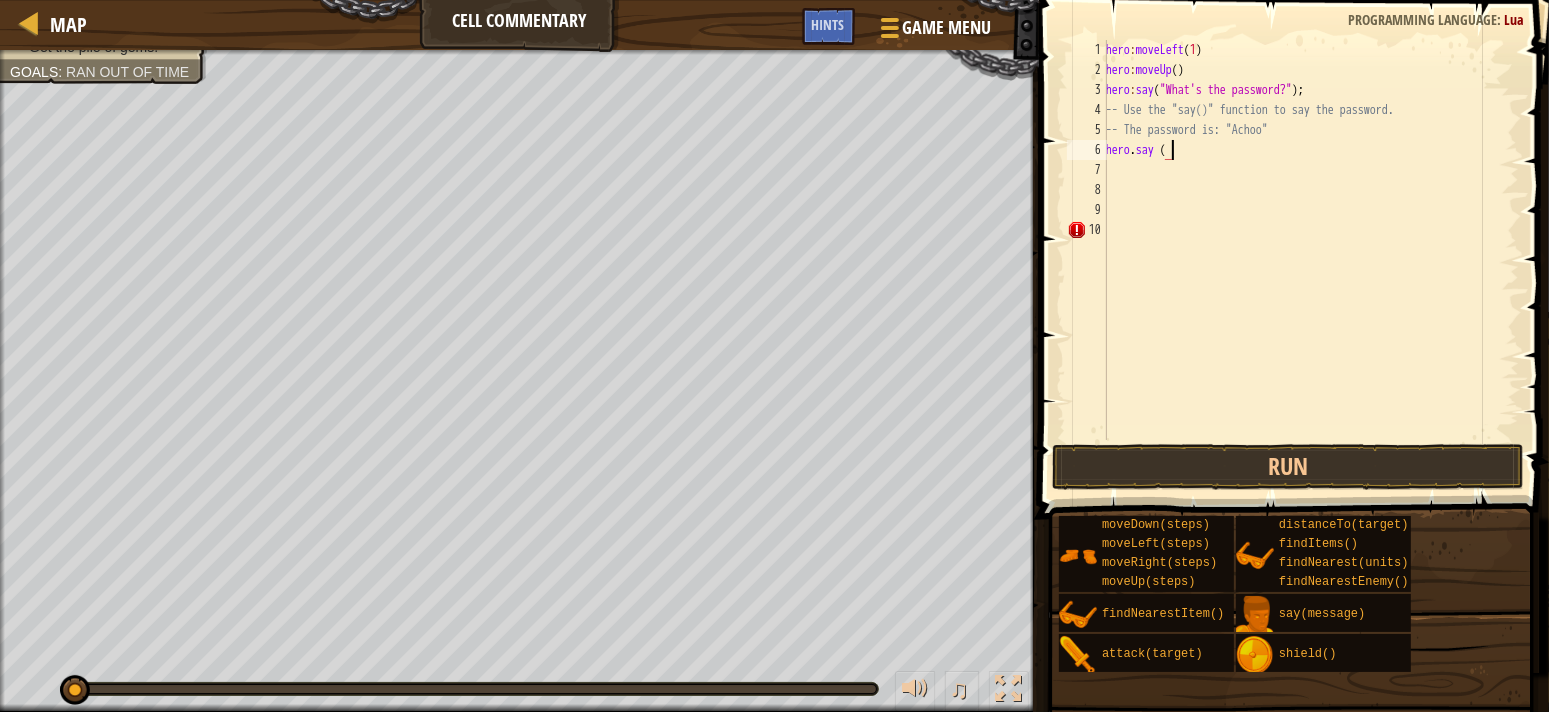scroll, scrollTop: 8, scrollLeft: 4, axis: both 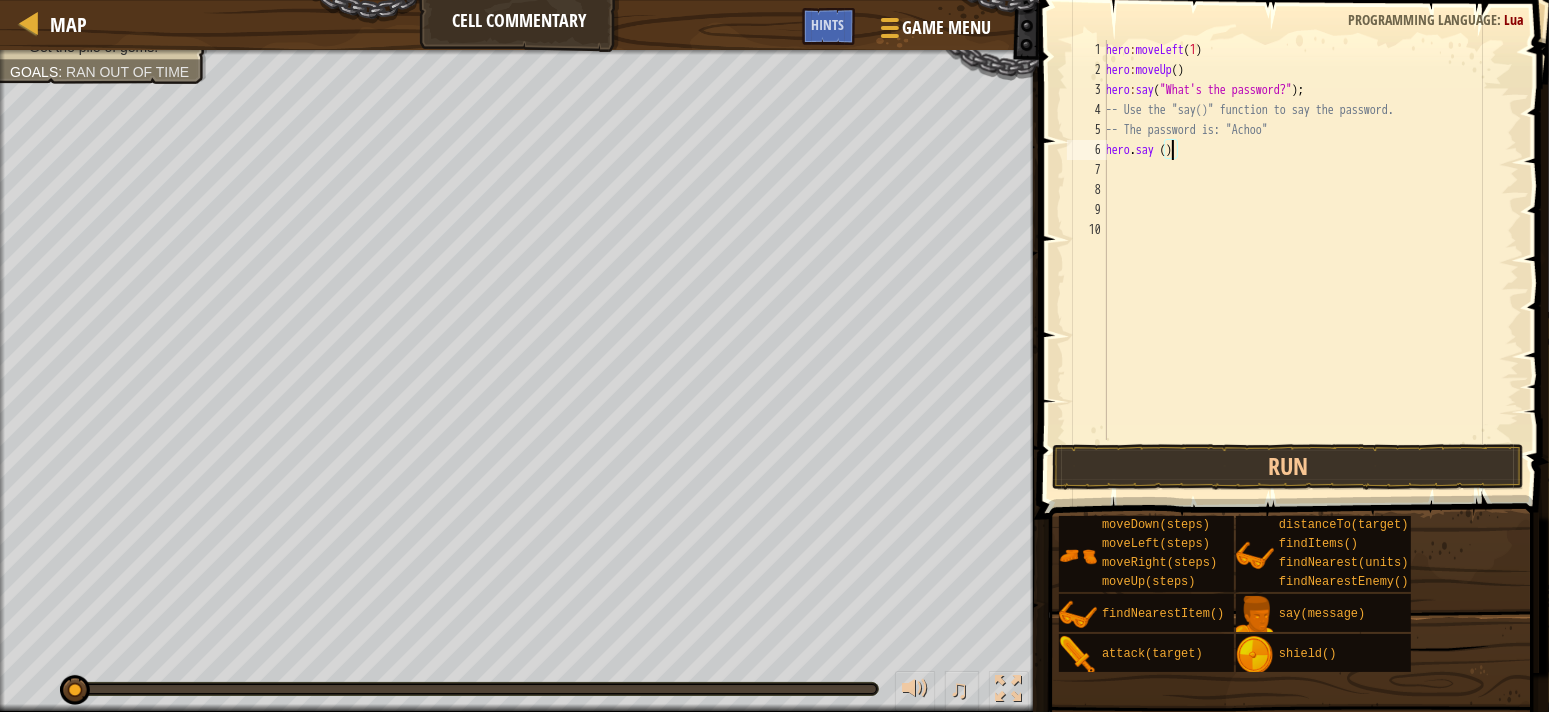 click on "hero : moveLeft ( 1 ) hero : moveUp ( ) hero : say ( "What's the password?" ) ; -- Use the "say()" function to say the password. -- The password is: "Achoo" hero . say   ( )" at bounding box center (1310, 260) 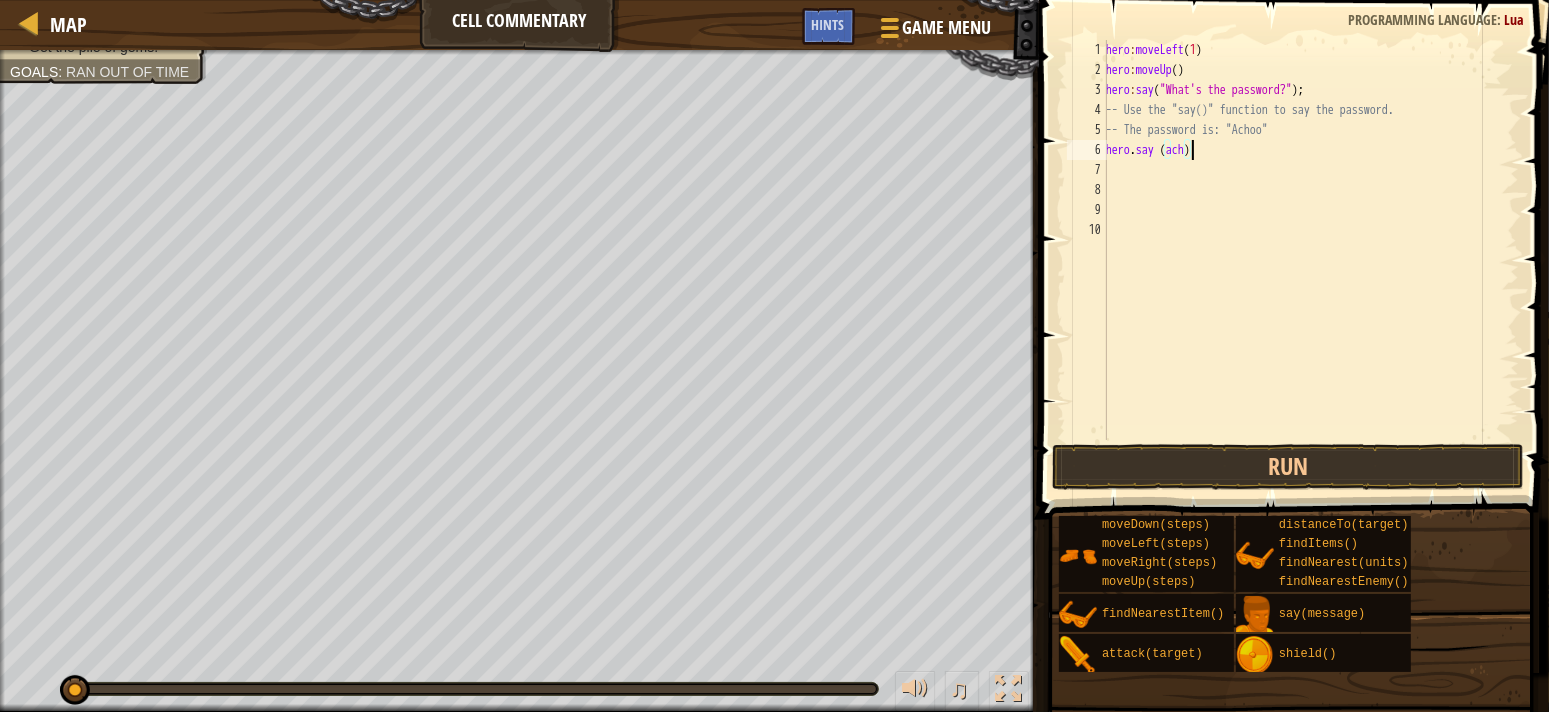 scroll, scrollTop: 8, scrollLeft: 7, axis: both 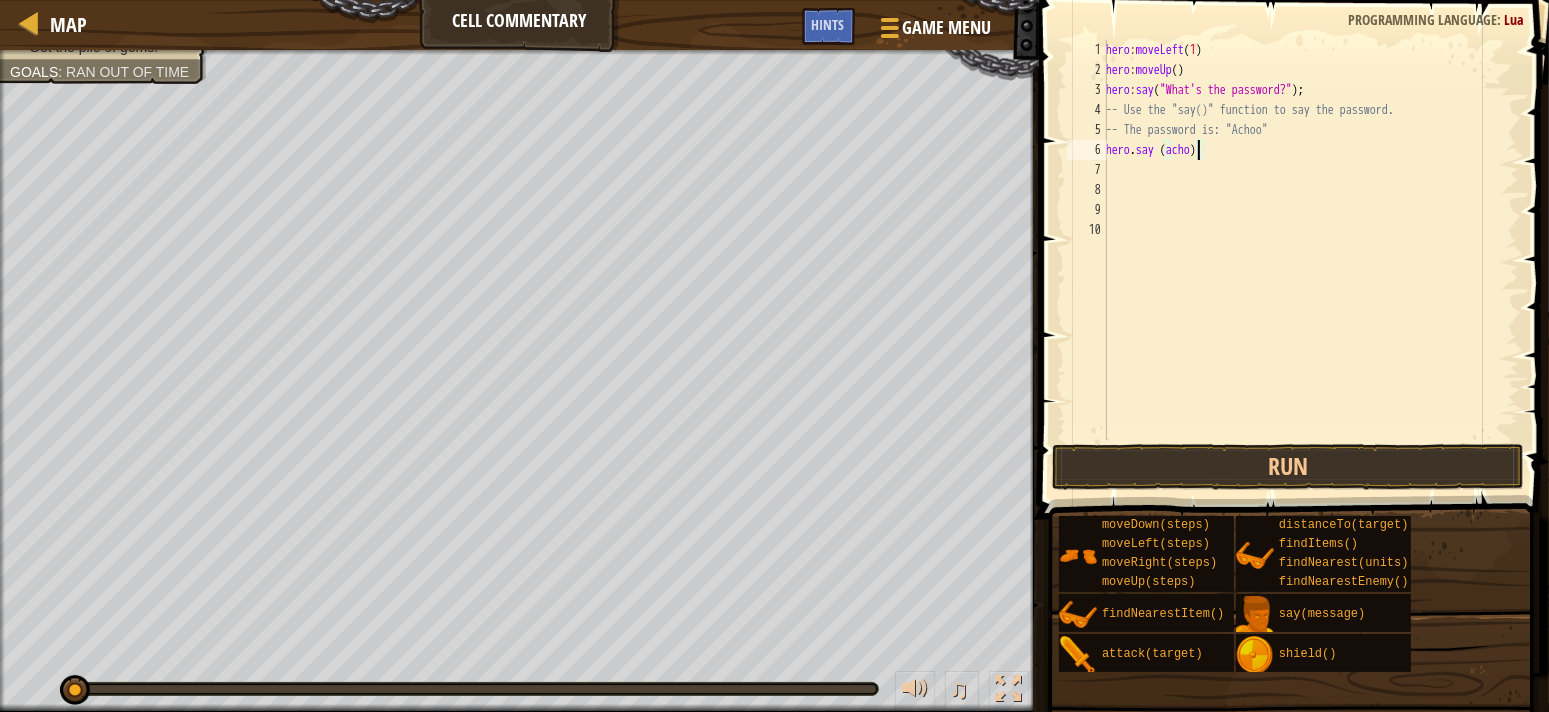 type on "hero.say (achoo)" 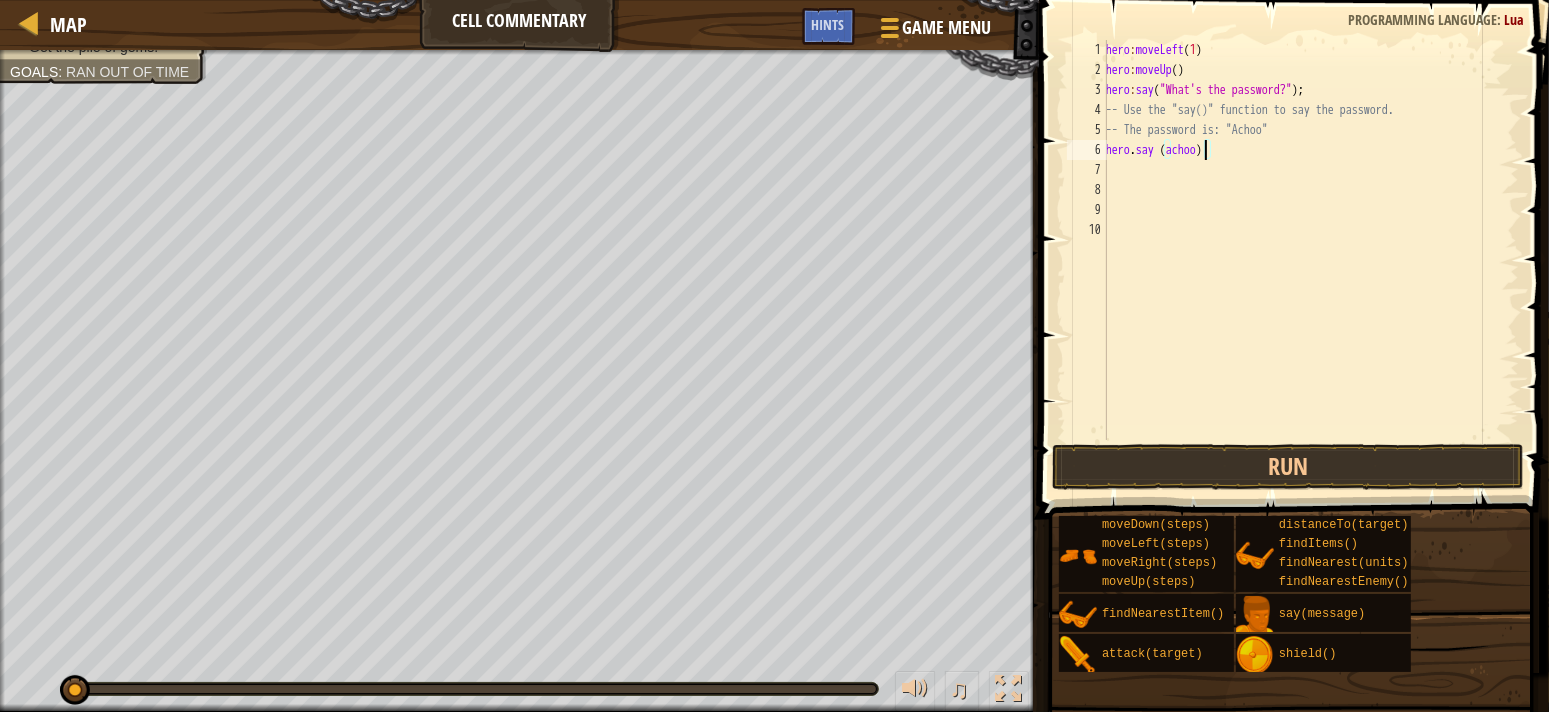 click on "hero : moveLeft ( 1 ) hero : moveUp ( ) hero : say ( "What's the password?" ) ; -- Use the "say()" function to say the password. -- The password is: "Achoo" hero . say   ( [GEOGRAPHIC_DATA] )" at bounding box center (1310, 260) 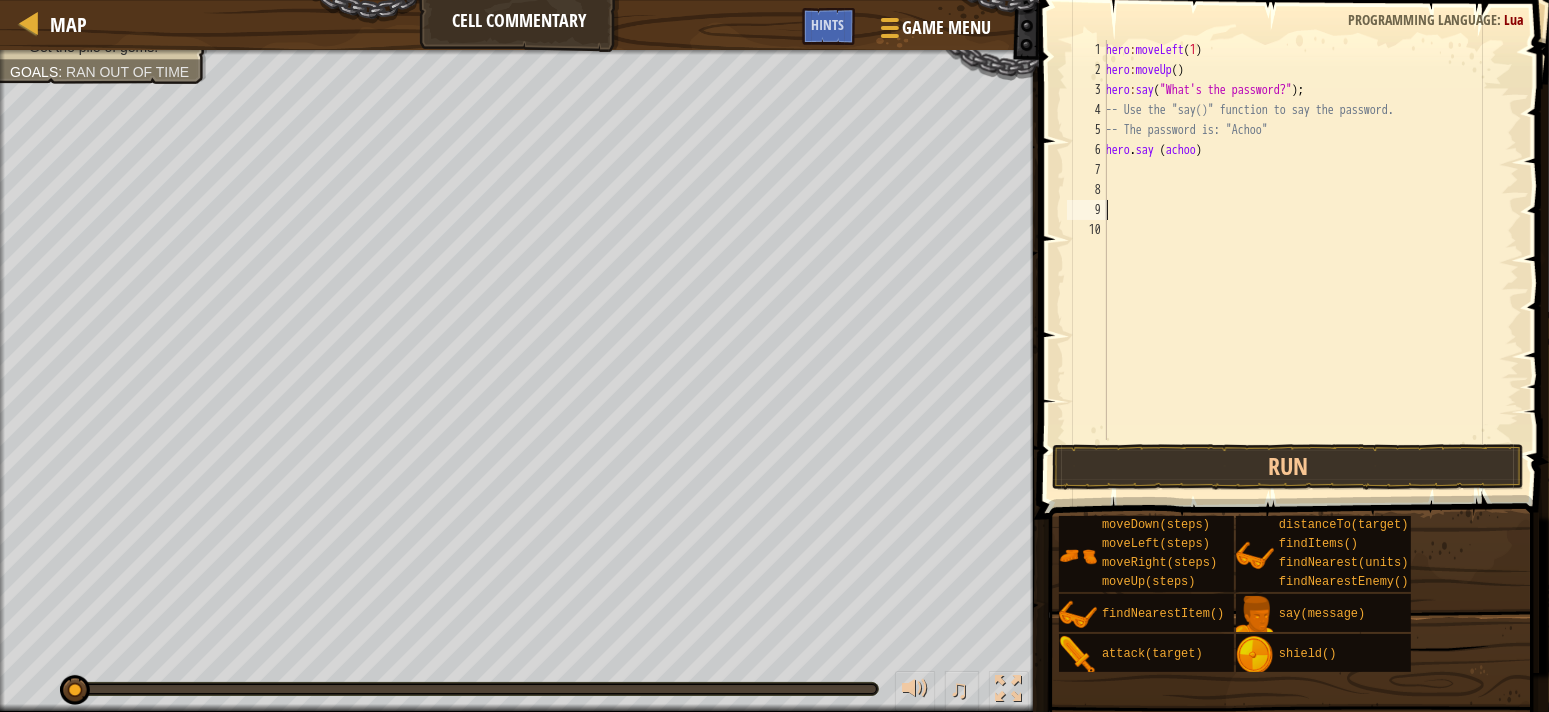 scroll, scrollTop: 8, scrollLeft: 0, axis: vertical 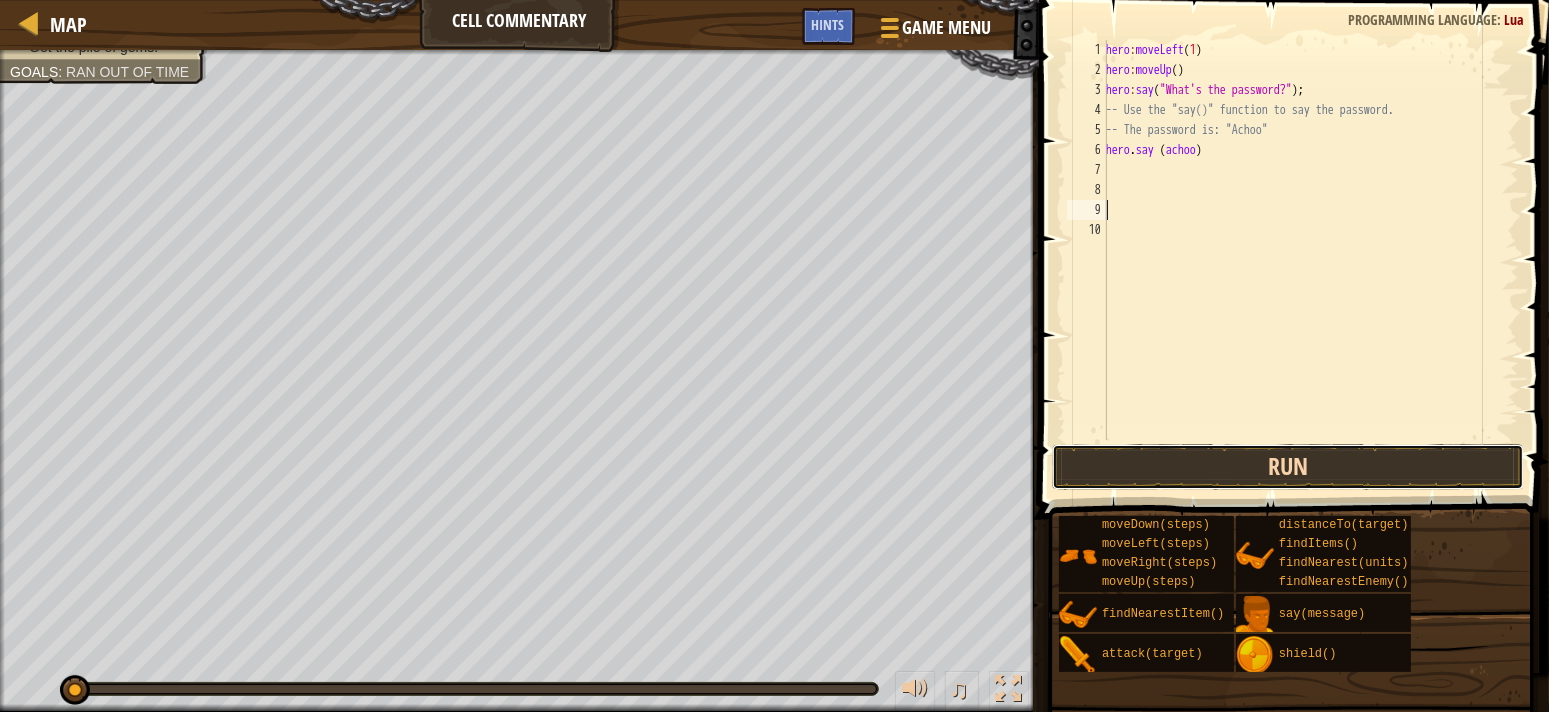 click on "Run" at bounding box center (1288, 467) 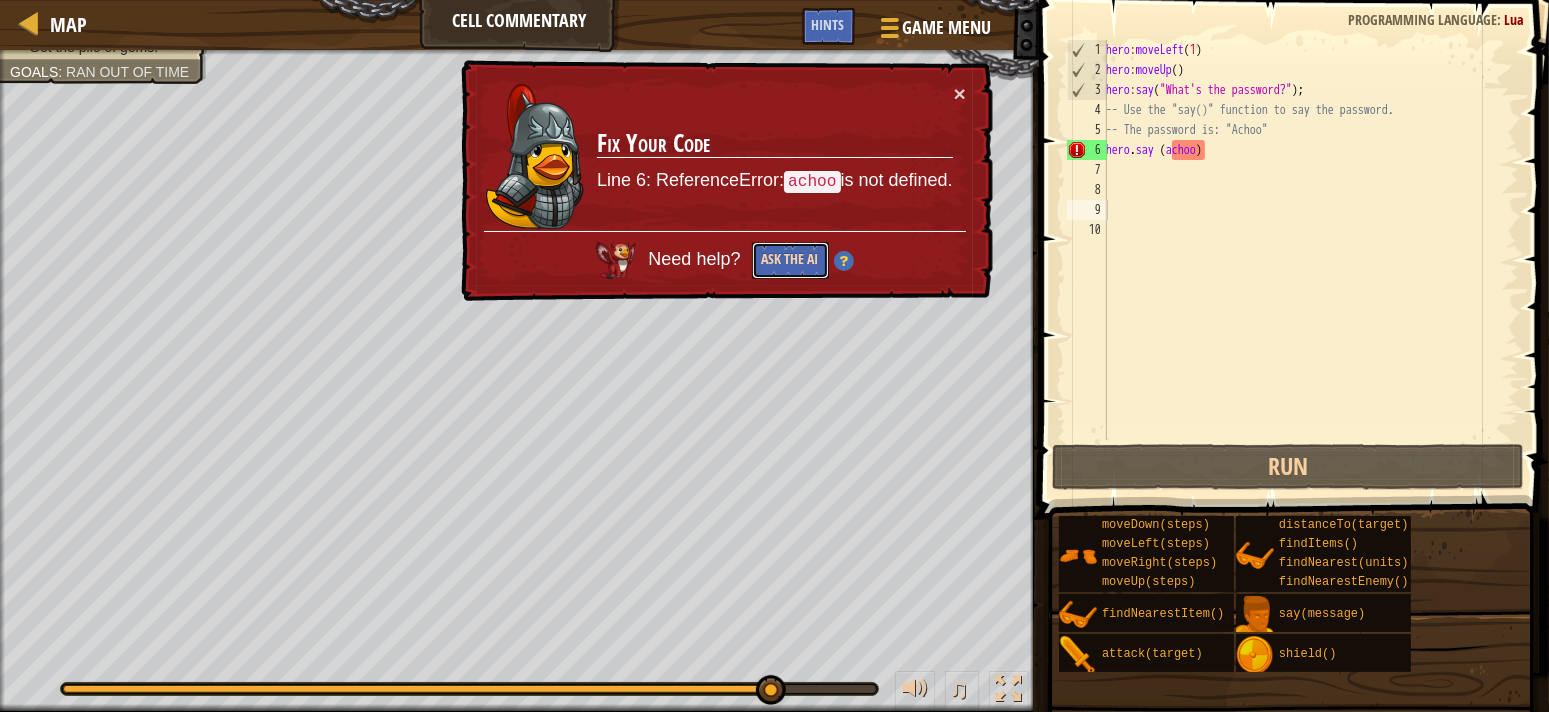click on "Ask the AI" at bounding box center (790, 260) 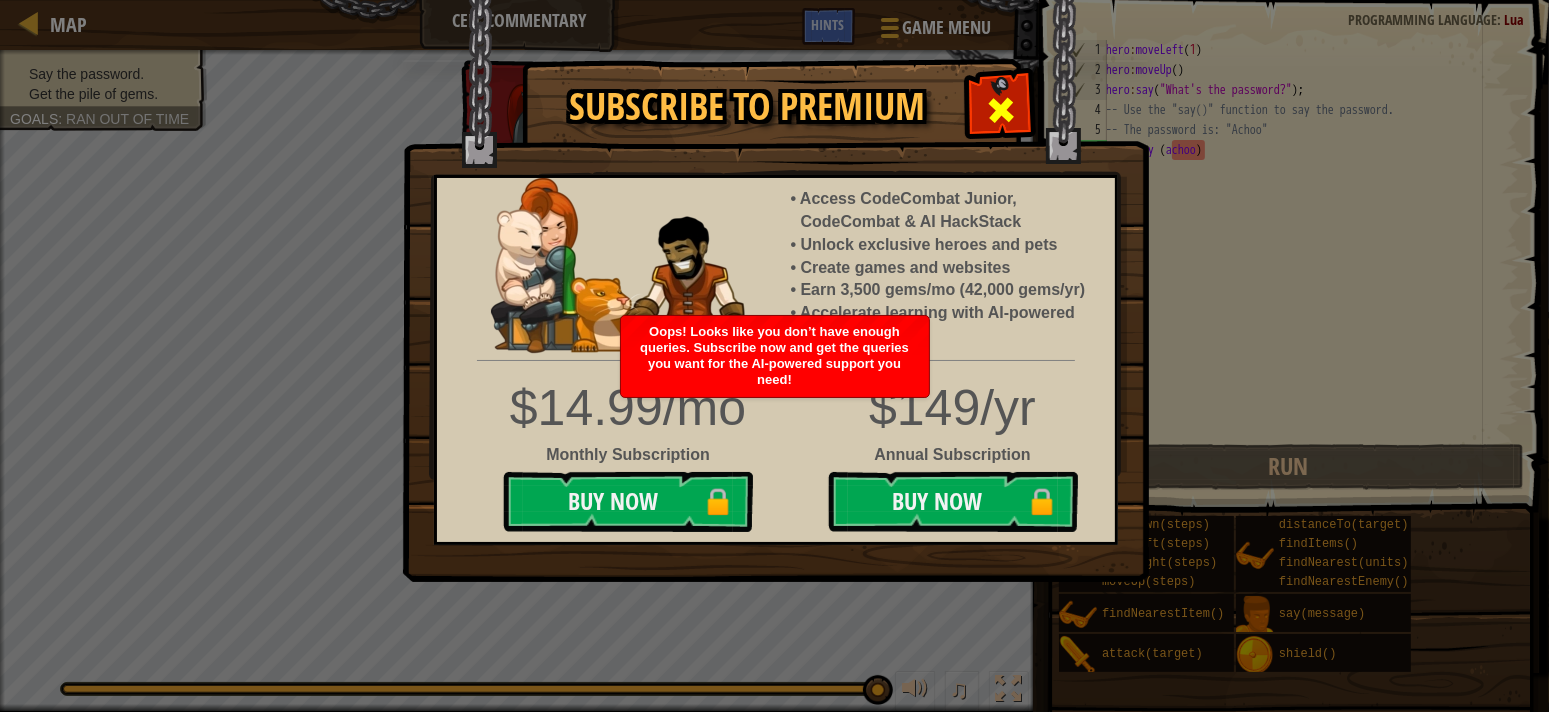 click at bounding box center (1001, 110) 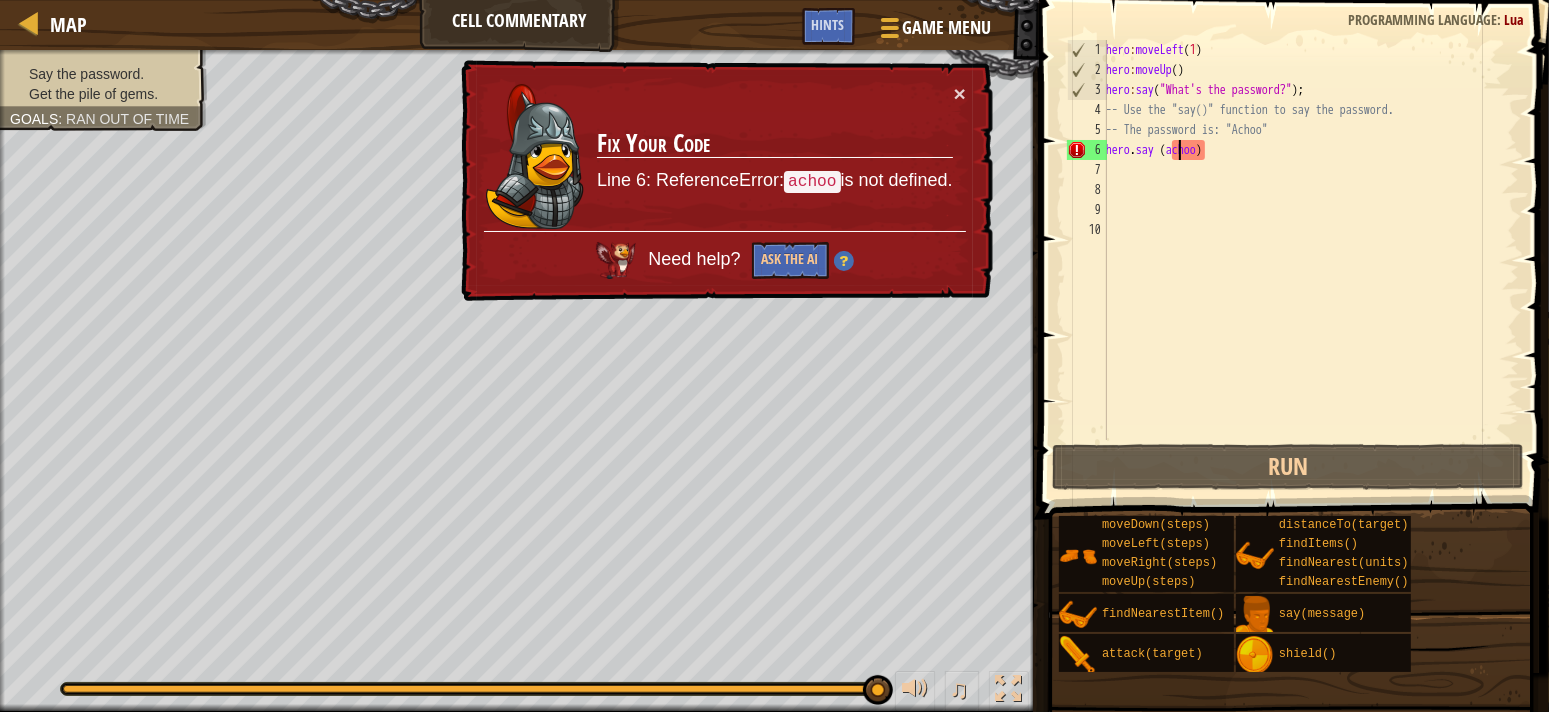 click on "hero : moveLeft ( 1 ) hero : moveUp ( ) hero : say ( "What's the password?" ) ; -- Use the "say()" function to say the password. -- The password is: "Achoo" hero . say   ( [GEOGRAPHIC_DATA] )" at bounding box center [1310, 260] 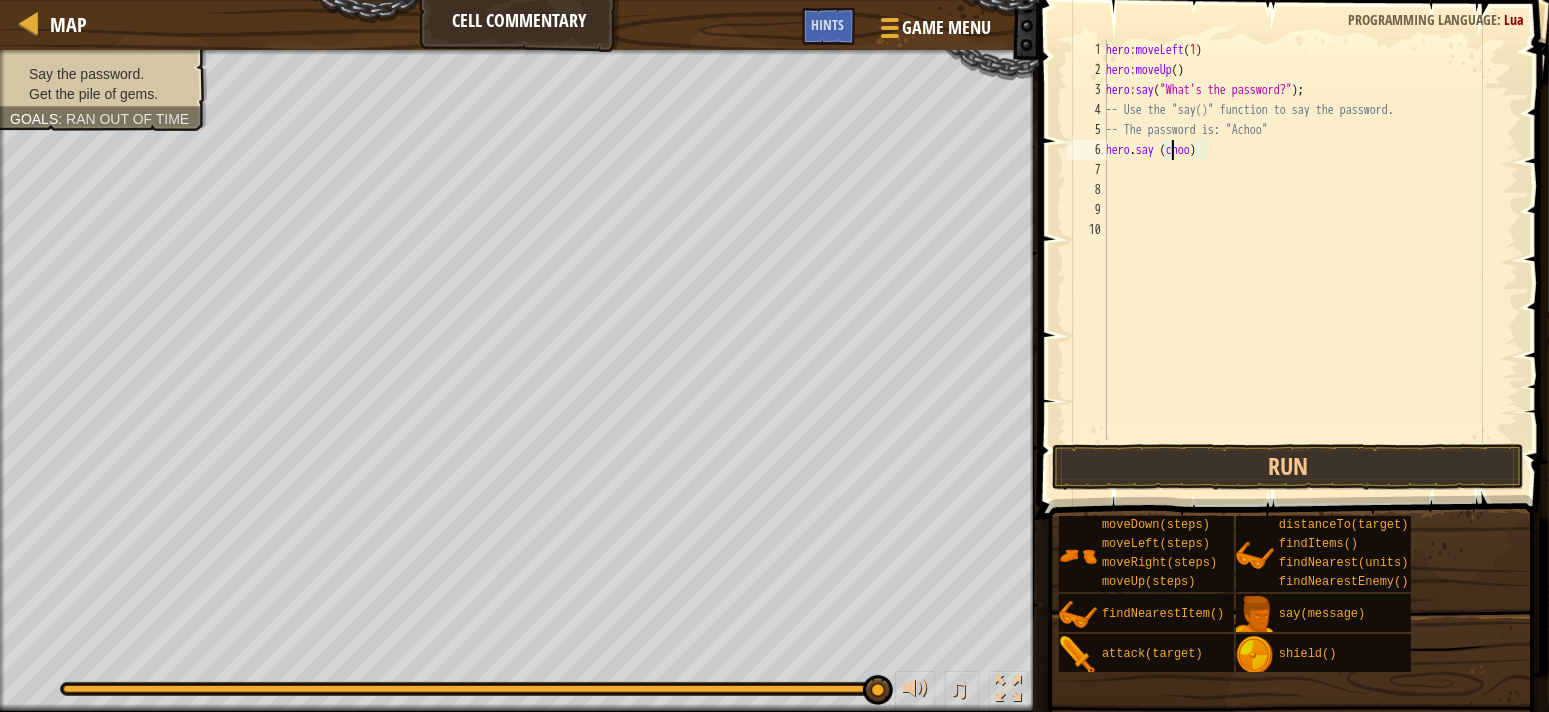type on "hero.say (Achoo)" 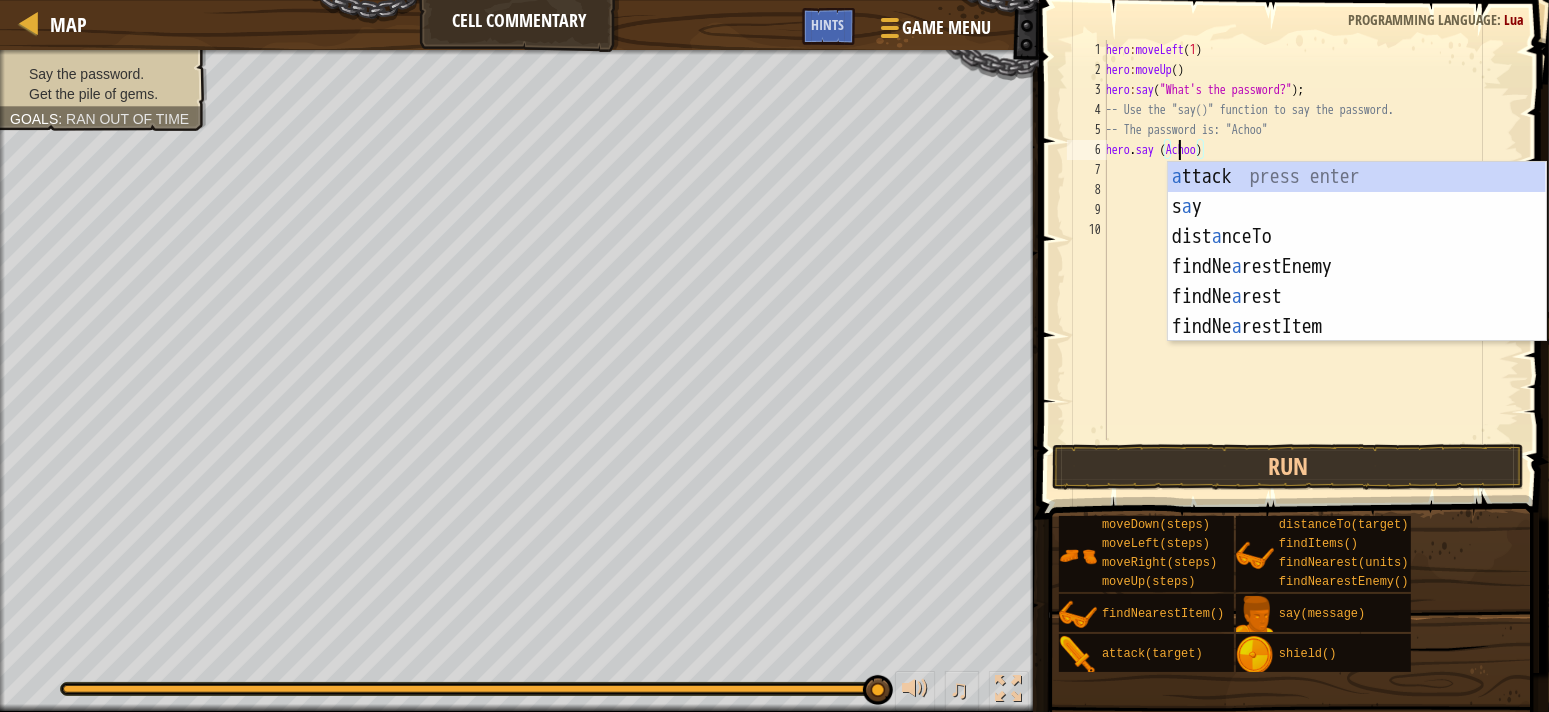scroll, scrollTop: 8, scrollLeft: 5, axis: both 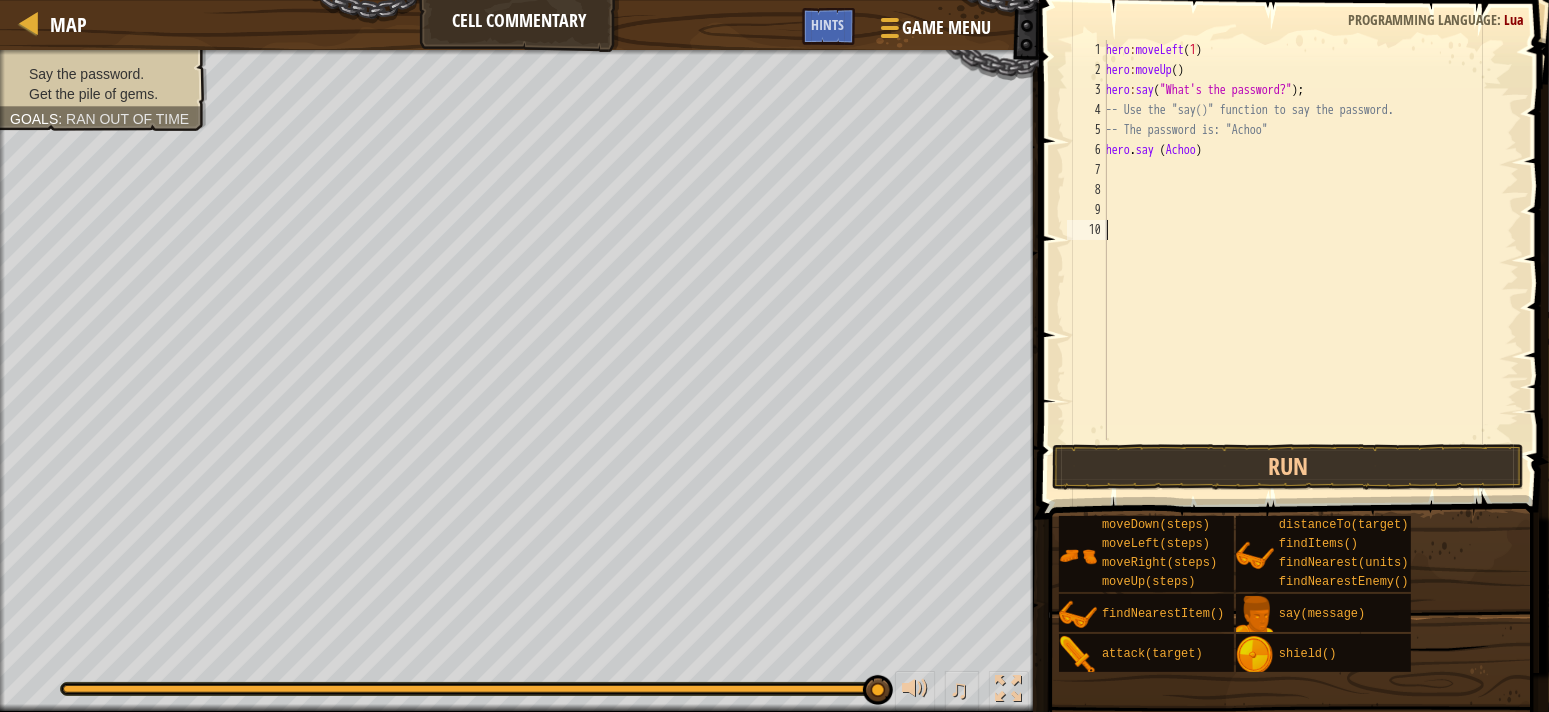 click on "hero : moveLeft ( 1 ) hero : moveUp ( ) hero : say ( "What's the password?" ) ; -- Use the "say()" function to say the password. -- The password is: "Achoo" hero . say   ( [GEOGRAPHIC_DATA] )" at bounding box center (1310, 260) 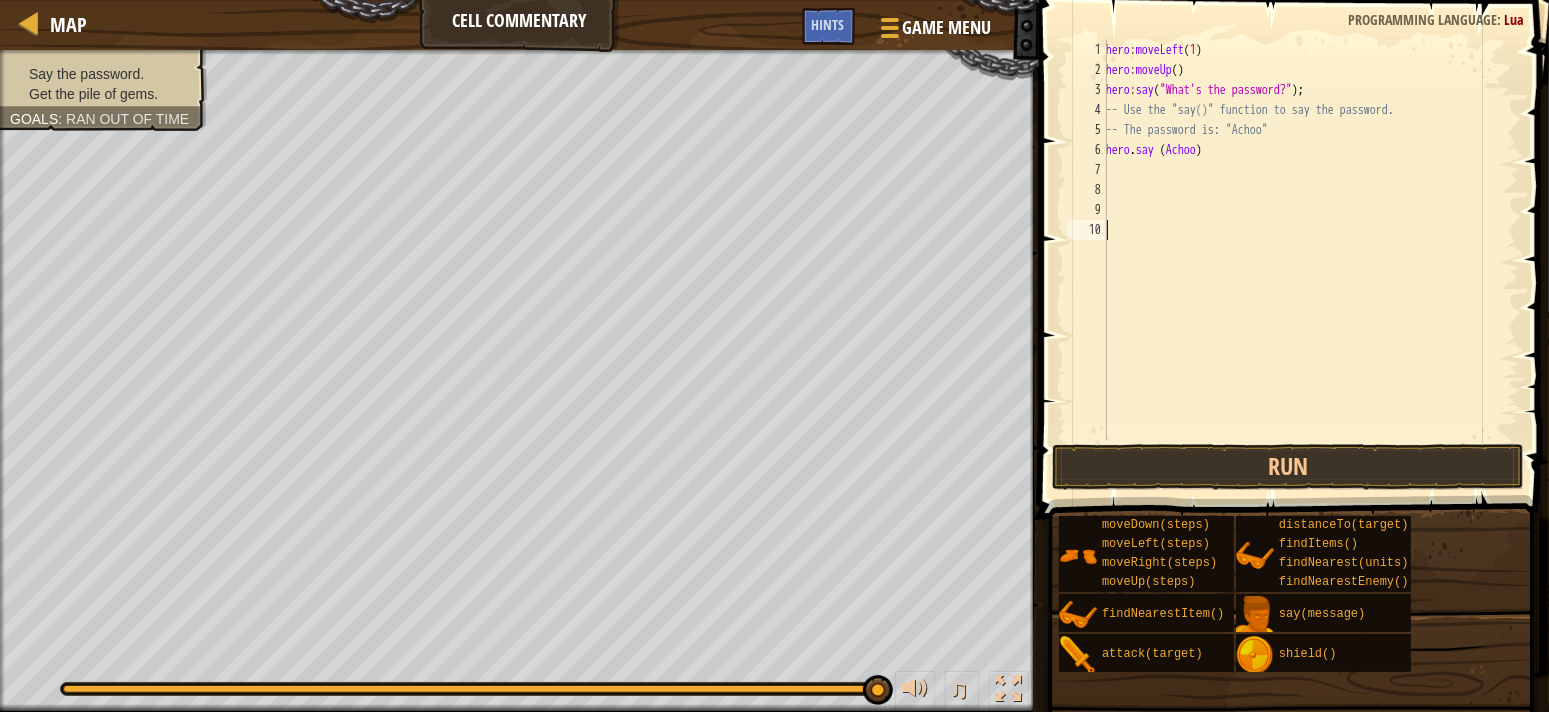 scroll, scrollTop: 8, scrollLeft: 0, axis: vertical 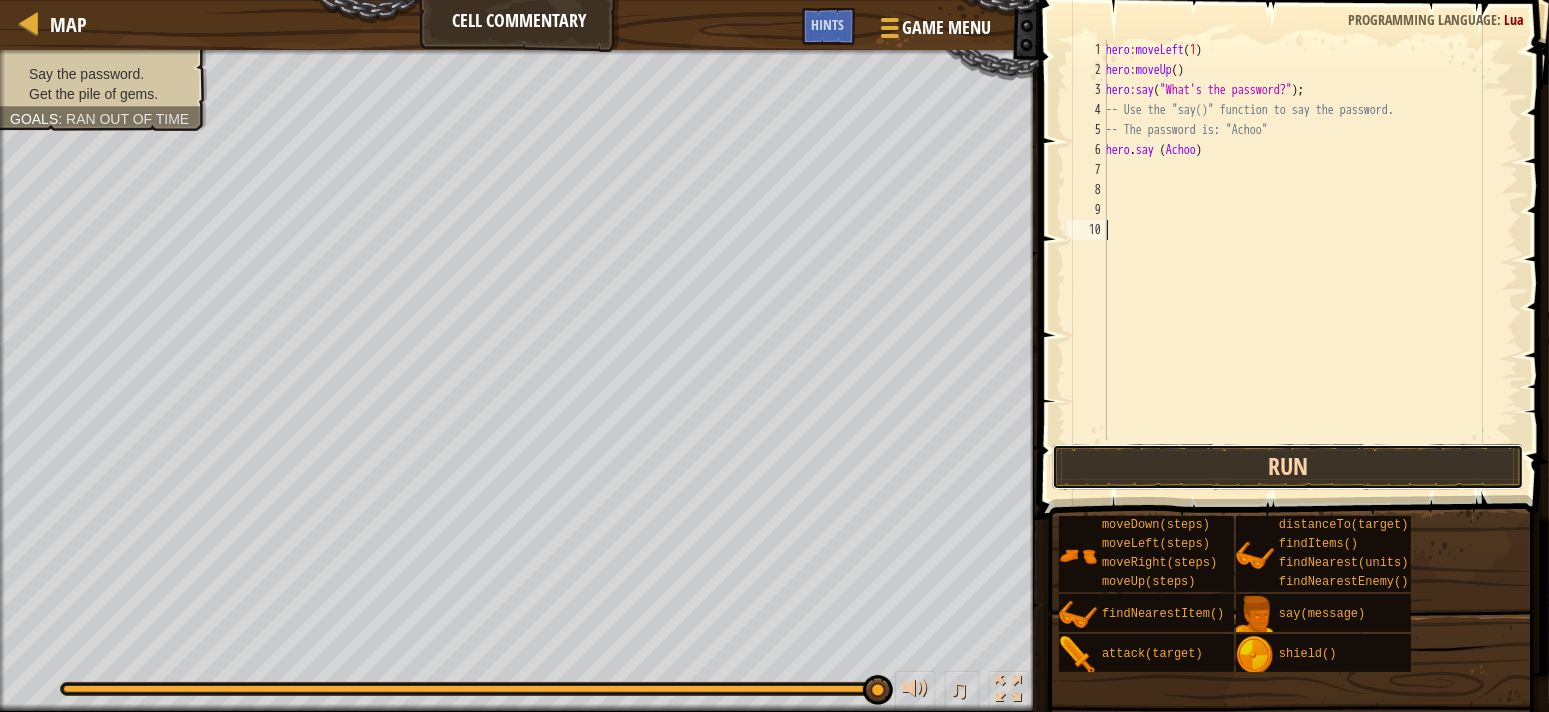 click on "Run" at bounding box center [1288, 467] 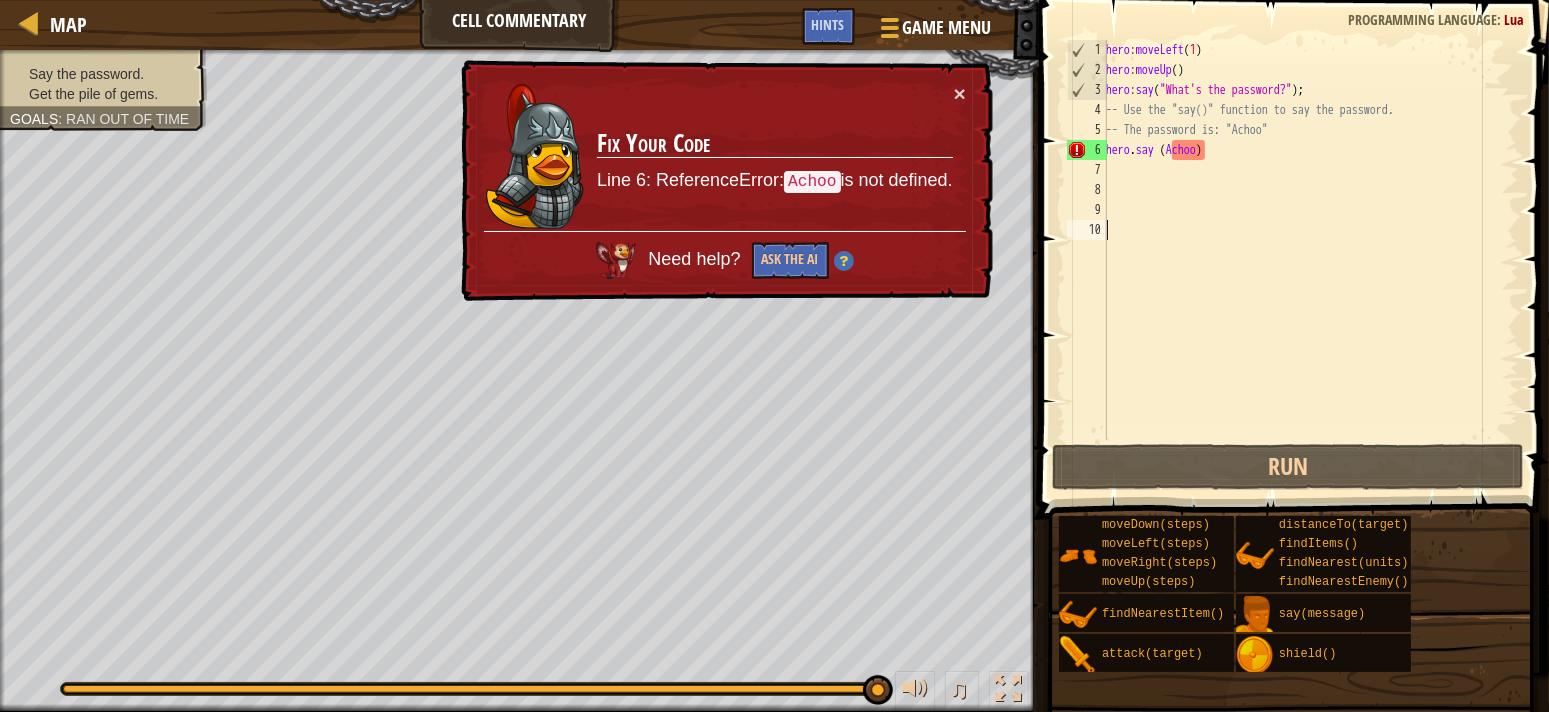 type on "hero.say (Achoo)" 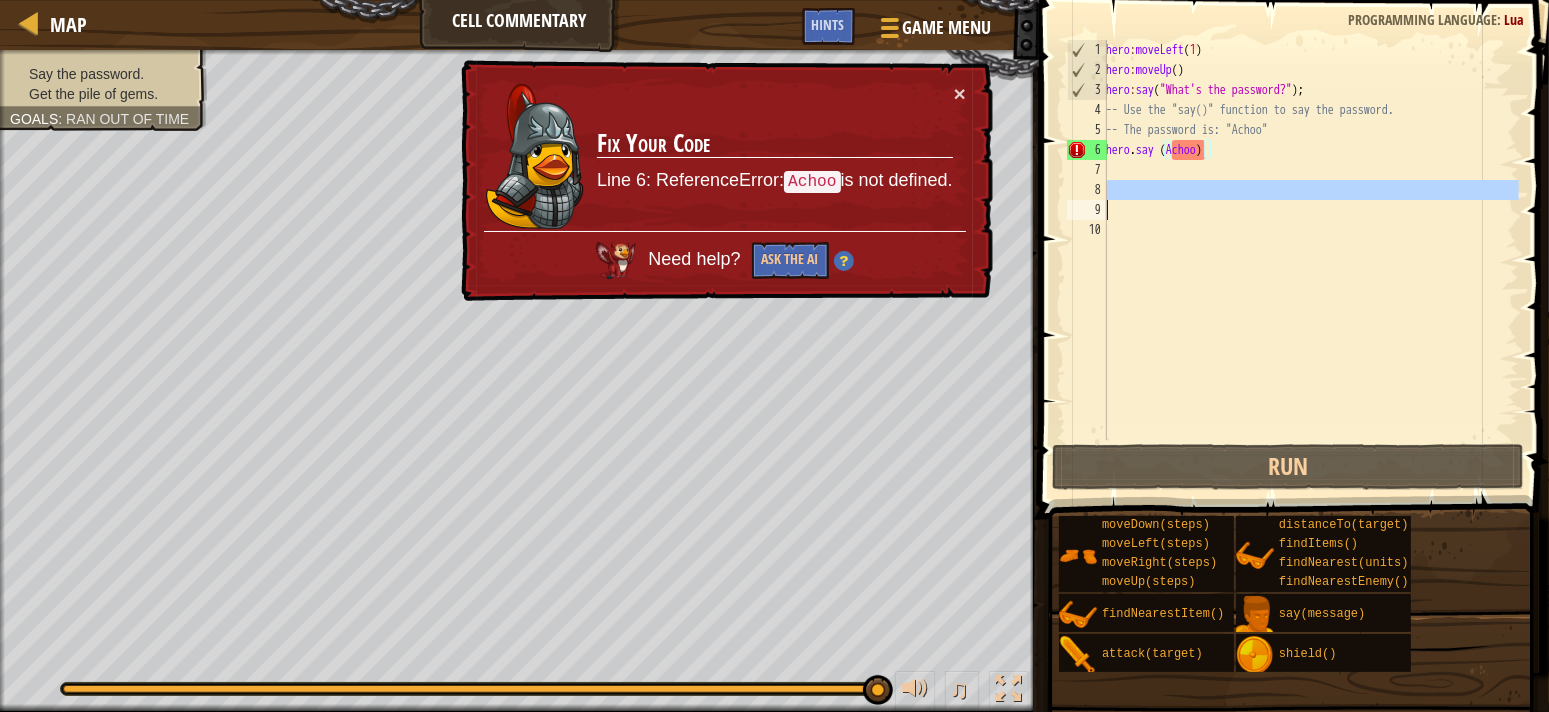 drag, startPoint x: 1258, startPoint y: 155, endPoint x: 1130, endPoint y: 204, distance: 137.05838 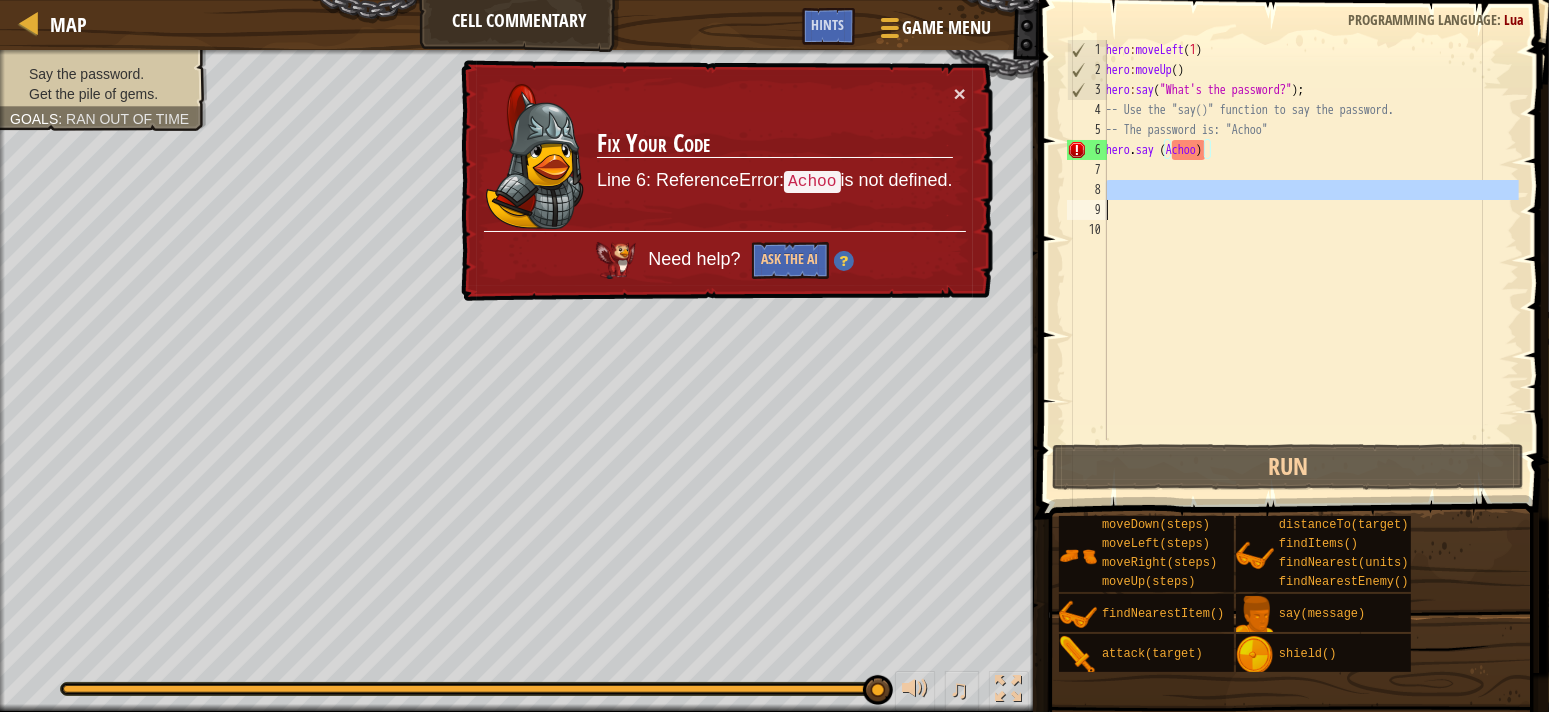 click on "hero : moveLeft ( 1 ) hero : moveUp ( ) hero : say ( "What's the password?" ) ; -- Use the "say()" function to say the password. -- The password is: "Achoo" hero . say   ( [GEOGRAPHIC_DATA] )" at bounding box center (1310, 260) 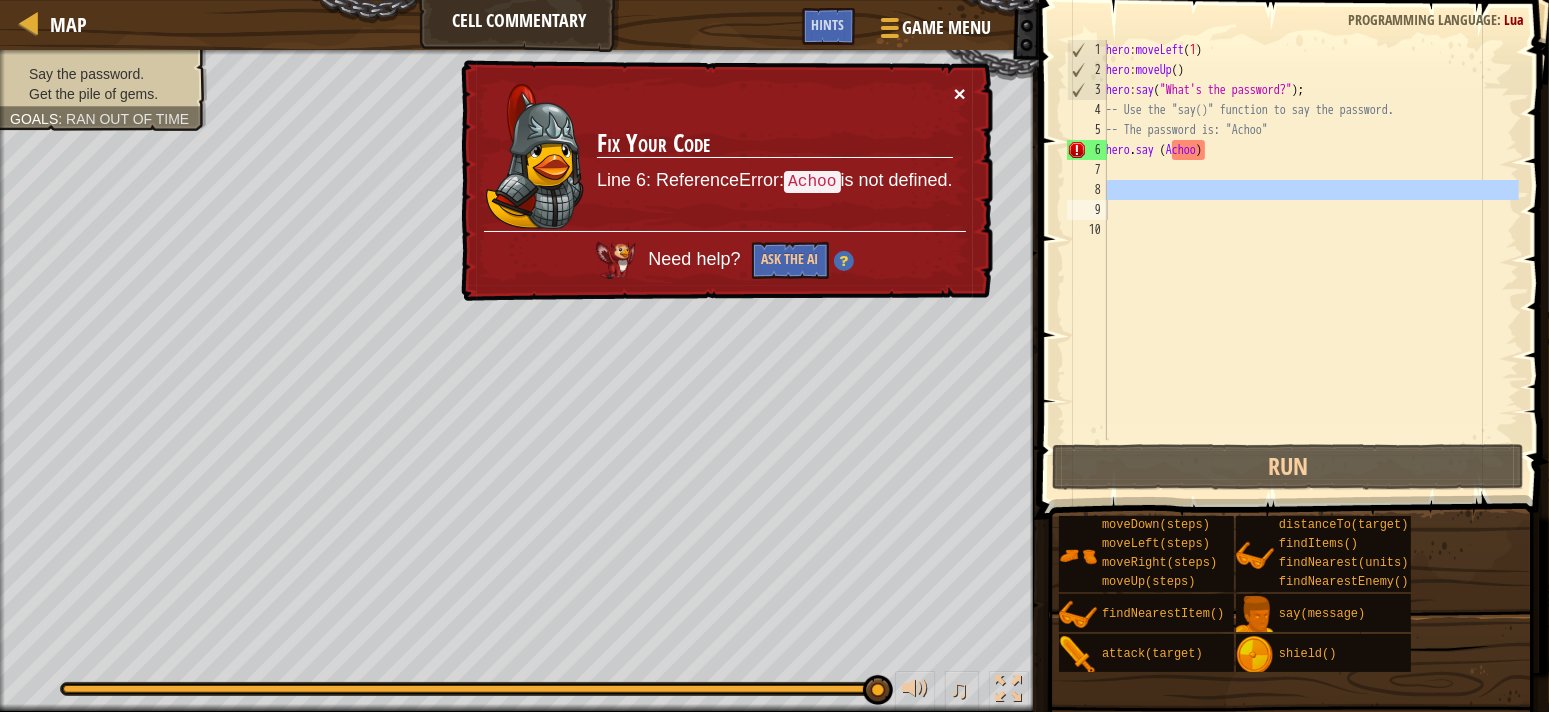 click on "×" at bounding box center (960, 93) 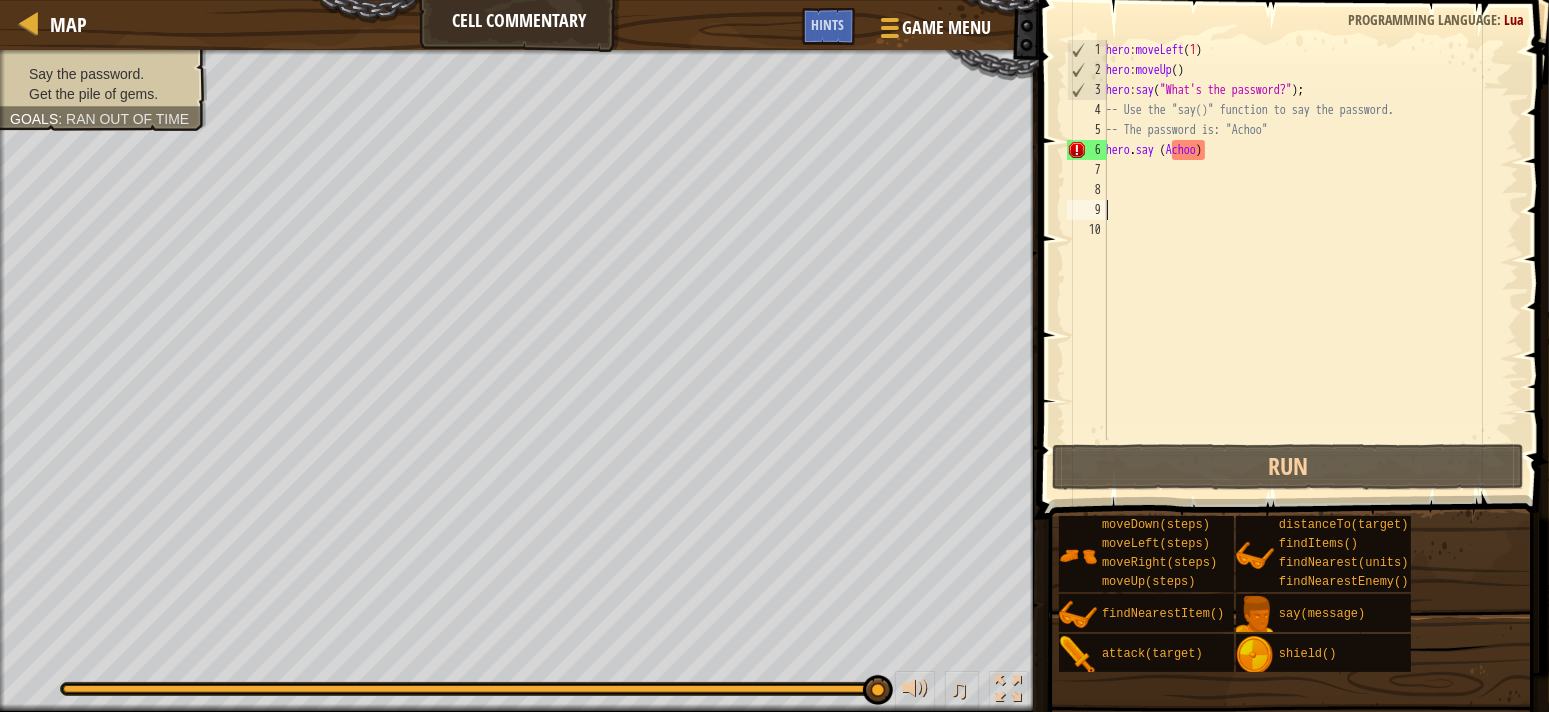 click on "hero : moveLeft ( 1 ) hero : moveUp ( ) hero : say ( "What's the password?" ) ; -- Use the "say()" function to say the password. -- The password is: "Achoo" hero . say   ( [GEOGRAPHIC_DATA] )" at bounding box center [1310, 260] 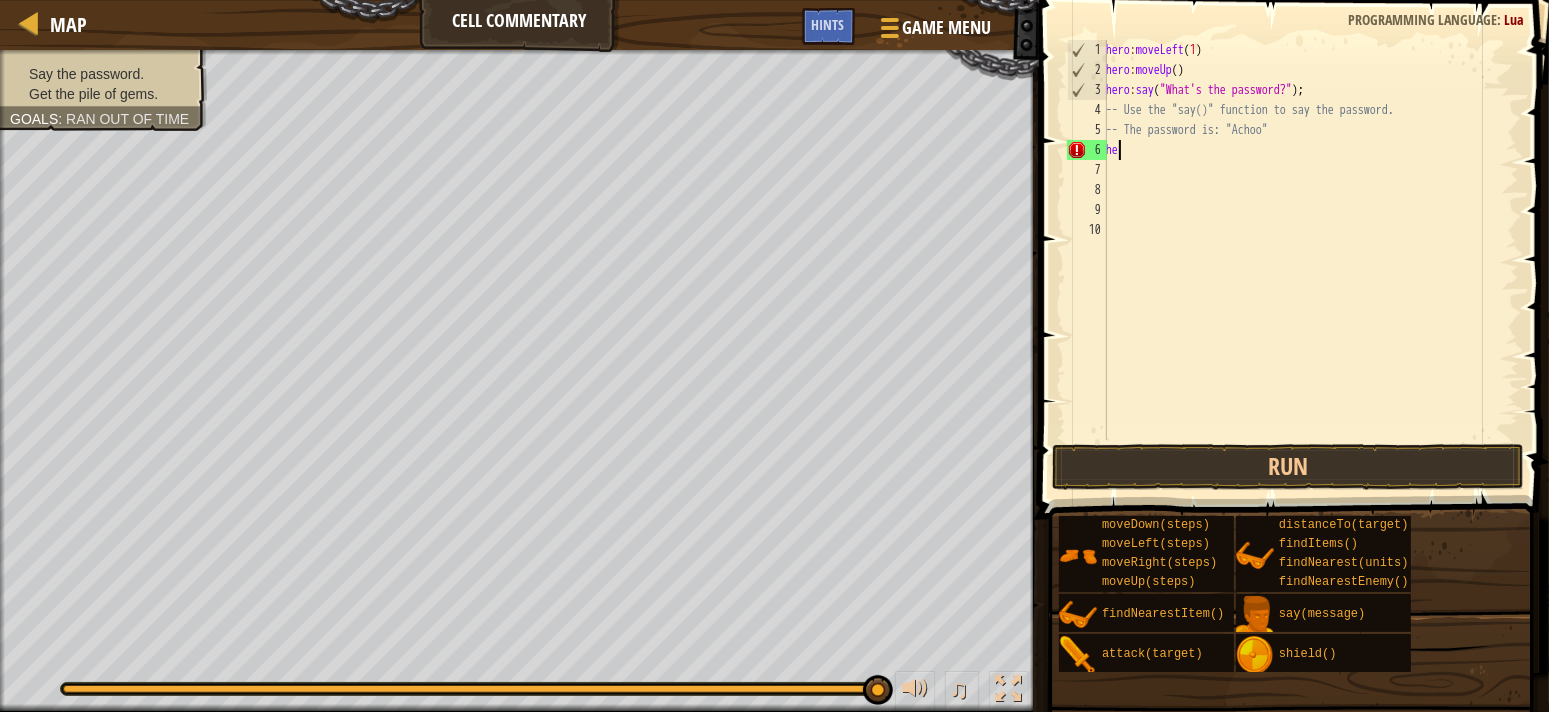 type on "h" 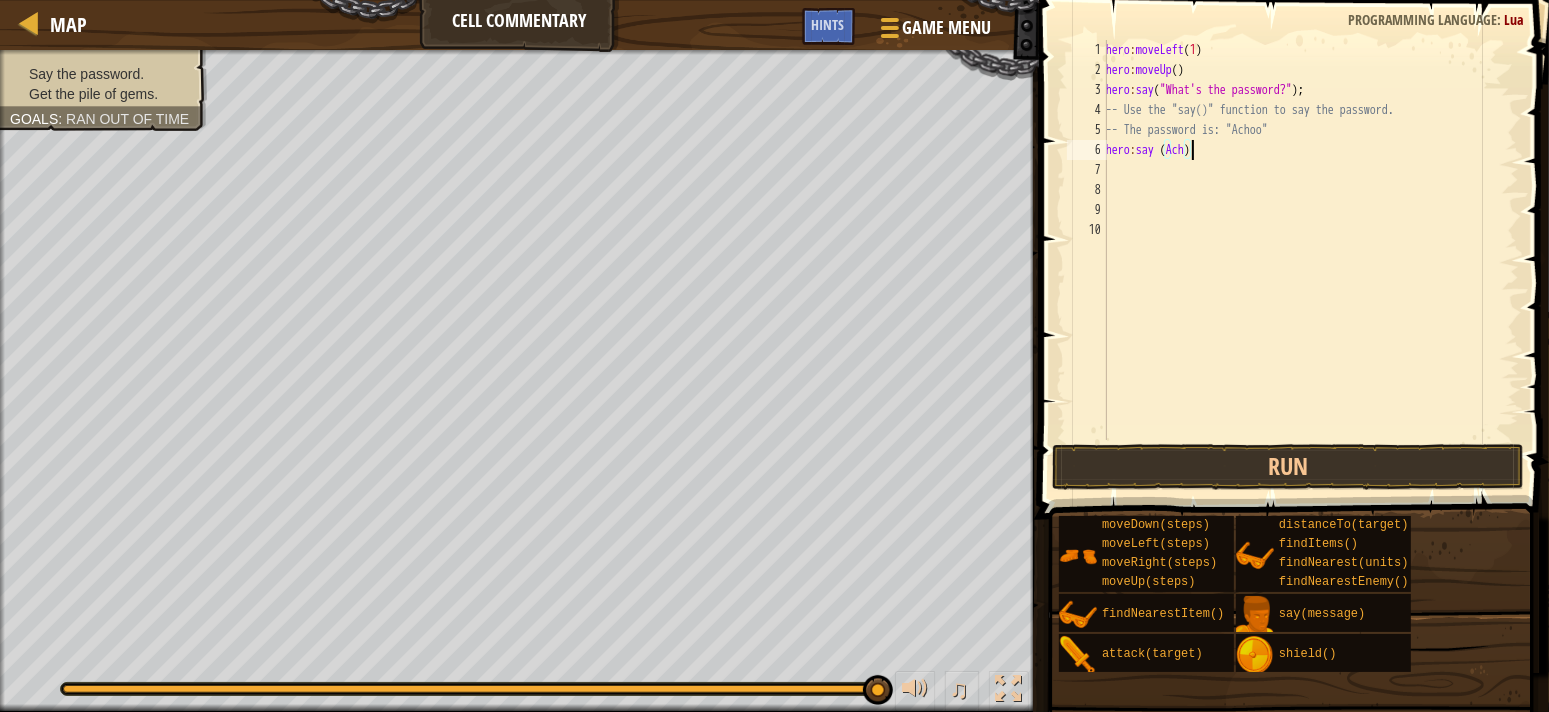 scroll, scrollTop: 8, scrollLeft: 7, axis: both 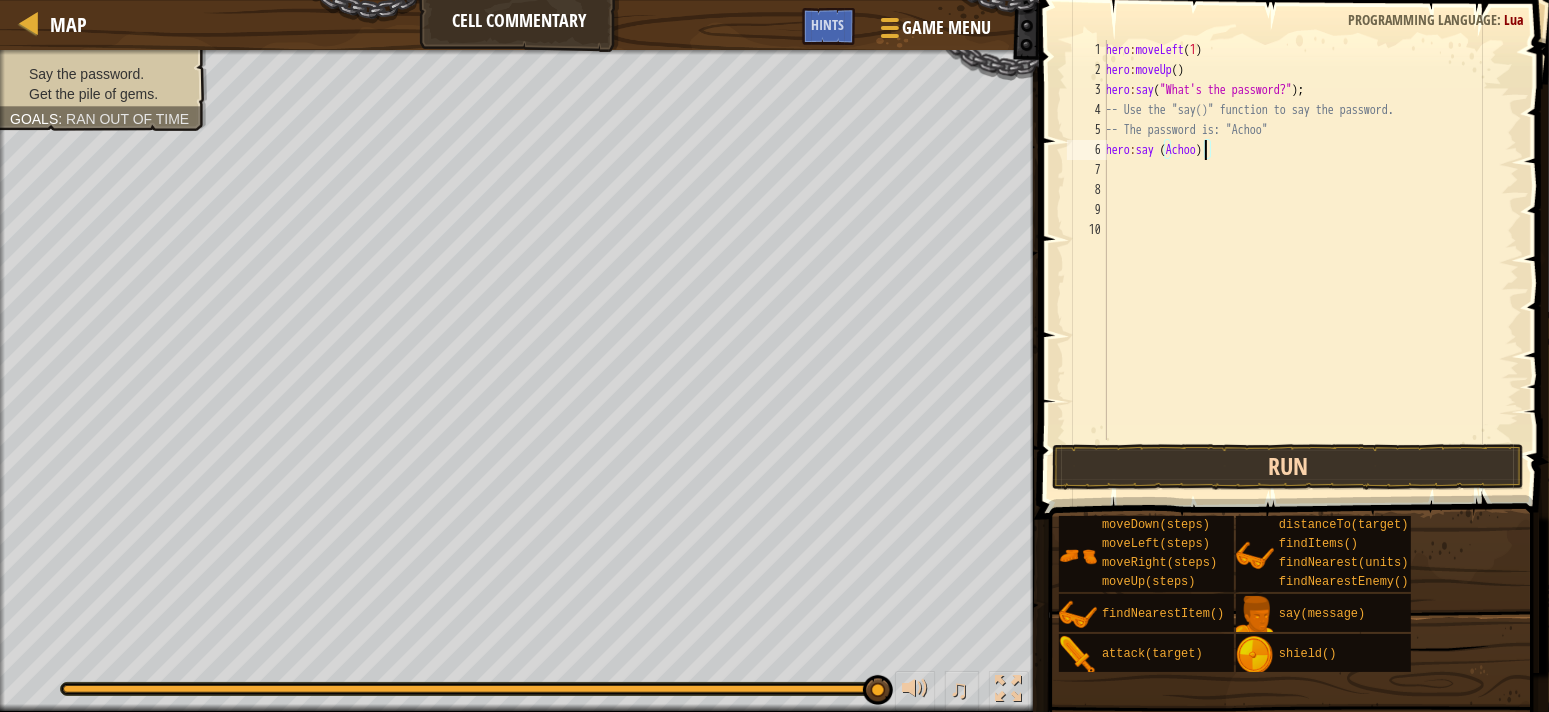 type on "hero:say (Achoo)" 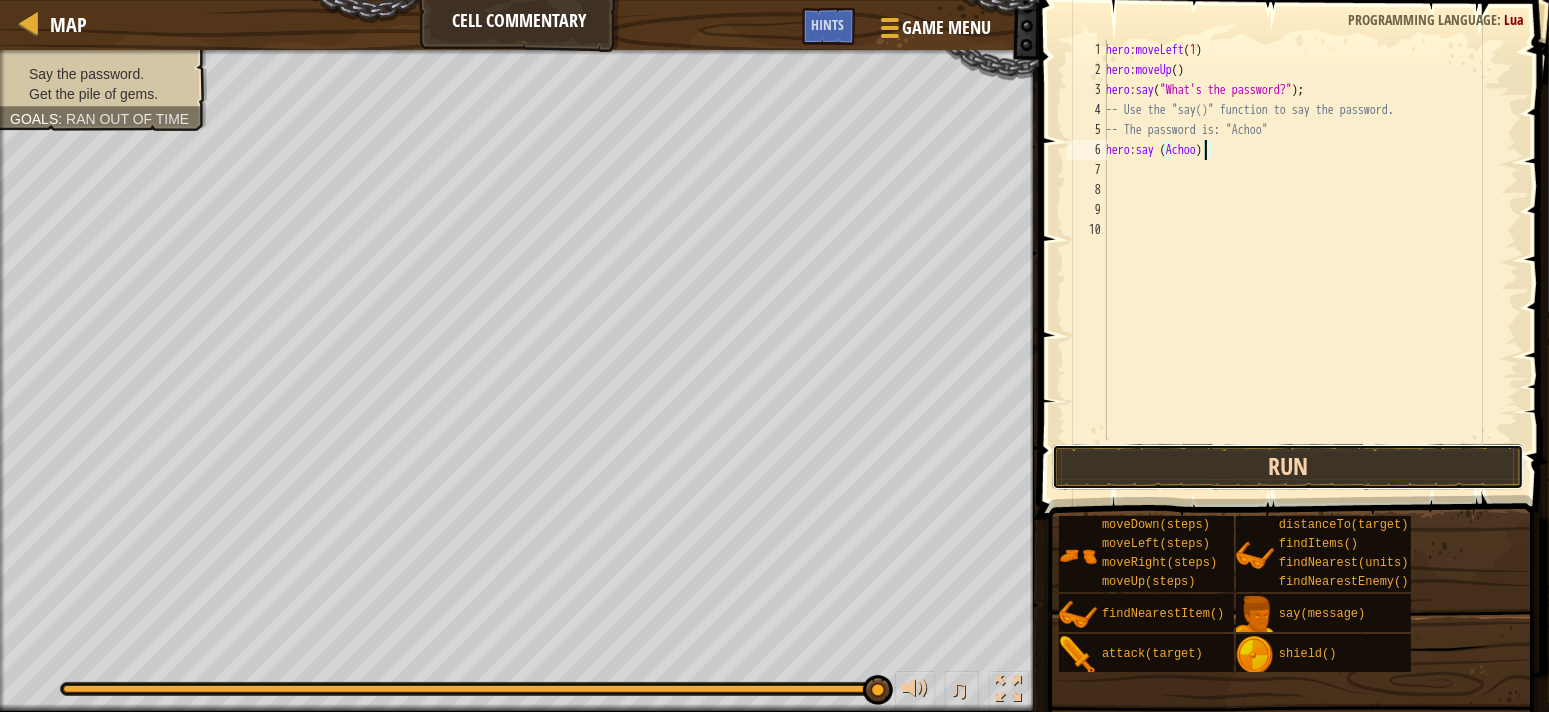 click on "Run" at bounding box center (1288, 467) 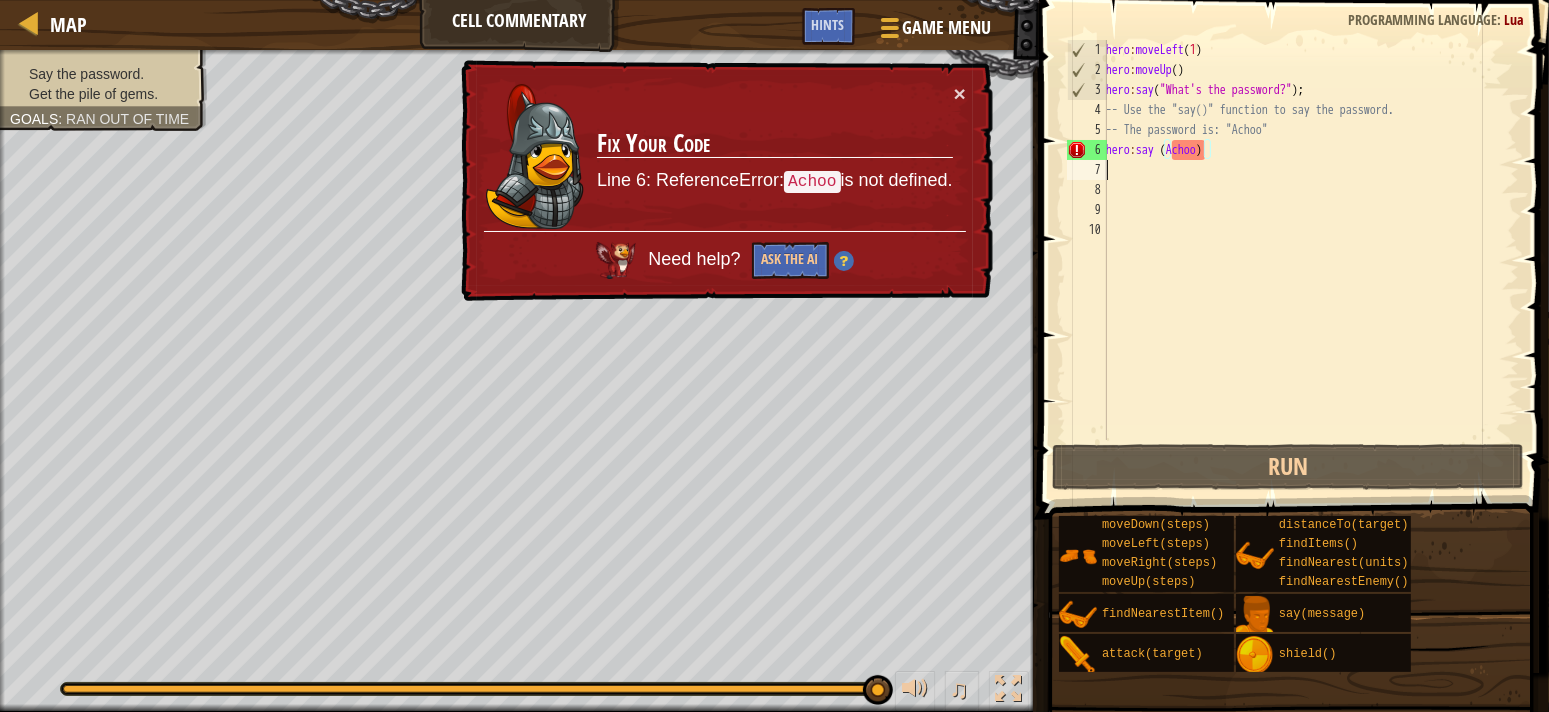 click on "hero : moveLeft ( 1 ) hero : moveUp ( ) hero : say ( "What's the password?" ) ; -- Use the "say()" function to say the password. -- The password is: "Achoo" hero : say   ( [PERSON_NAME] )" at bounding box center (1310, 260) 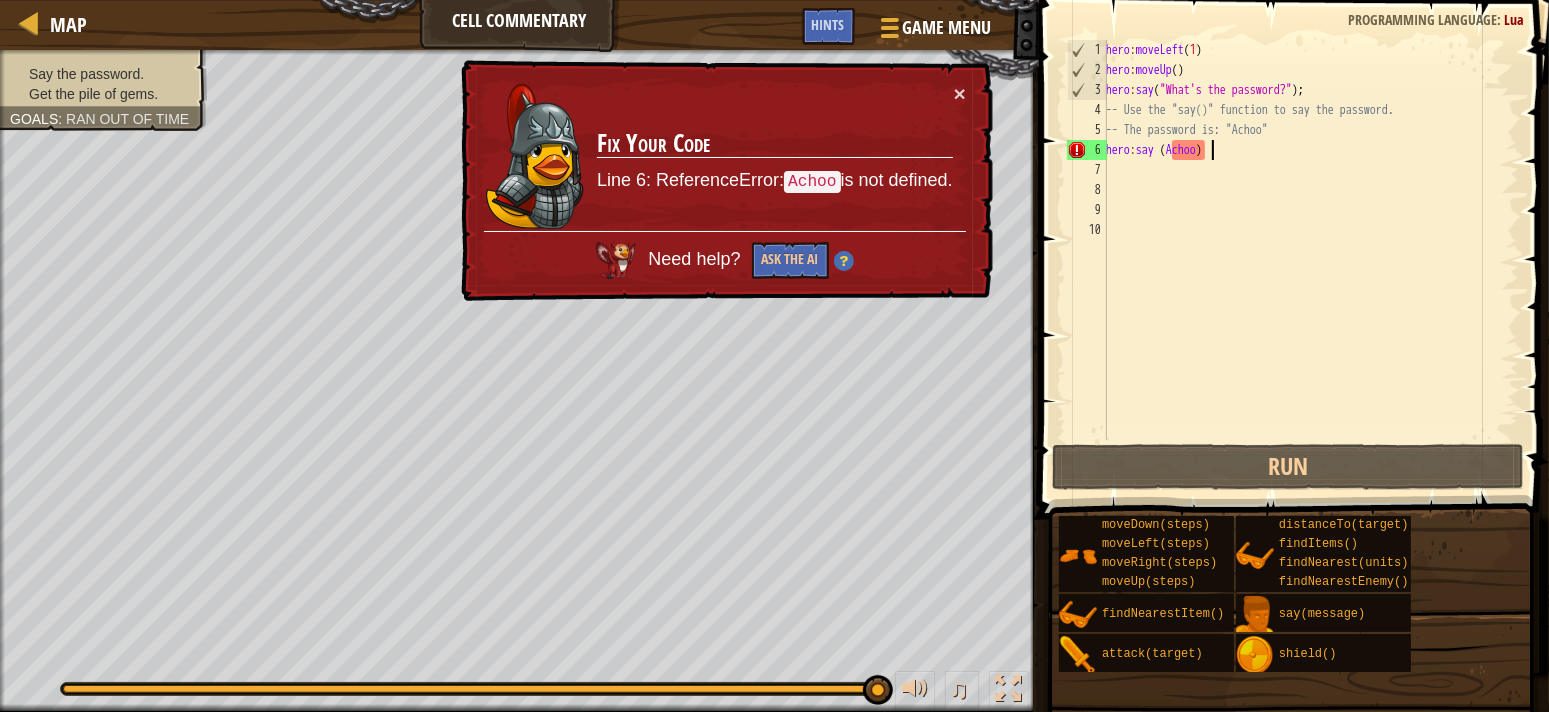 click on "hero : moveLeft ( 1 ) hero : moveUp ( ) hero : say ( "What's the password?" ) ; -- Use the "say()" function to say the password. -- The password is: "Achoo" hero : say   ( [PERSON_NAME] )" at bounding box center (1310, 260) 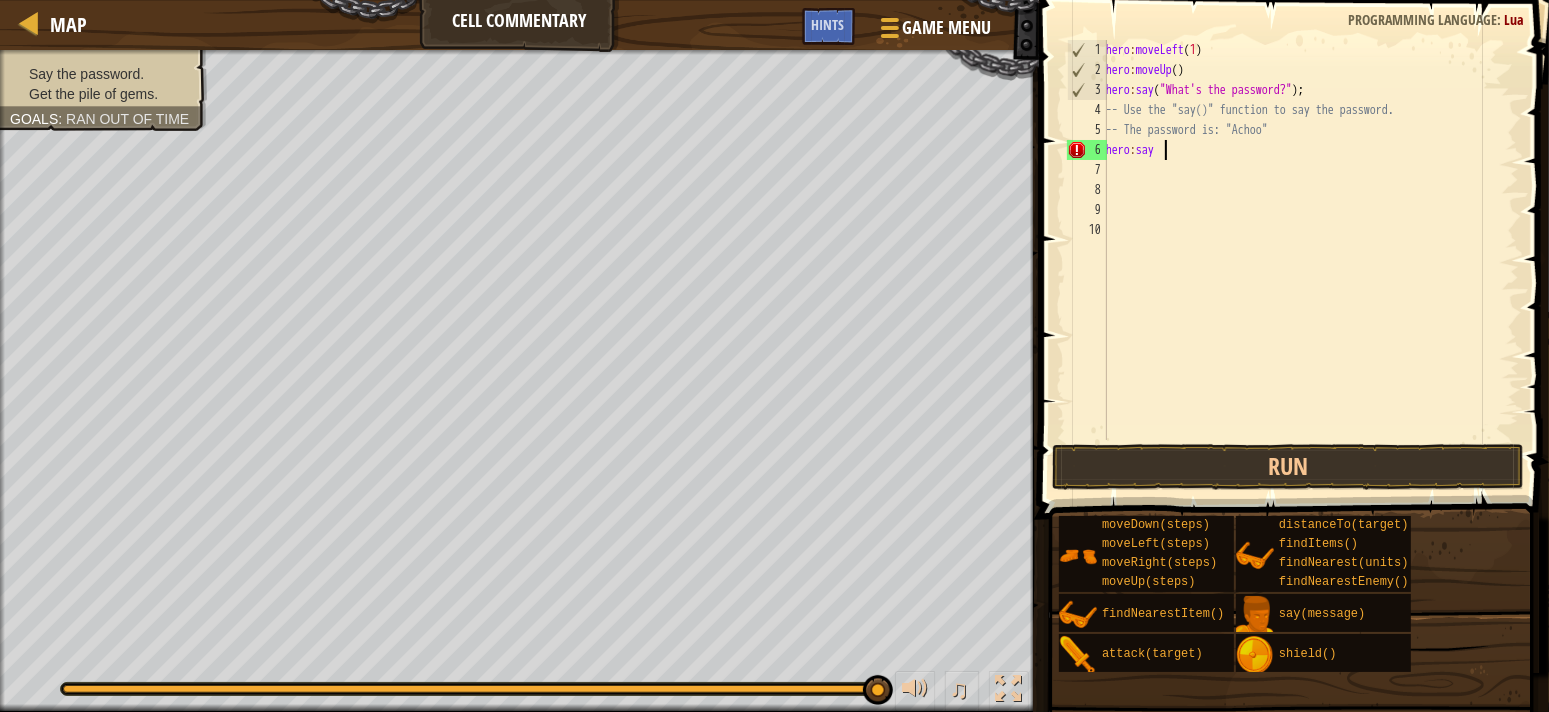 type on "h" 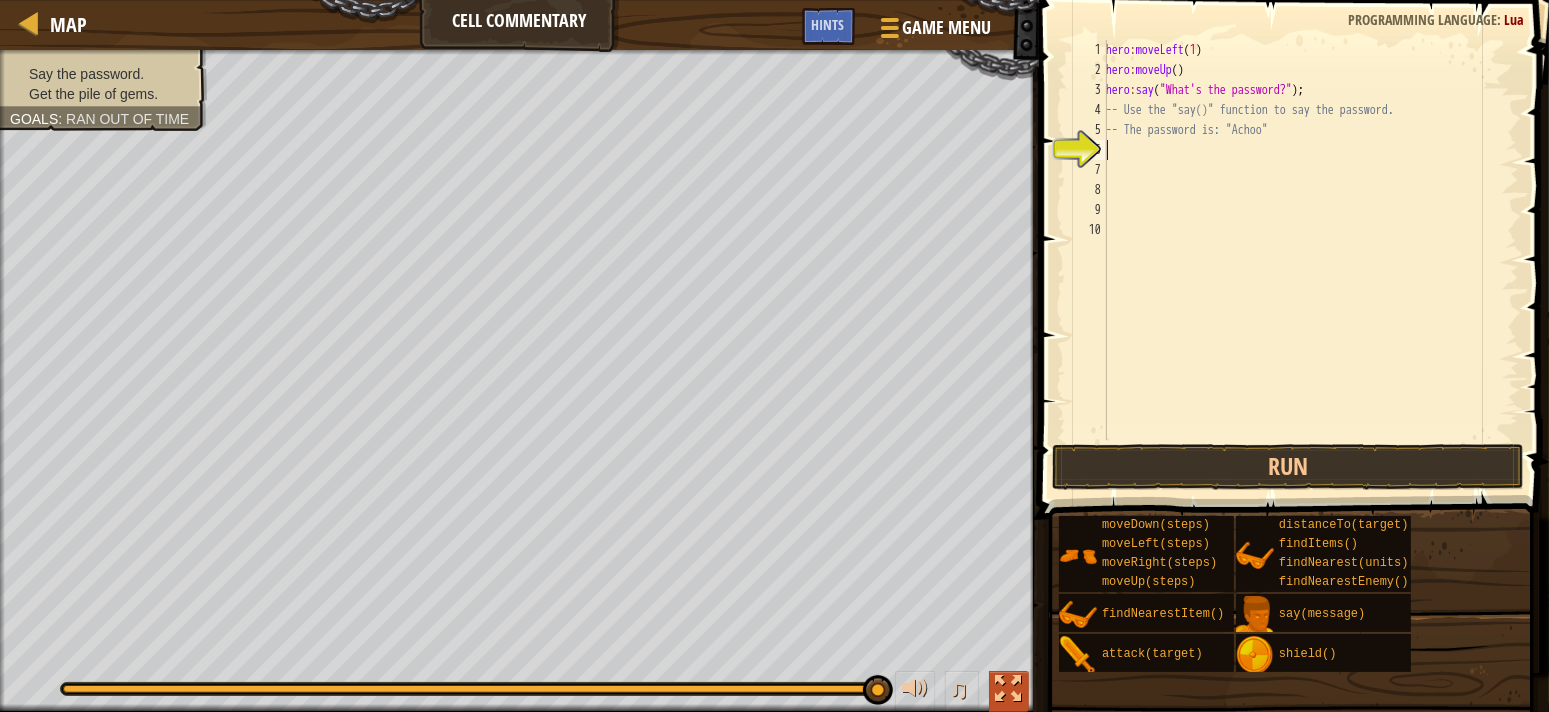 click at bounding box center [1009, 689] 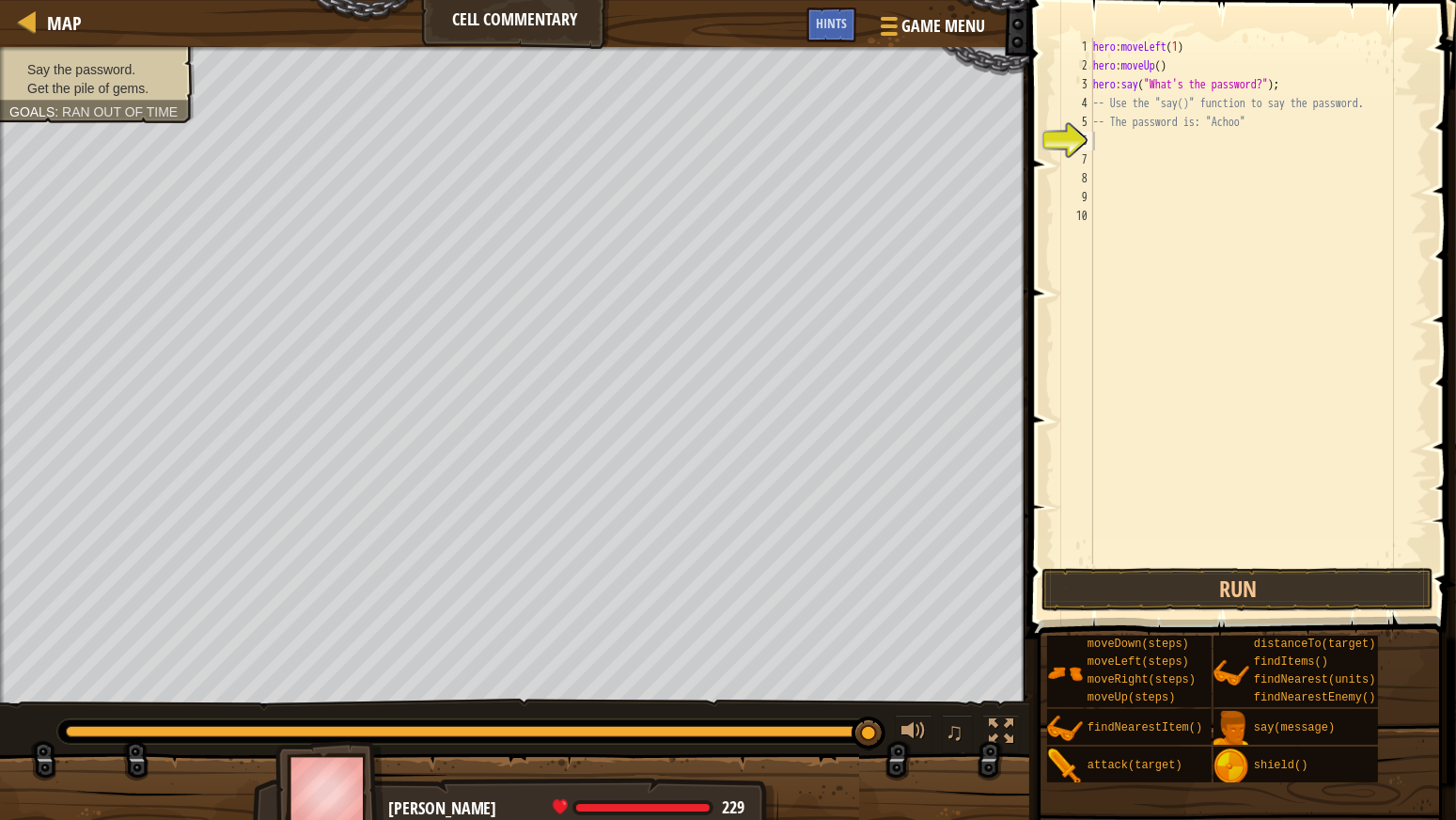 drag, startPoint x: 681, startPoint y: 806, endPoint x: 602, endPoint y: 812, distance: 79.2275 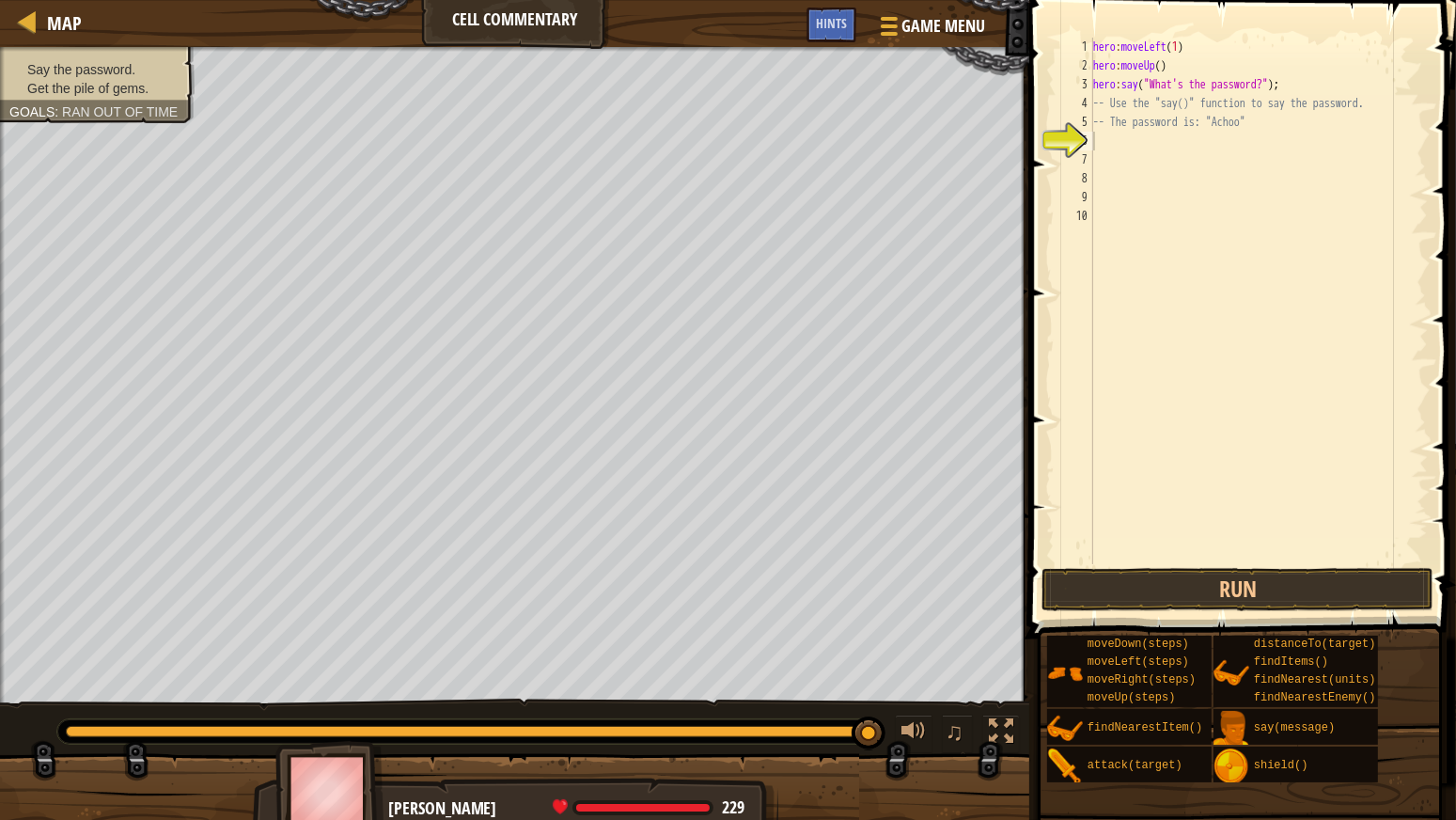 click at bounding box center (643, 808) 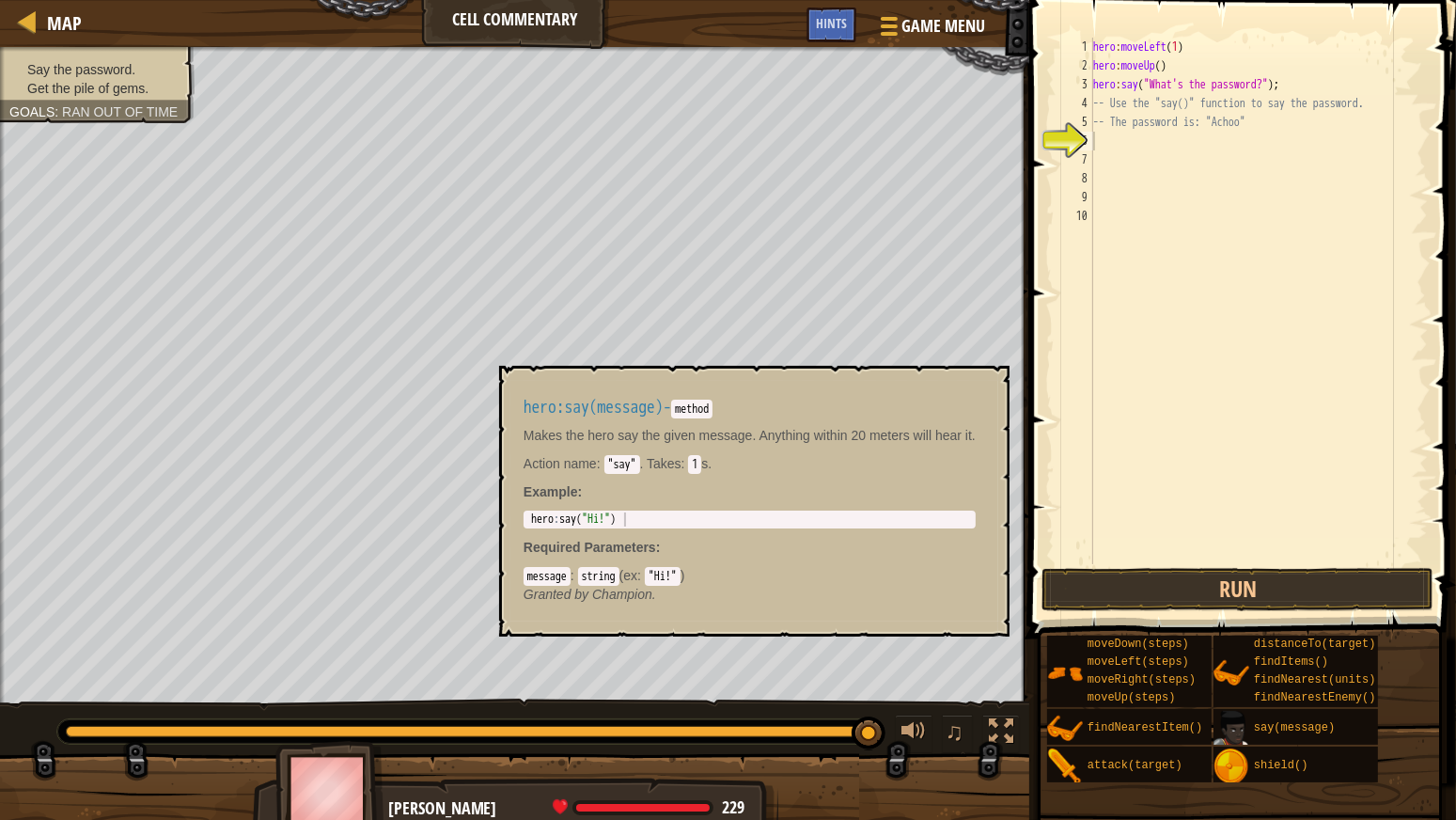 click at bounding box center (1231, 729) 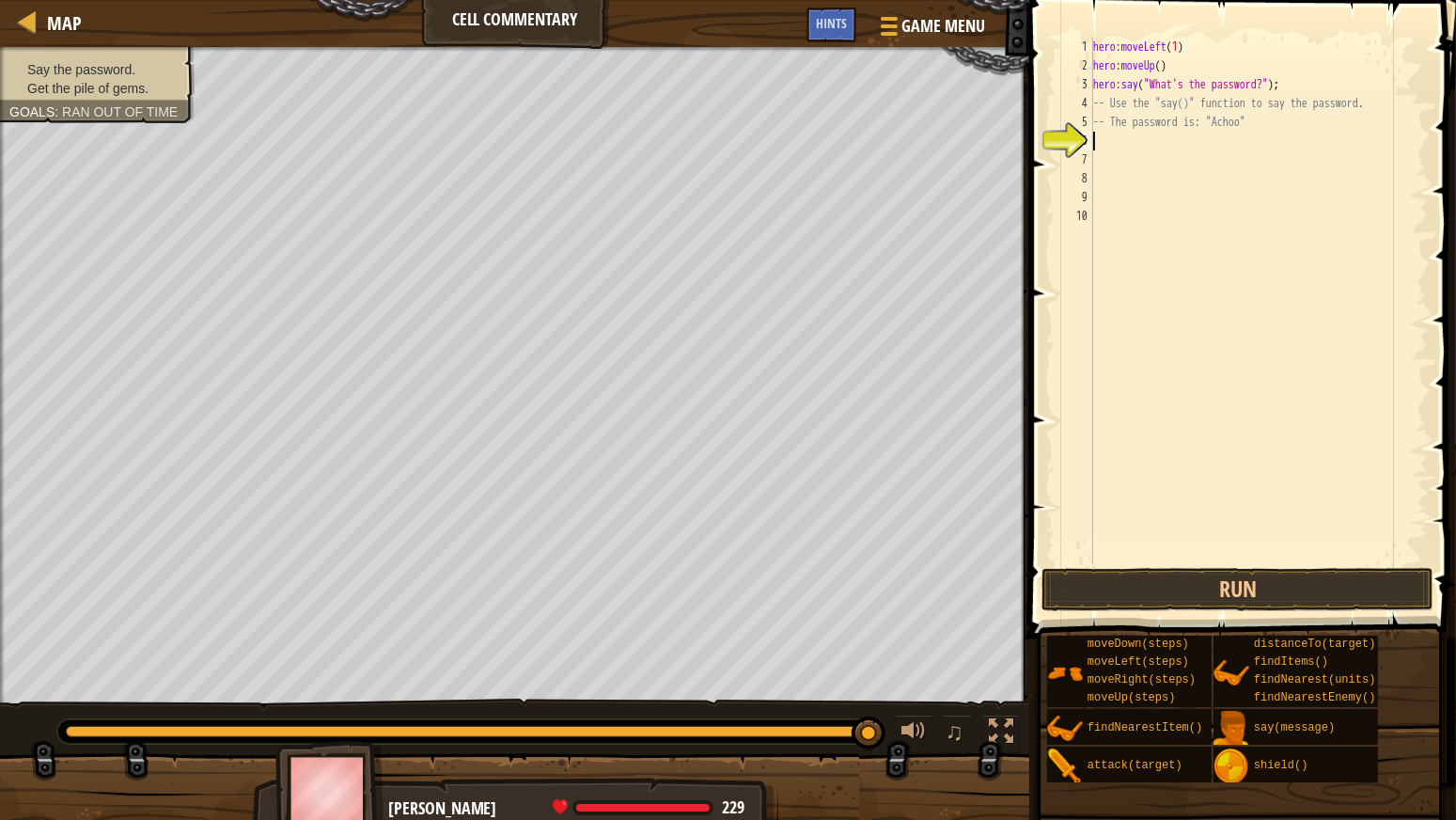type on "h" 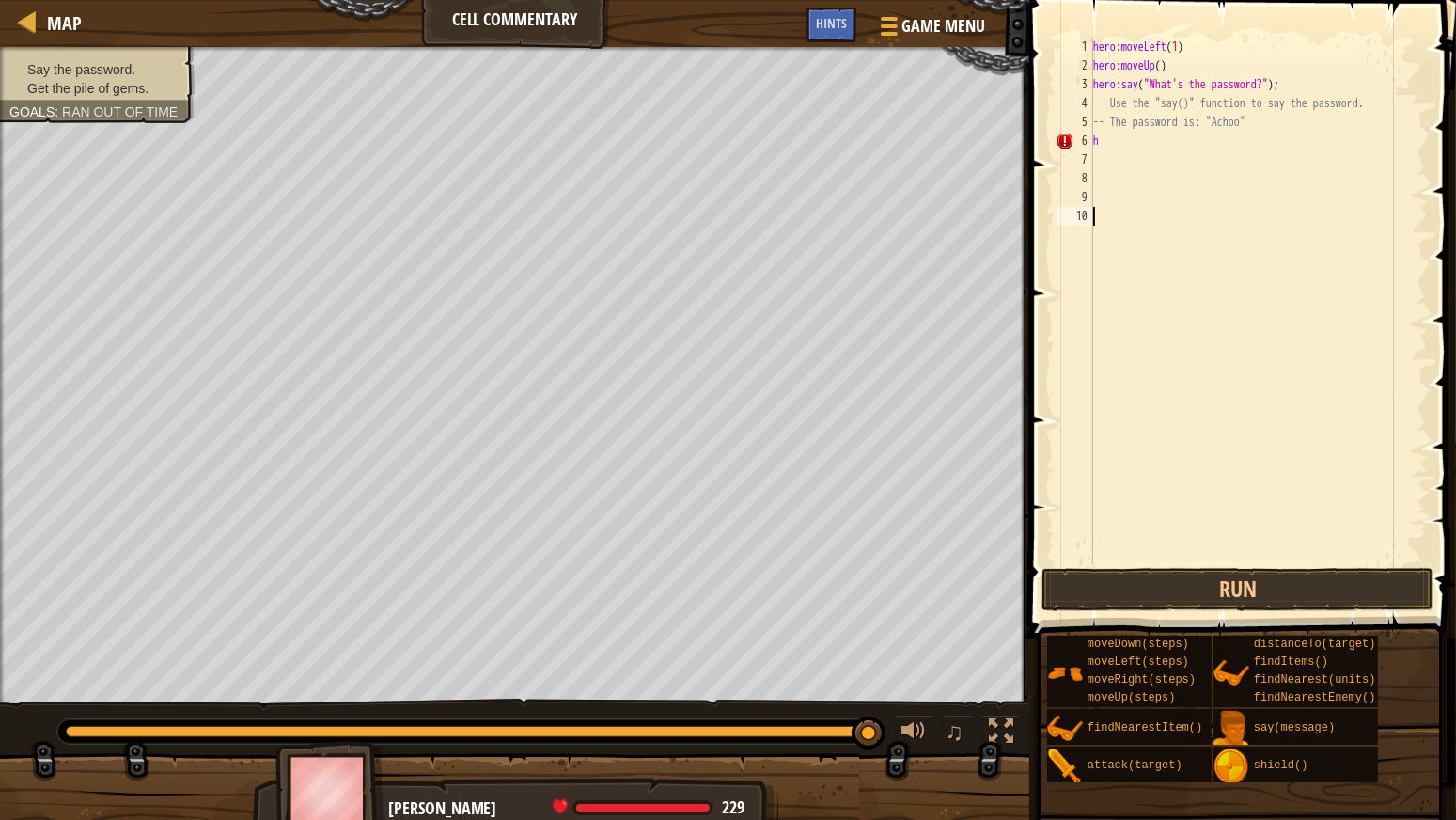click on "hero : moveLeft ( 1 ) hero : moveUp ( ) hero : say ( "What's the password?" ) ; -- Use the "say()" function to say the password. -- The password is: "Achoo" h" at bounding box center [1259, 320] 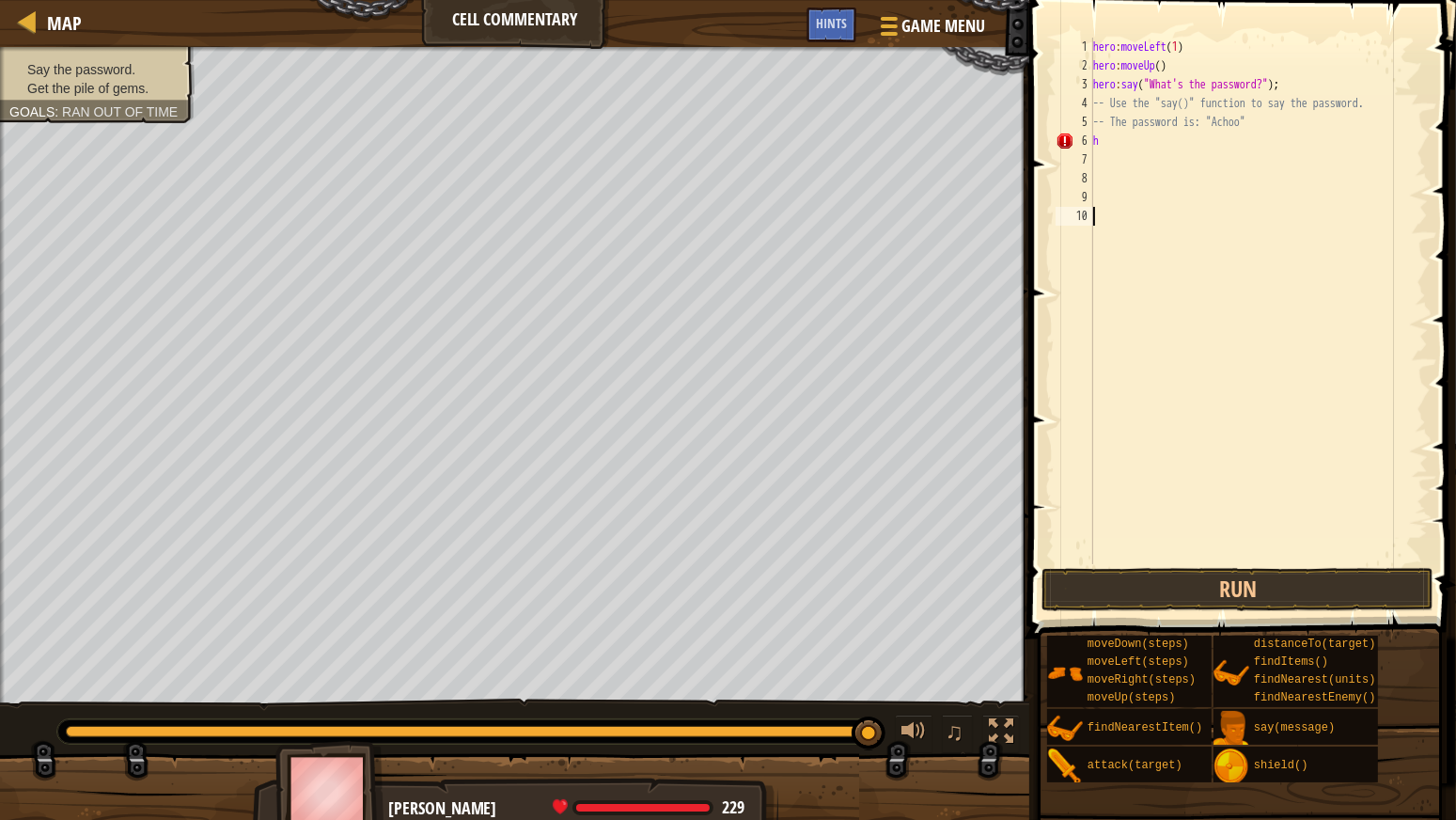 type on "h" 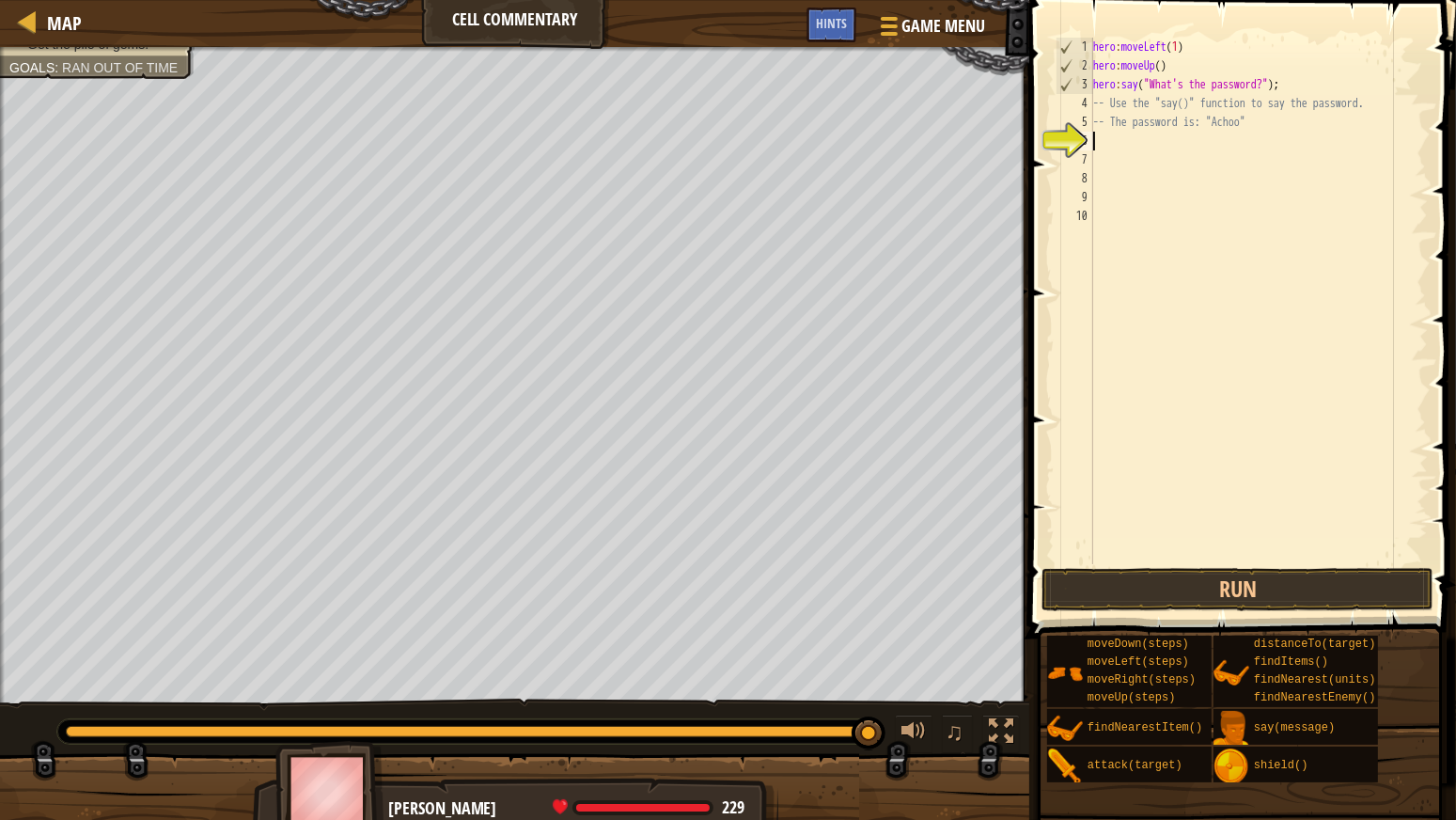 click on "hero : moveLeft ( 1 ) hero : moveUp ( ) hero : say ( "What's the password?" ) ; -- Use the "say()" function to say the password. -- The password is: "Achoo"" at bounding box center (1259, 320) 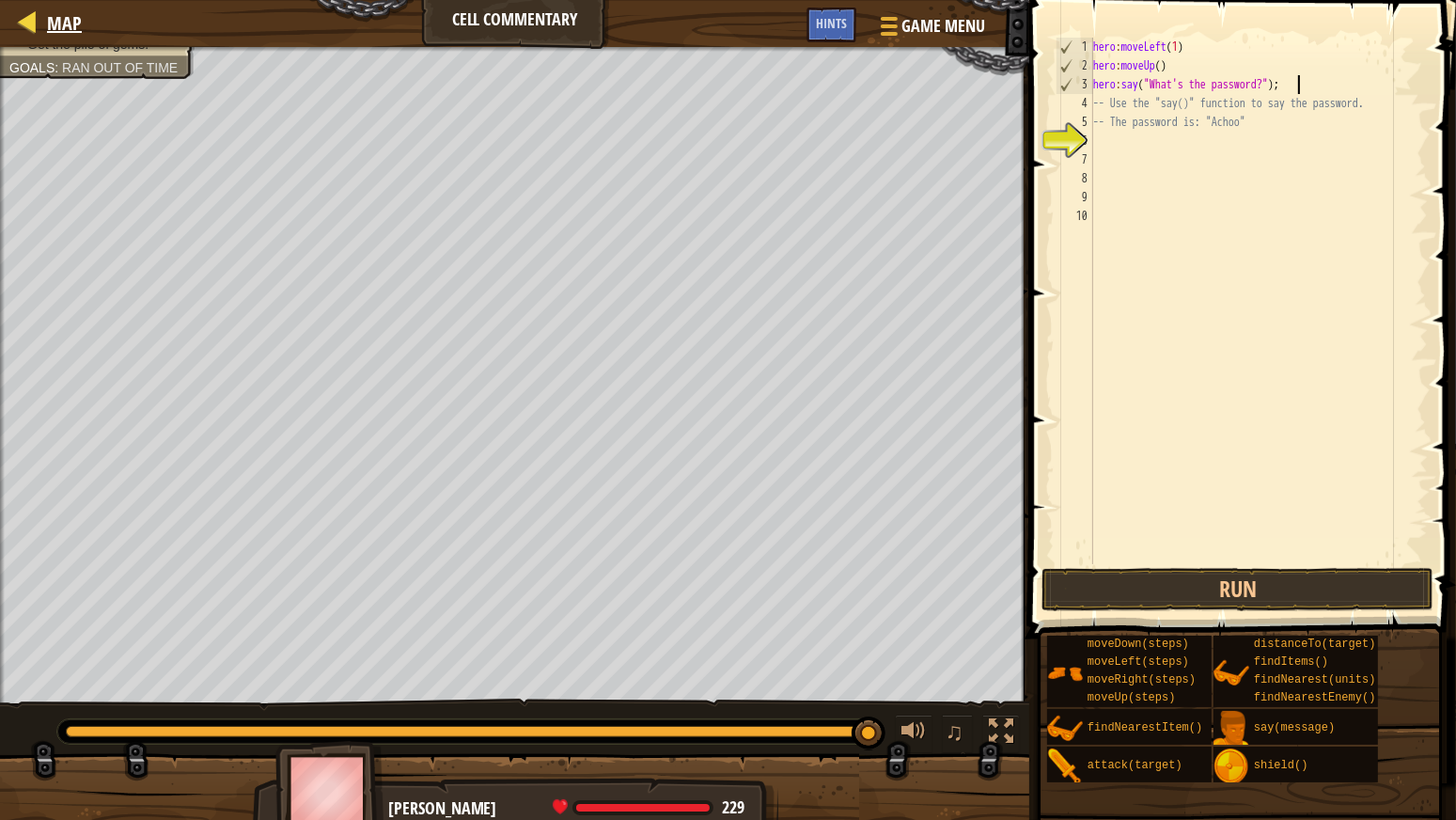 type on "hero:say("What's the password?");" 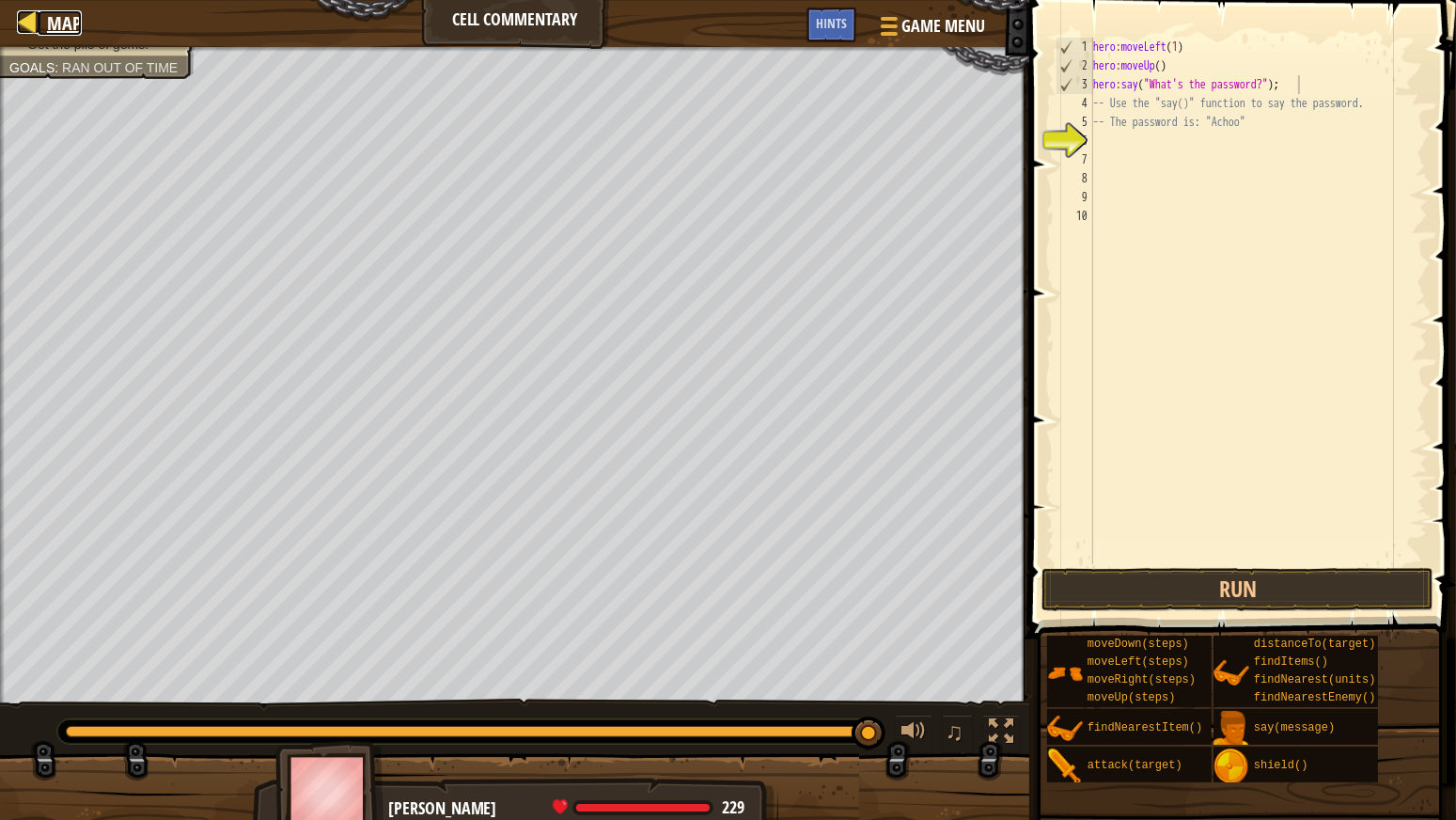 click at bounding box center [28, 22] 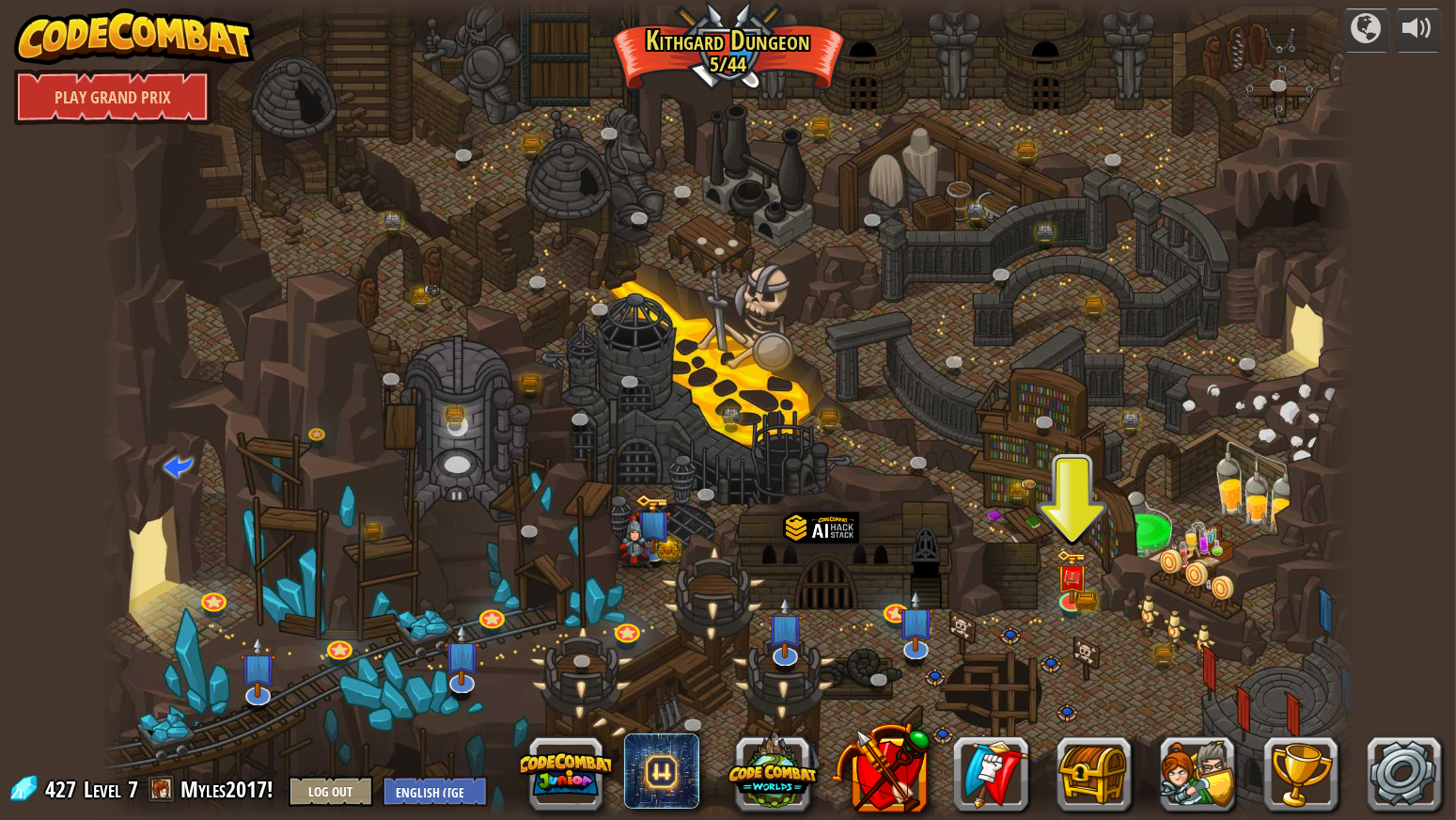 click at bounding box center (728, 410) 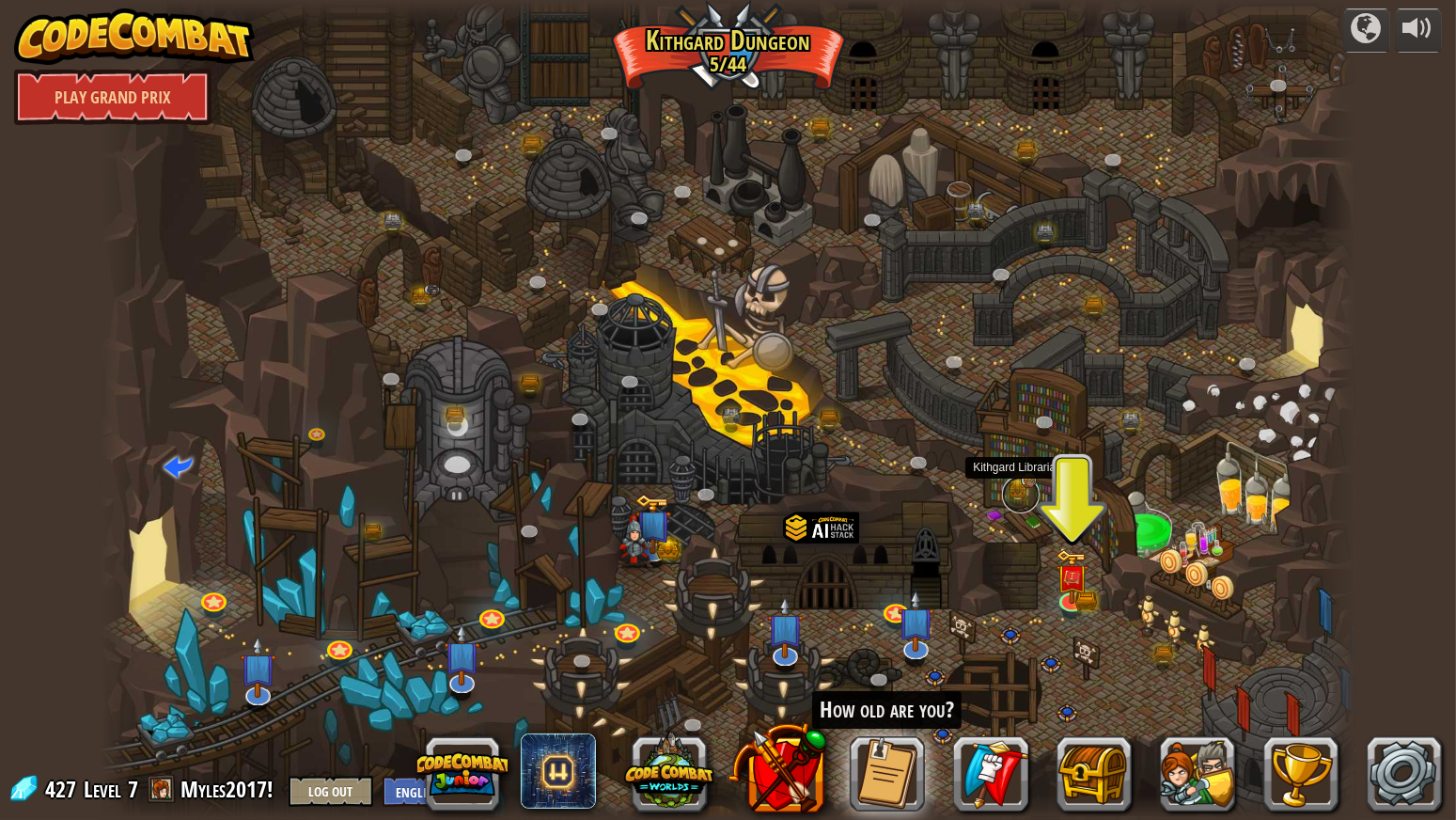 click at bounding box center (1021, 495) 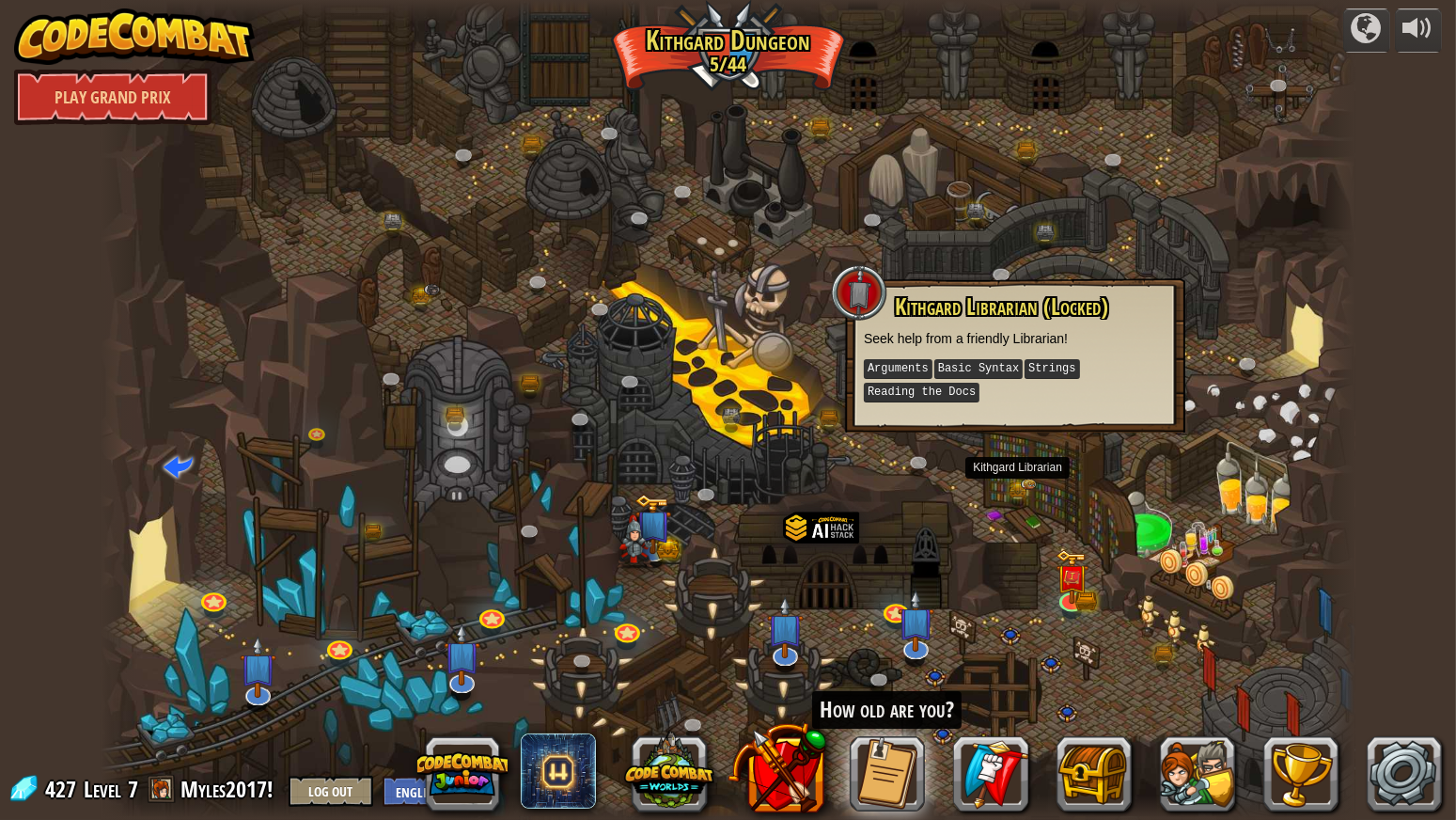 click on "Kithgard Librarian (Locked) Seek help from a friendly Librarian!
Arguments Basic Syntax Strings Reading the Docs" at bounding box center (1015, 355) 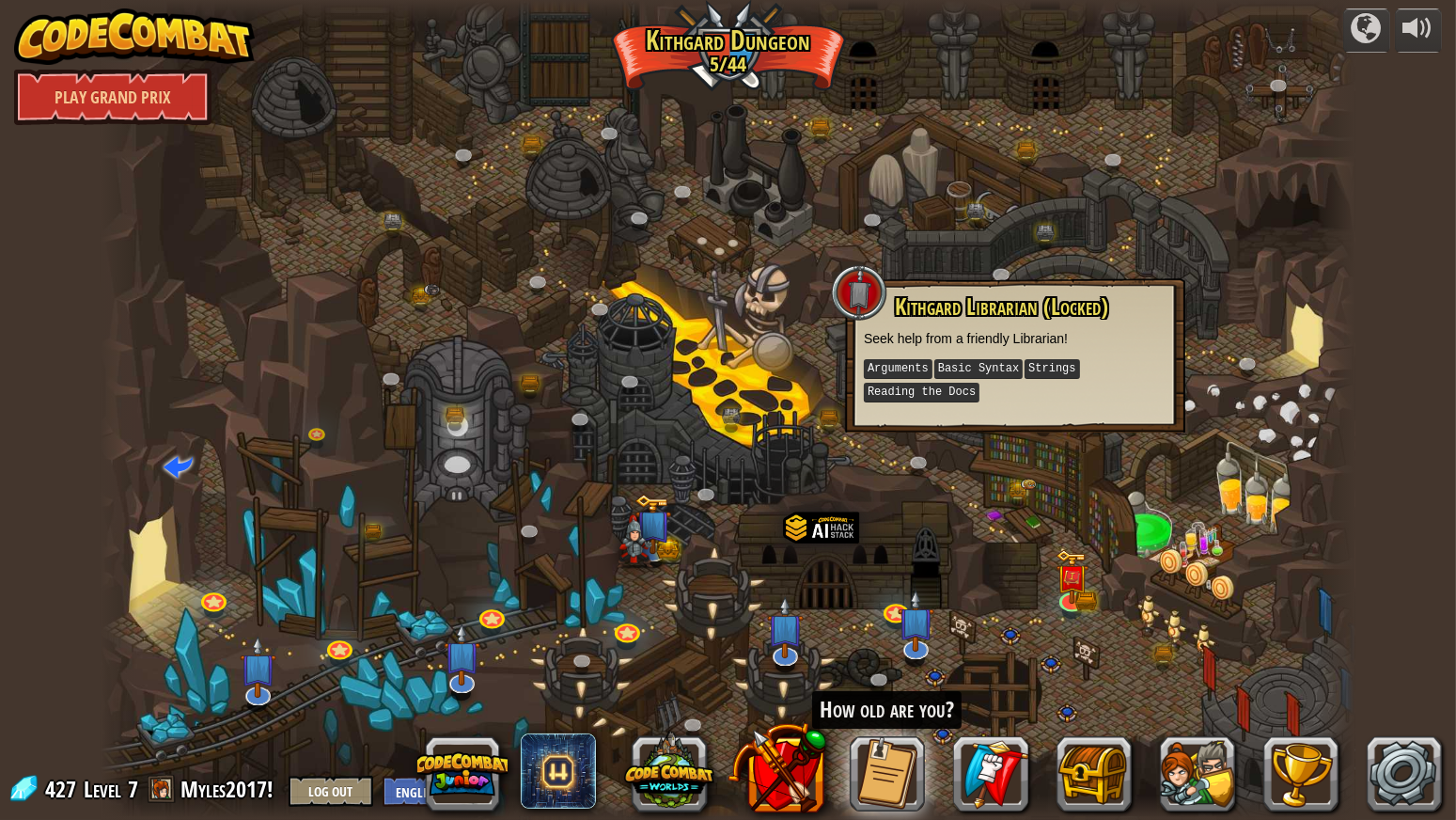 click at bounding box center (728, 410) 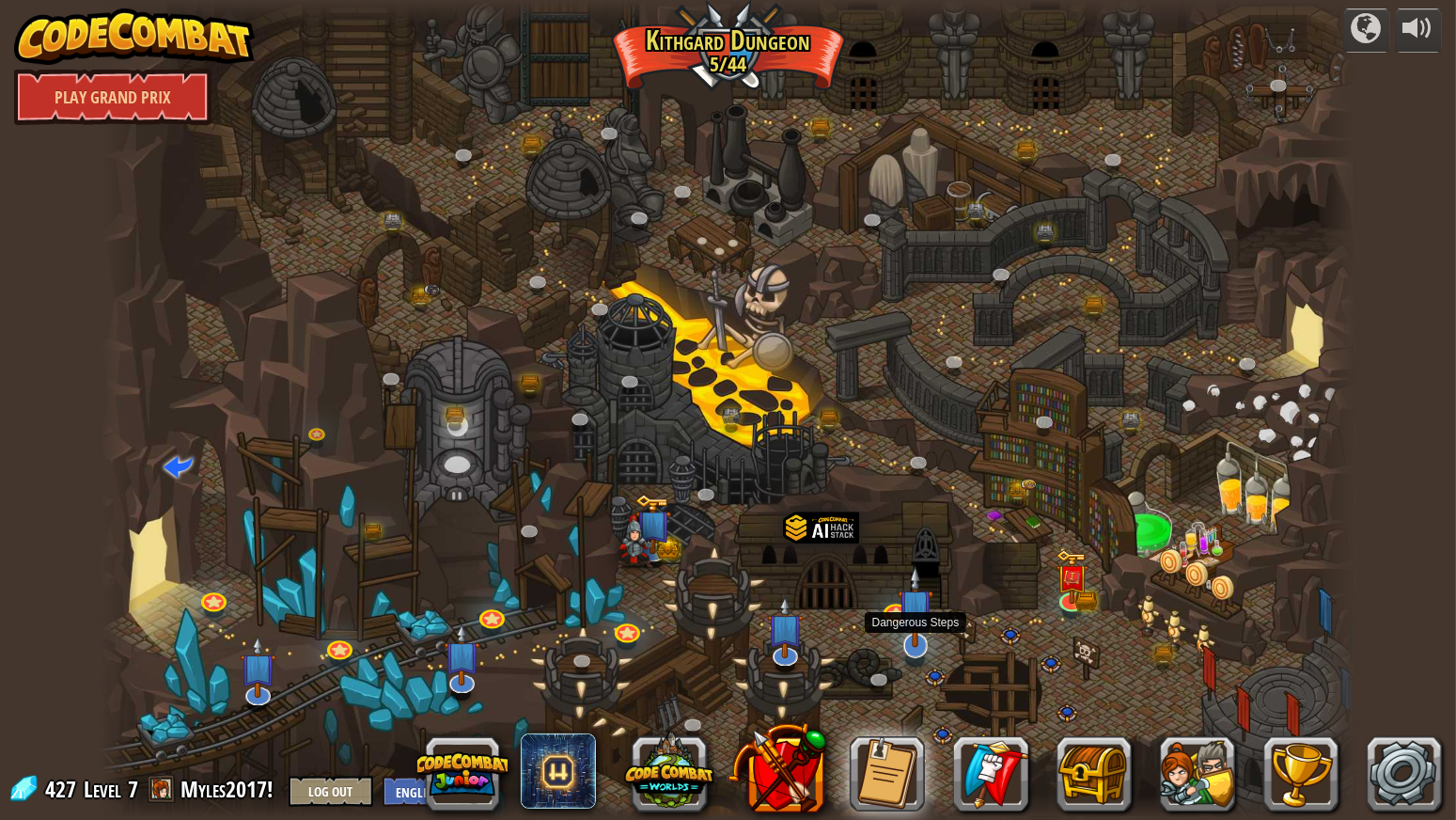 click at bounding box center (916, 607) 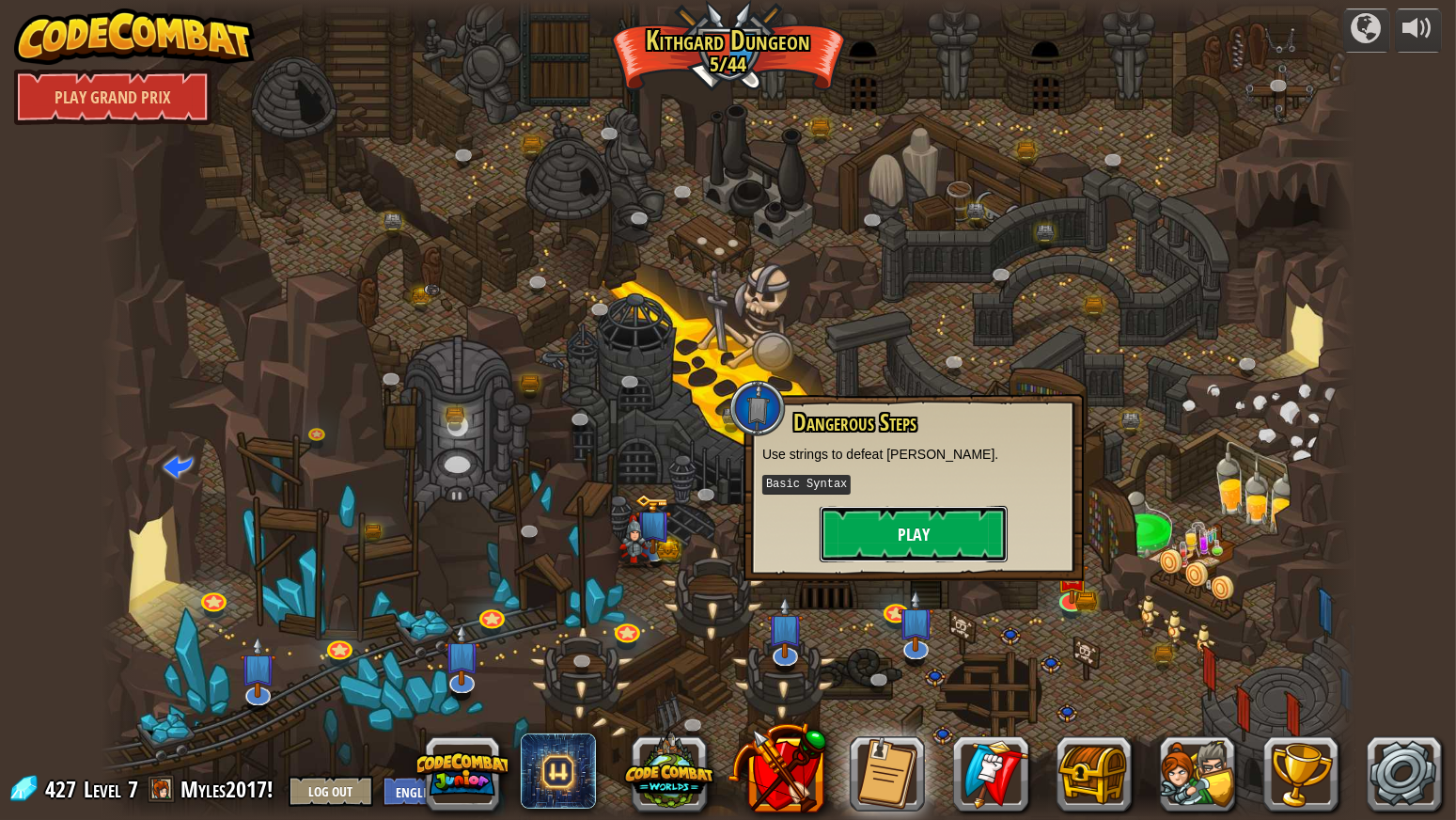click on "Play" at bounding box center (914, 534) 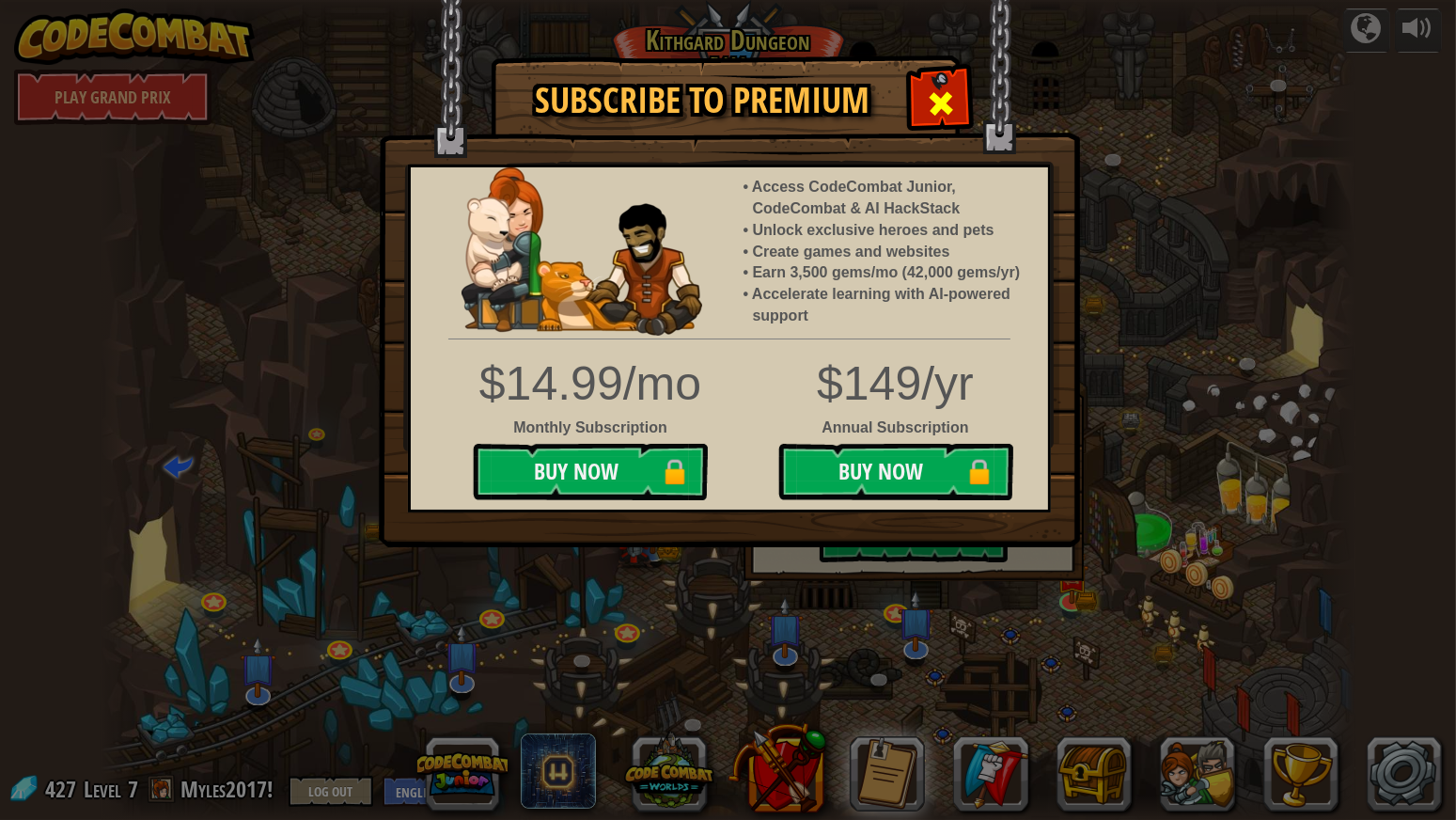 click at bounding box center [941, 103] 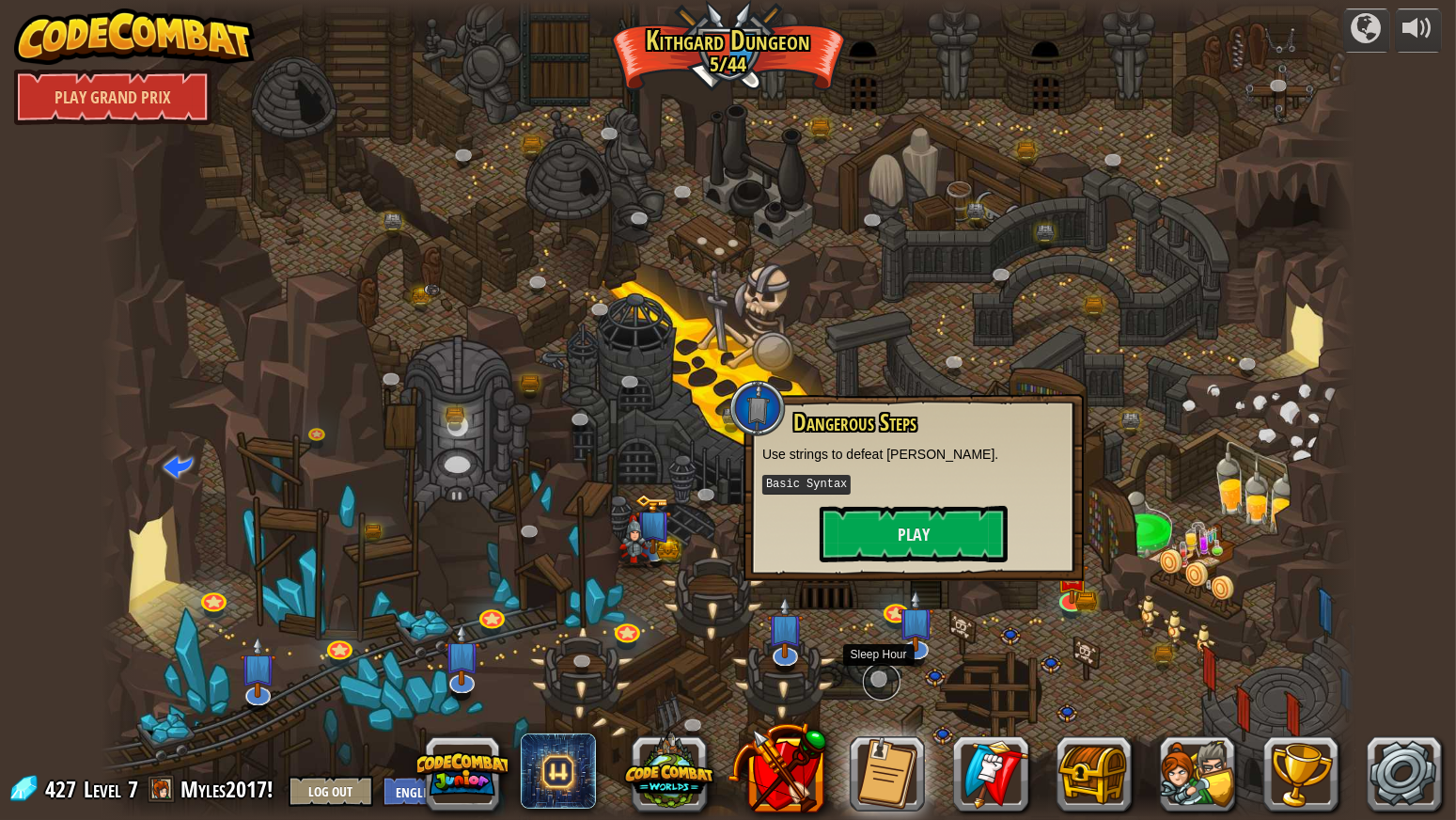 click at bounding box center (882, 682) 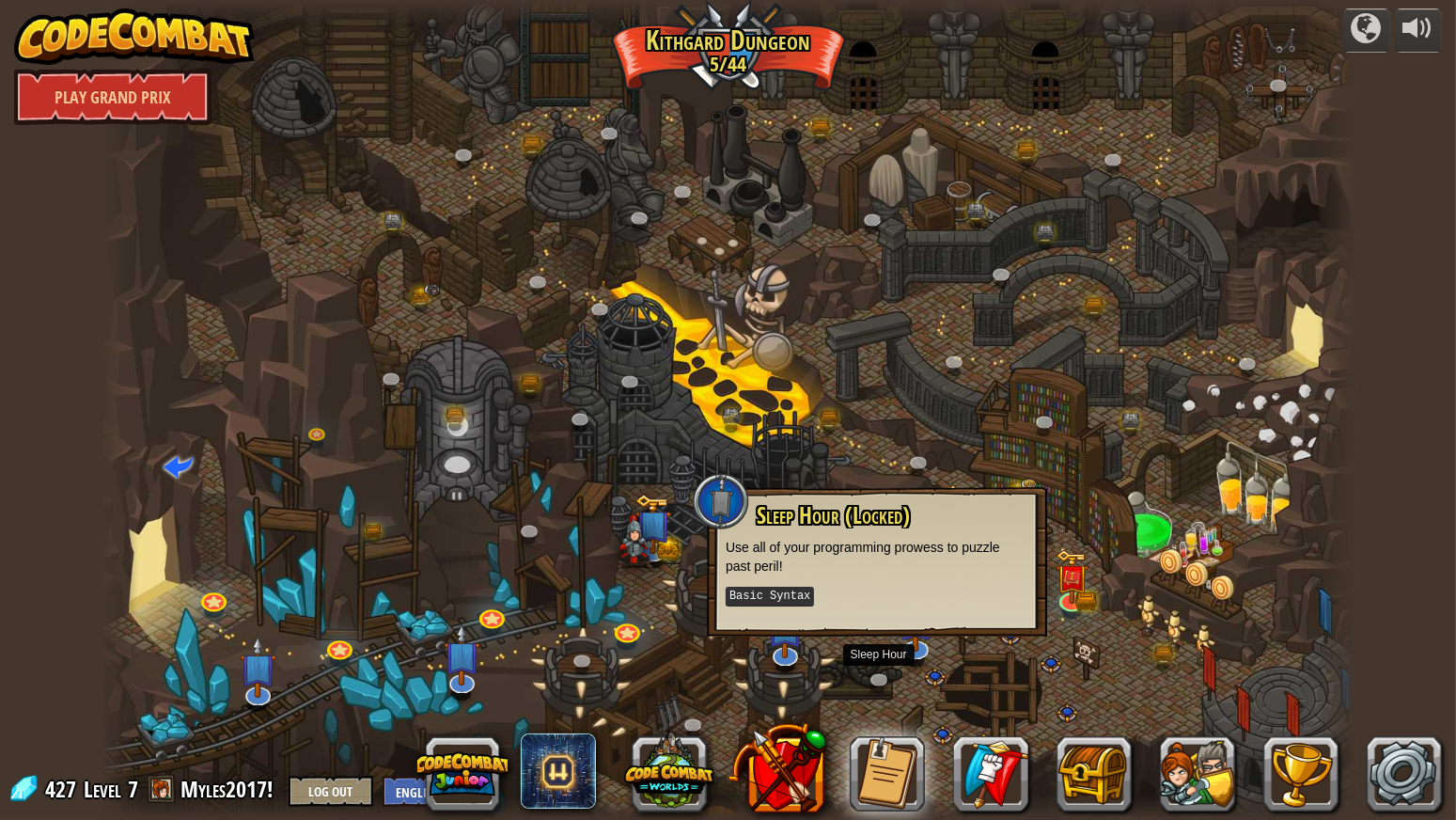 click on "Sleep Hour (Locked) Use all of your programming prowess to puzzle past peril!
Basic Syntax" at bounding box center [877, 556] 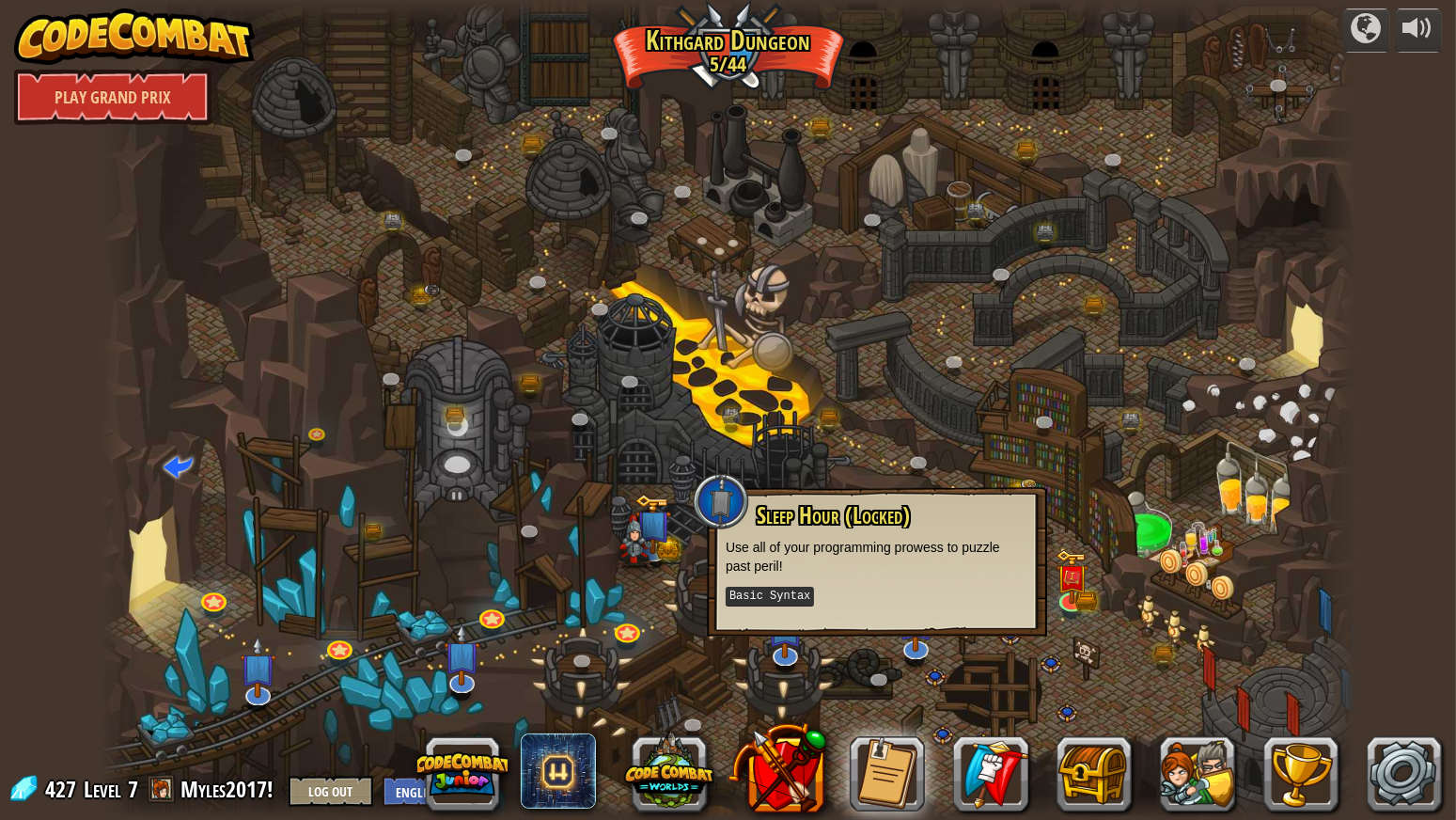 click at bounding box center (728, 410) 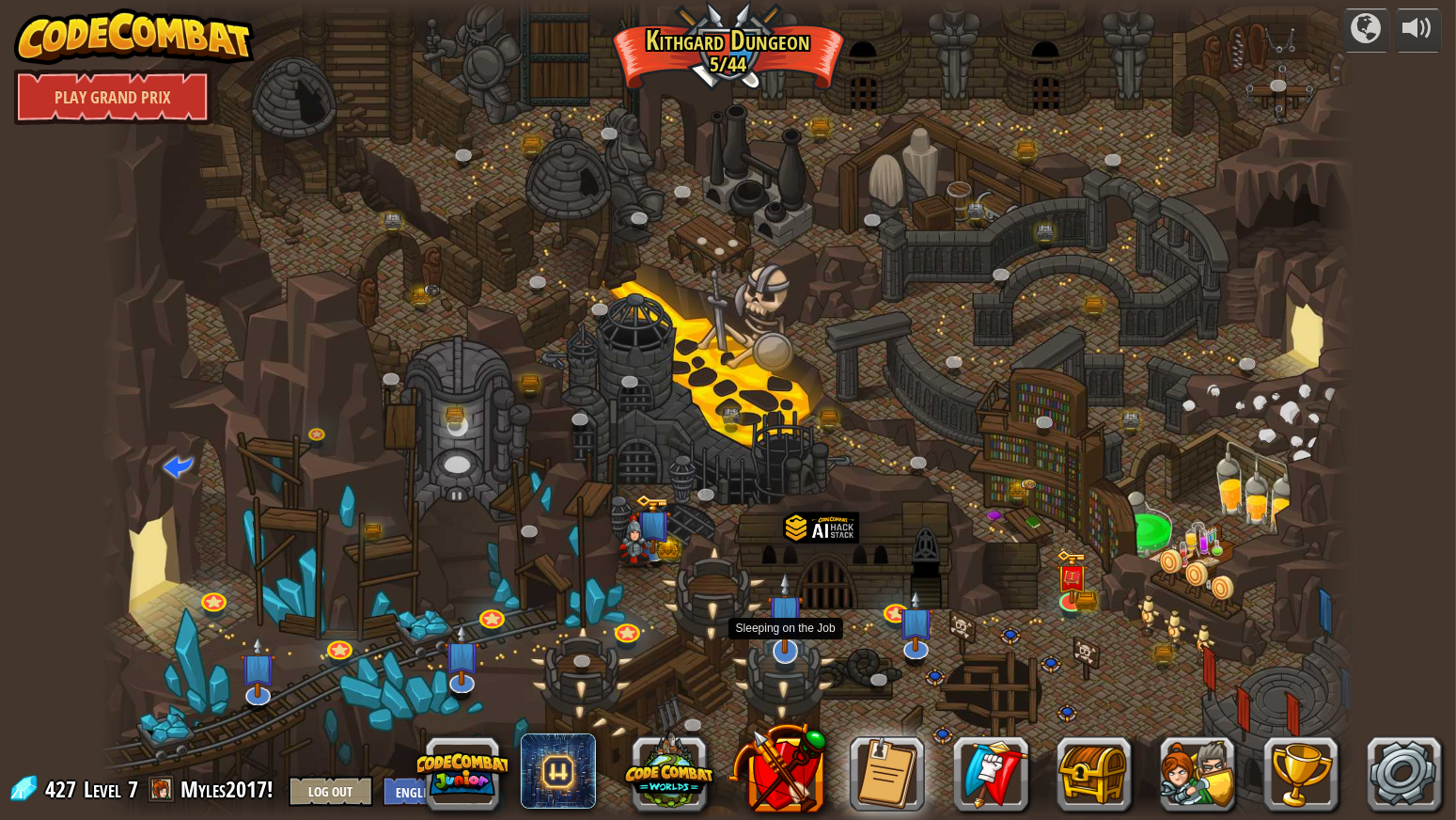 click at bounding box center (785, 612) 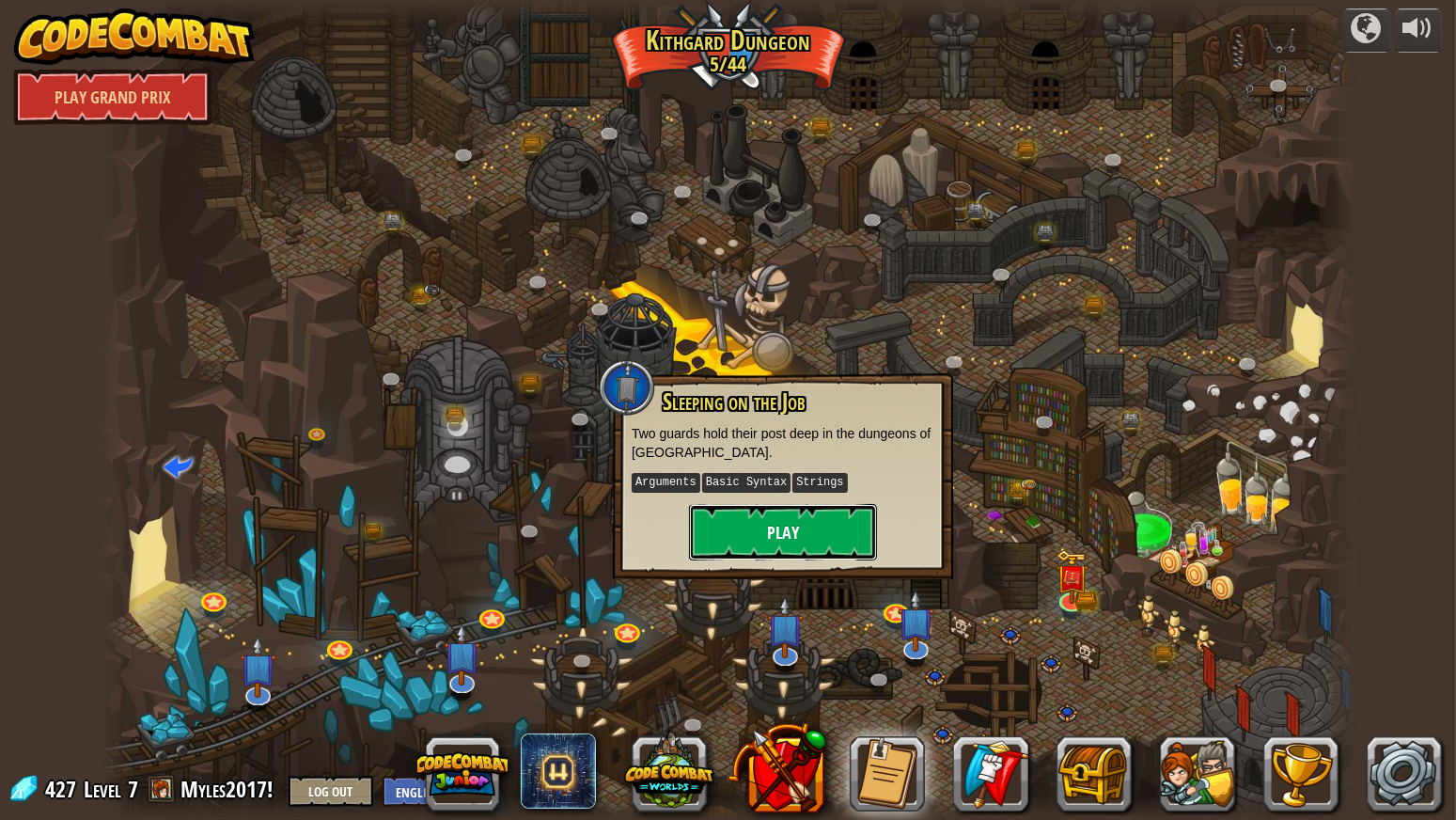 click on "Play" at bounding box center [783, 532] 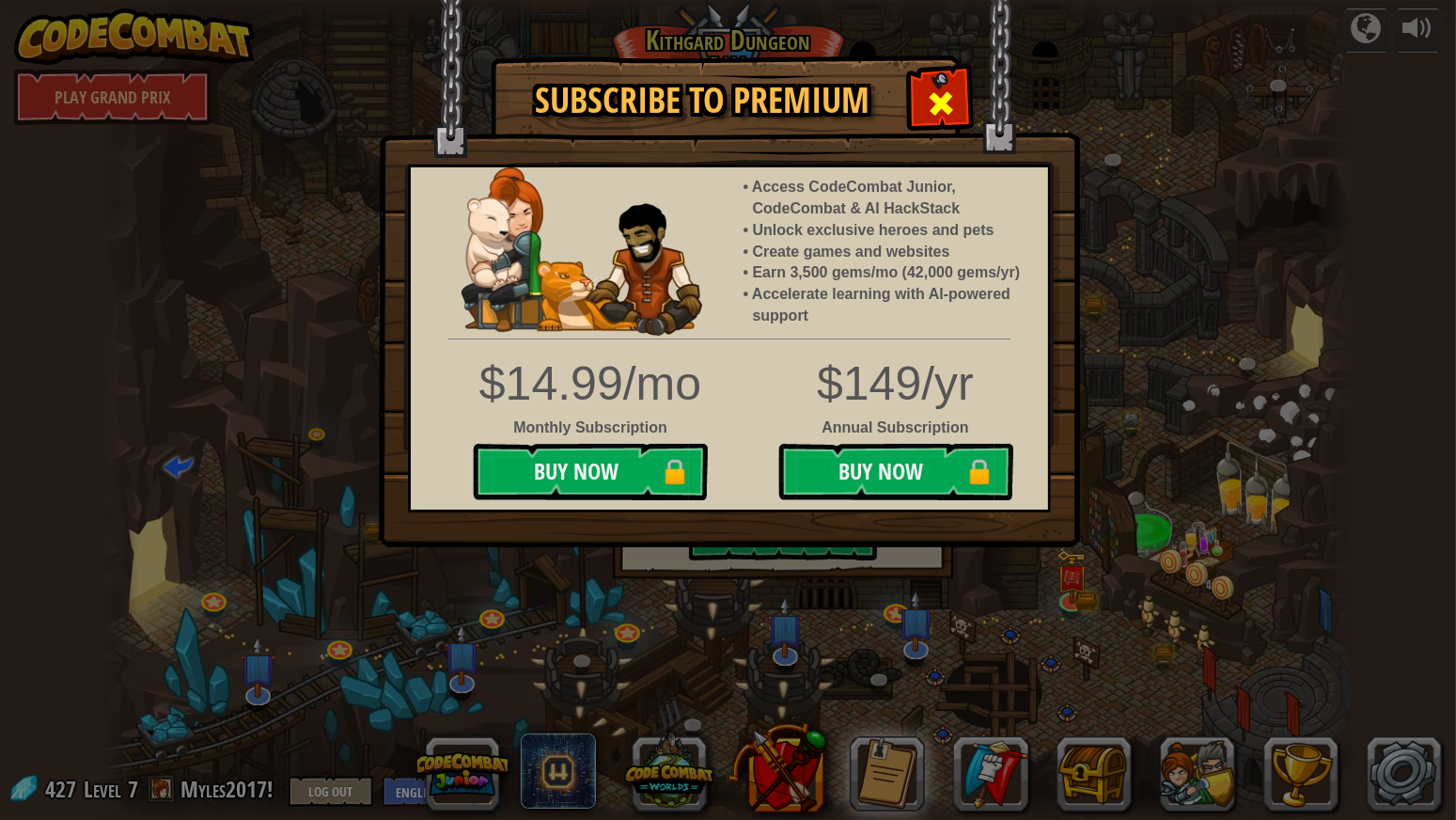 click at bounding box center (941, 103) 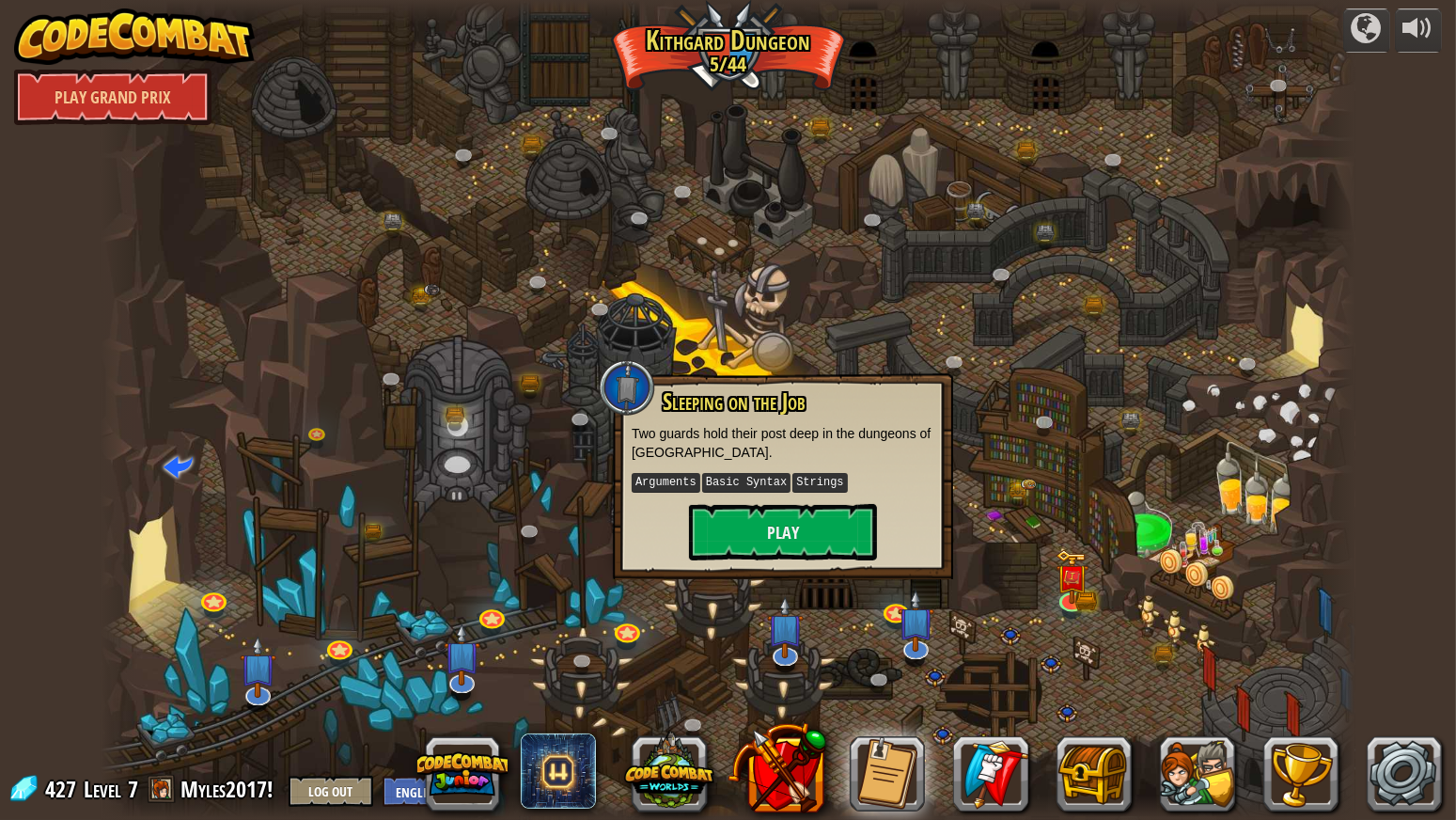 click at bounding box center [728, 410] 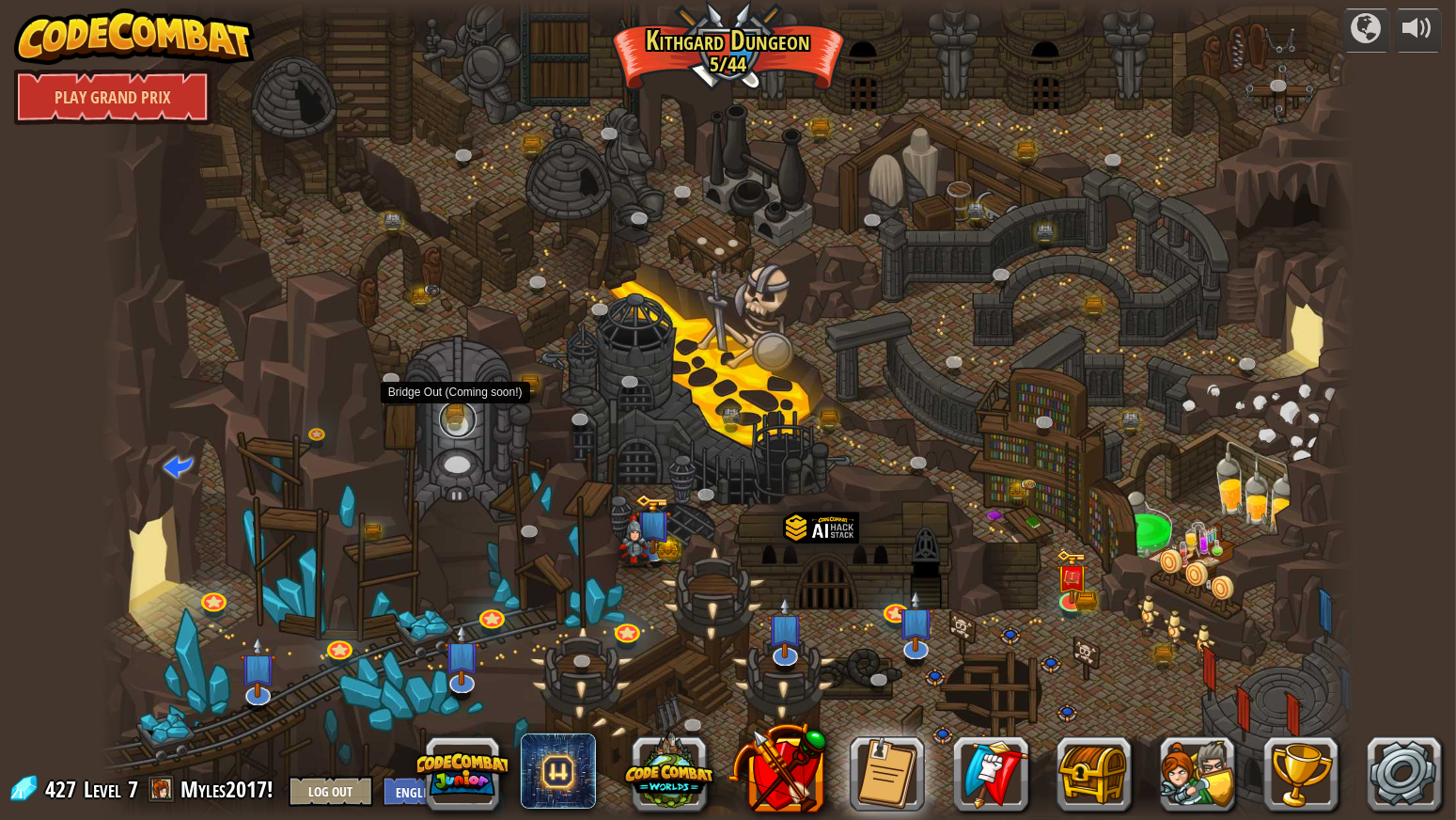 click at bounding box center (458, 419) 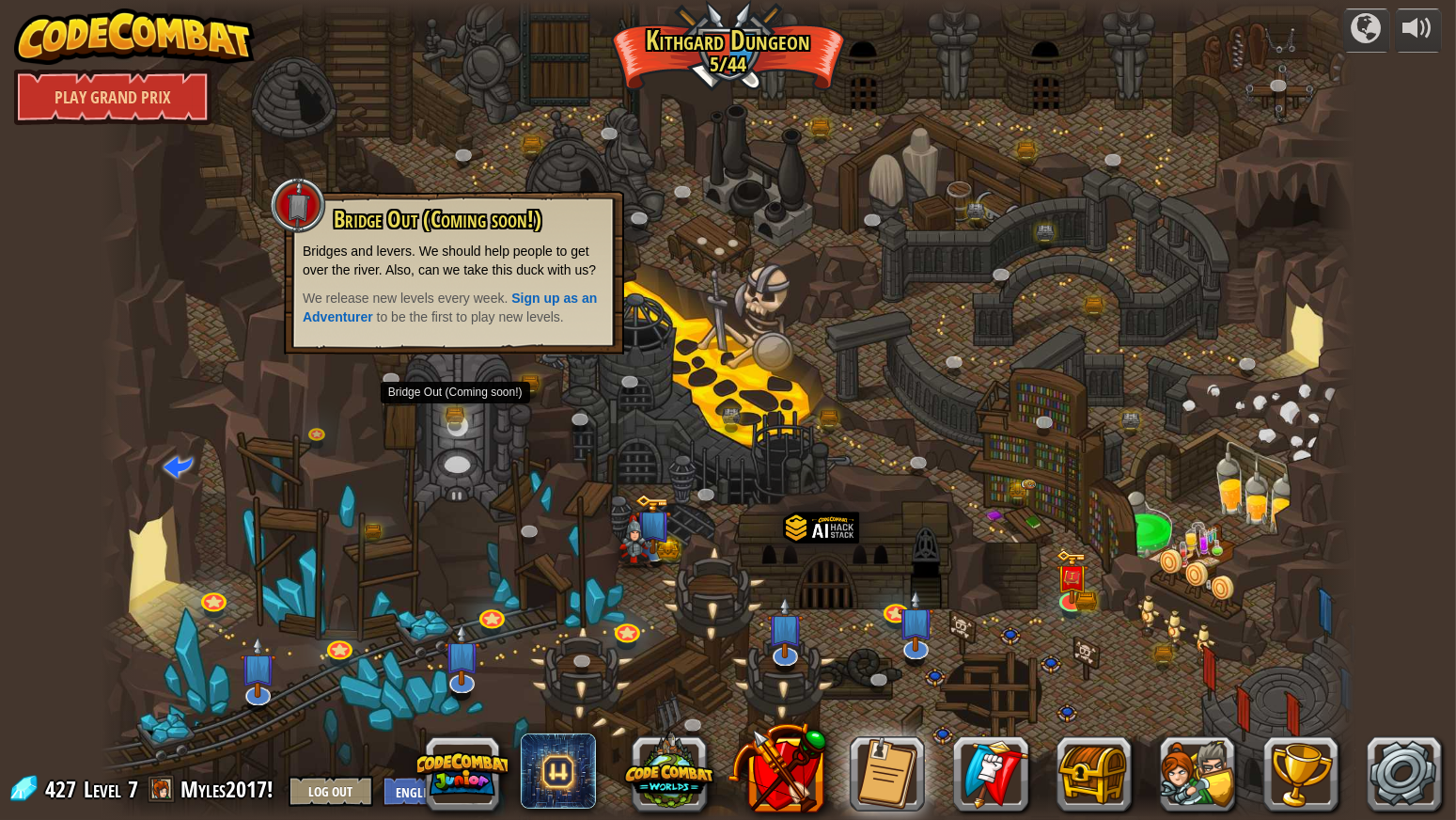 click at bounding box center (728, 410) 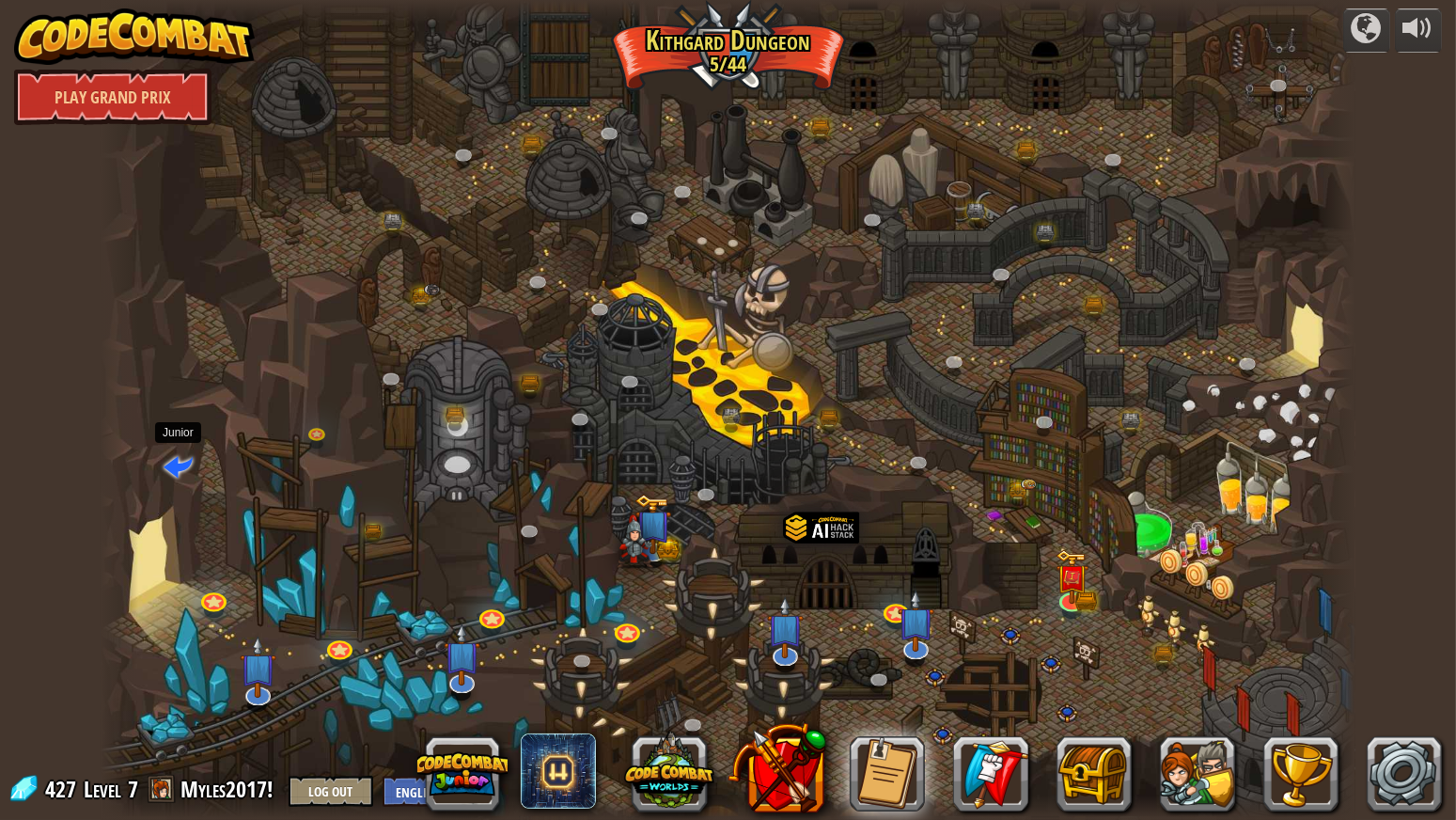 click at bounding box center [178, 465] 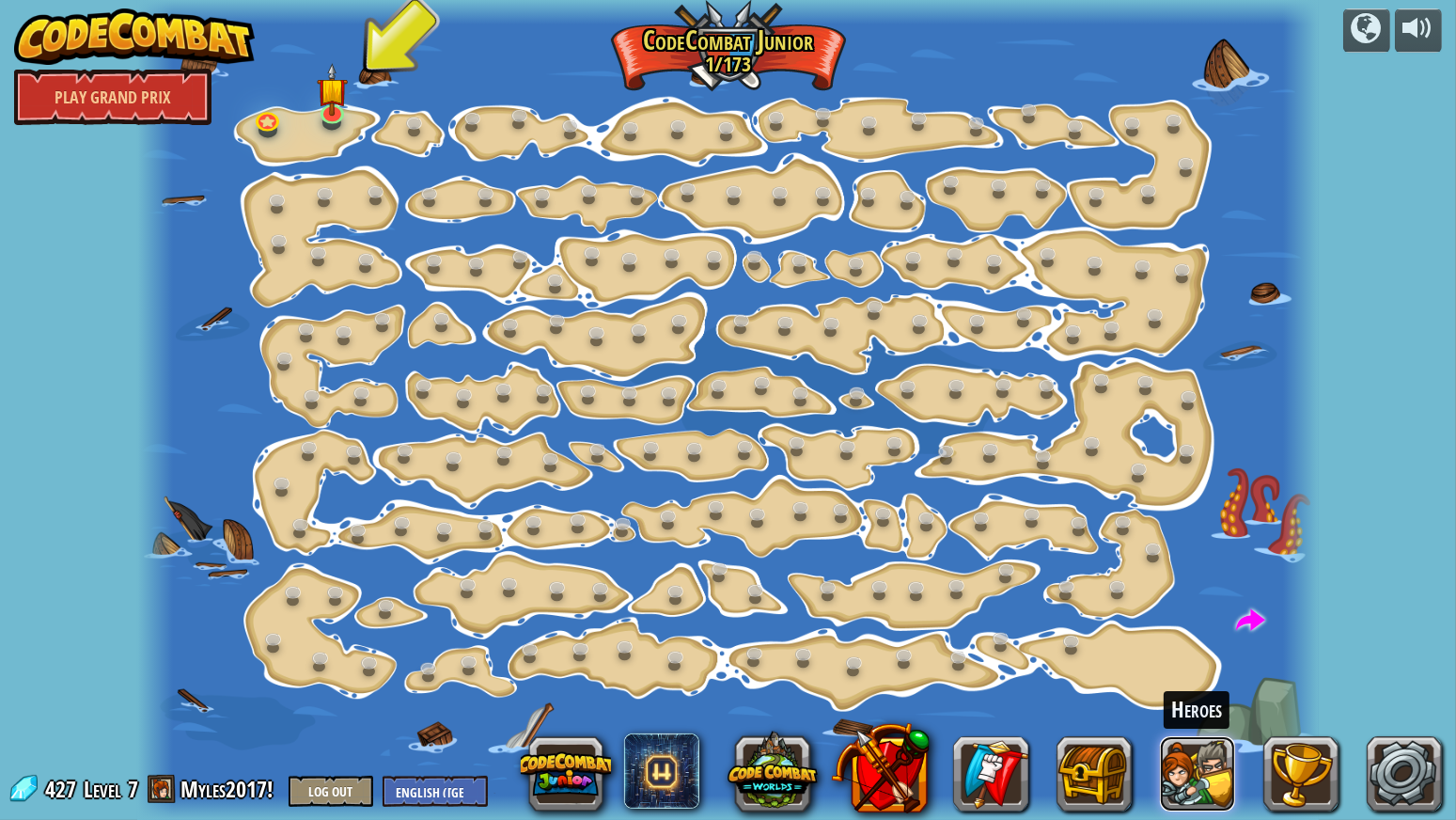 click at bounding box center [1198, 774] 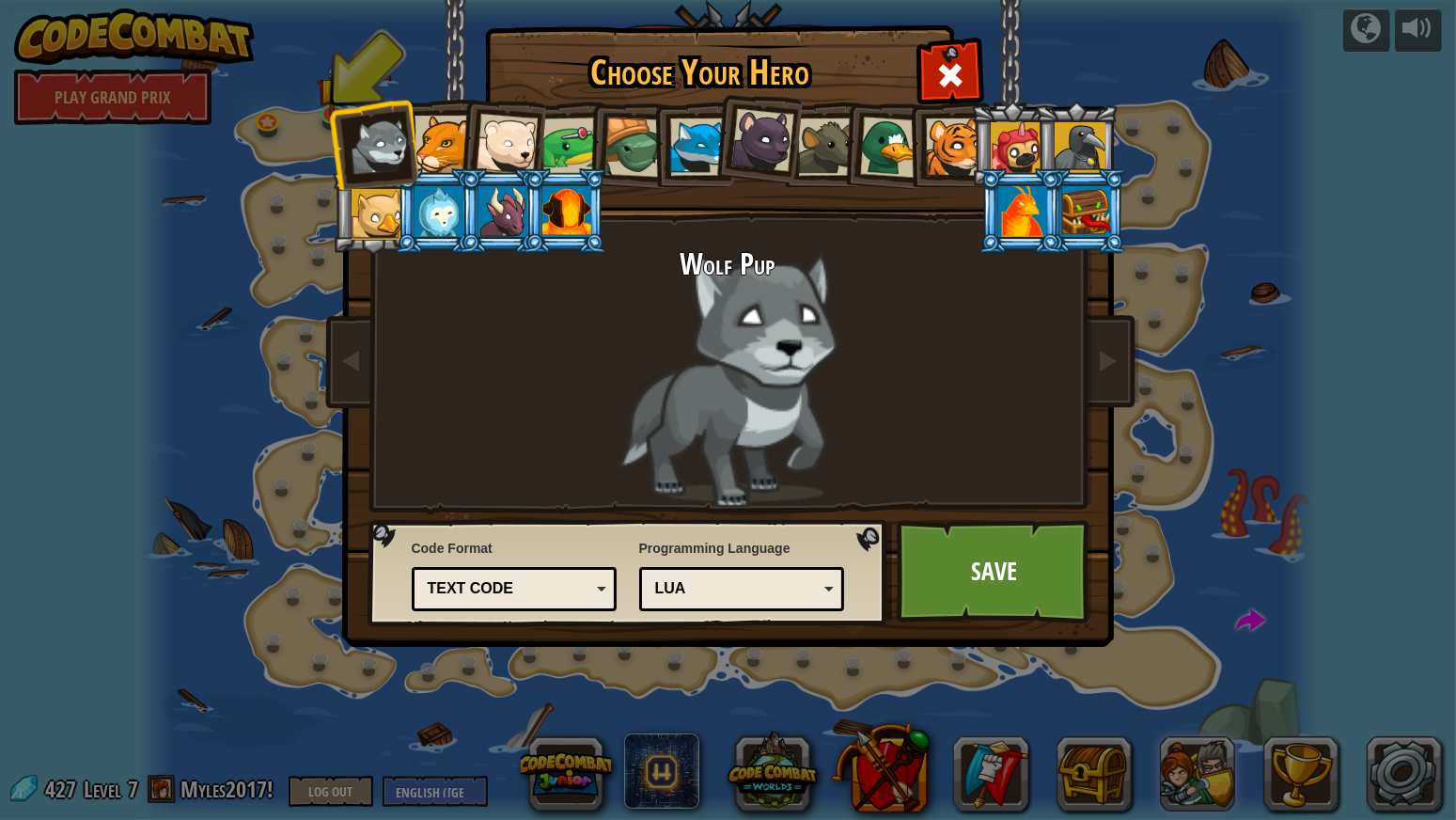 click on "Choose Your Hero 427 Wolf Pup Cougar Polar Bear Cub Frog Turtle Blue Fox Panther Cub Brown Rat Duck Tiger Cub Pugicorn Raven Baby [PERSON_NAME] Yetibab Mimic Phoenix Dragonling Kindling Elemental Code Format Text code Blocks and code Blocks Blocks (Icons) Text code Blocks - Drag and drop blocks for tablets or younger learners Blocks and code - Blocks and text code side-by-side Blocks (Icons) - Icon-based blocks for phones or pre-readers Text code - Type text-based code in a real code editor Programming Language Python (Default) JavaScript Lua C++ Java (Experimental) Lua C++ - (Subscriber Only) Game development and high performance computing. Java (Experimental) - (Subscriber Only) Android and enterprise. JavaScript - The language of the web. (Not the same as Java.) Lua - Game scripting language. Python (Default) - Simple yet powerful, great for beginners and experts. Save" at bounding box center (728, 410) 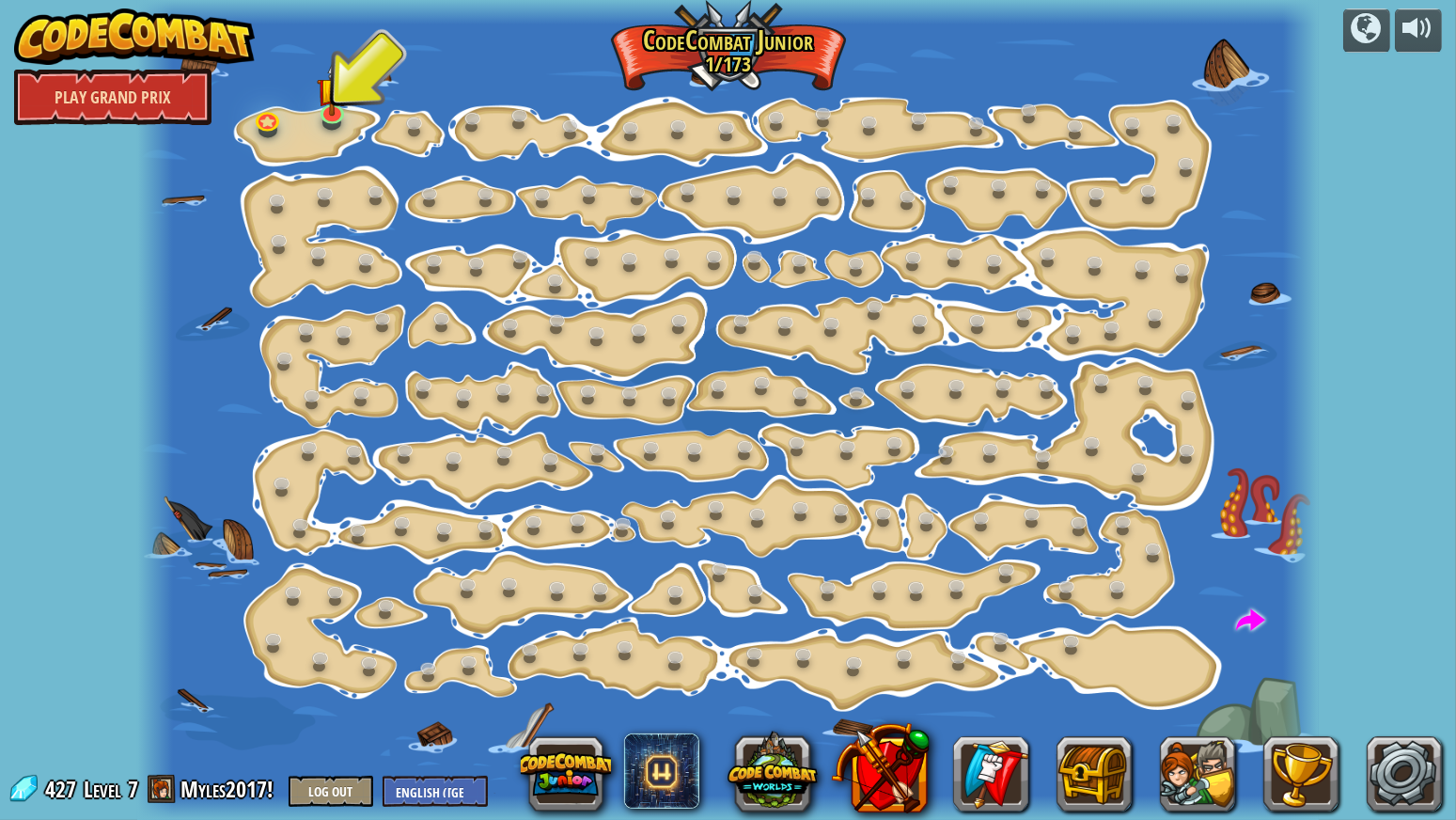 click on "Play Grand Prix" at bounding box center (113, 97) 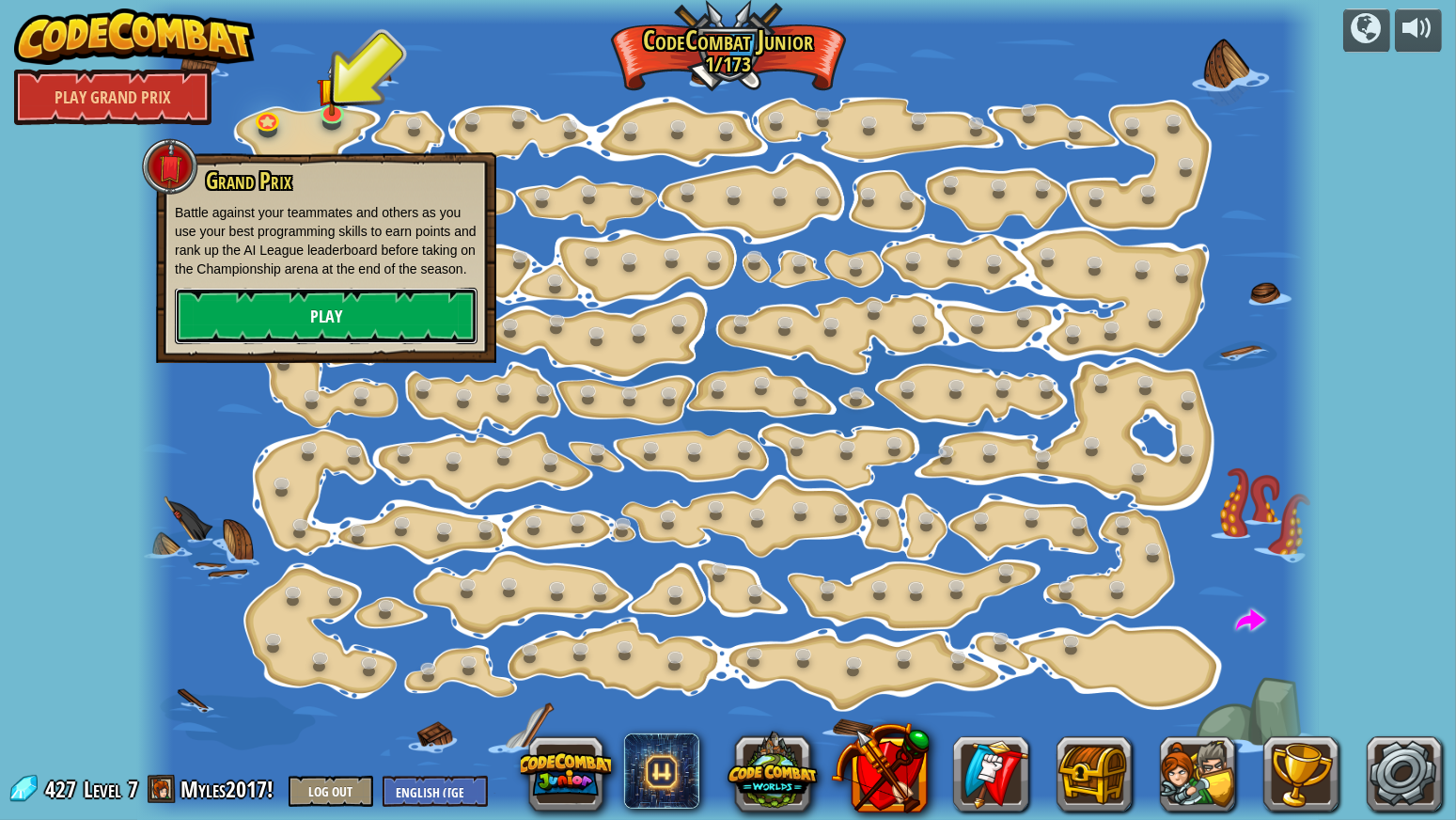 click on "Play" at bounding box center (326, 316) 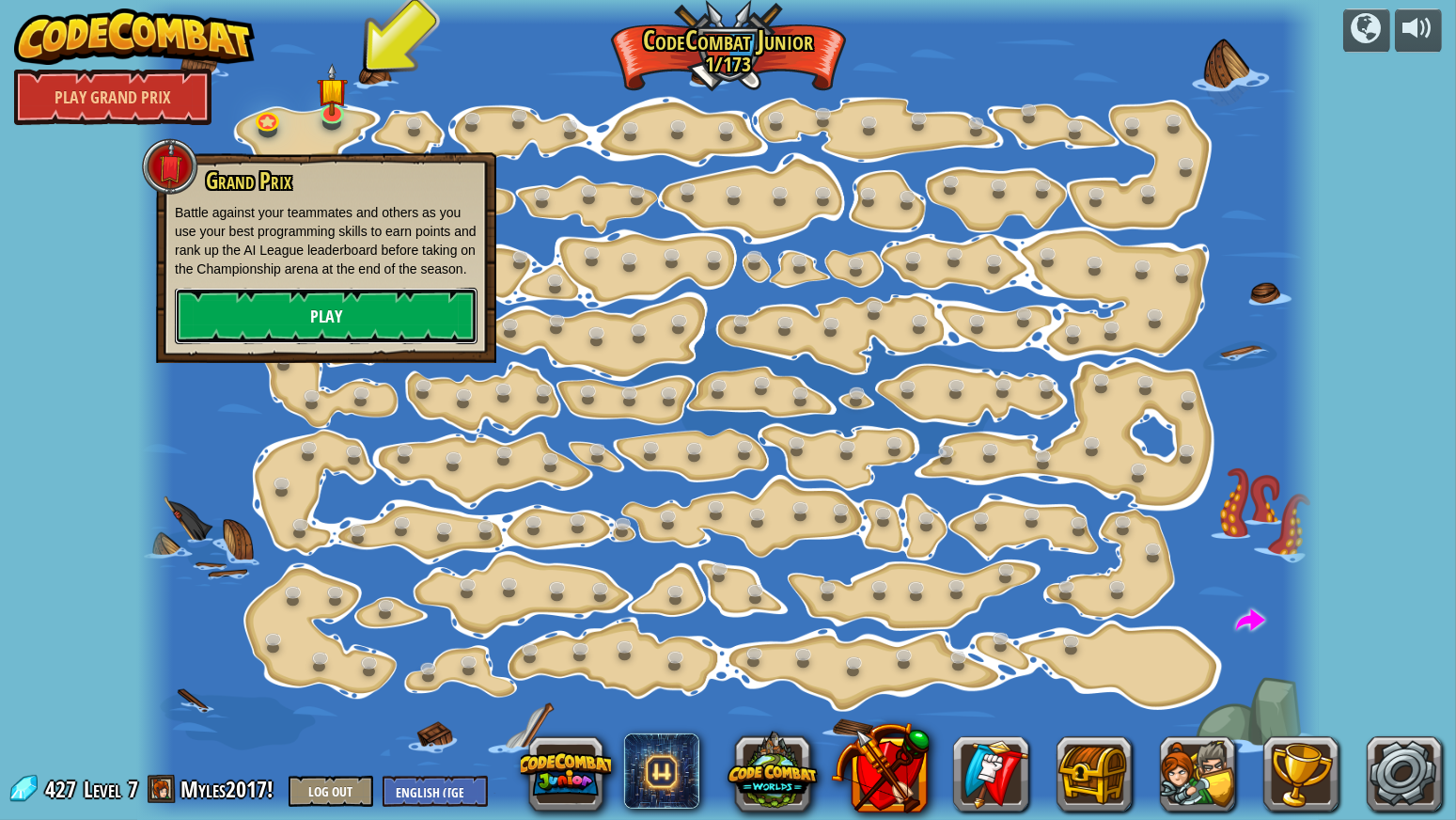 click on "Play" at bounding box center [326, 316] 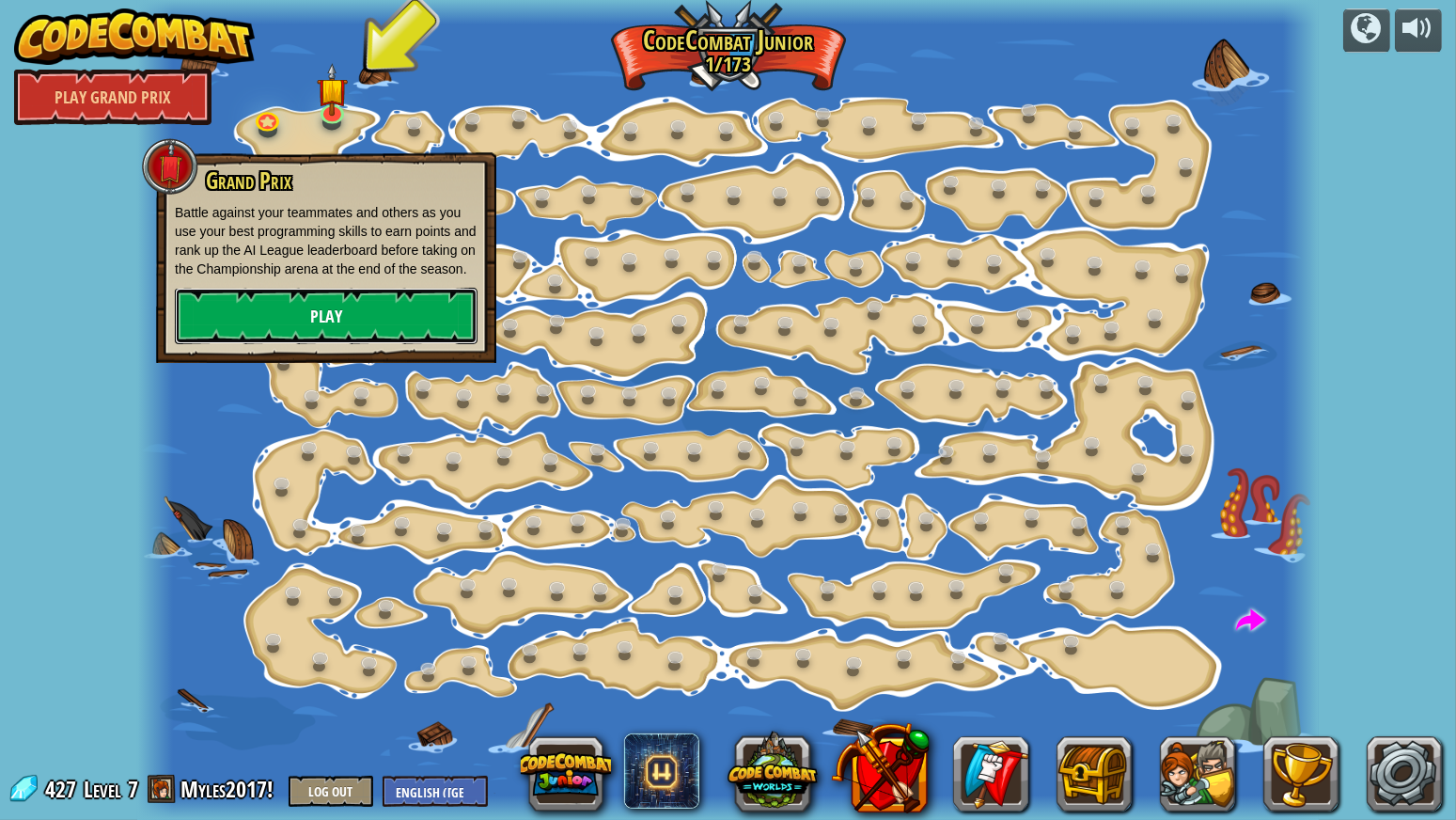 click on "Play" at bounding box center (326, 316) 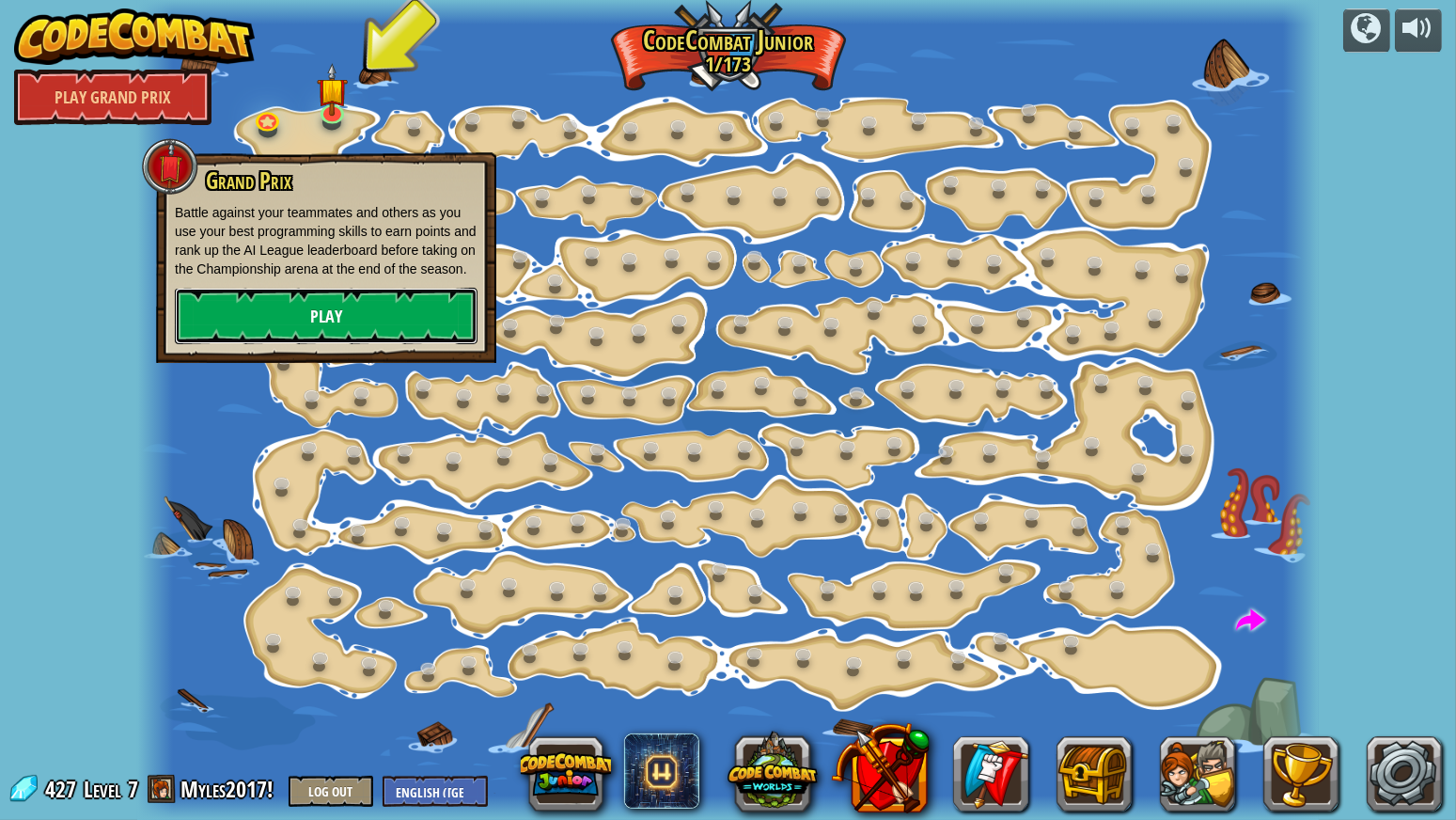 click on "Play" at bounding box center [326, 316] 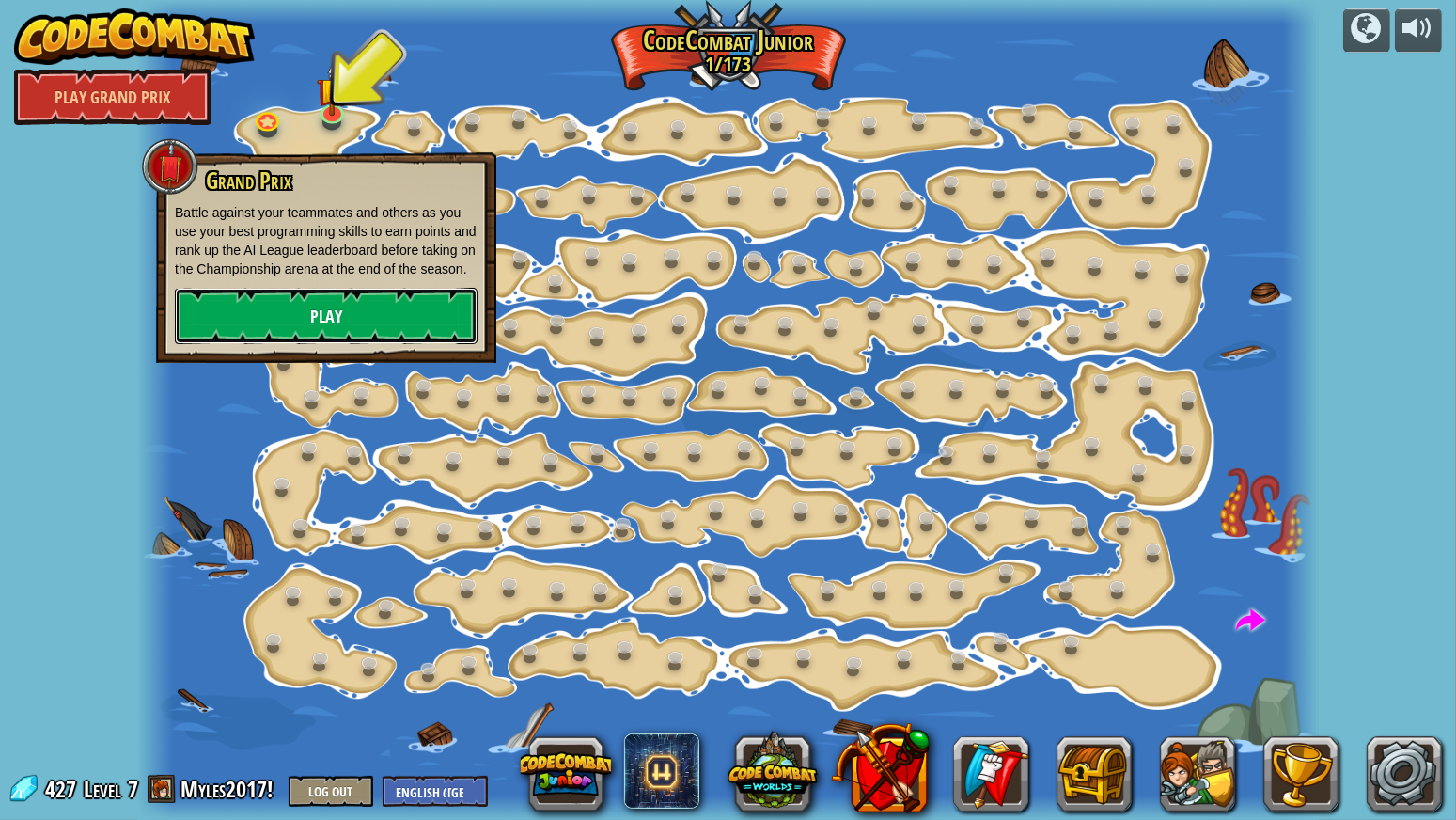 click on "Play" at bounding box center [326, 316] 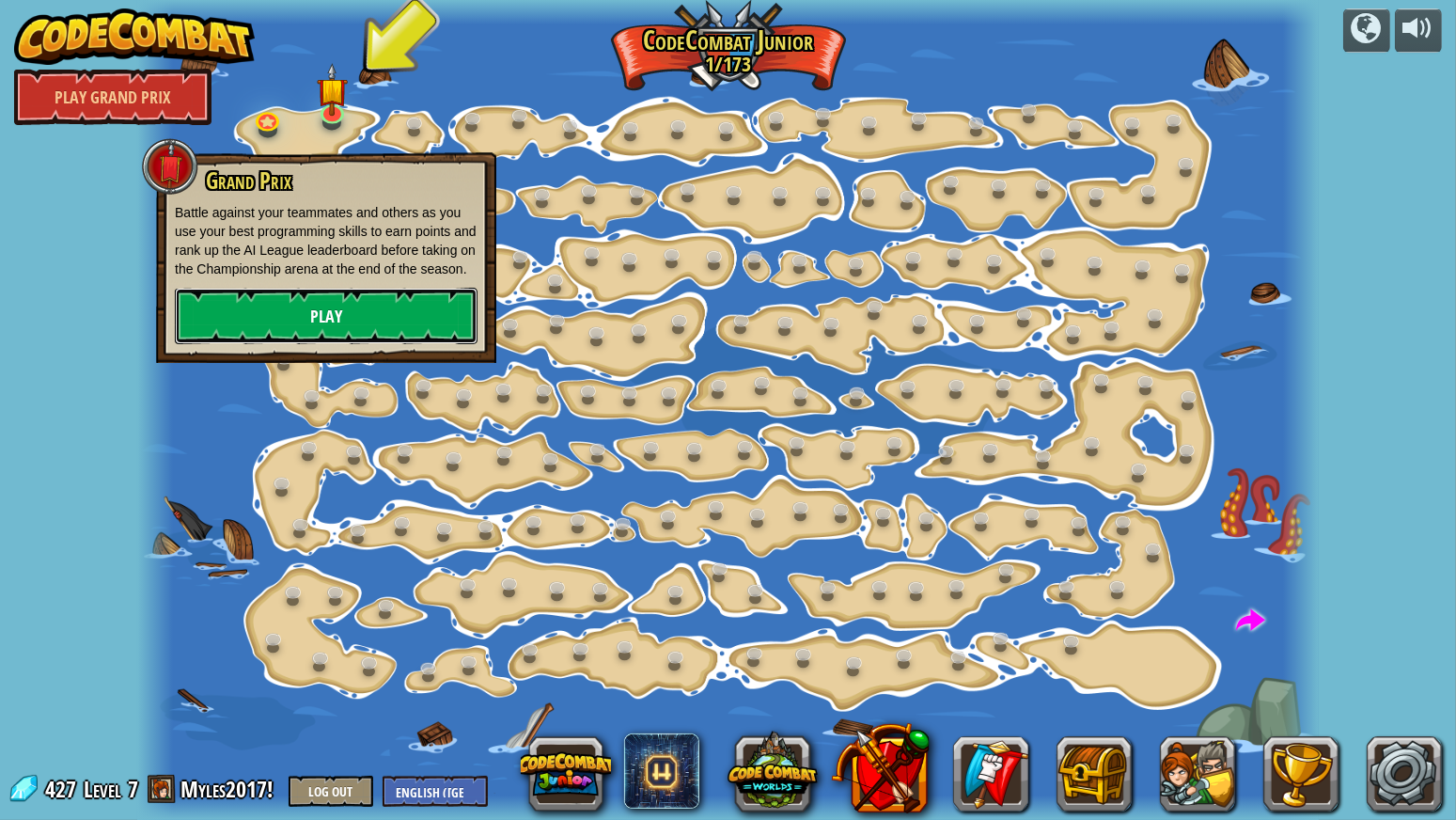 click on "Play" at bounding box center [326, 316] 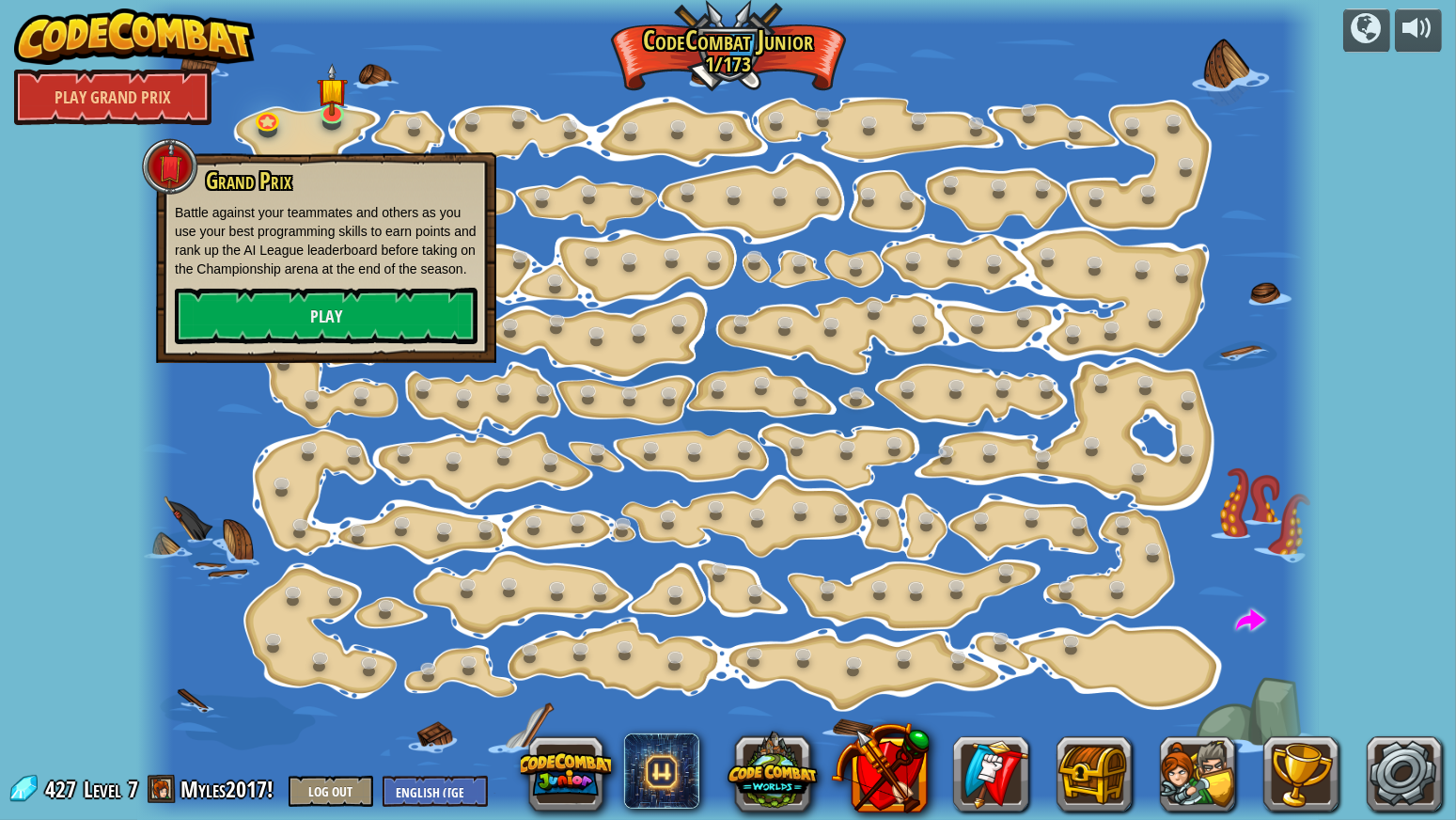 click on "powered by Play Grand Prix Step Change (Locked) Change step arguments.
Go Smart (Locked) Now we're really walking!
Go Go Go Go get more gems.
Play Shiny (Locked) Look at all these gems!
Walk It Off (Locked) A long walk; can we speed this up?
Hiker (Locked) Practice those steps.
Elbow (Locked) Two steps at a time.
Turns (Locked) Just follow the shore and you'll be ok.
Steps (Locked) Go more than one step at a time.
The Gem Learn how to code your hero!
1a. The Gem A (practice) Long Hall (Locked) Coding smart beats coding long.
Two Gems (Locked) Move a little further to grab two gems!
[GEOGRAPHIC_DATA] (Locked) Go more than one step at a time.
X Marks the Spot (Locked) Get to the raft!
Gem Square (Locked) Surrounded by gems!
Go Around (Locked) Can't go through it? Go around it.
Gems First (Locked) Gems first, then the raft.
The Raft (Locked) Get to the raft.
Snake Maze (Locked) Move through the snake maze
Open Up (Locked) Show those crates who's boss!
Doors (Locked)
go" at bounding box center (728, 410) 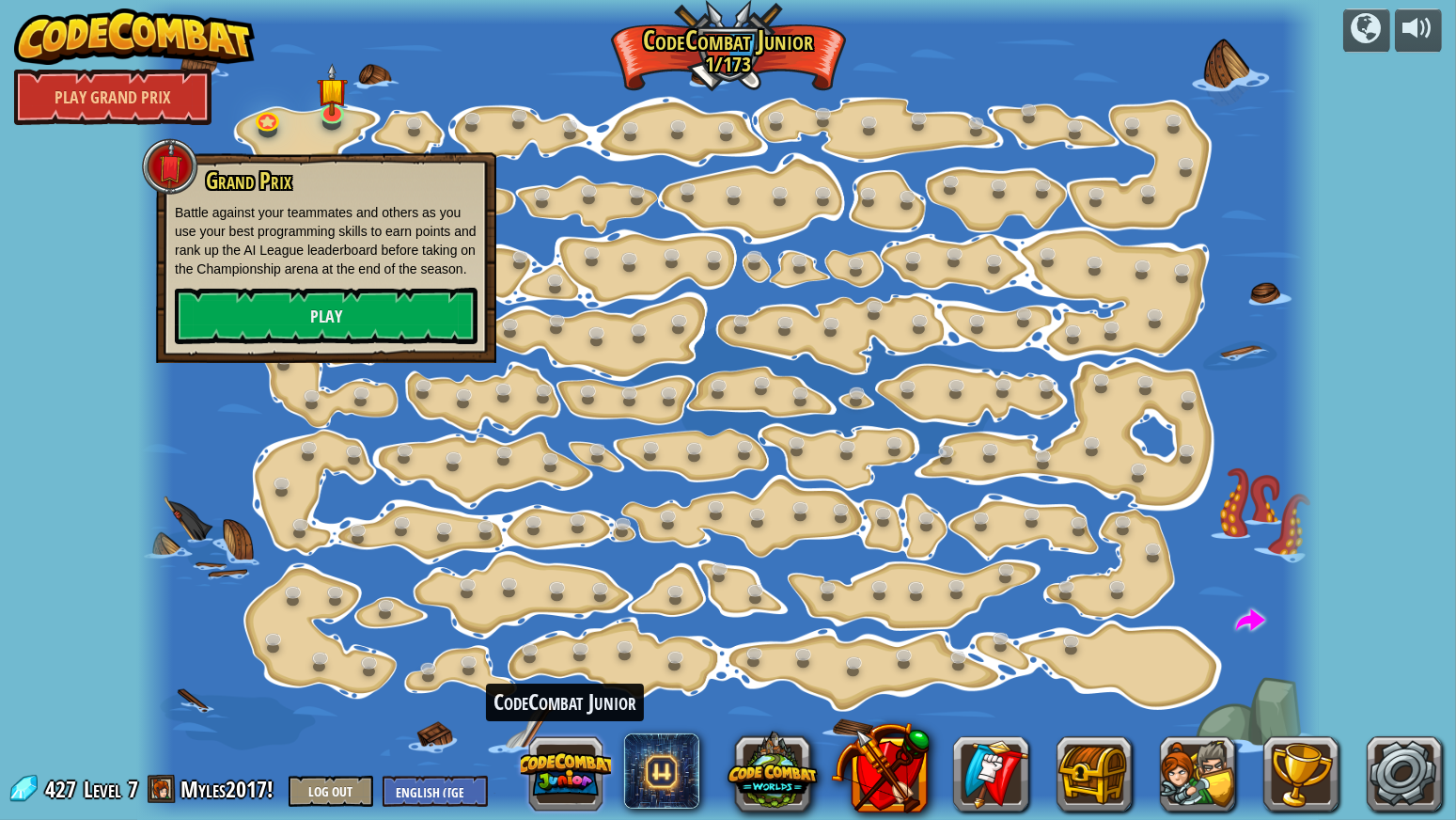 click at bounding box center (566, 774) 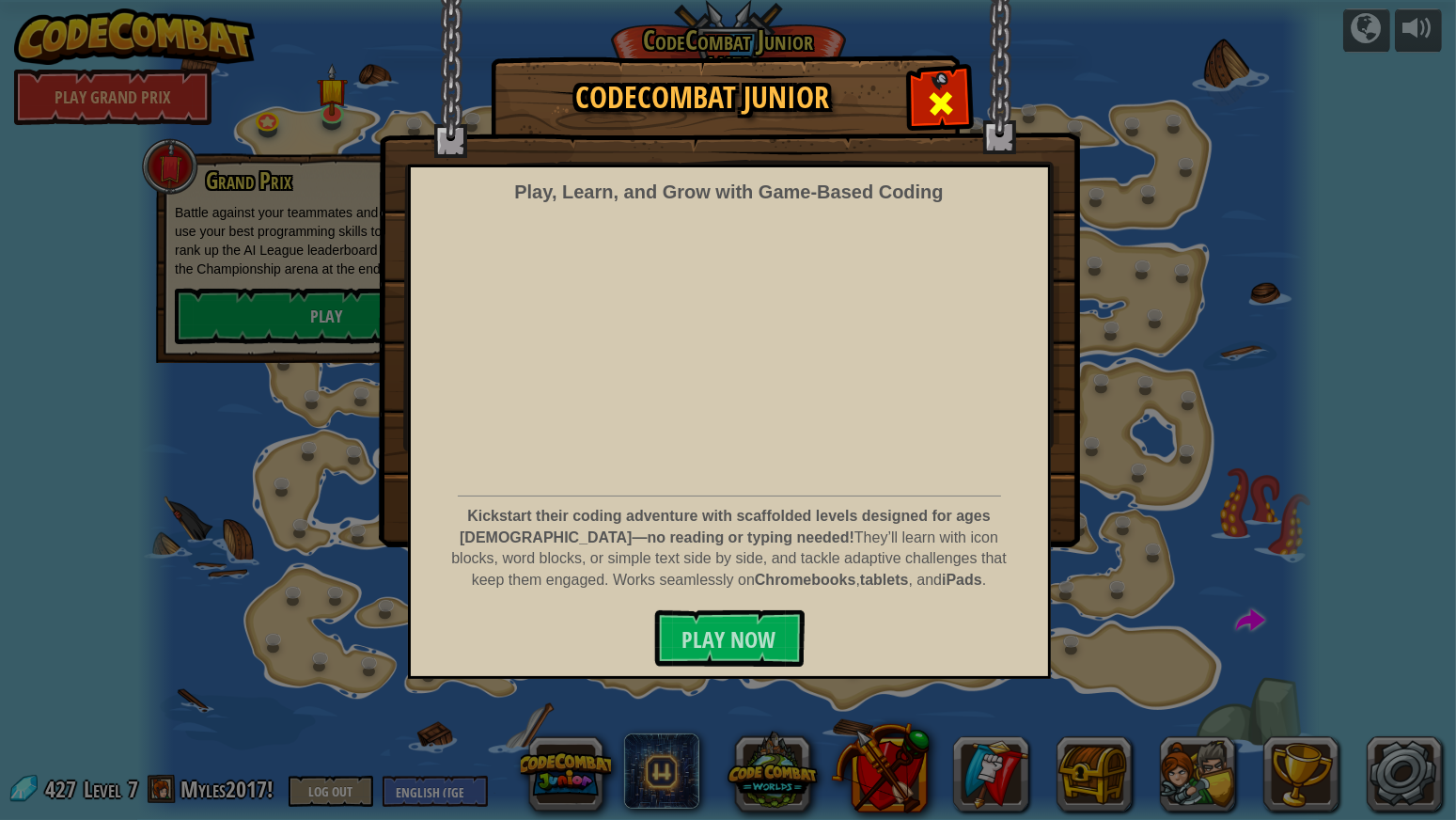 click at bounding box center (940, 101) 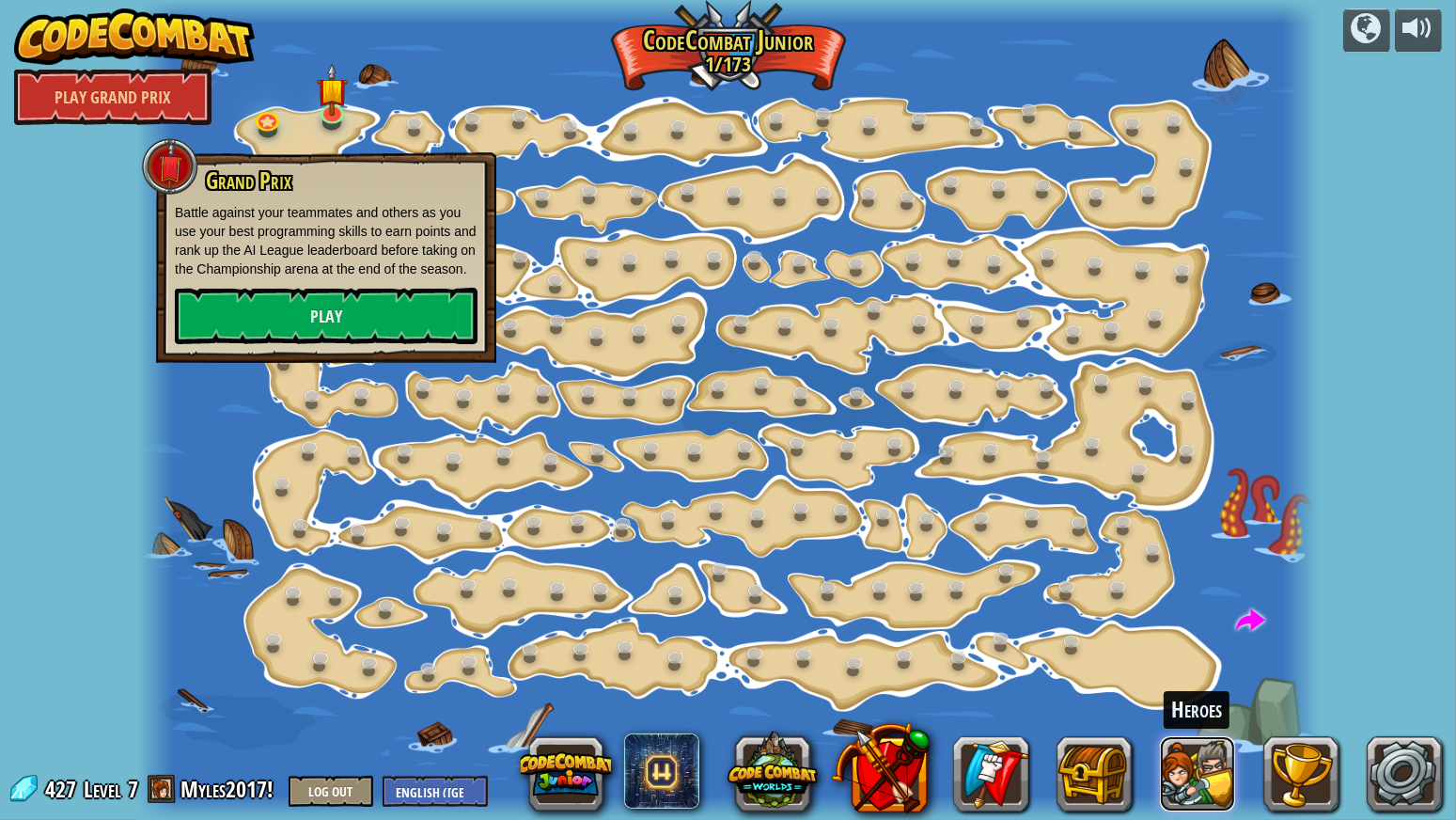 click at bounding box center (1198, 774) 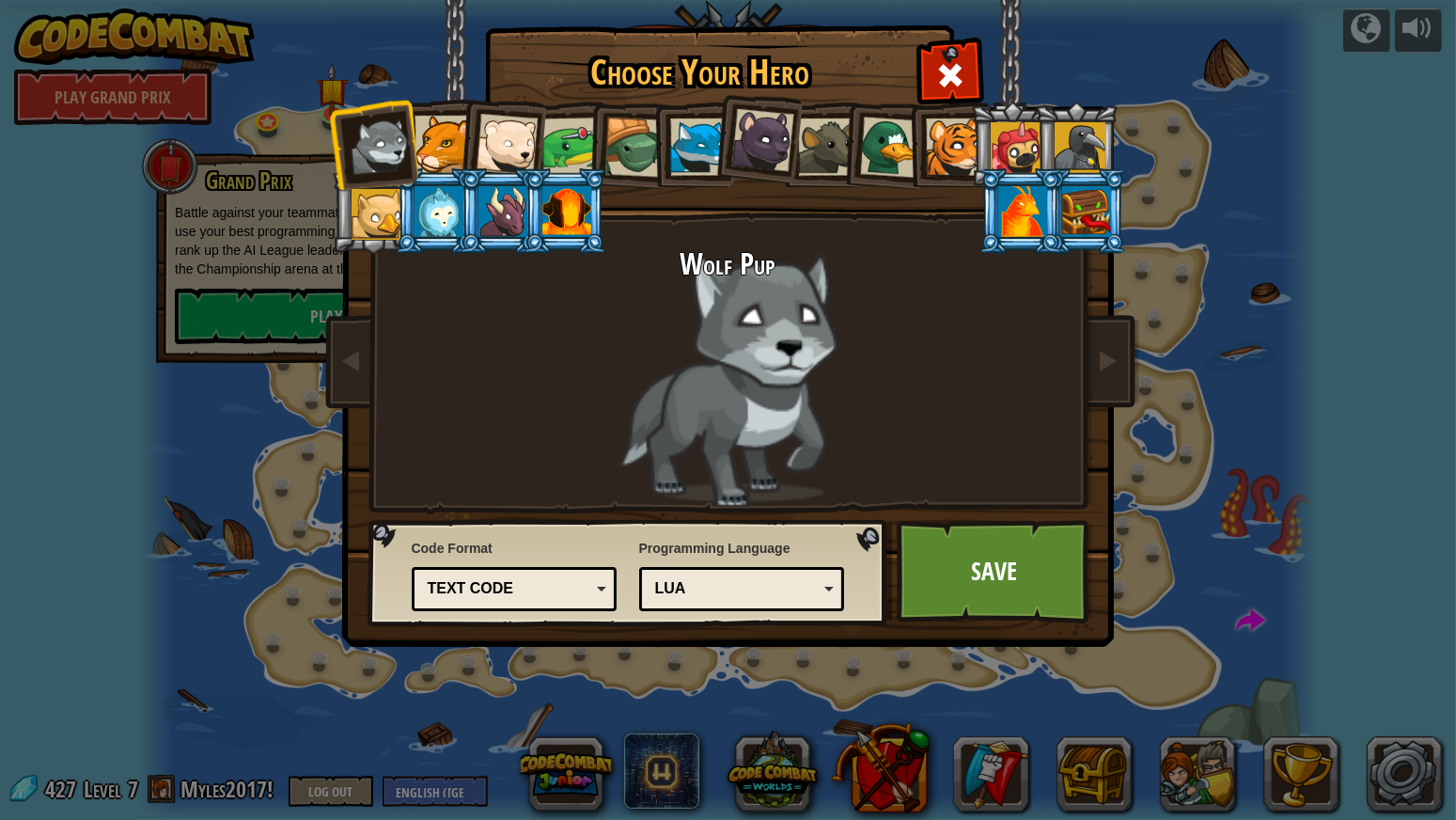 click at bounding box center [954, 147] 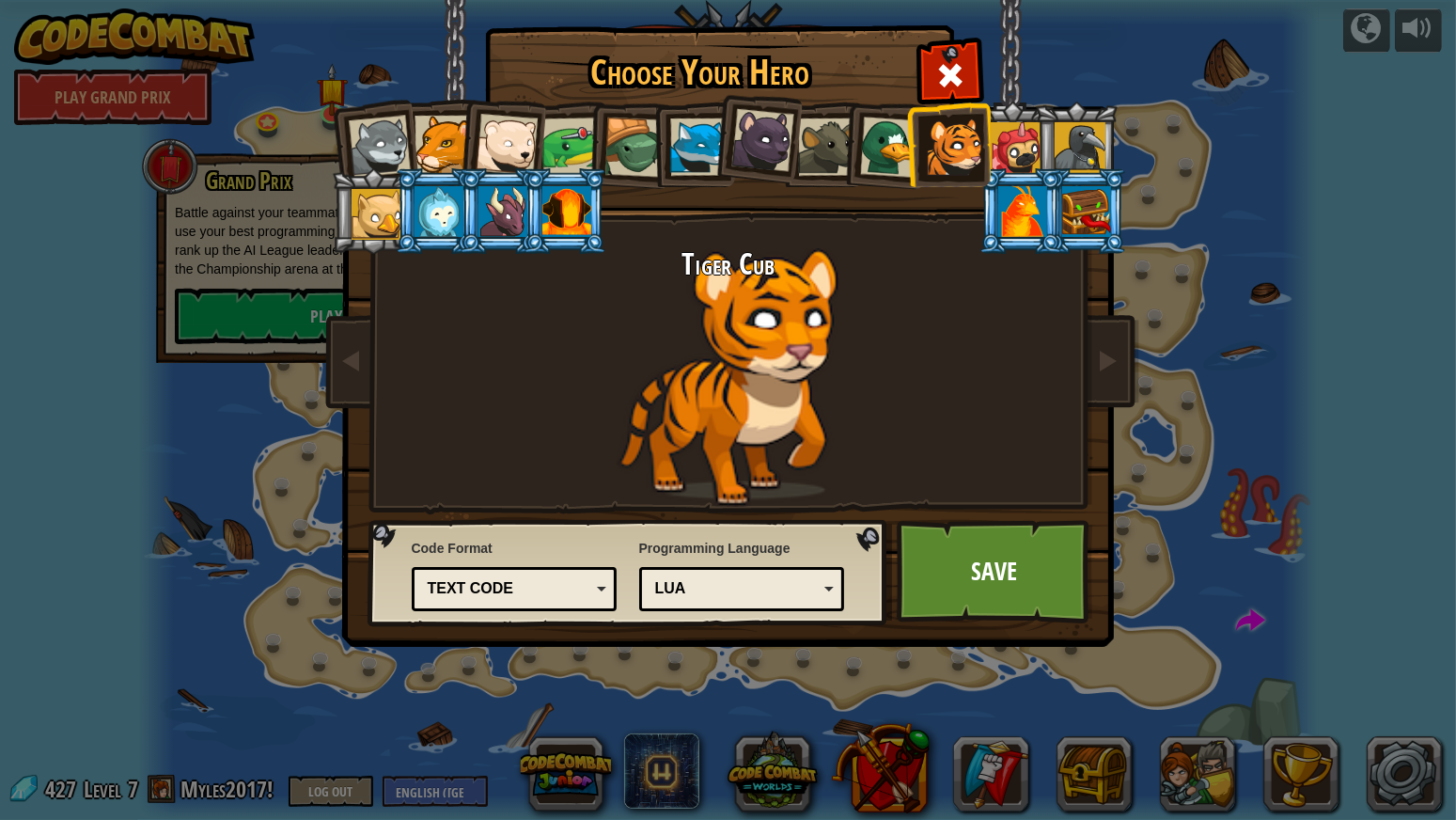 click at bounding box center (954, 147) 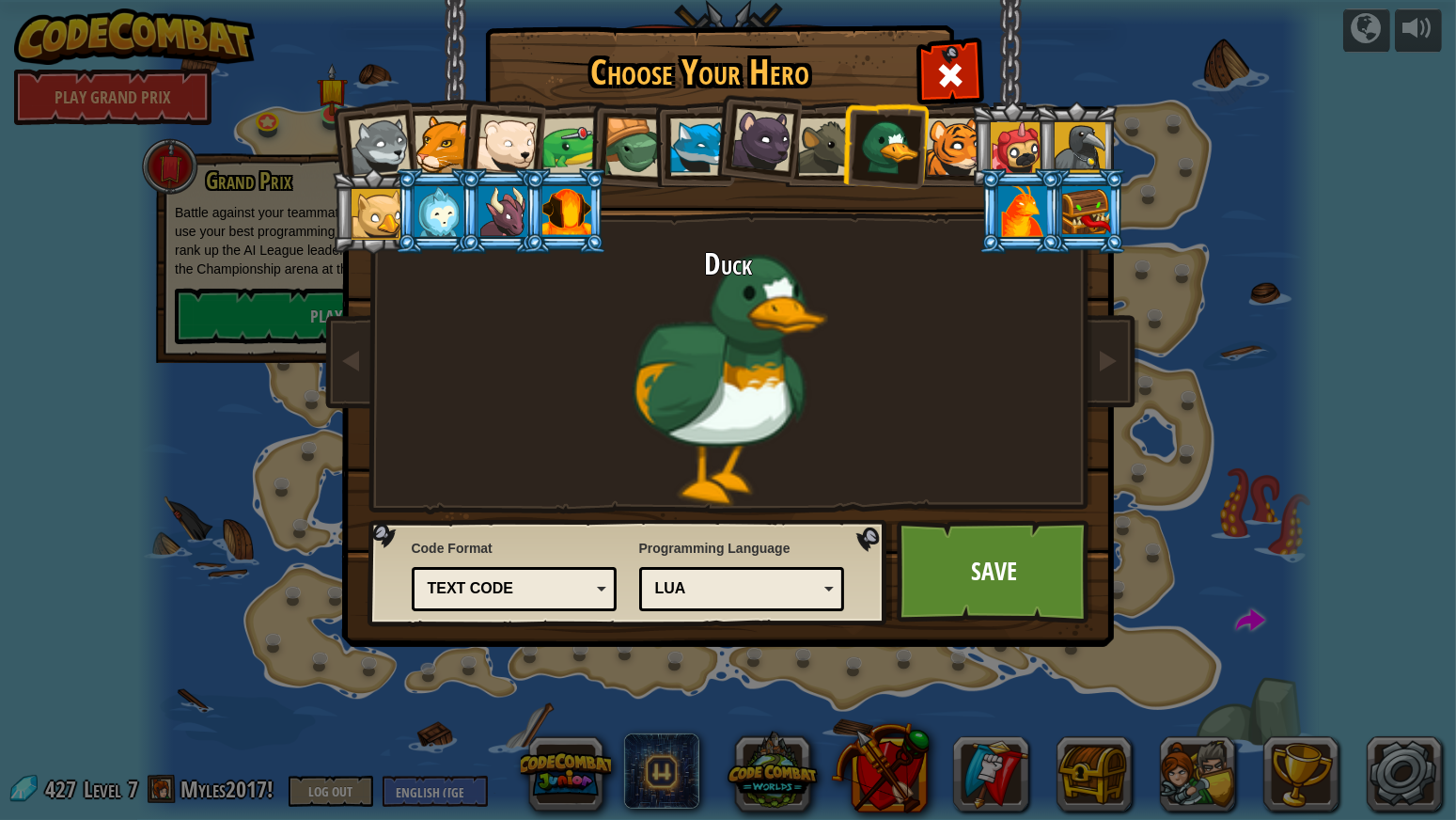 click at bounding box center [826, 147] 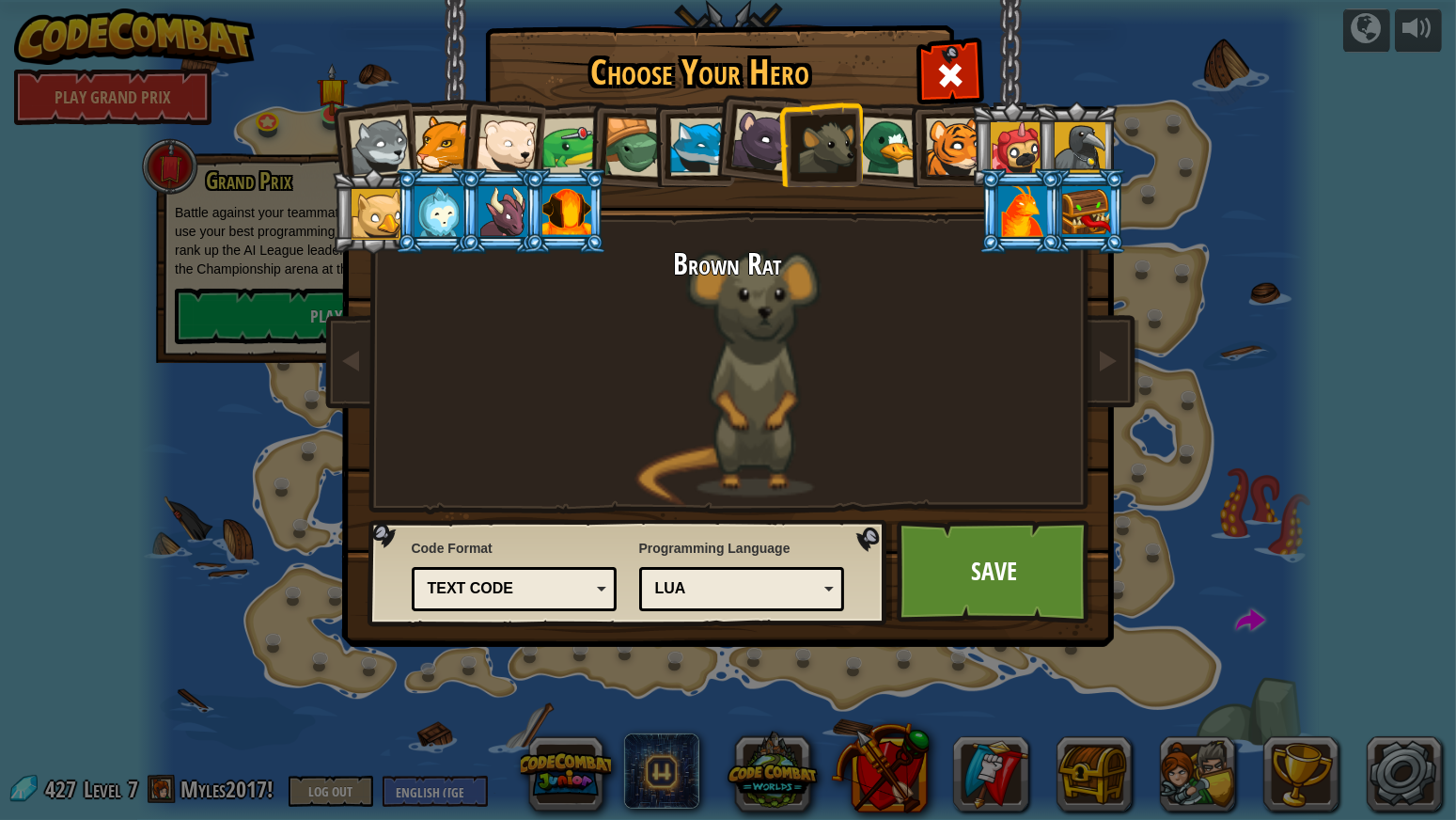 click at bounding box center (761, 140) 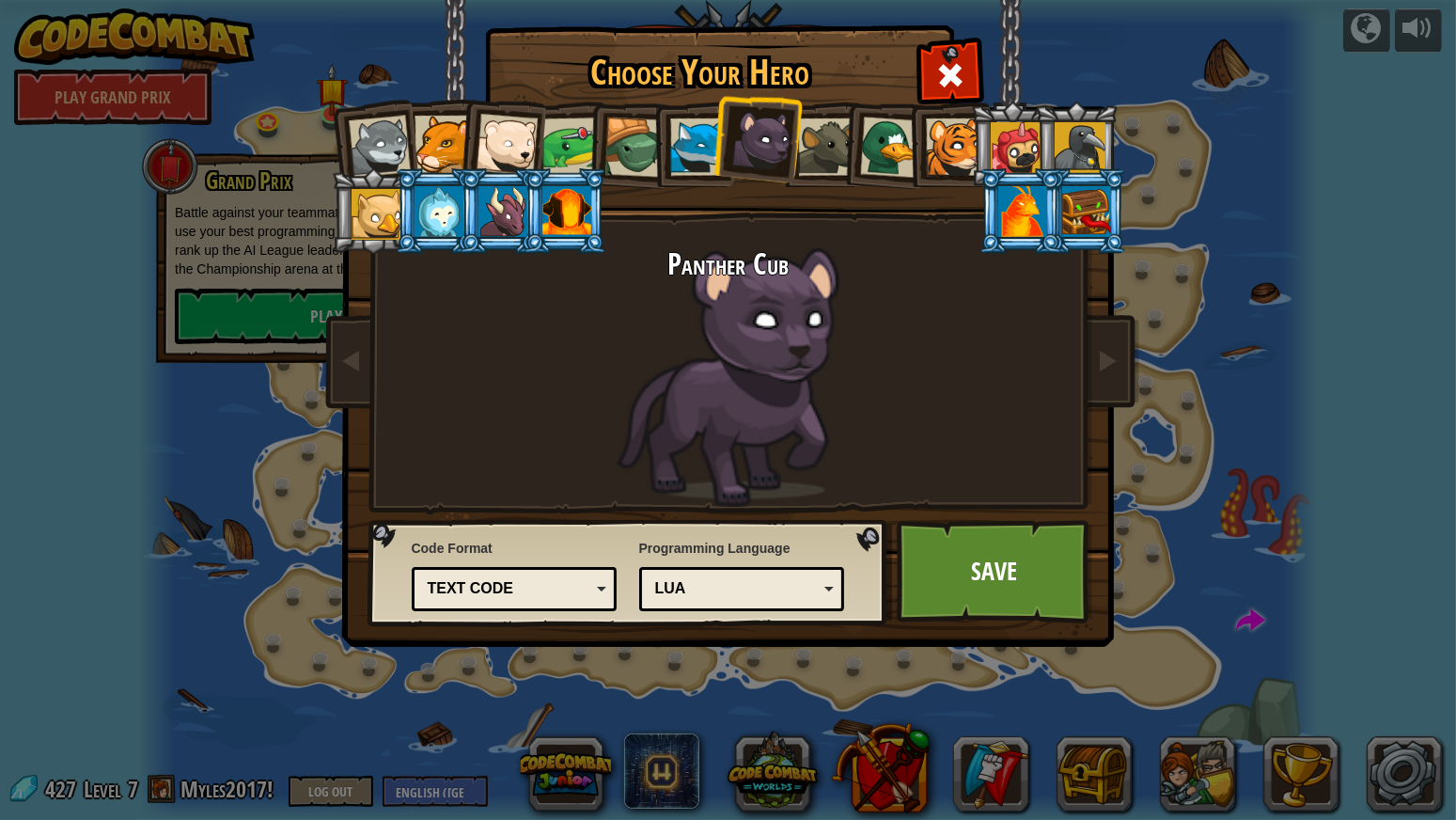 click at bounding box center (761, 140) 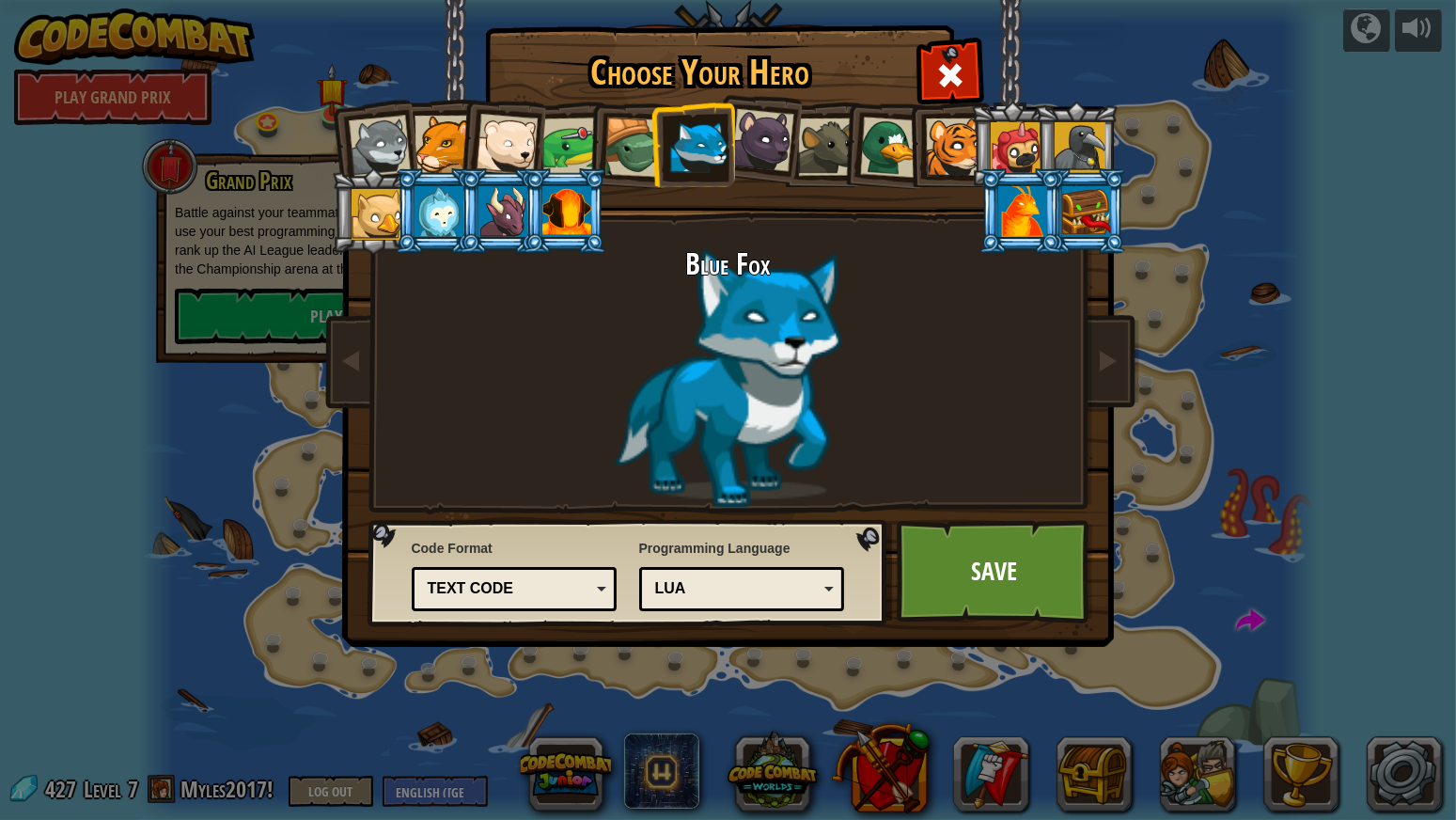 click at bounding box center (634, 148) 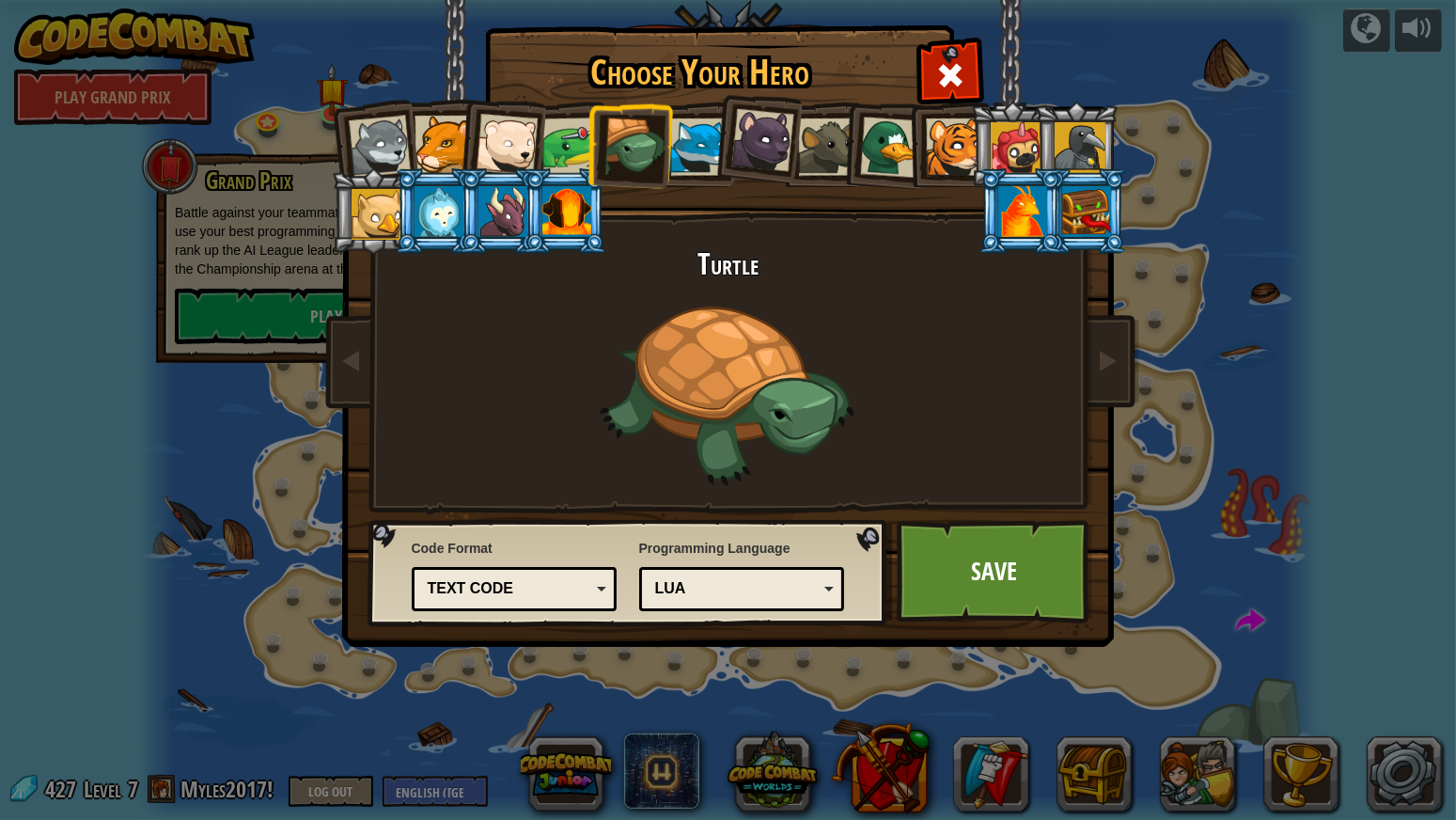 click at bounding box center (571, 147) 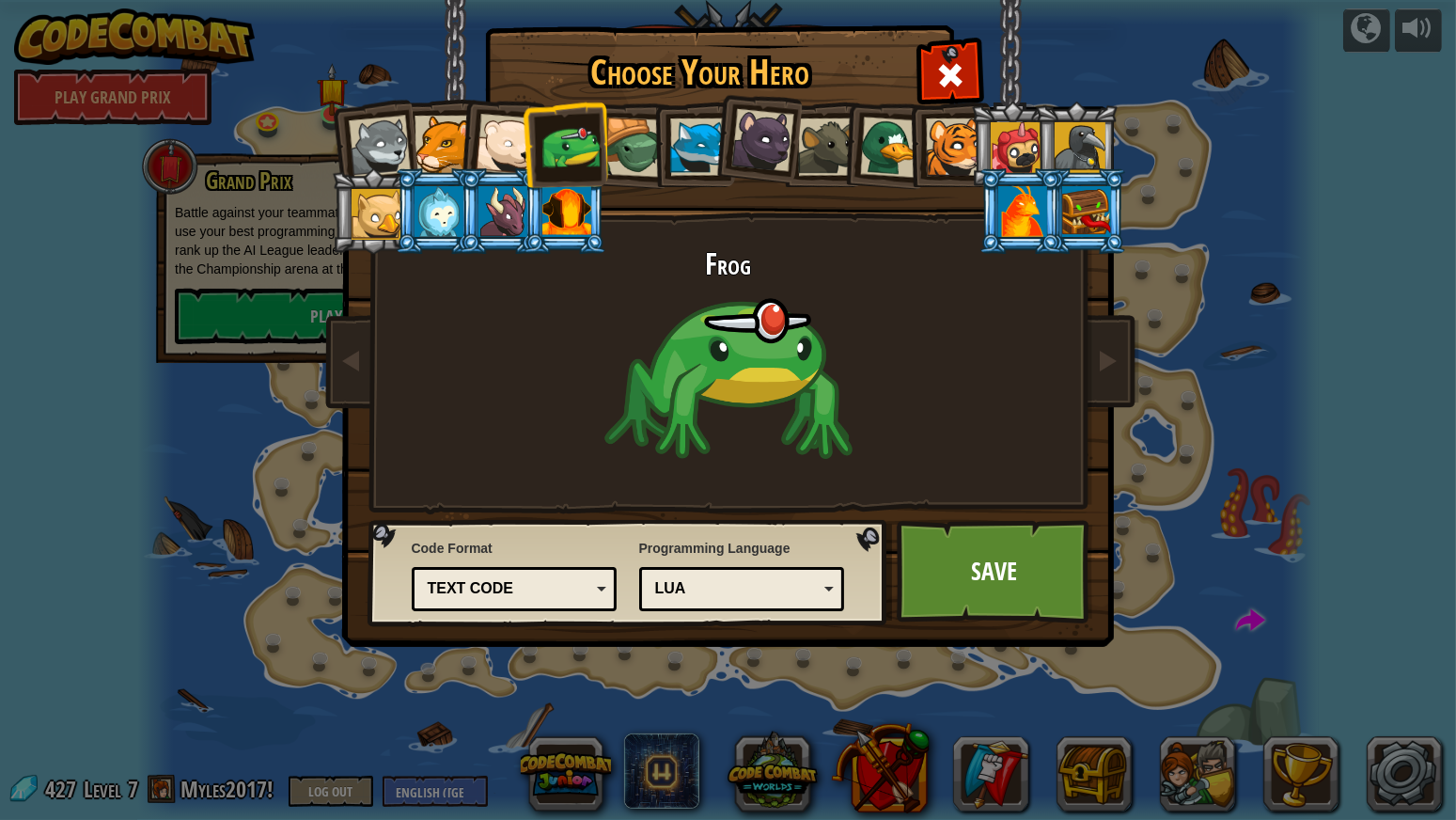 click at bounding box center [507, 145] 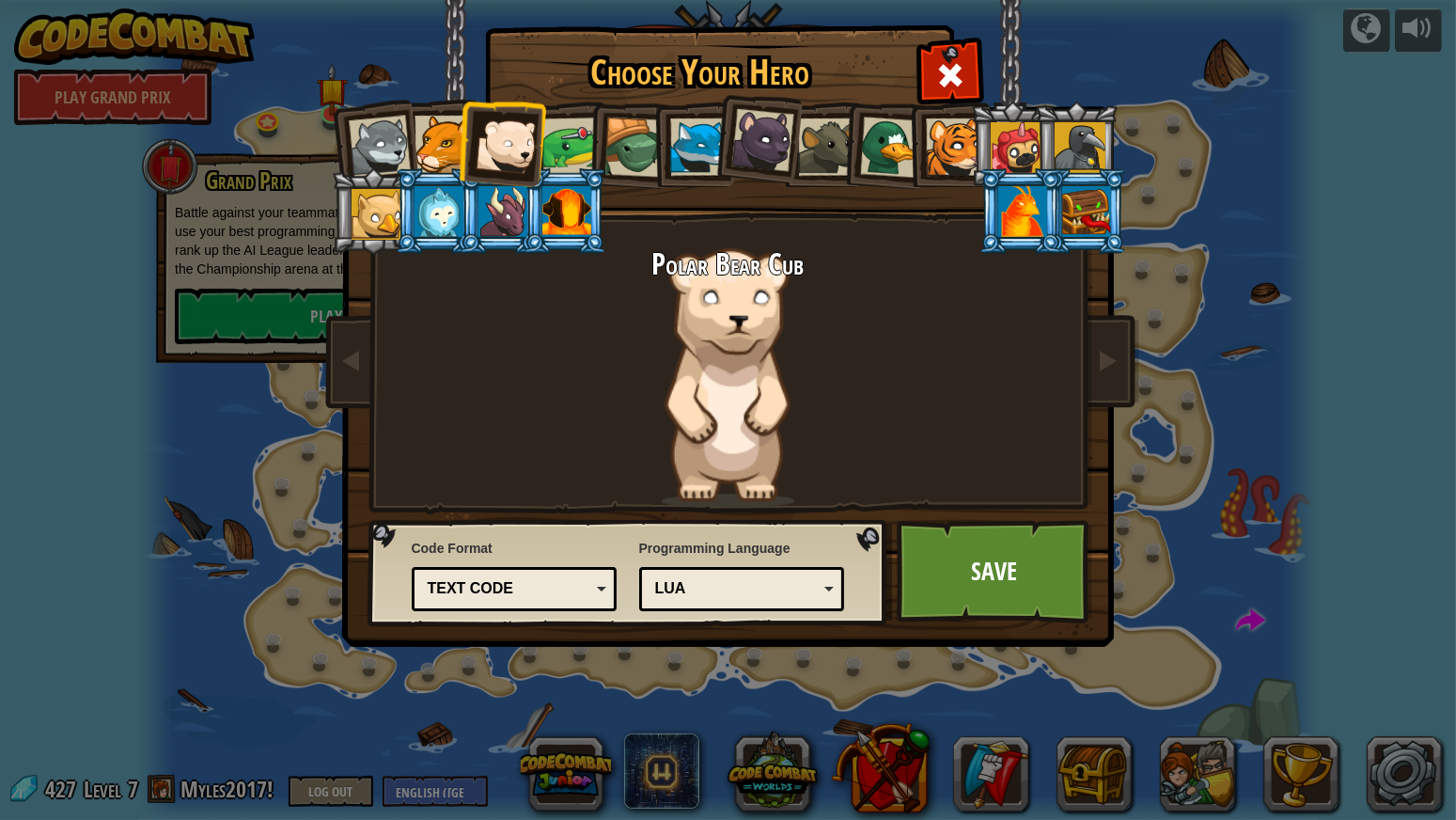 click at bounding box center [443, 144] 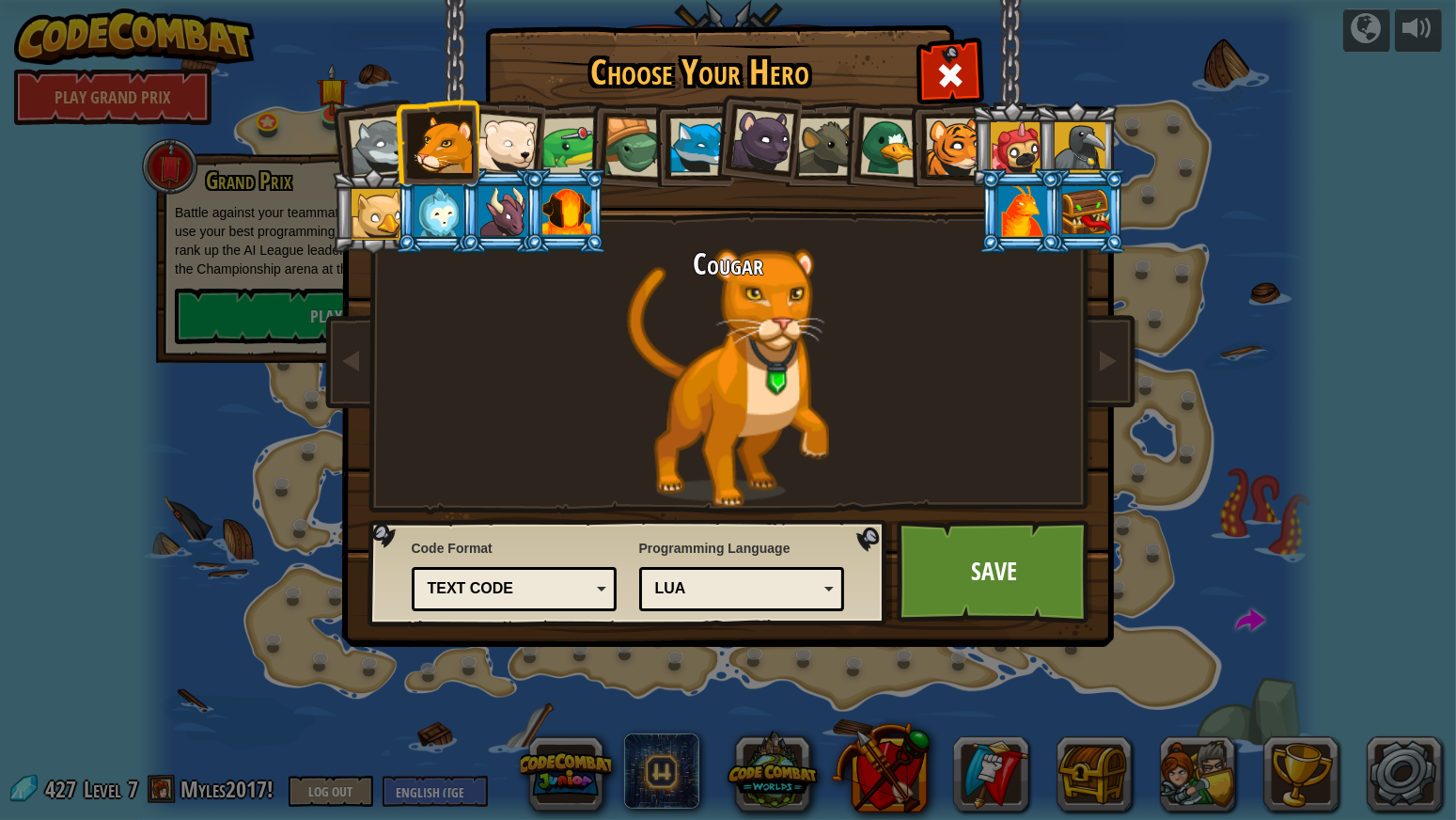click at bounding box center [379, 147] 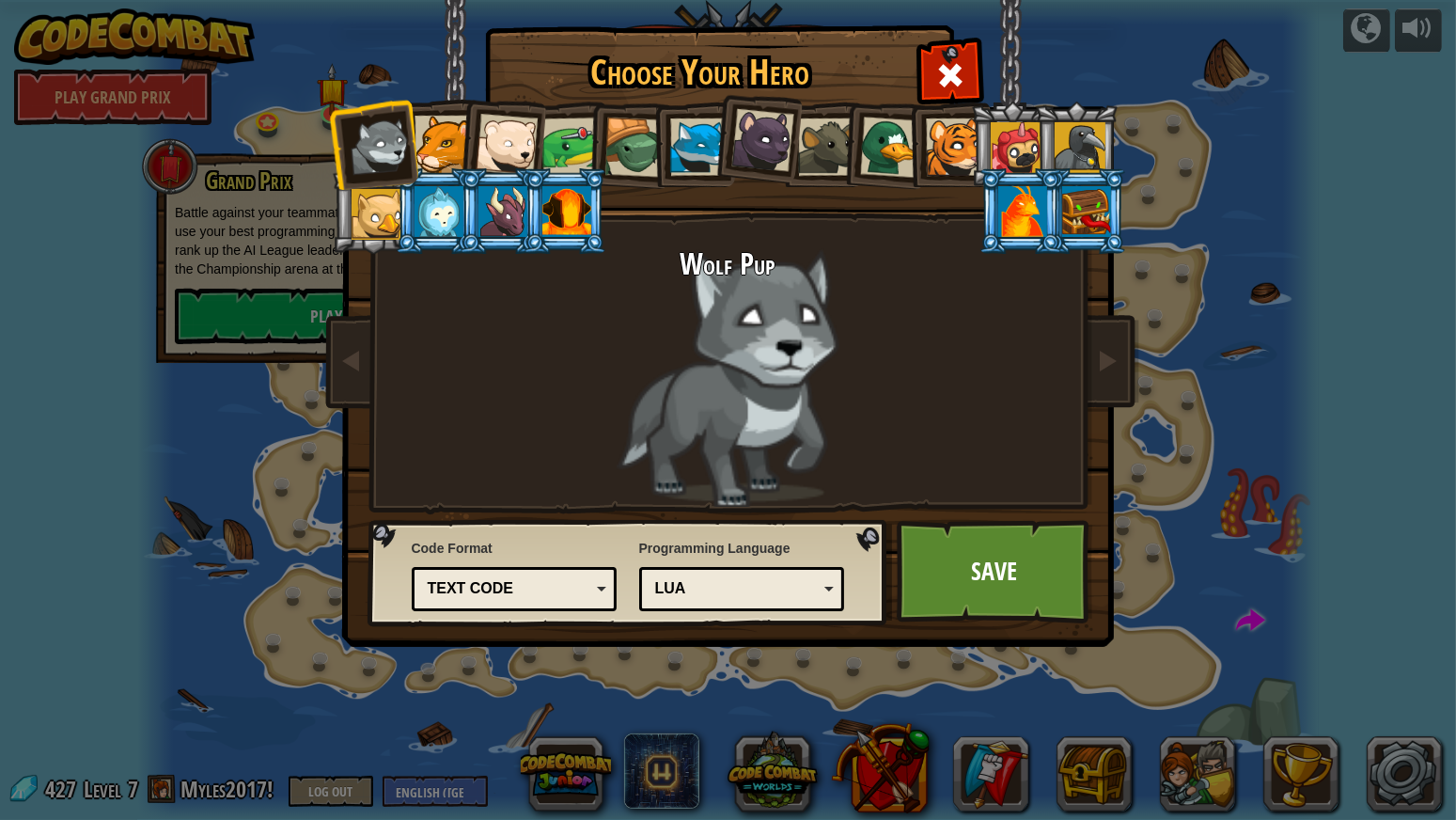 click at bounding box center [1016, 148] 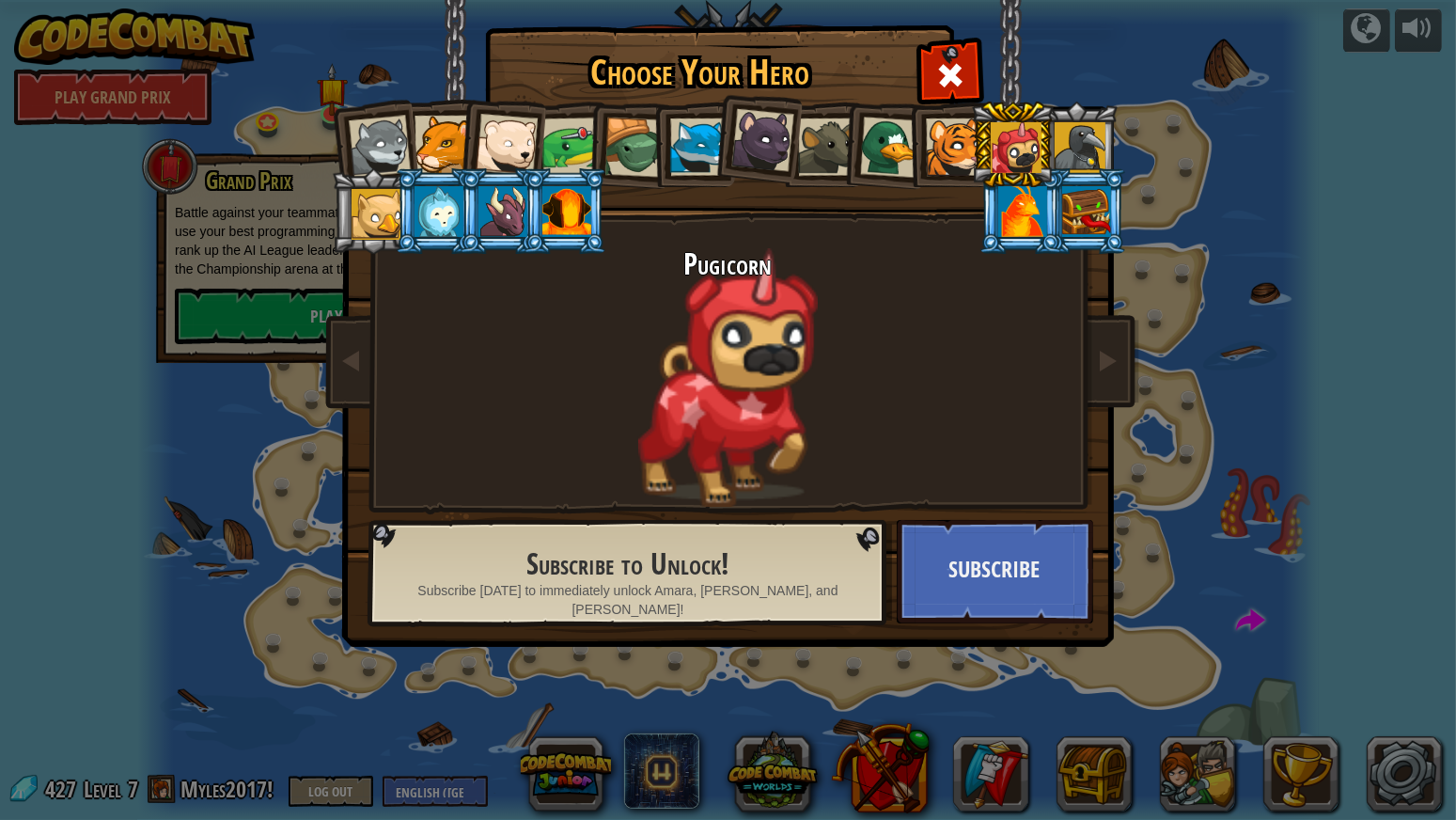click at bounding box center [1076, 144] 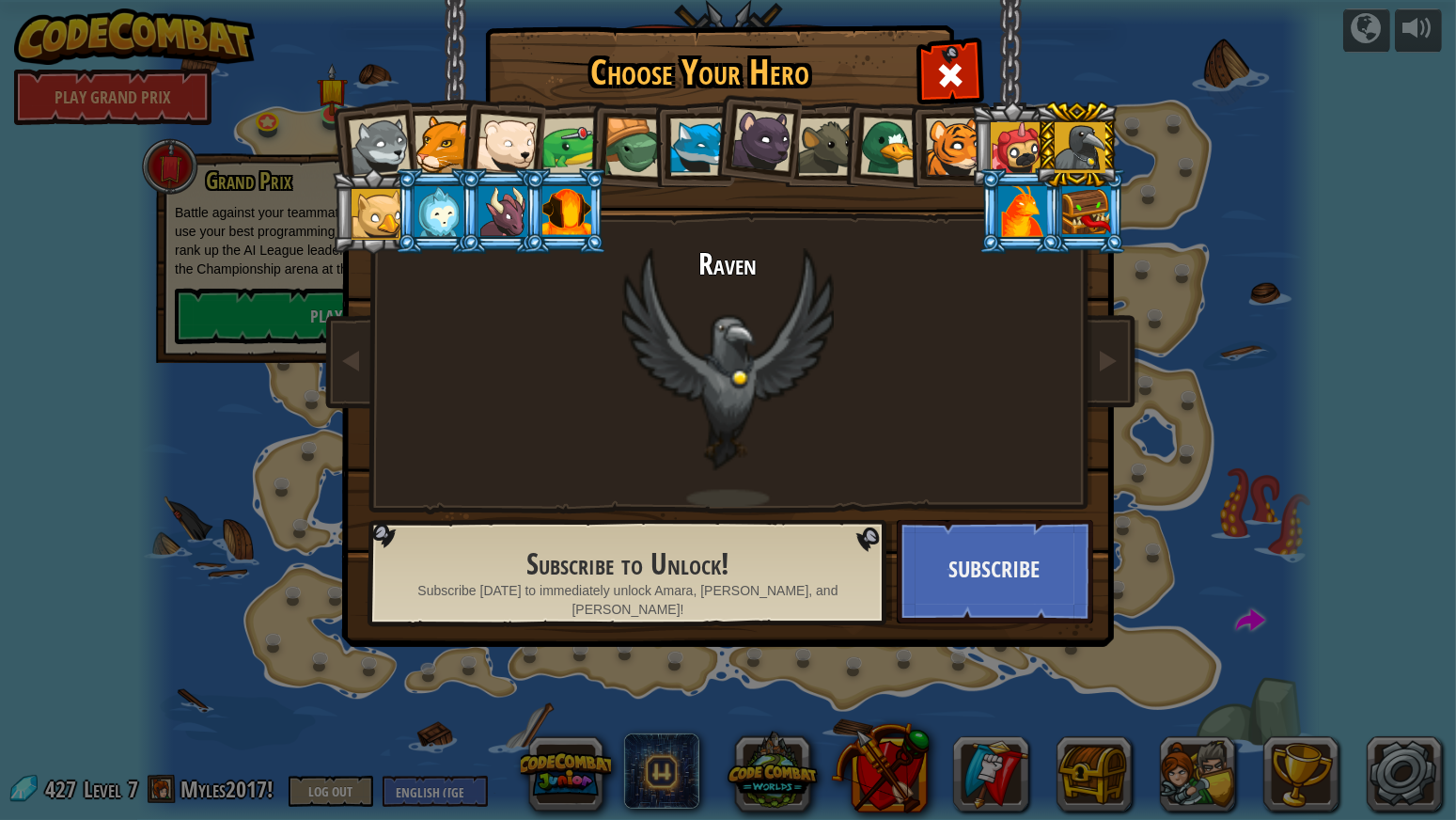 click at bounding box center (377, 214) 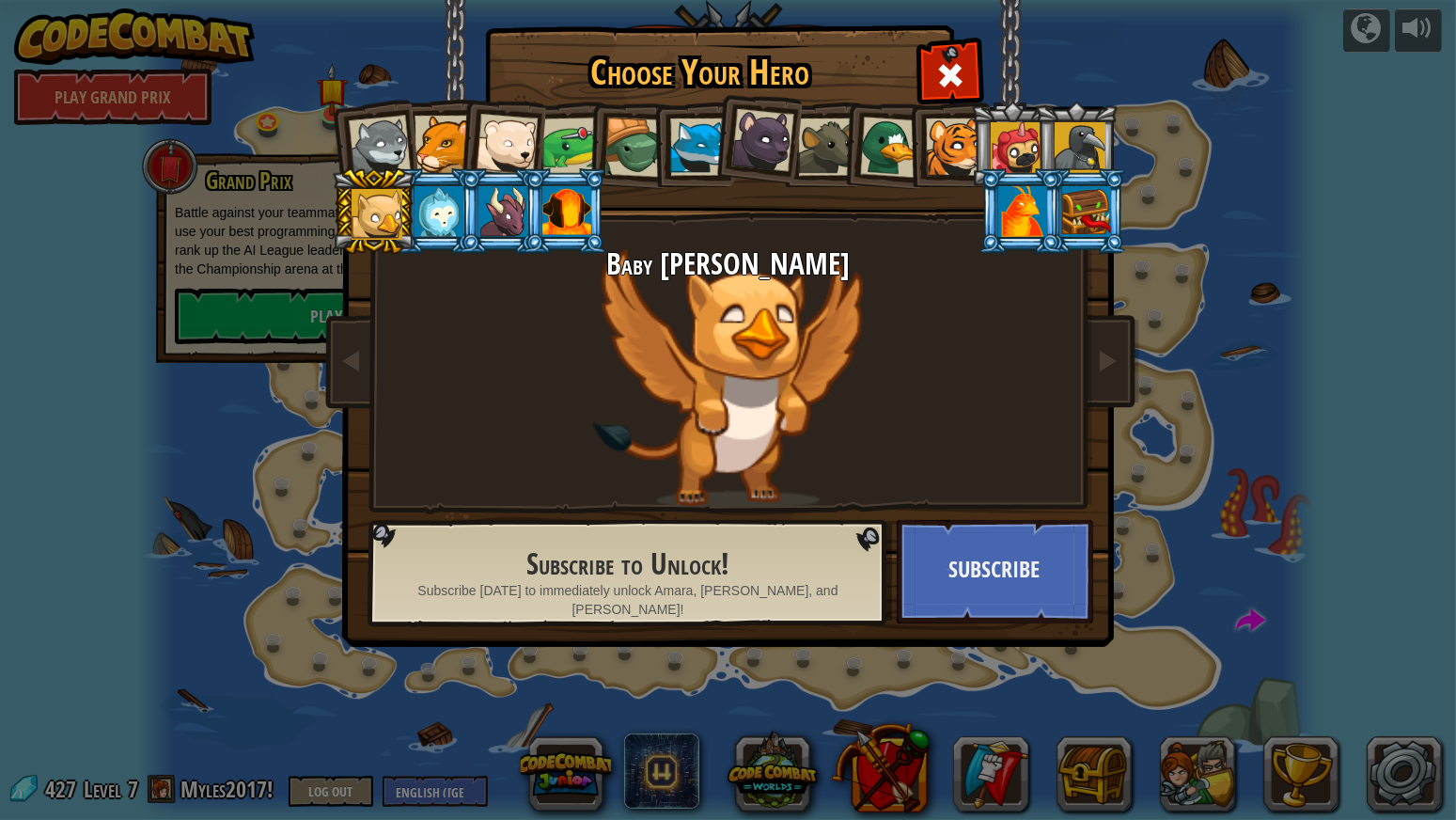click at bounding box center [439, 212] 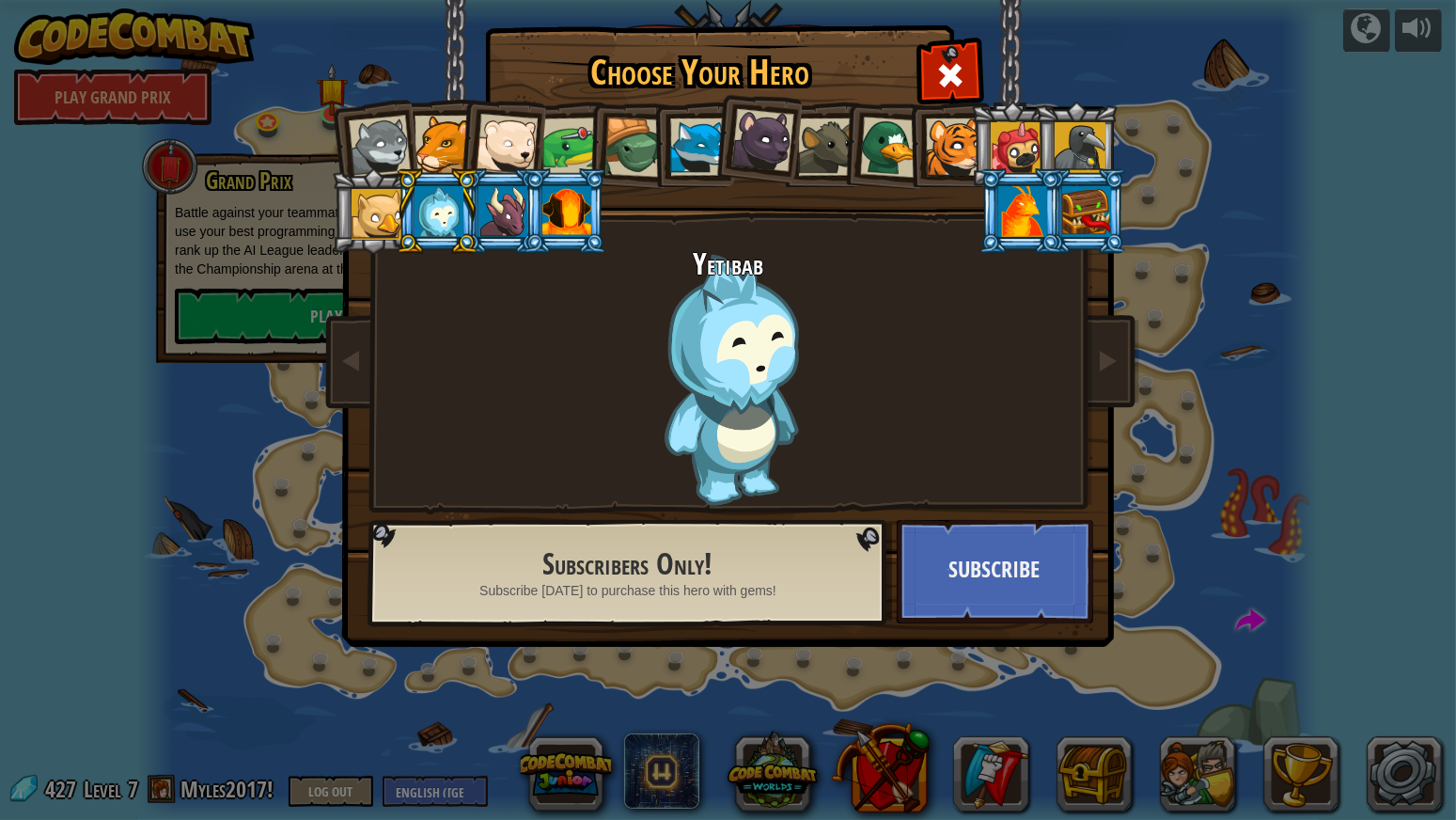 click at bounding box center (503, 212) 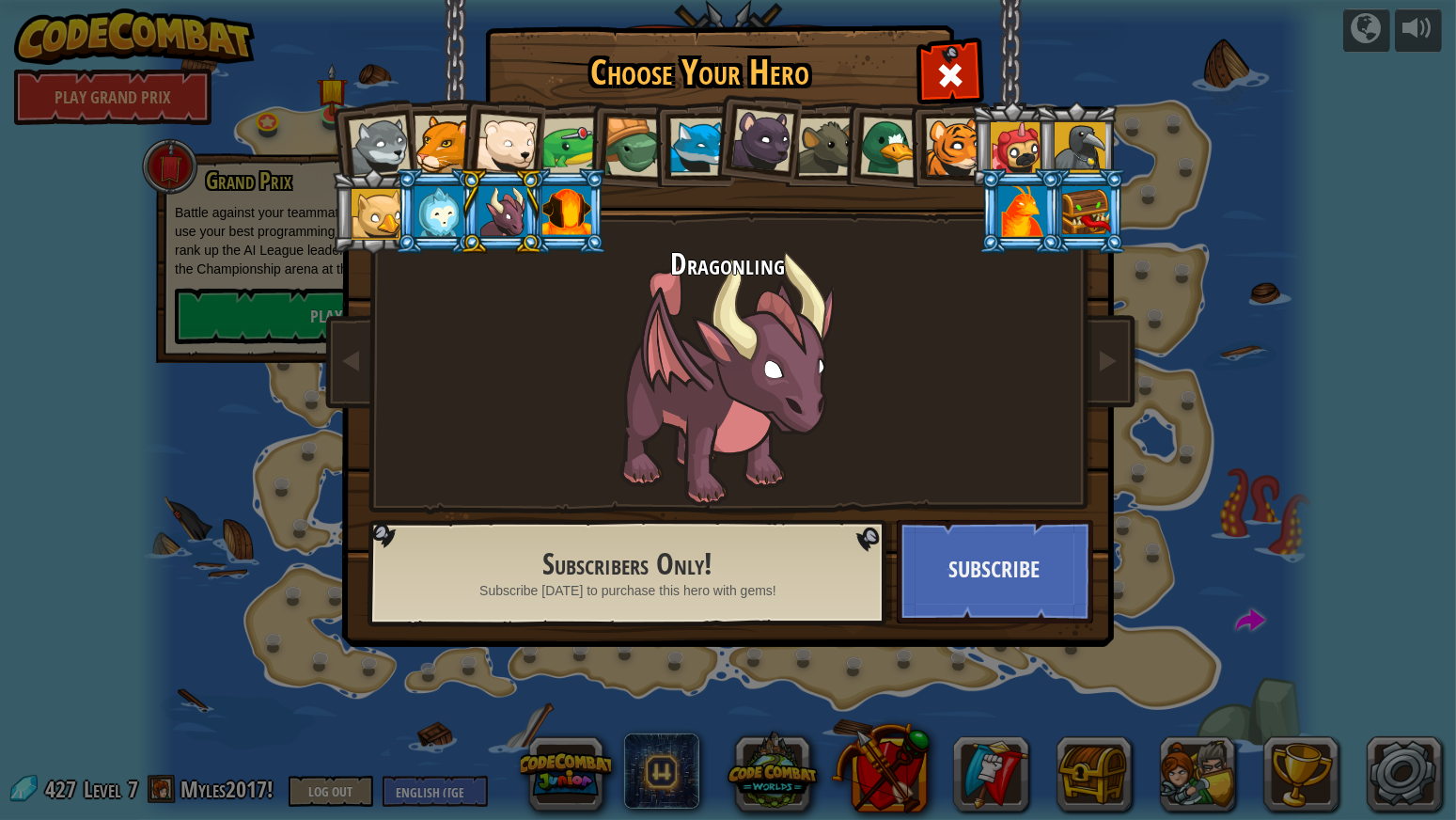 click at bounding box center [567, 212] 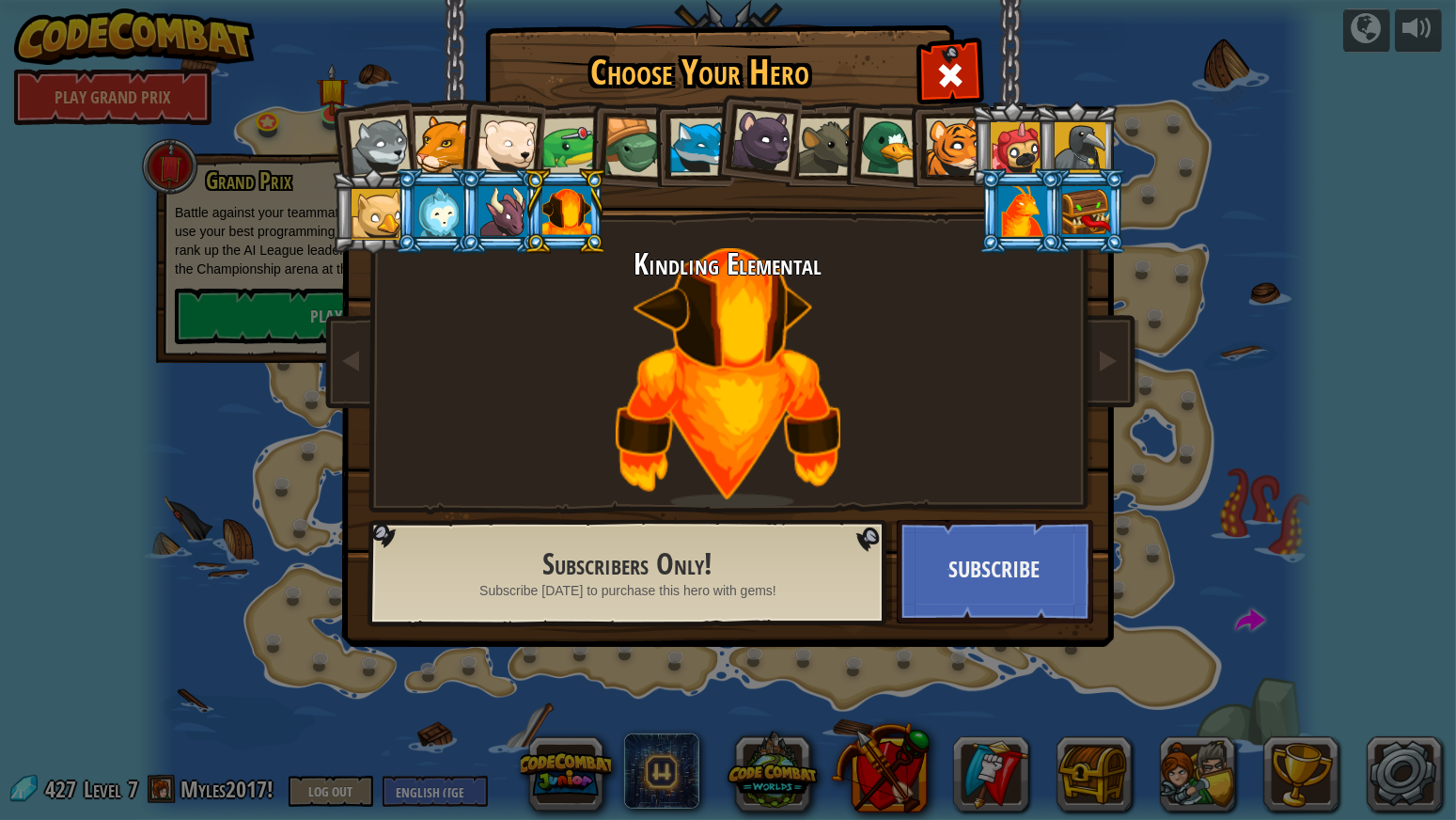 click on "Kindling Elemental" at bounding box center [728, 264] 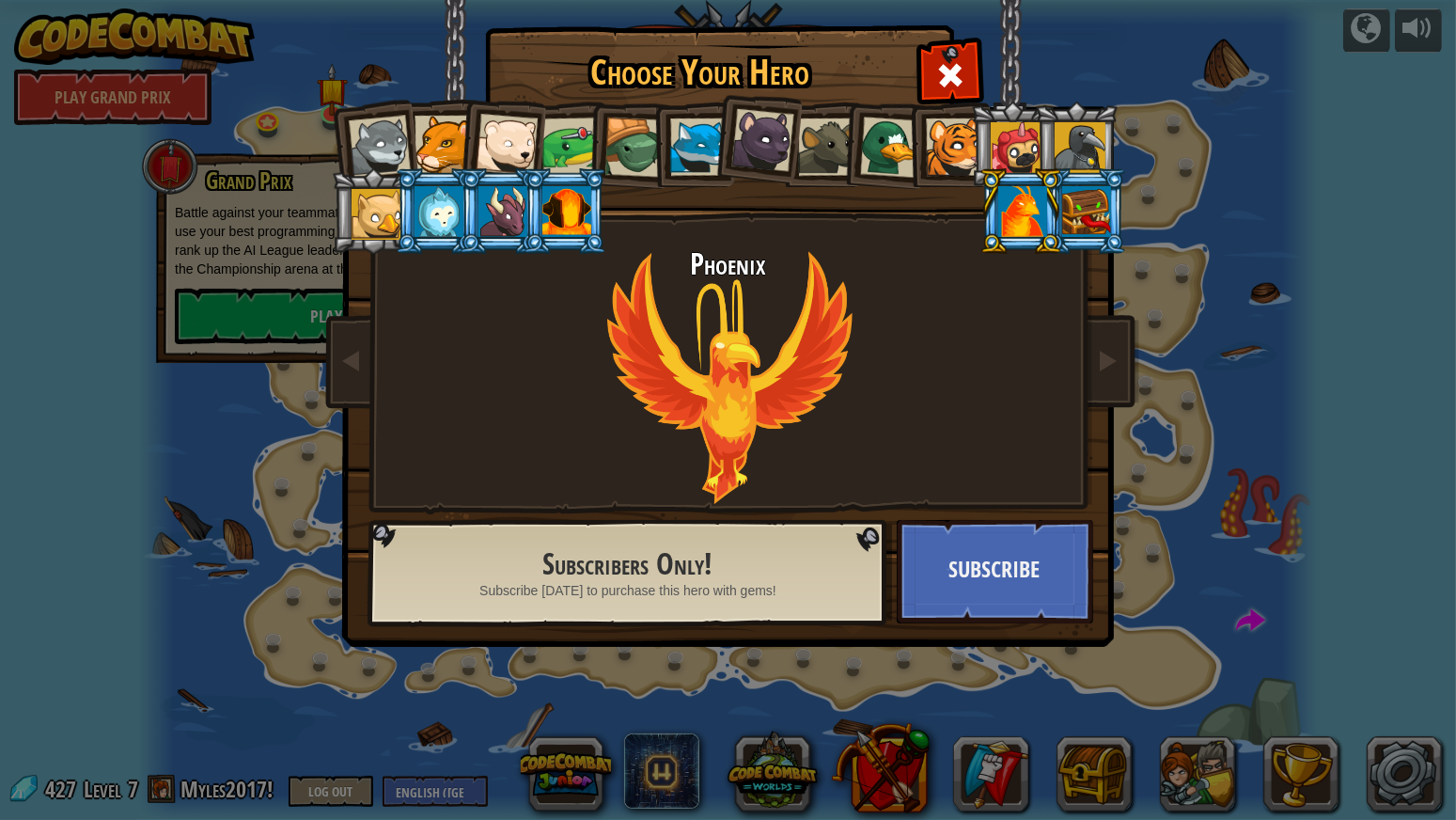 click at bounding box center (1087, 212) 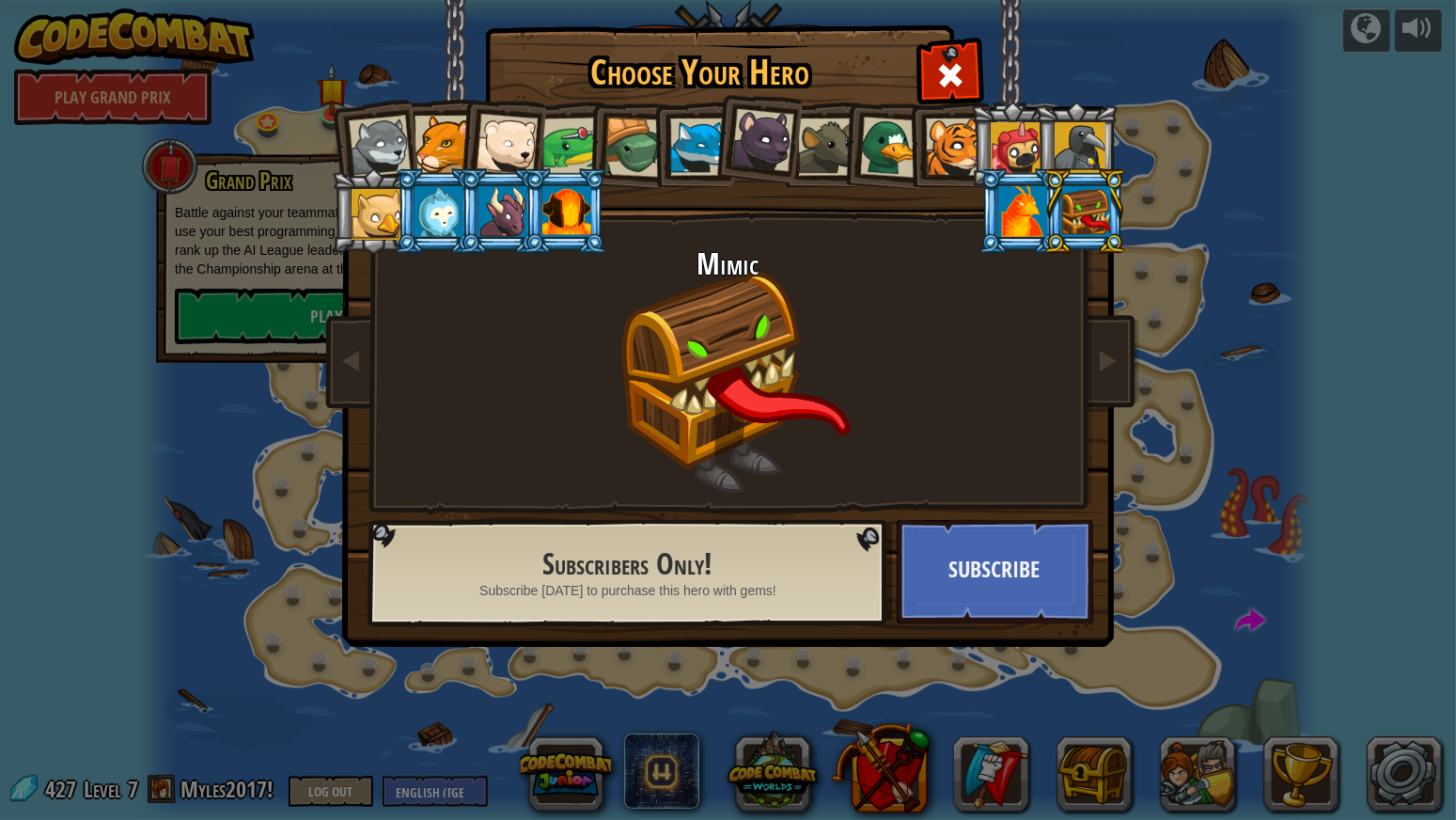 click at bounding box center (567, 212) 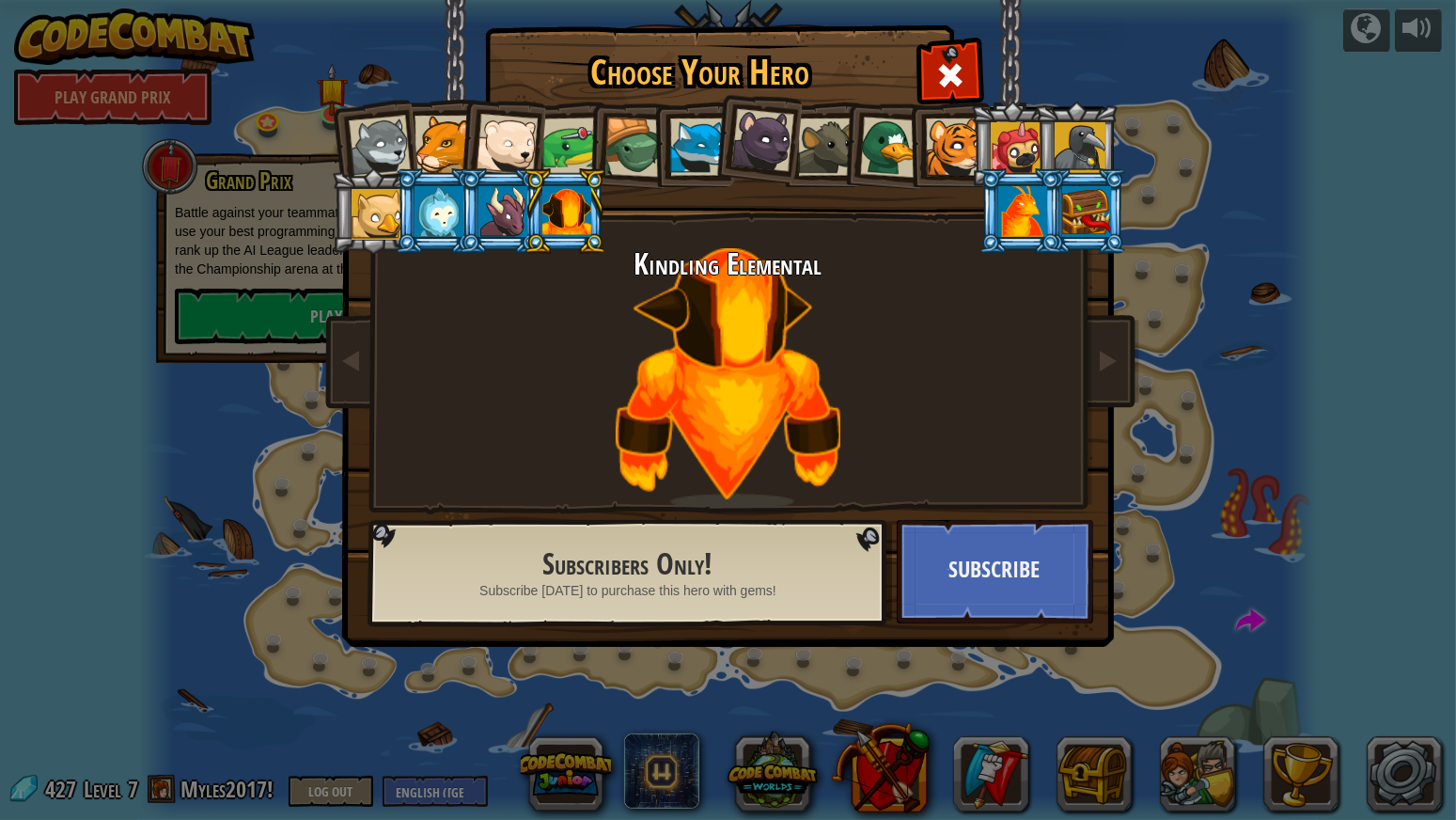 drag, startPoint x: 991, startPoint y: 212, endPoint x: 1007, endPoint y: 211, distance: 16.03122 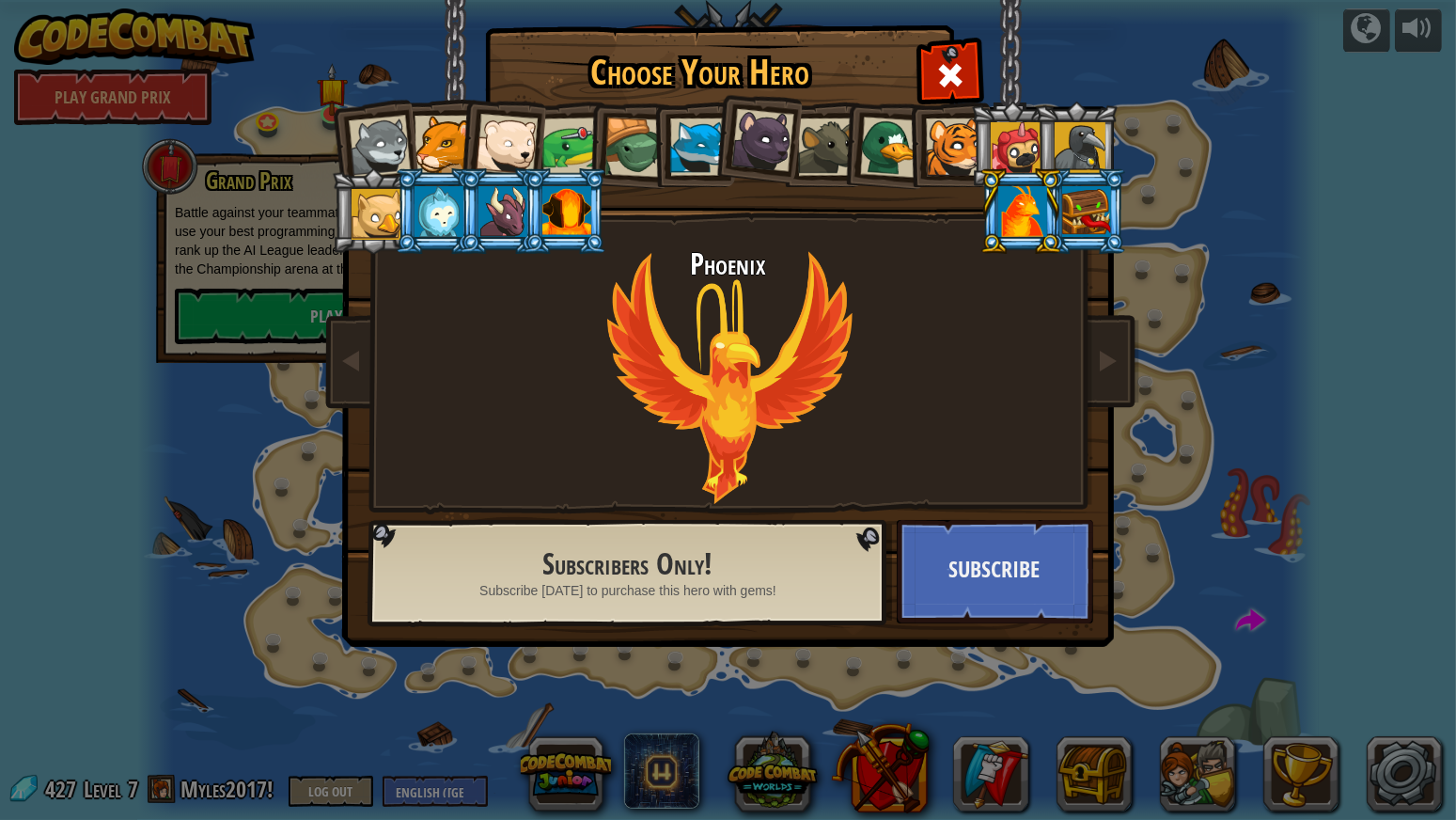 click at bounding box center [377, 214] 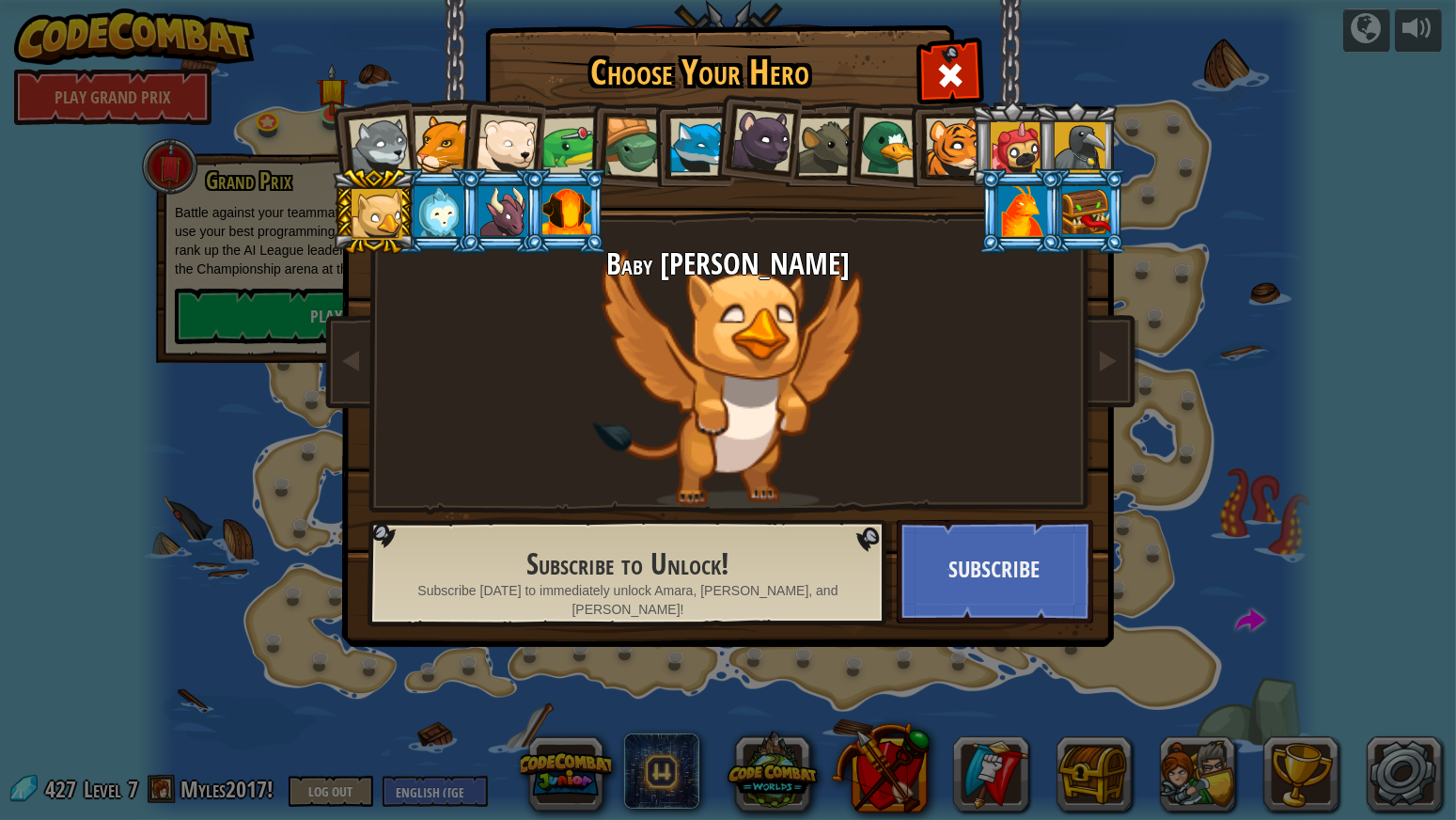 click at bounding box center (443, 144) 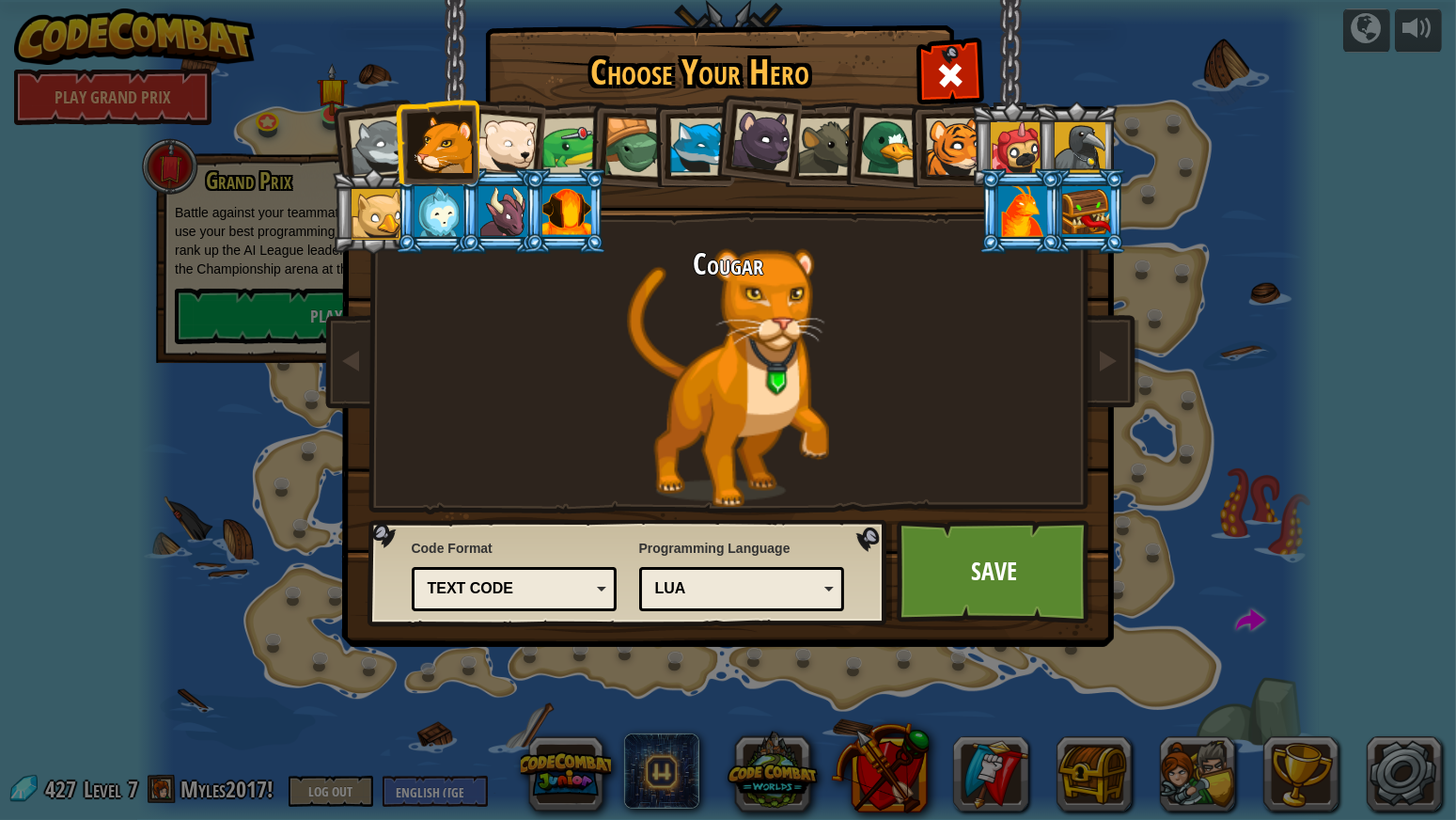 click at bounding box center (501, 141) 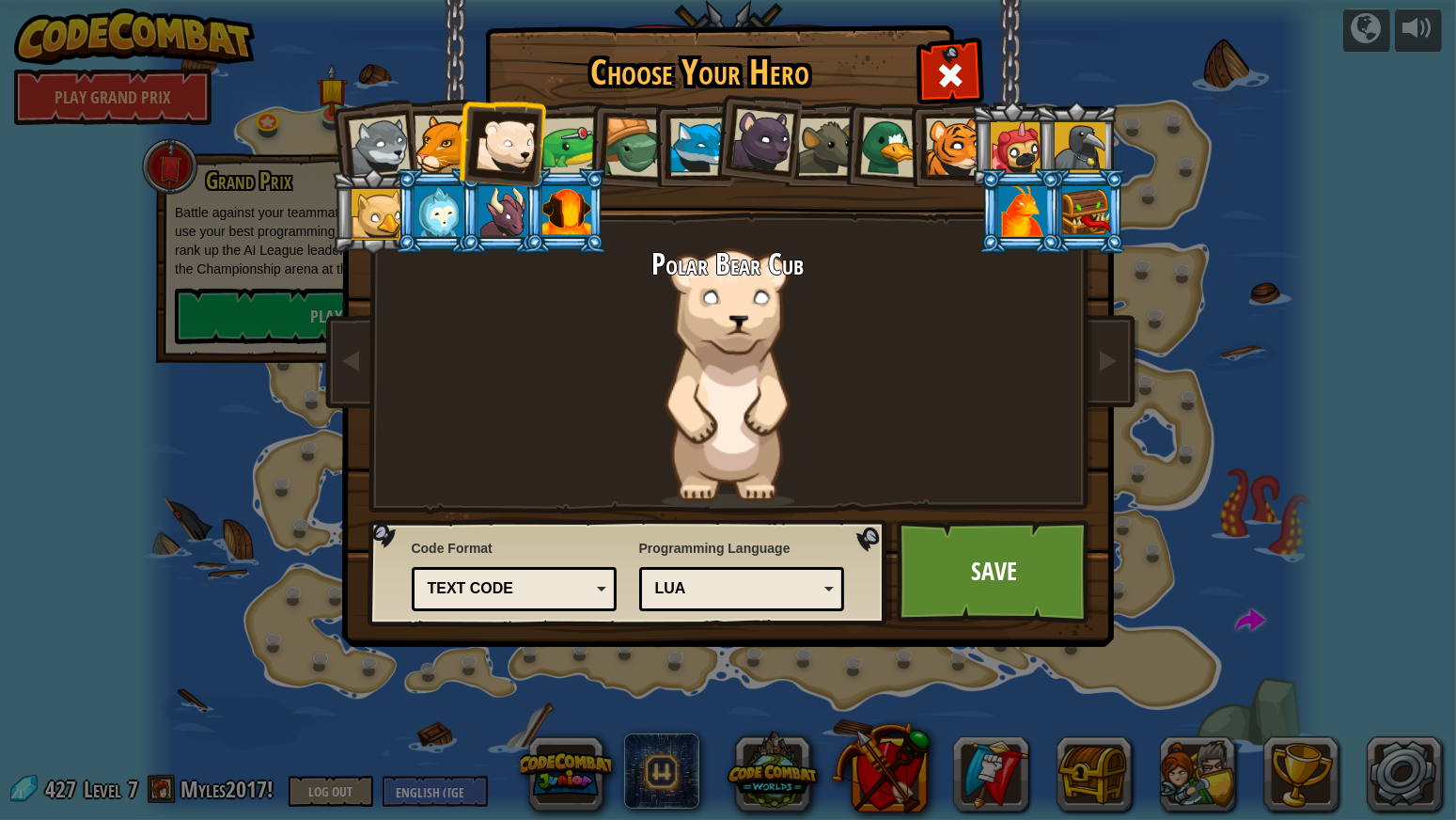 click at bounding box center (571, 147) 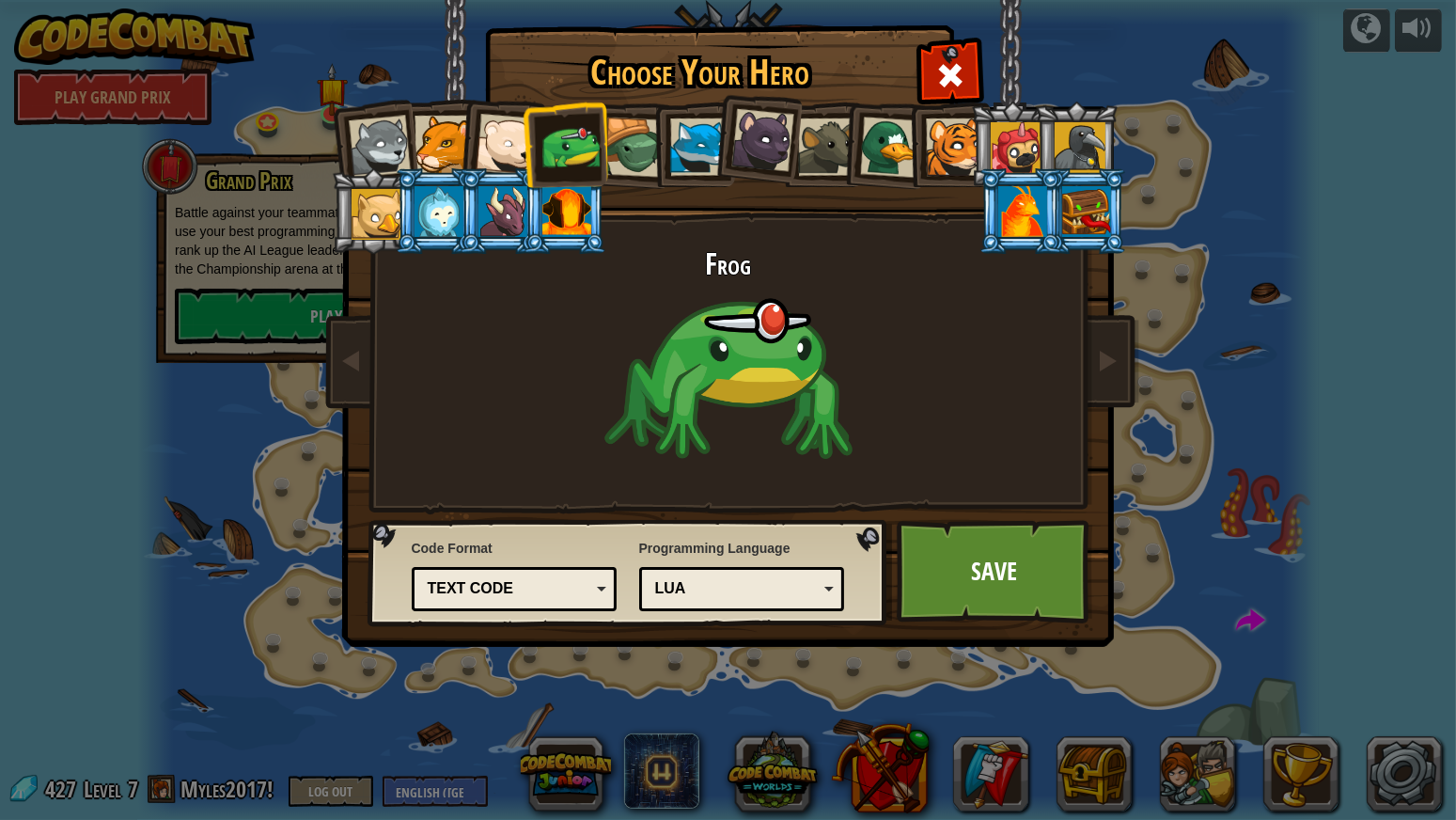 click at bounding box center [954, 147] 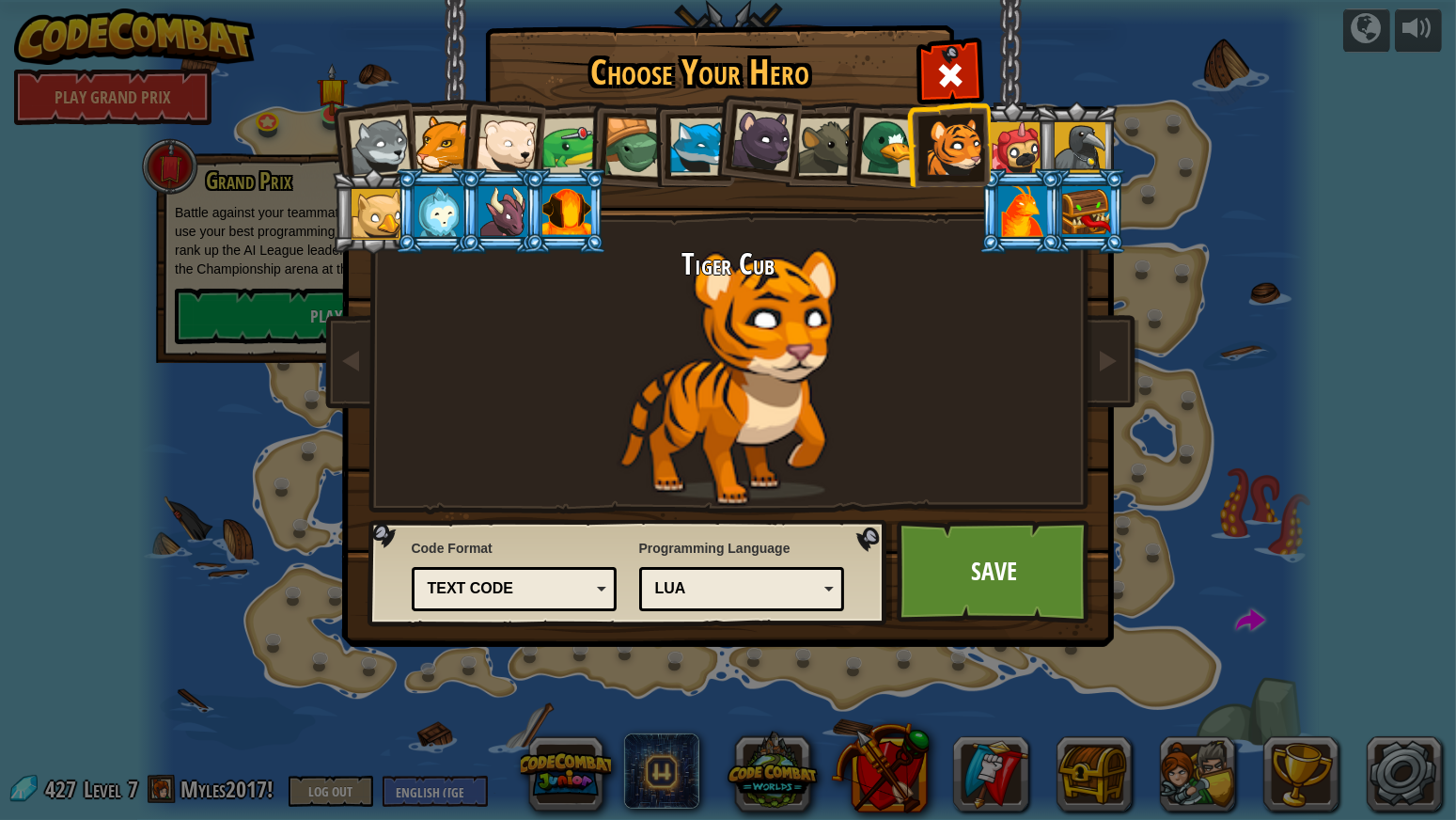 click at bounding box center (443, 144) 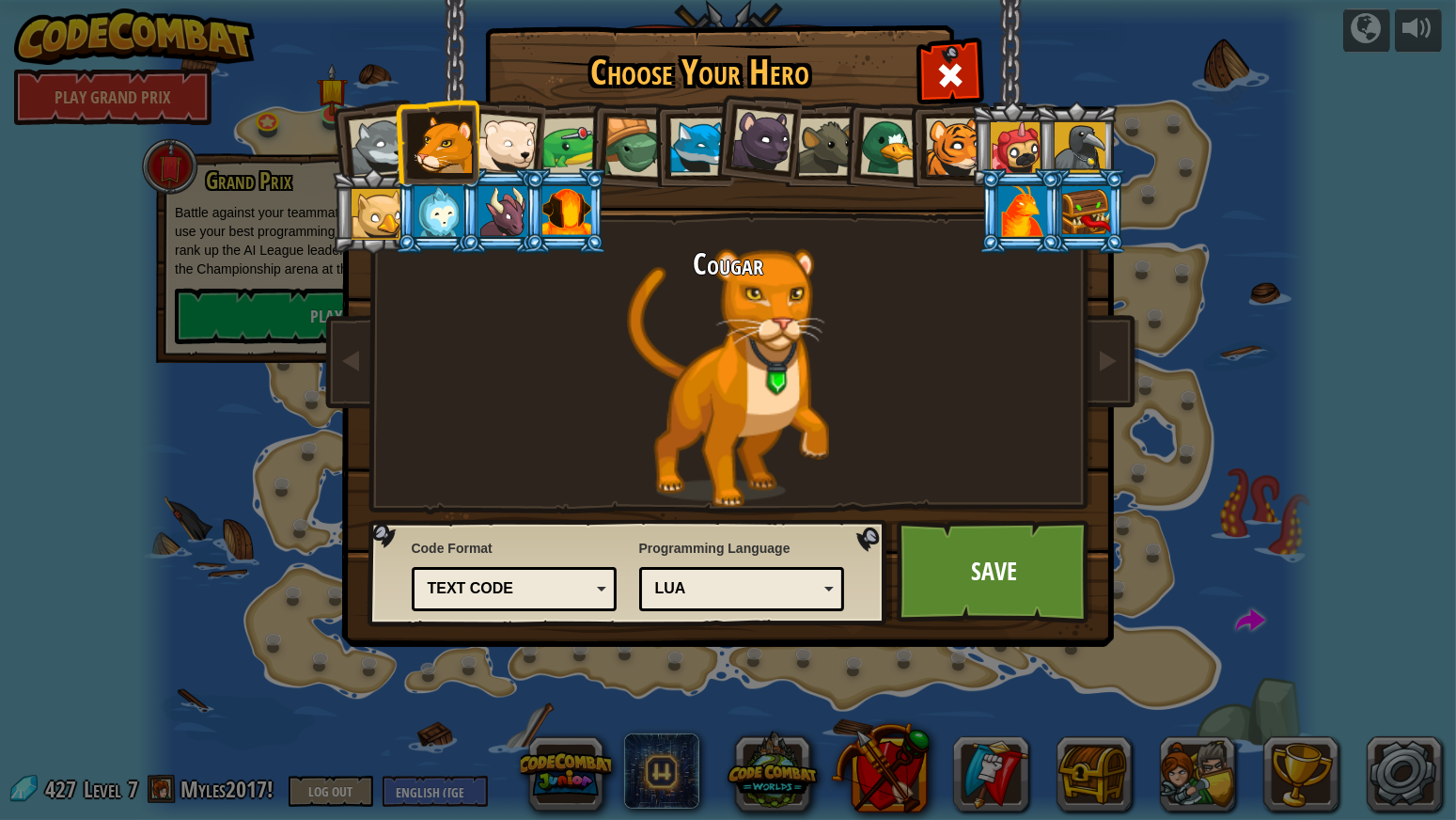click at bounding box center [698, 147] 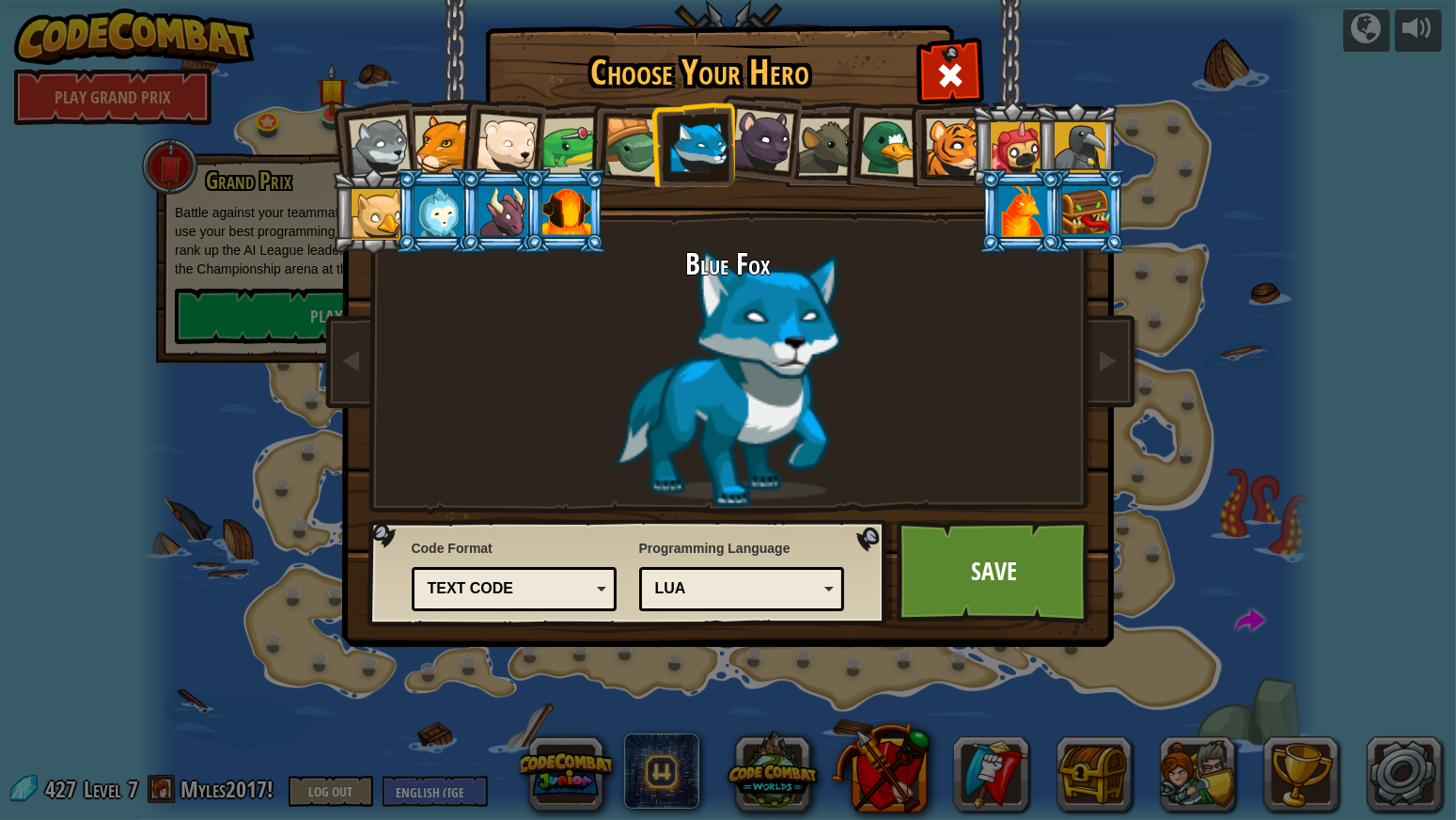 drag, startPoint x: 677, startPoint y: 149, endPoint x: 807, endPoint y: 137, distance: 130.55267 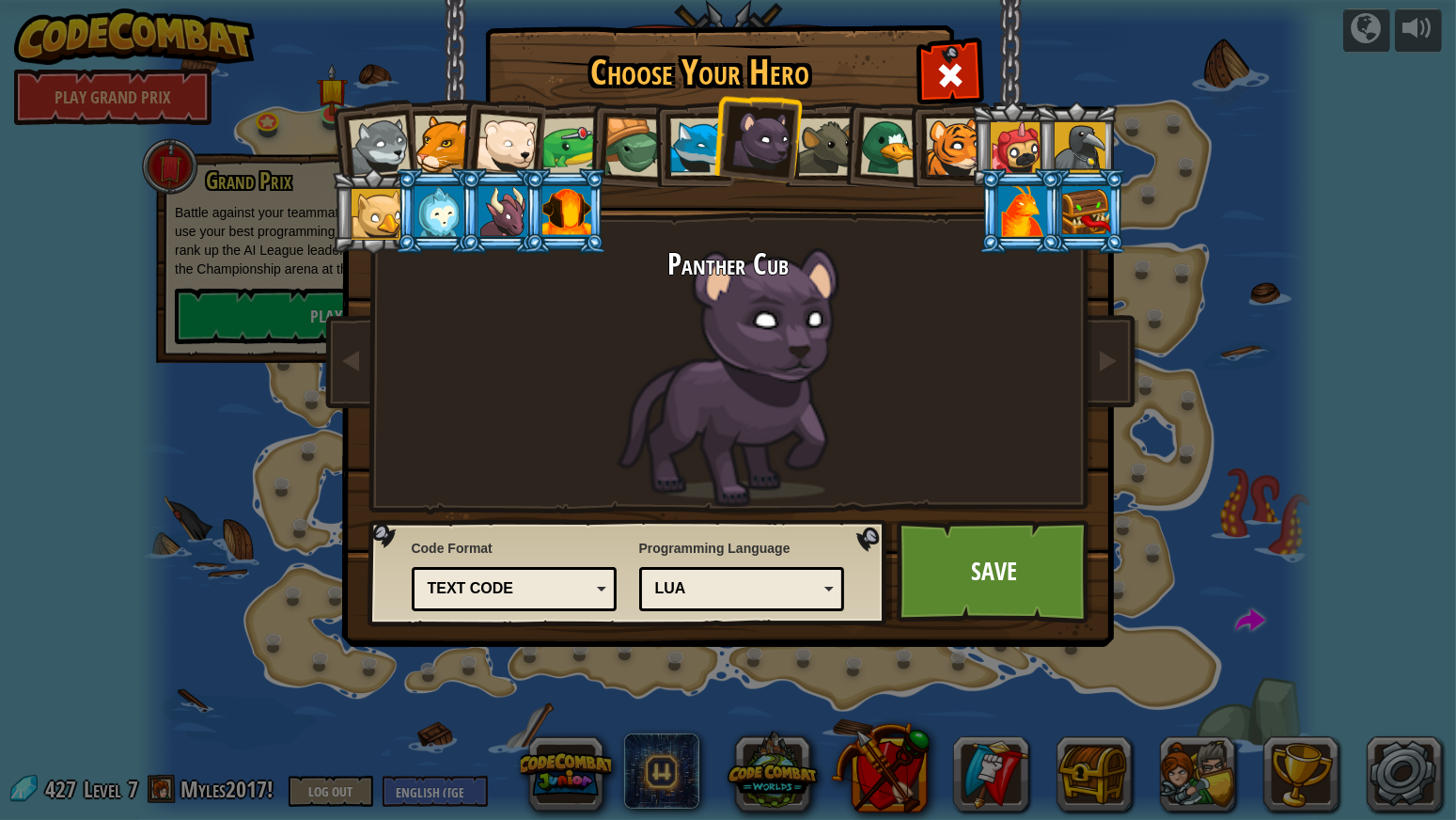 click at bounding box center (507, 145) 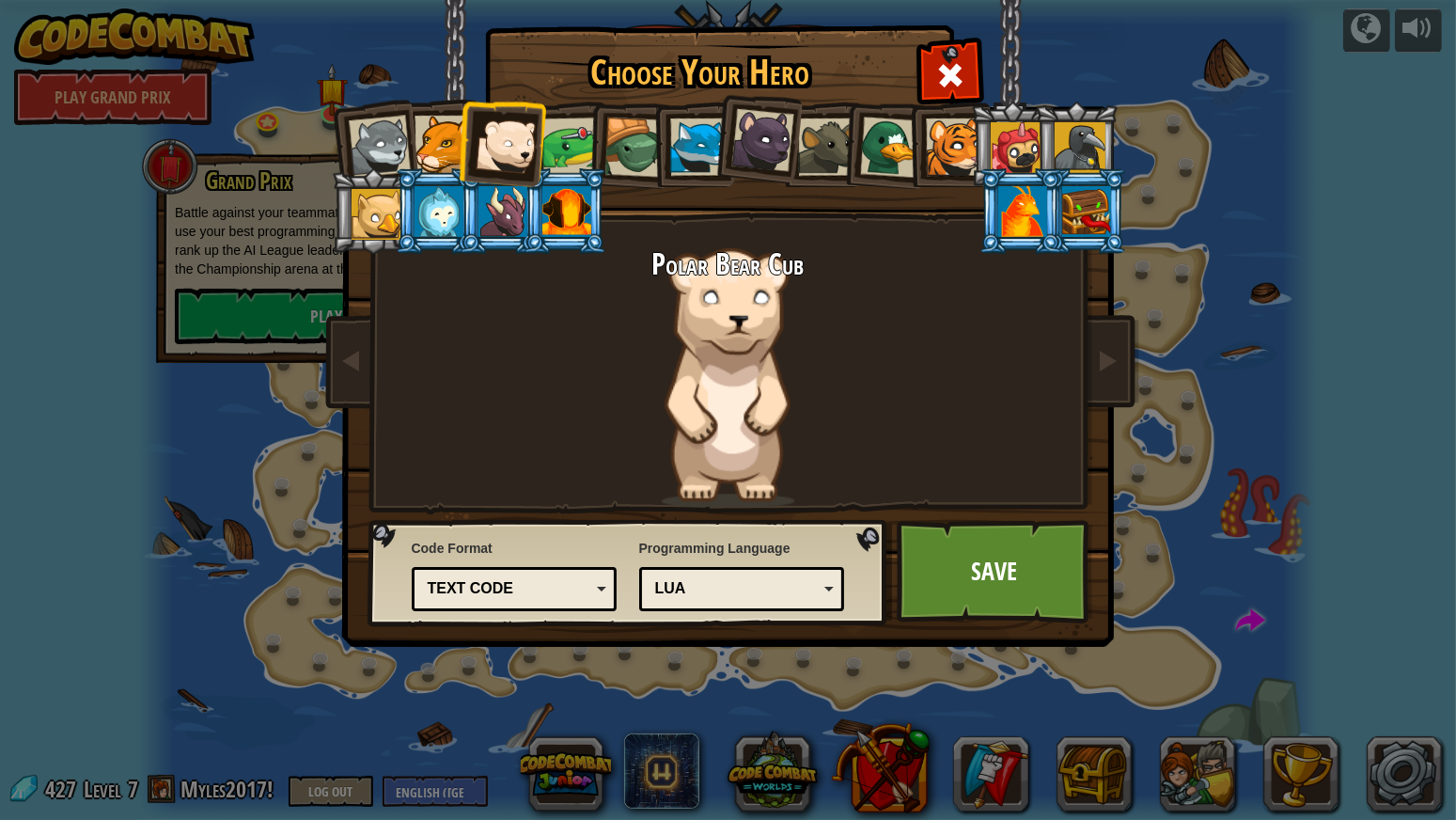 click at bounding box center (379, 147) 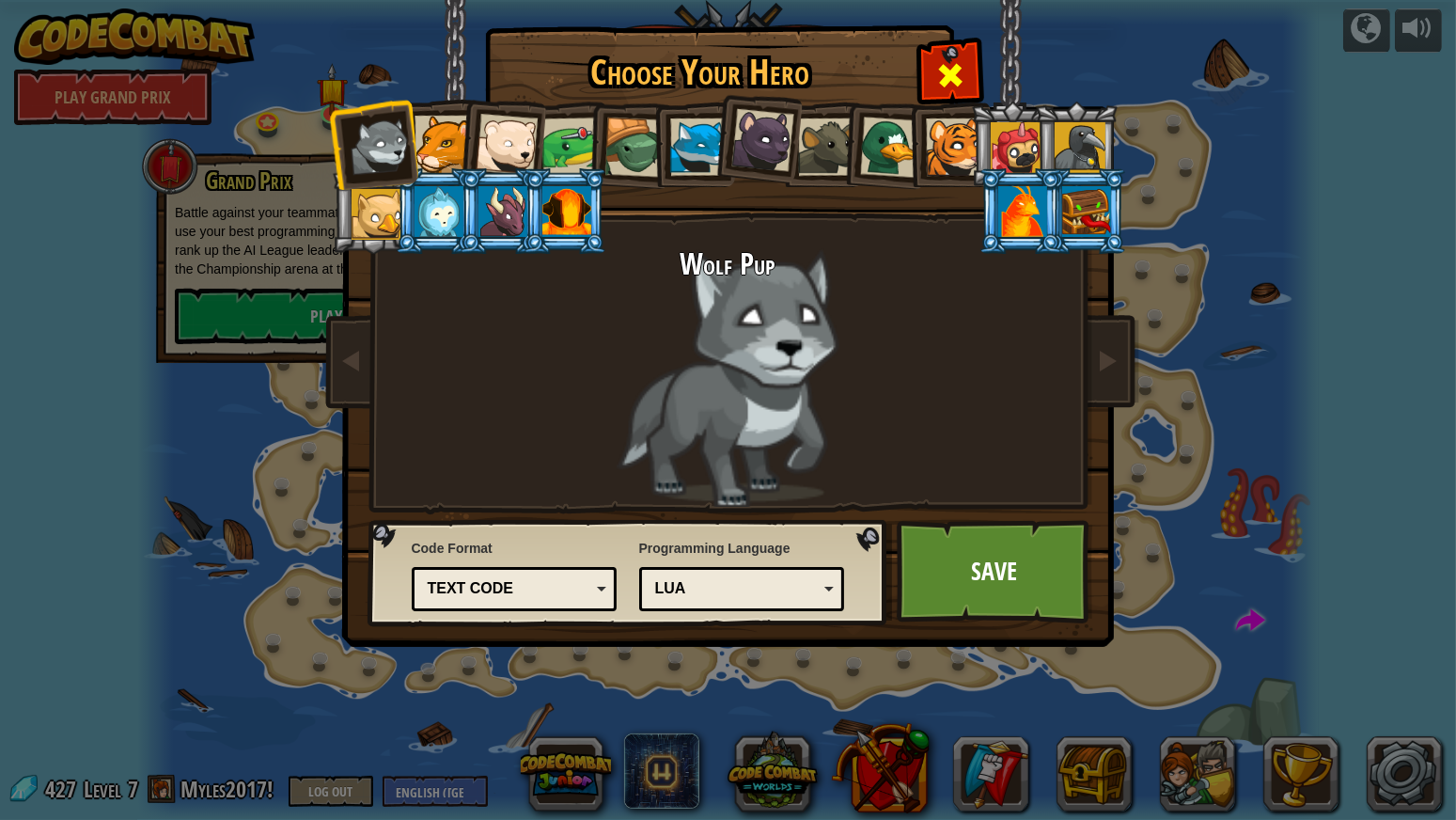 click at bounding box center [950, 75] 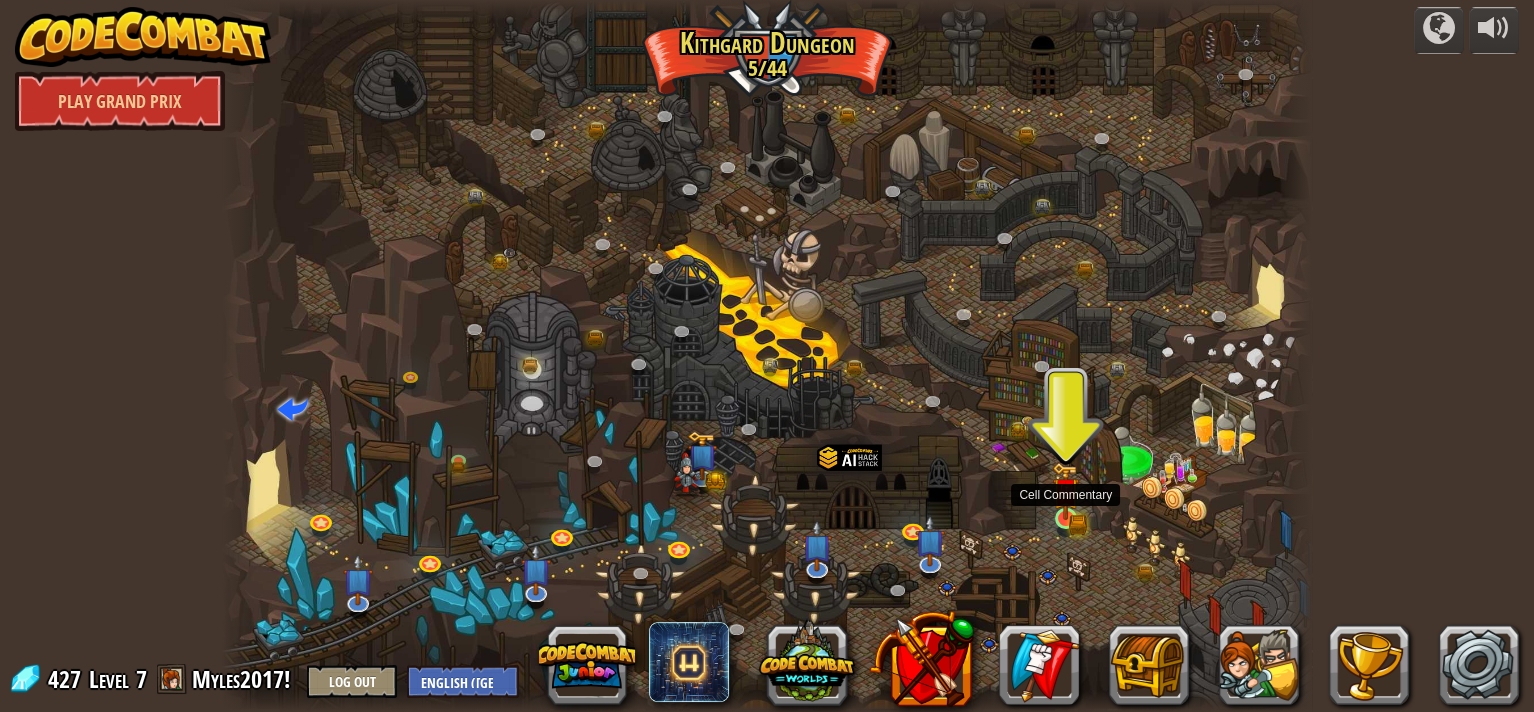click at bounding box center (1065, 491) 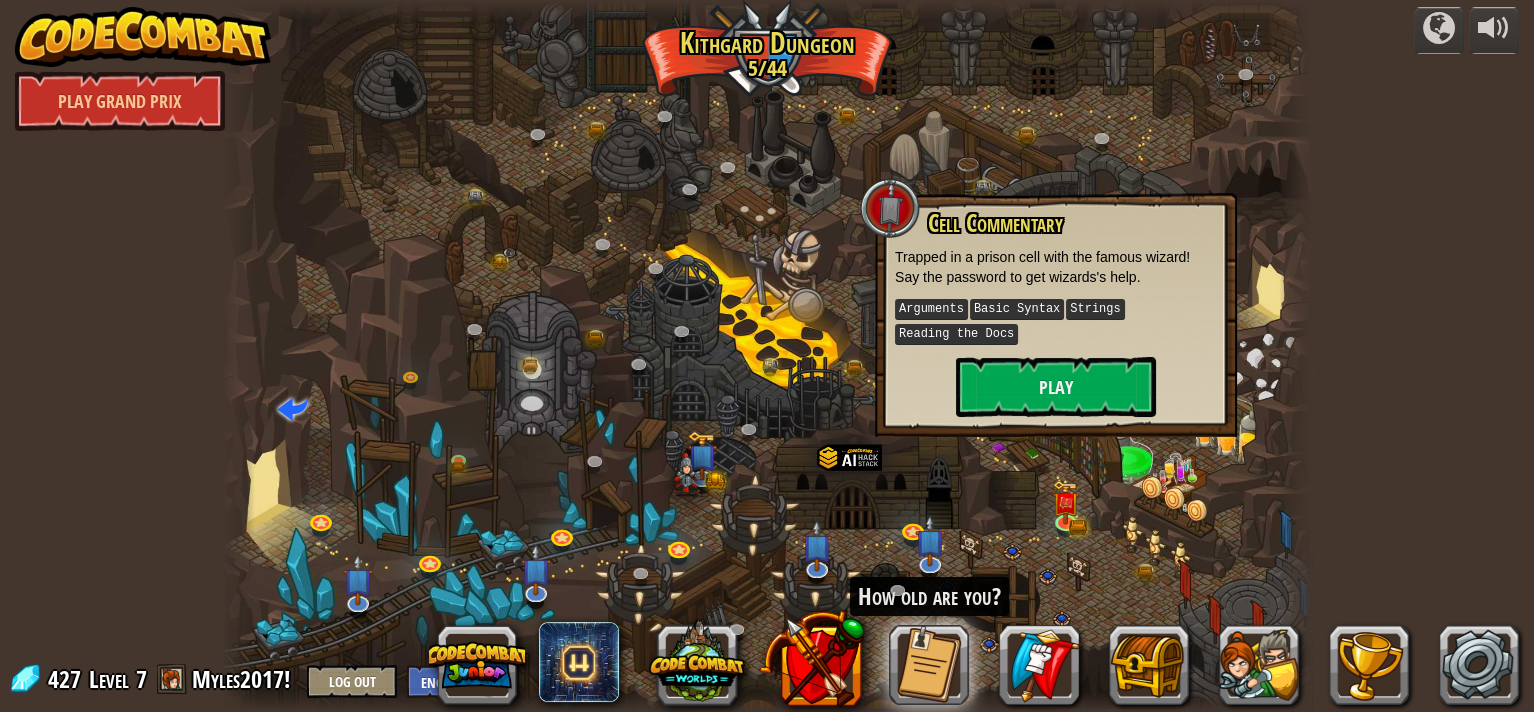 click on "Cell Commentary Trapped in a prison cell with the famous wizard! Say the password to get wizards's help.
Arguments Basic Syntax Strings Reading the Docs Play" at bounding box center [1056, 315] 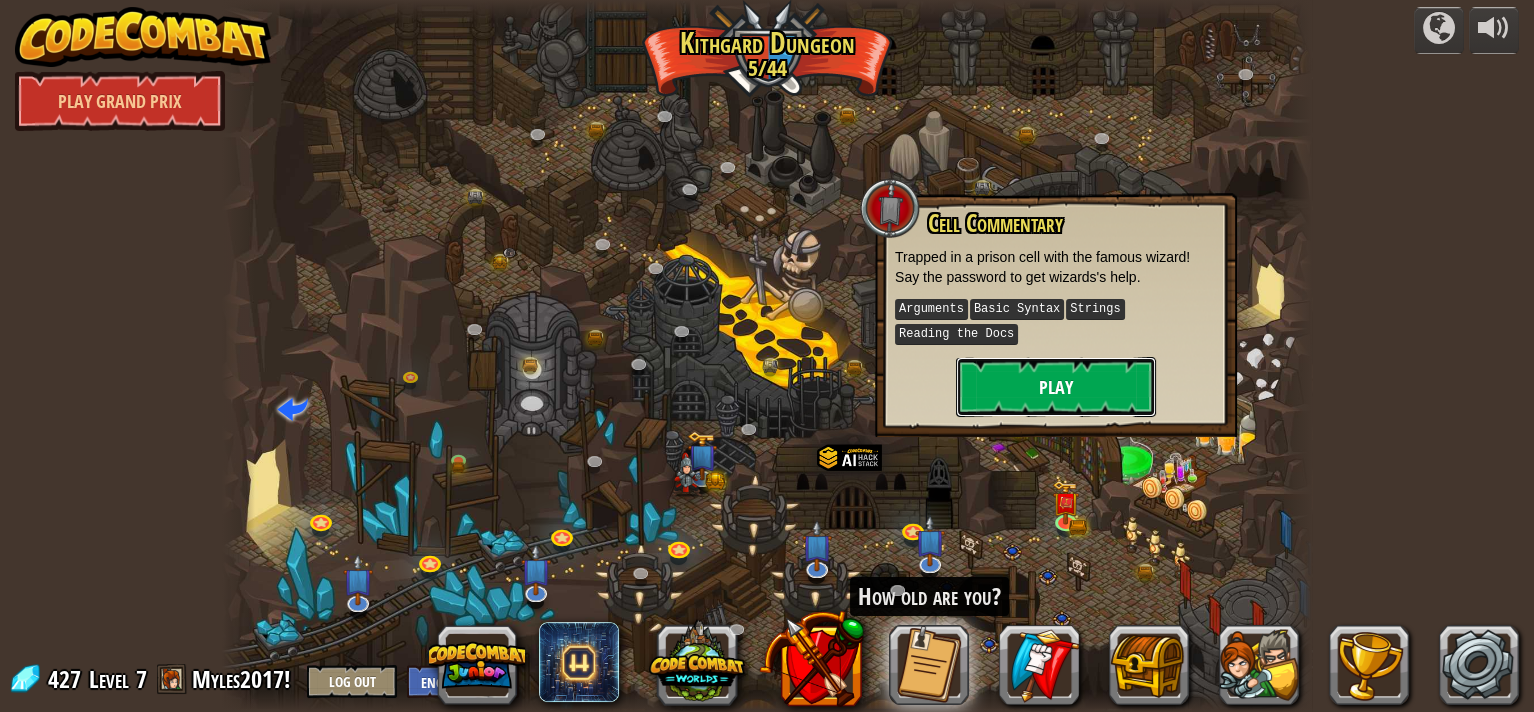 click on "Play" at bounding box center (1056, 387) 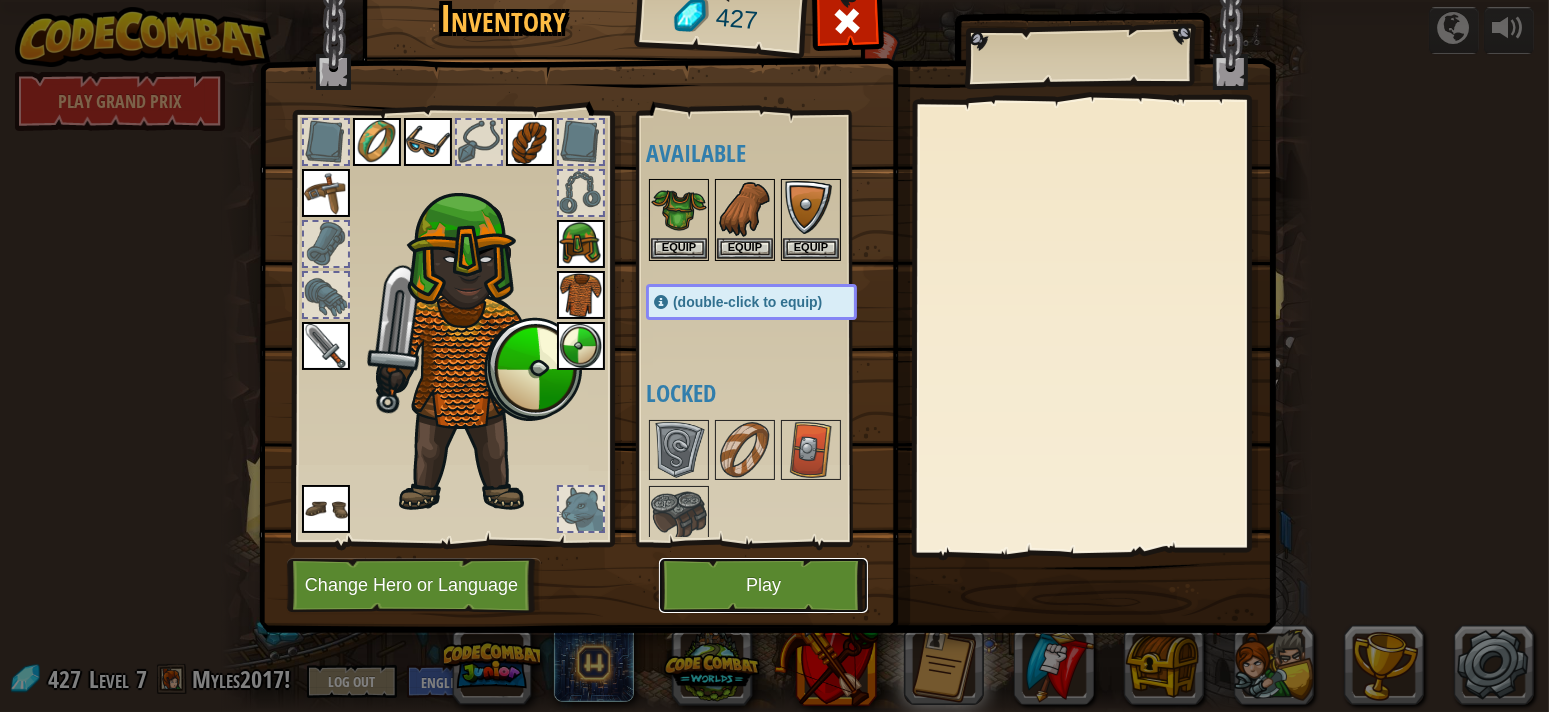 click on "Play" at bounding box center (763, 585) 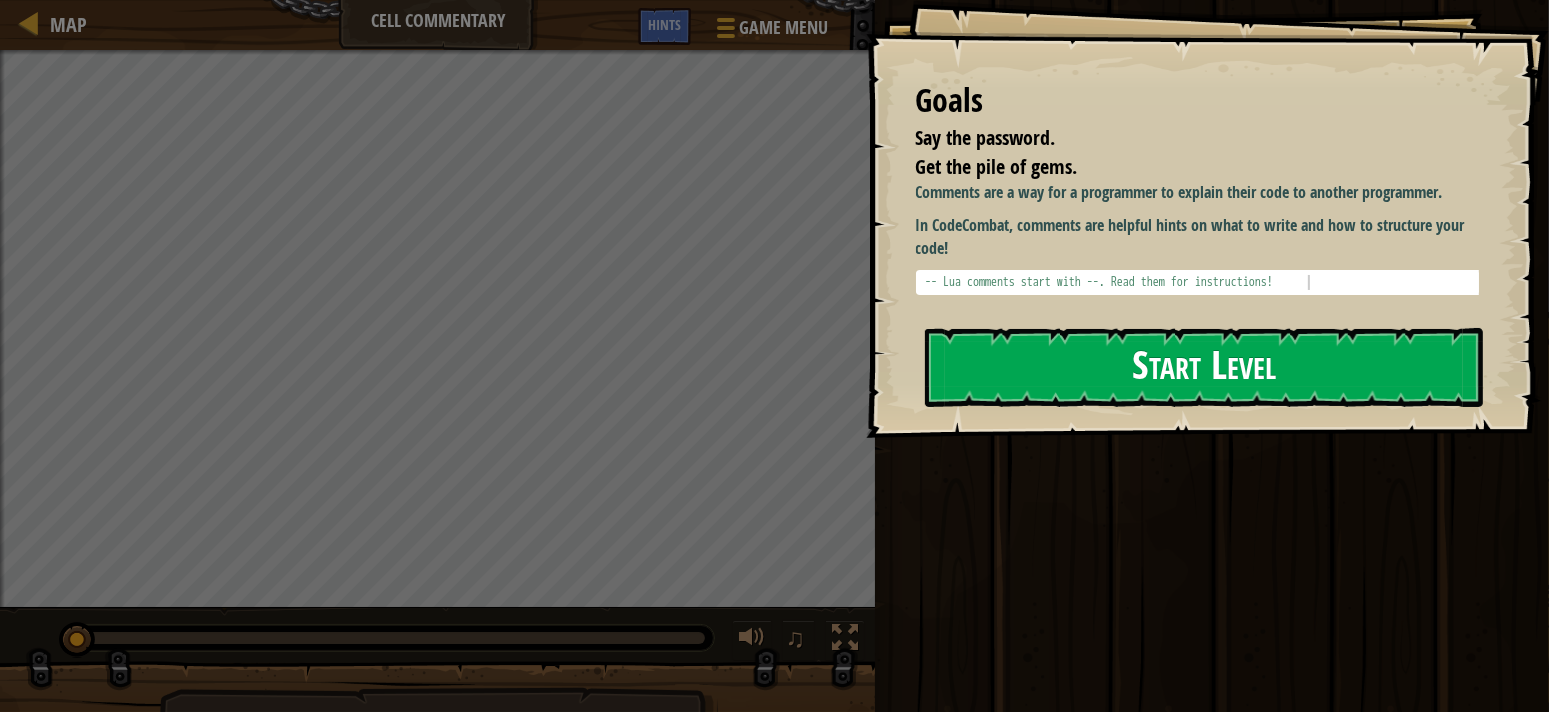 click on "Start Level" at bounding box center [1204, 367] 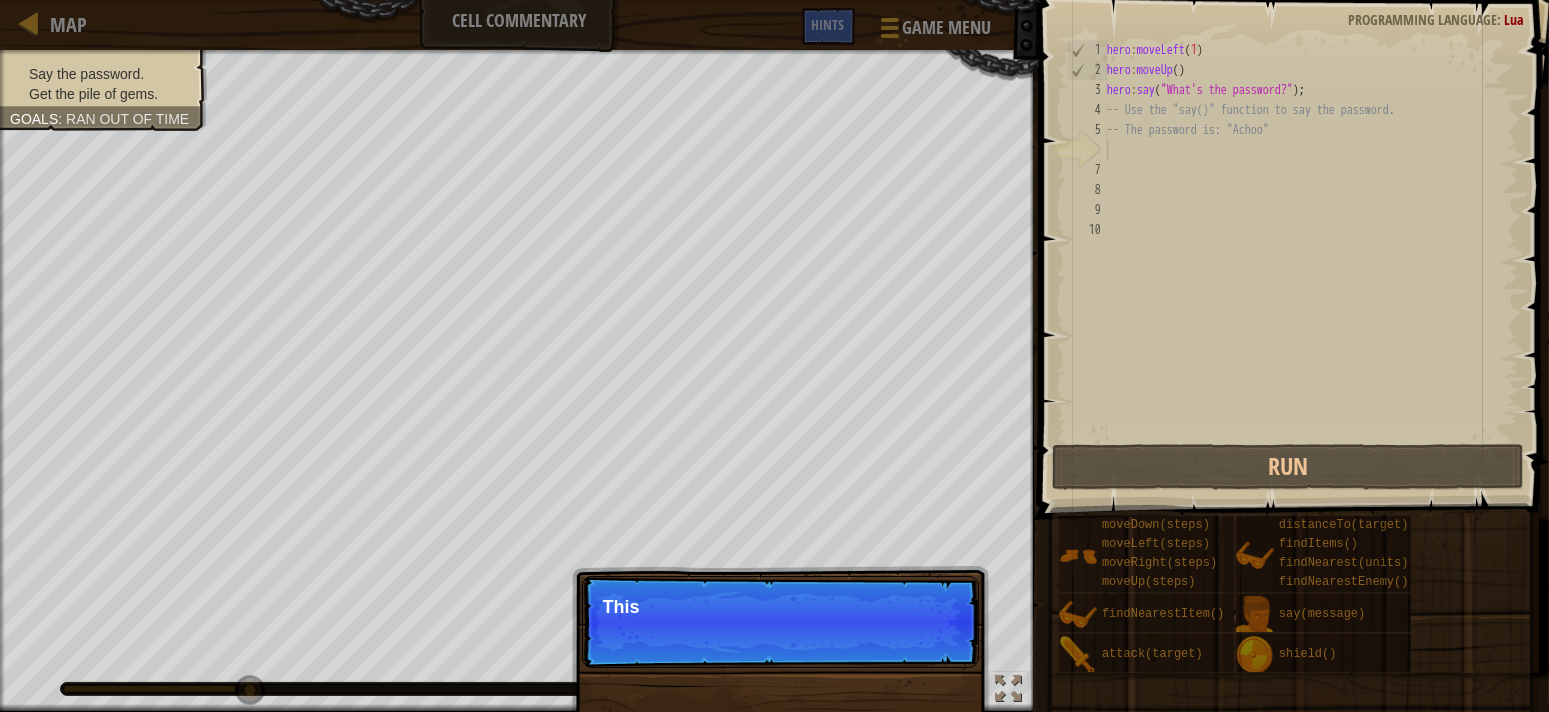 click on "This" at bounding box center (780, 607) 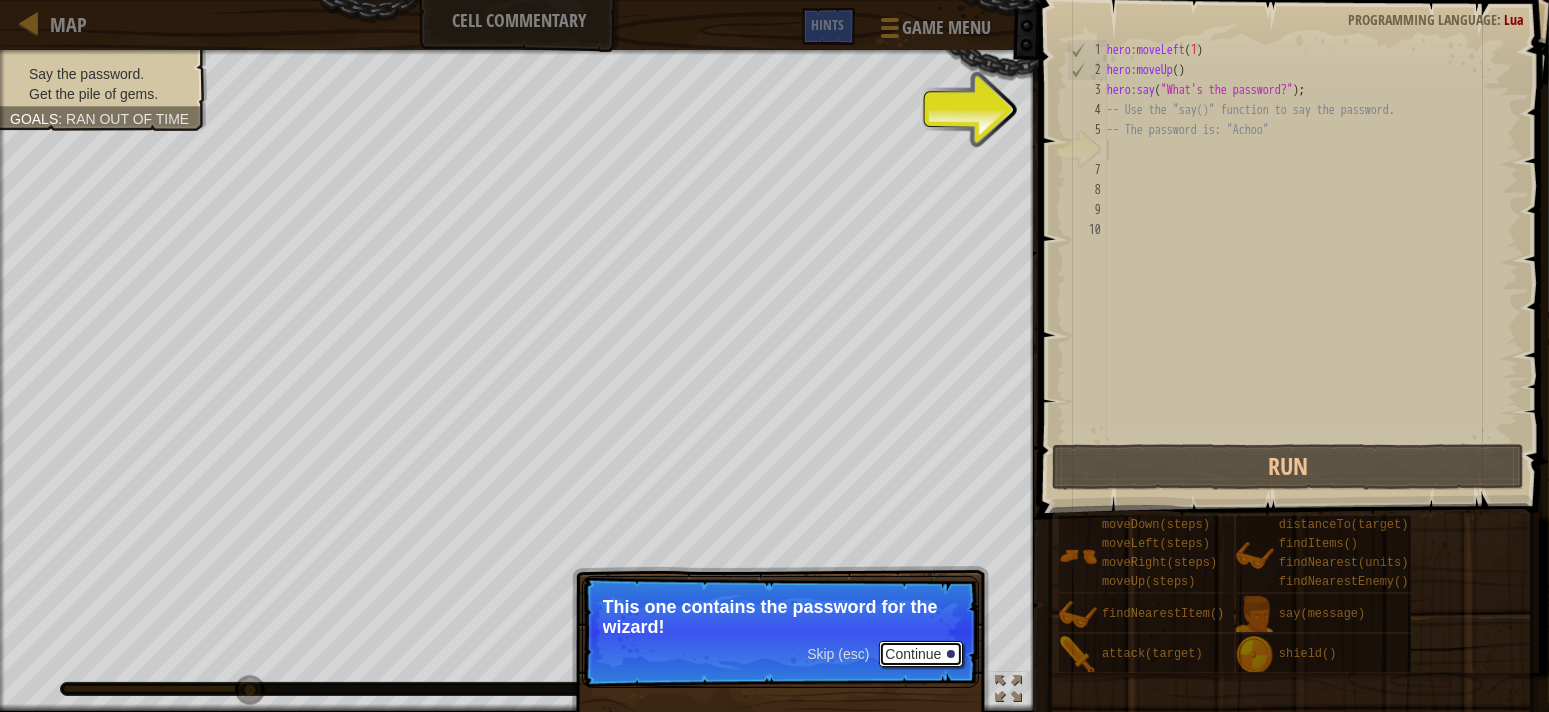 click on "Continue" at bounding box center [920, 654] 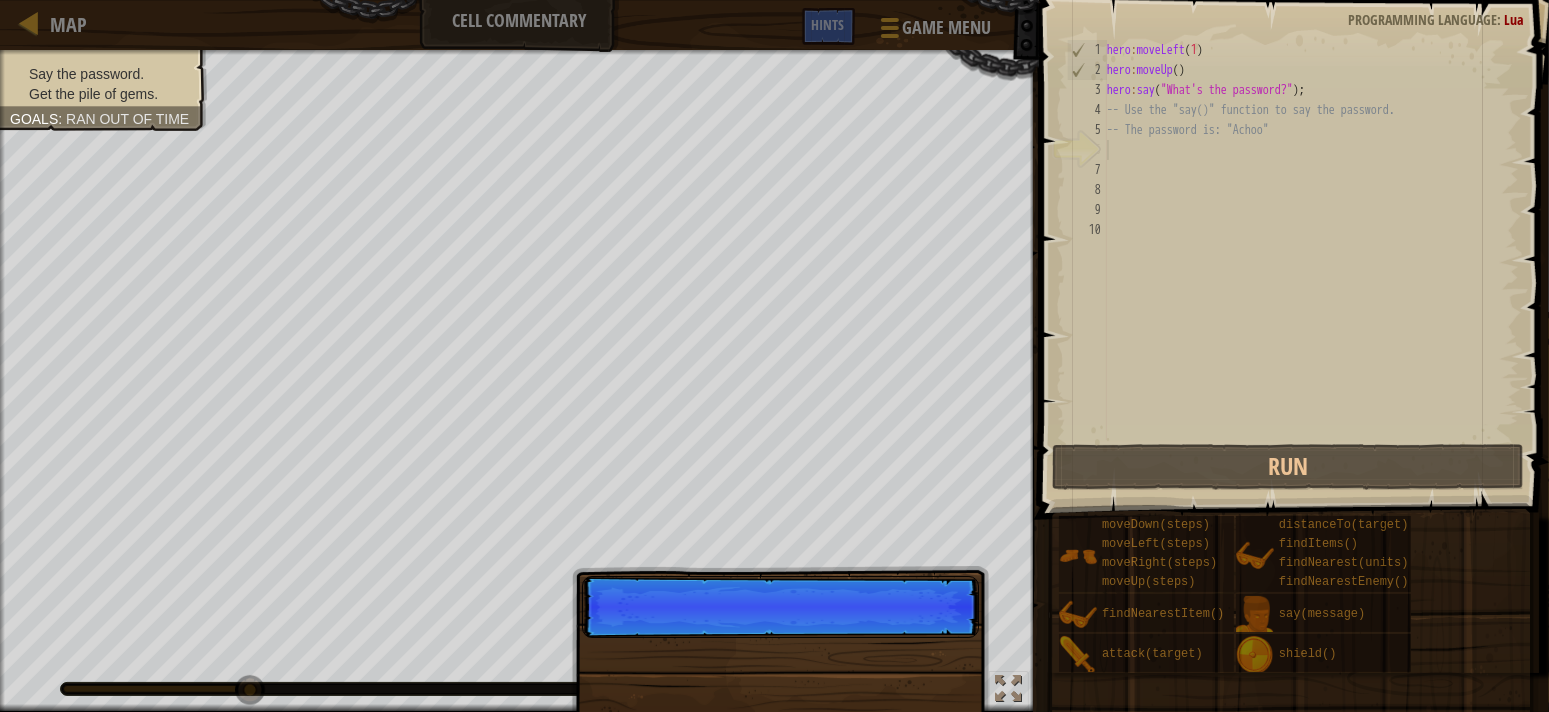 scroll, scrollTop: 8, scrollLeft: 0, axis: vertical 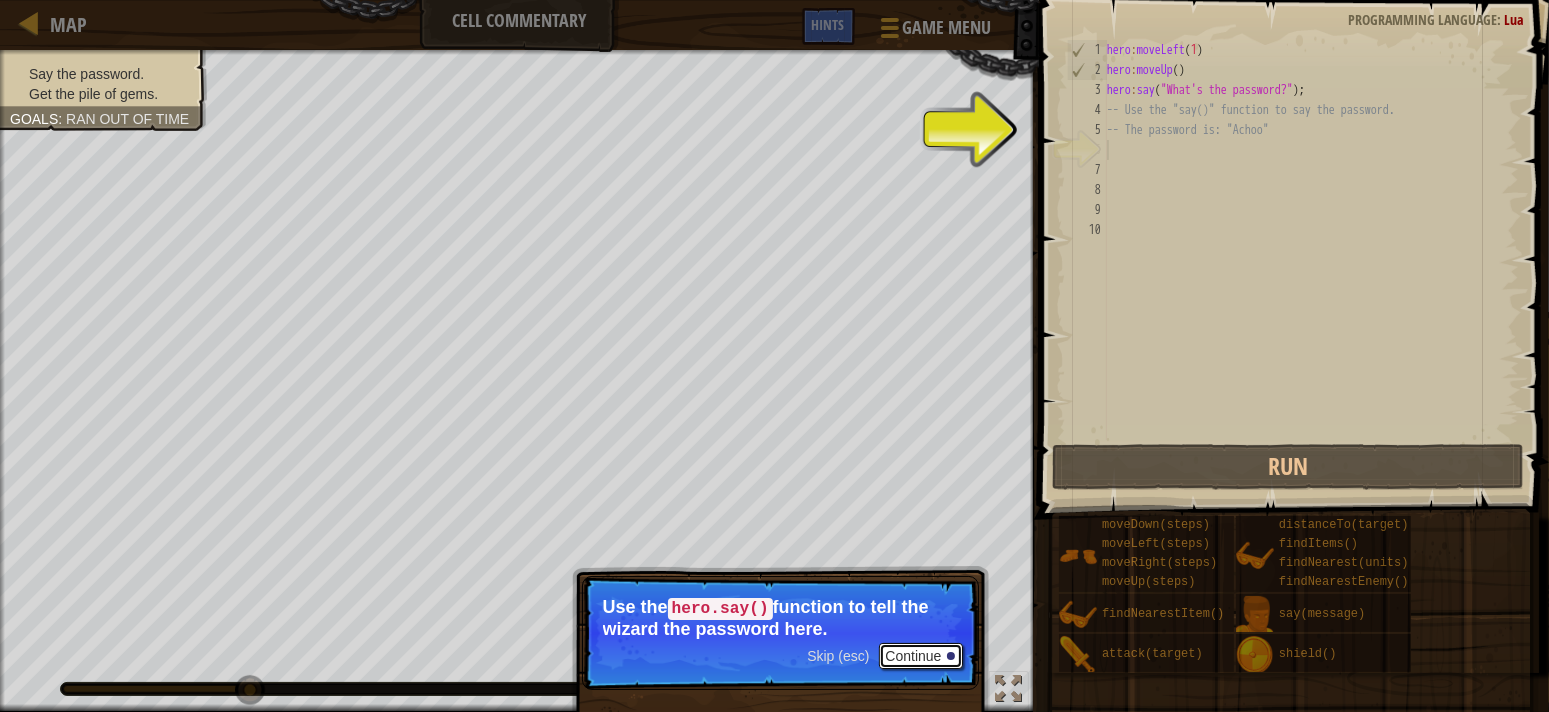 click on "Continue" at bounding box center (920, 656) 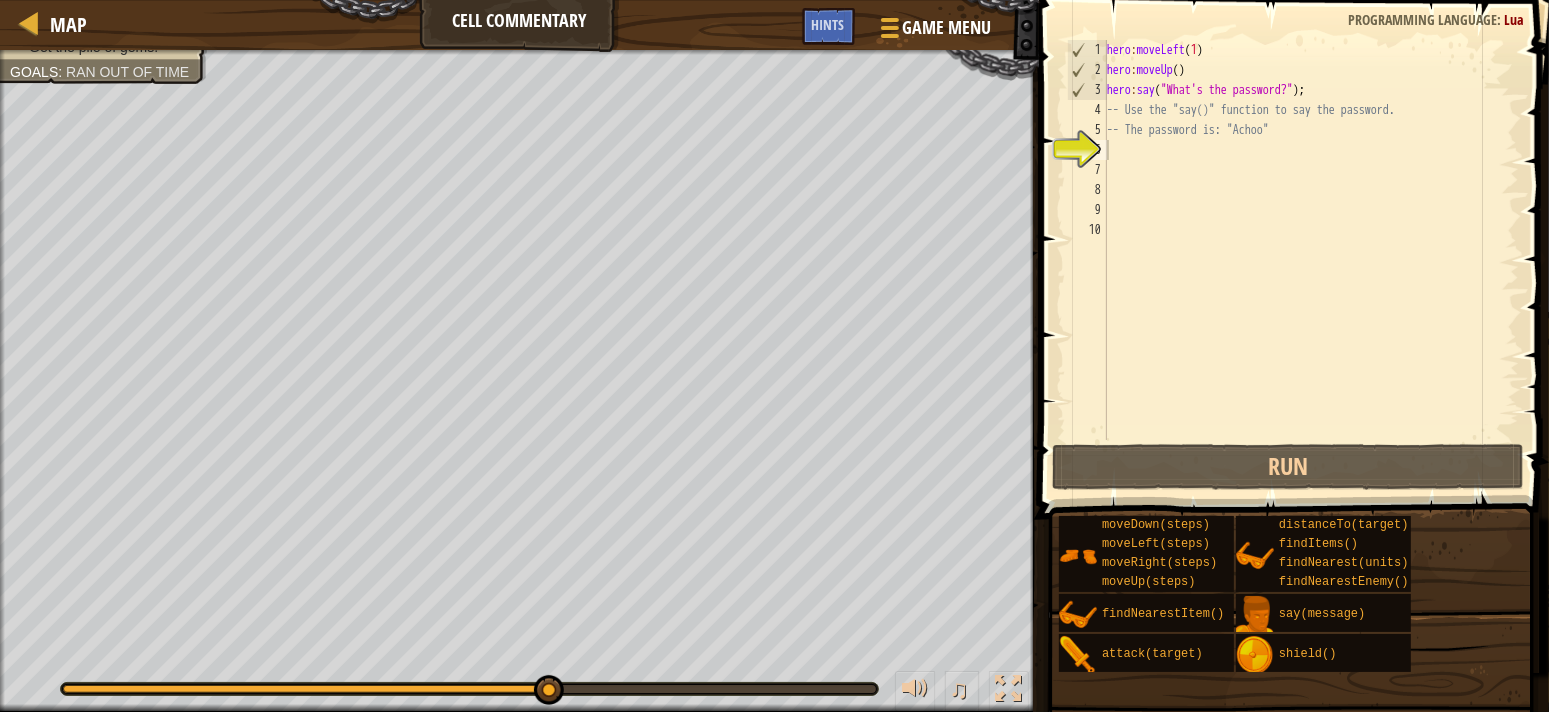 click on "♫" at bounding box center [519, 684] 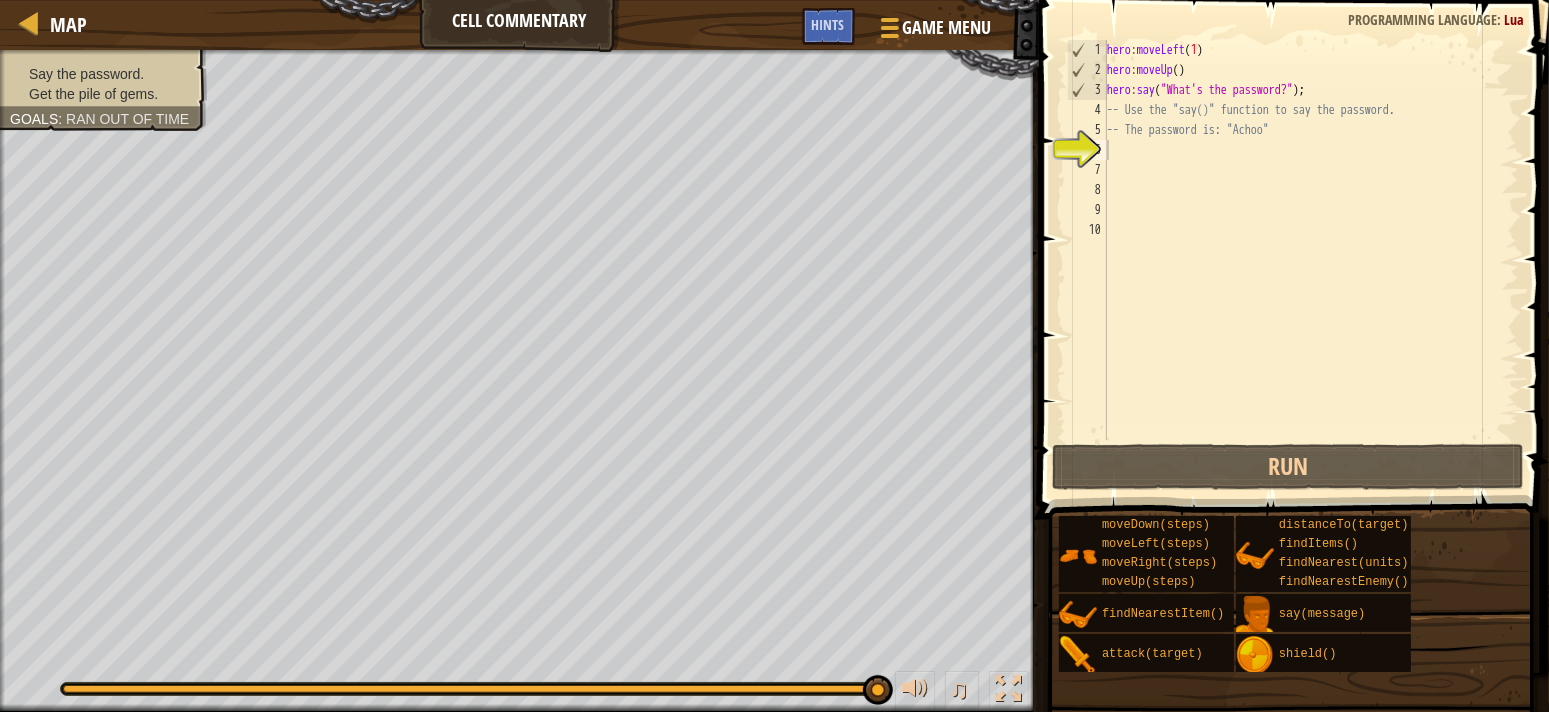 drag, startPoint x: 733, startPoint y: 677, endPoint x: 695, endPoint y: 723, distance: 59.665737 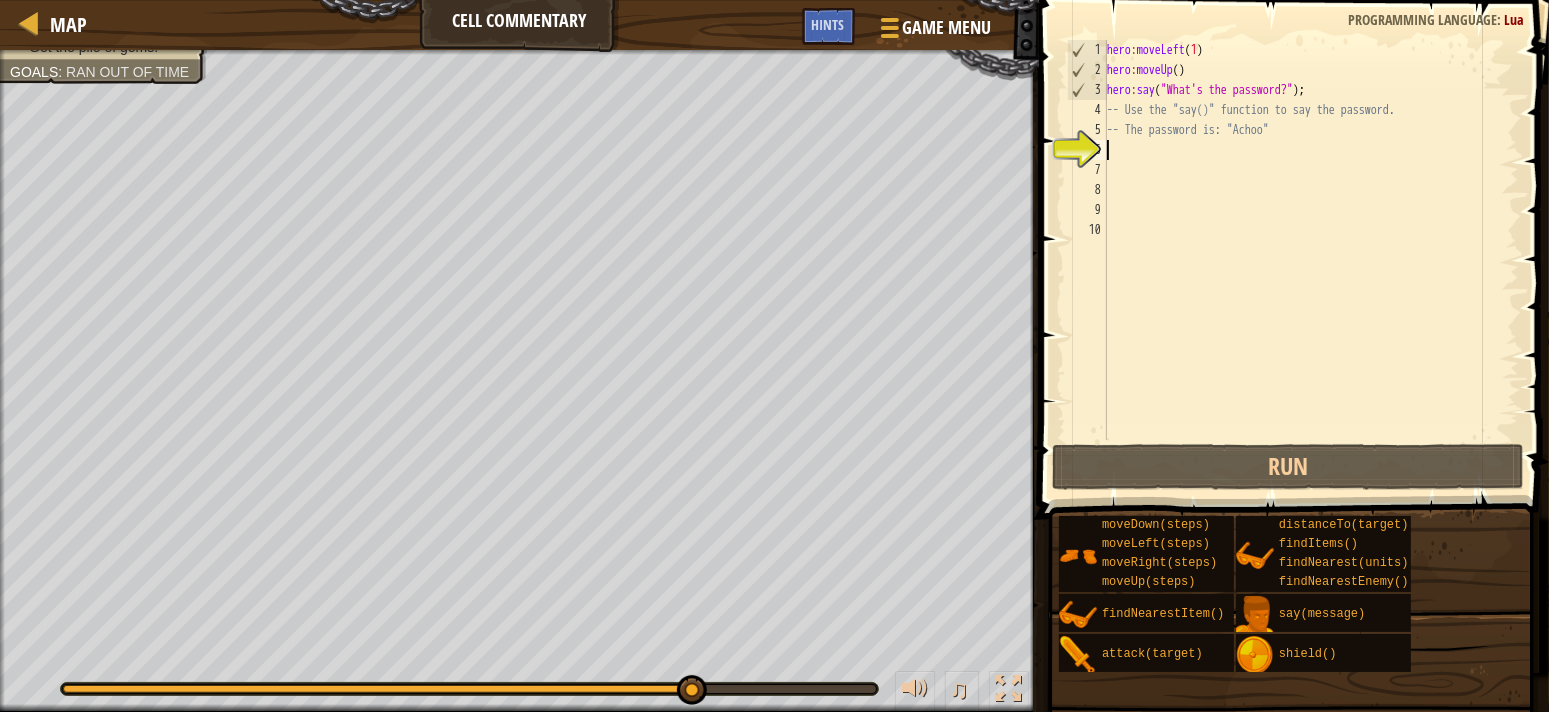 click at bounding box center (376, 689) 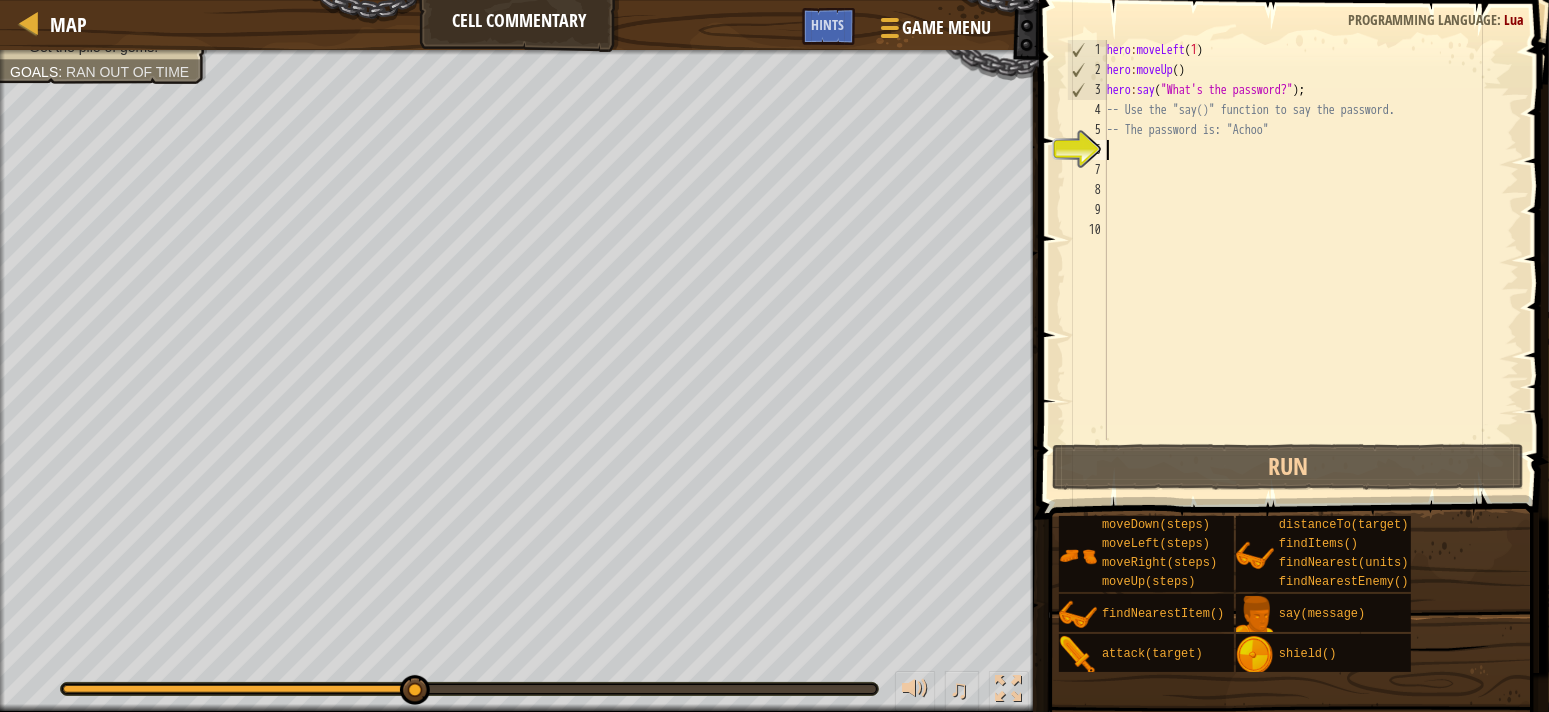 click at bounding box center [238, 689] 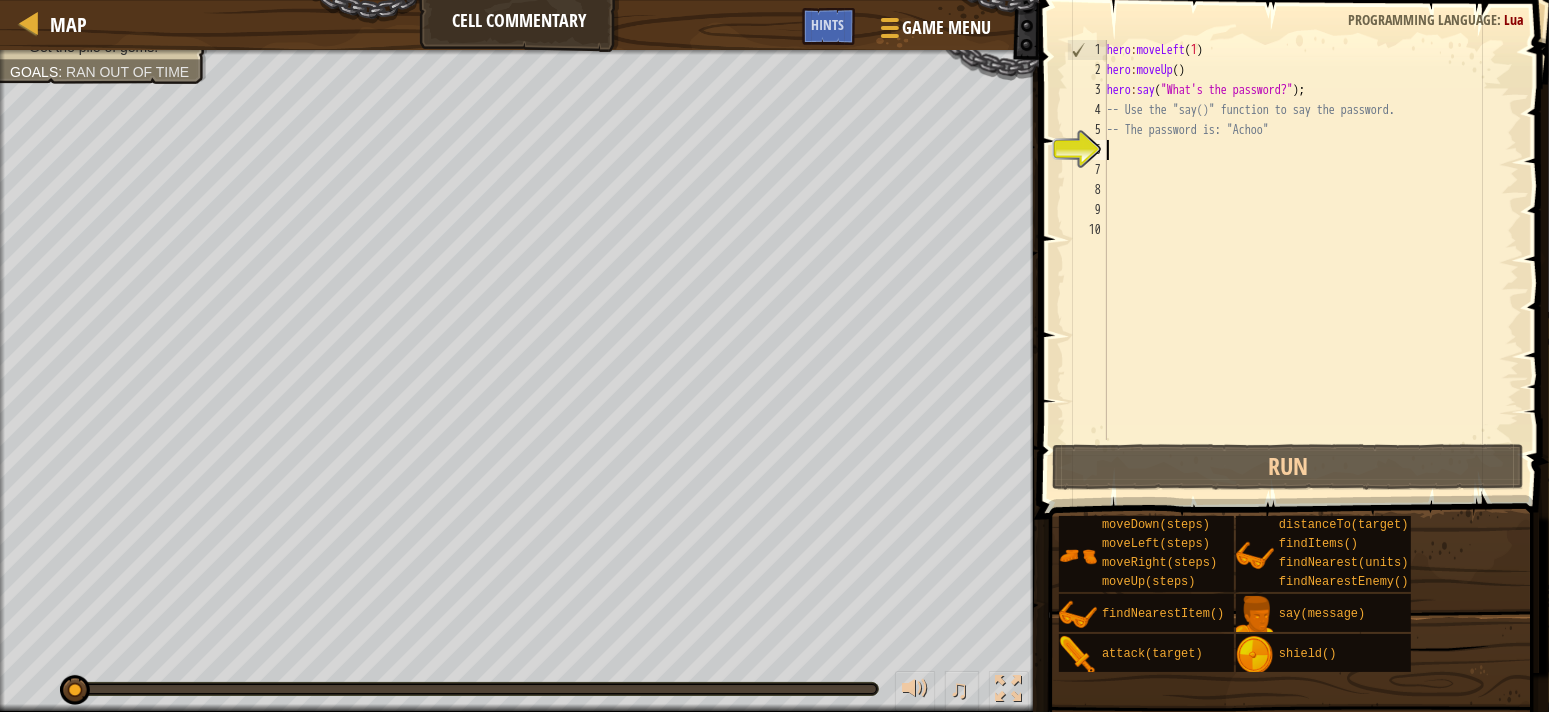drag, startPoint x: 83, startPoint y: 691, endPoint x: 16, endPoint y: 681, distance: 67.74216 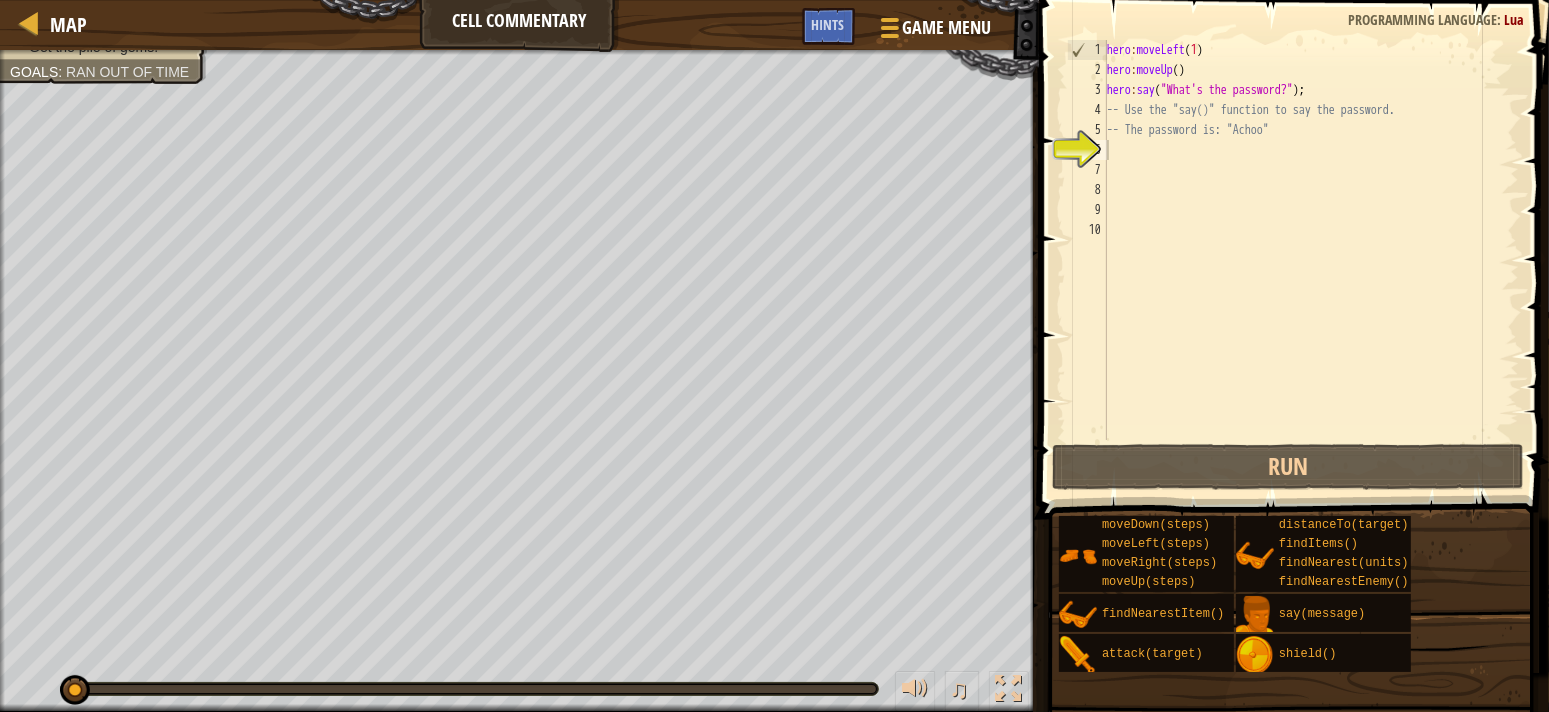click on "♫" at bounding box center (519, 684) 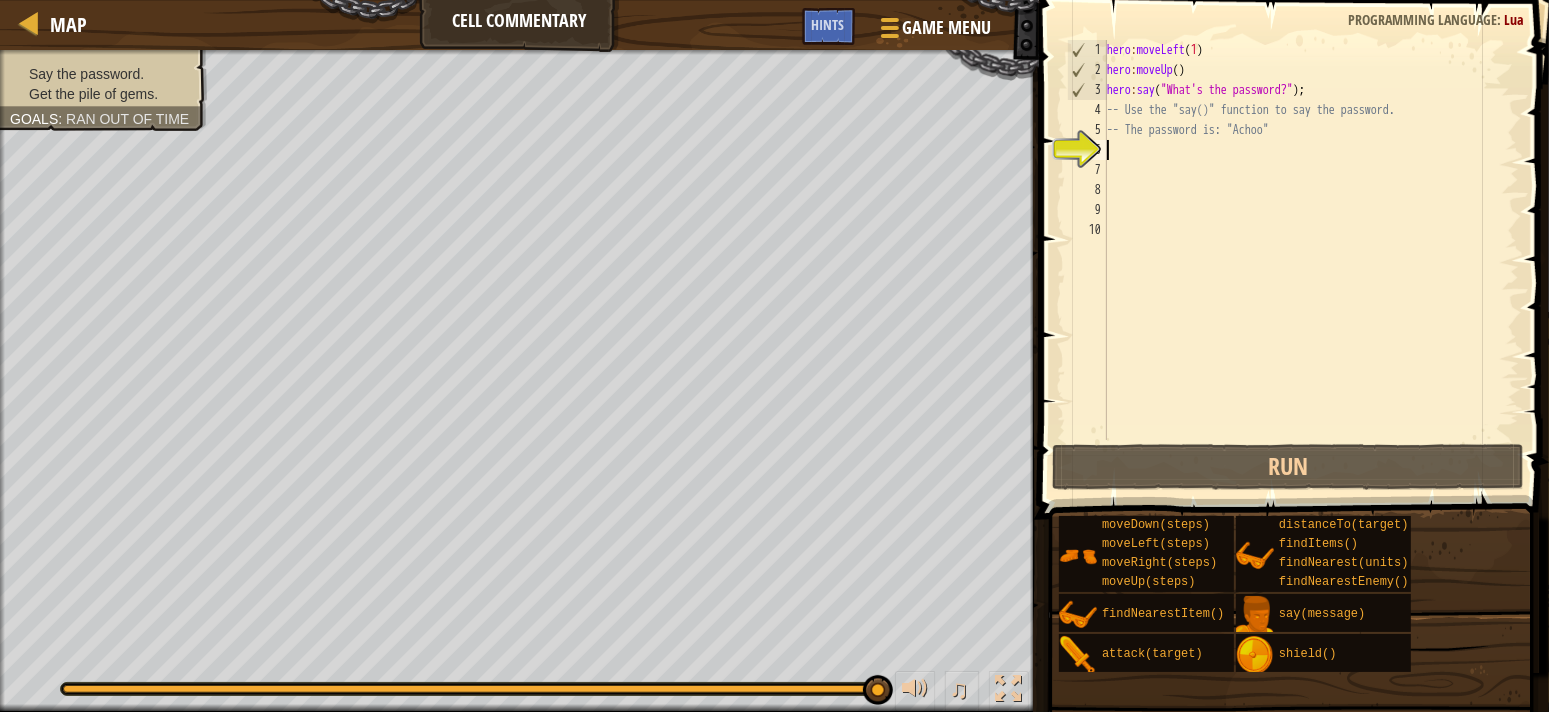 click at bounding box center (469, 689) 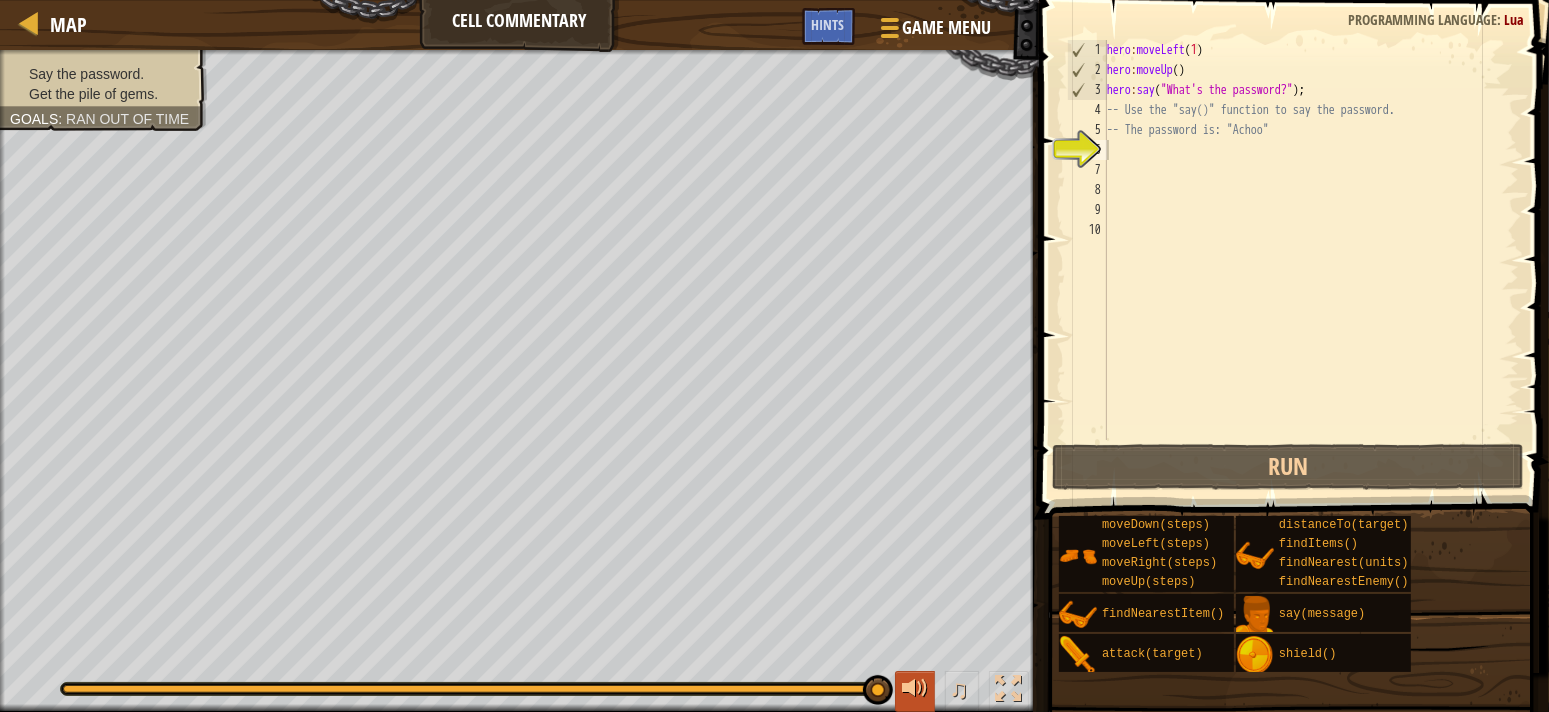drag, startPoint x: 893, startPoint y: 688, endPoint x: 908, endPoint y: 688, distance: 15 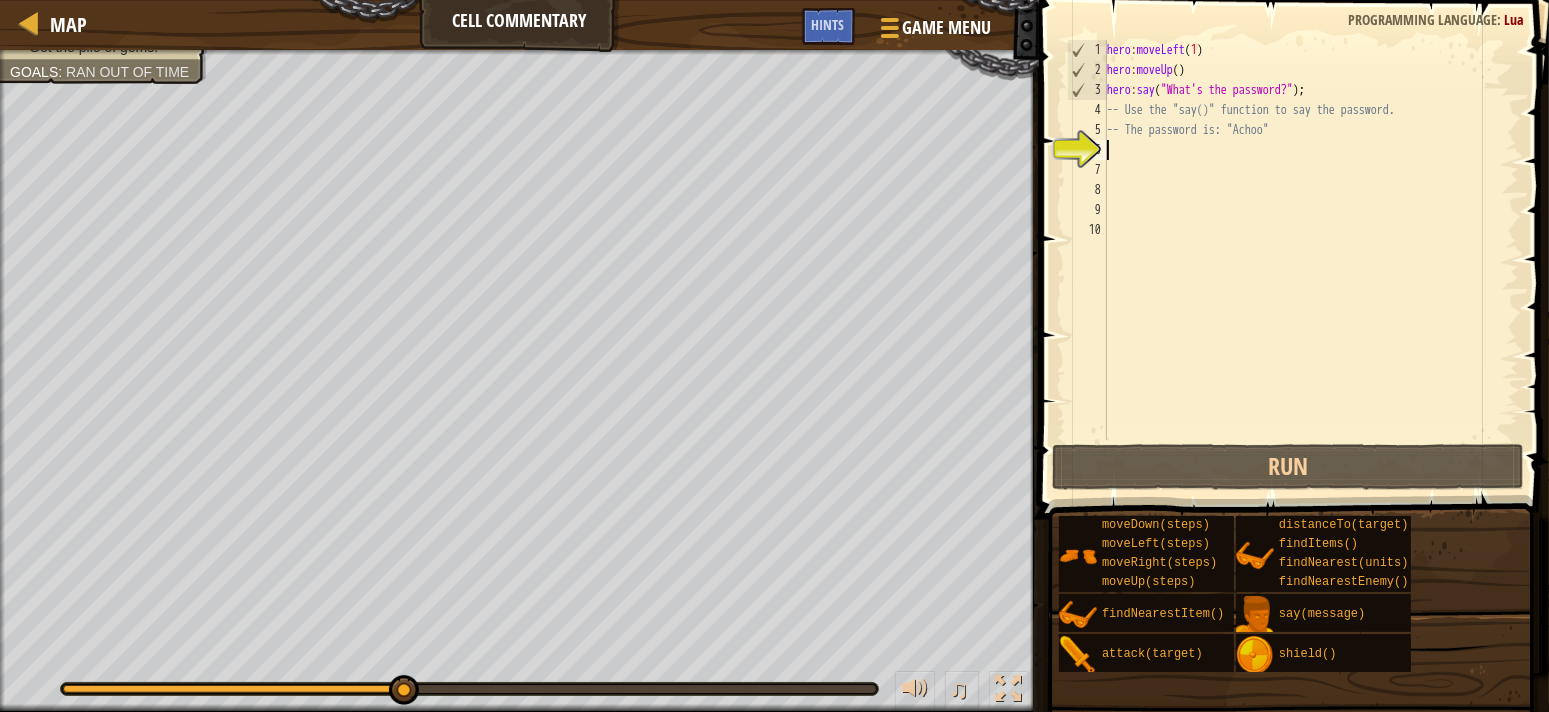 drag, startPoint x: 876, startPoint y: 687, endPoint x: 395, endPoint y: 662, distance: 481.64926 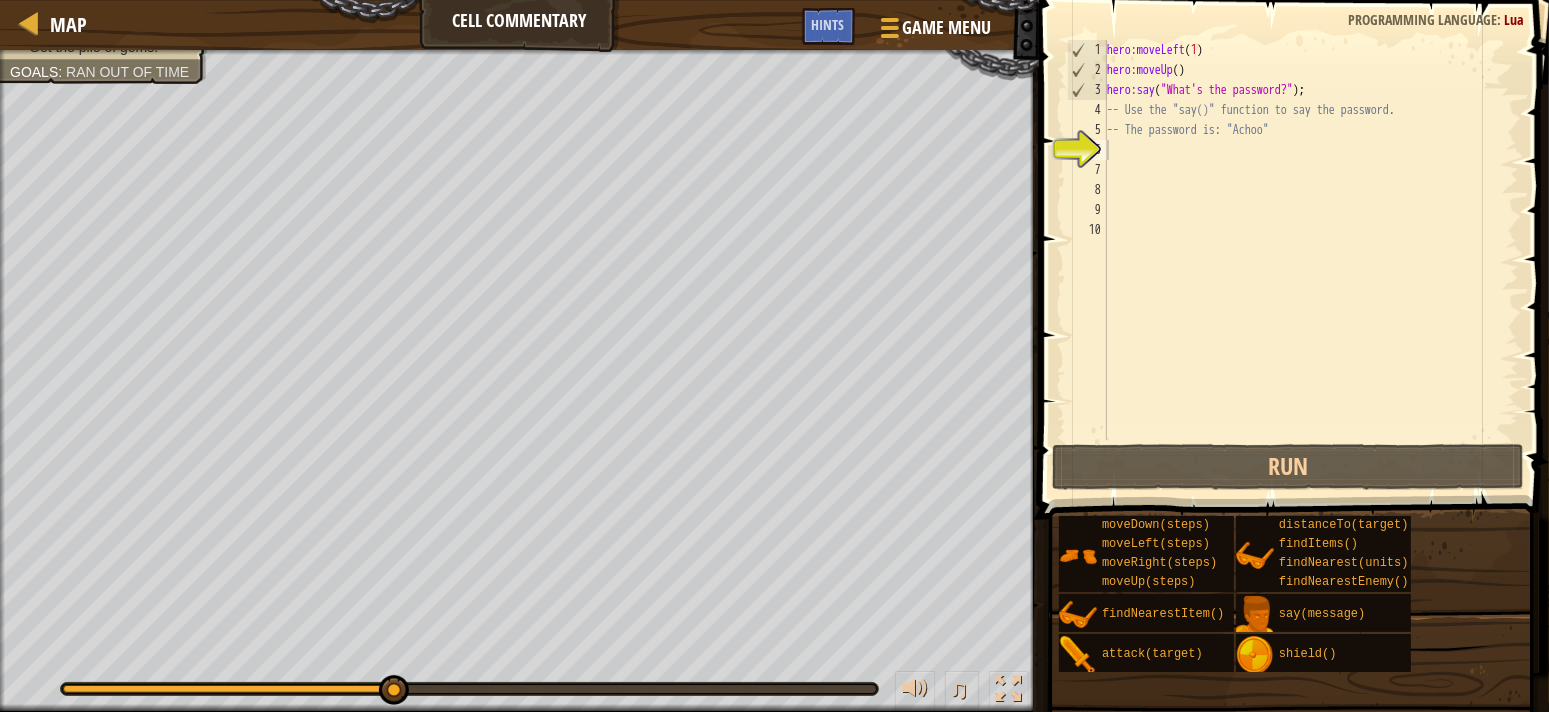 drag, startPoint x: 399, startPoint y: 665, endPoint x: 360, endPoint y: 679, distance: 41.4367 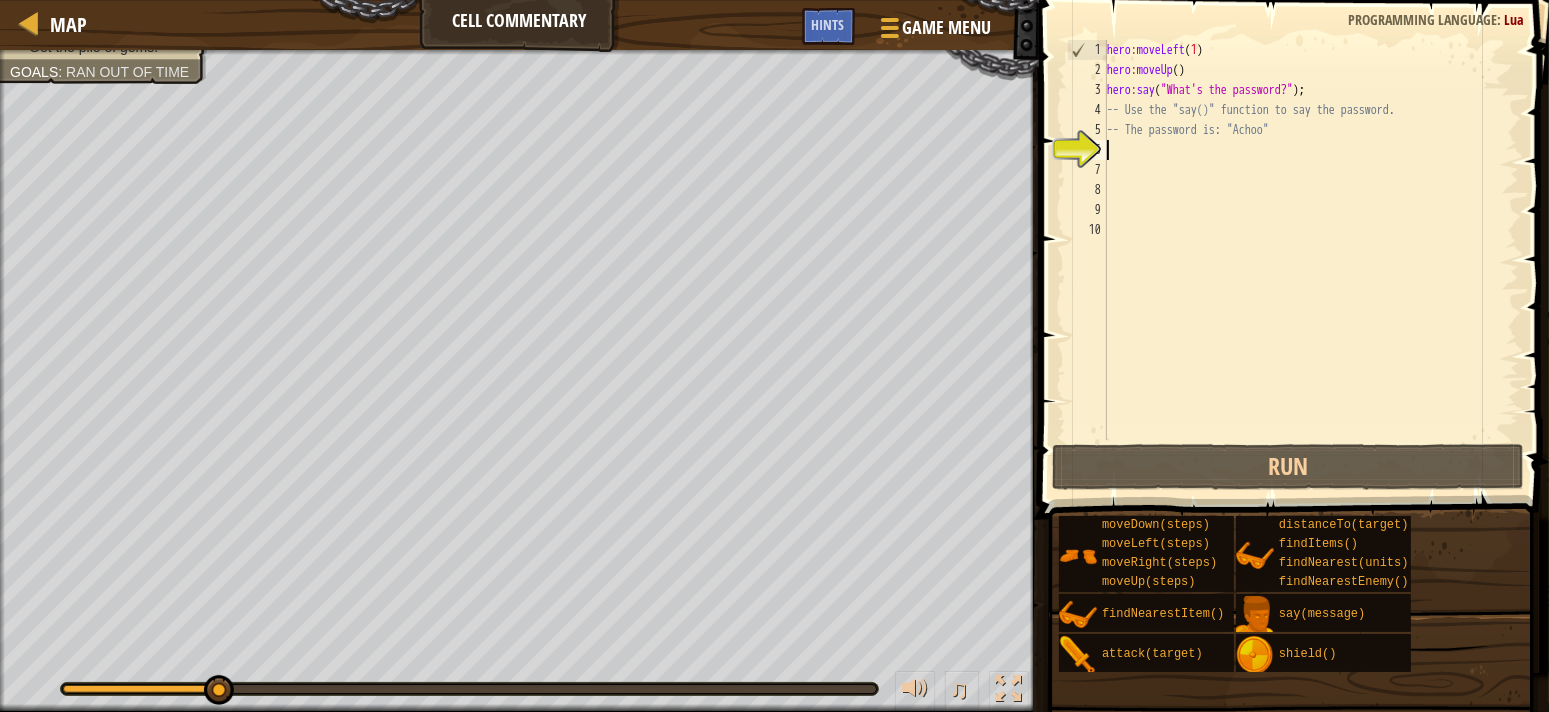 click on "Say the password. Get the pile of gems. Goals : Ran out of time ♫ [PERSON_NAME] 229 x: 11 y: 6 x: 10 y: 6 Skip (esc) Continue  Use the  hero.say()  function to tell the wizard the password here." at bounding box center (774, 381) 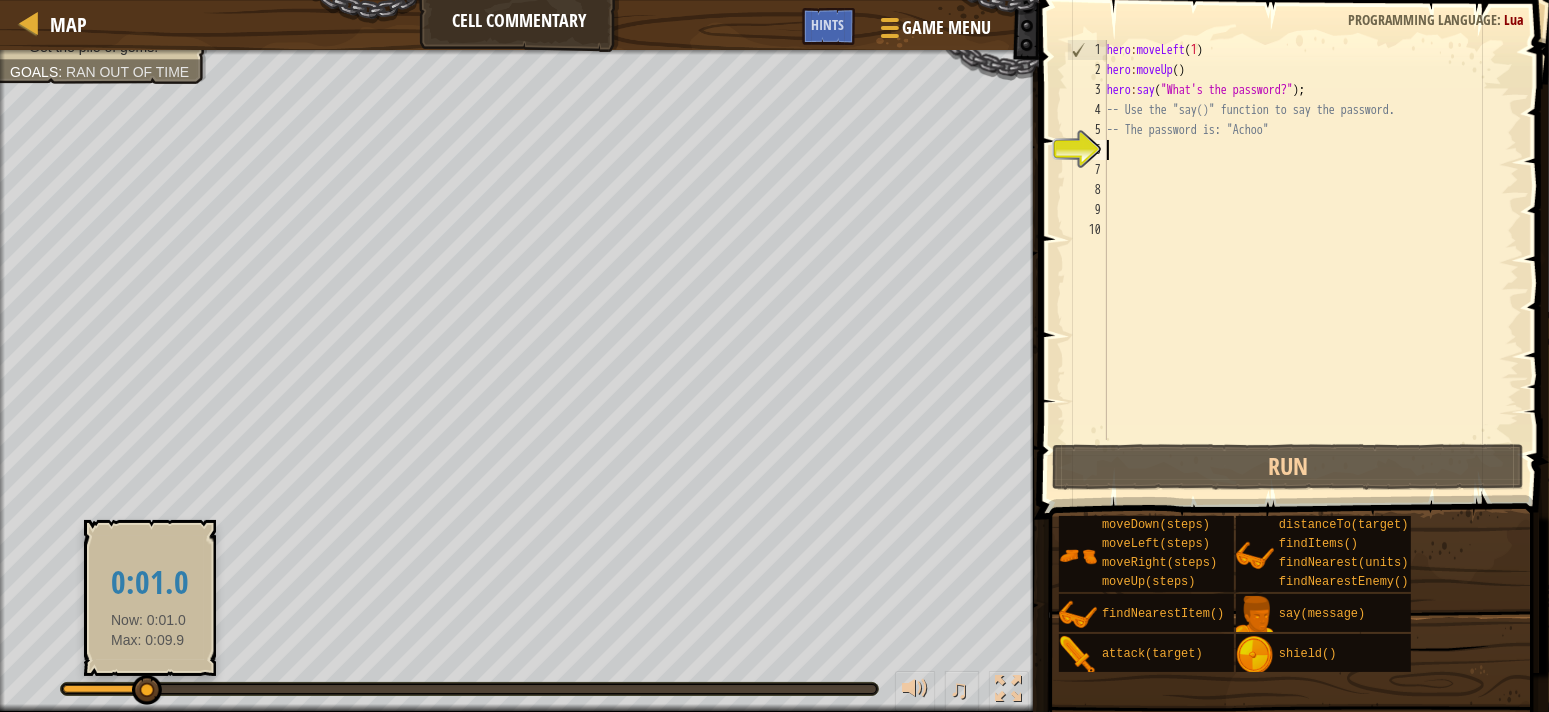 drag, startPoint x: 215, startPoint y: 677, endPoint x: 120, endPoint y: 675, distance: 95.02105 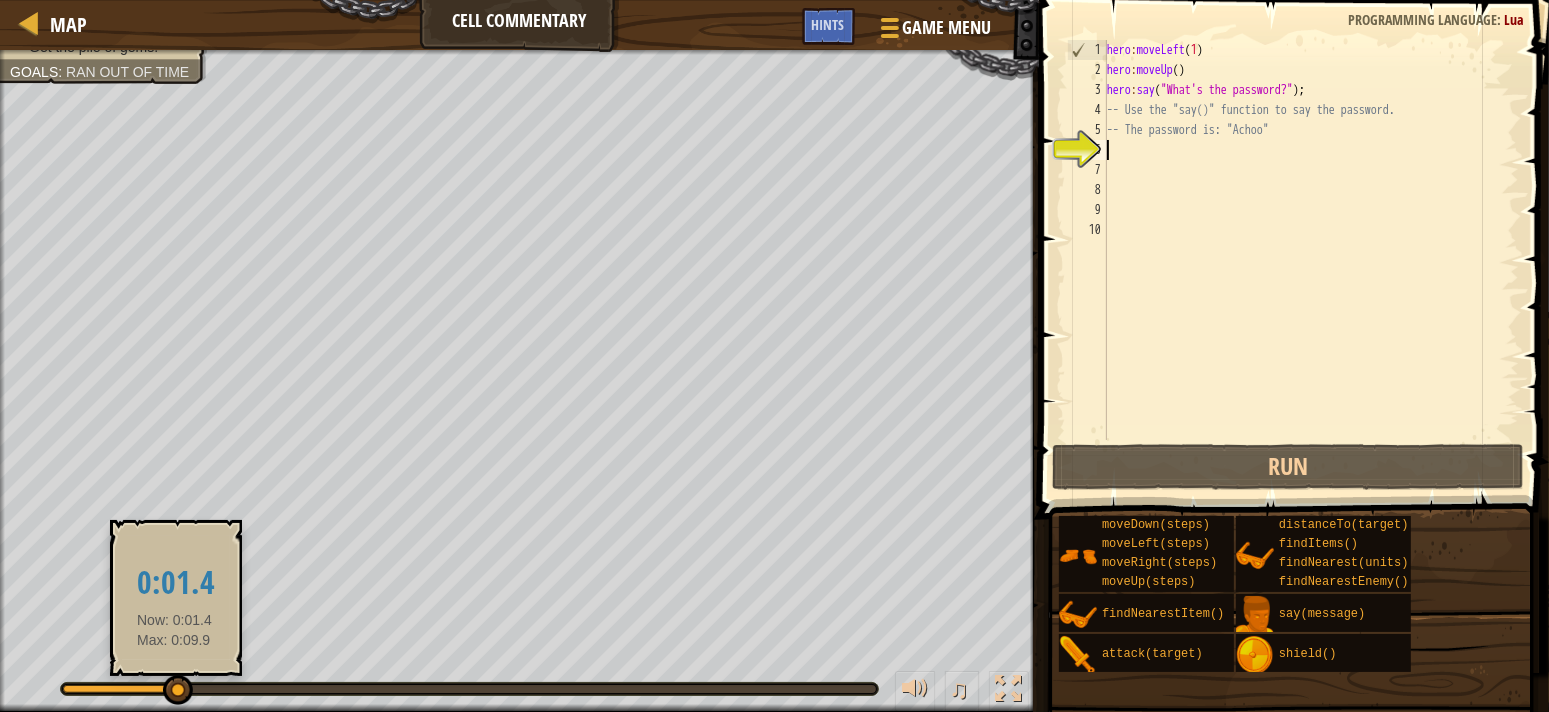 drag, startPoint x: 139, startPoint y: 682, endPoint x: 176, endPoint y: 693, distance: 38.600517 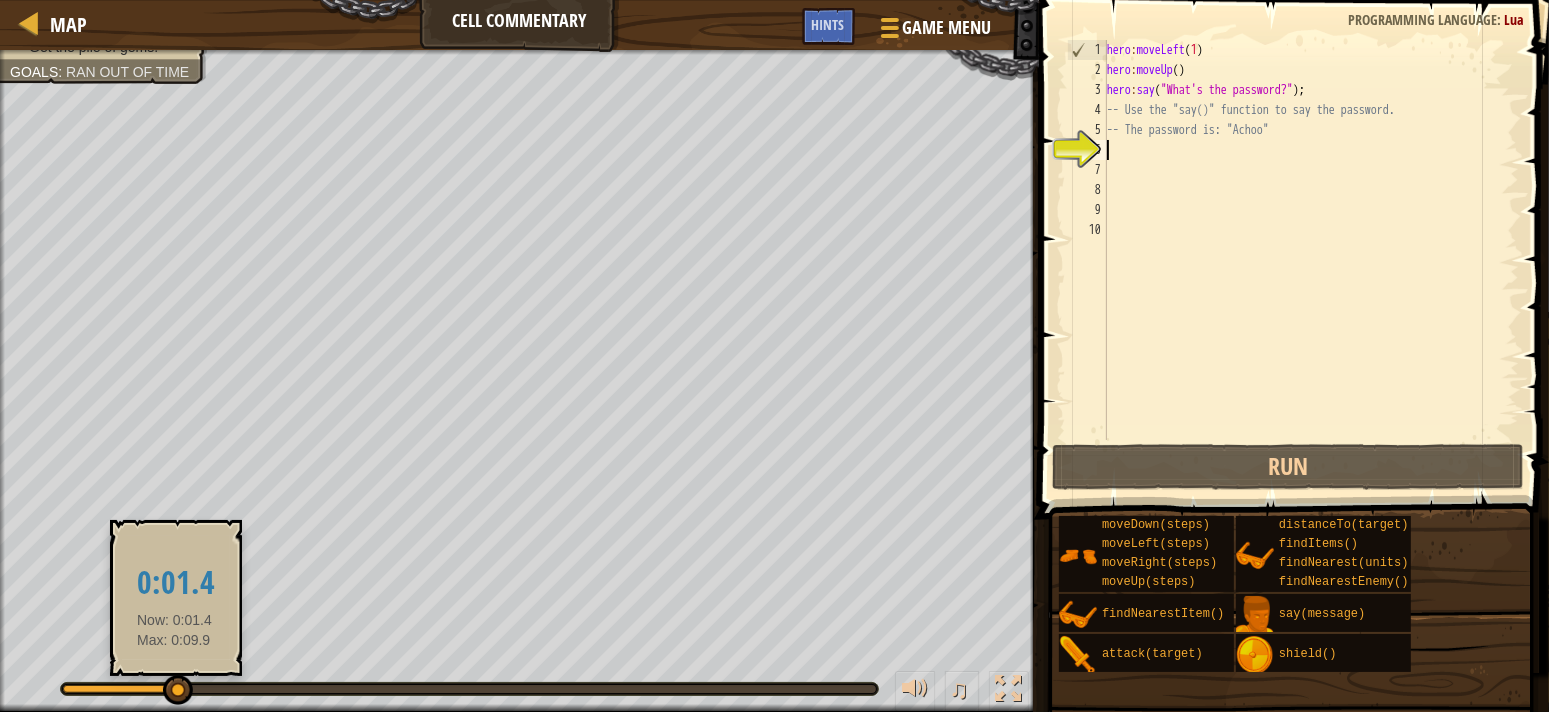 click at bounding box center [178, 690] 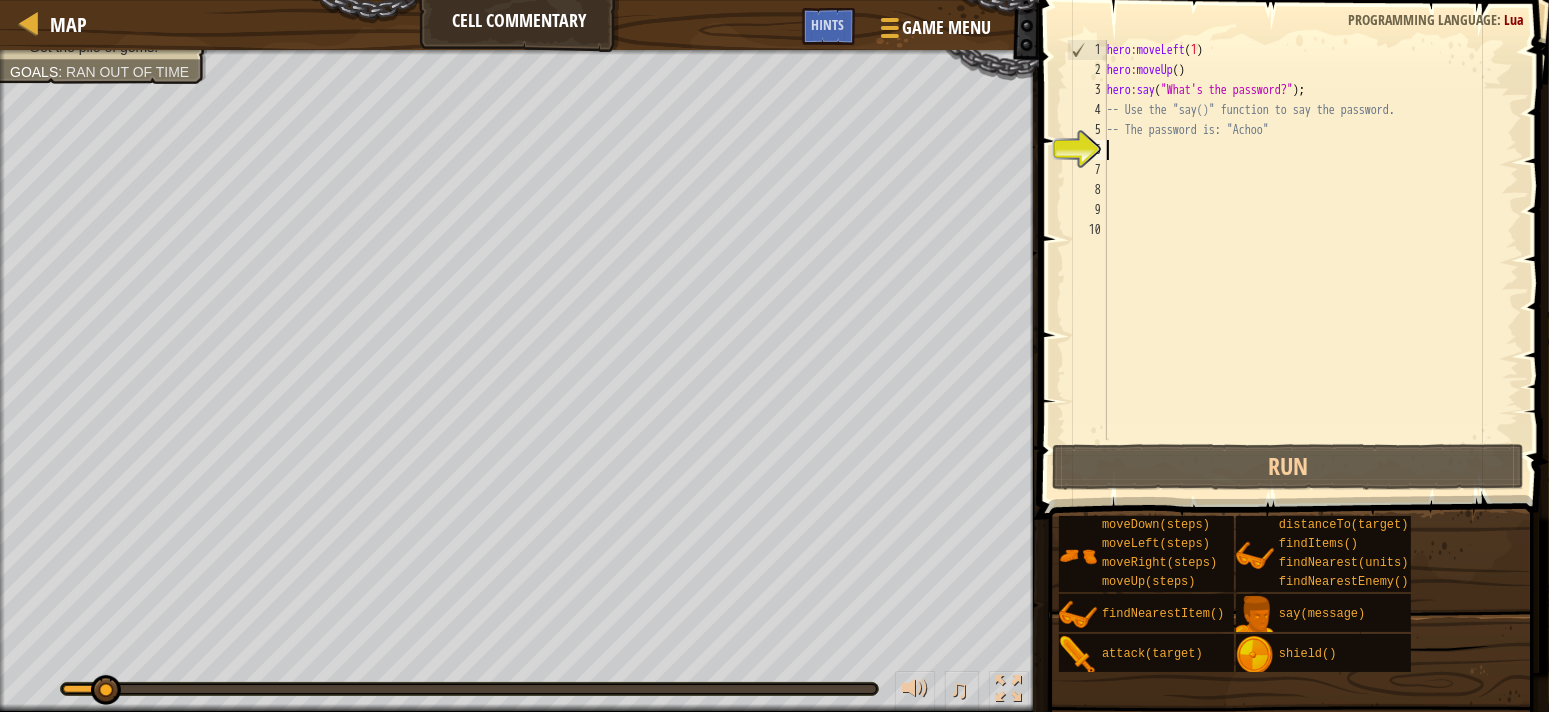 drag, startPoint x: 179, startPoint y: 679, endPoint x: 100, endPoint y: 671, distance: 79.40403 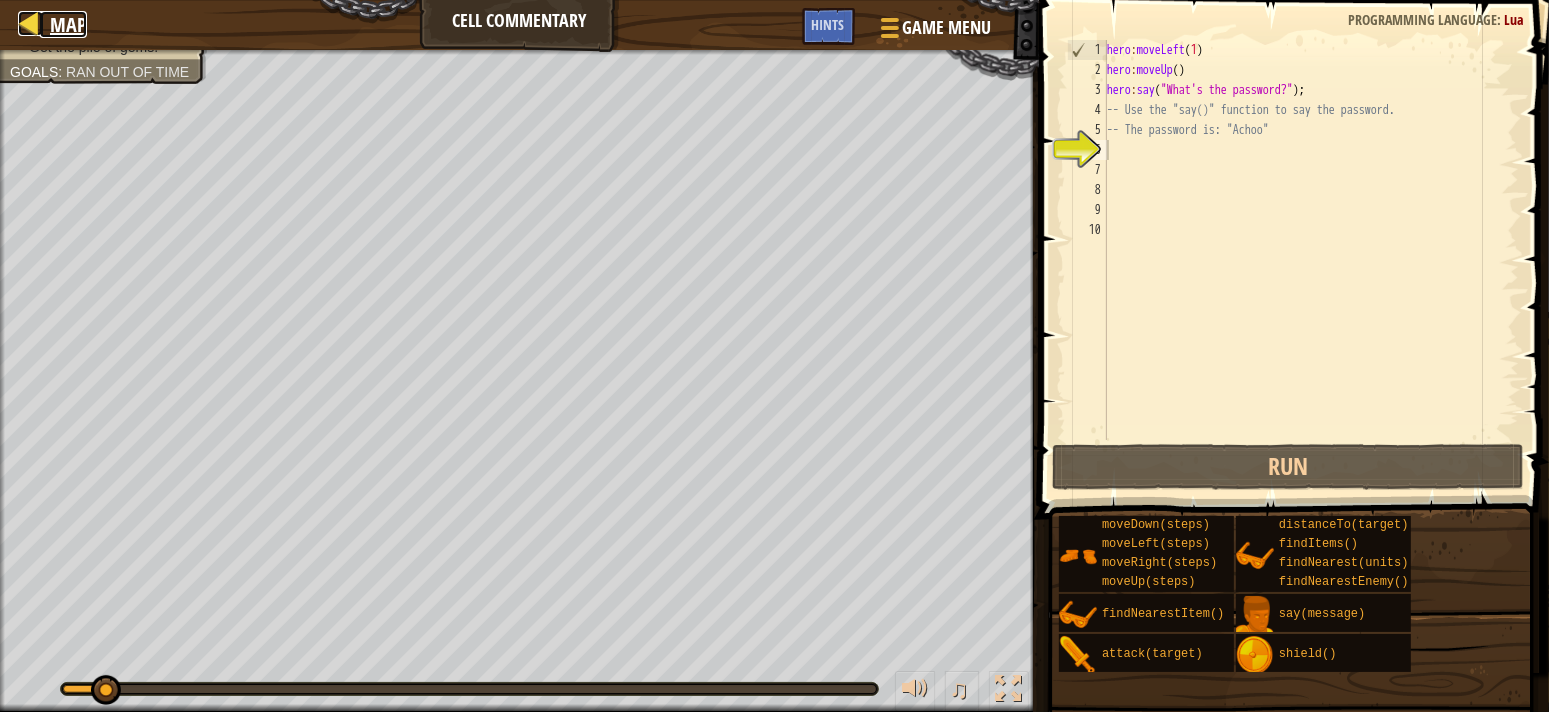 click at bounding box center (30, 23) 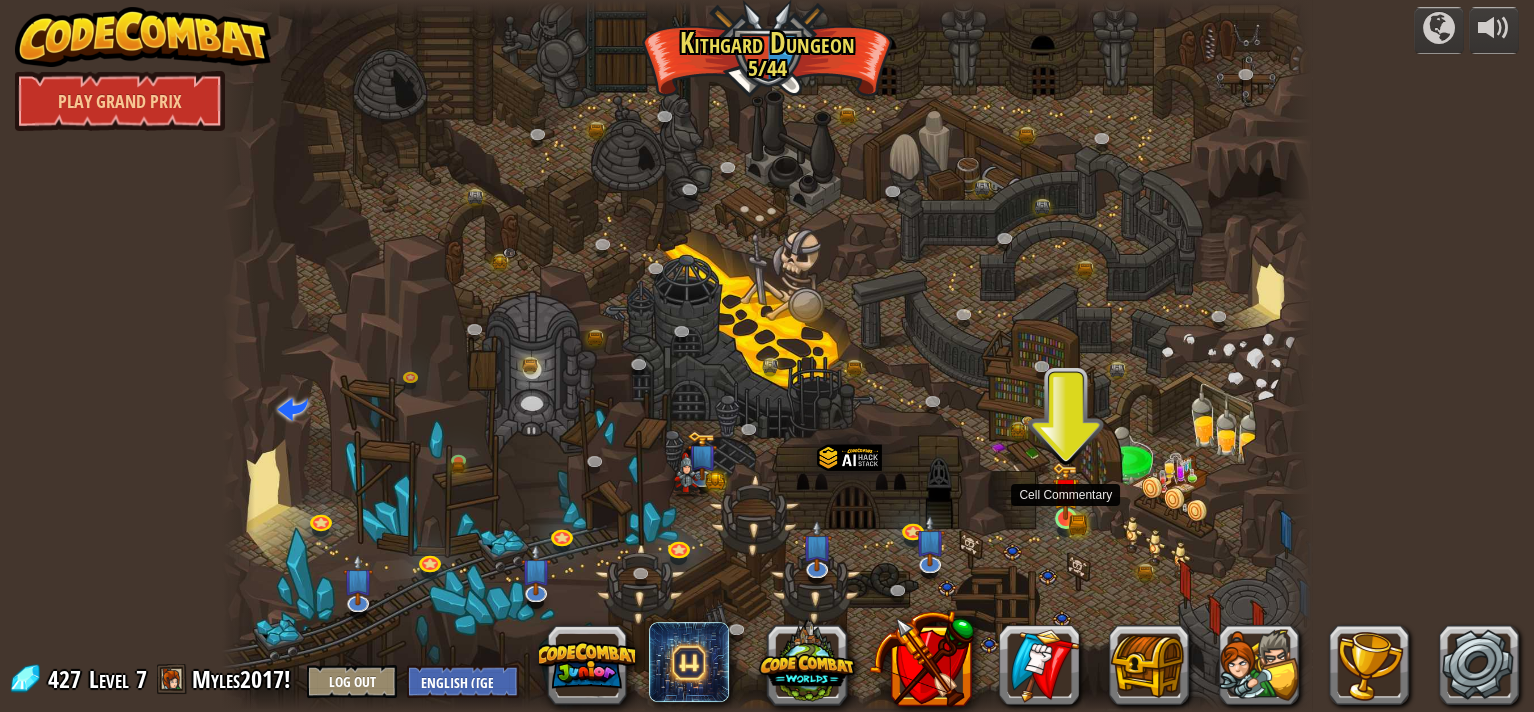 click at bounding box center [1065, 491] 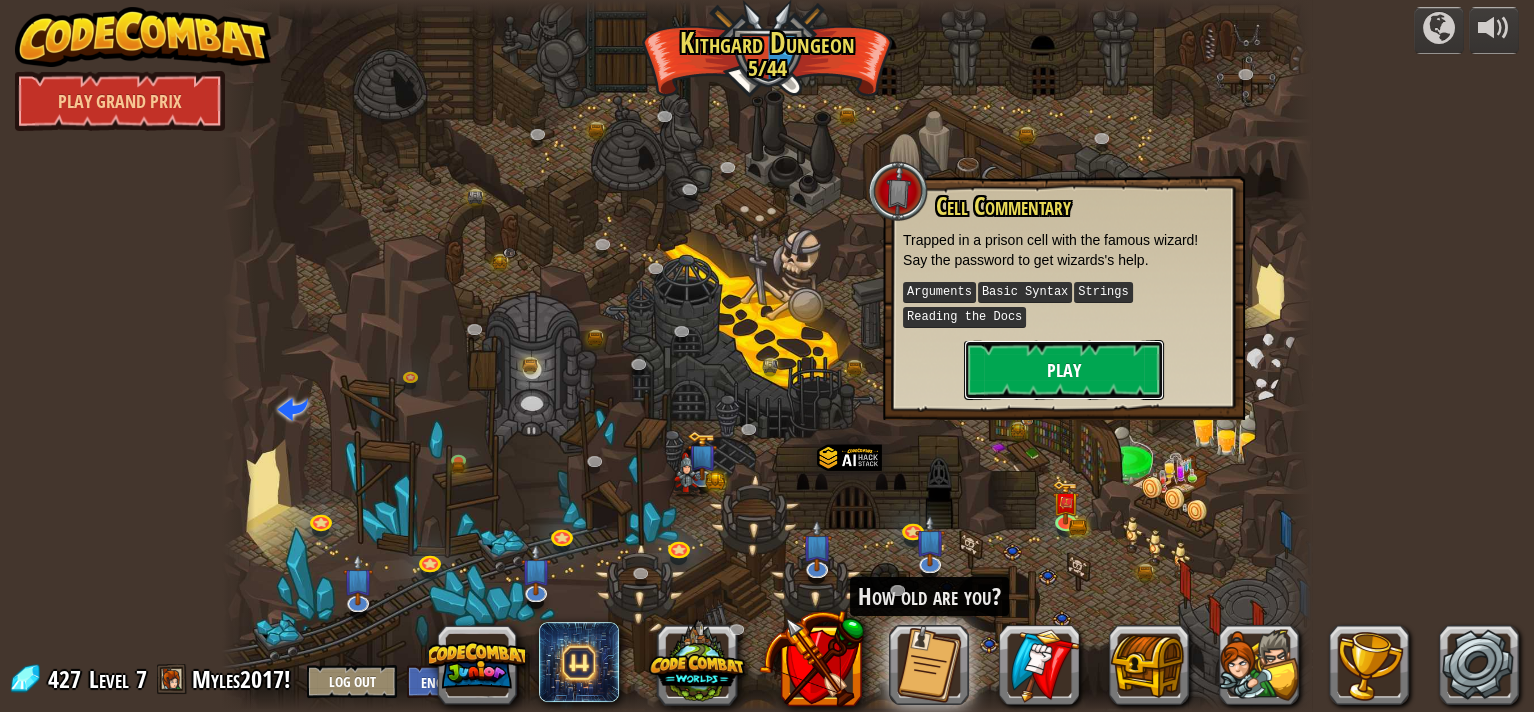 click on "Play" at bounding box center (1064, 370) 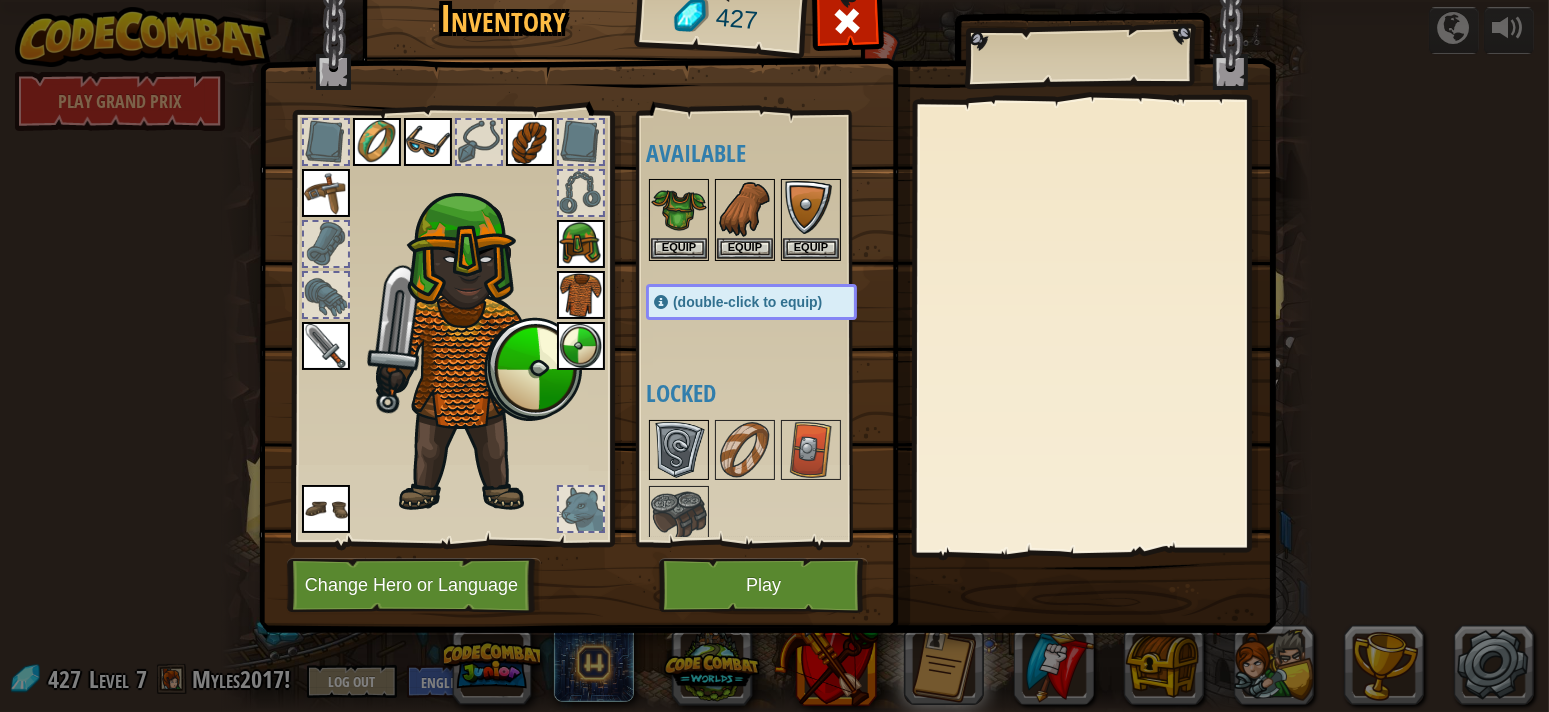 click at bounding box center [679, 450] 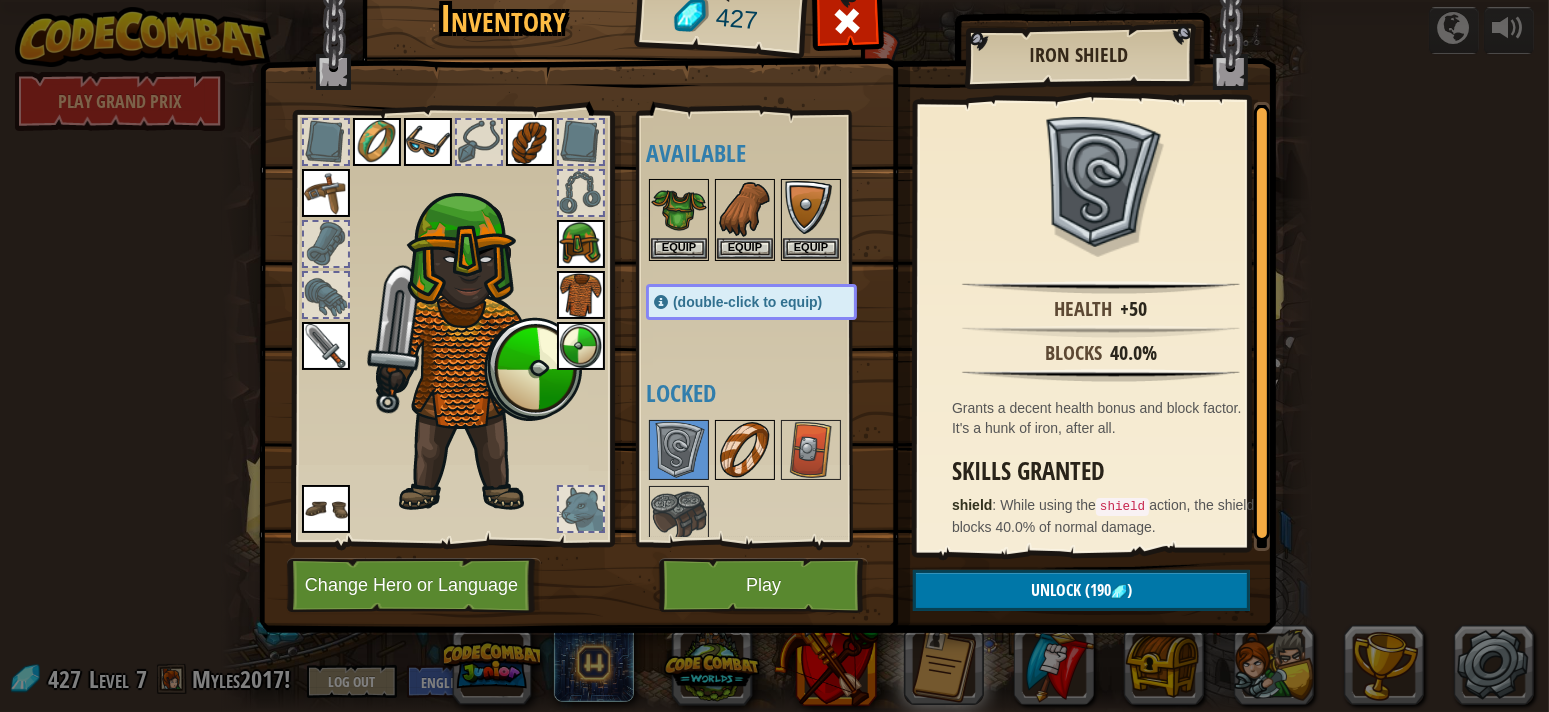 click at bounding box center (745, 450) 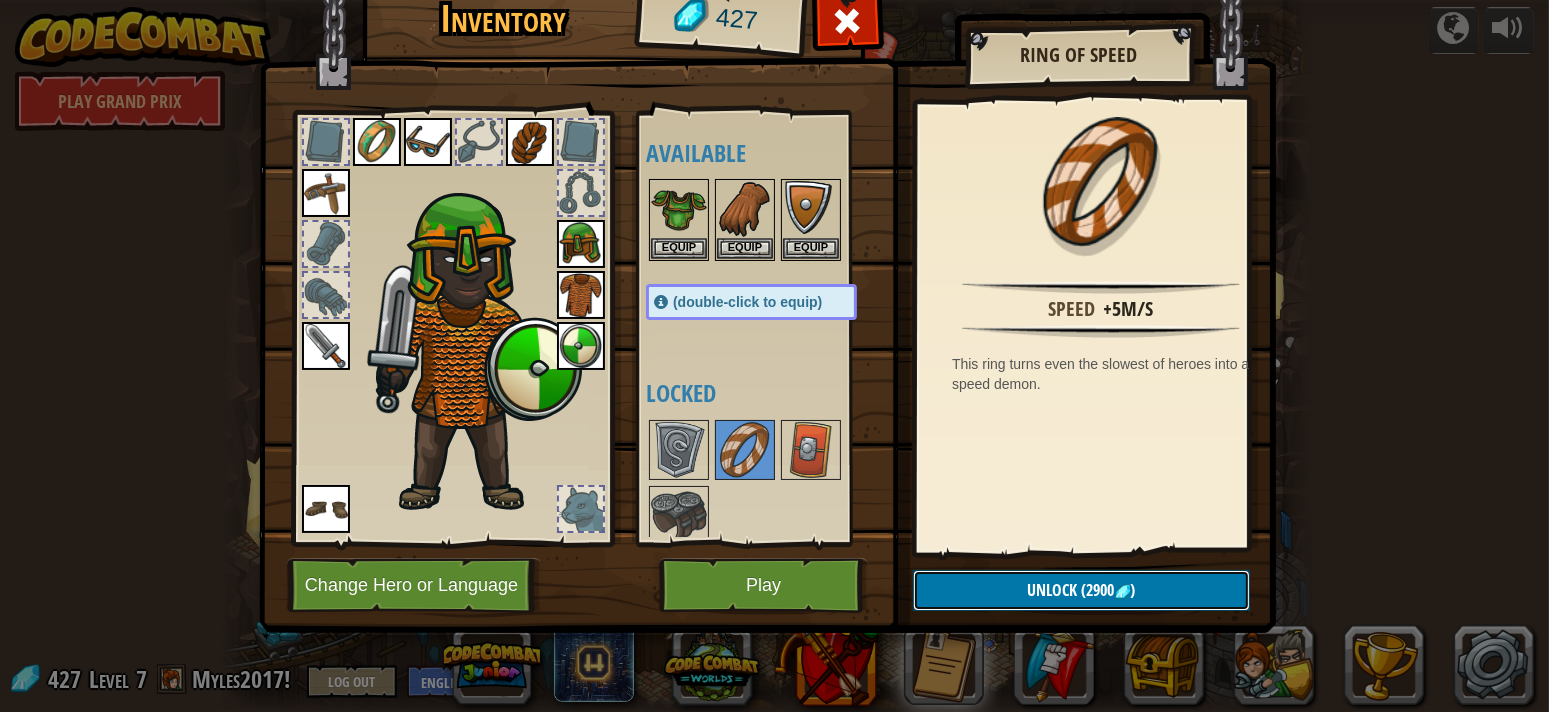 click on "Unlock (2900 )" at bounding box center (1081, 590) 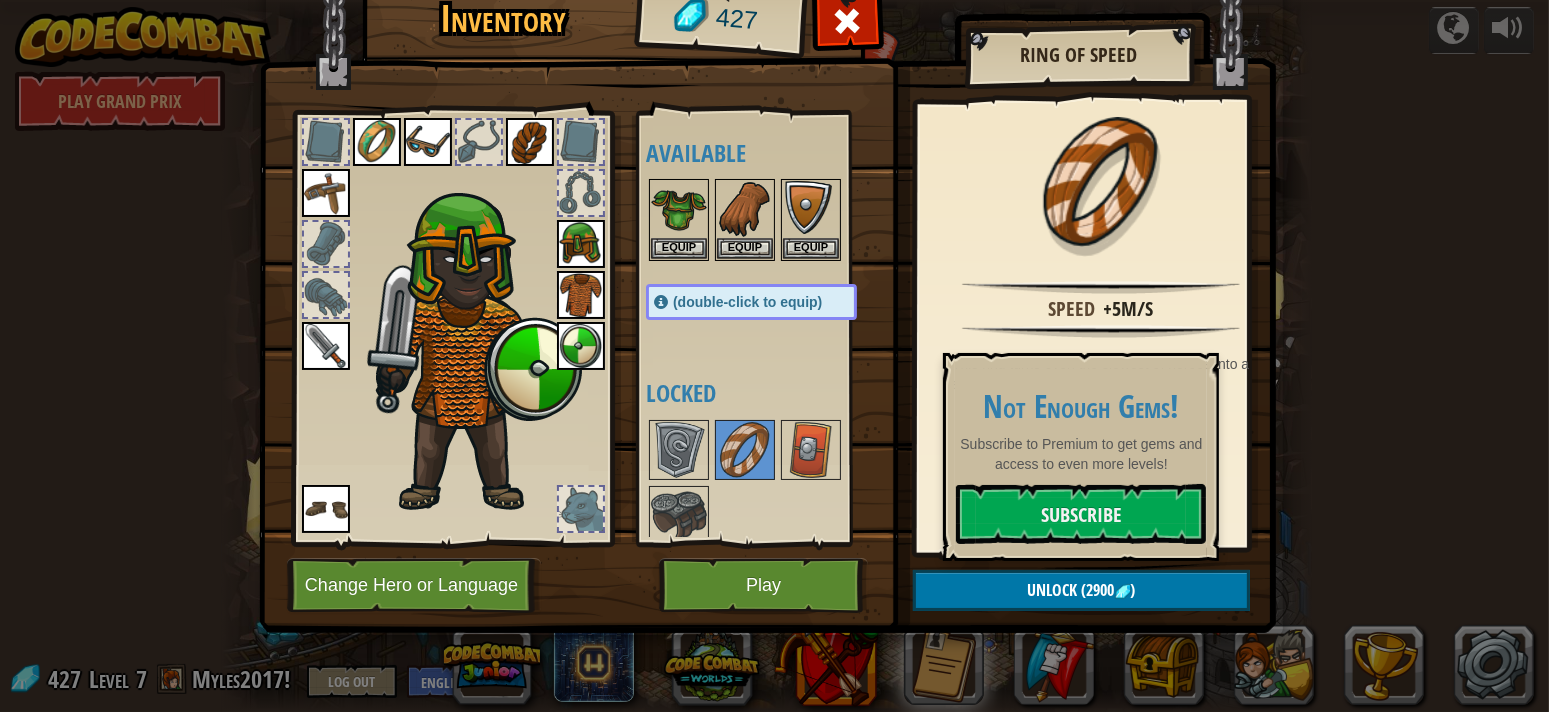 click at bounding box center (767, 270) 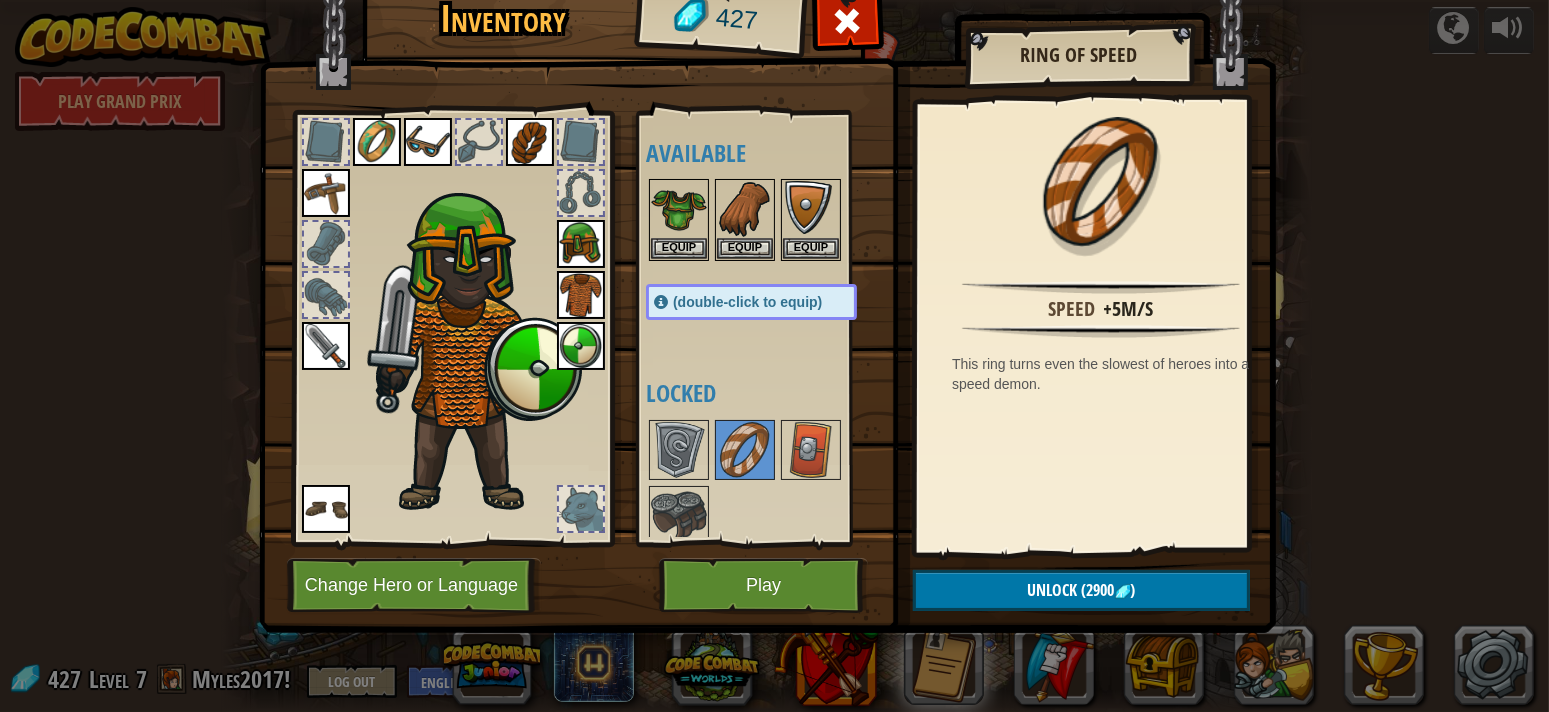 click at bounding box center [767, 270] 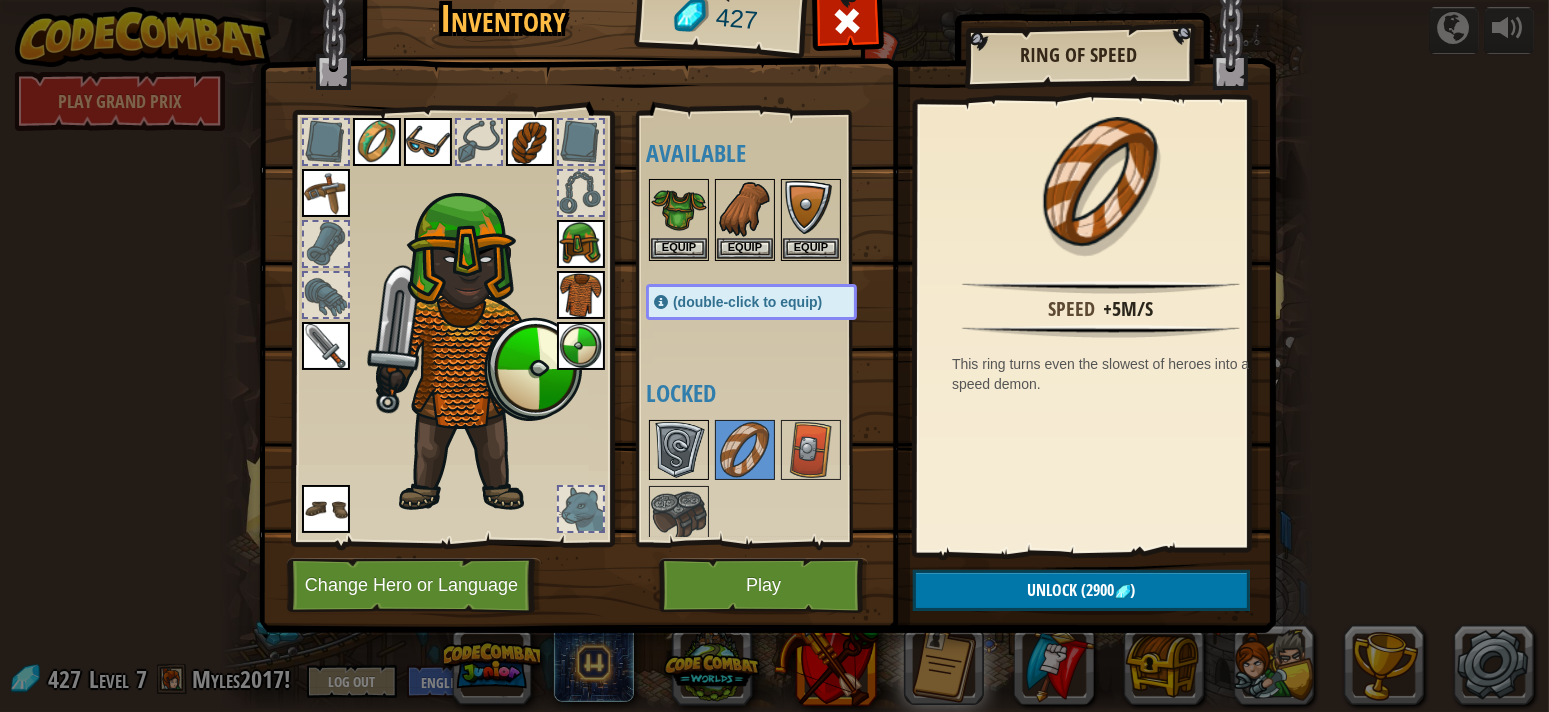 click at bounding box center (679, 450) 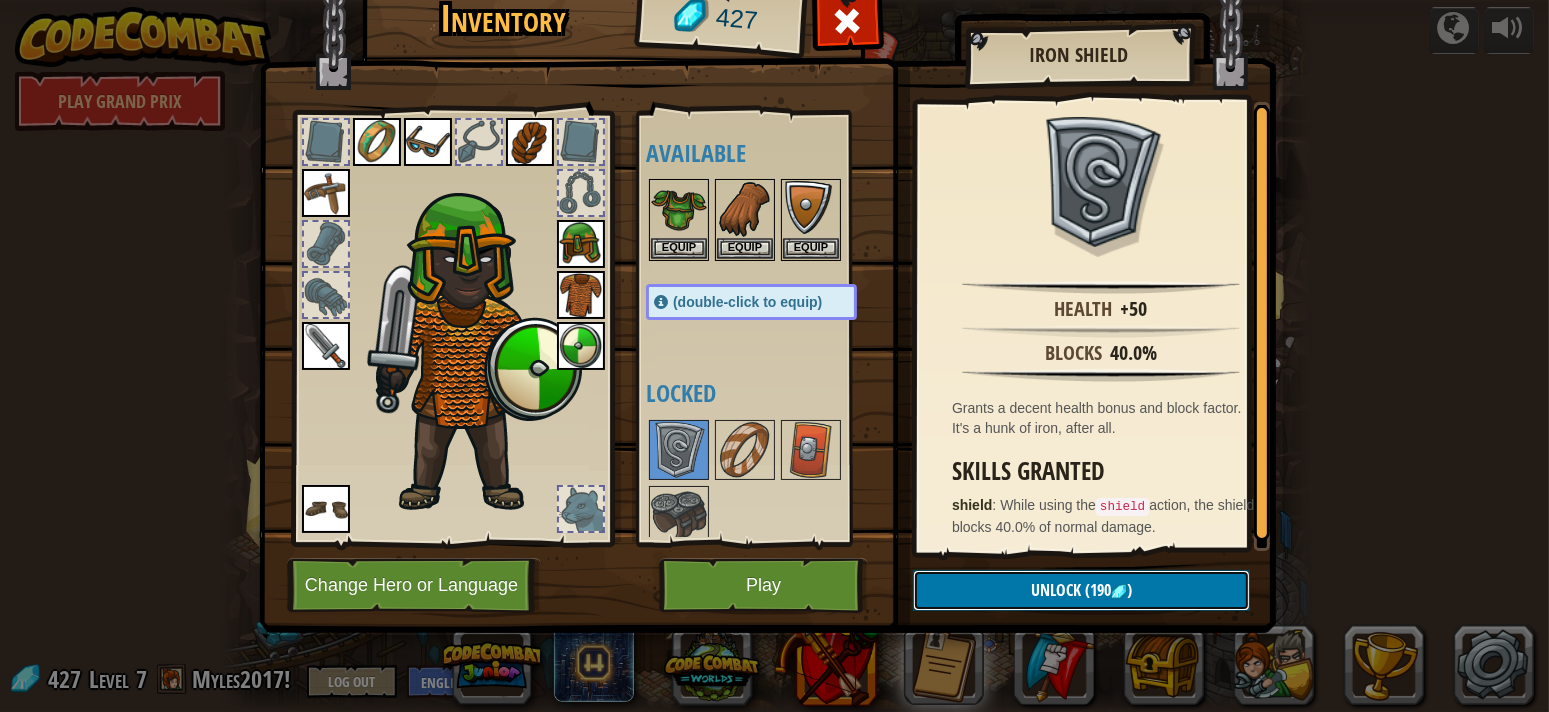 click on "Unlock (190 )" at bounding box center [1081, 590] 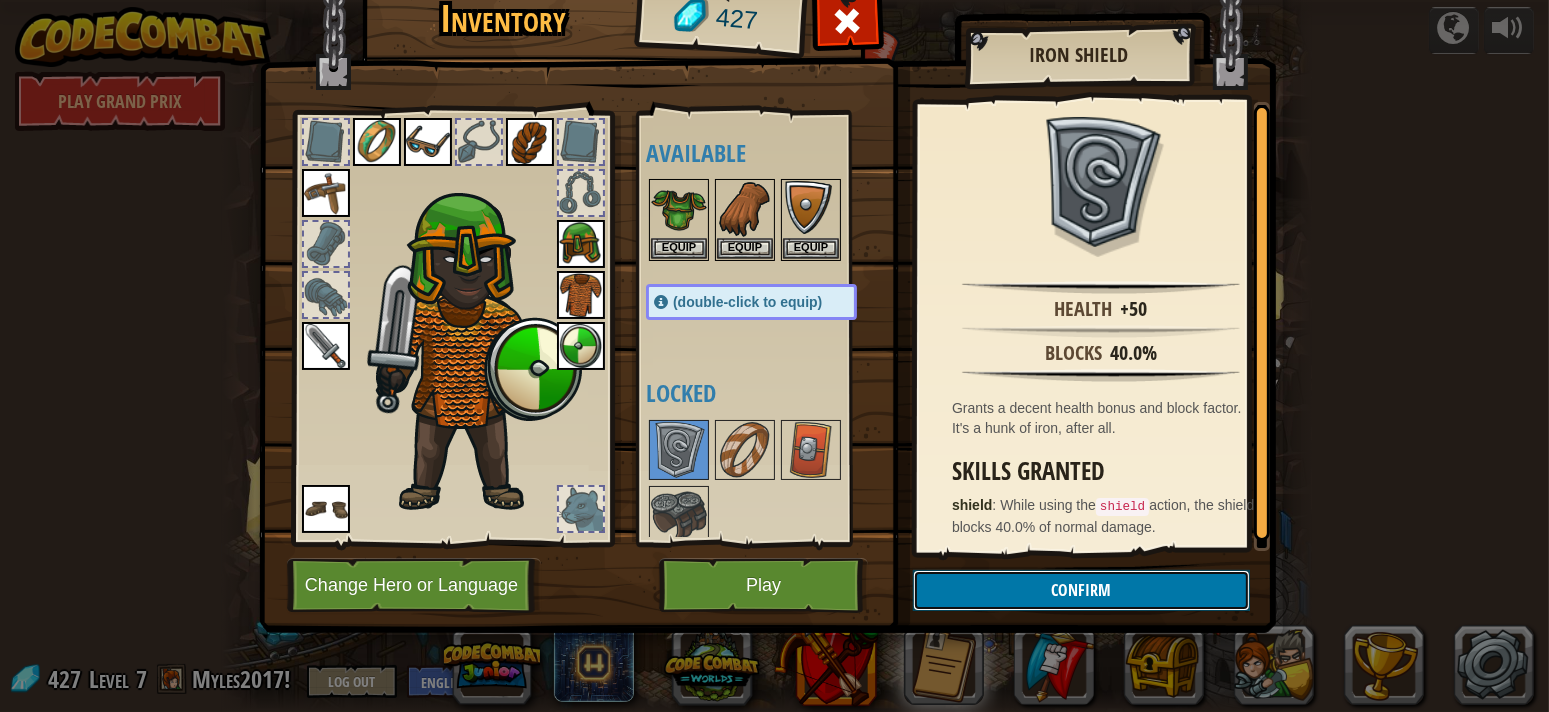 click on "Confirm" at bounding box center (1081, 590) 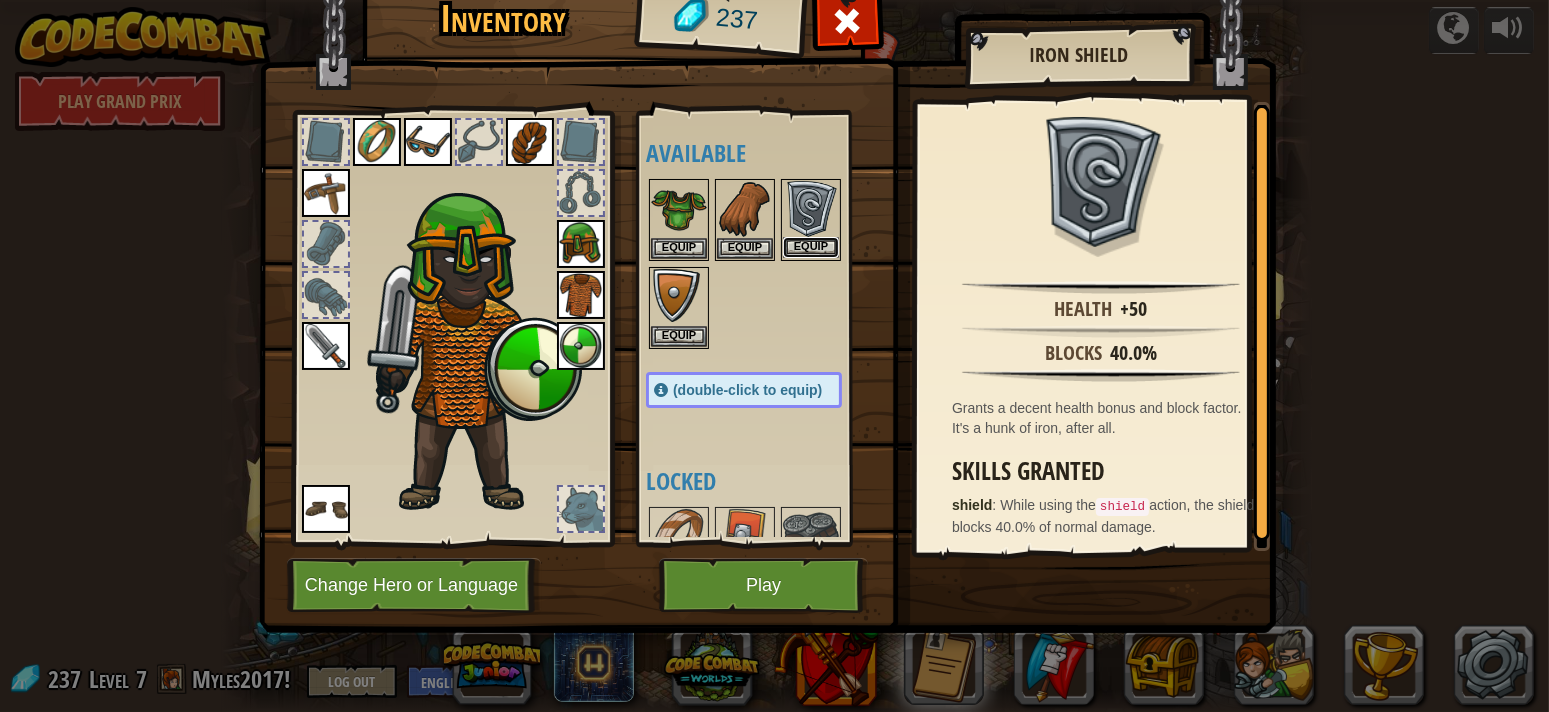 click on "Equip" at bounding box center (811, 247) 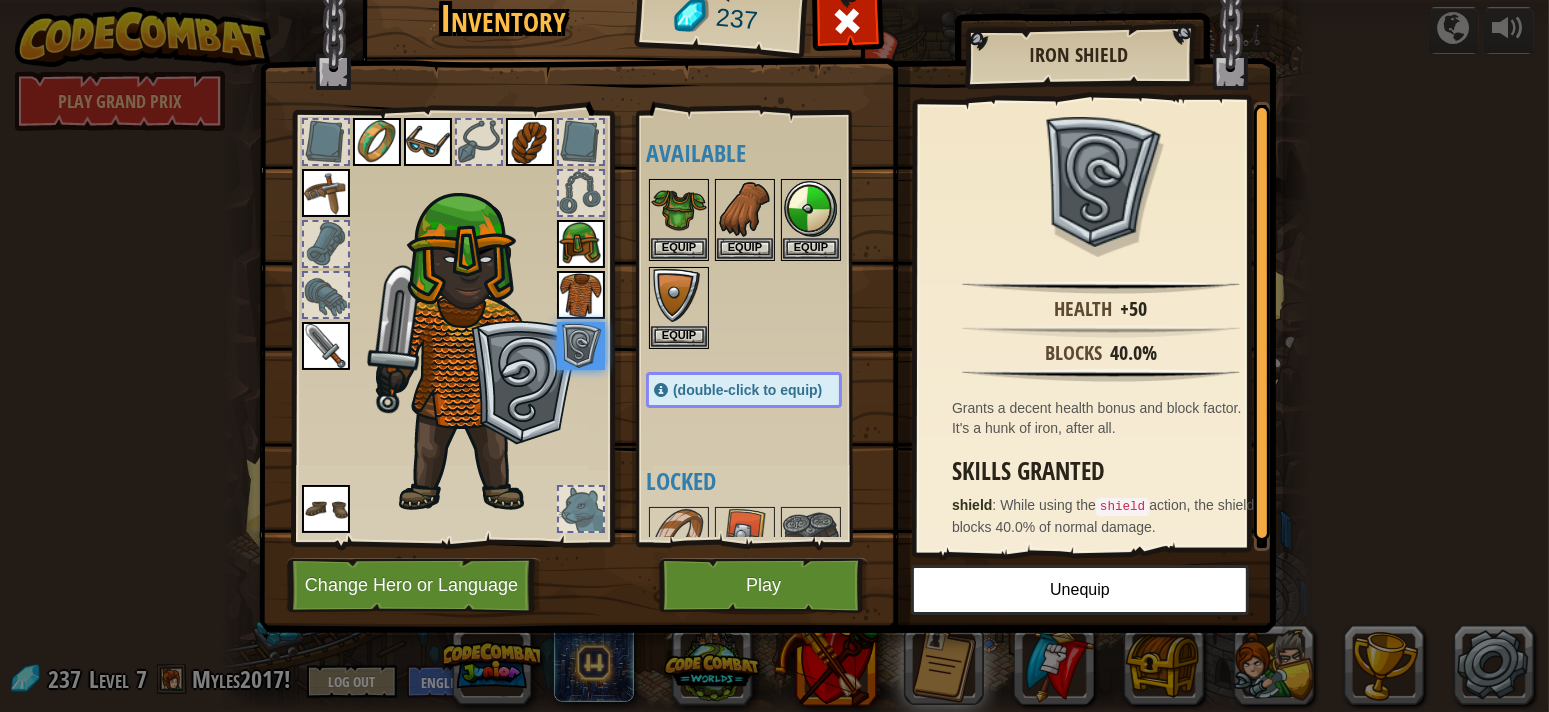 click at bounding box center (428, 142) 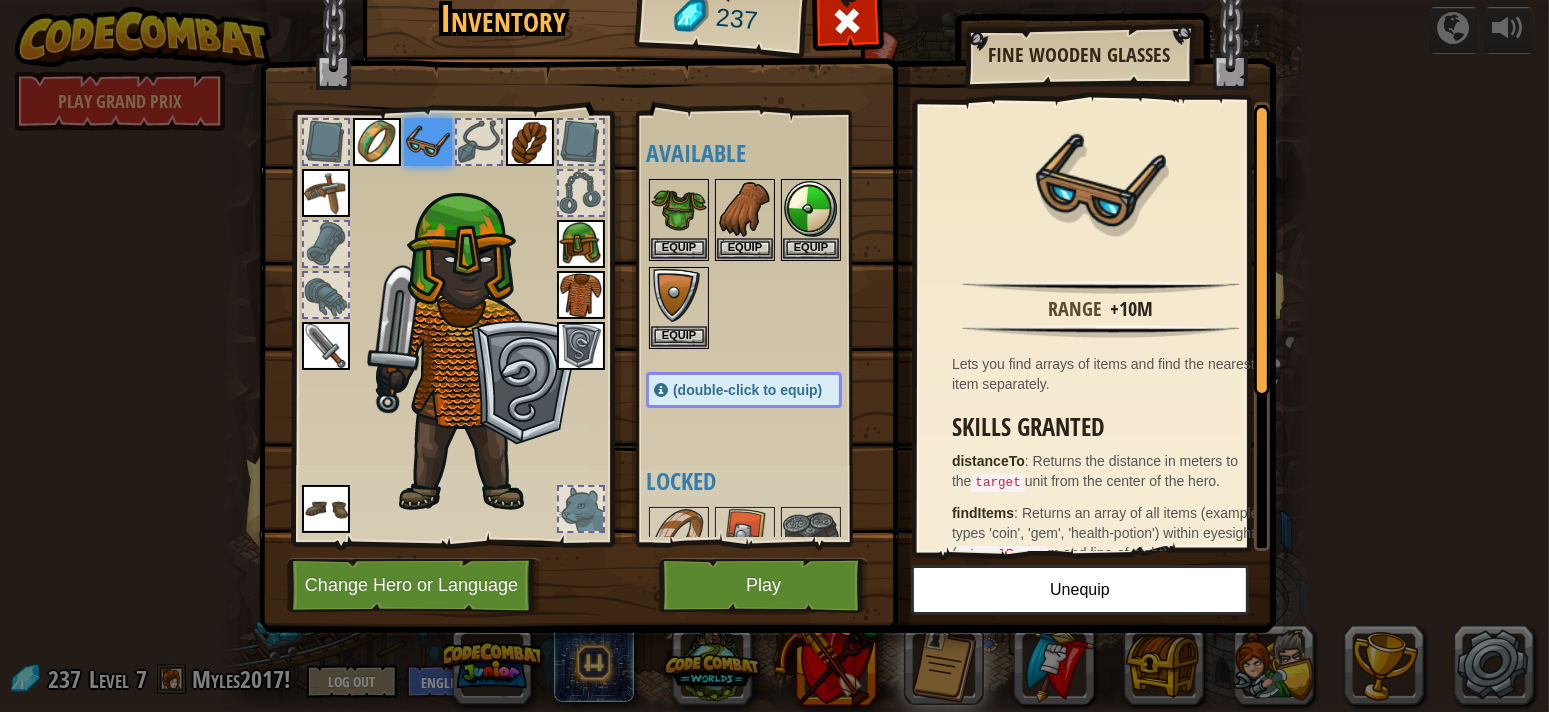 click at bounding box center (530, 142) 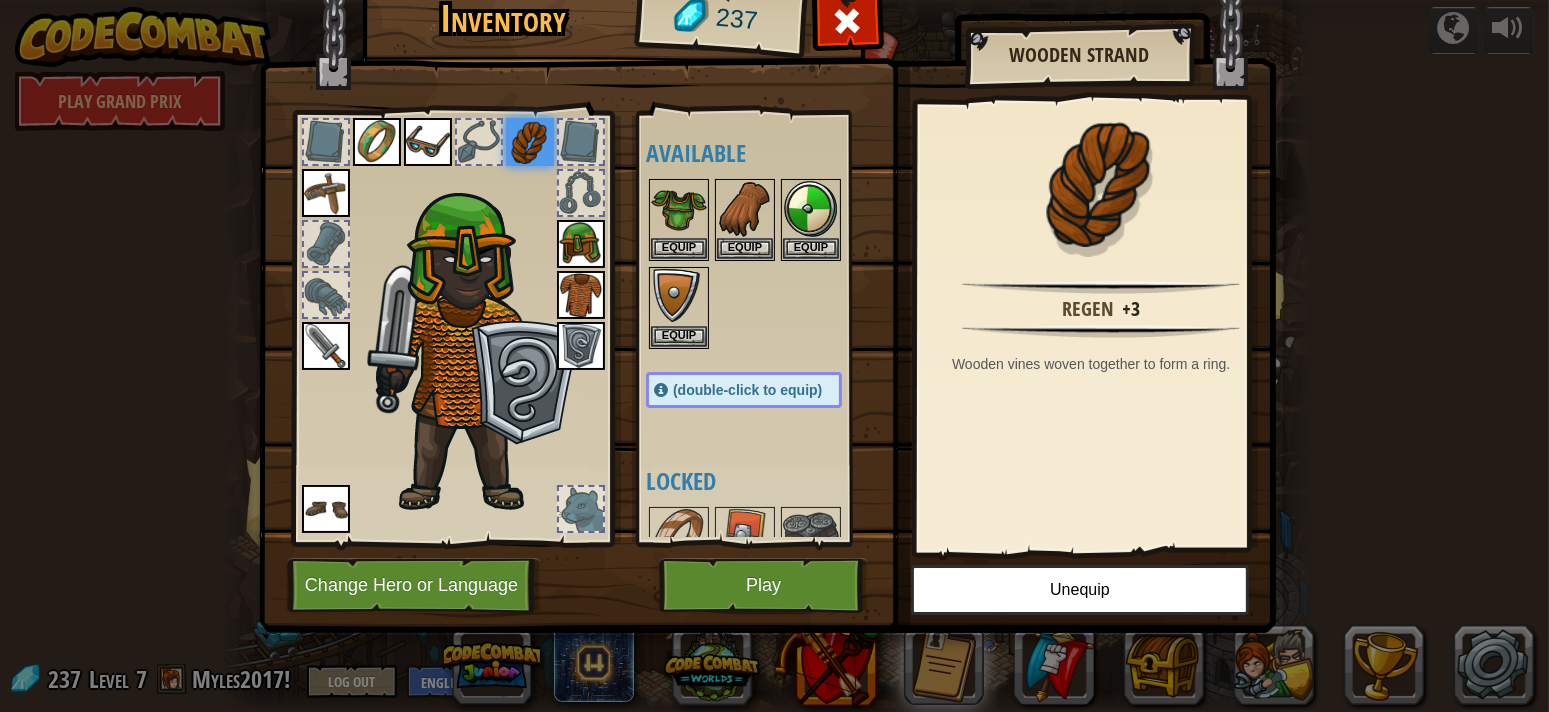click at bounding box center (377, 142) 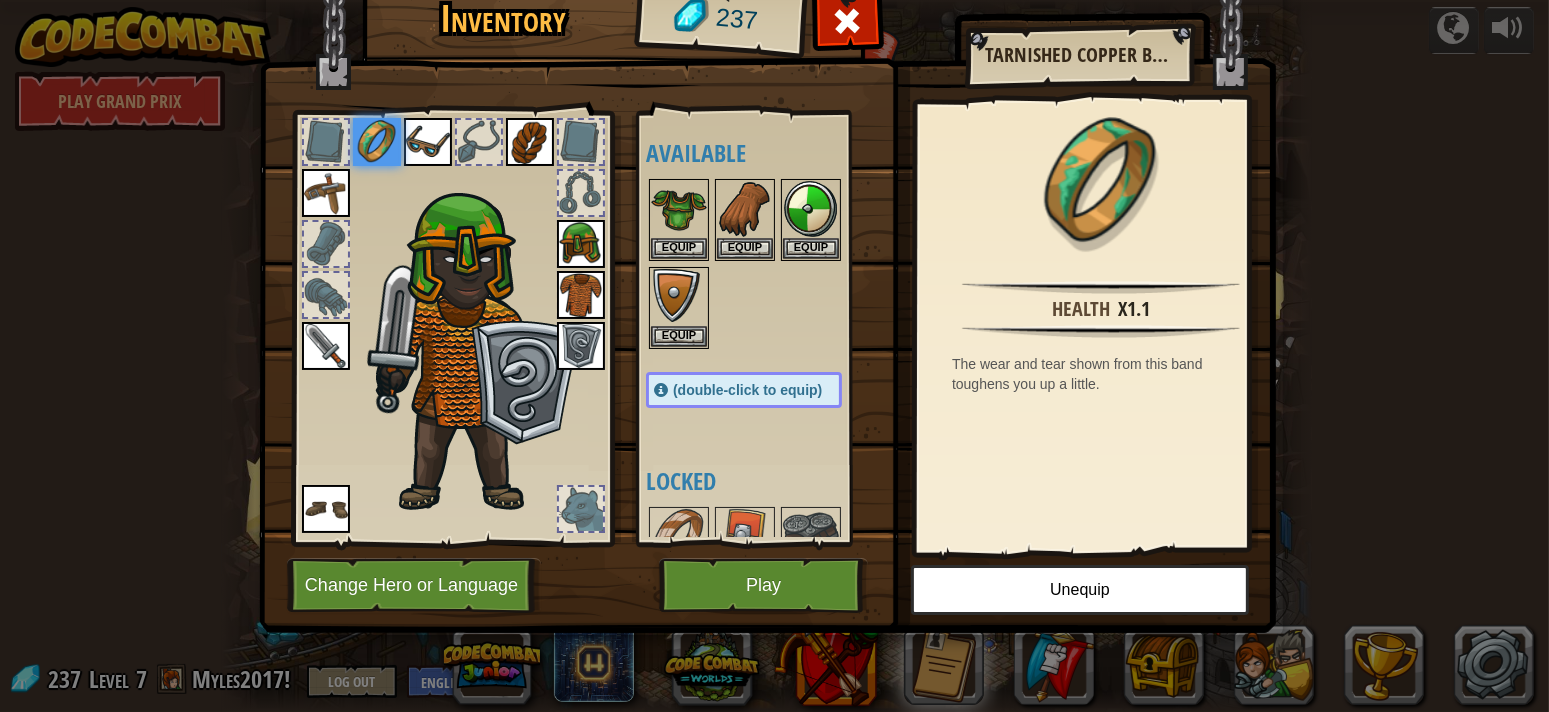 click at bounding box center [581, 244] 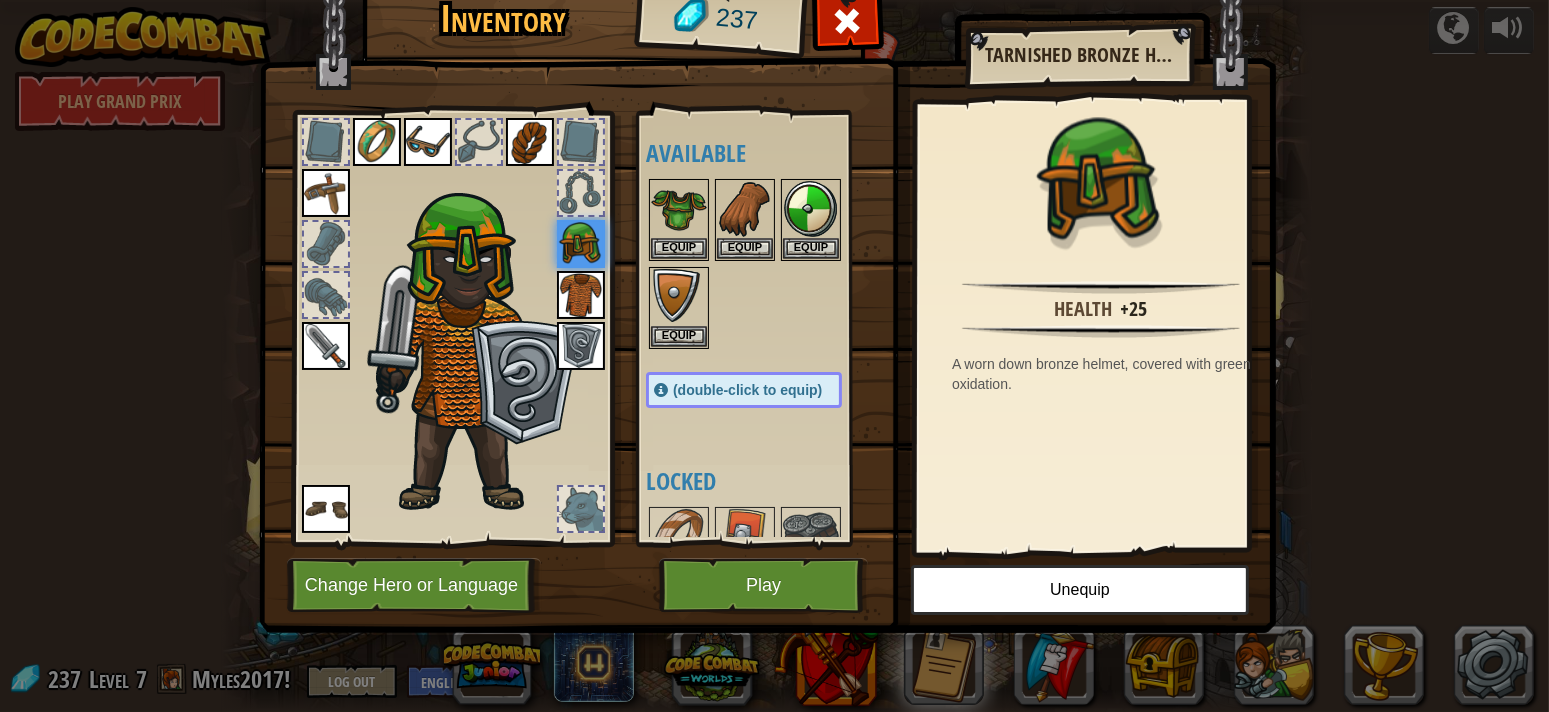 click at bounding box center (581, 295) 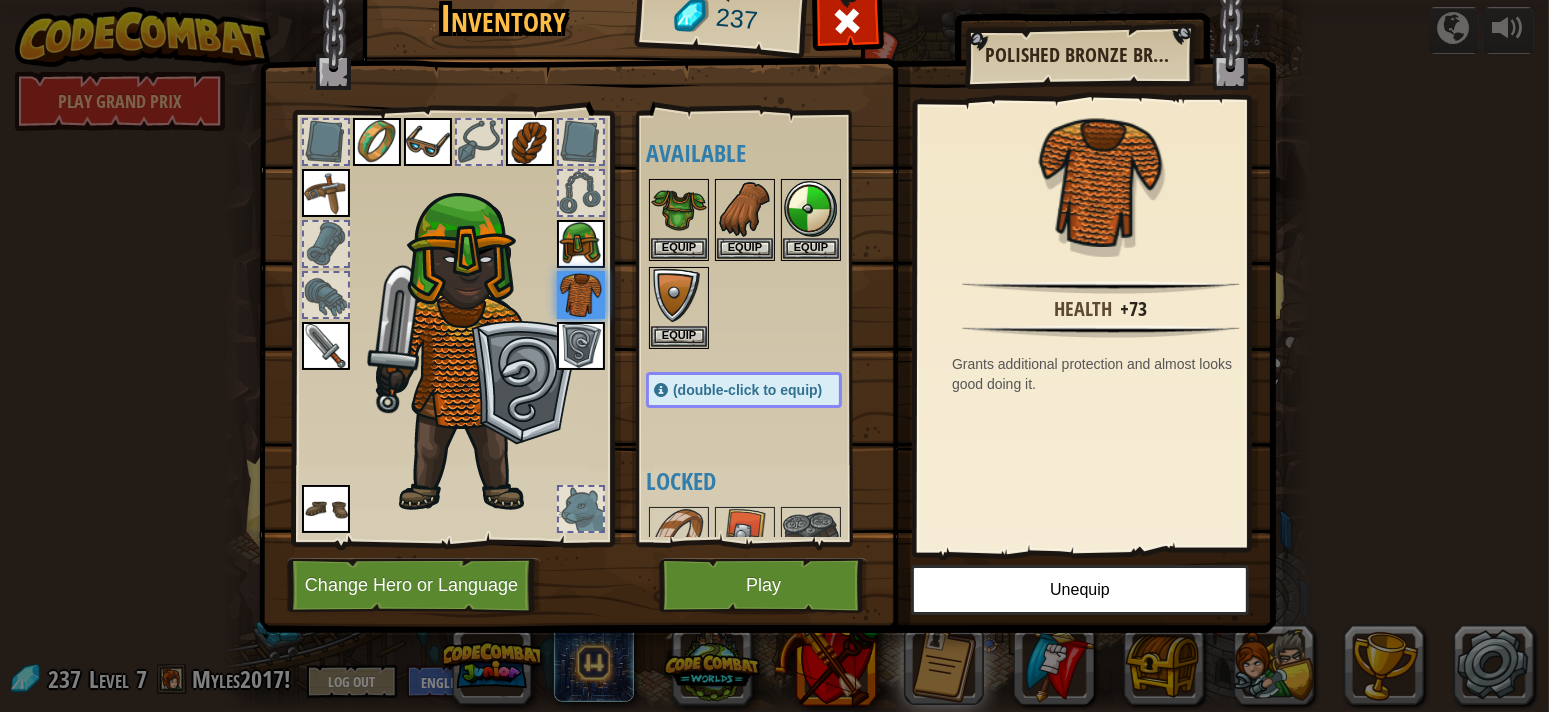 click at bounding box center [581, 346] 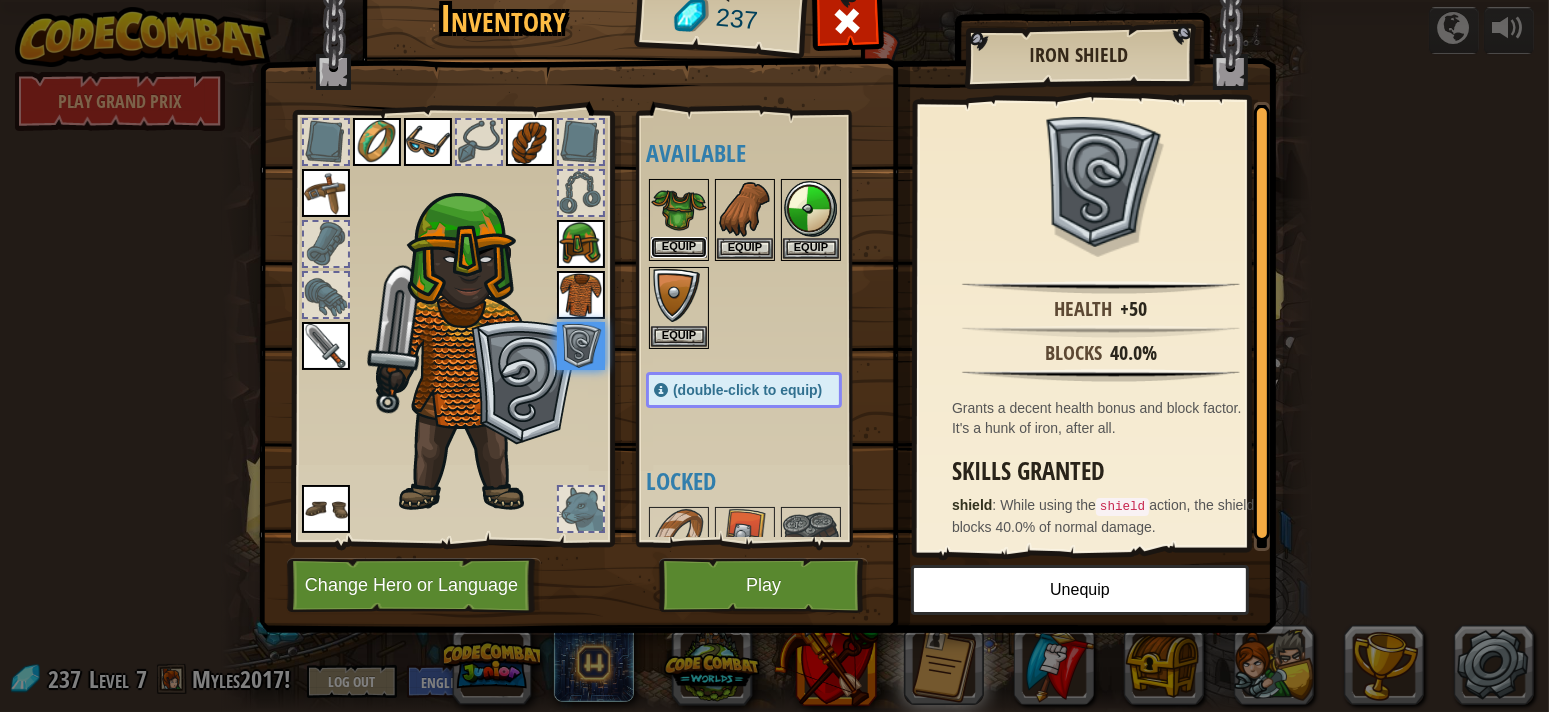 drag, startPoint x: 704, startPoint y: 249, endPoint x: 687, endPoint y: 240, distance: 19.235384 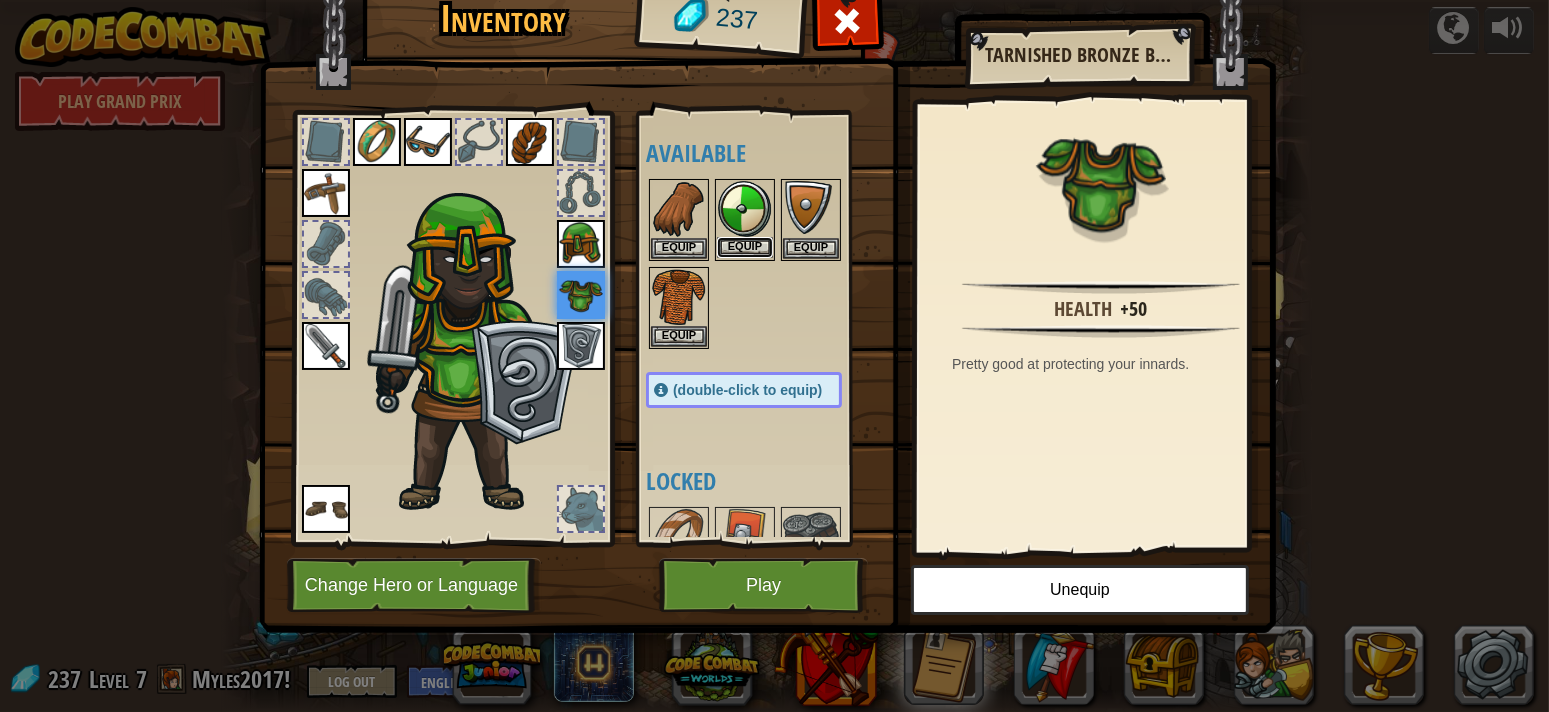 click on "Equip" at bounding box center [745, 247] 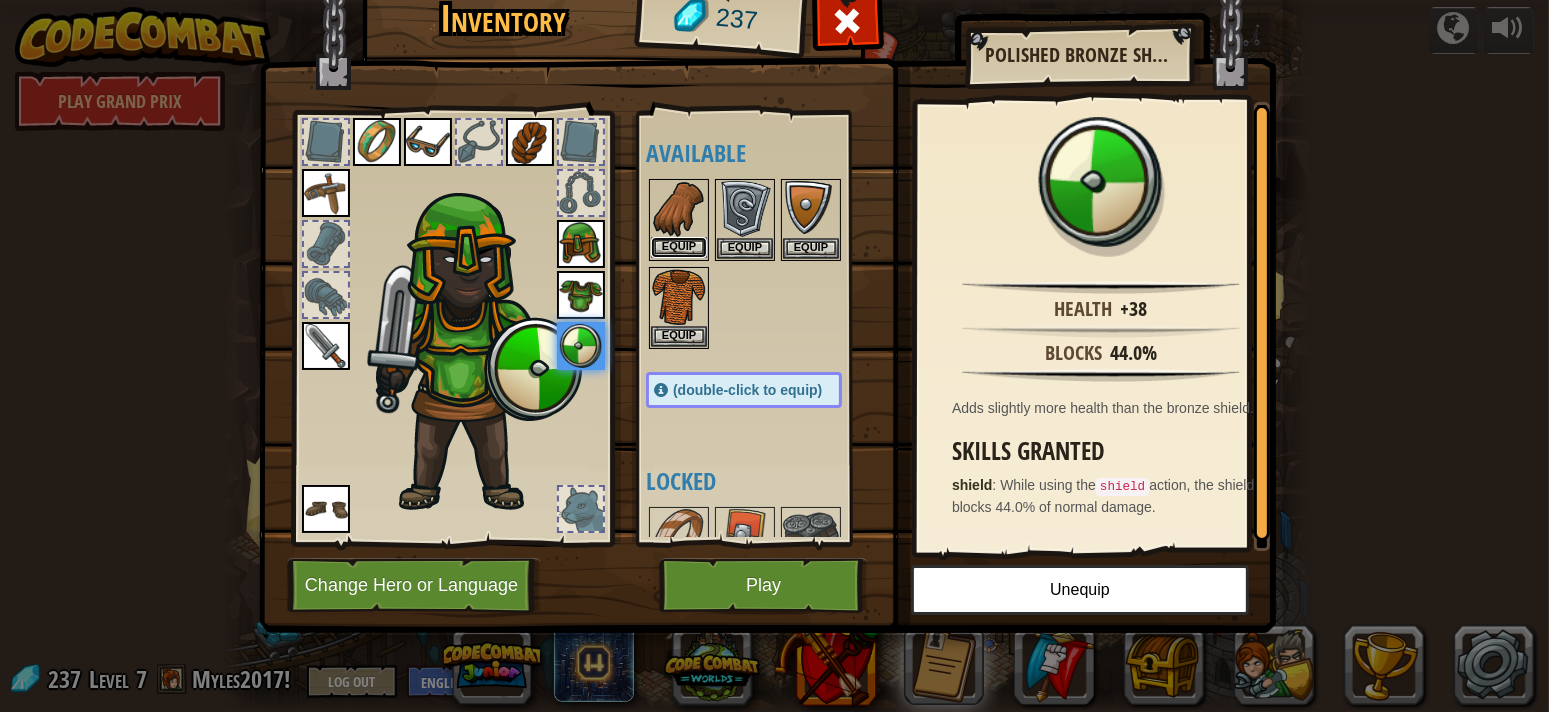 click on "Equip" at bounding box center [679, 247] 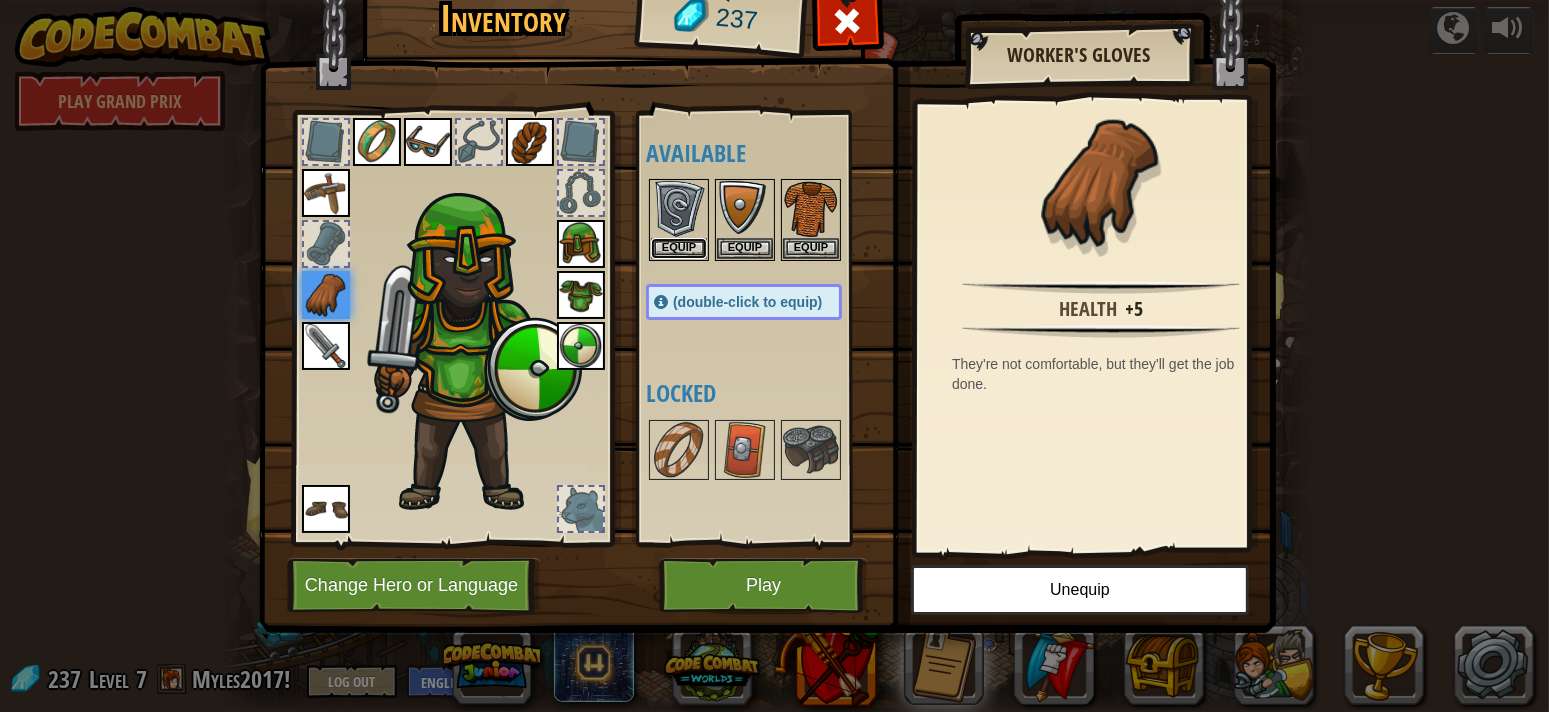 click on "Equip" at bounding box center (679, 248) 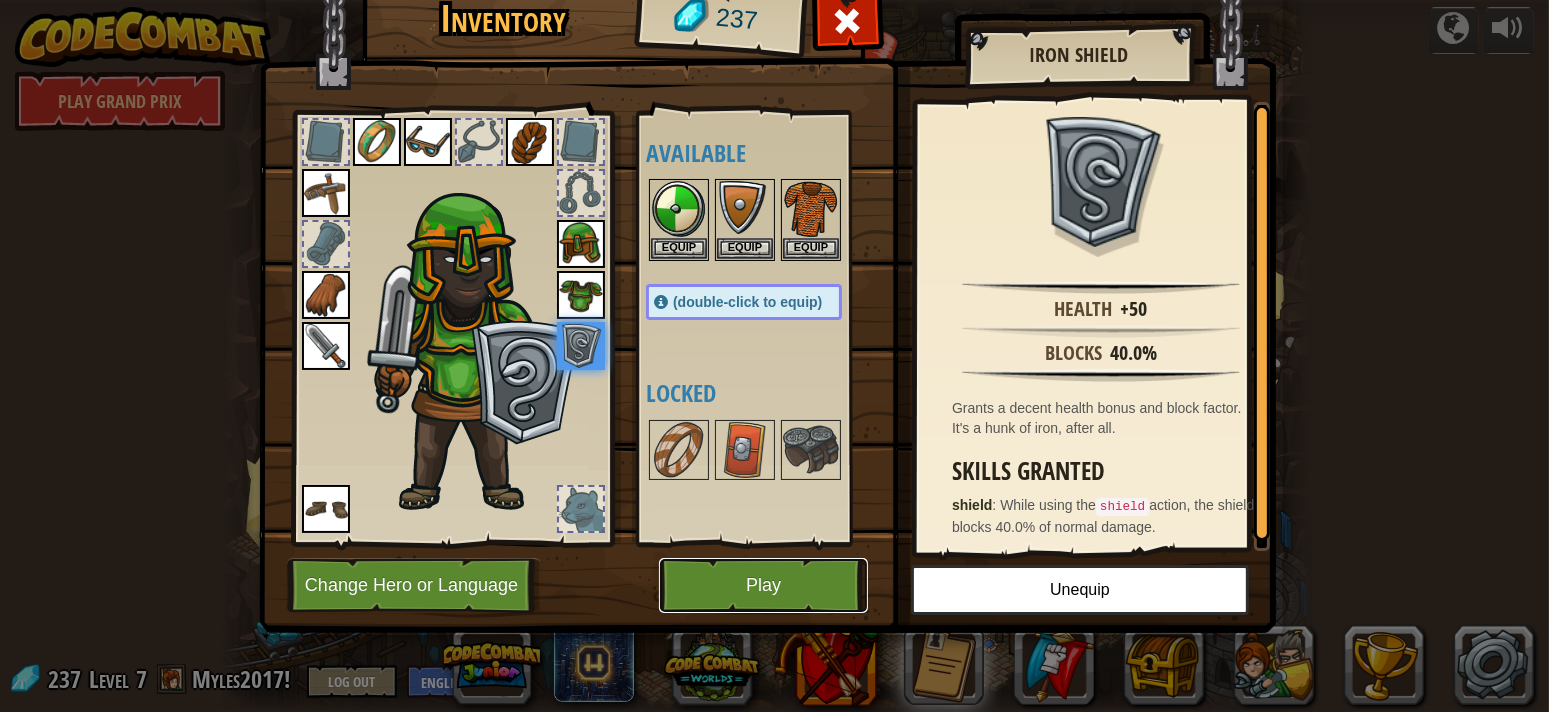 click on "Play" at bounding box center (763, 585) 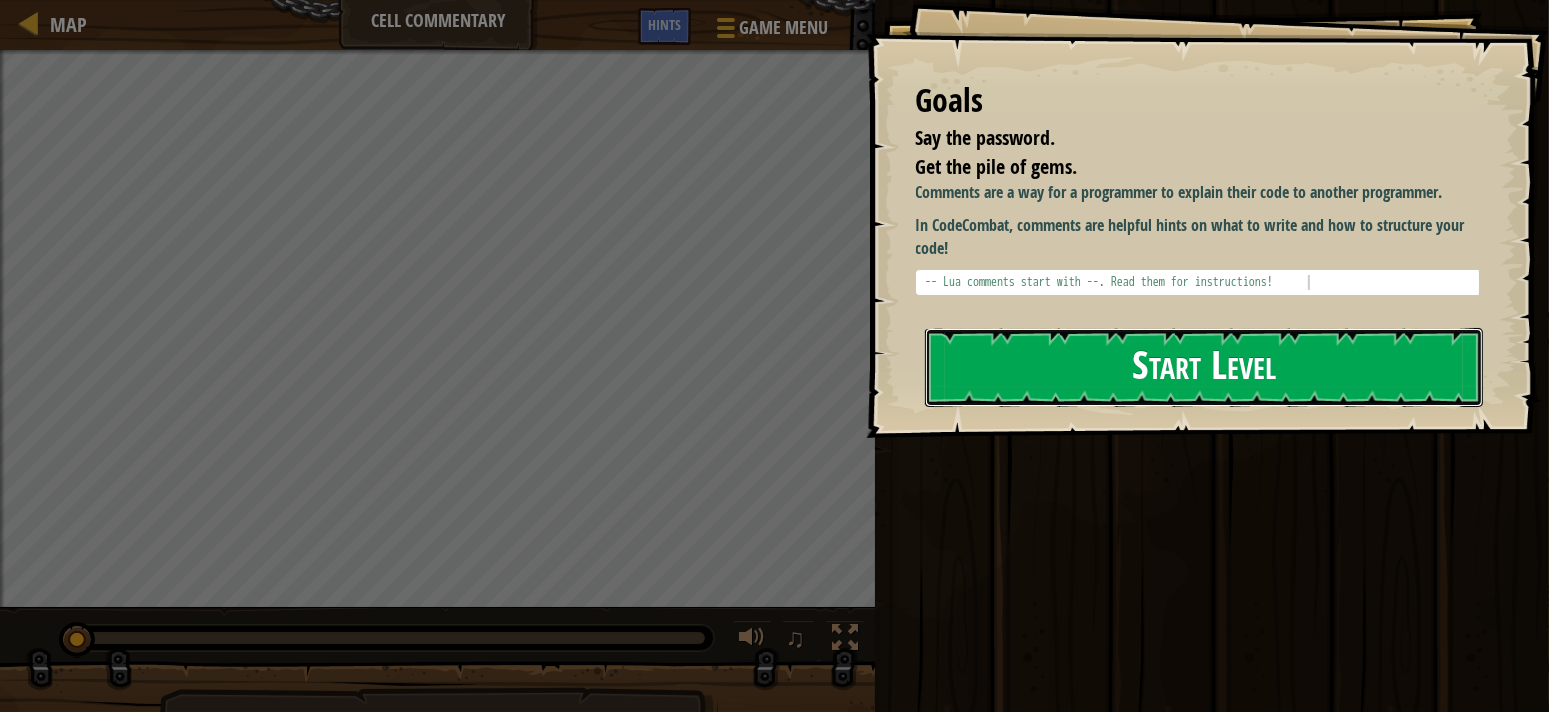 click on "Start Level" at bounding box center [1204, 367] 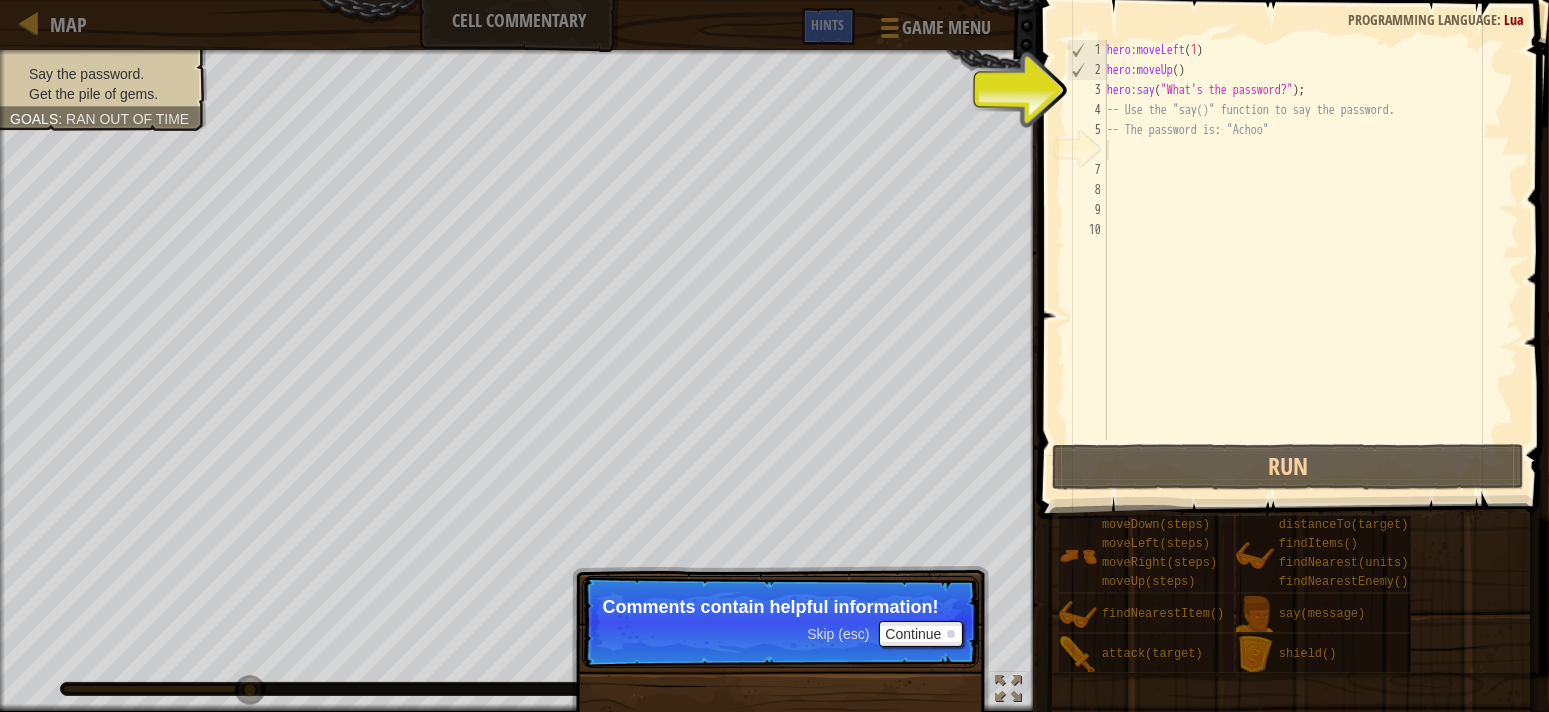 click on "Skip (esc) Continue" at bounding box center [884, 634] 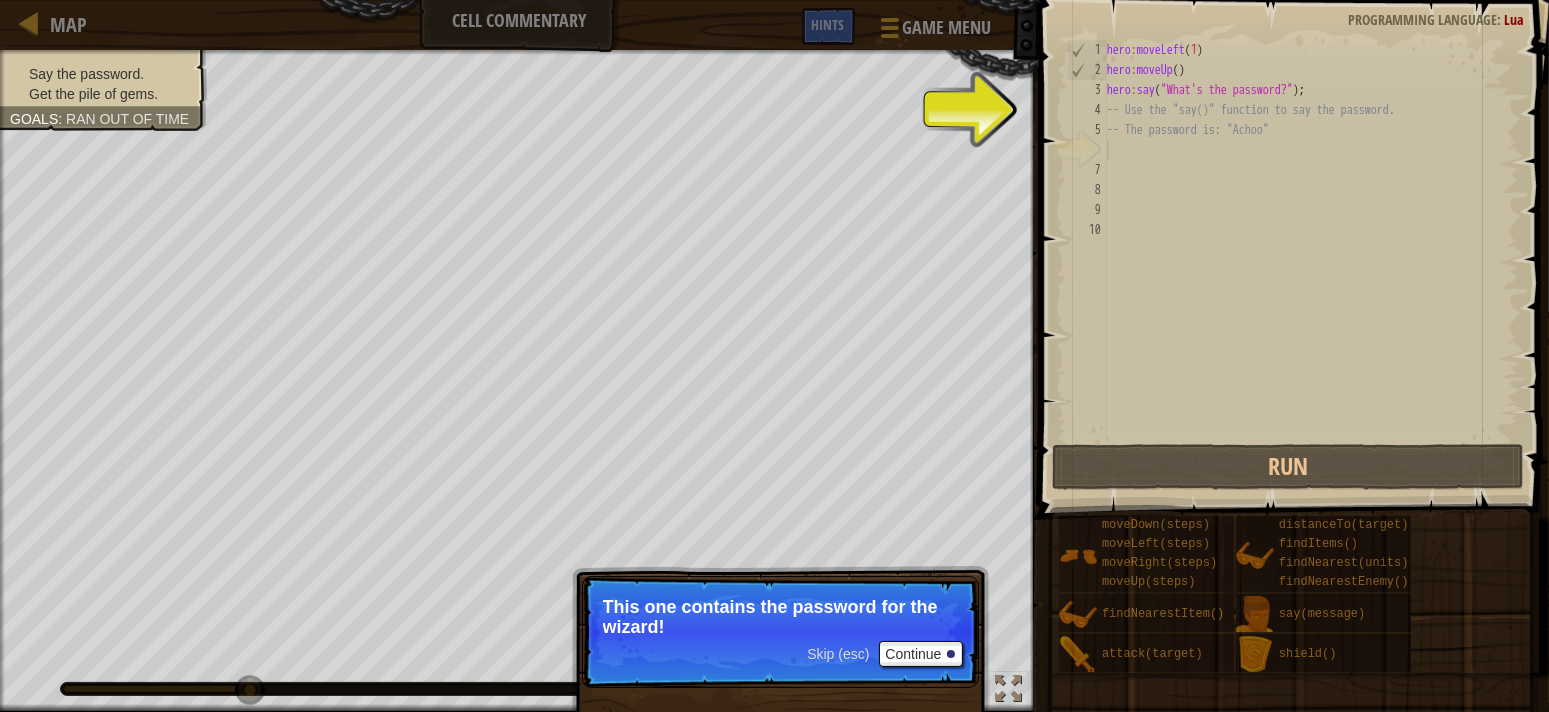 click on "Skip (esc) Continue  This one contains the password for the wizard!" at bounding box center [780, 632] 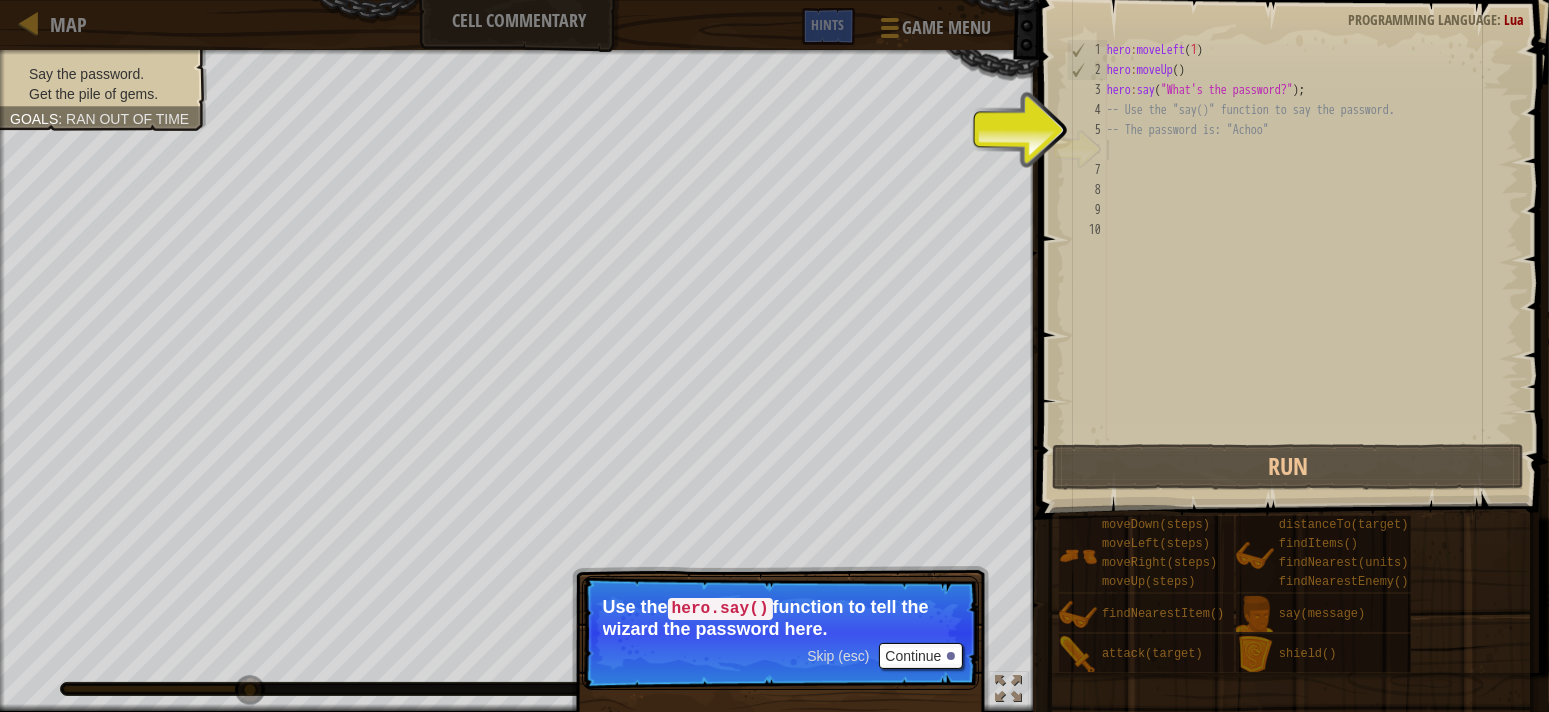 drag, startPoint x: 927, startPoint y: 637, endPoint x: 929, endPoint y: 656, distance: 19.104973 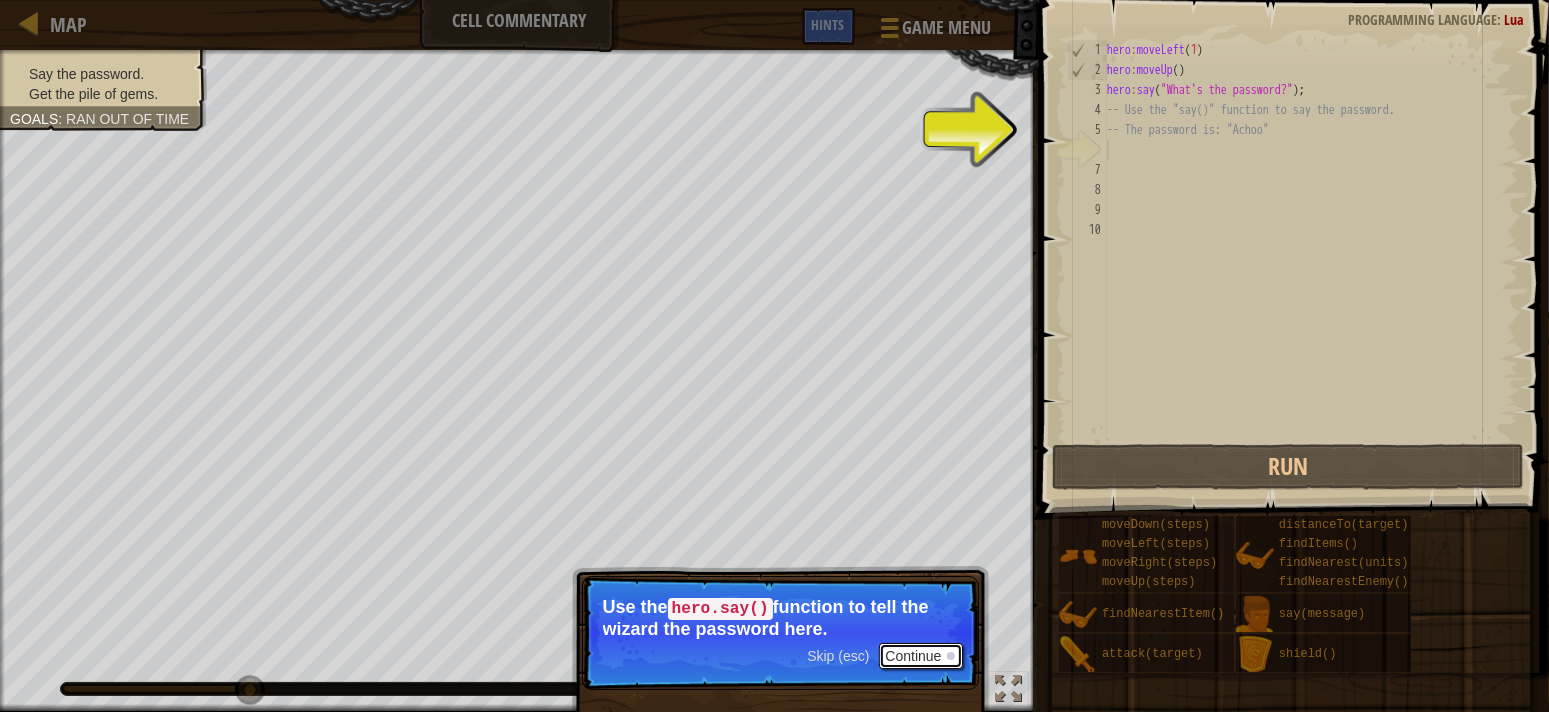 click on "Continue" at bounding box center [920, 656] 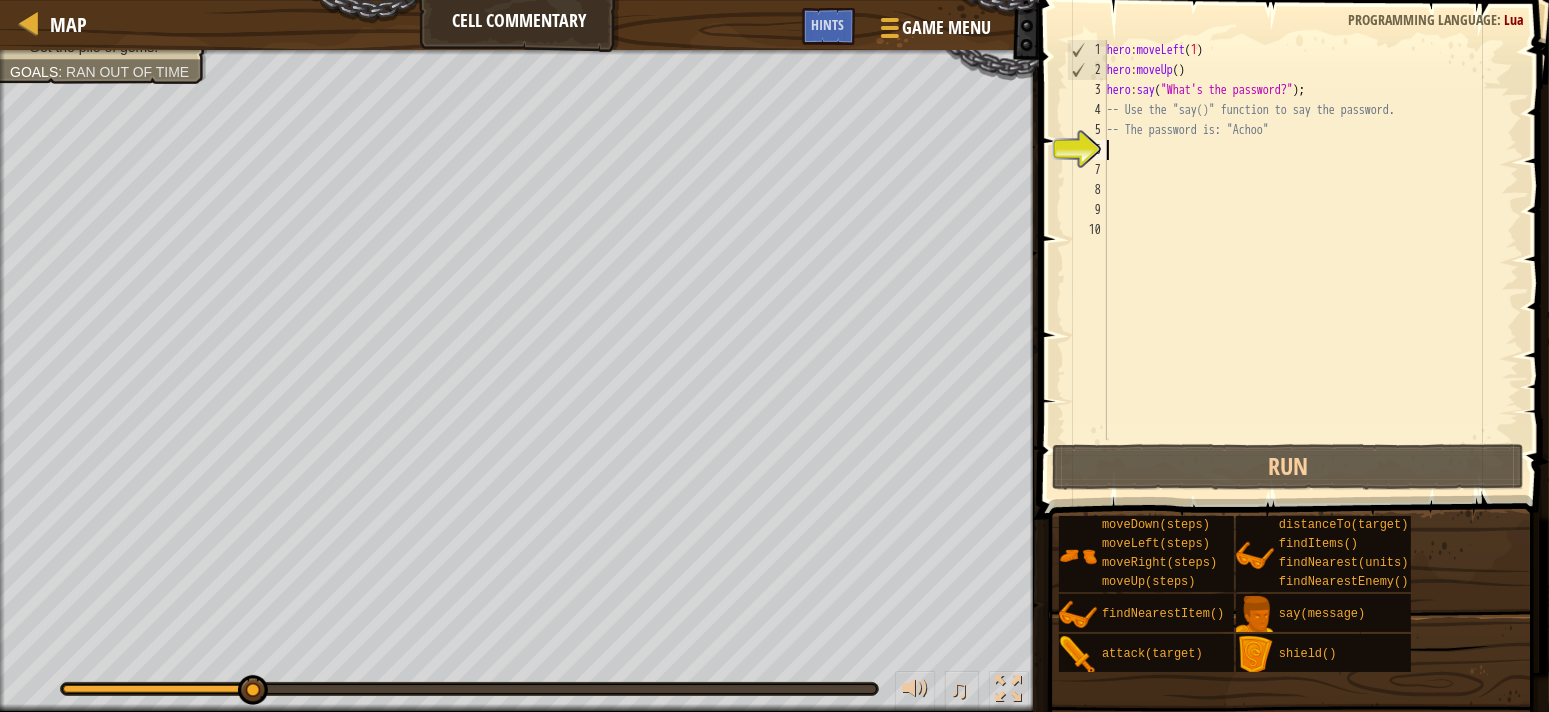 click on "Say the password. Get the pile of gems. Goals : Ran out of time ♫ [PERSON_NAME] 220 x: 10 y: 8 x: 10 y: 18 Skip (esc) Continue  Use the  hero.say()  function to tell the wizard the password here." at bounding box center [774, 381] 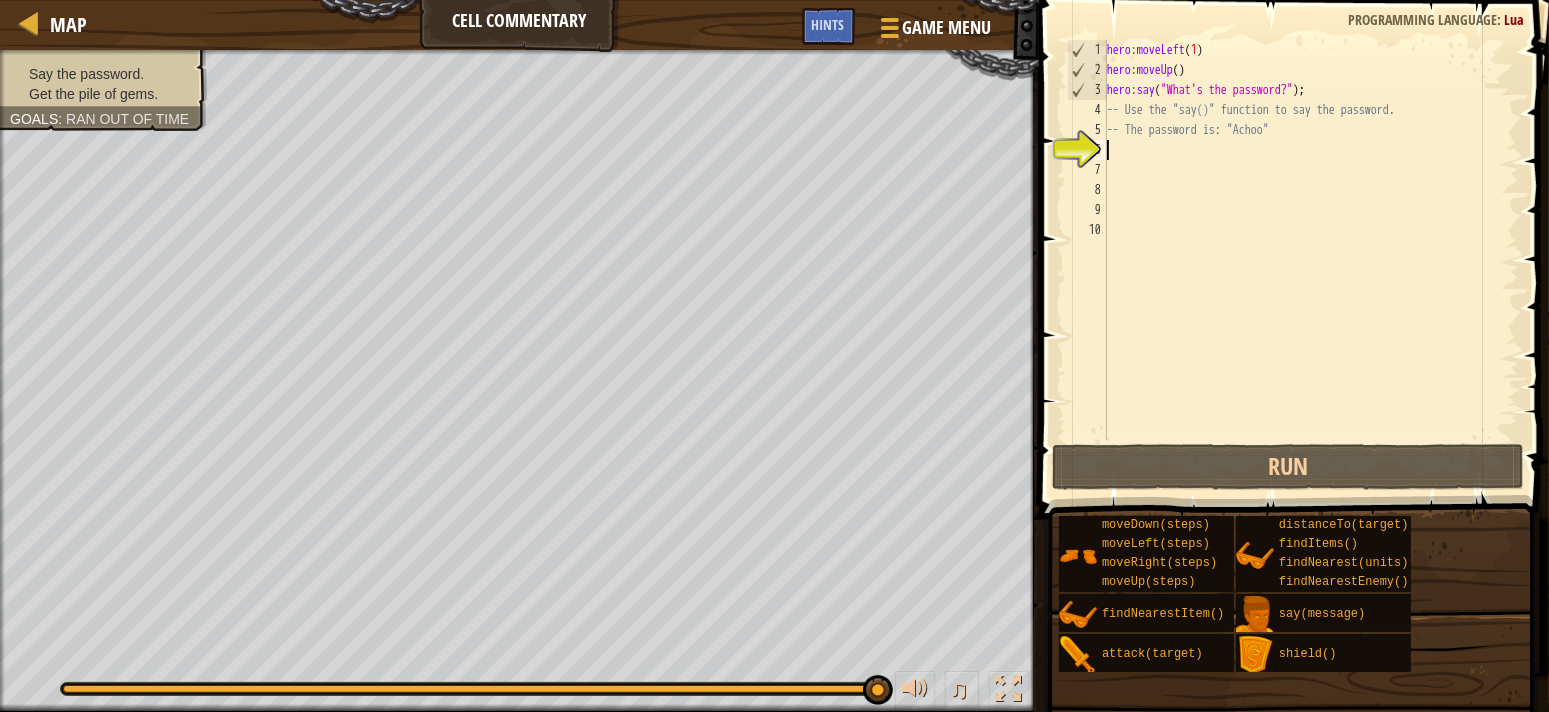 click on "hero : moveLeft ( 1 ) hero : moveUp ( ) hero : say ( "What's the password?" ) ; -- Use the "say()" function to say the password. -- The password is: "Achoo"" at bounding box center [1311, 260] 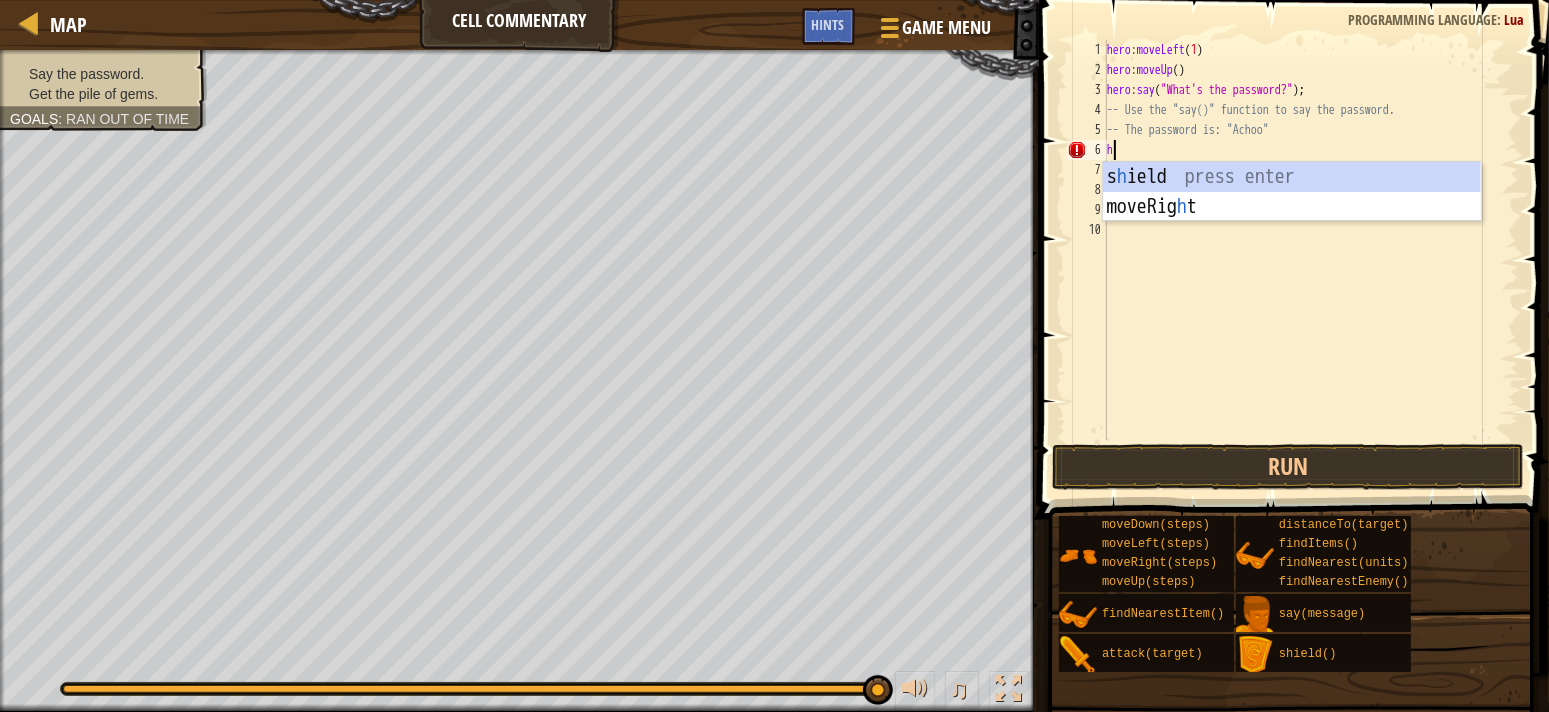 scroll, scrollTop: 8, scrollLeft: 0, axis: vertical 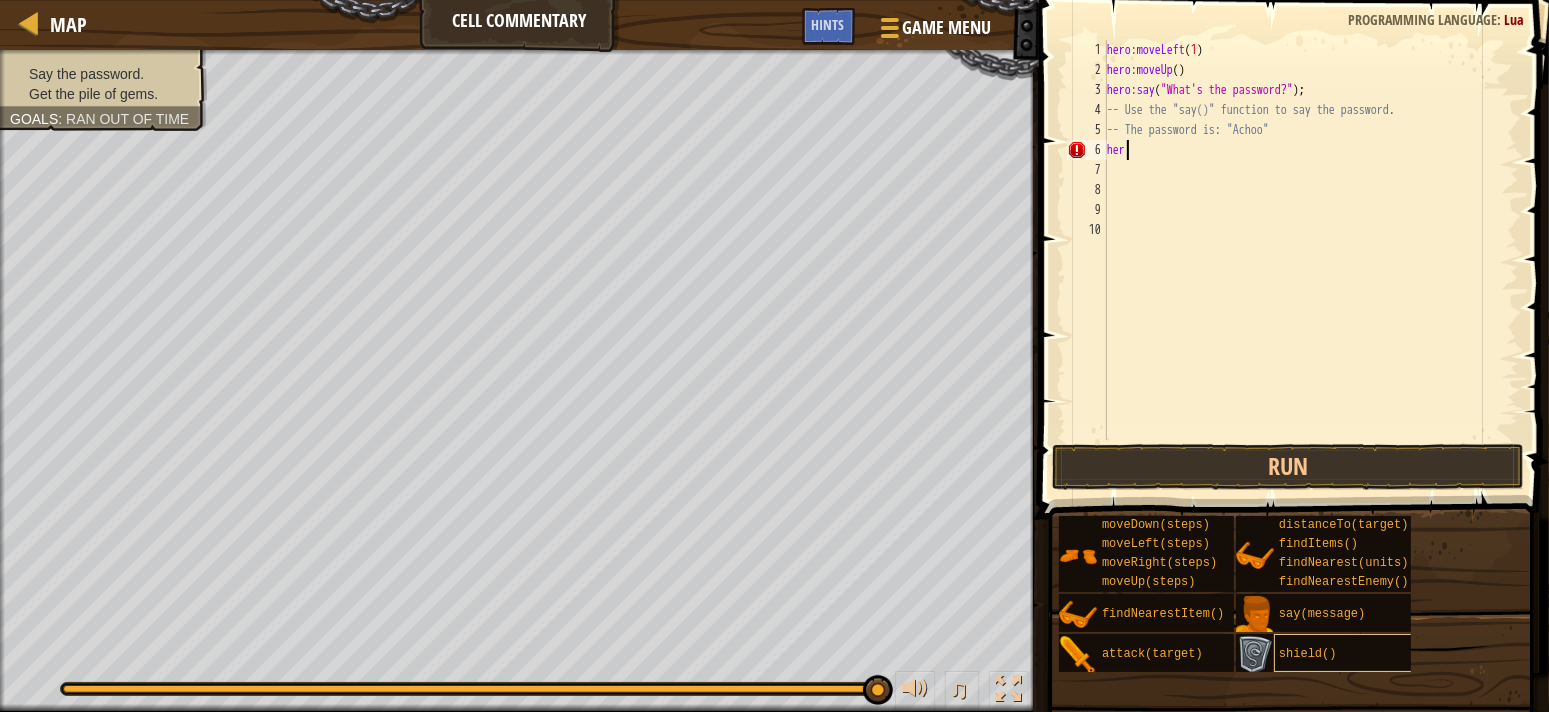 click on "shield()" at bounding box center [1308, 654] 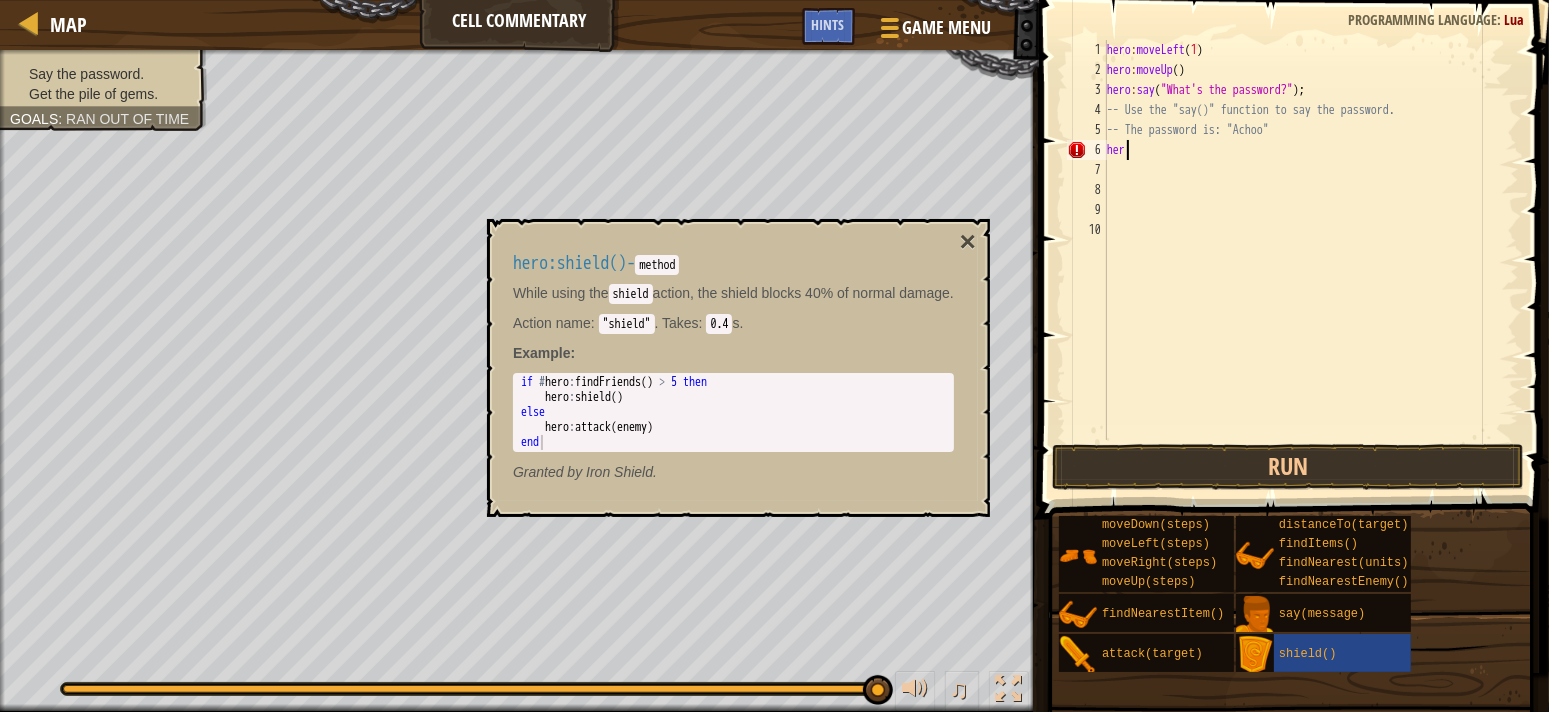 click on "moveDown(steps) moveLeft(steps) moveRight(steps) moveUp(steps) findNearestItem() attack(target) distanceTo(target) findItems() findNearest(units) findNearestEnemy() say(message) shield()" at bounding box center (1296, 594) 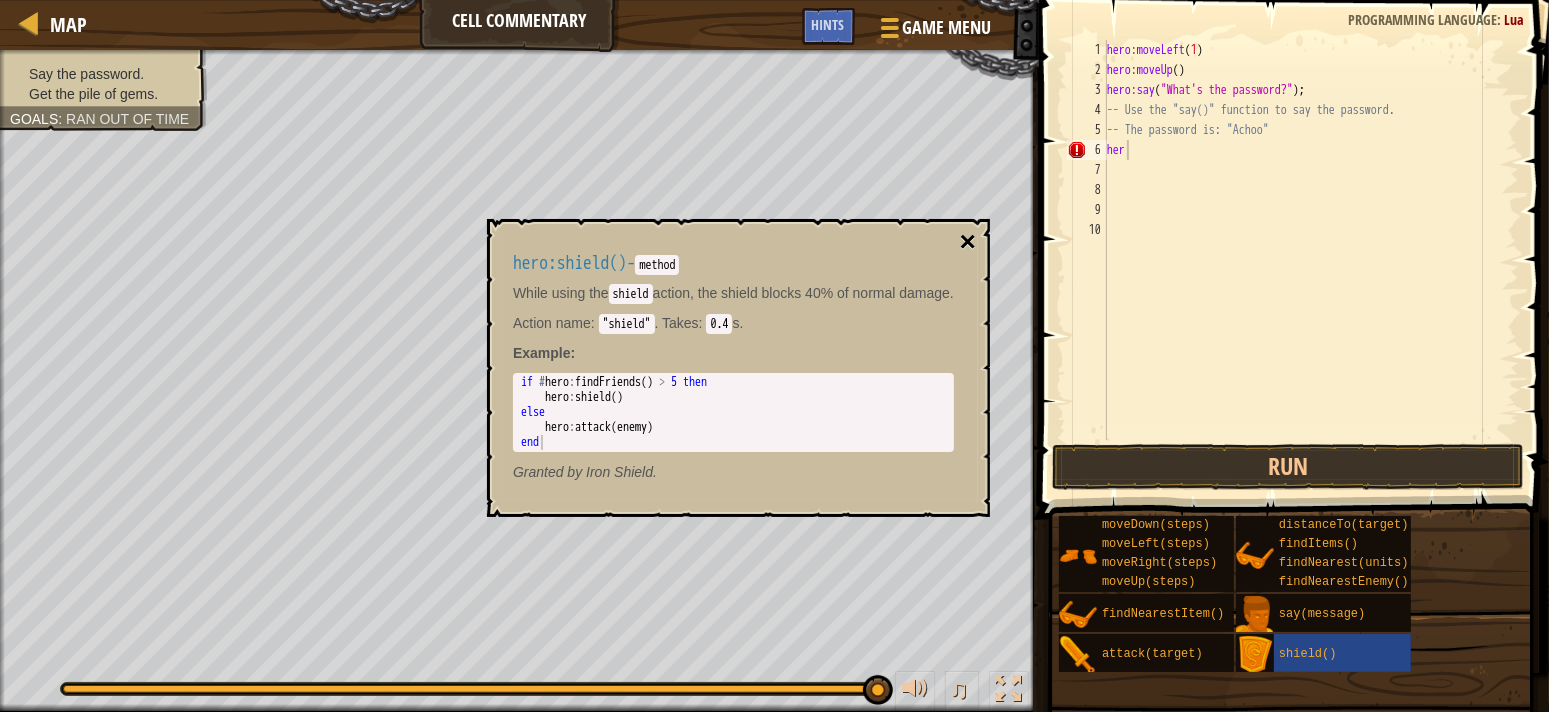 click on "×" at bounding box center [968, 242] 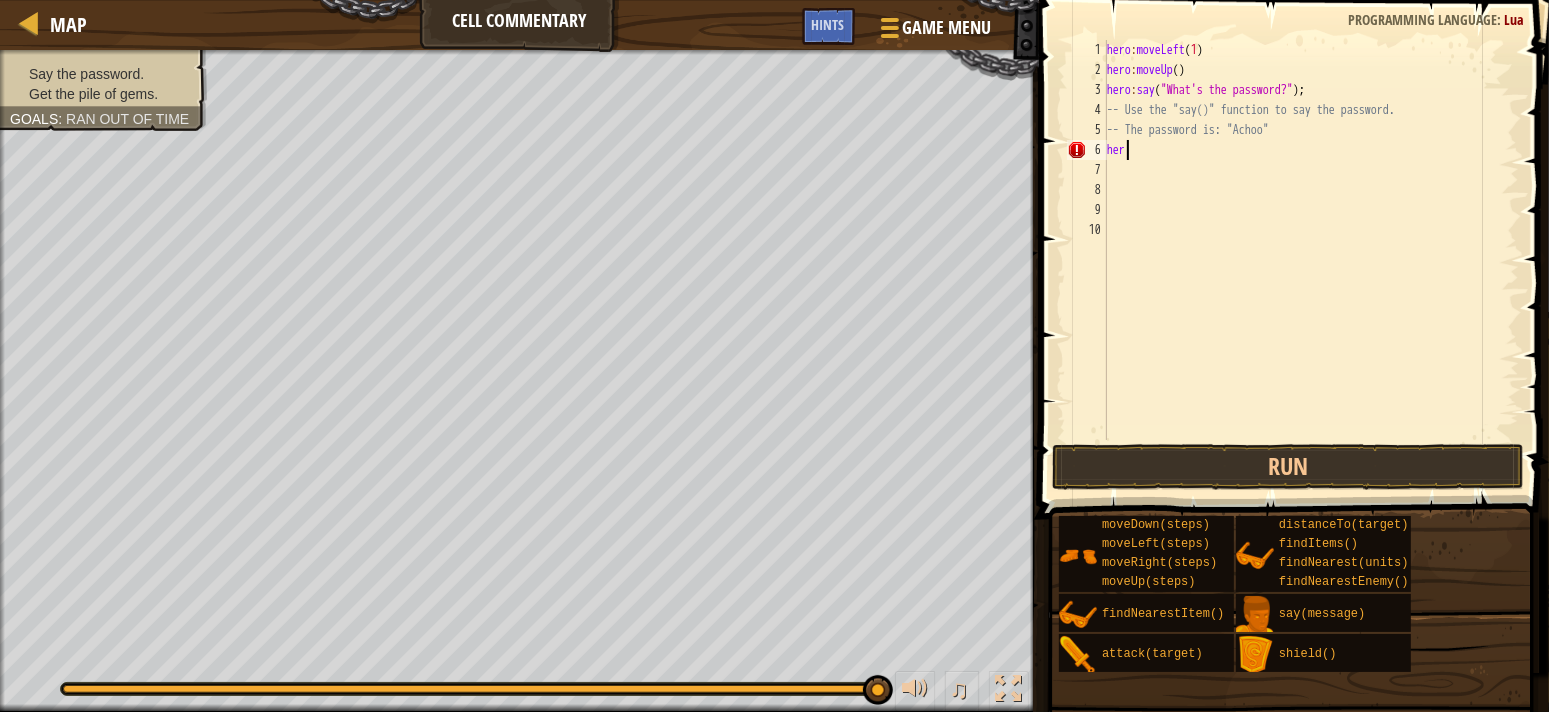 click on "hero : moveLeft ( 1 ) hero : moveUp ( ) hero : say ( "What's the password?" ) ; -- Use the "say()" function to say the password. -- The password is: "Achoo" her" at bounding box center [1311, 260] 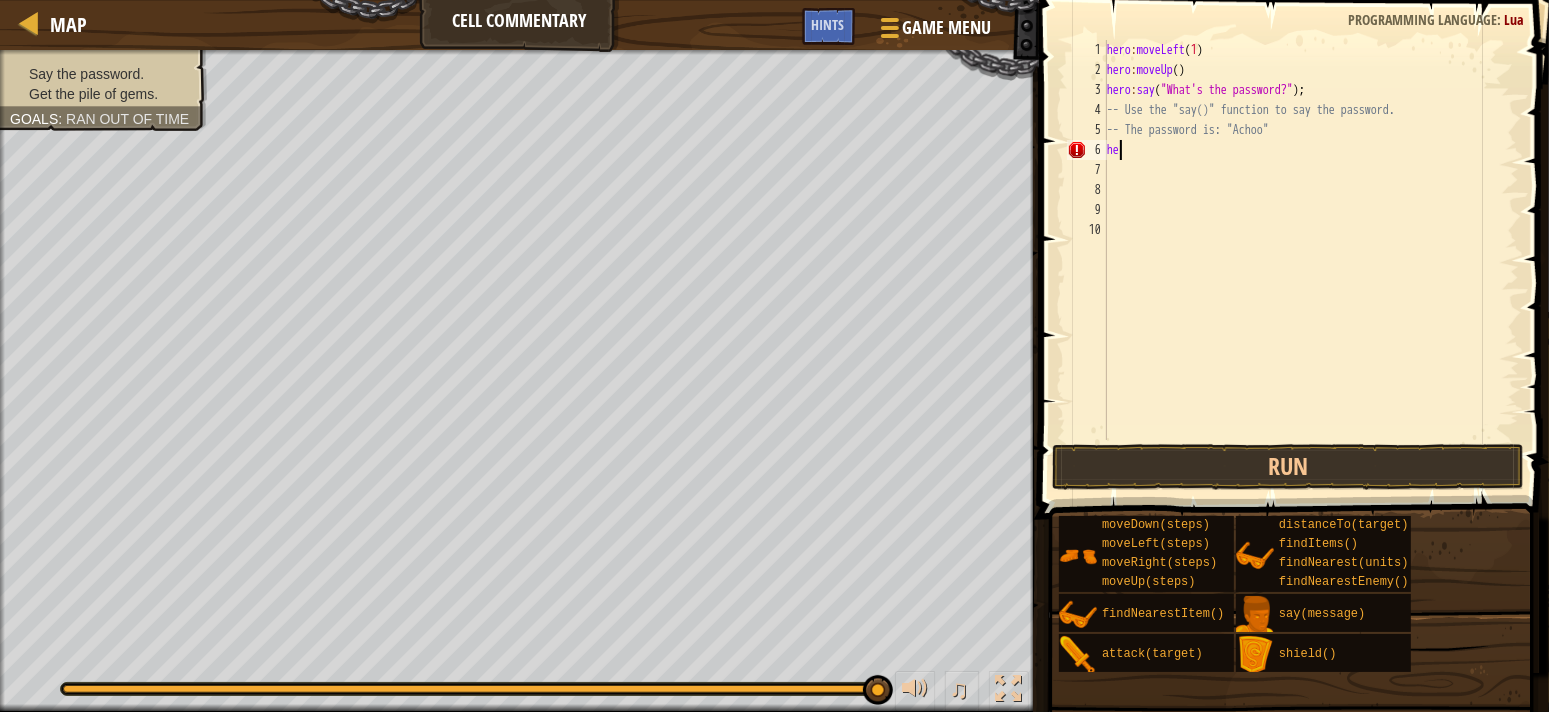 type on "h" 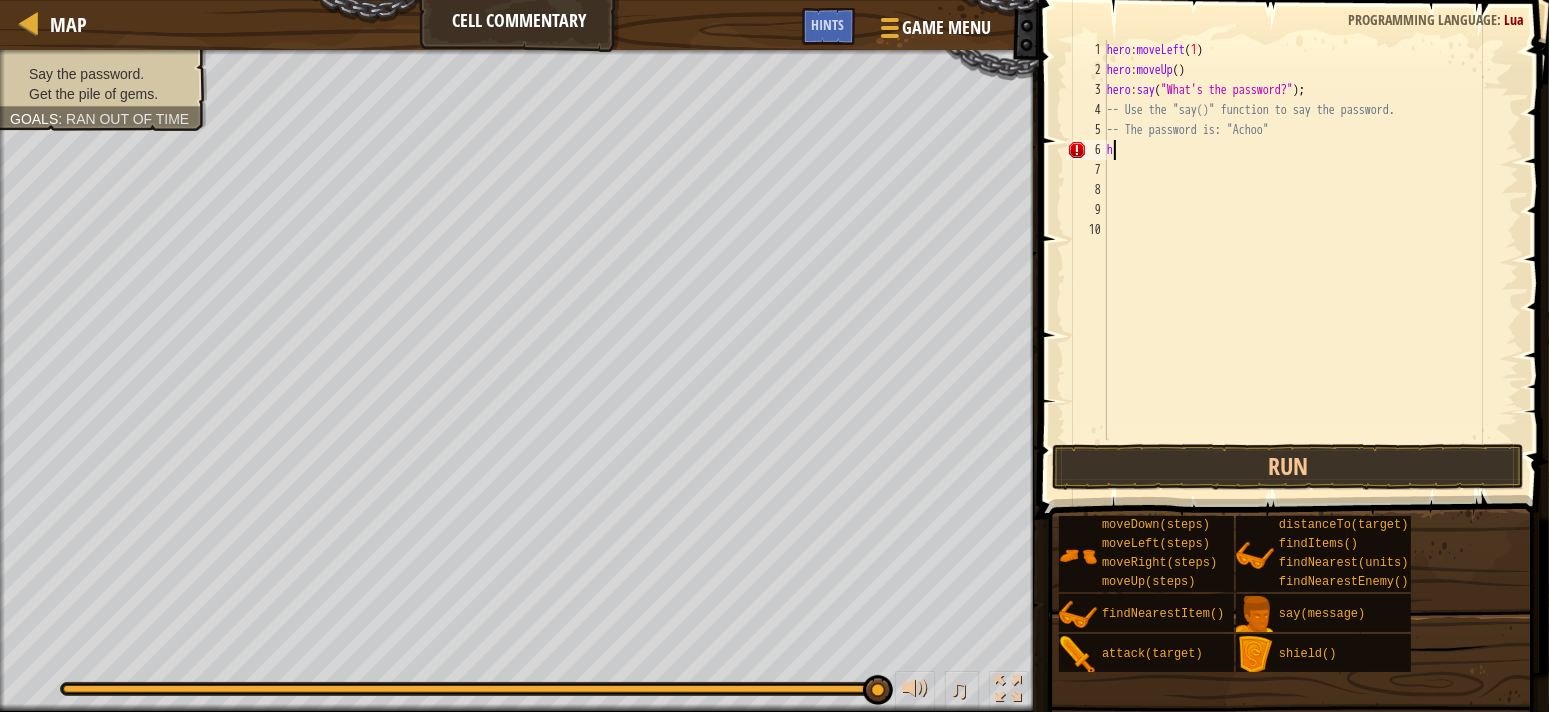 scroll, scrollTop: 8, scrollLeft: 0, axis: vertical 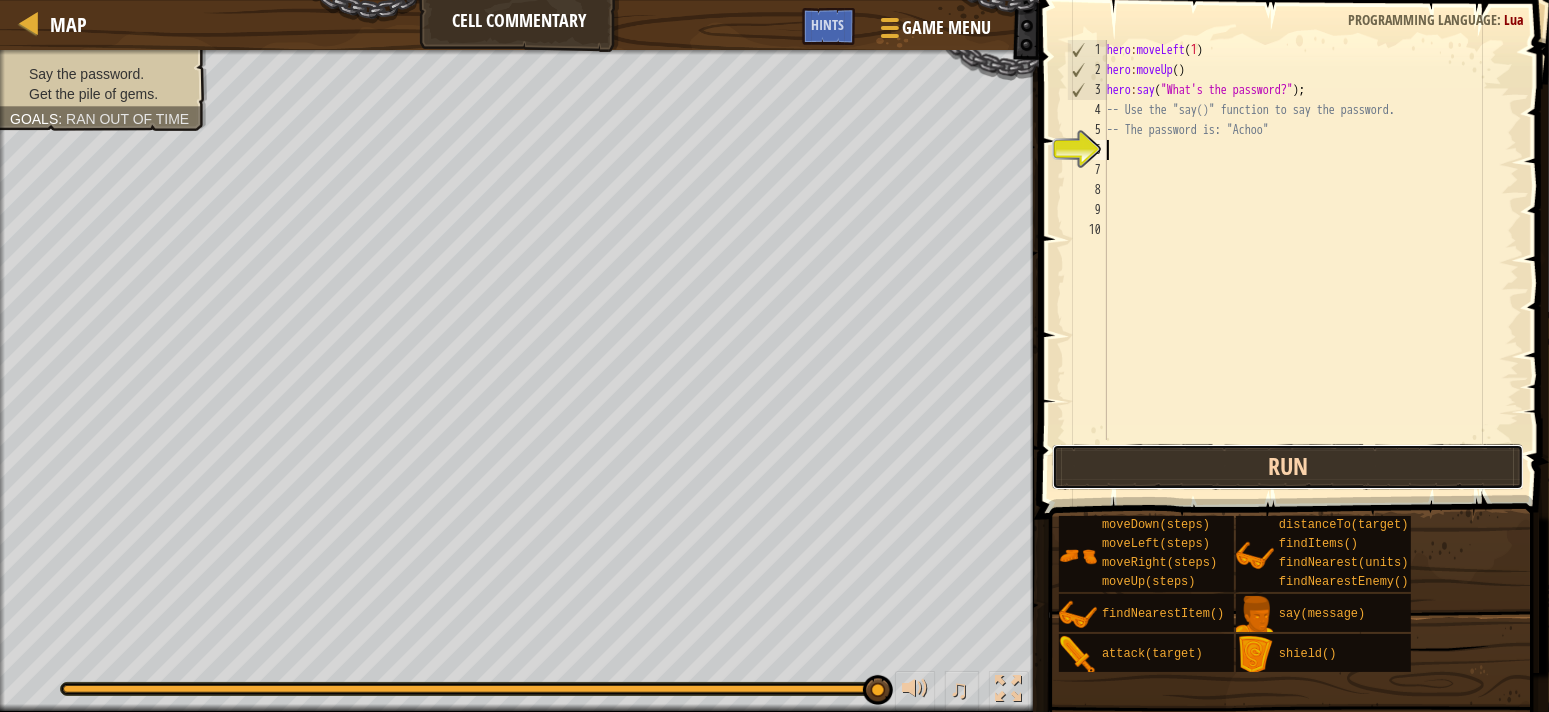 click on "Run" at bounding box center (1288, 467) 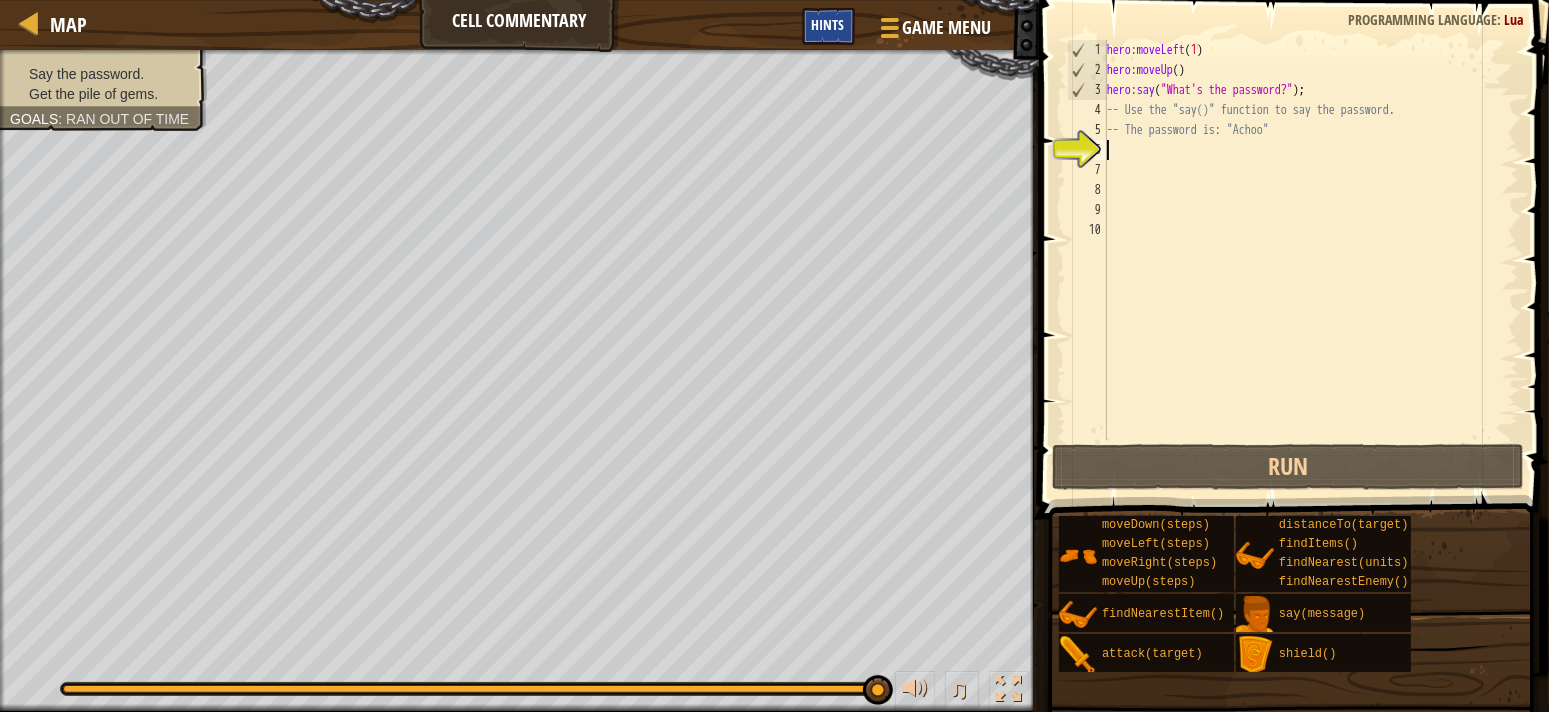 click on "Hints" at bounding box center (828, 24) 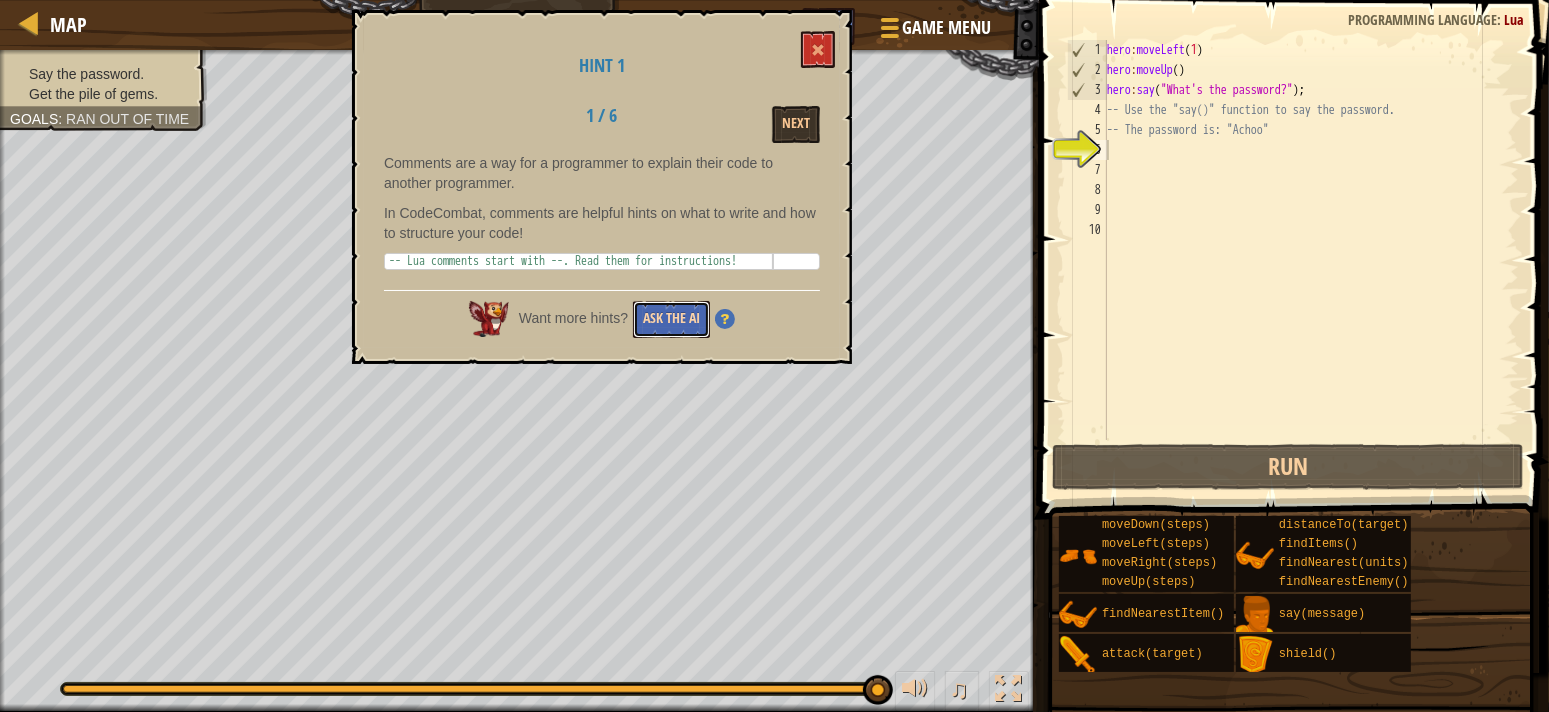 click on "Ask the AI" at bounding box center (671, 319) 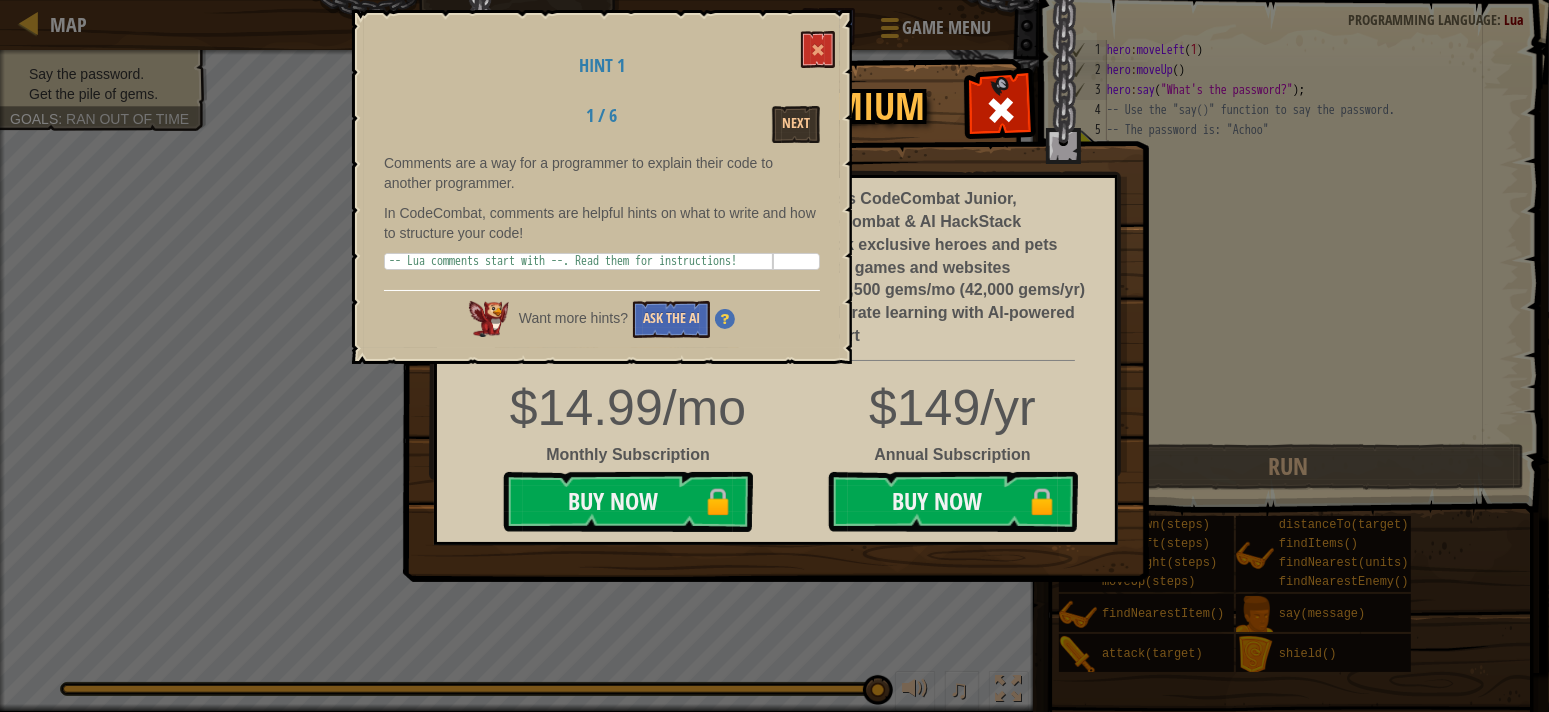 click on "Ask the AI" at bounding box center (671, 319) 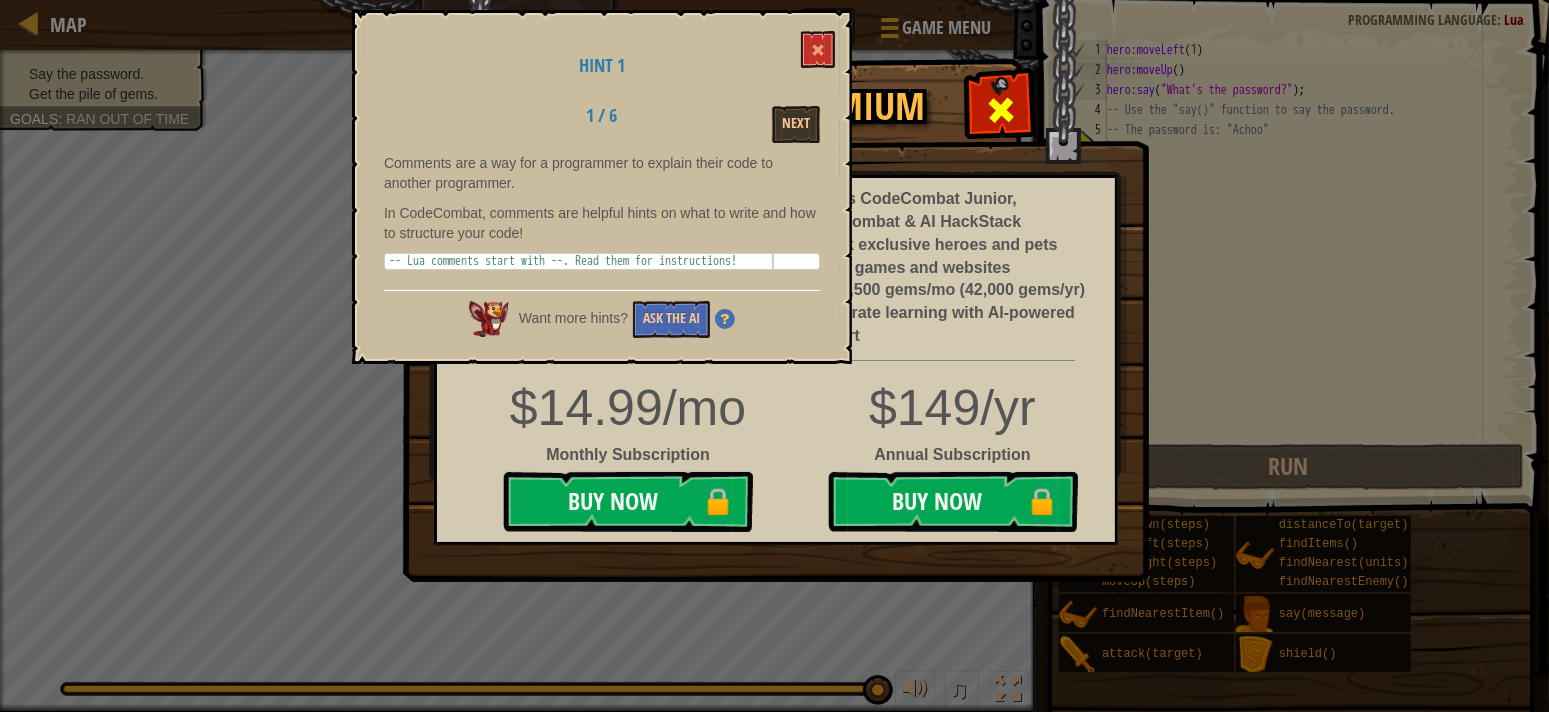 click at bounding box center [1001, 110] 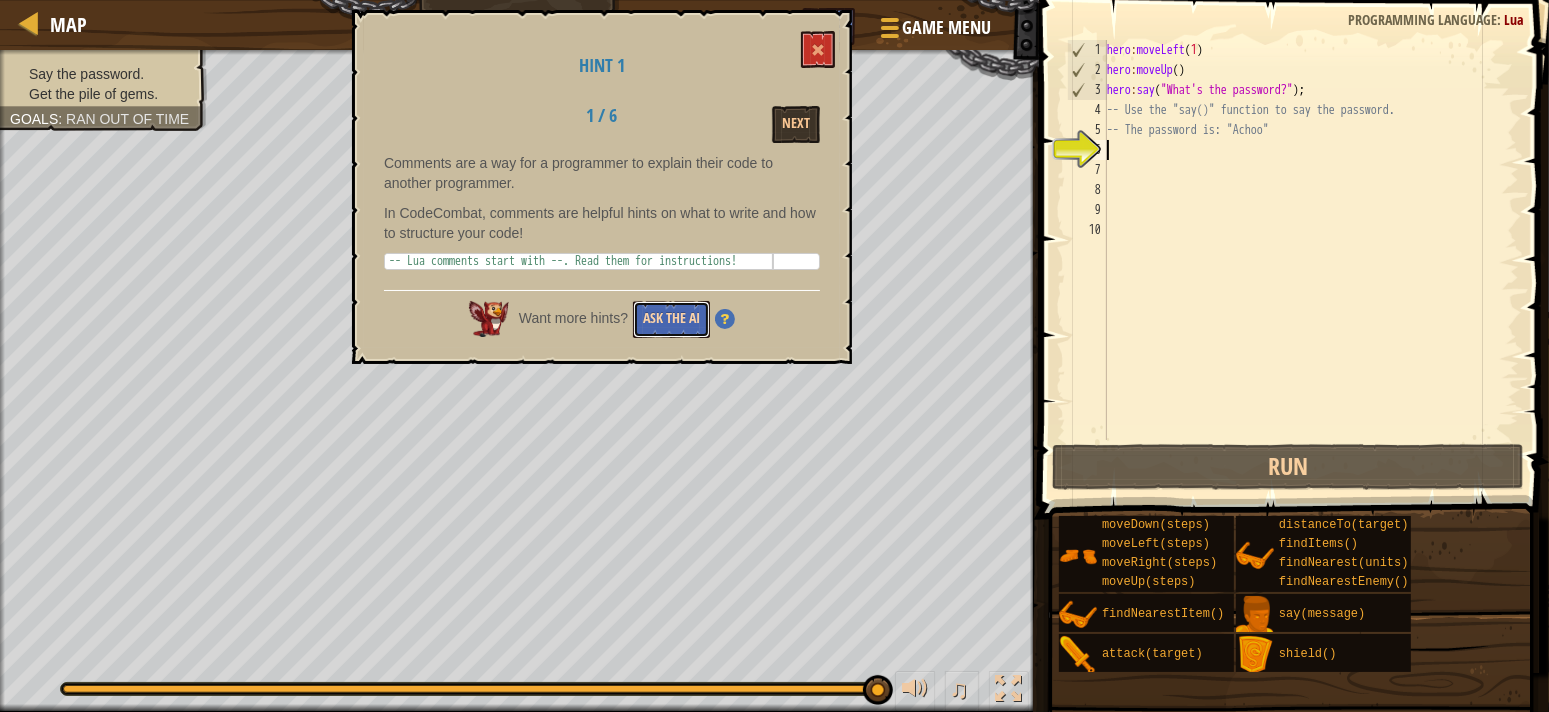 click on "Ask the AI" at bounding box center (671, 319) 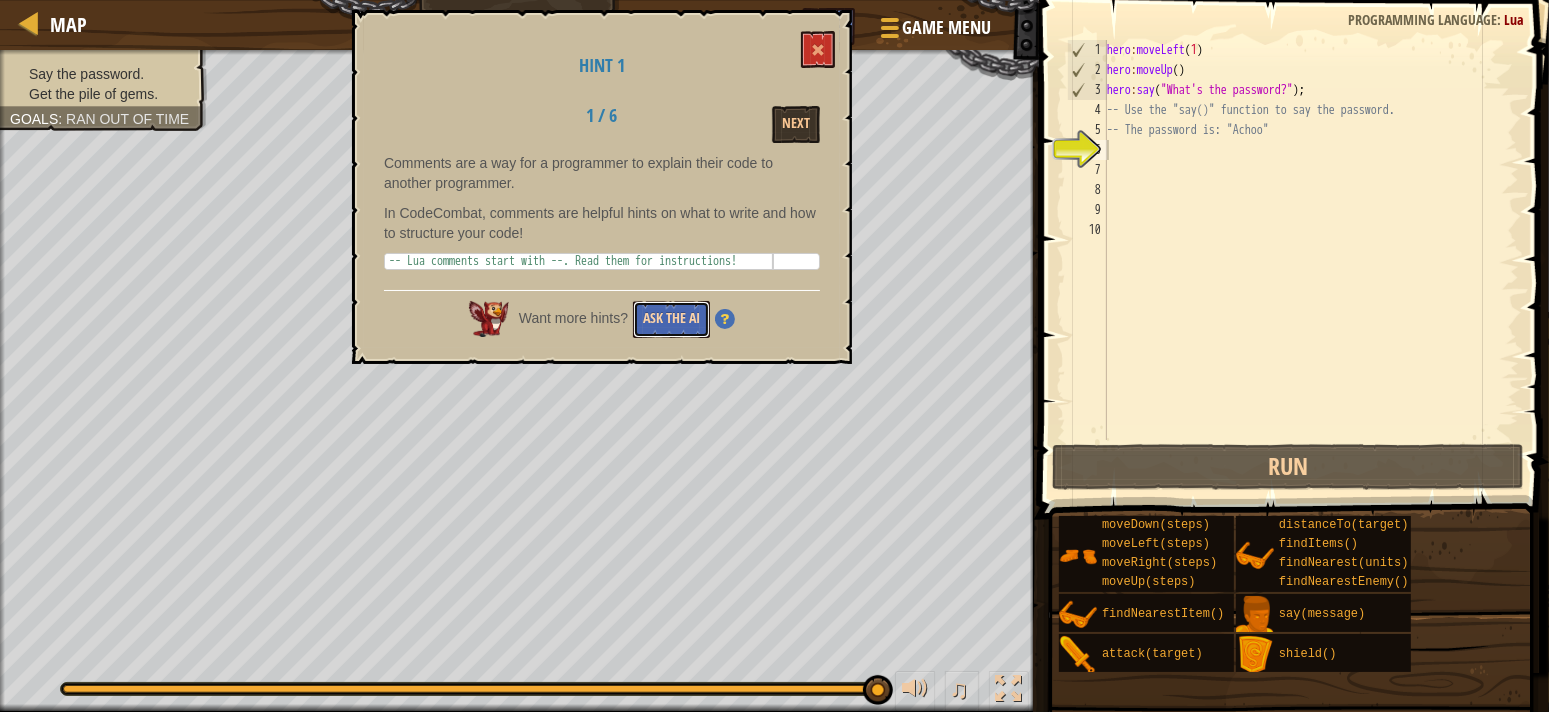 click on "Ask the AI" at bounding box center (671, 319) 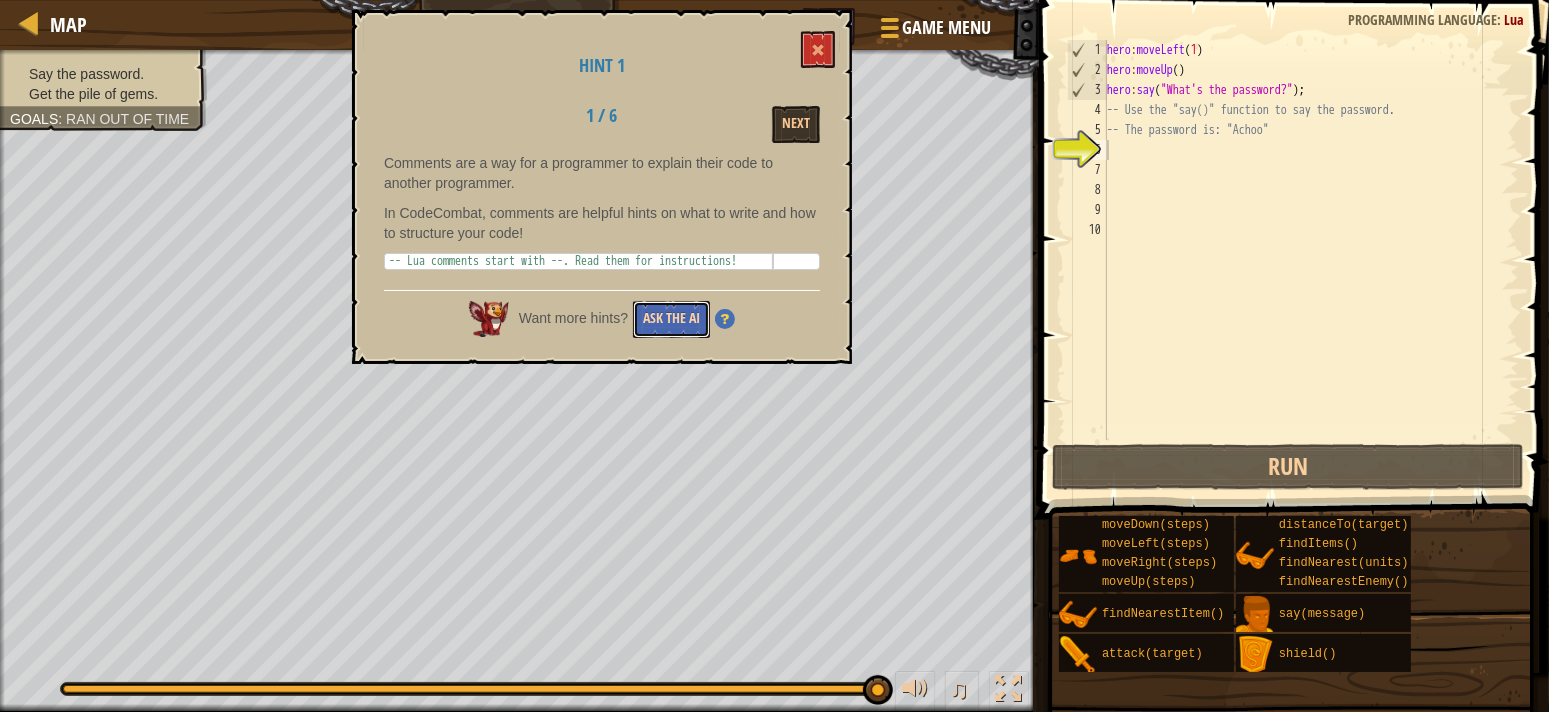 click on "Ask the AI" at bounding box center [671, 319] 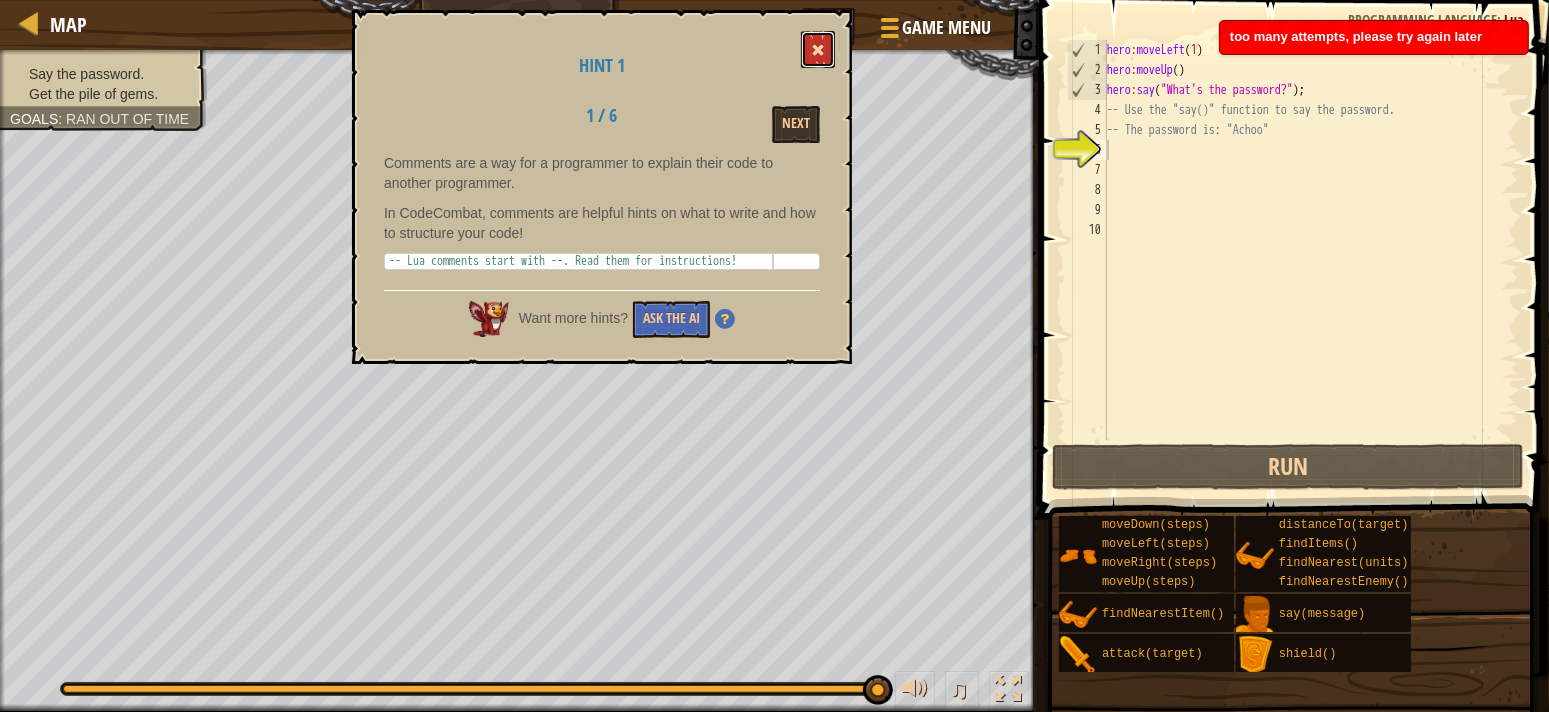 click at bounding box center [818, 50] 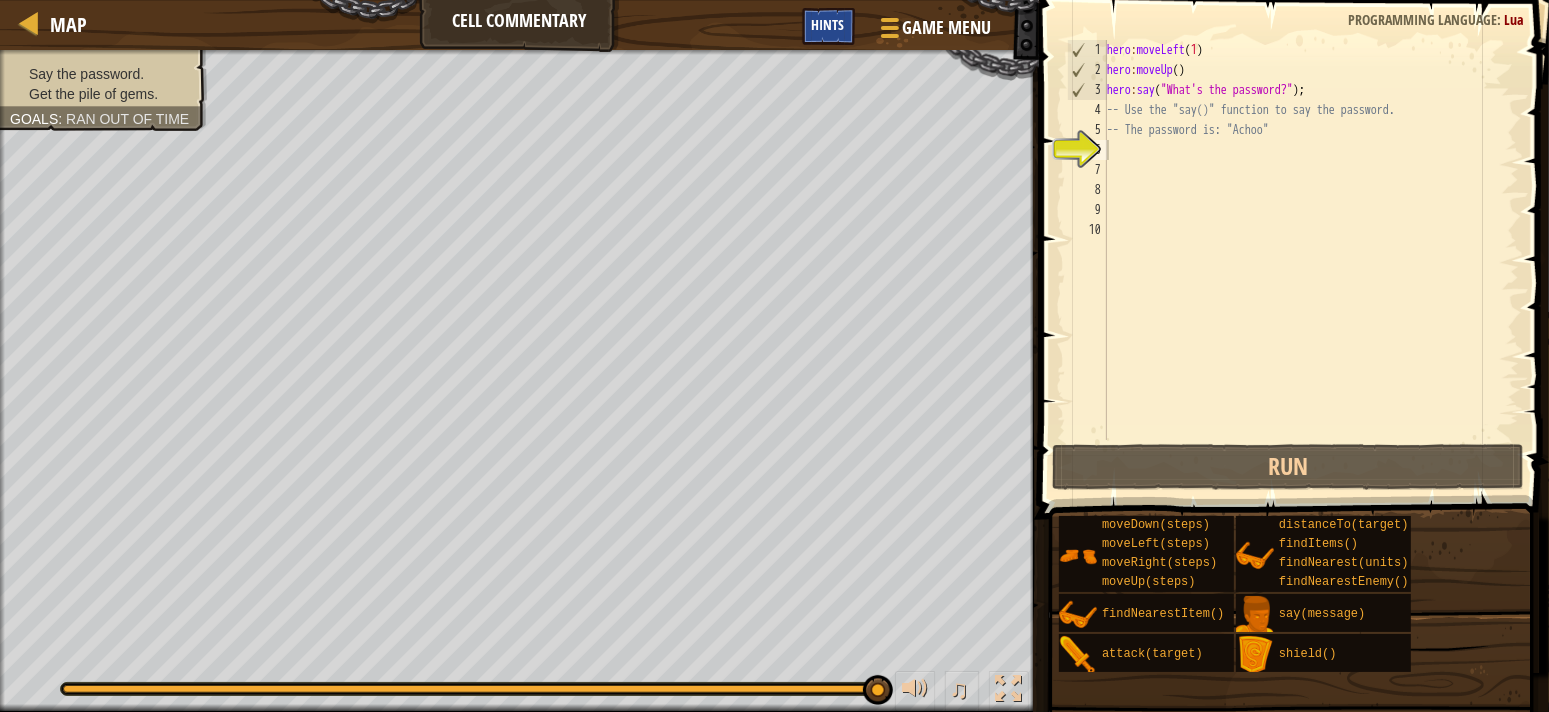 click on "Hints" at bounding box center [828, 24] 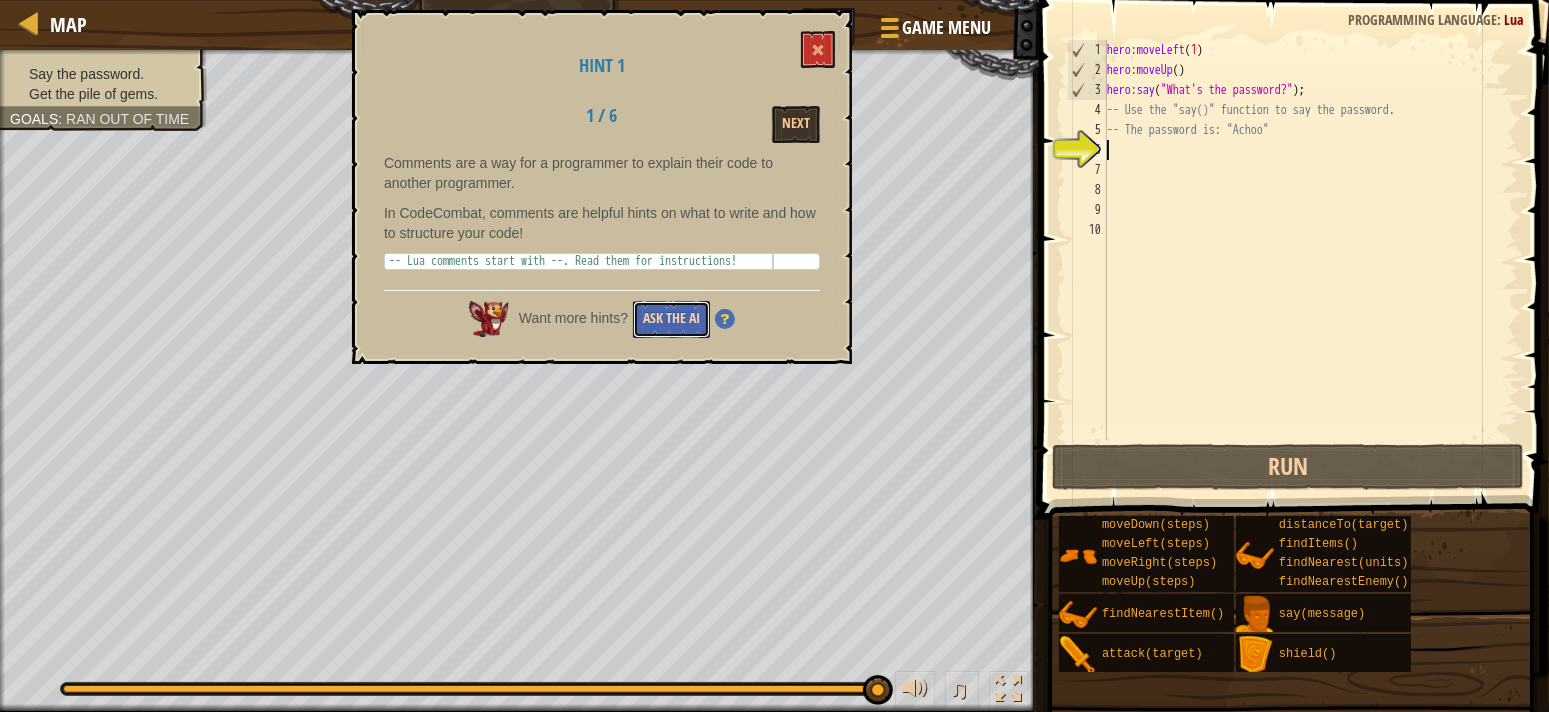 click on "Ask the AI" at bounding box center [671, 319] 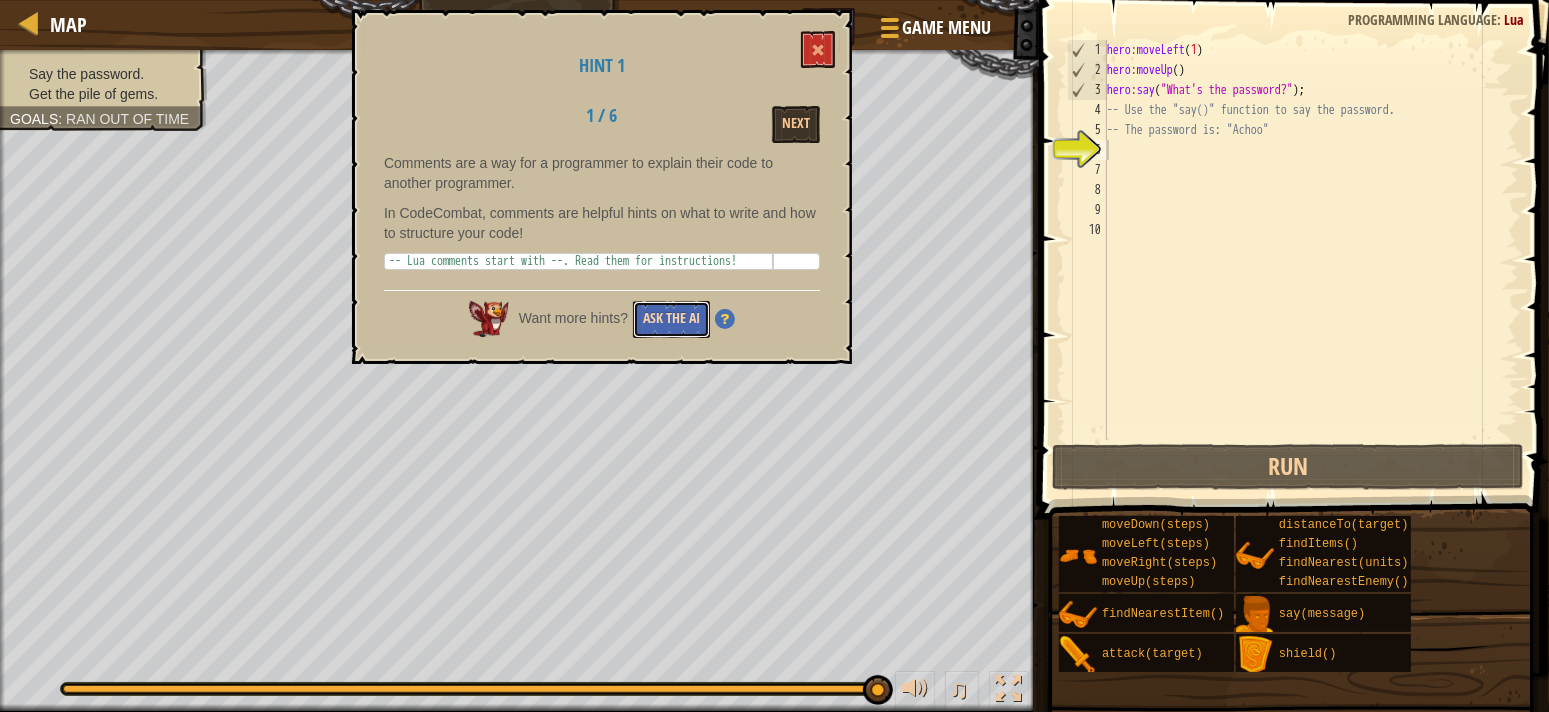 click on "Ask the AI" at bounding box center [671, 319] 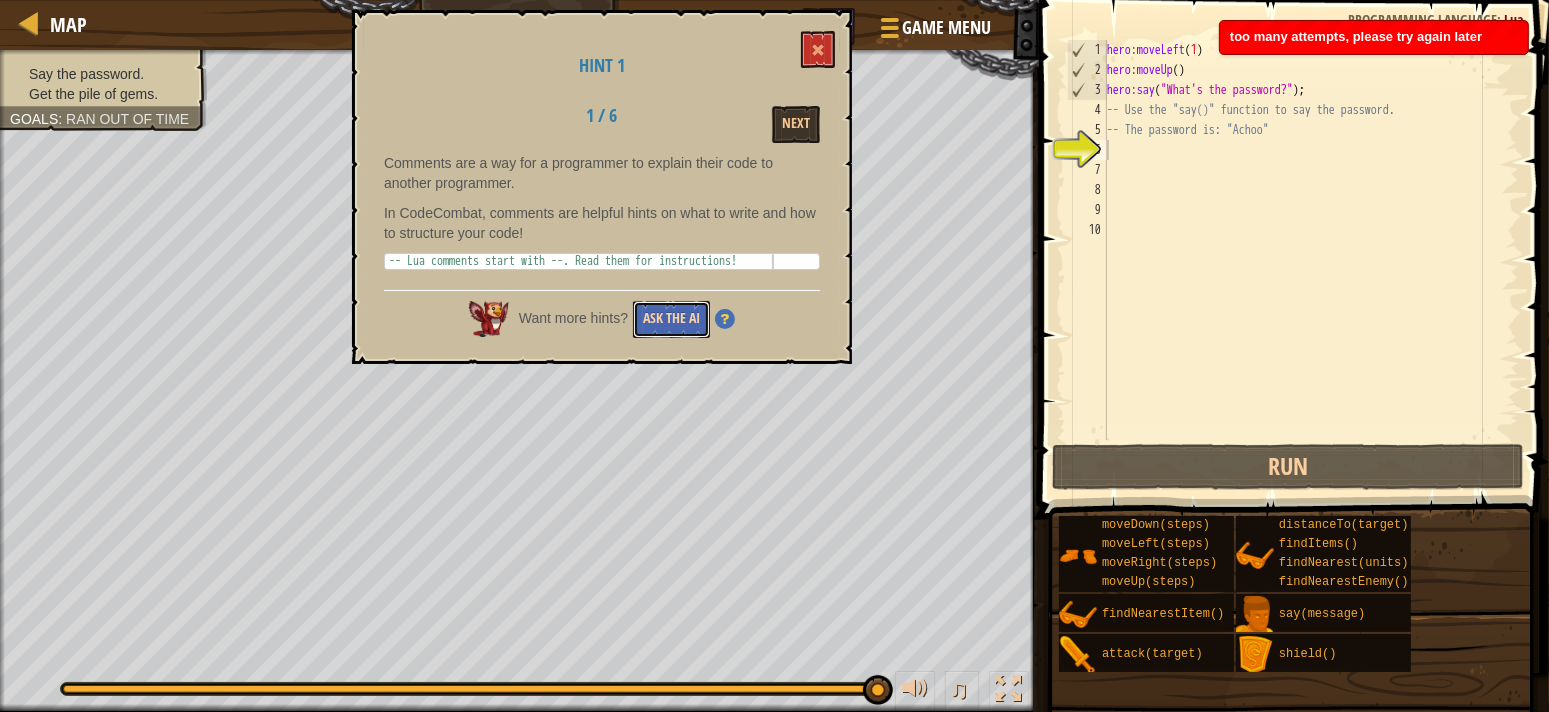 click on "Ask the AI" at bounding box center [671, 319] 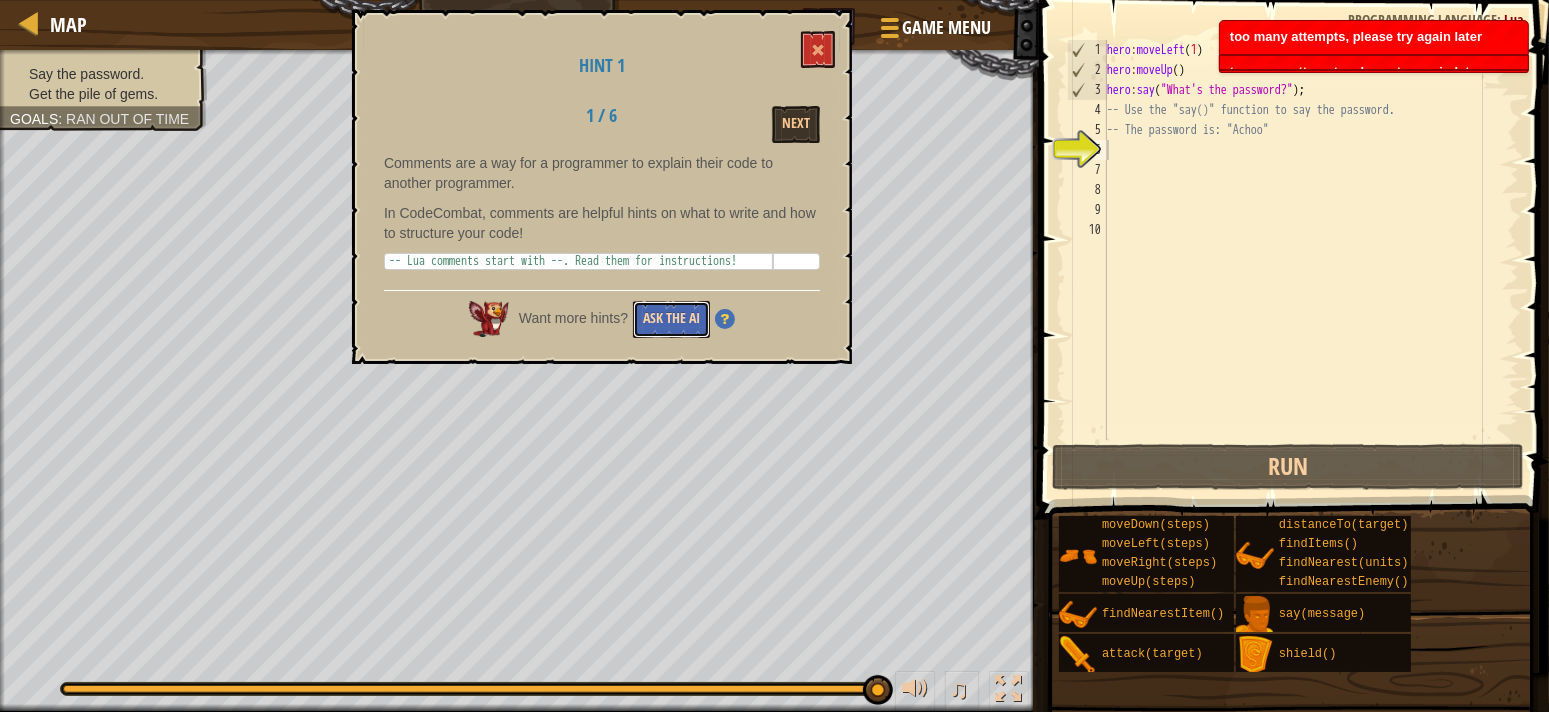 click on "Ask the AI" at bounding box center (671, 319) 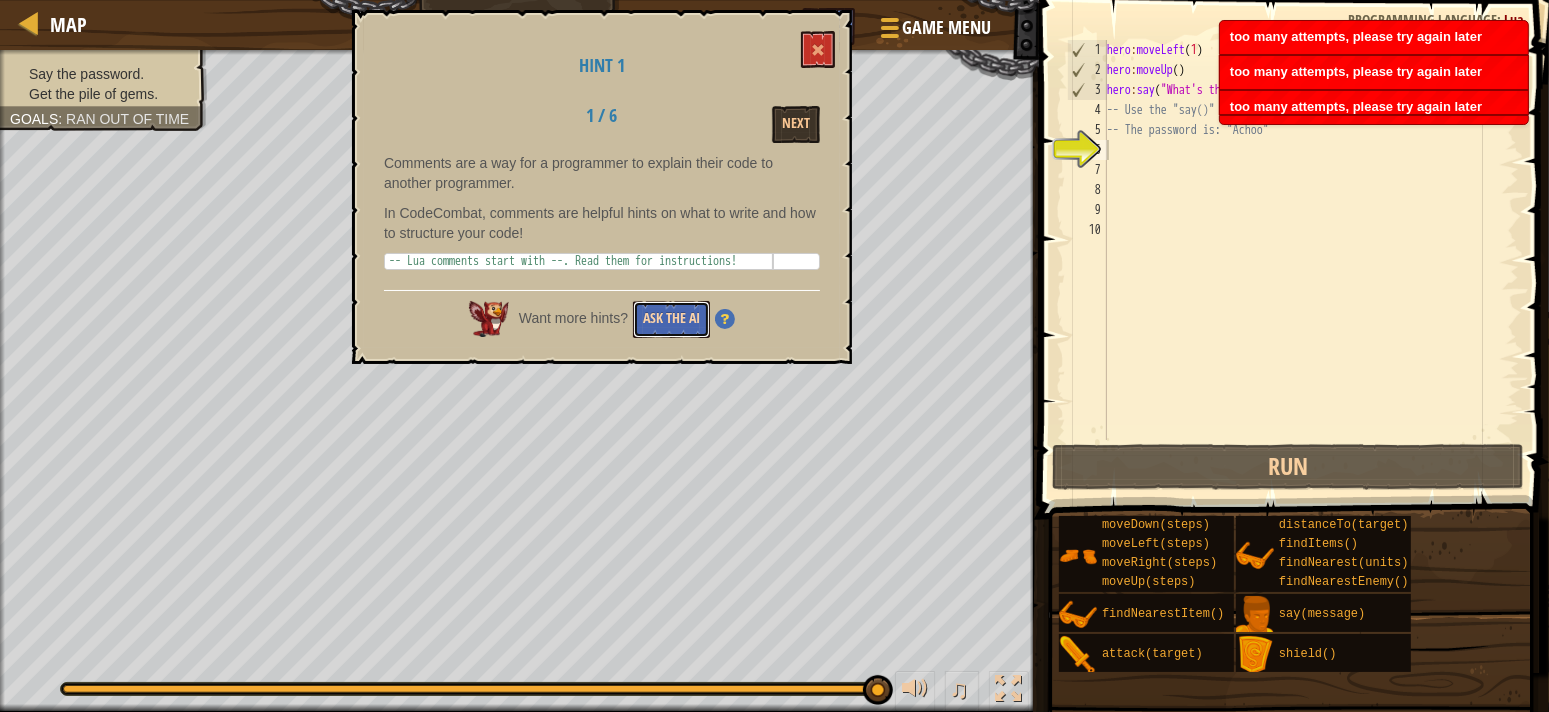 click on "Ask the AI" at bounding box center [671, 319] 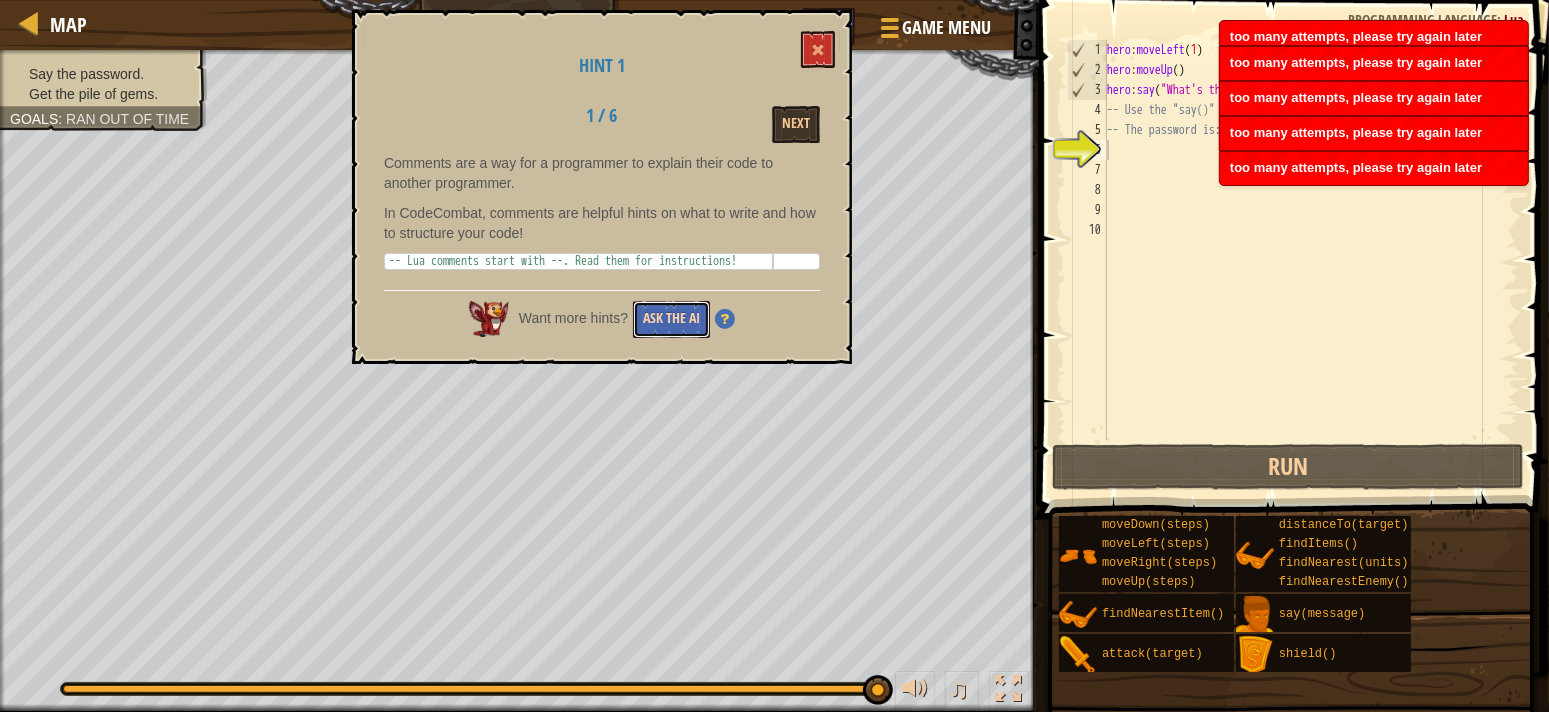 click on "Ask the AI" at bounding box center [671, 319] 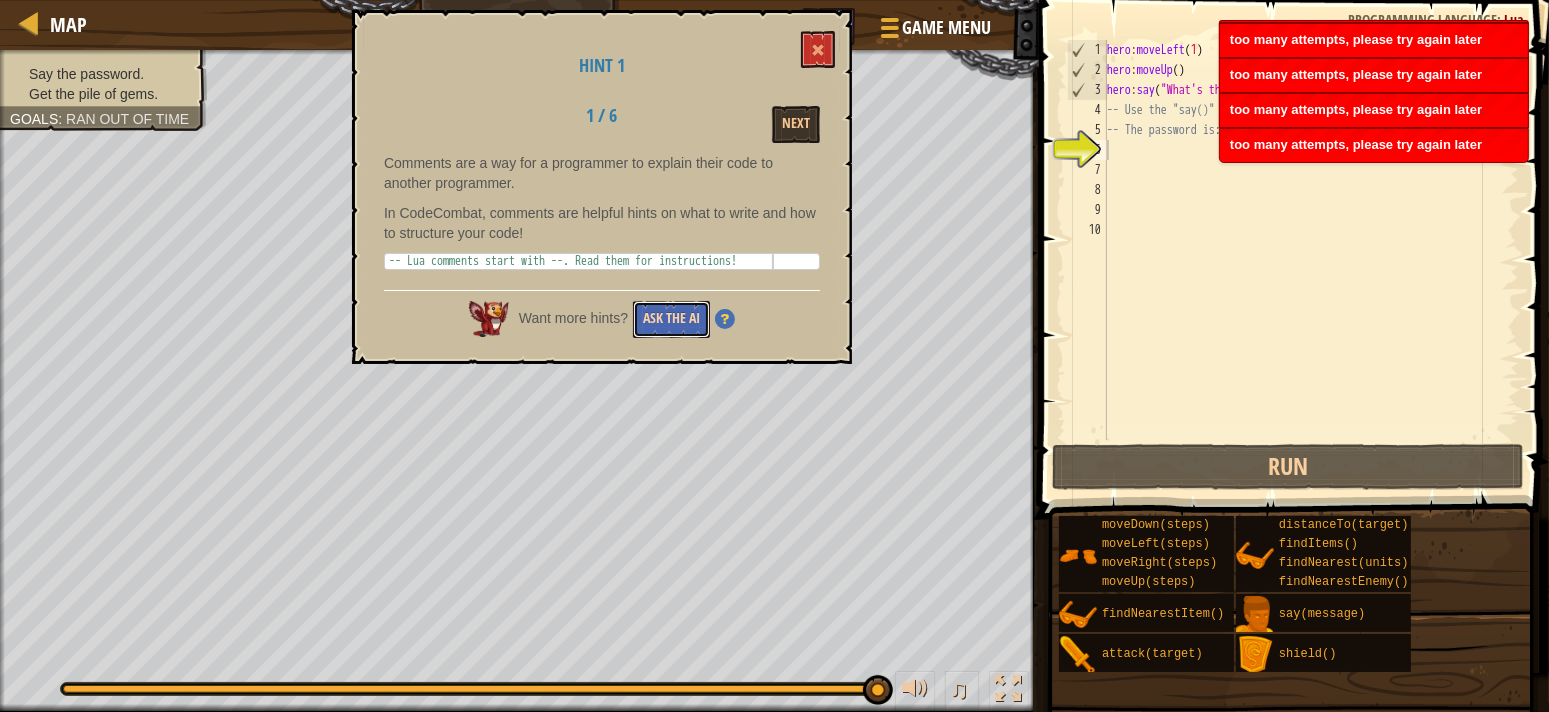 click on "Ask the AI" at bounding box center [671, 319] 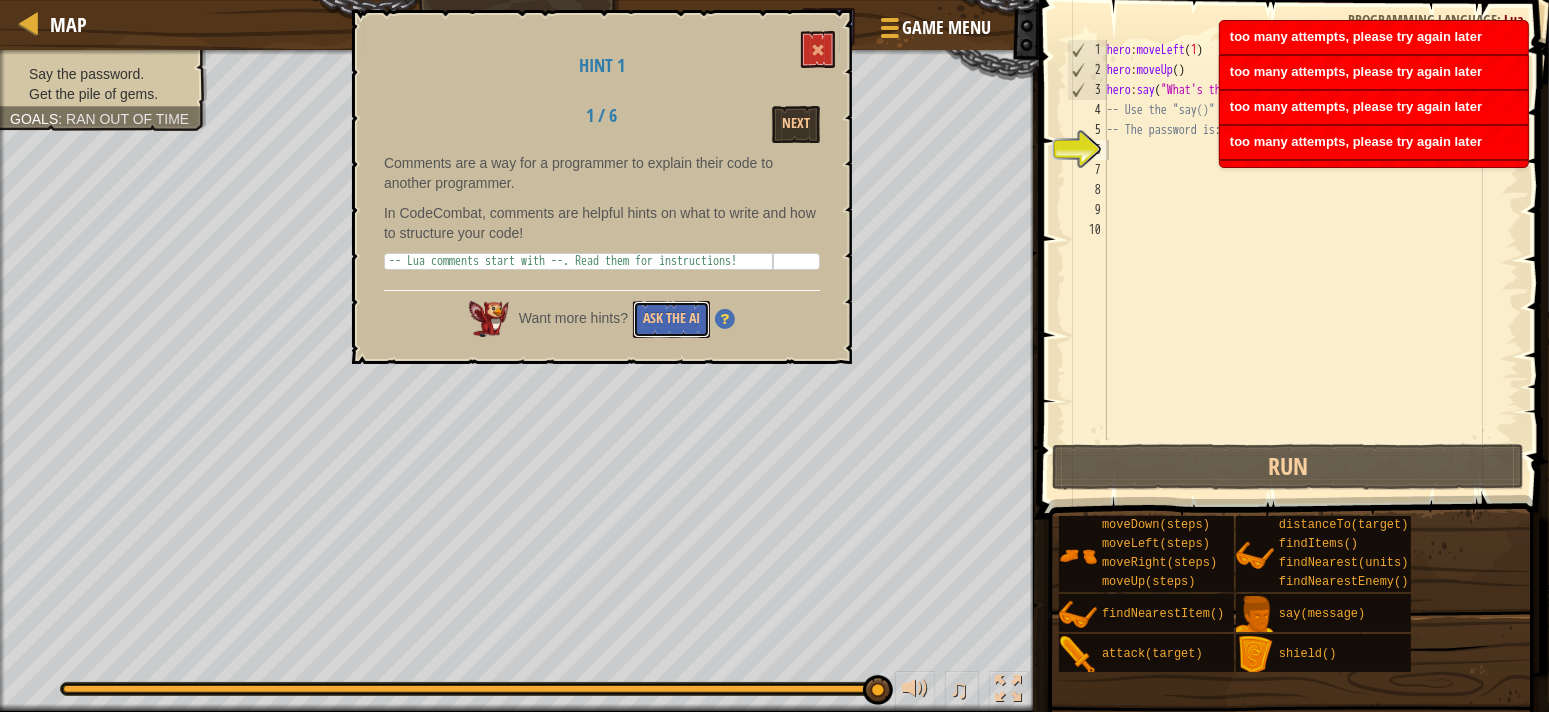 drag, startPoint x: 641, startPoint y: 312, endPoint x: 629, endPoint y: 316, distance: 12.649111 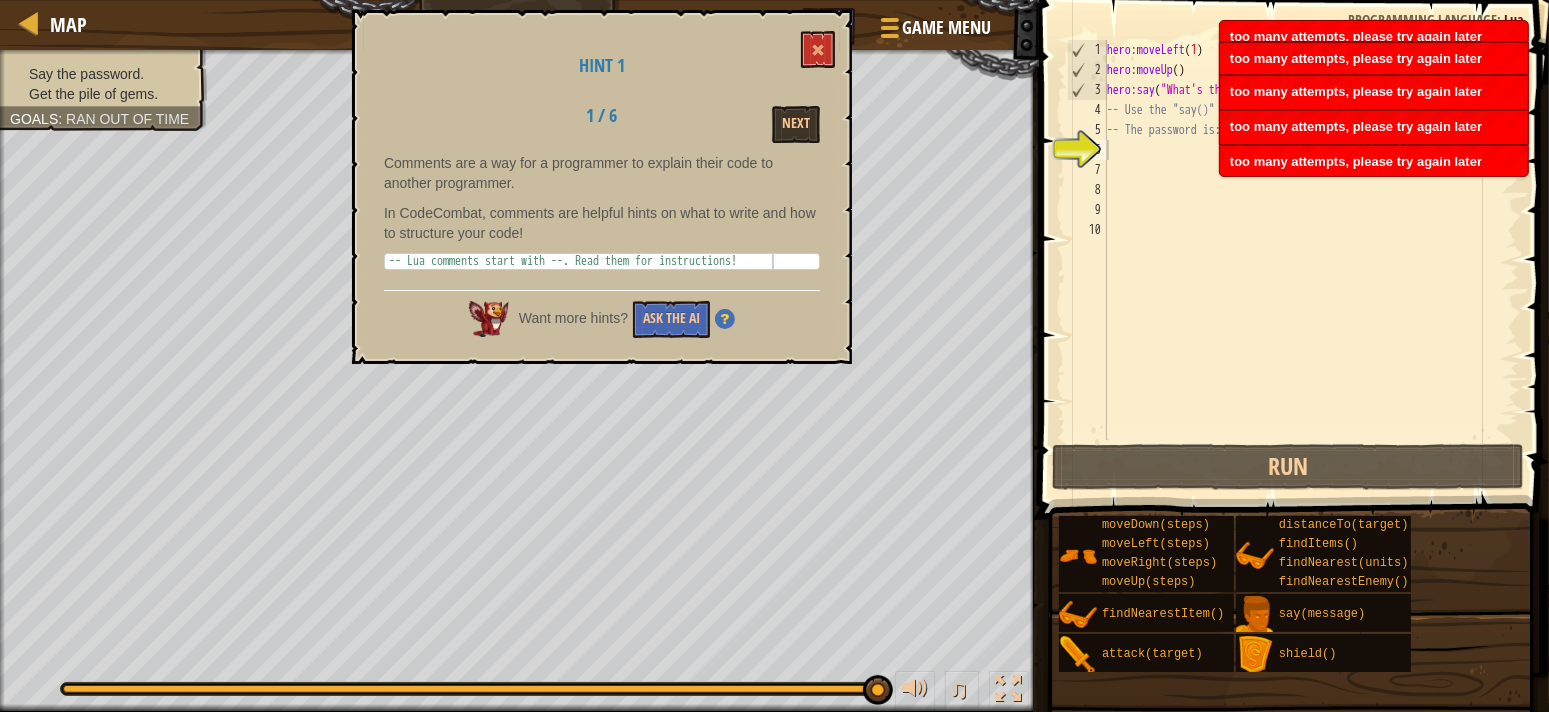 click on "Want more hints? Ask the AI" at bounding box center (602, 314) 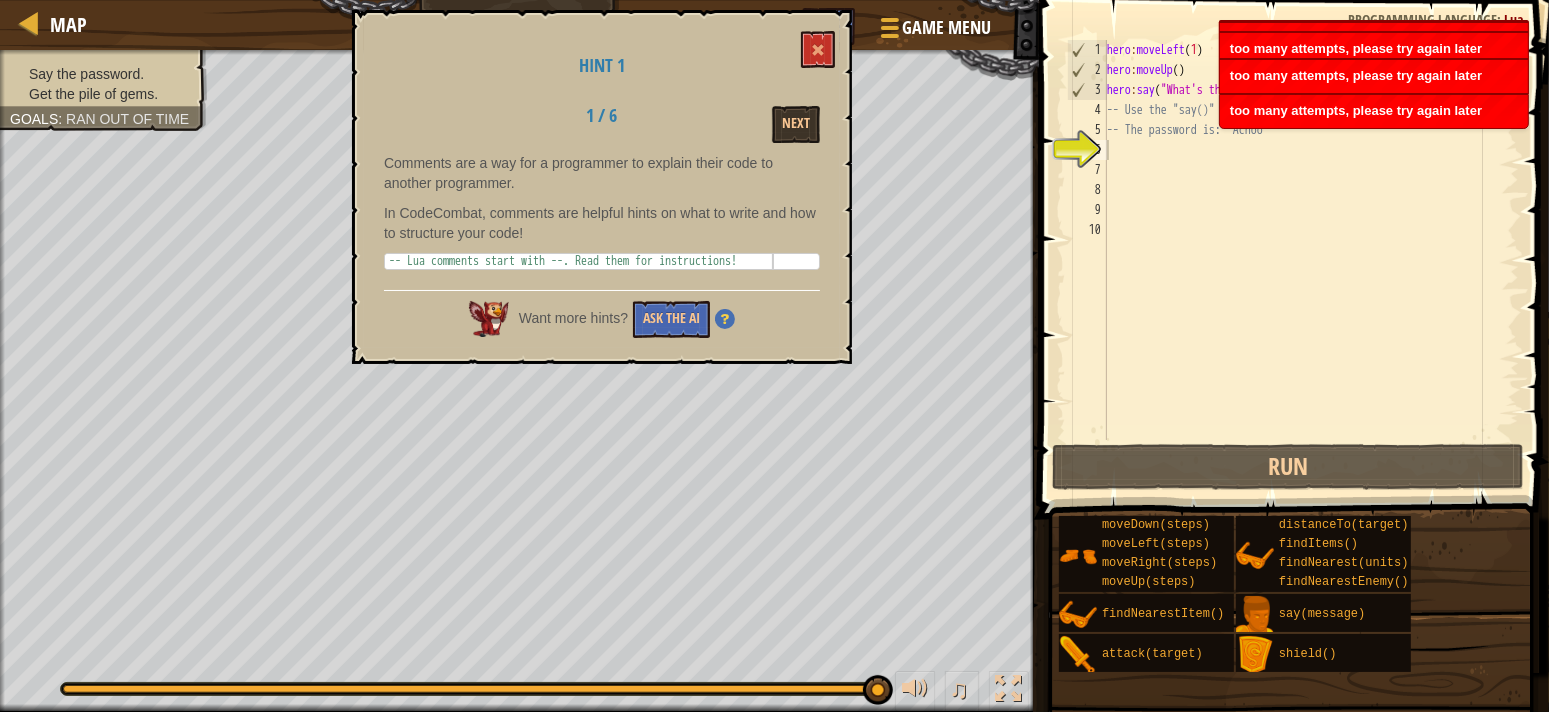 click on "Want more hints?" at bounding box center (573, 318) 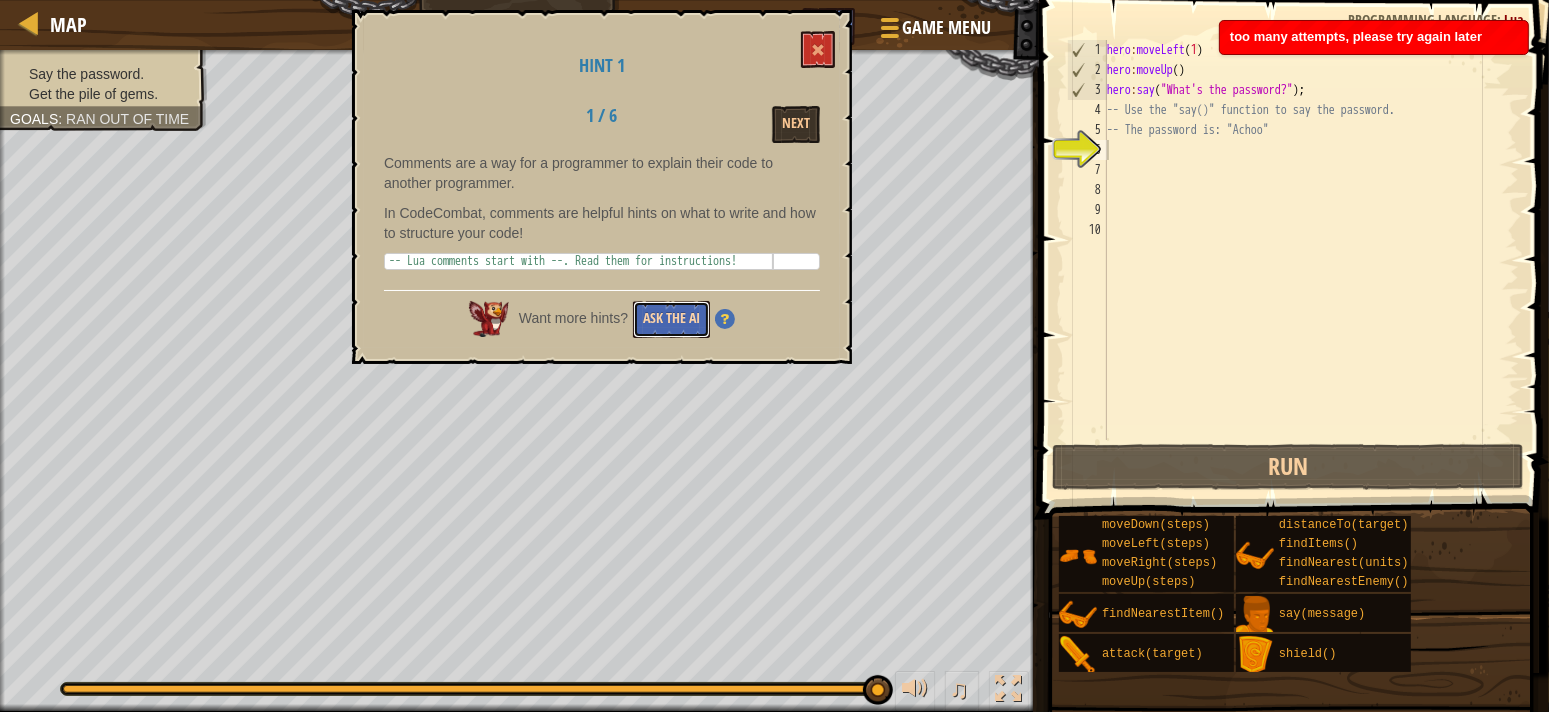 click on "Ask the AI" at bounding box center [671, 319] 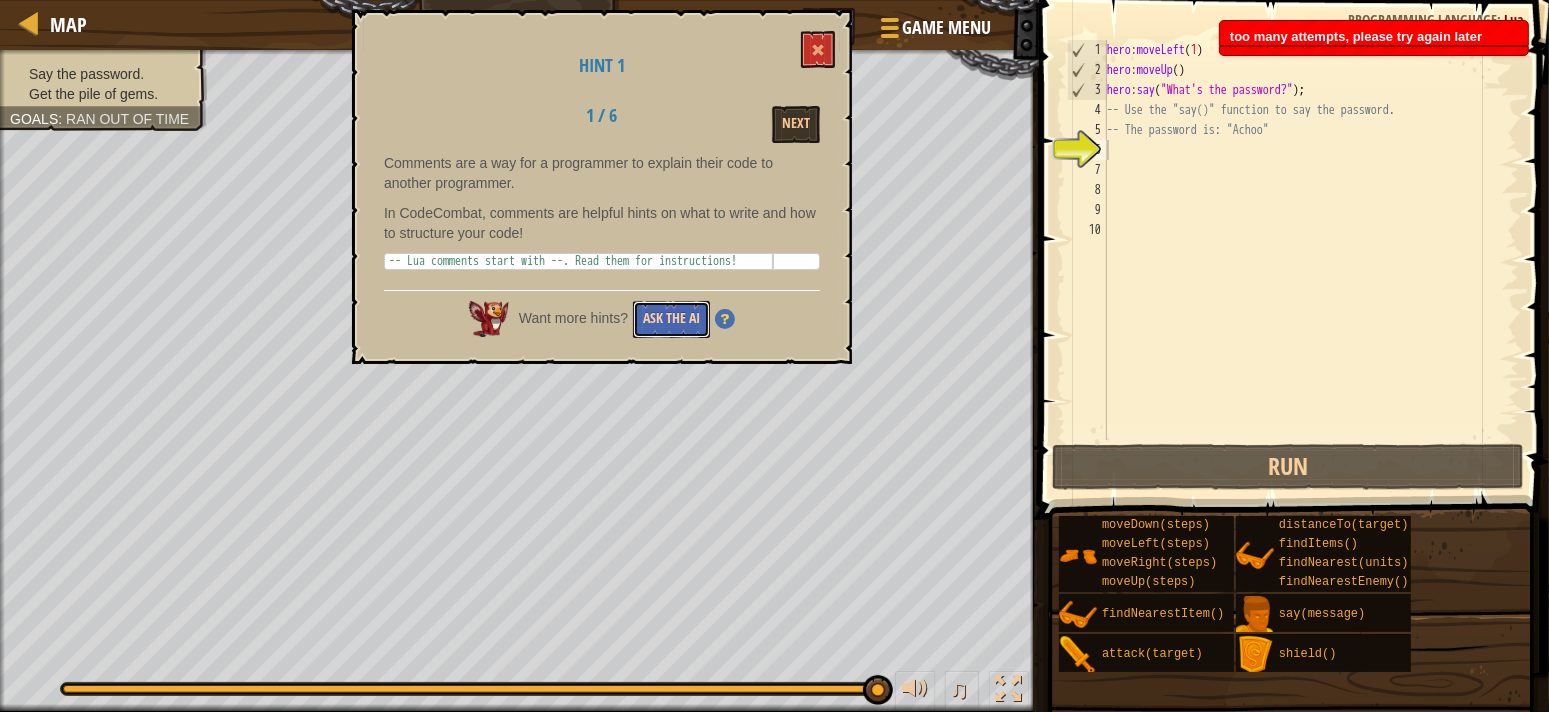 click on "Ask the AI" at bounding box center [671, 319] 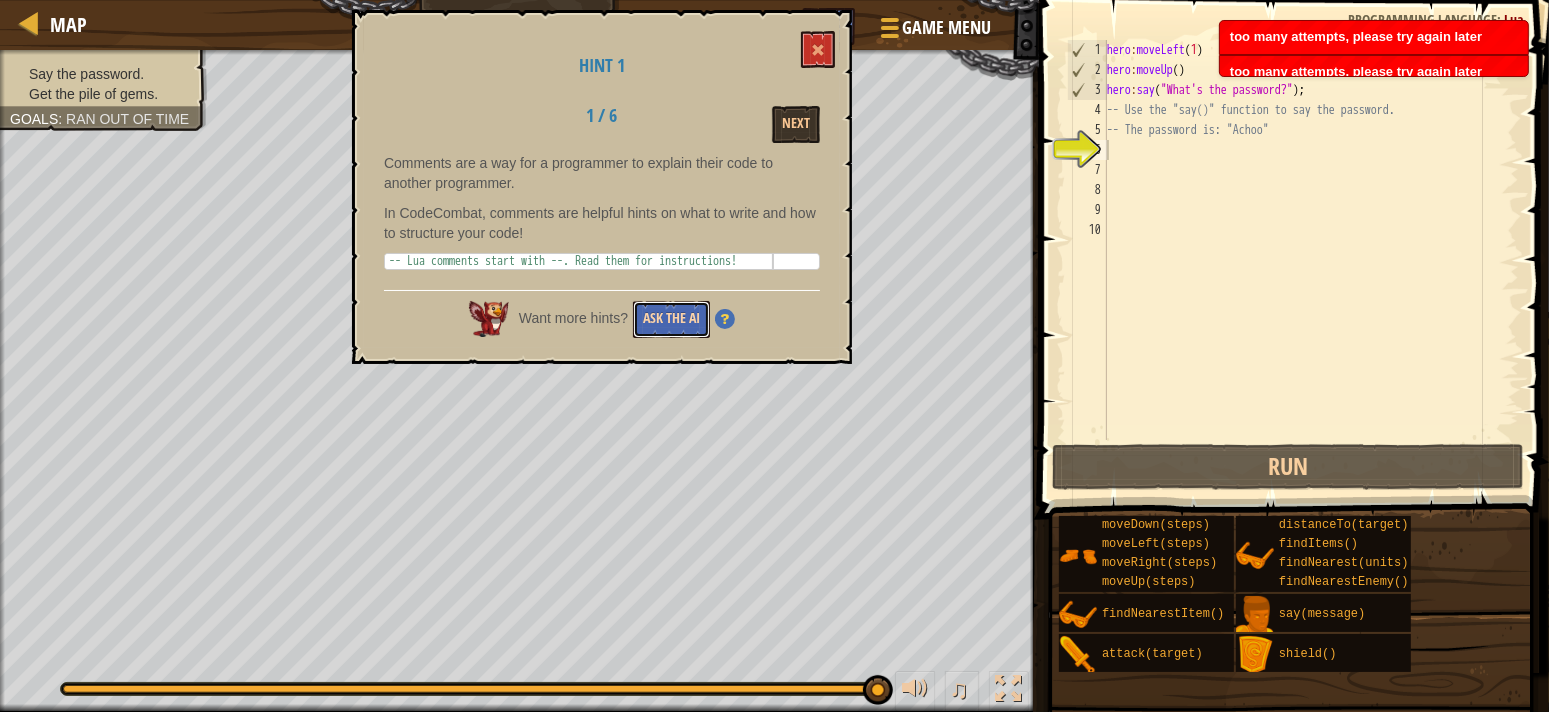 click on "Ask the AI" at bounding box center (671, 319) 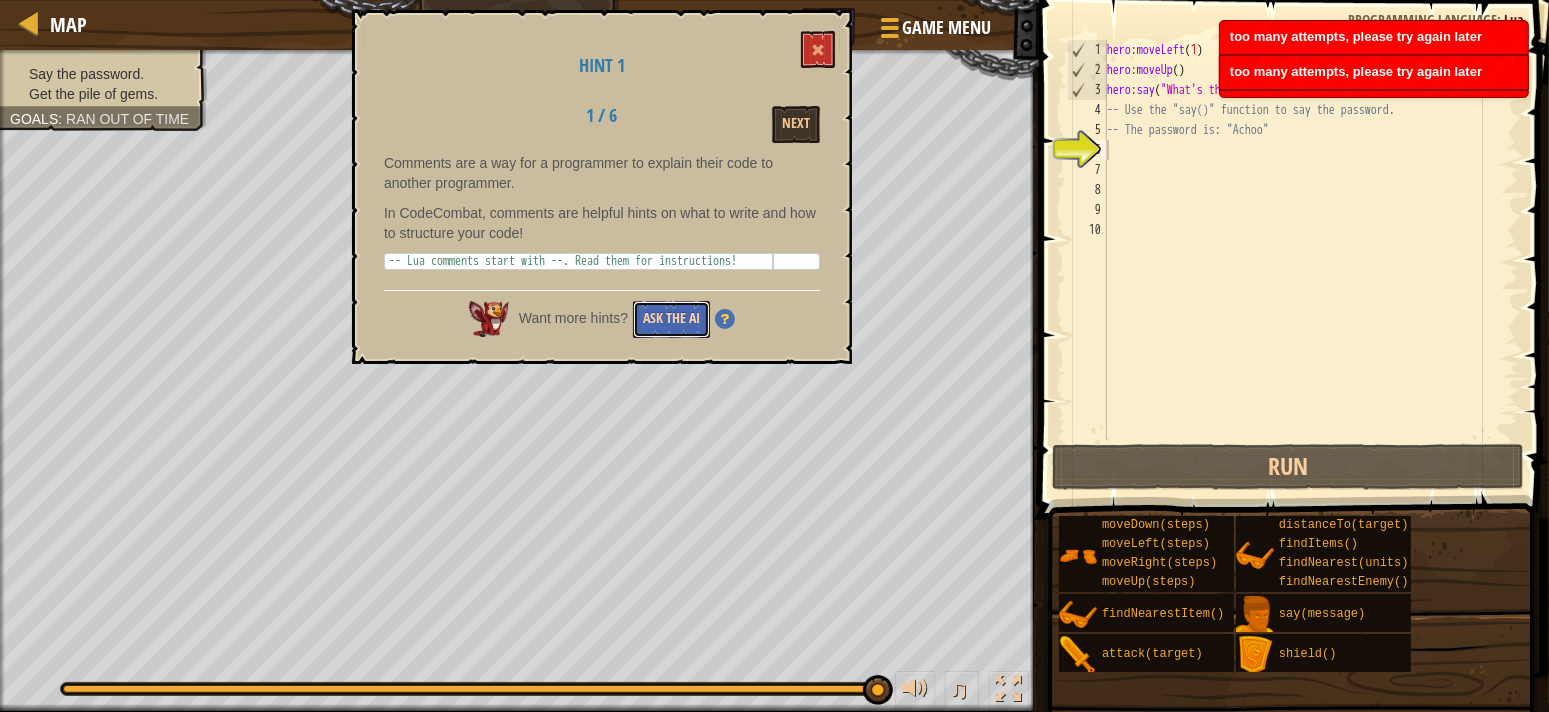 click on "Ask the AI" at bounding box center (671, 319) 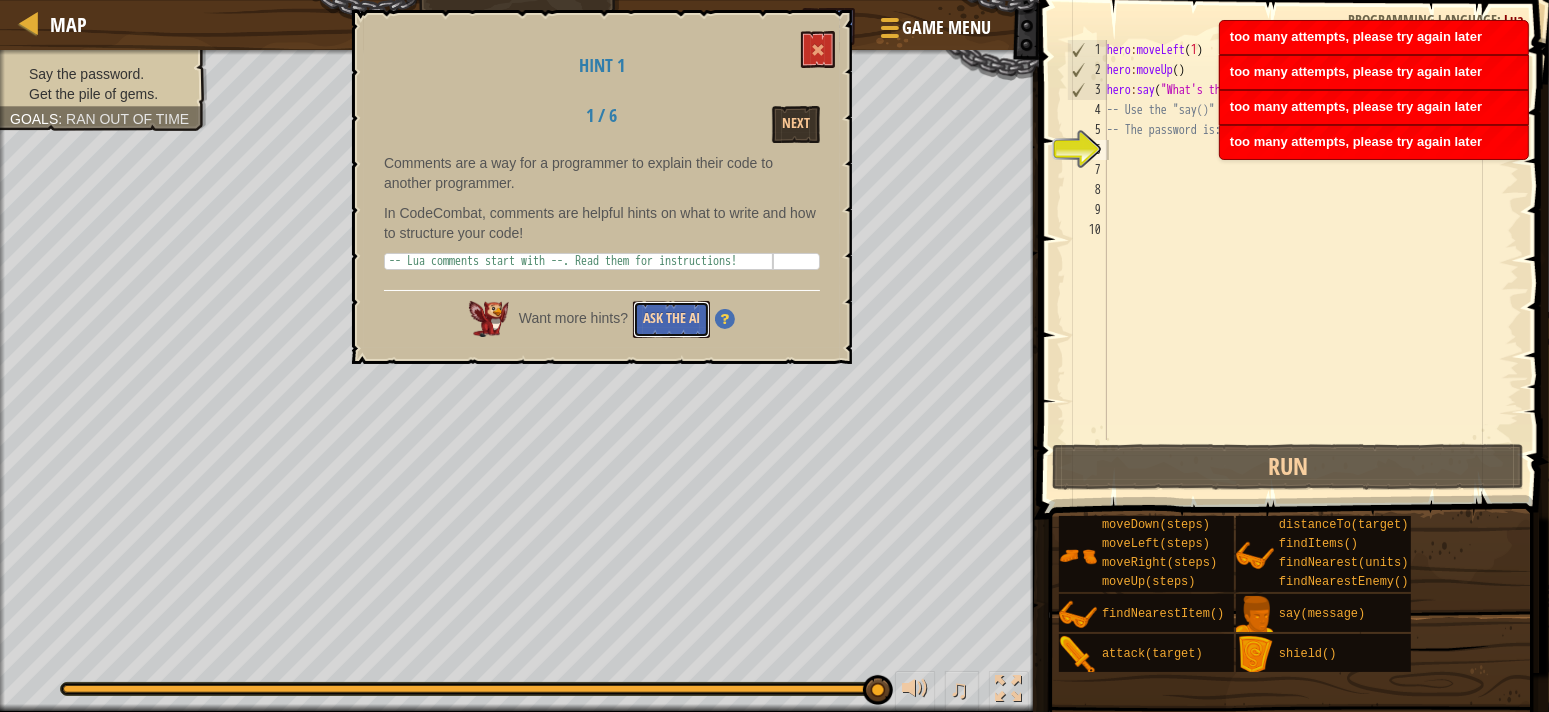 drag, startPoint x: 662, startPoint y: 316, endPoint x: 646, endPoint y: 324, distance: 17.888544 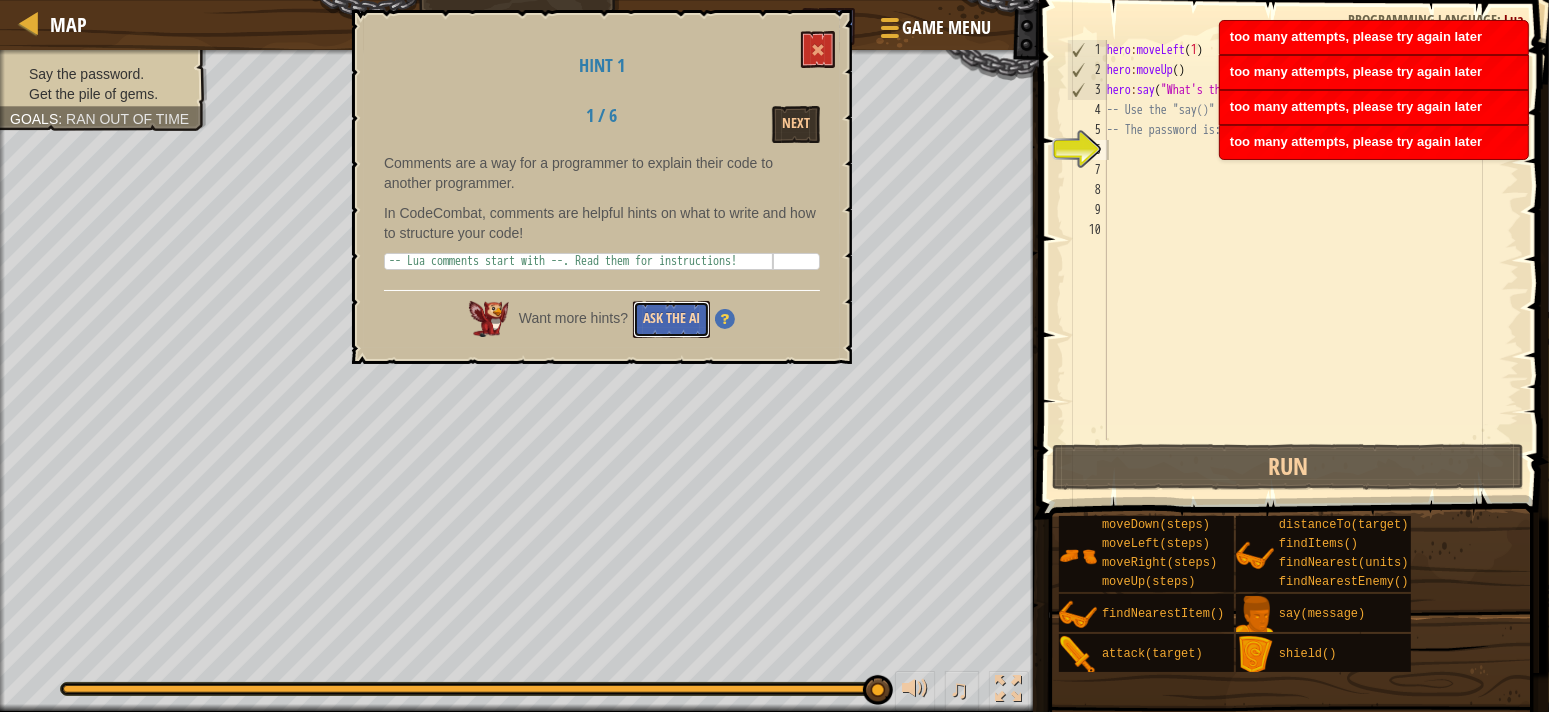click on "Ask the AI" at bounding box center (671, 319) 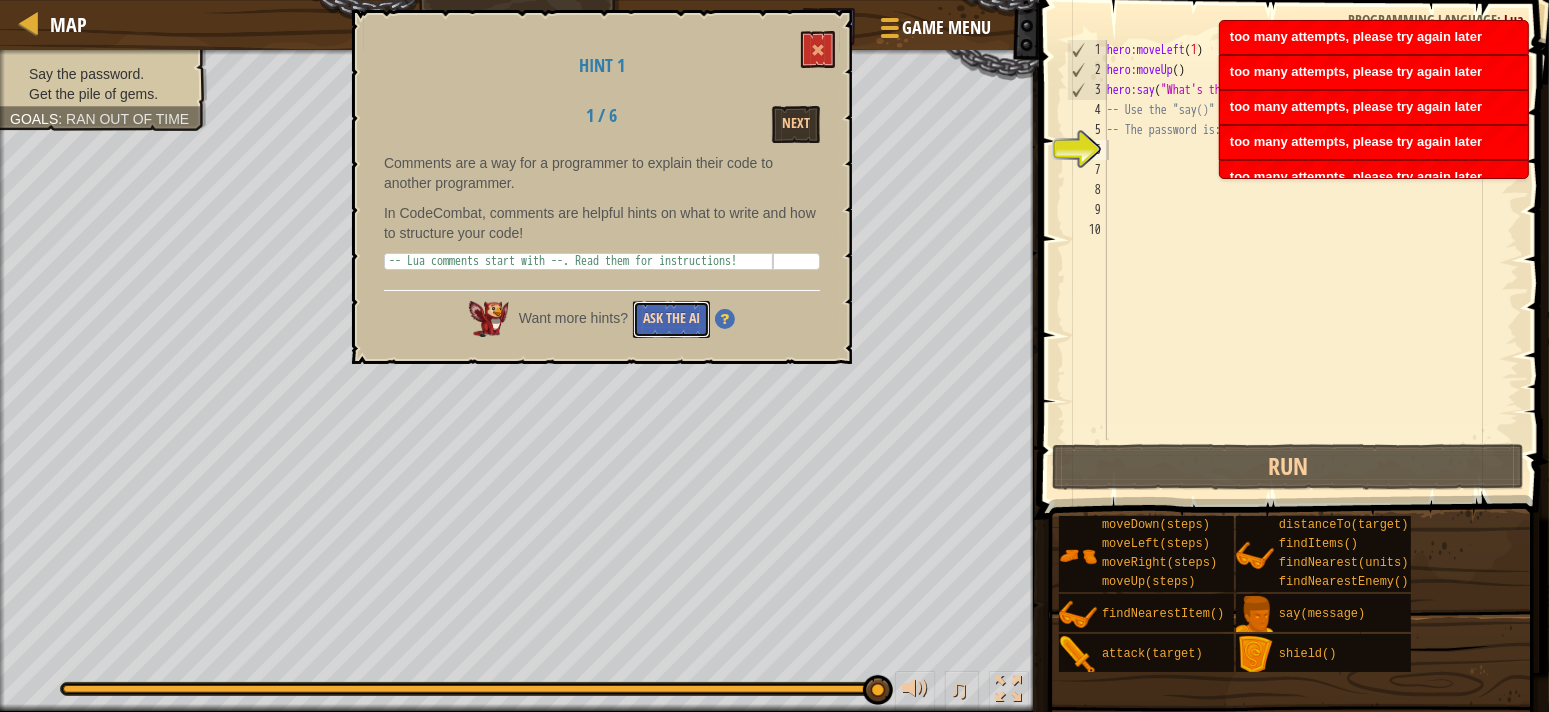 click on "Ask the AI" at bounding box center [671, 319] 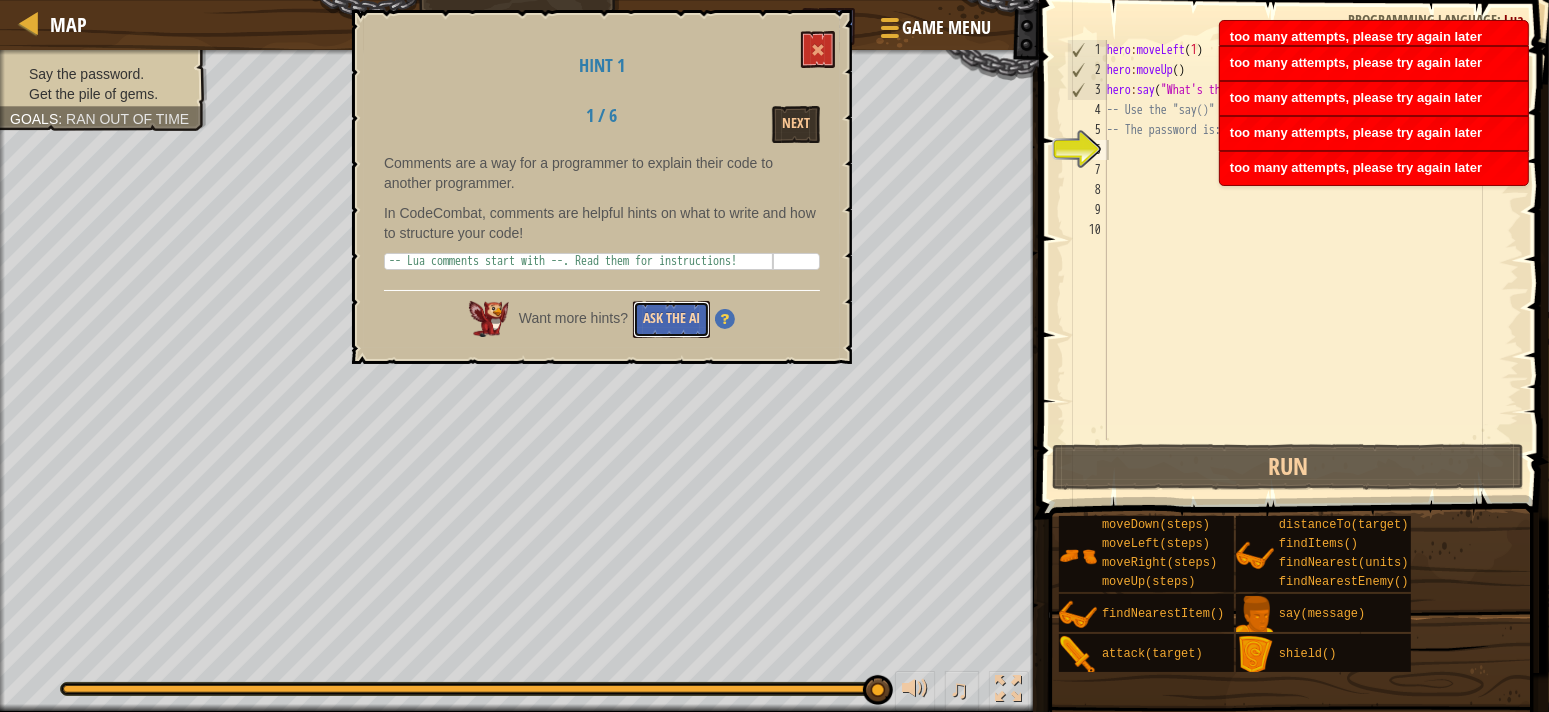 click on "Ask the AI" at bounding box center [671, 319] 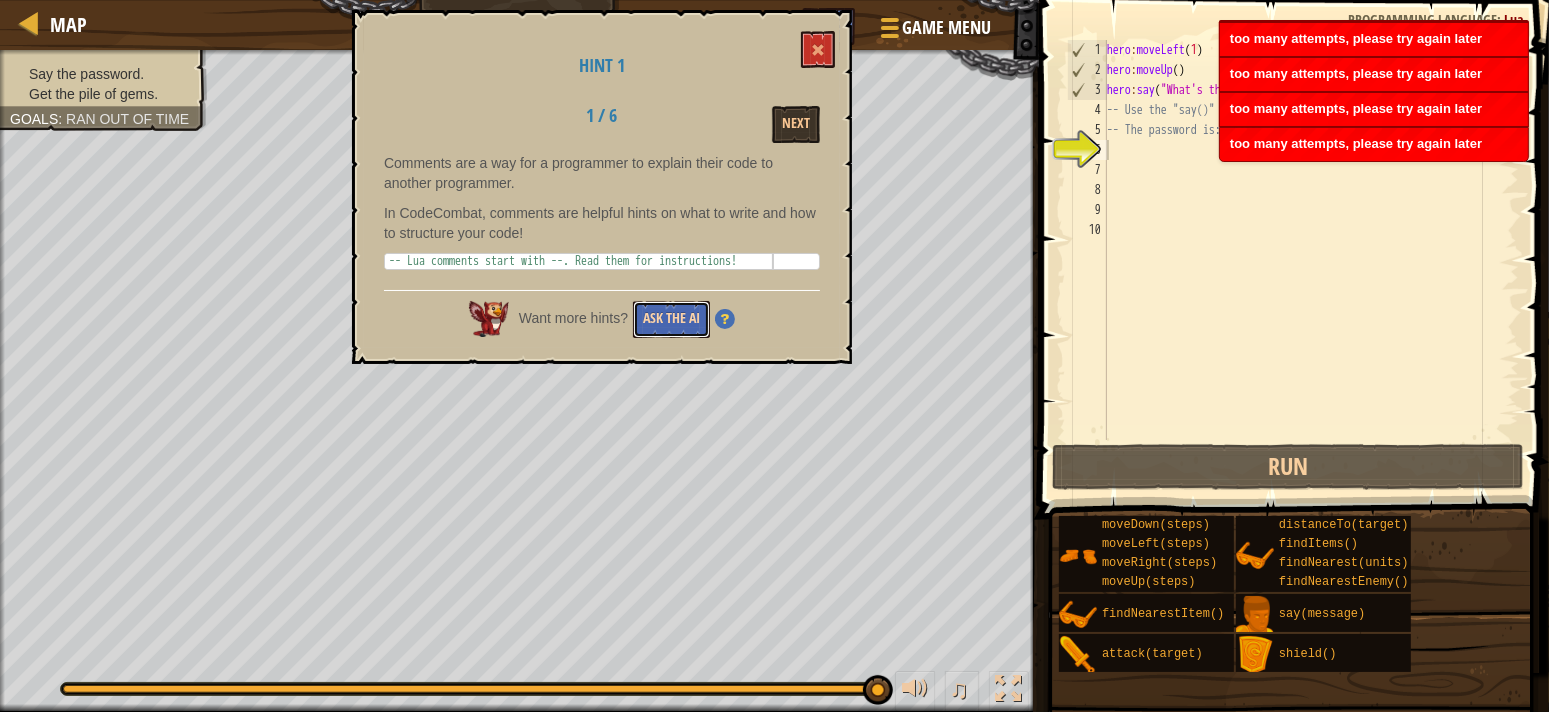 click on "Ask the AI" at bounding box center [671, 319] 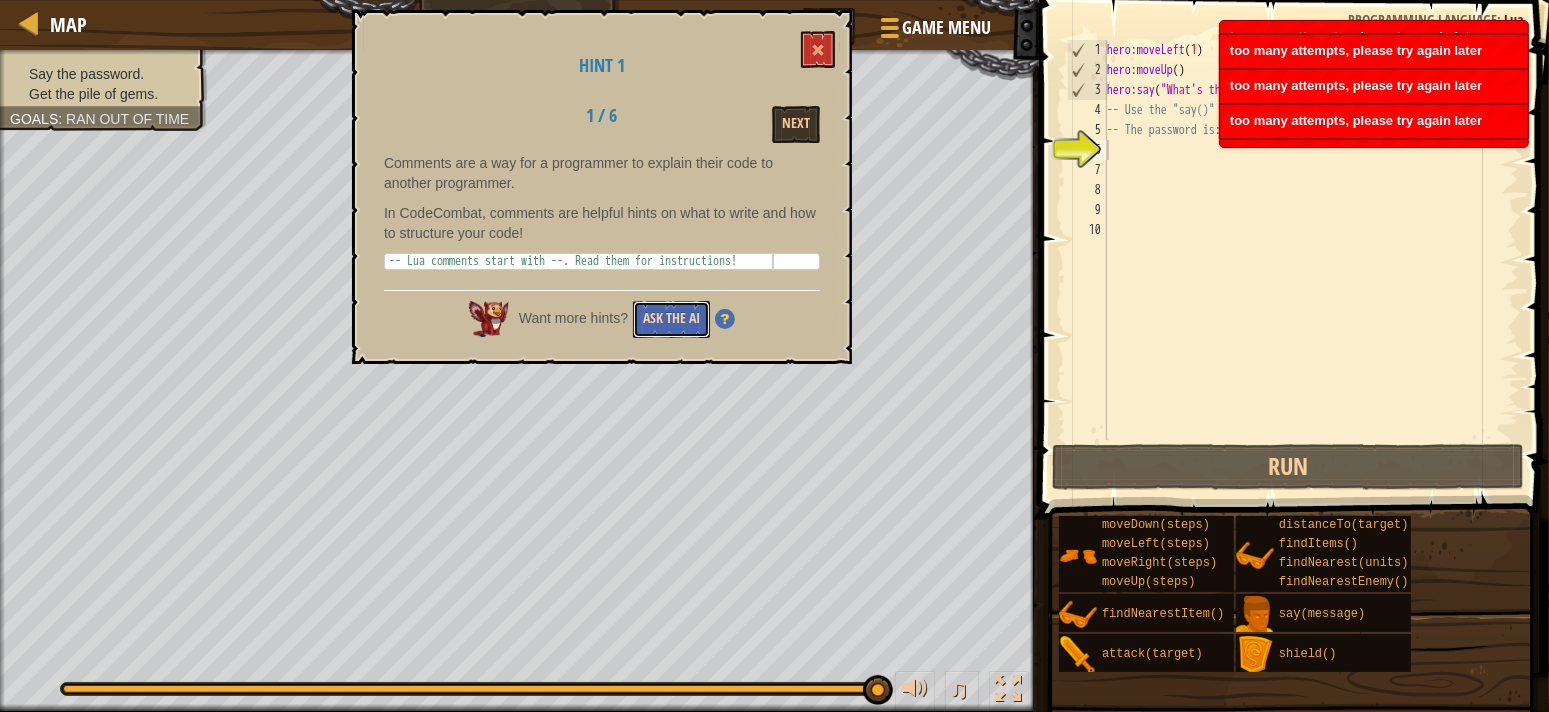 drag, startPoint x: 646, startPoint y: 324, endPoint x: 636, endPoint y: 328, distance: 10.770329 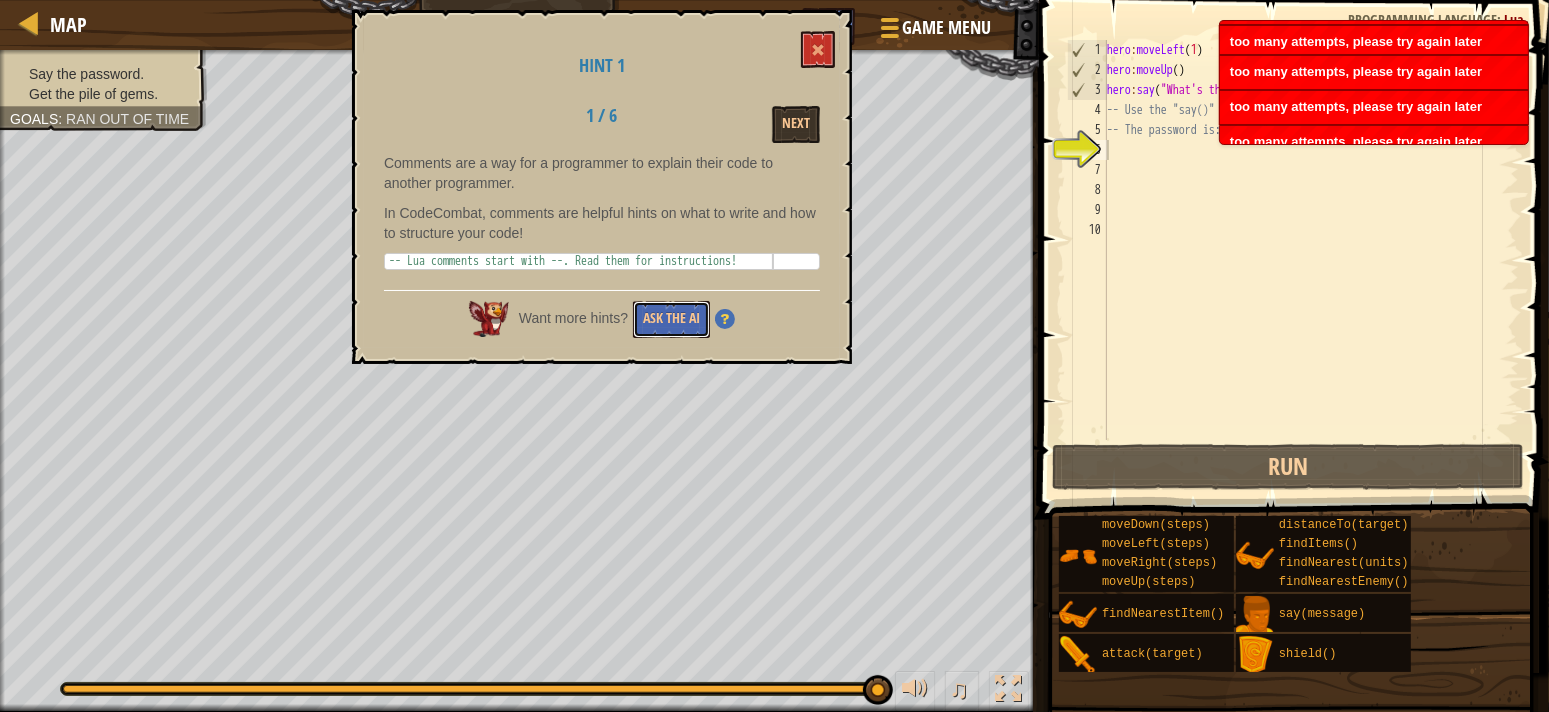 click on "Want more hints? Ask the AI" at bounding box center [602, 314] 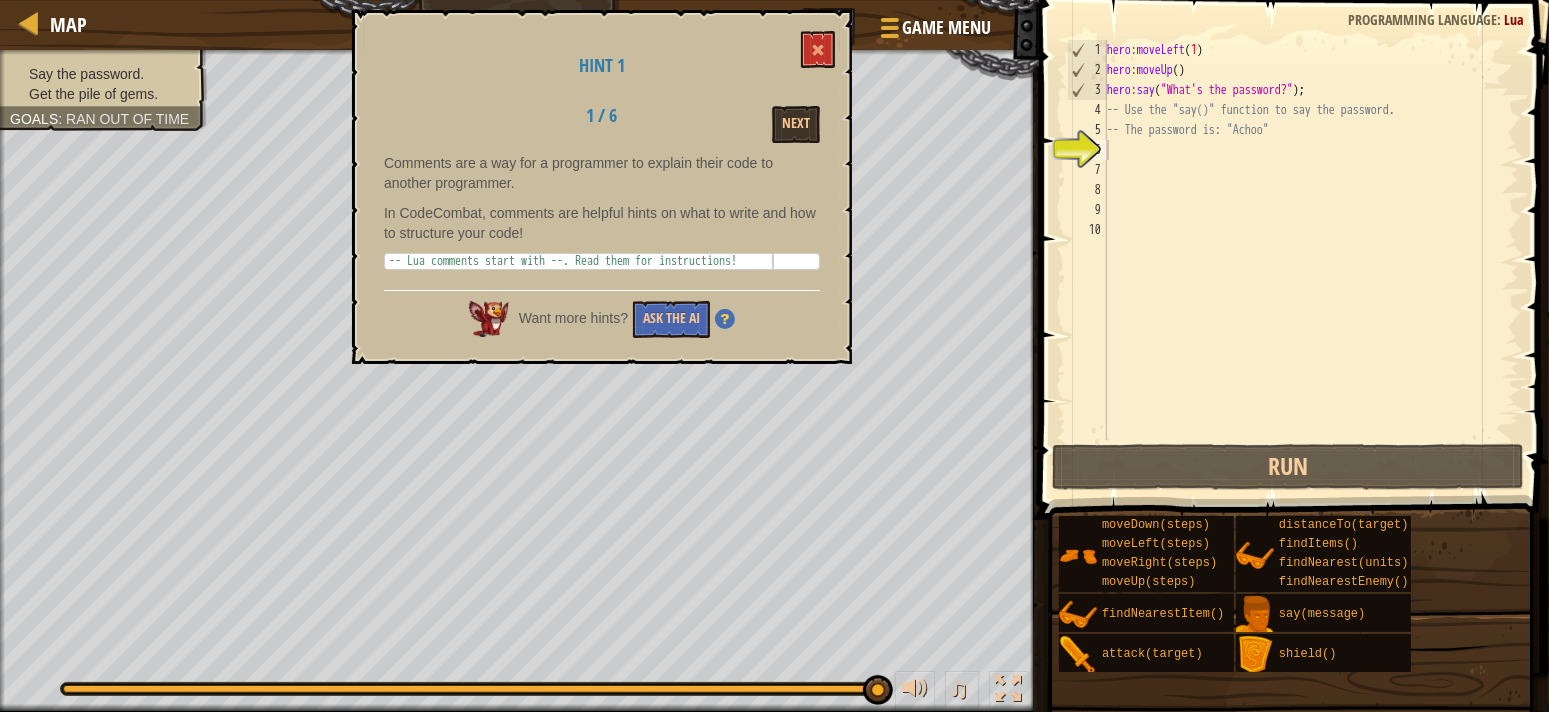 drag, startPoint x: 629, startPoint y: 332, endPoint x: 666, endPoint y: 137, distance: 198.47922 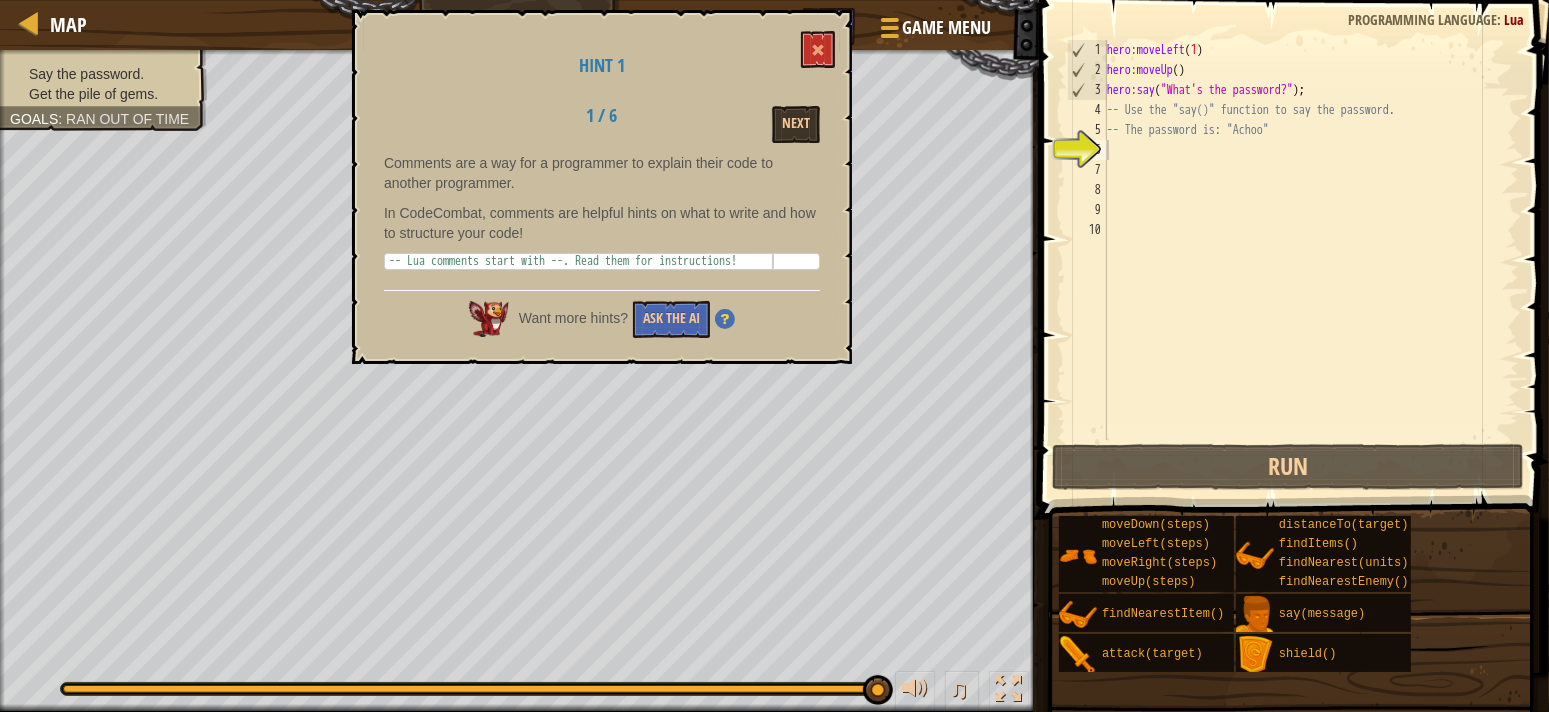 click on "1 / 6 Next" at bounding box center (602, 124) 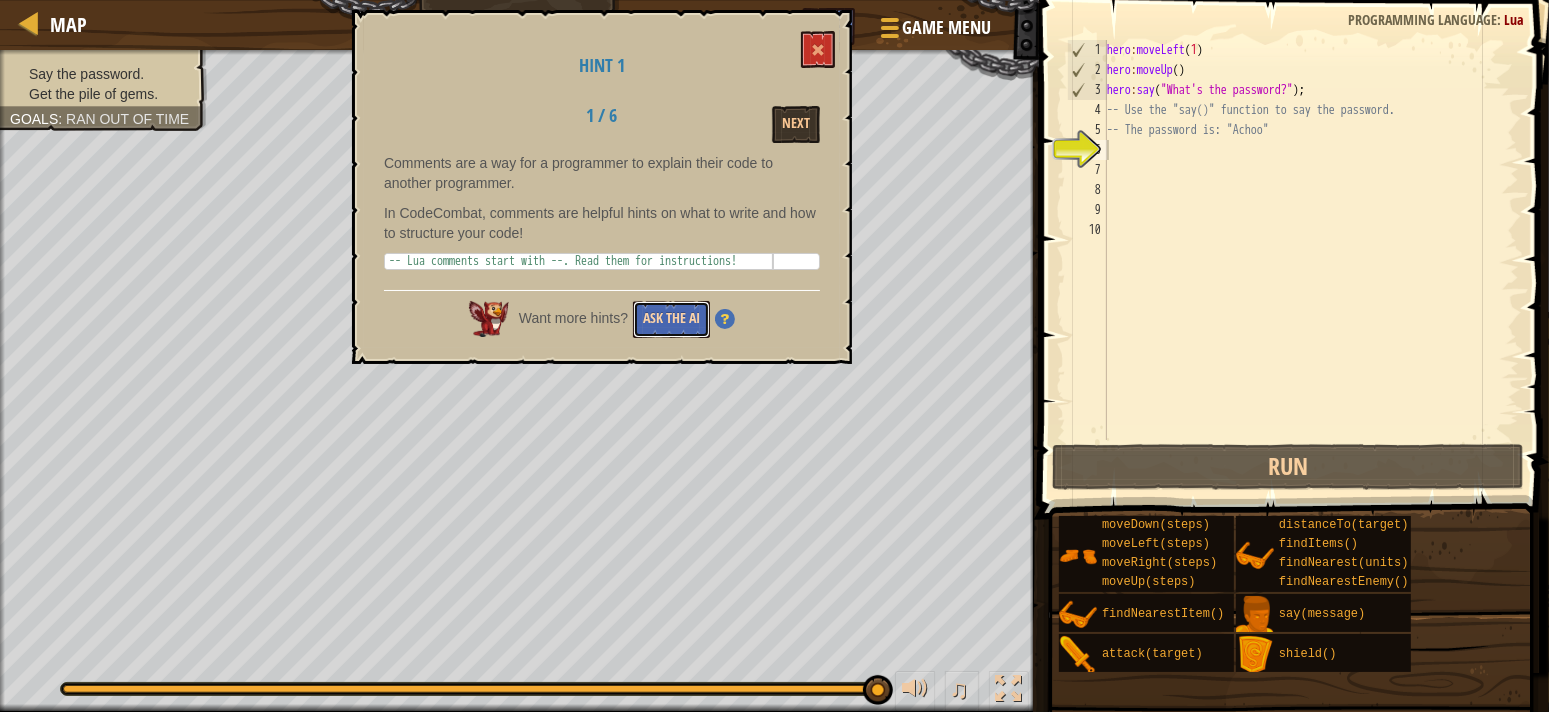 click on "Ask the AI" at bounding box center (671, 319) 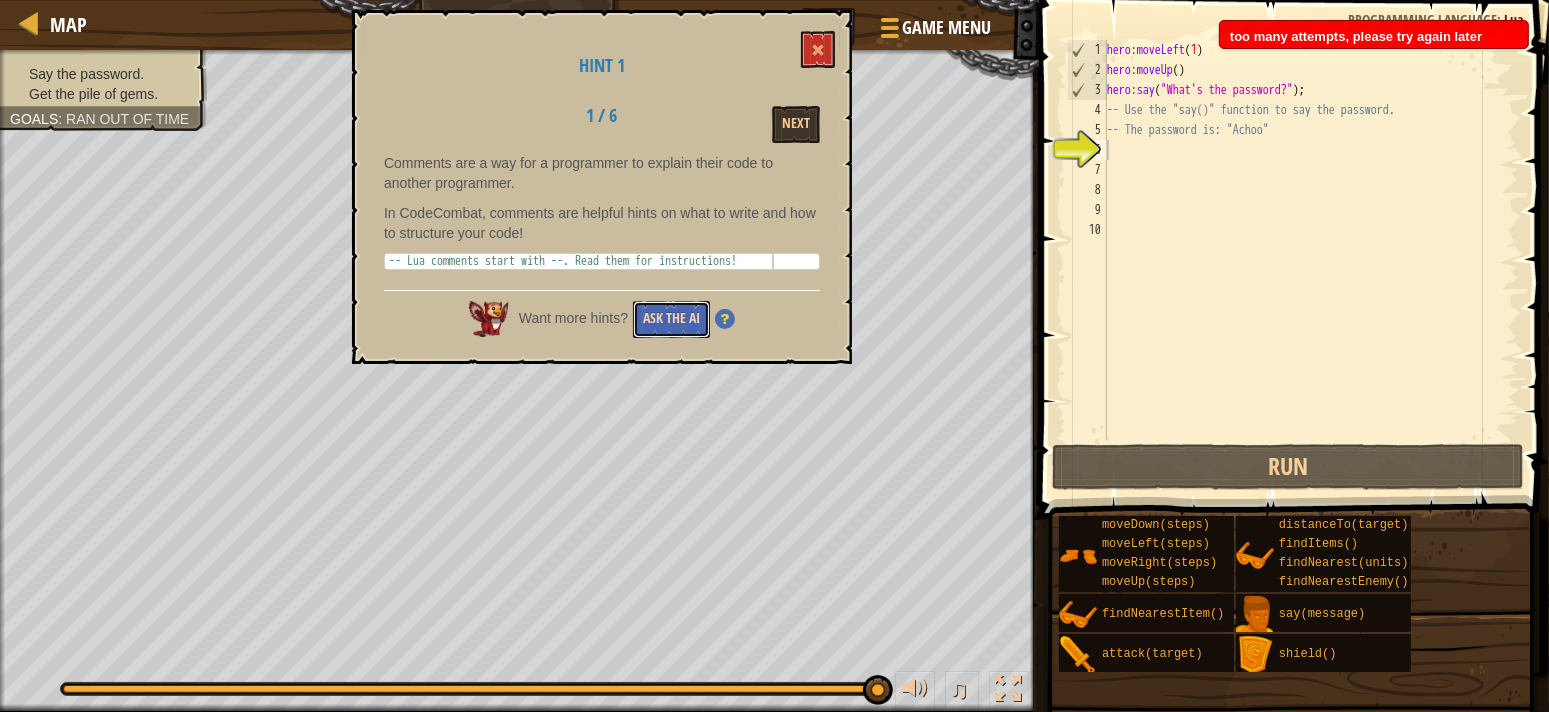click on "Ask the AI" at bounding box center (671, 319) 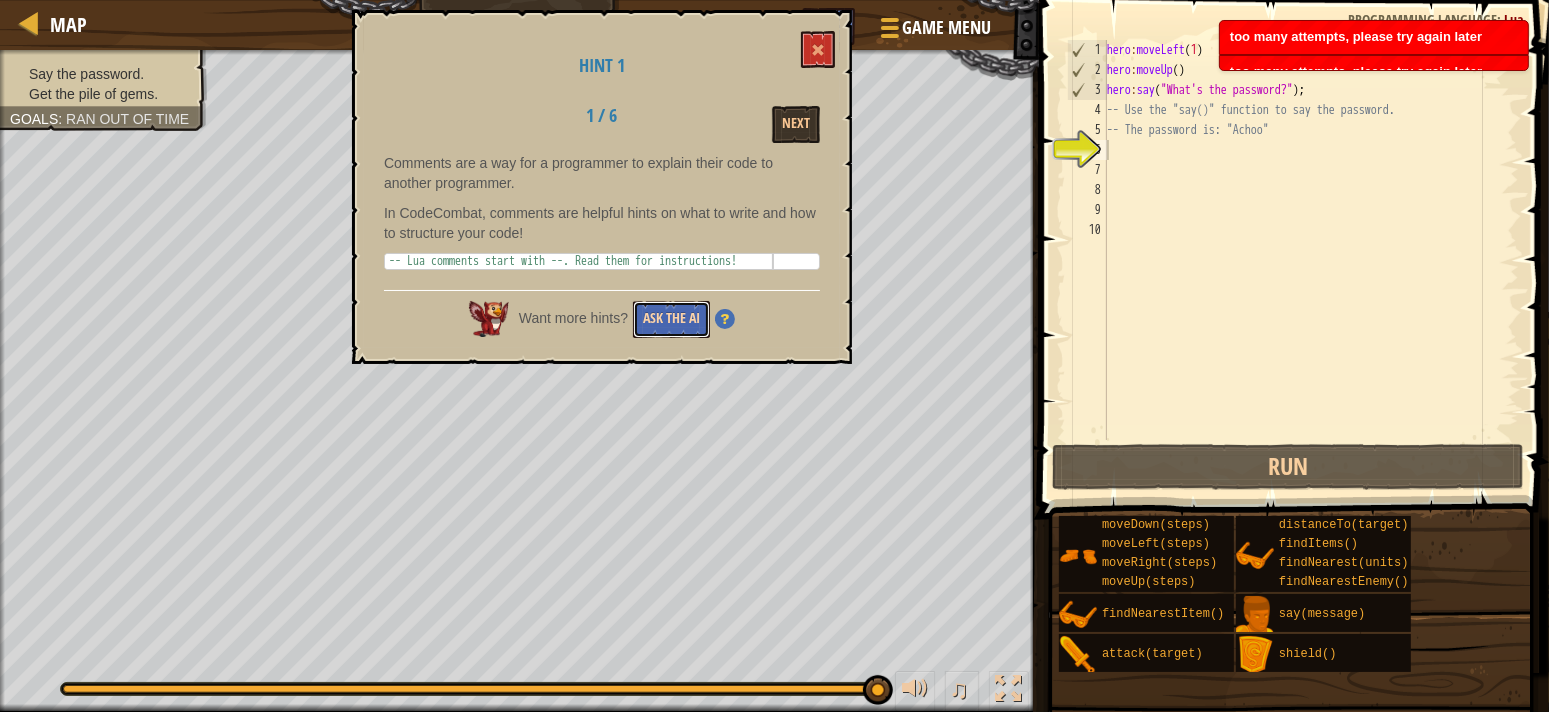click on "Ask the AI" at bounding box center [671, 319] 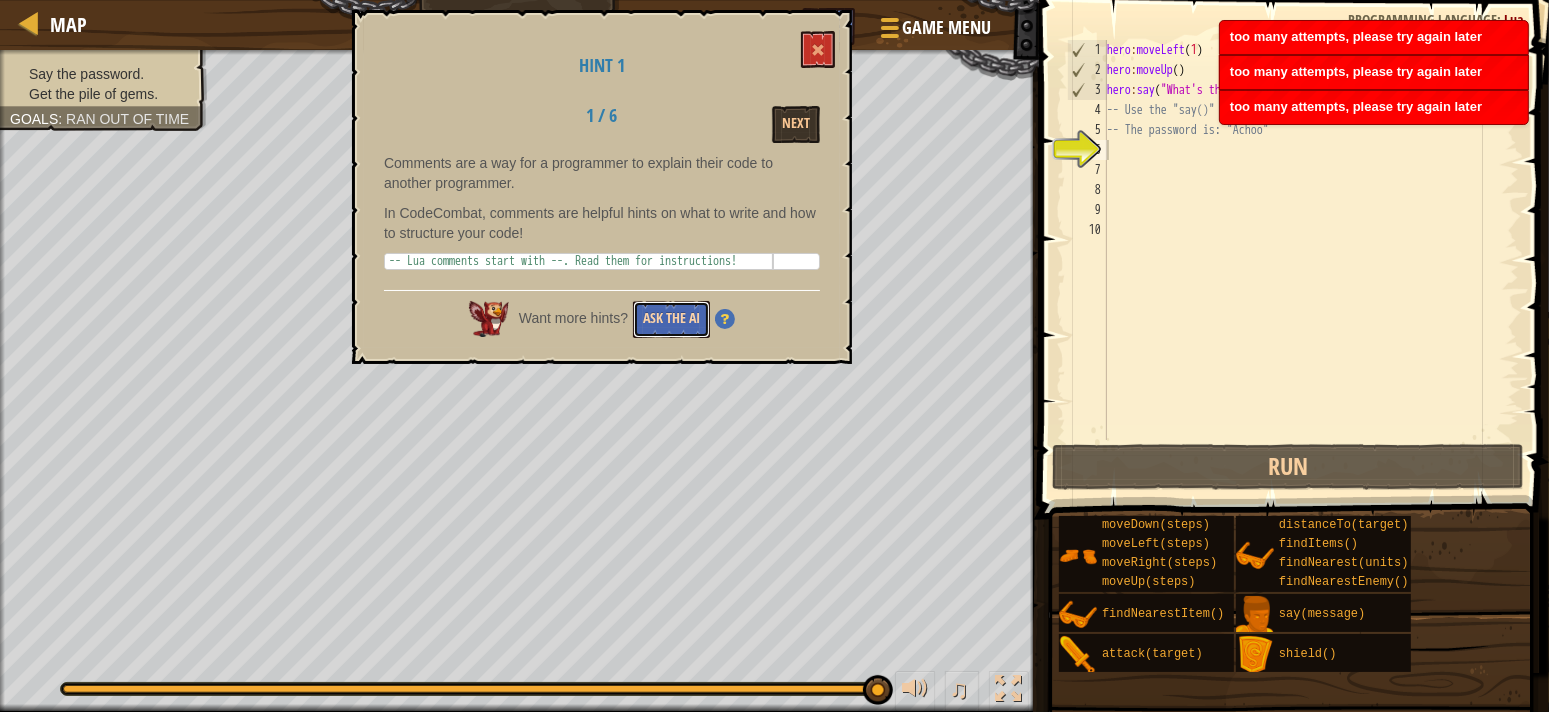 click on "Ask the AI" at bounding box center [671, 319] 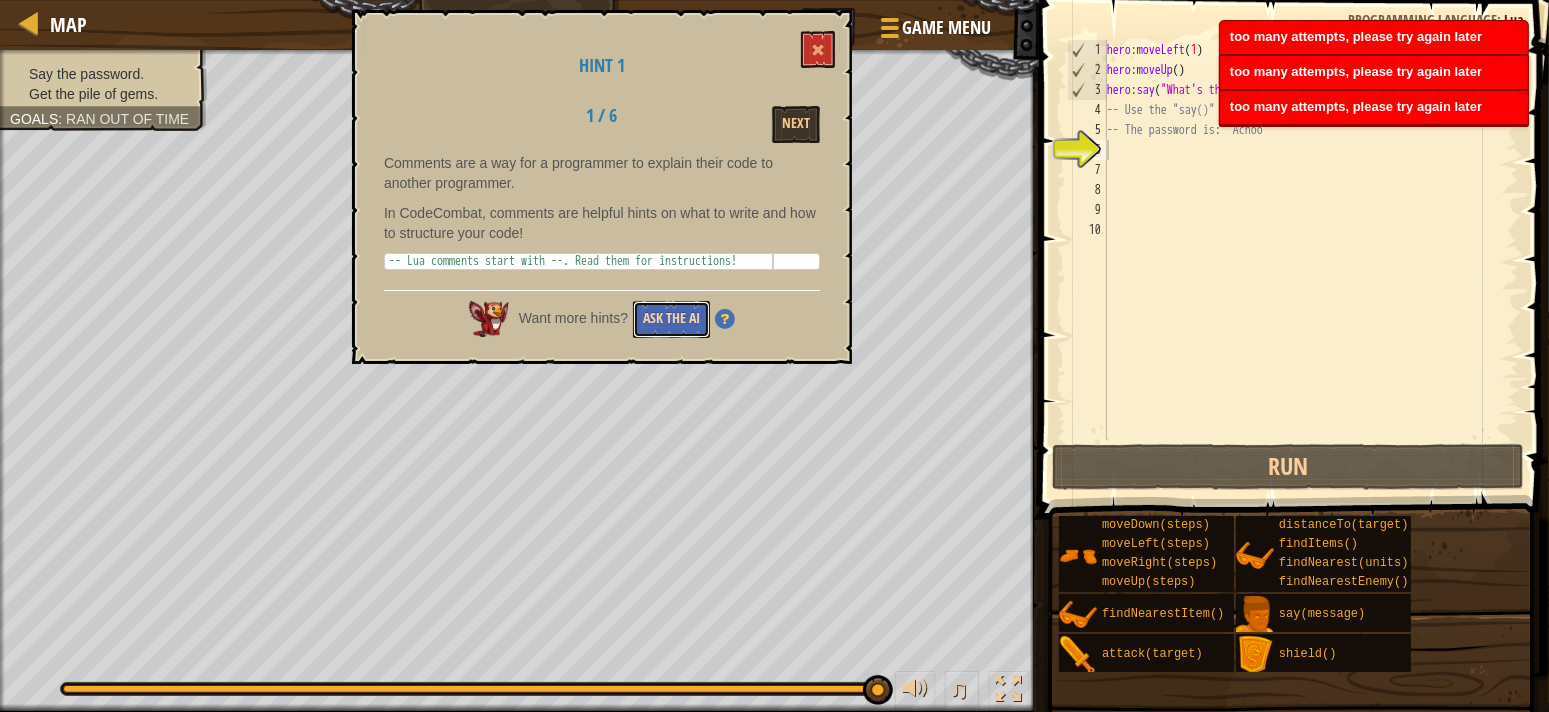 click on "Ask the AI" at bounding box center [671, 319] 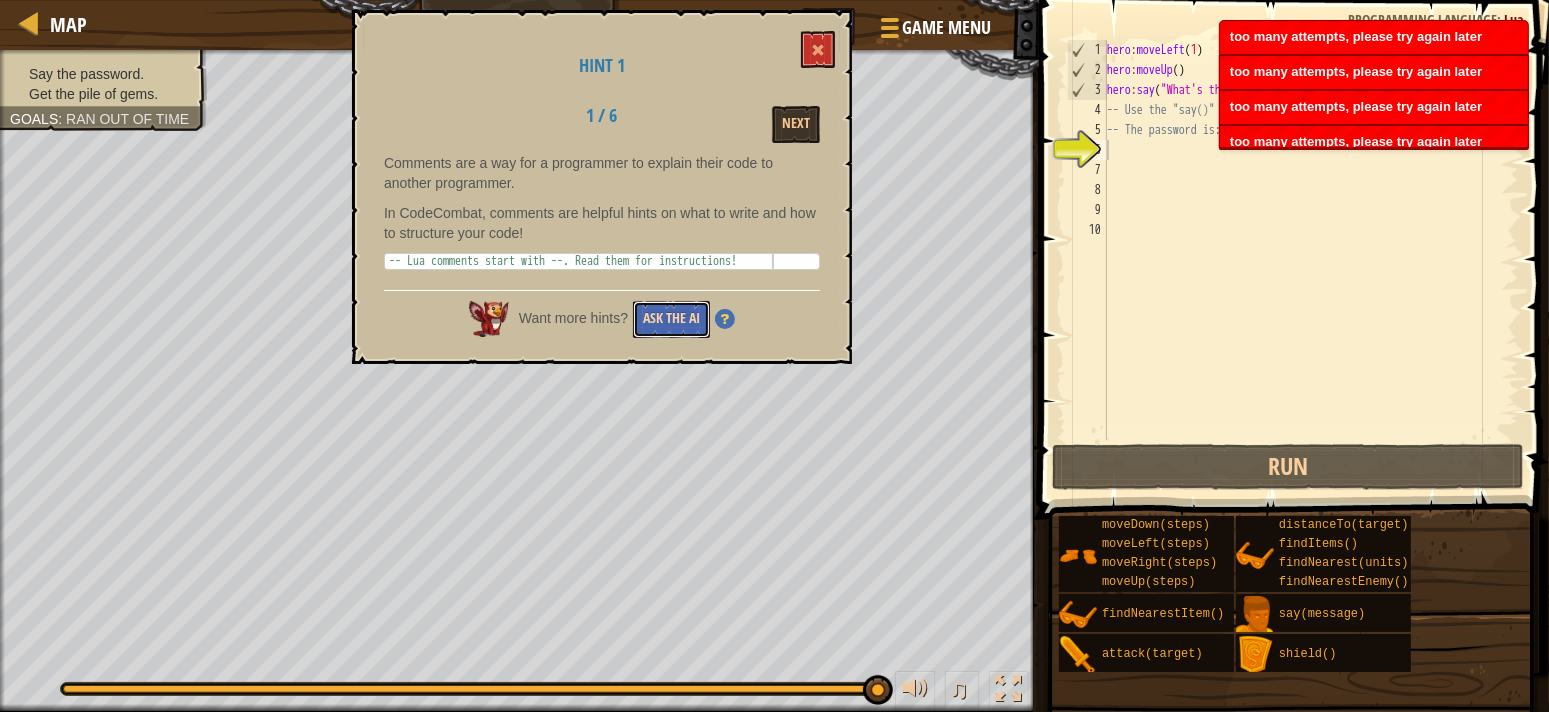 click on "Ask the AI" at bounding box center [671, 319] 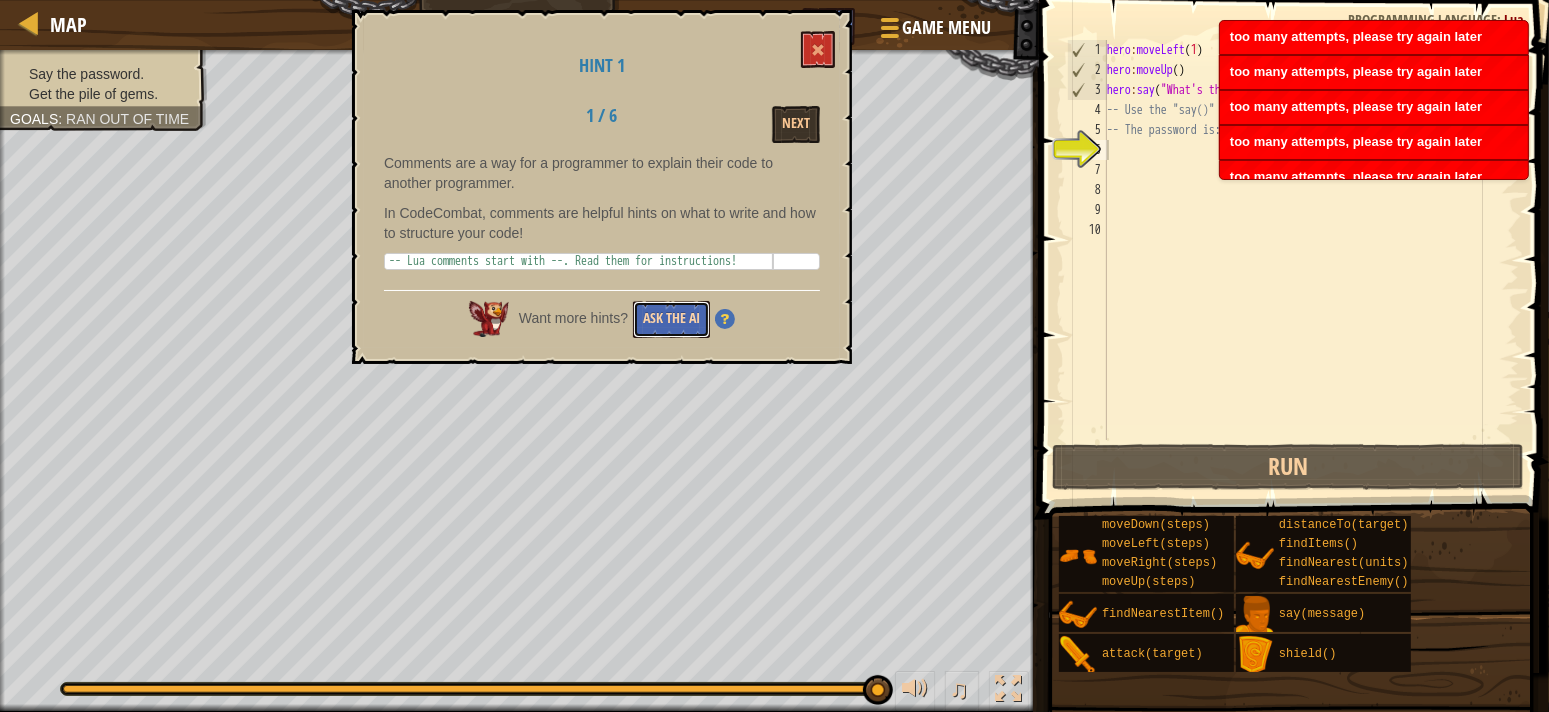 click on "Ask the AI" at bounding box center (671, 319) 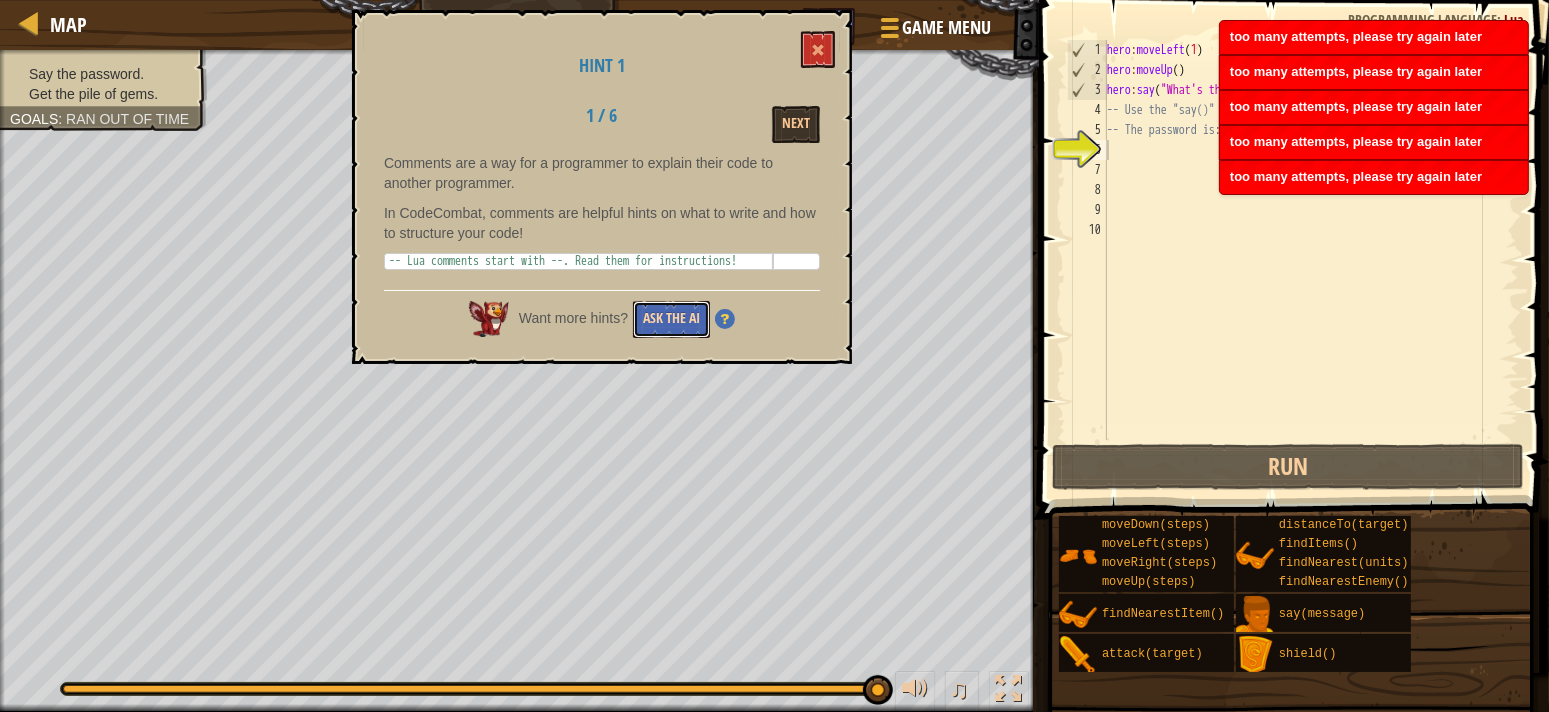 click on "Ask the AI" at bounding box center (671, 319) 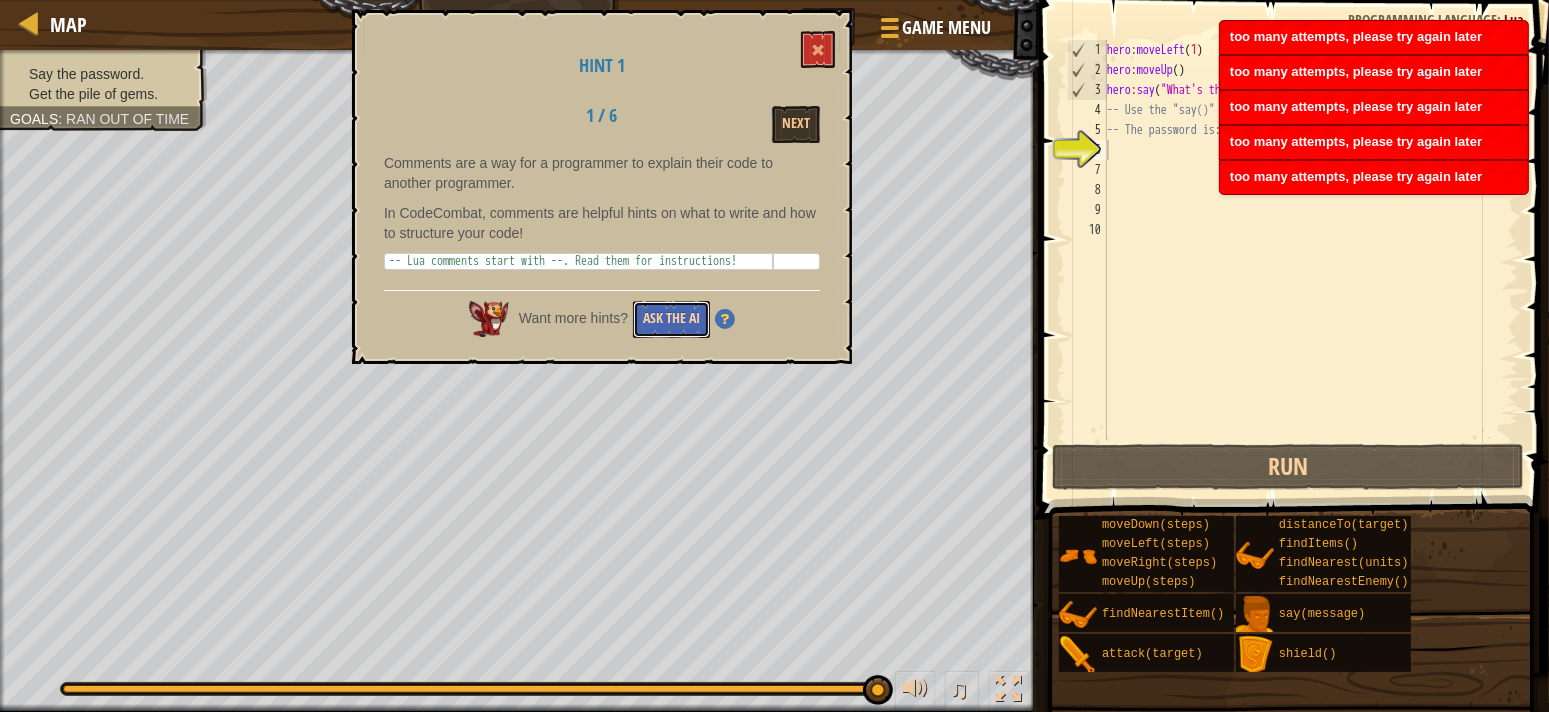 click on "Ask the AI" at bounding box center (671, 319) 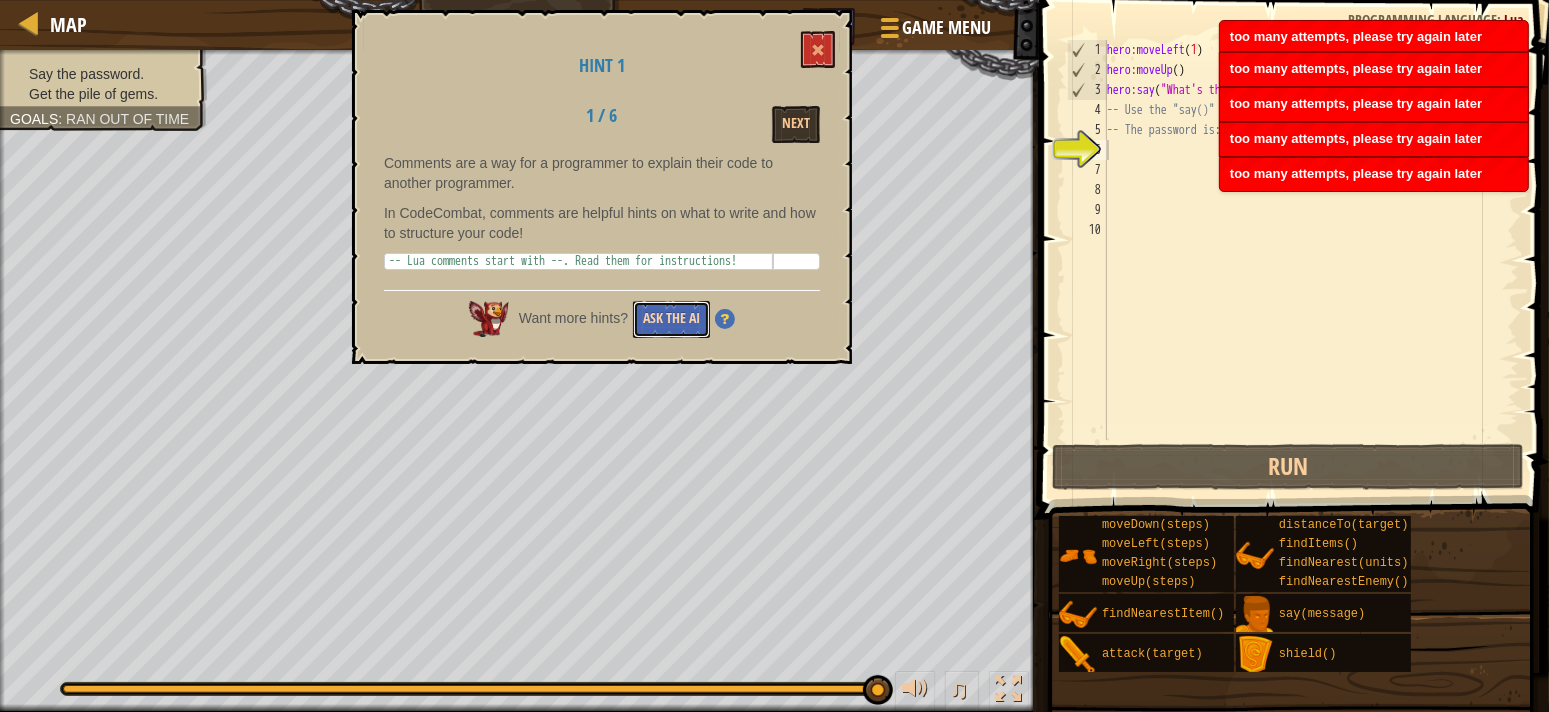 click on "Ask the AI" at bounding box center (671, 319) 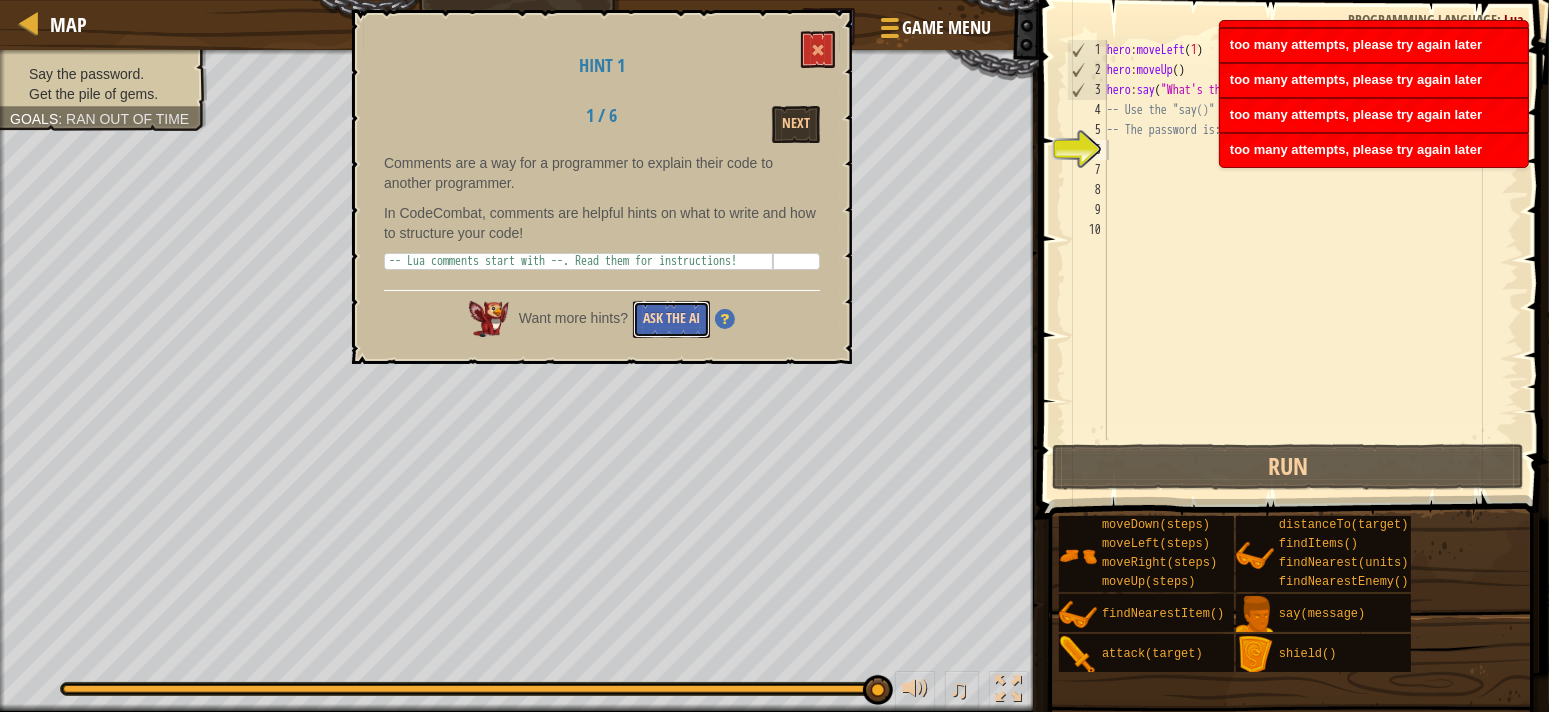 click on "Ask the AI" at bounding box center (671, 319) 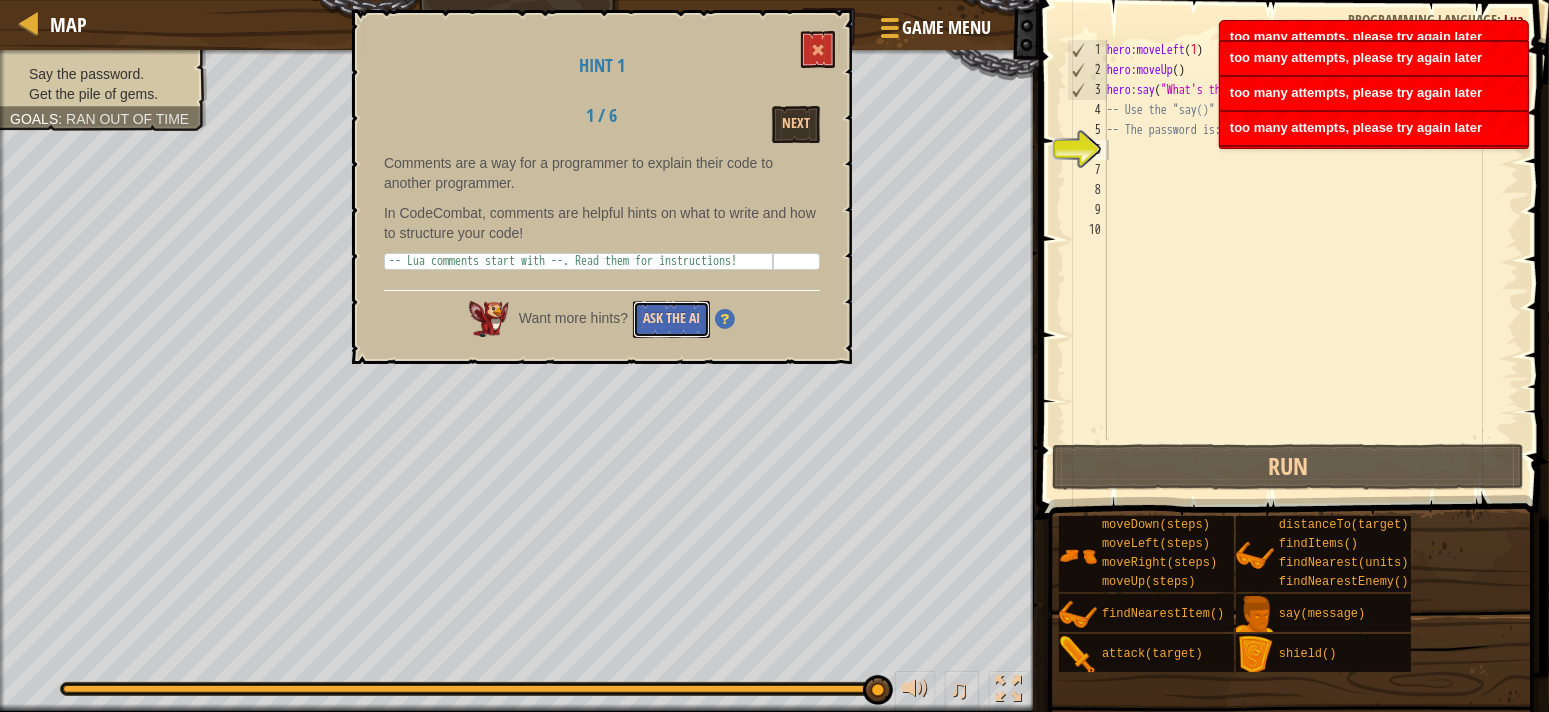 click on "Ask the AI" at bounding box center [671, 319] 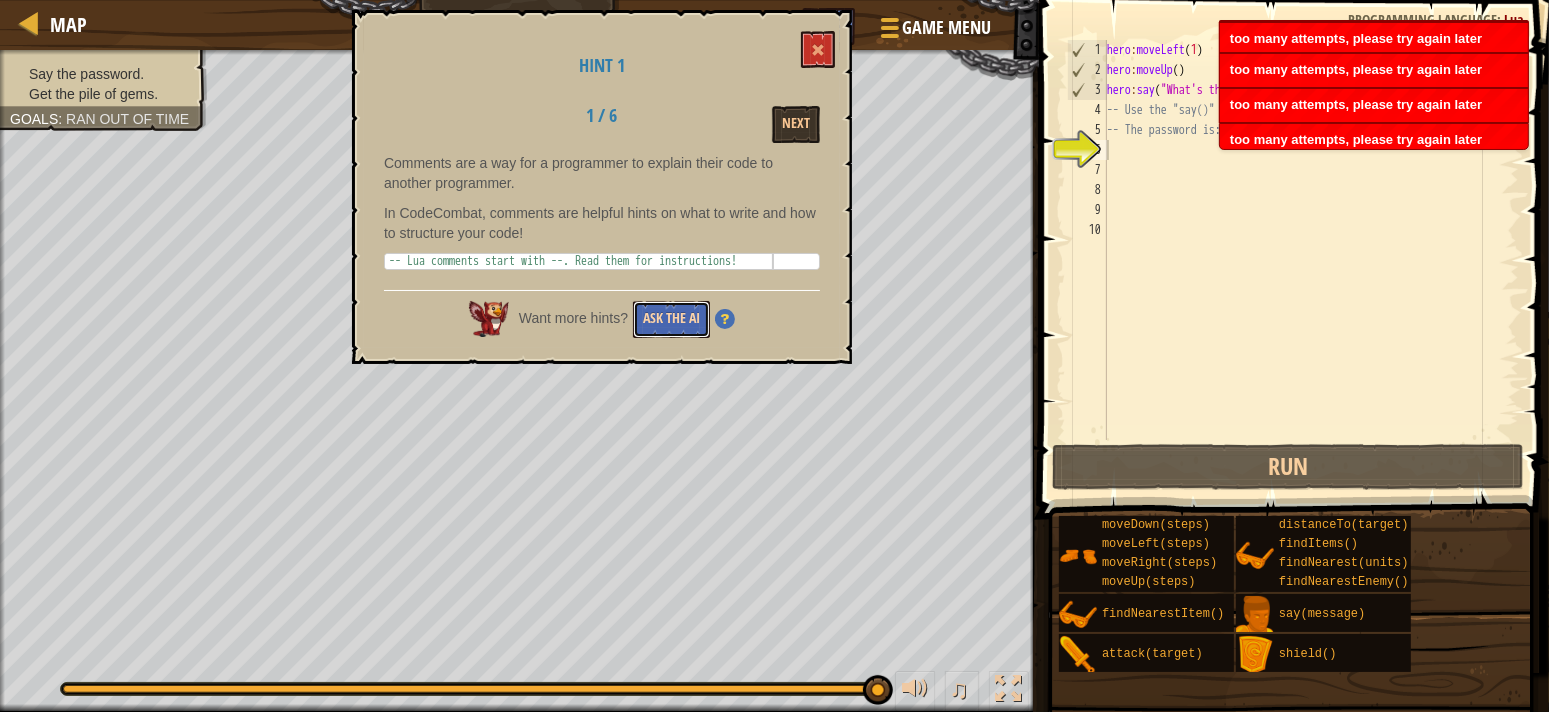 click on "Ask the AI" at bounding box center (671, 319) 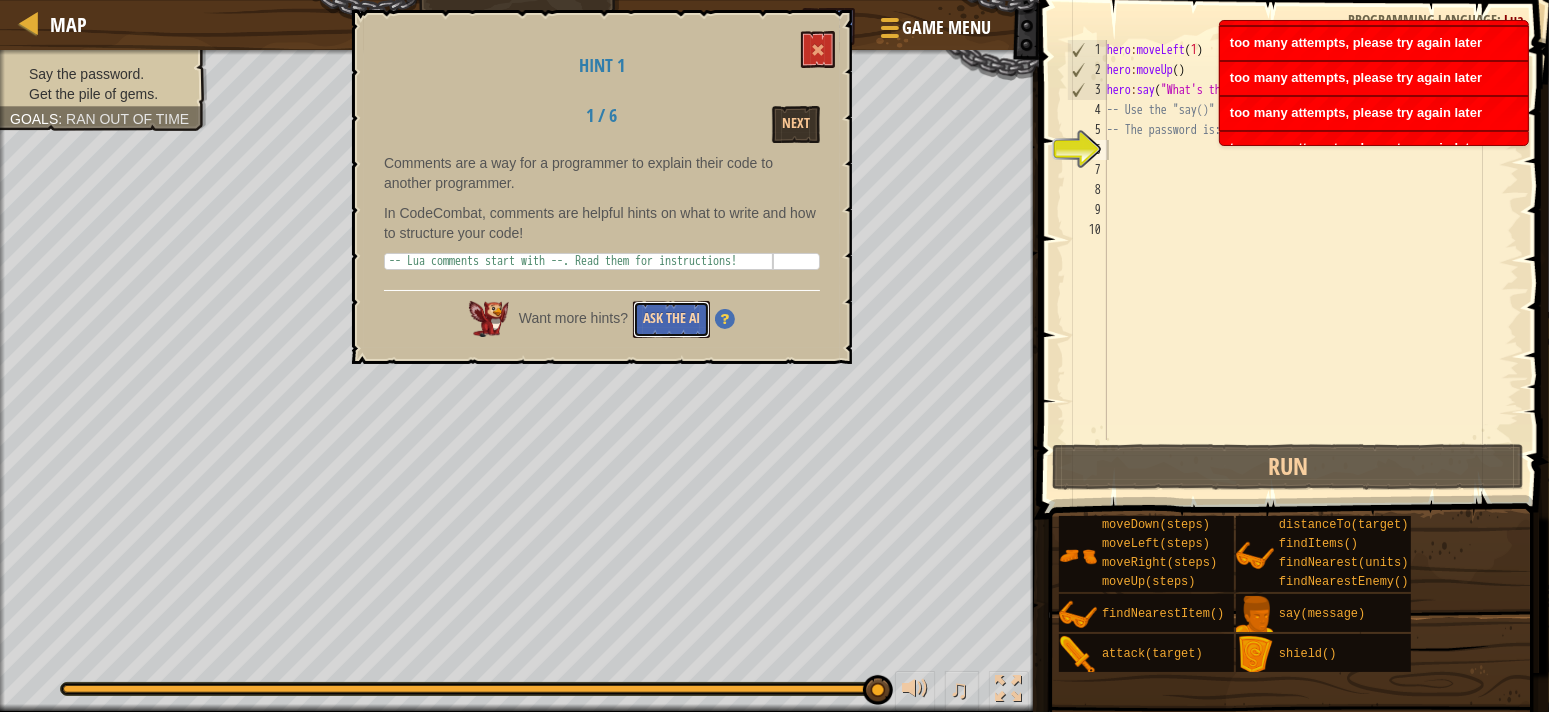 click on "Ask the AI" at bounding box center [671, 319] 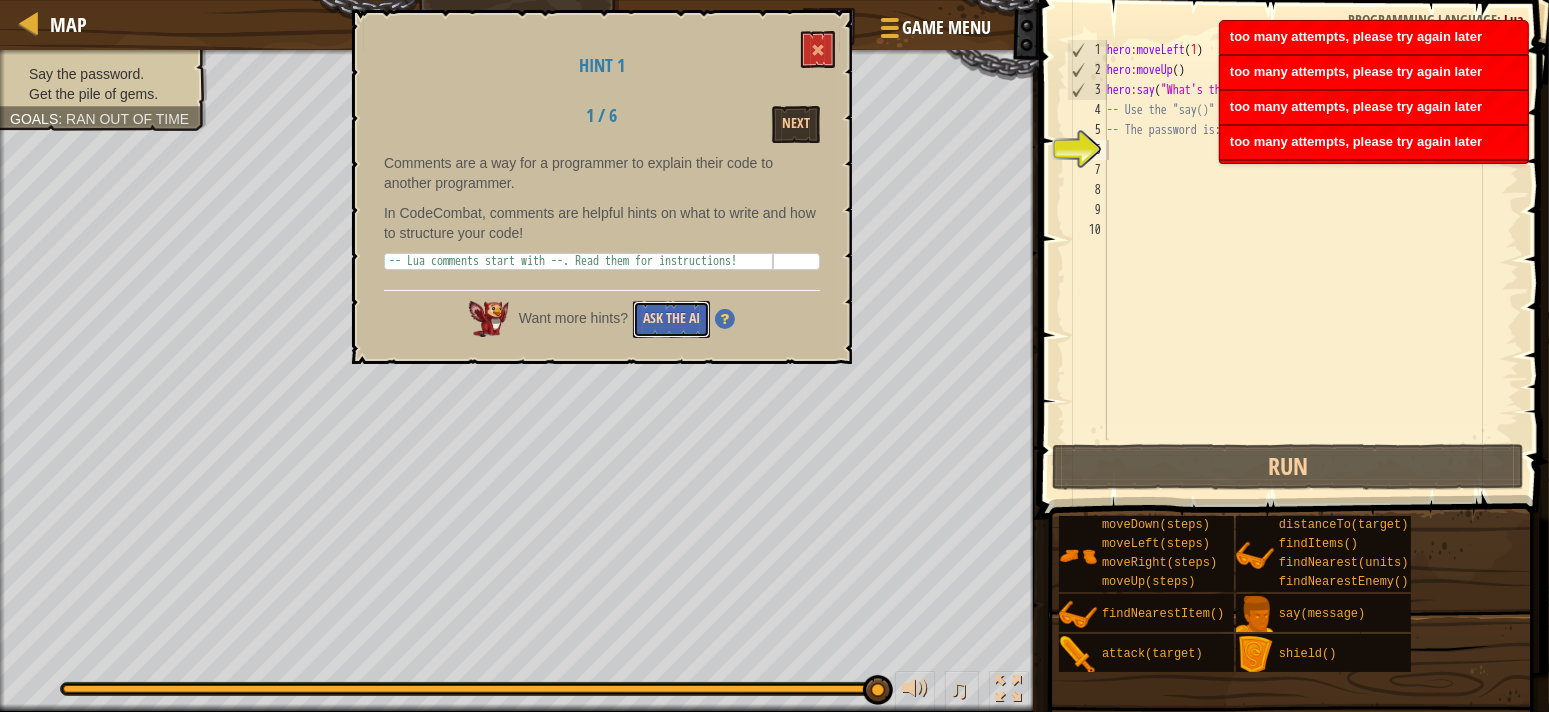 click on "Ask the AI" at bounding box center [671, 319] 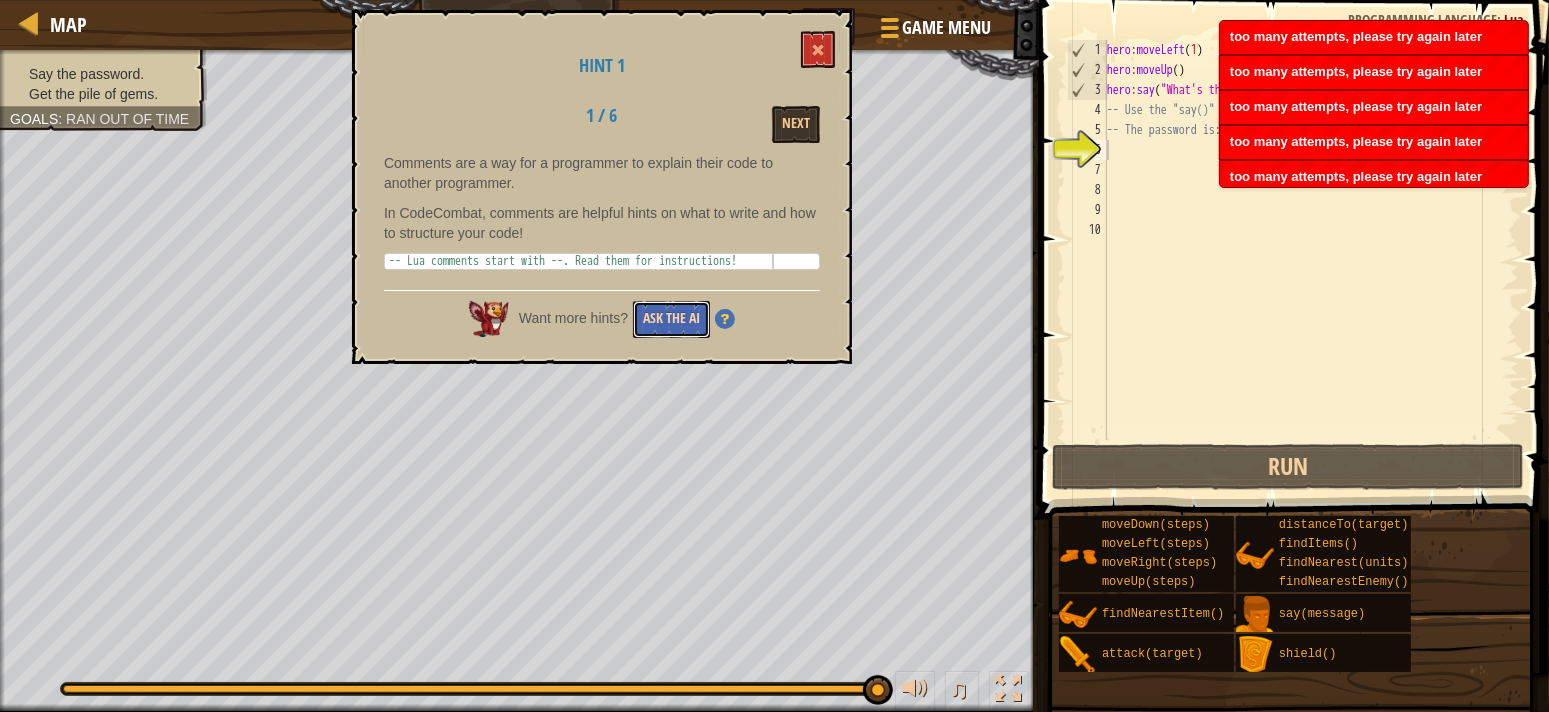 click on "Ask the AI" at bounding box center (671, 319) 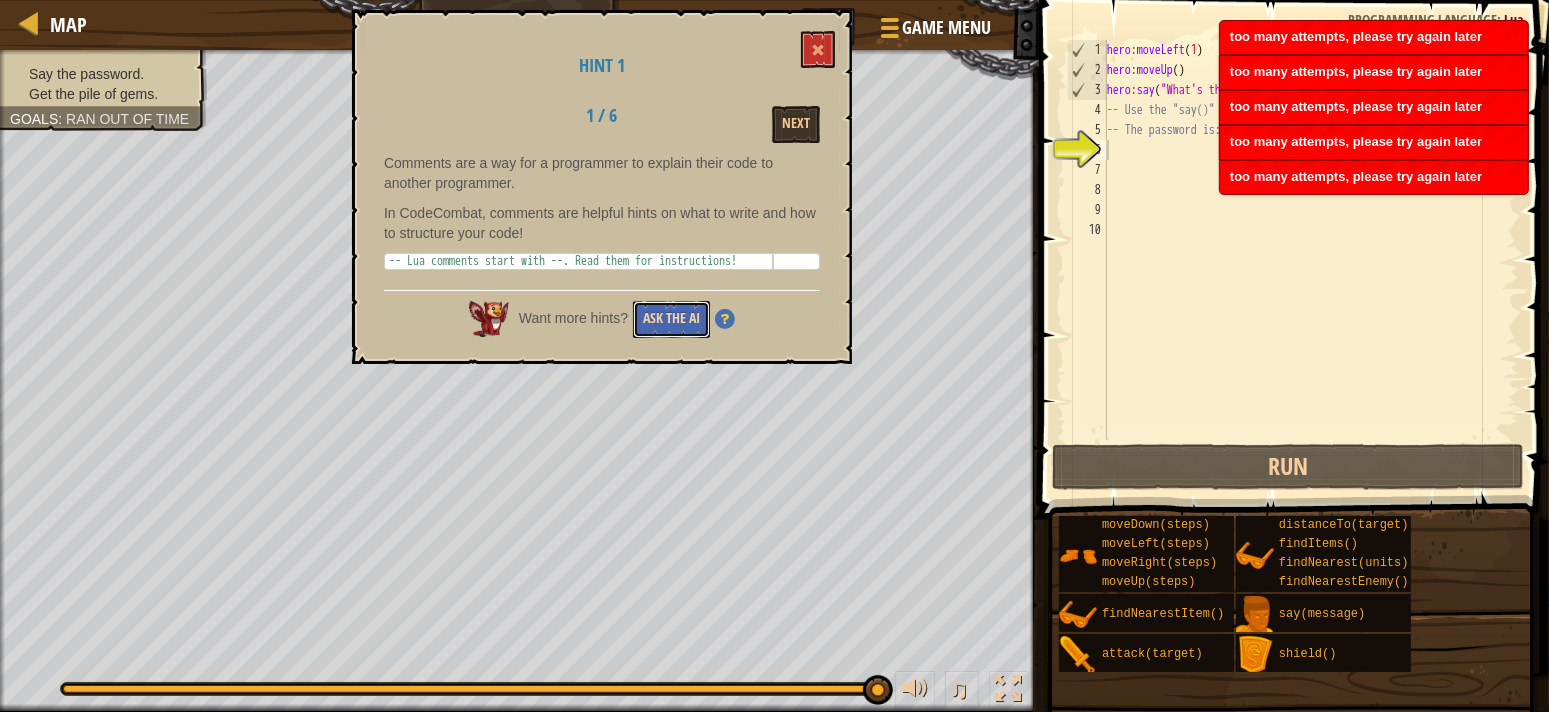 click on "Ask the AI" at bounding box center (671, 319) 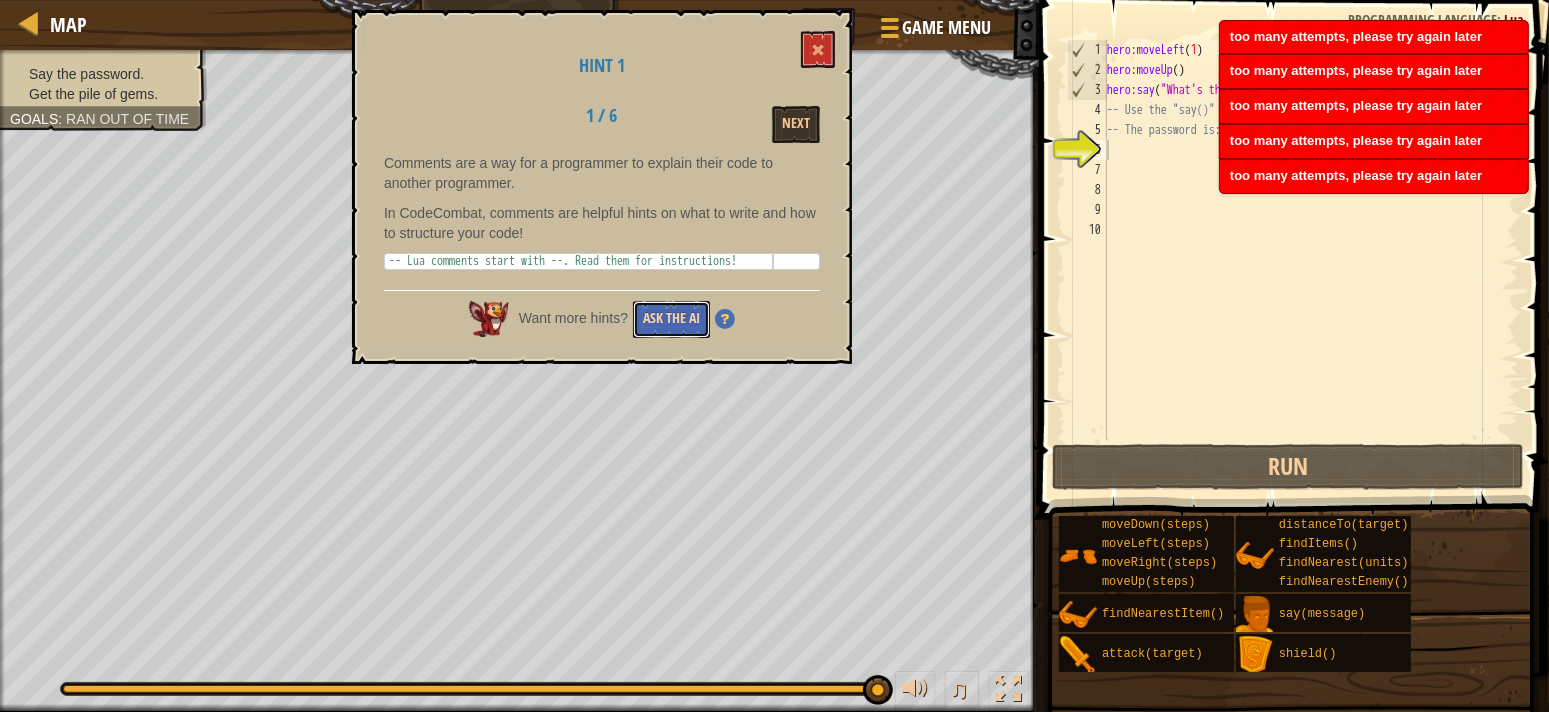 click on "Ask the AI" at bounding box center (671, 319) 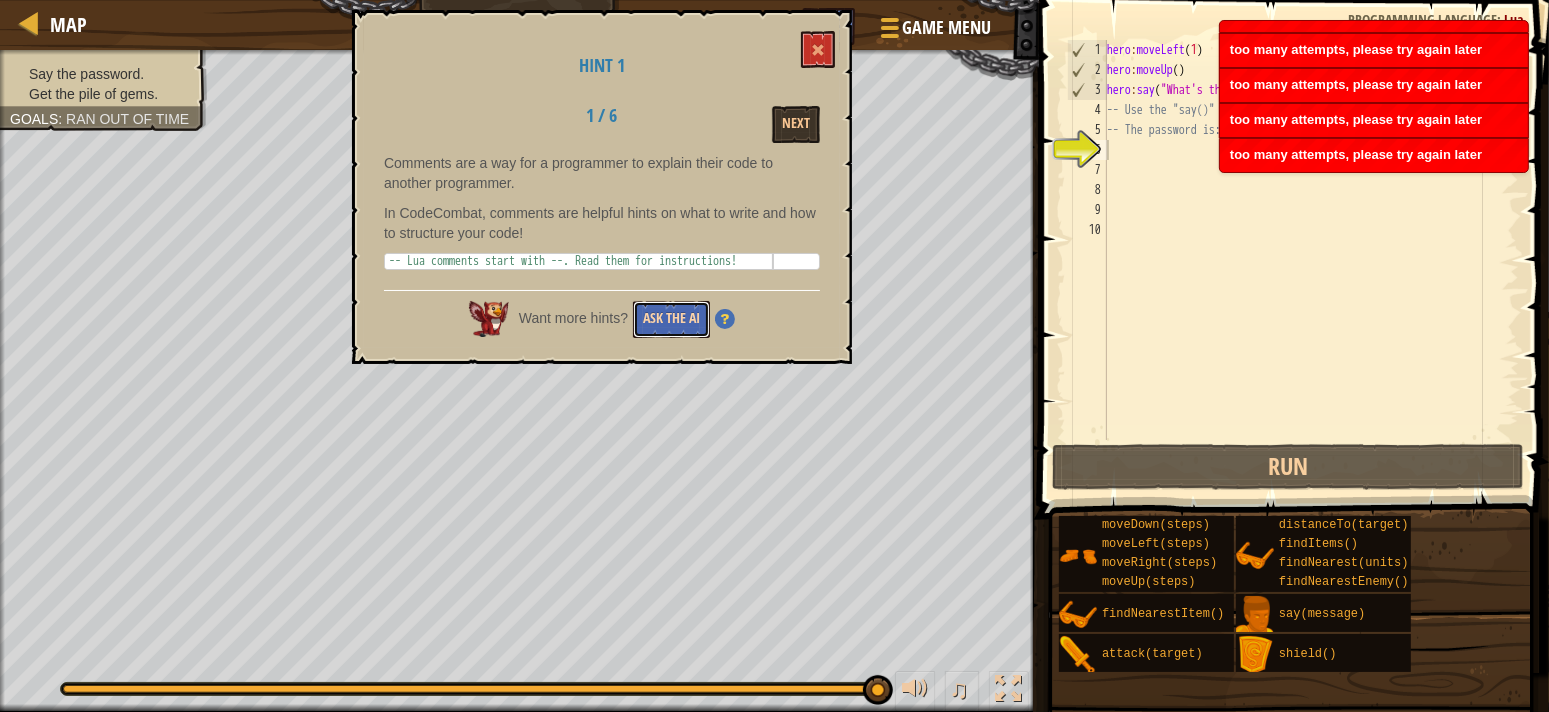 click on "Ask the AI" at bounding box center (671, 319) 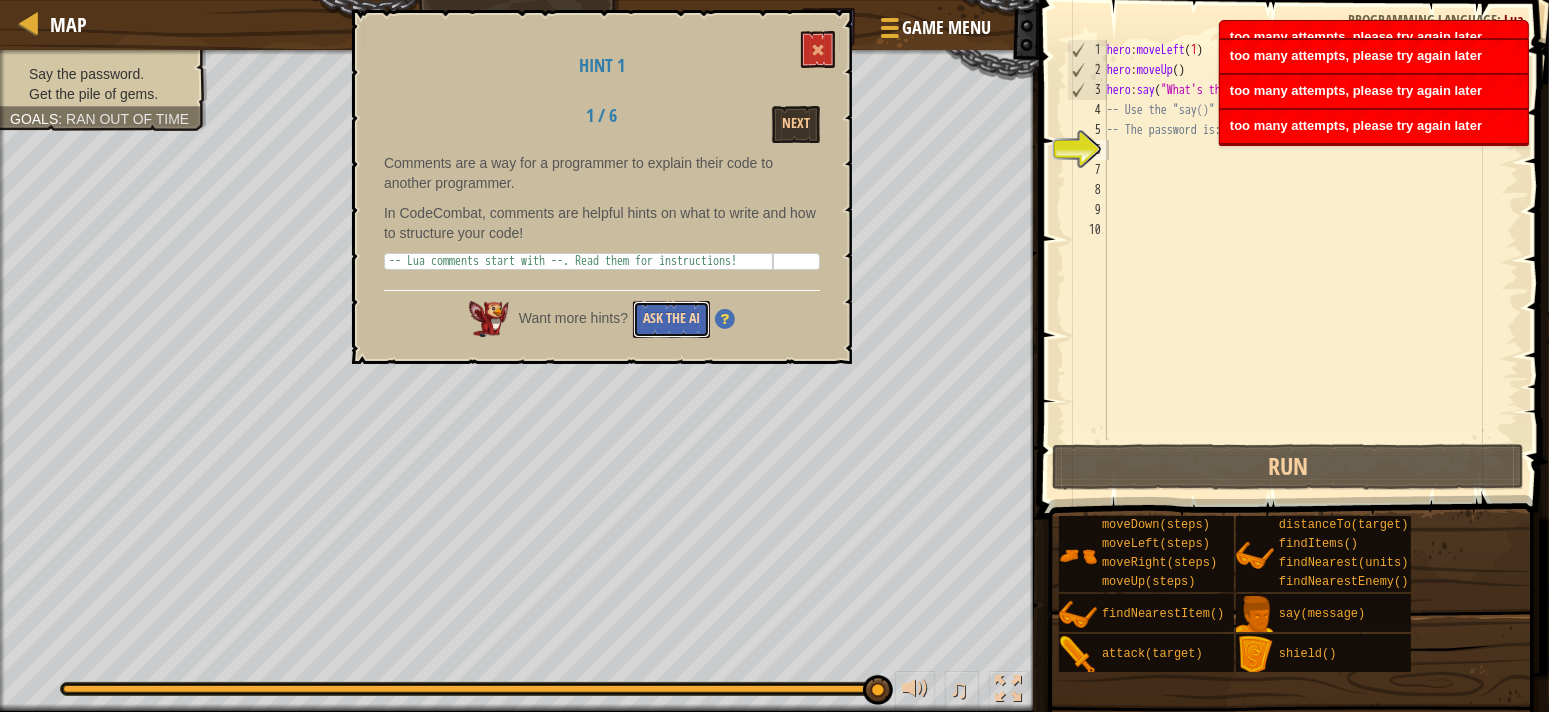 click on "Ask the AI" at bounding box center [671, 319] 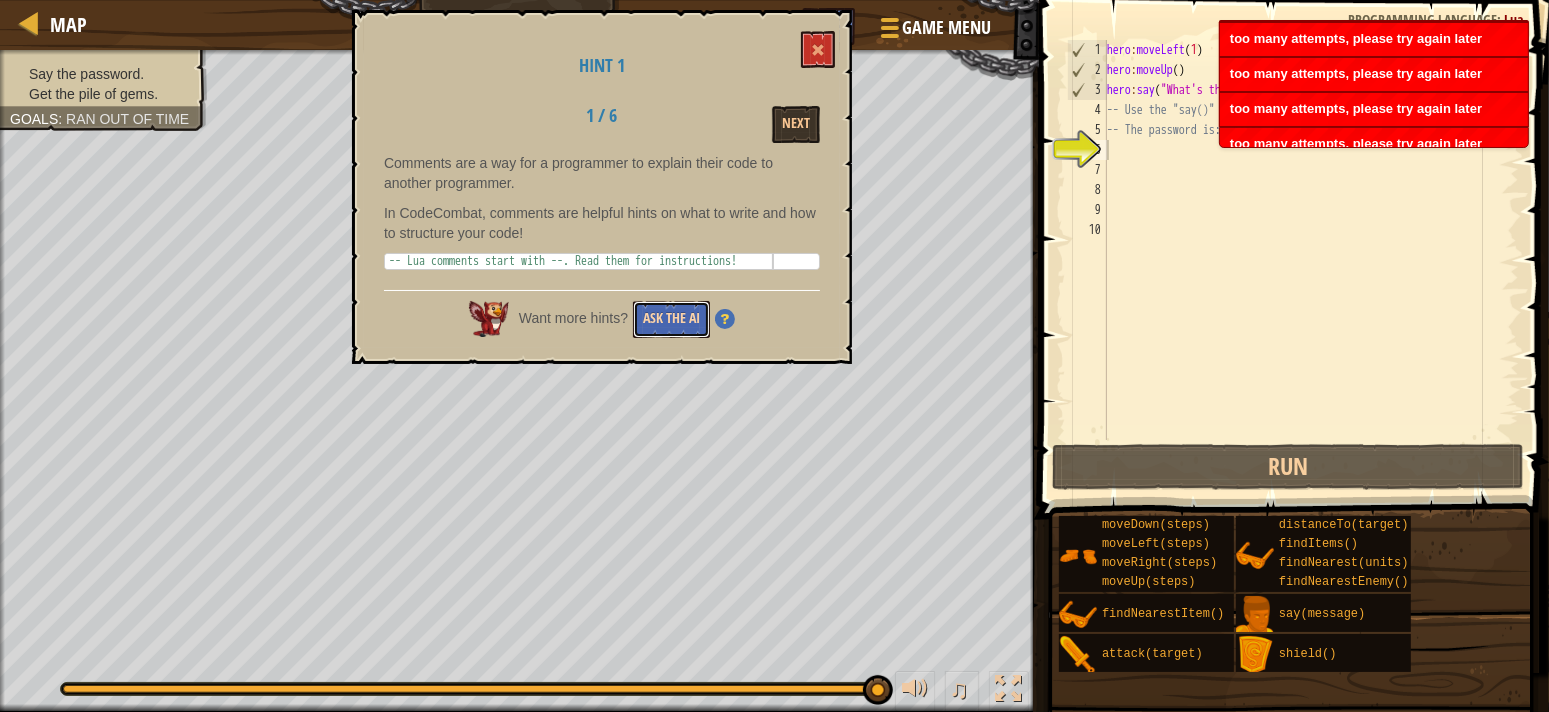 click on "Ask the AI" at bounding box center [671, 319] 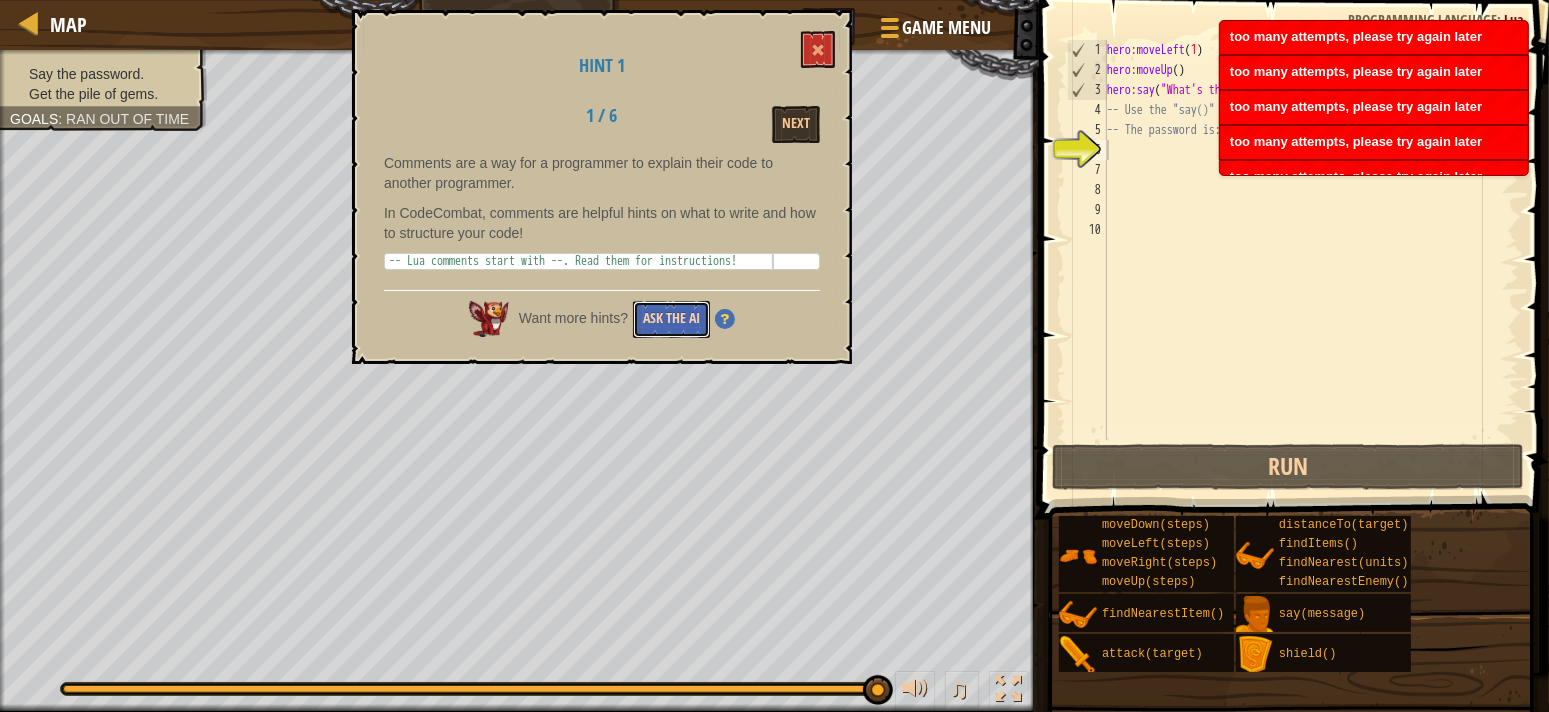 click on "Ask the AI" at bounding box center [671, 319] 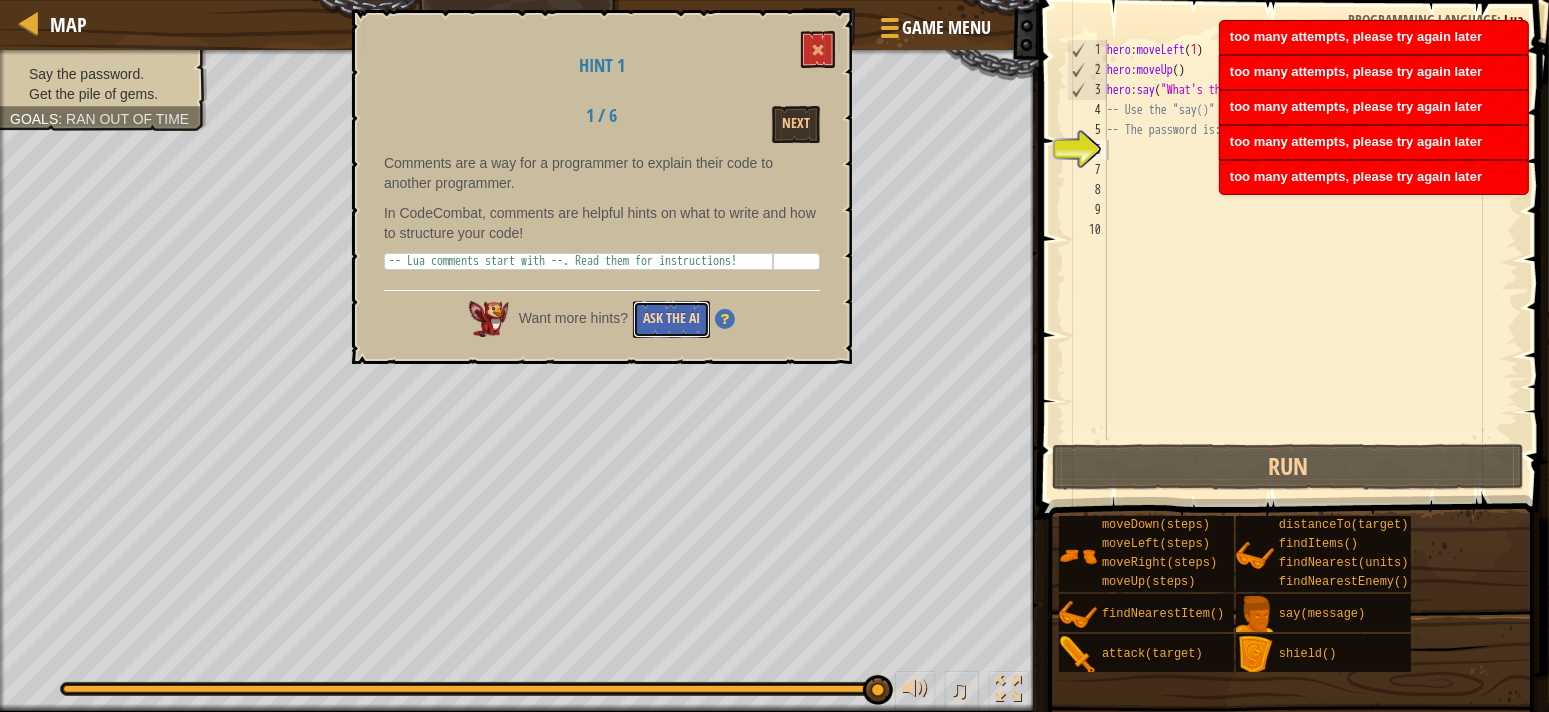 click on "Ask the AI" at bounding box center [671, 319] 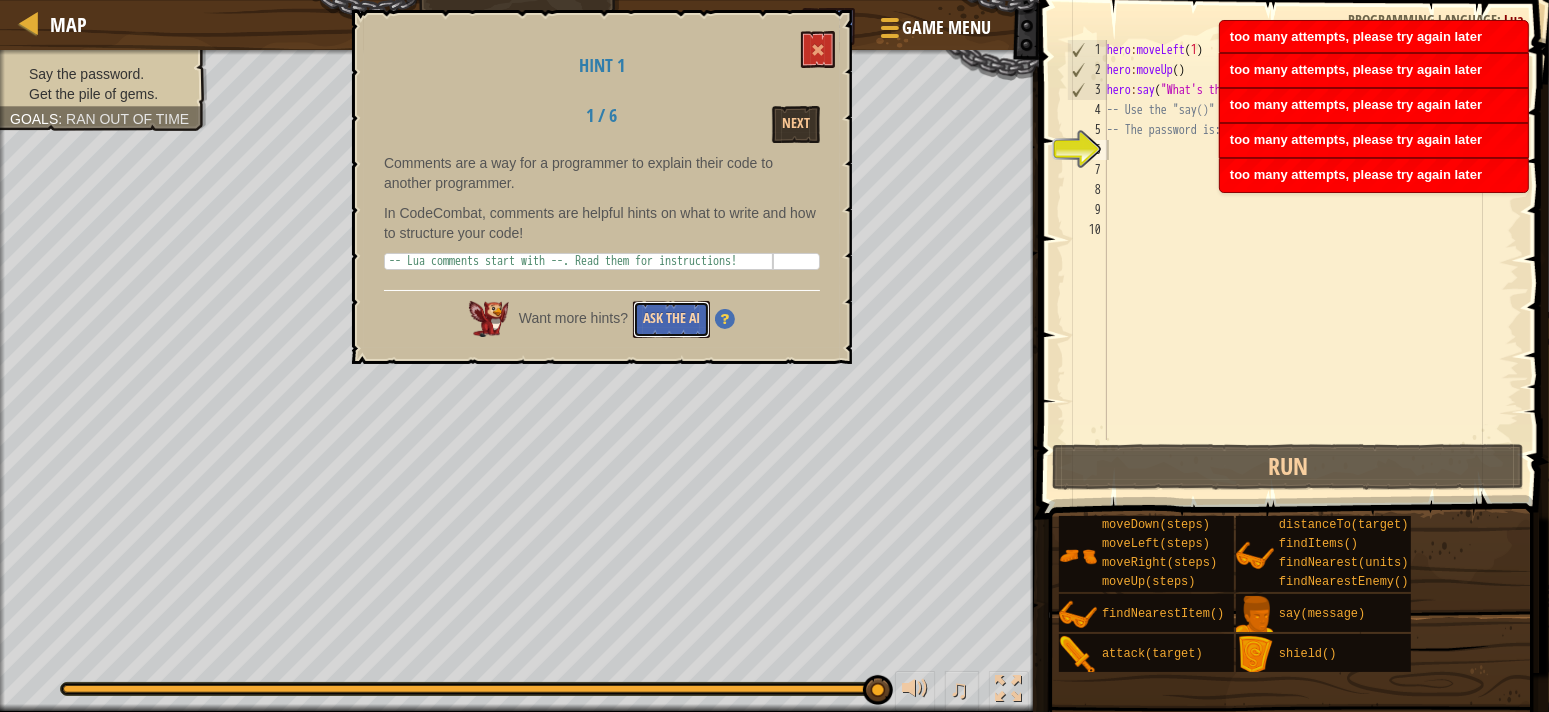 click on "Ask the AI" at bounding box center (671, 319) 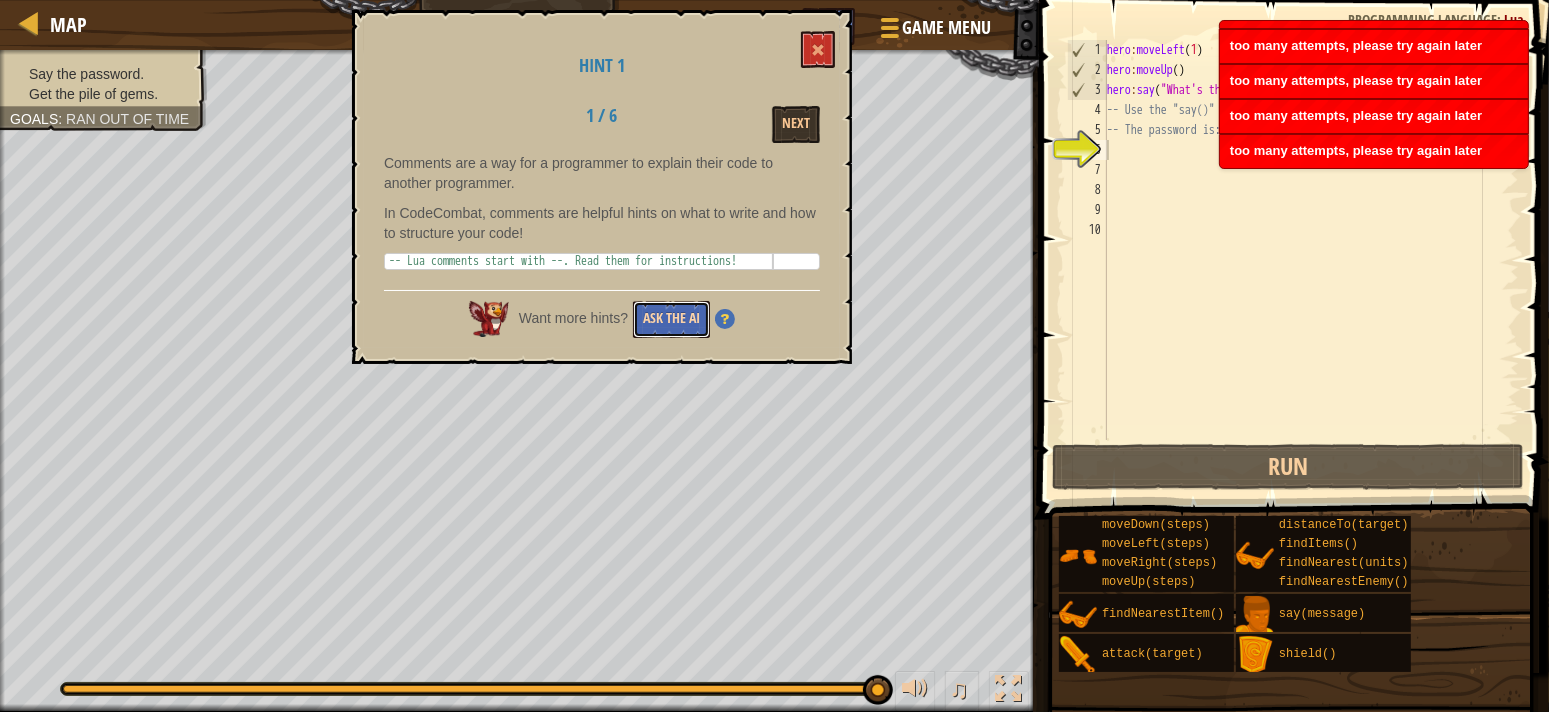 click on "Ask the AI" at bounding box center [671, 319] 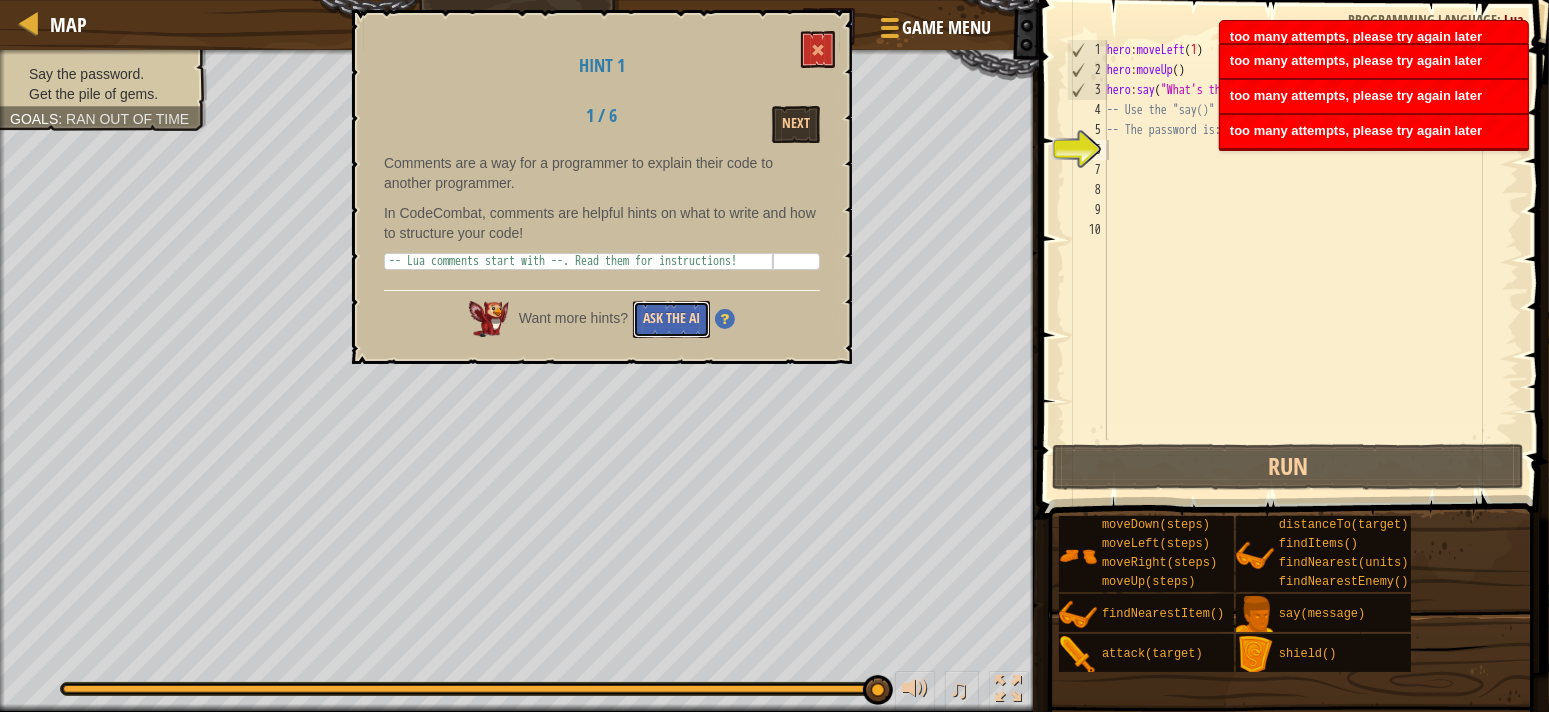 click on "Ask the AI" at bounding box center [671, 319] 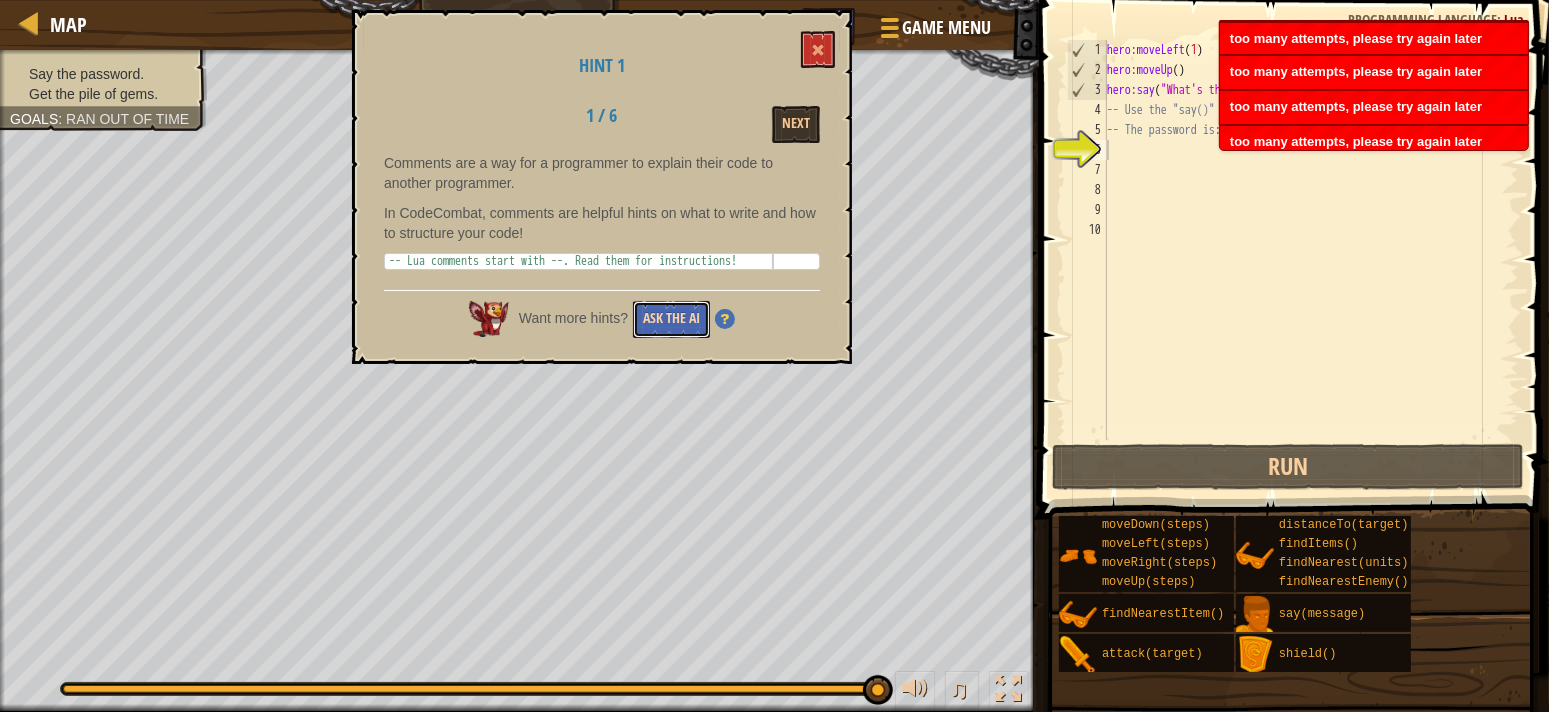 click on "Ask the AI" at bounding box center (671, 319) 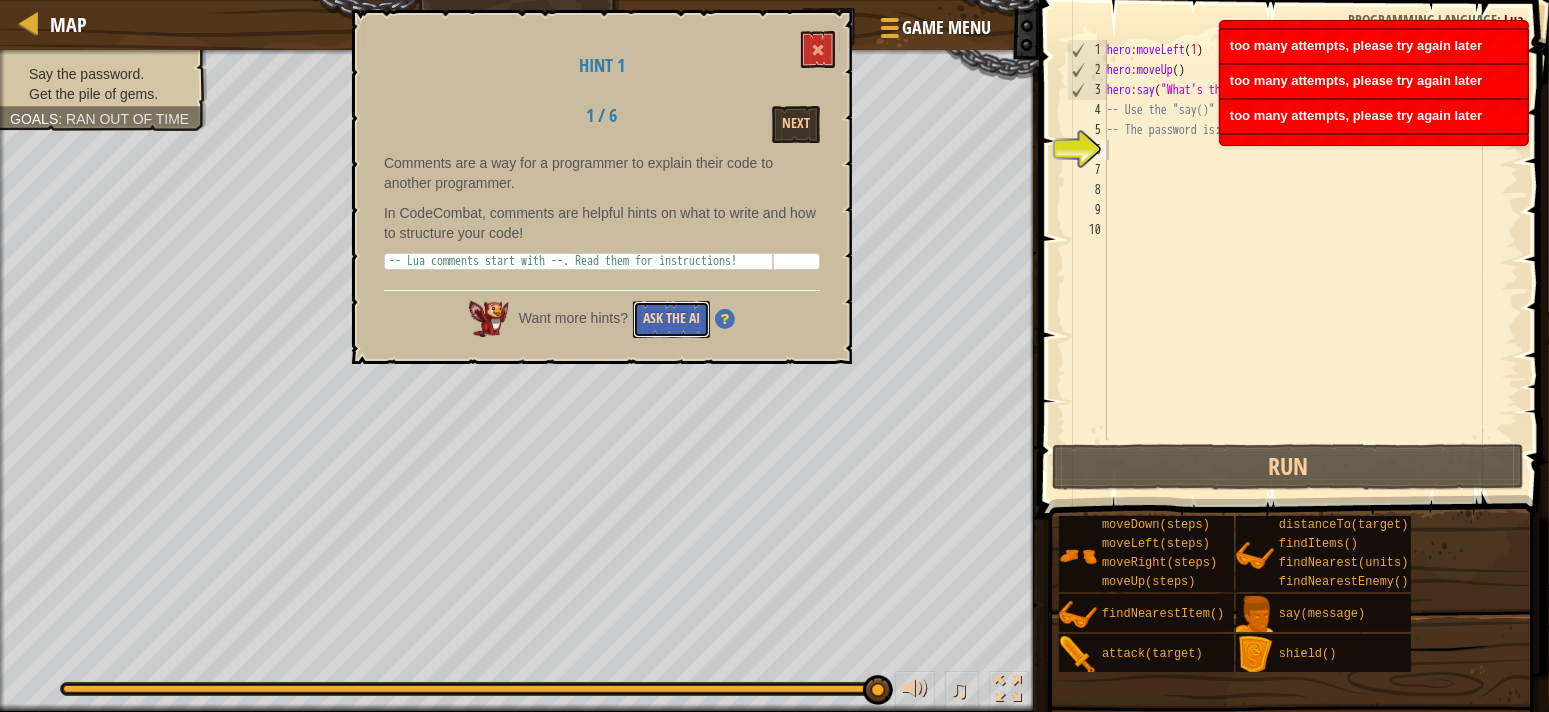 click on "Ask the AI" at bounding box center [671, 319] 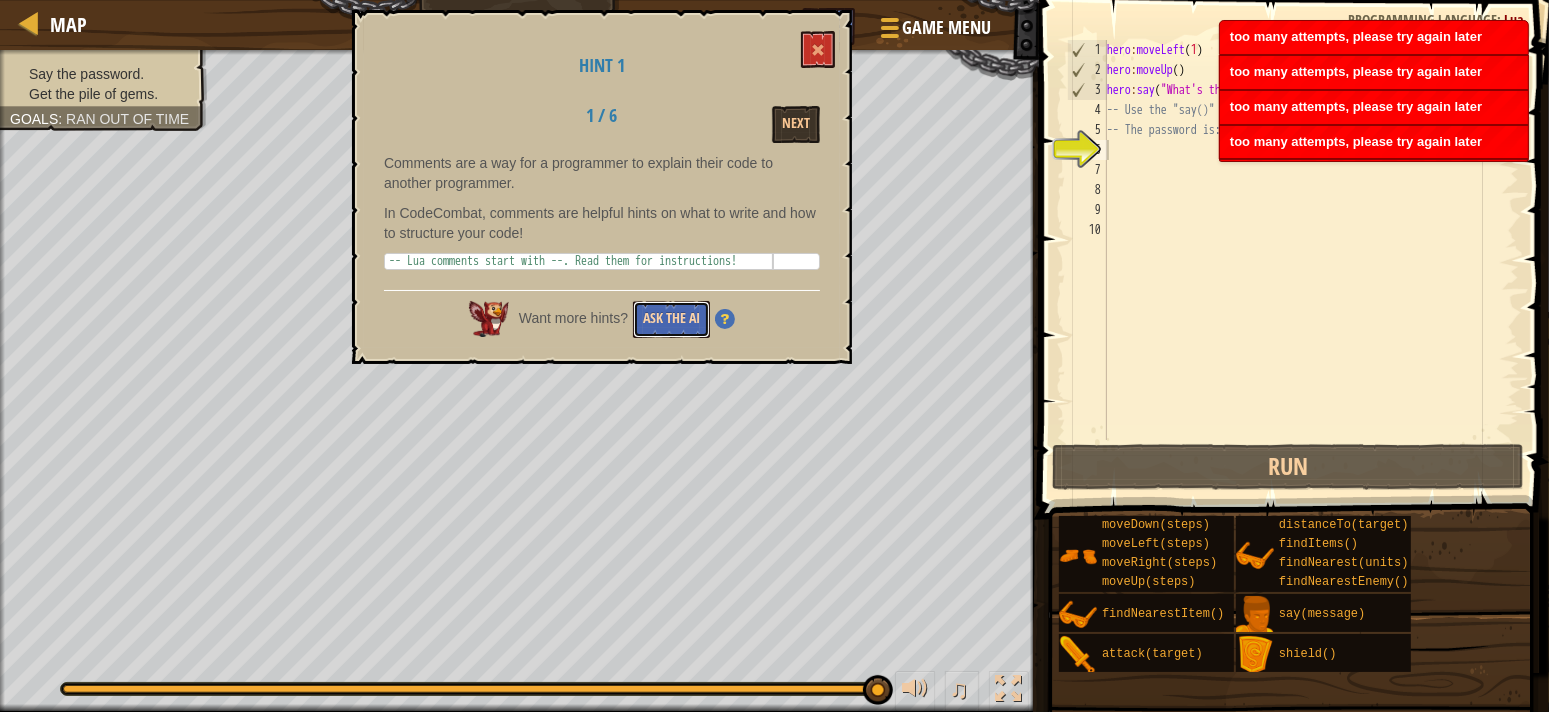 click on "Ask the AI" at bounding box center (671, 319) 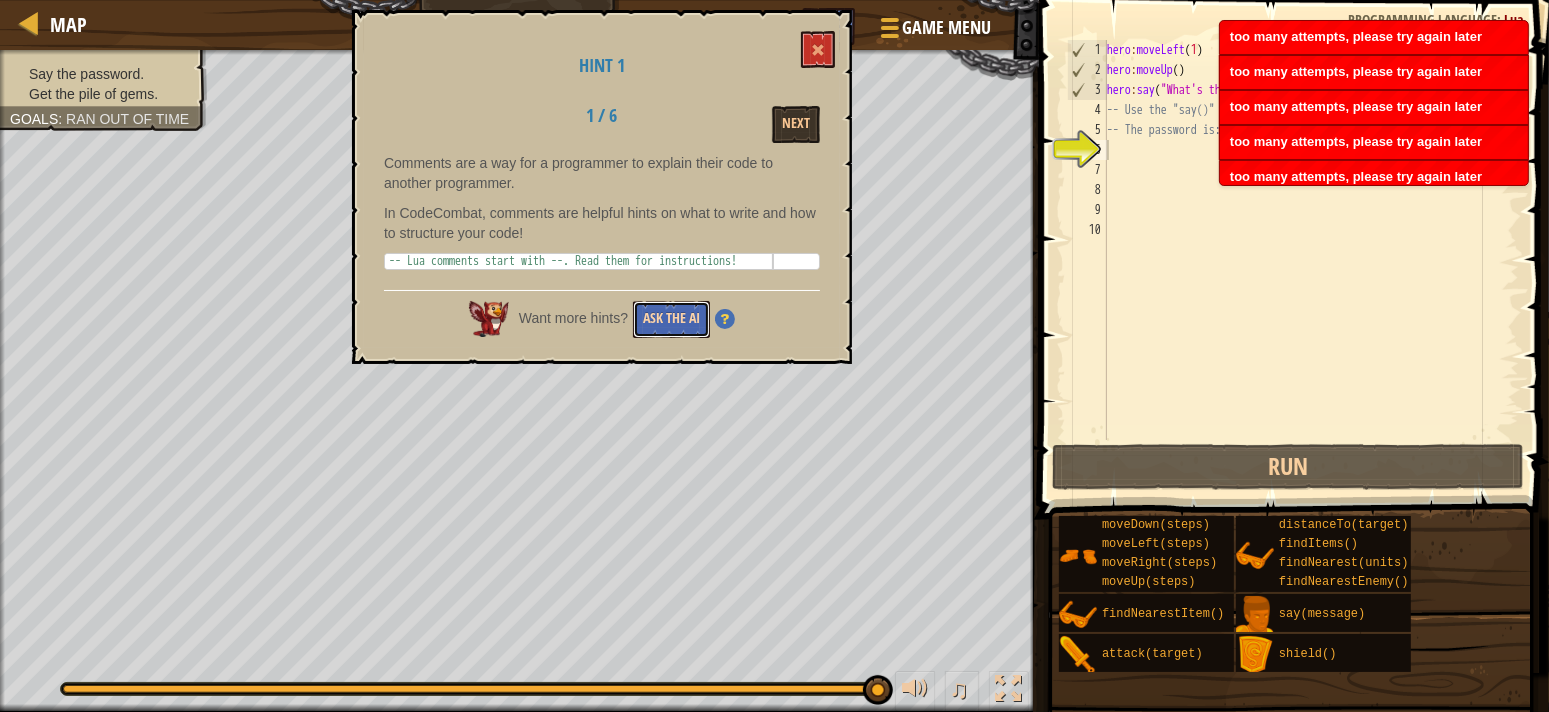 click on "Ask the AI" at bounding box center [671, 319] 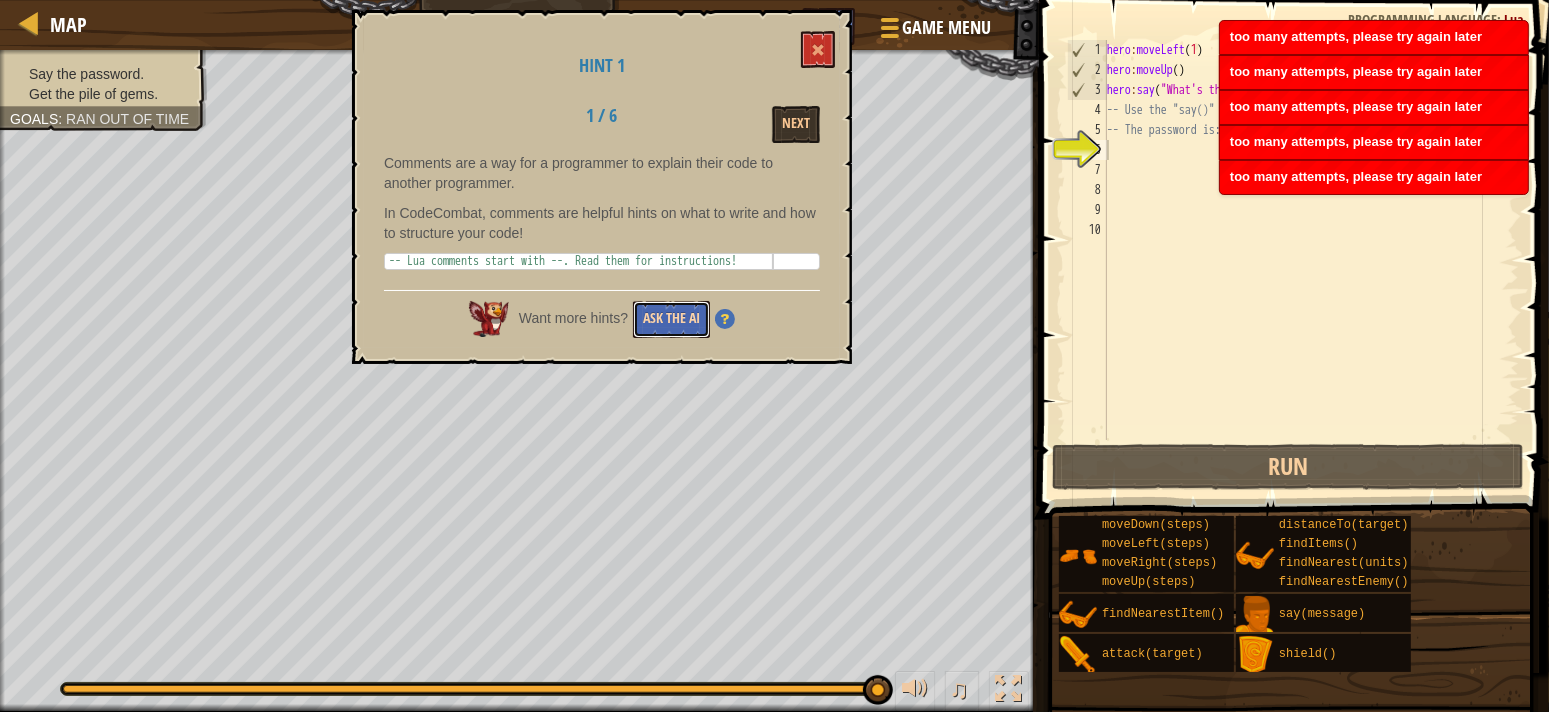 click on "Ask the AI" at bounding box center [671, 319] 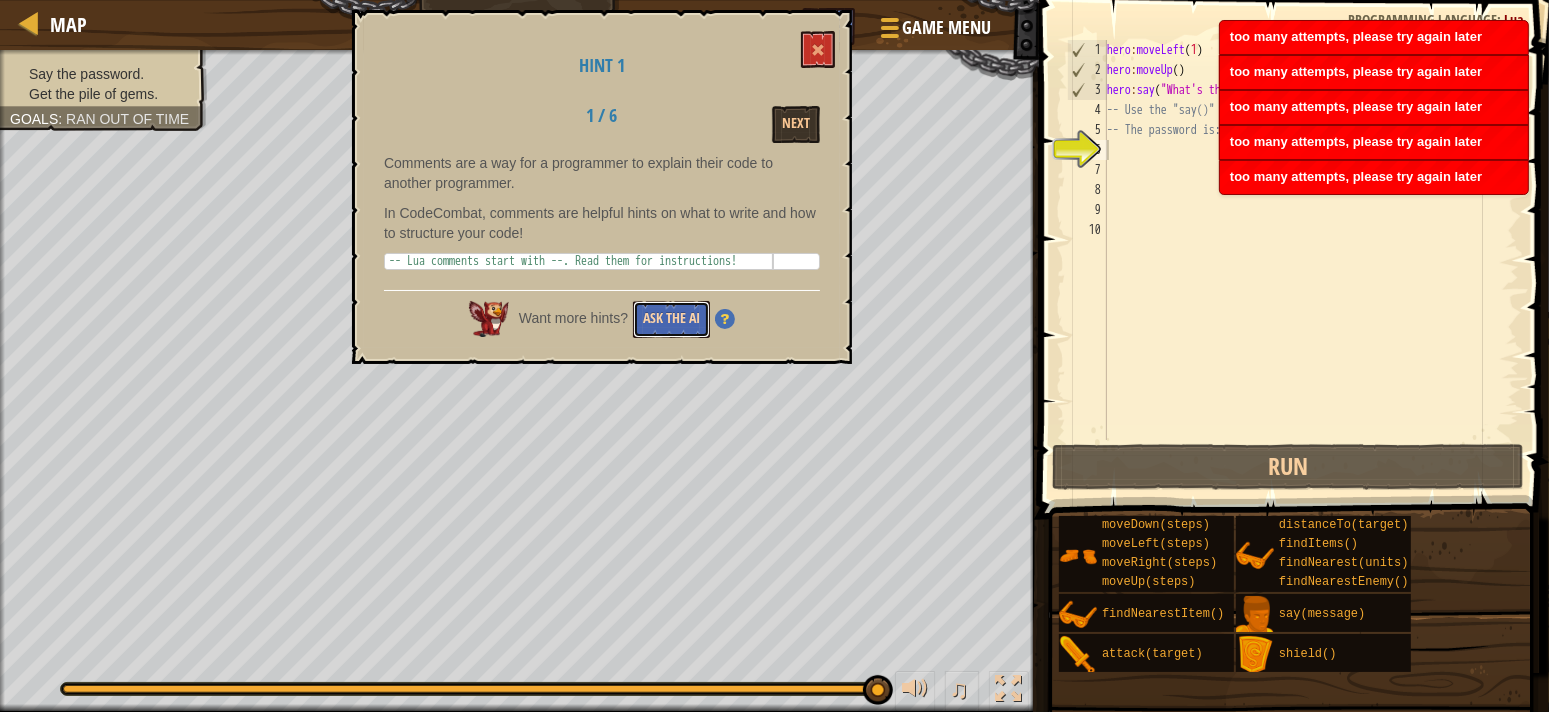 click on "Ask the AI" at bounding box center (671, 319) 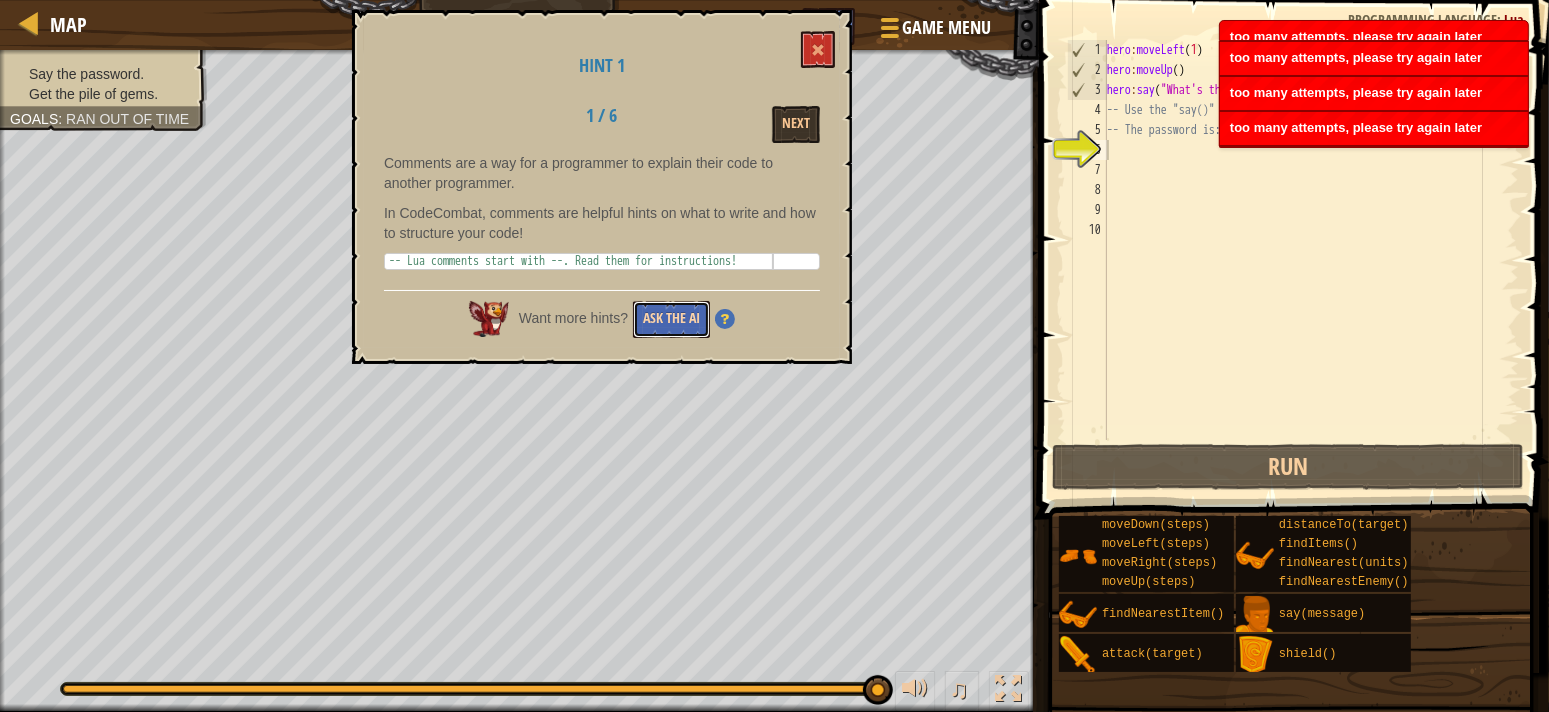 click on "Ask the AI" at bounding box center (671, 319) 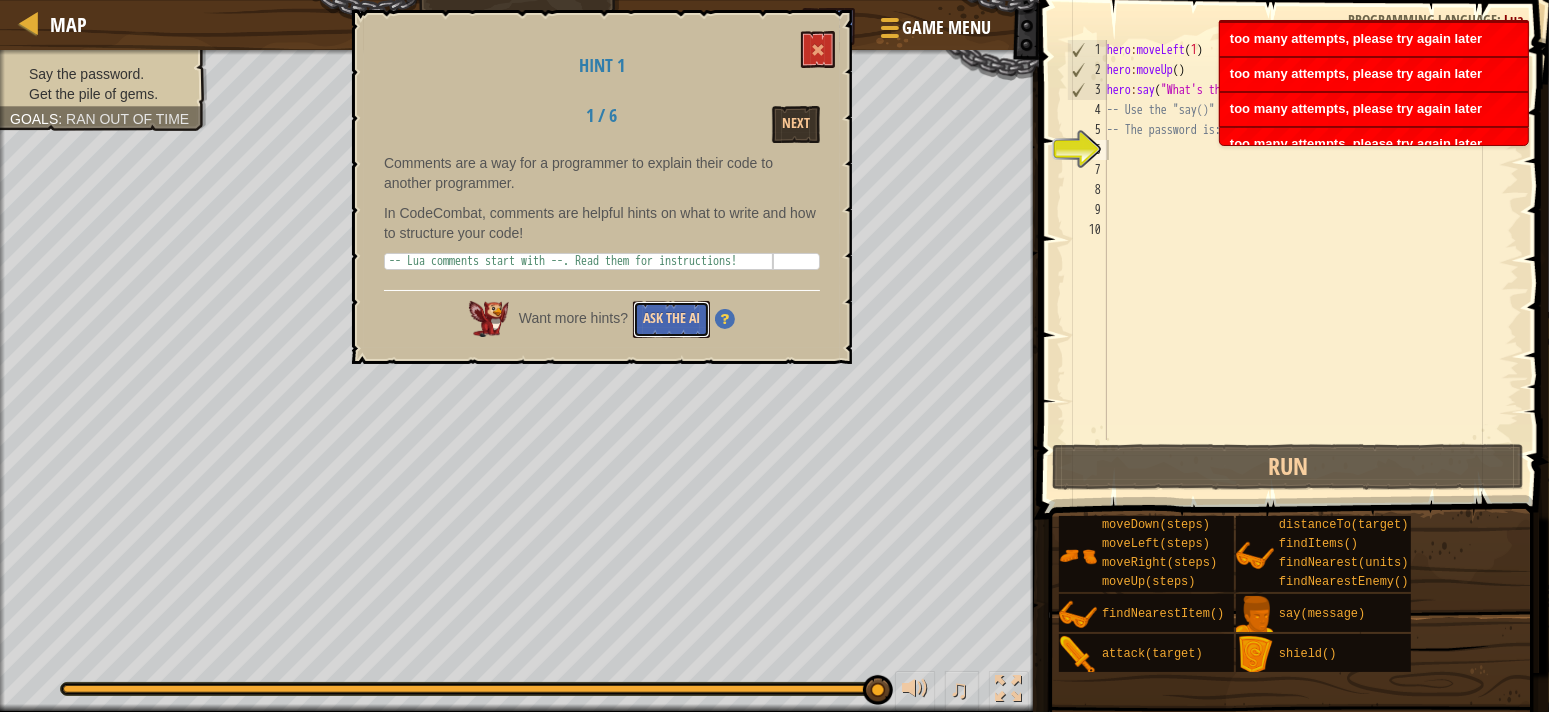click on "Ask the AI" at bounding box center (671, 319) 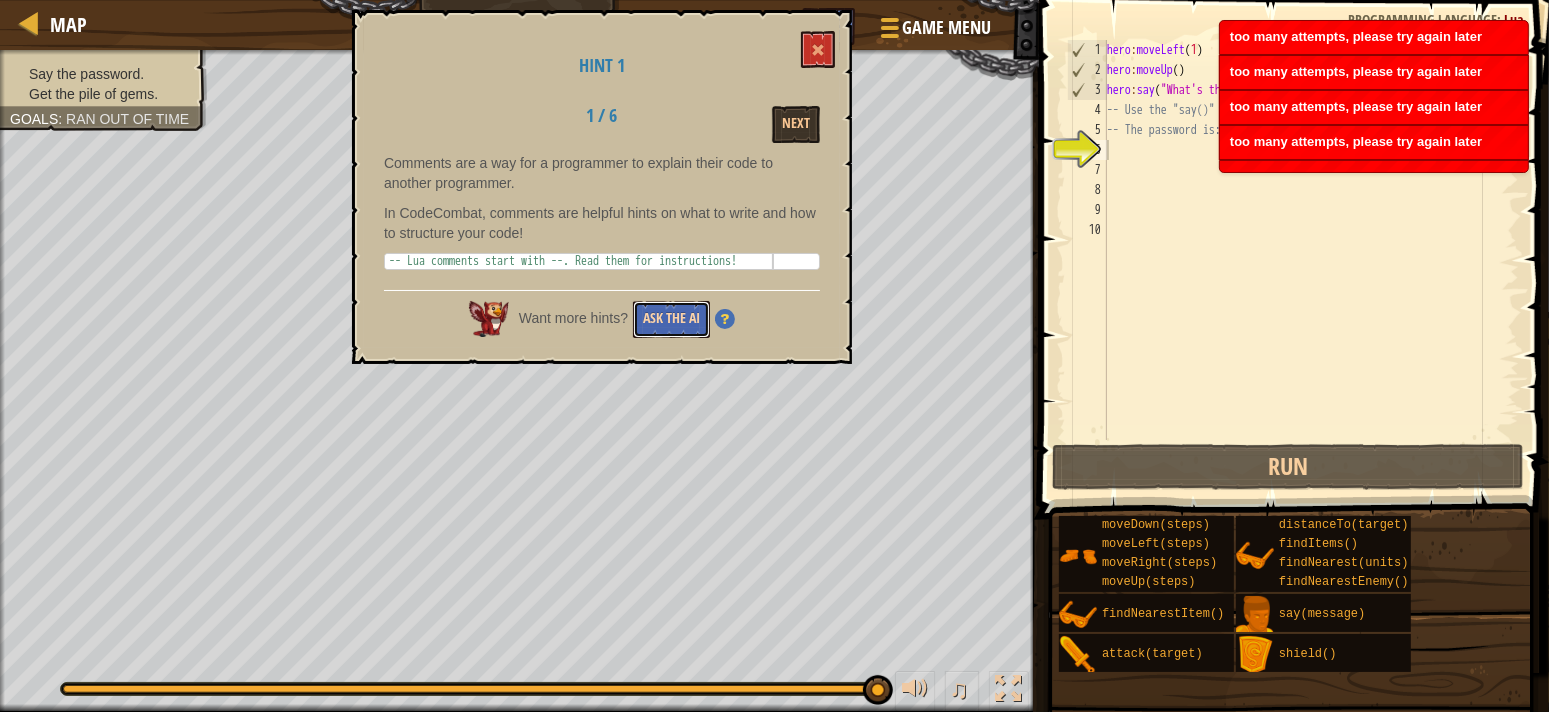 click on "Ask the AI" at bounding box center [671, 319] 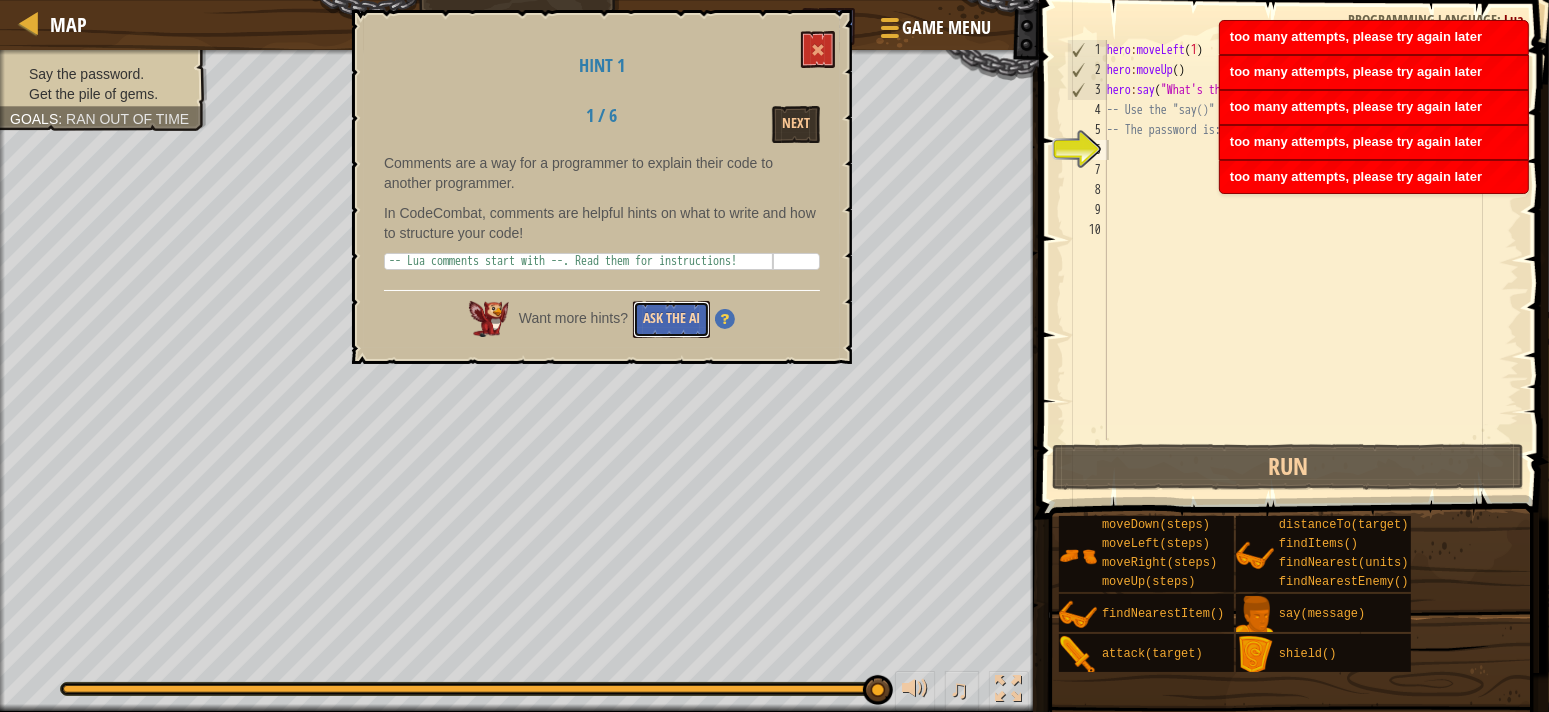 click on "Ask the AI" at bounding box center [671, 319] 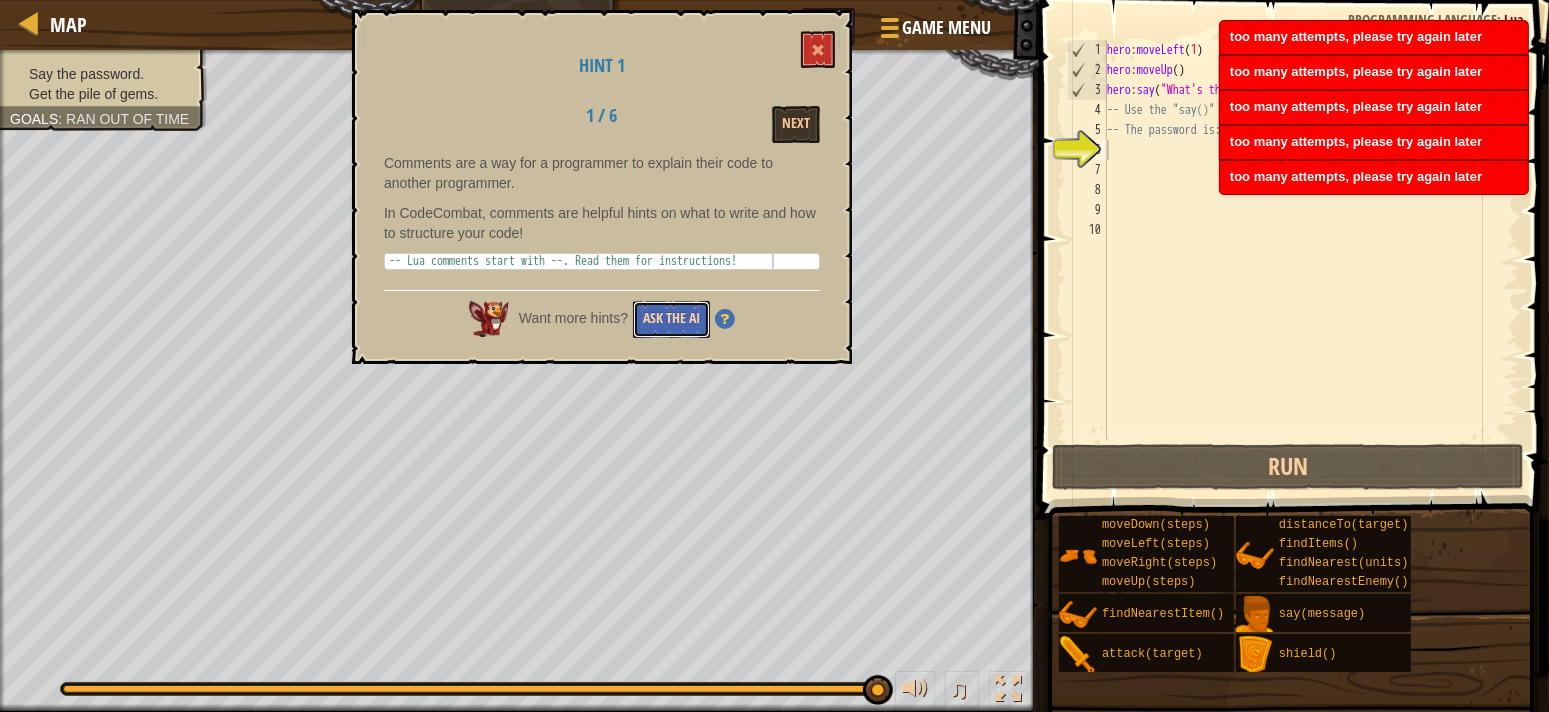 click on "Ask the AI" at bounding box center (671, 319) 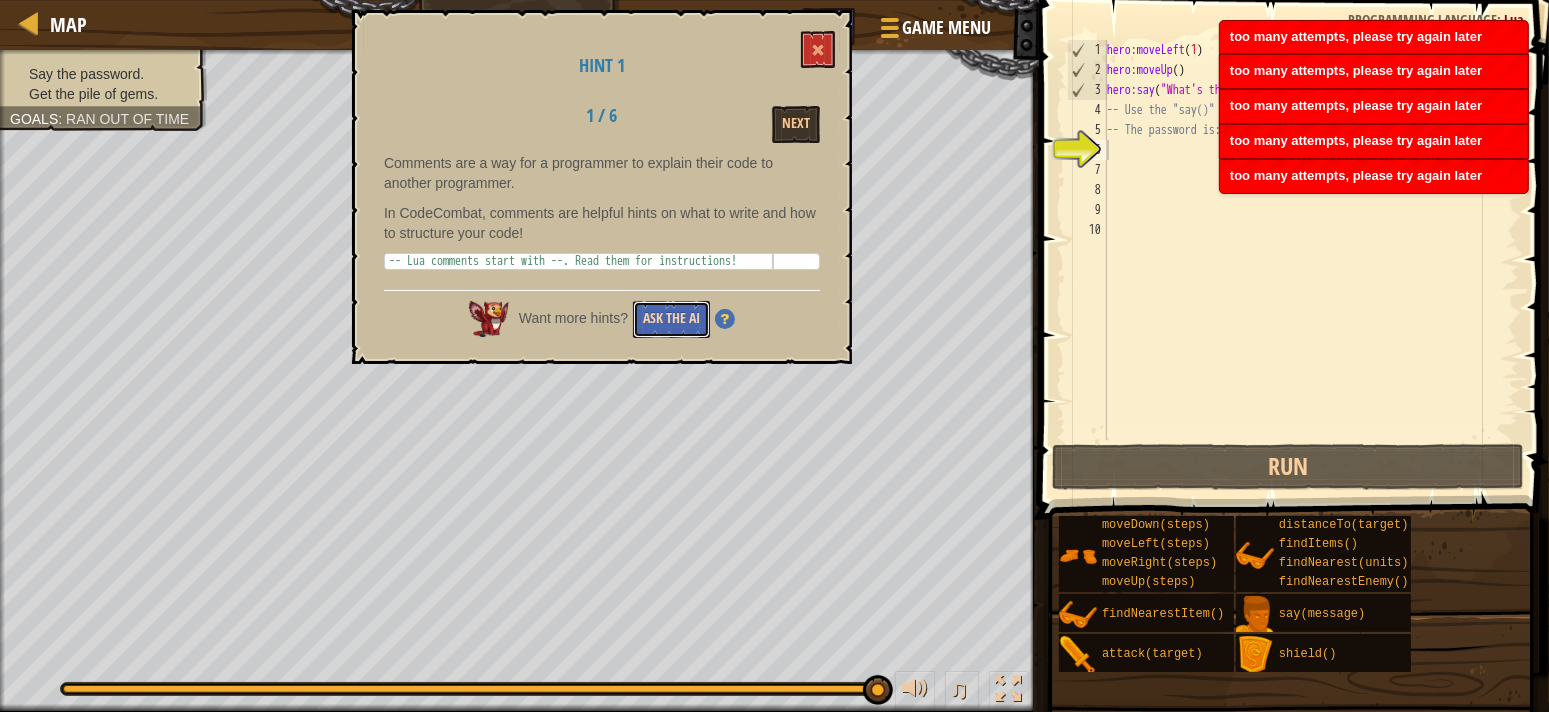 click on "Ask the AI" at bounding box center (671, 319) 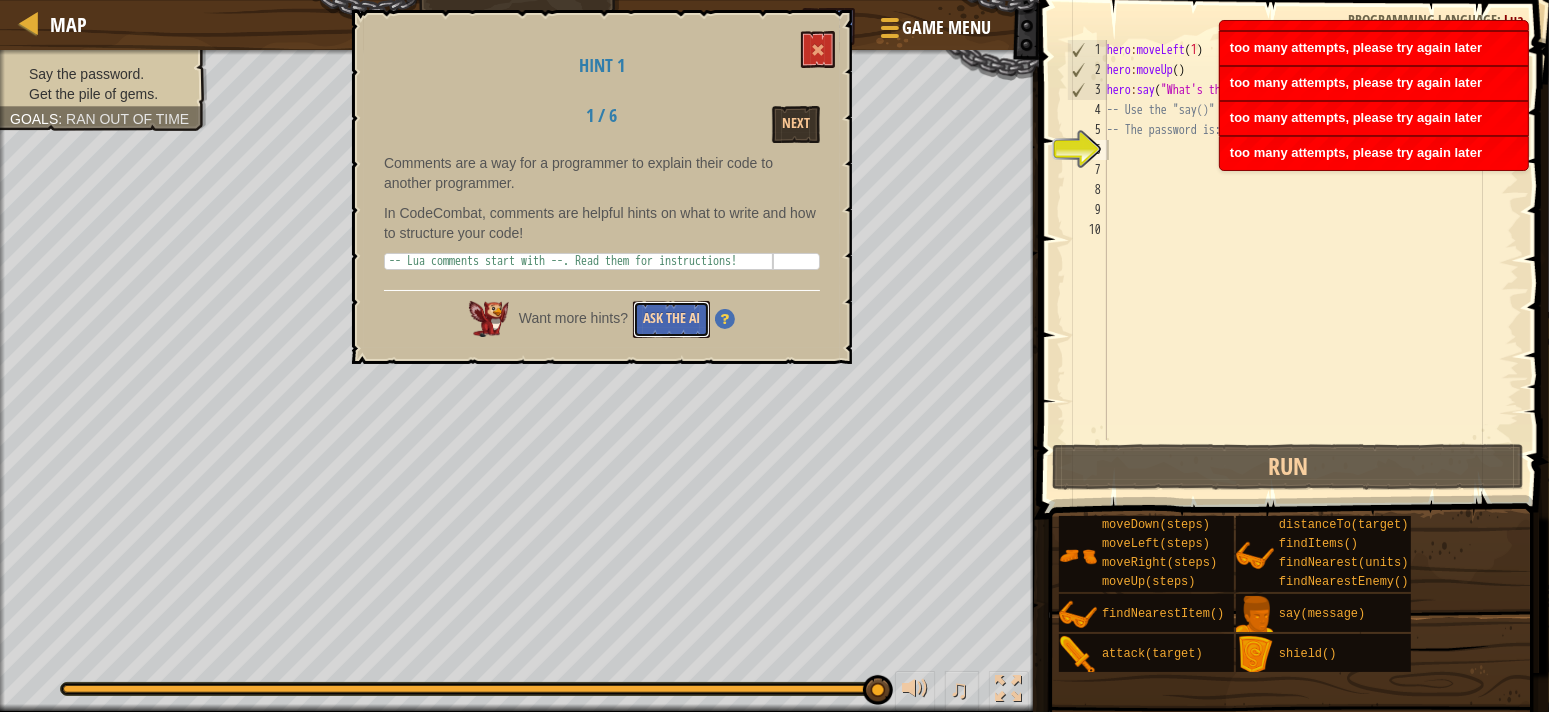 click on "Ask the AI" at bounding box center (671, 319) 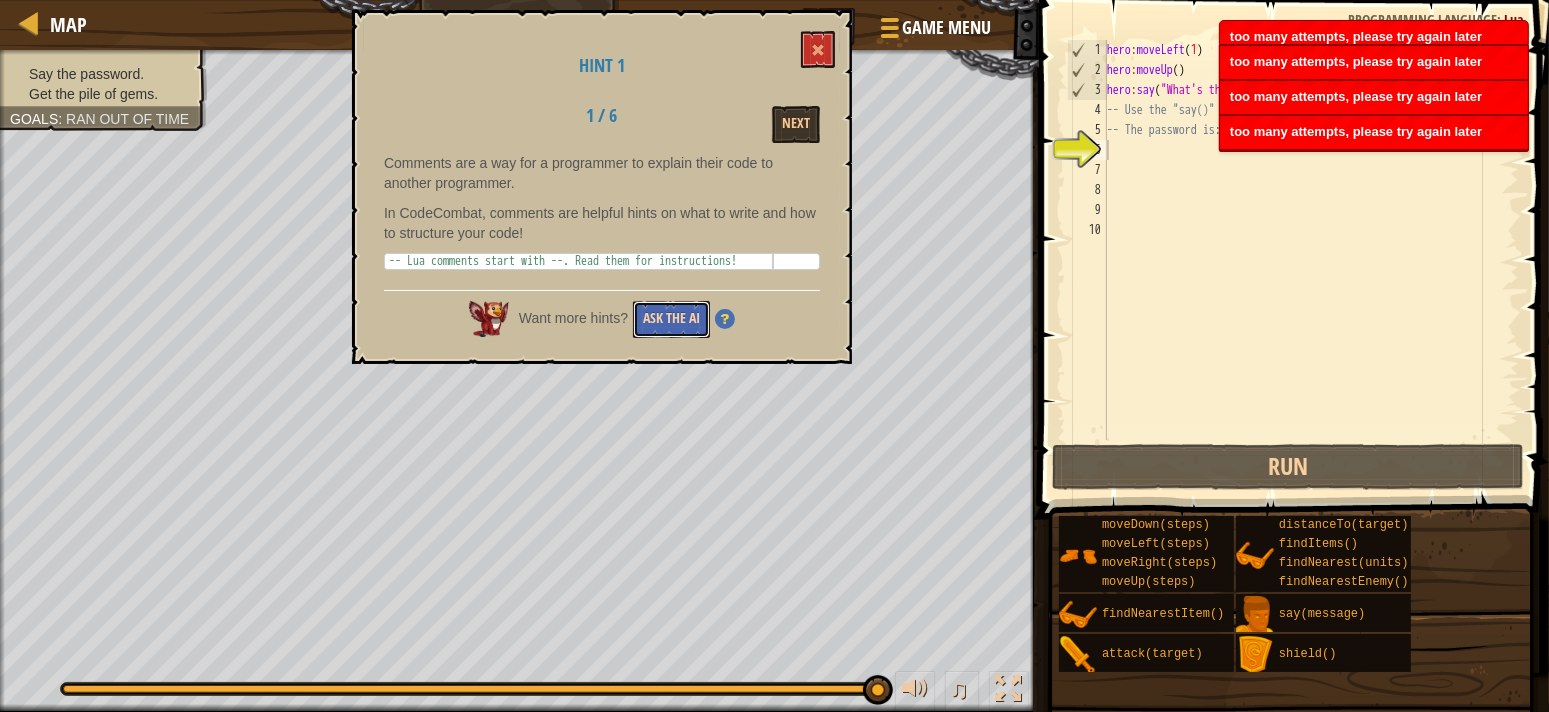 click on "Ask the AI" at bounding box center (671, 319) 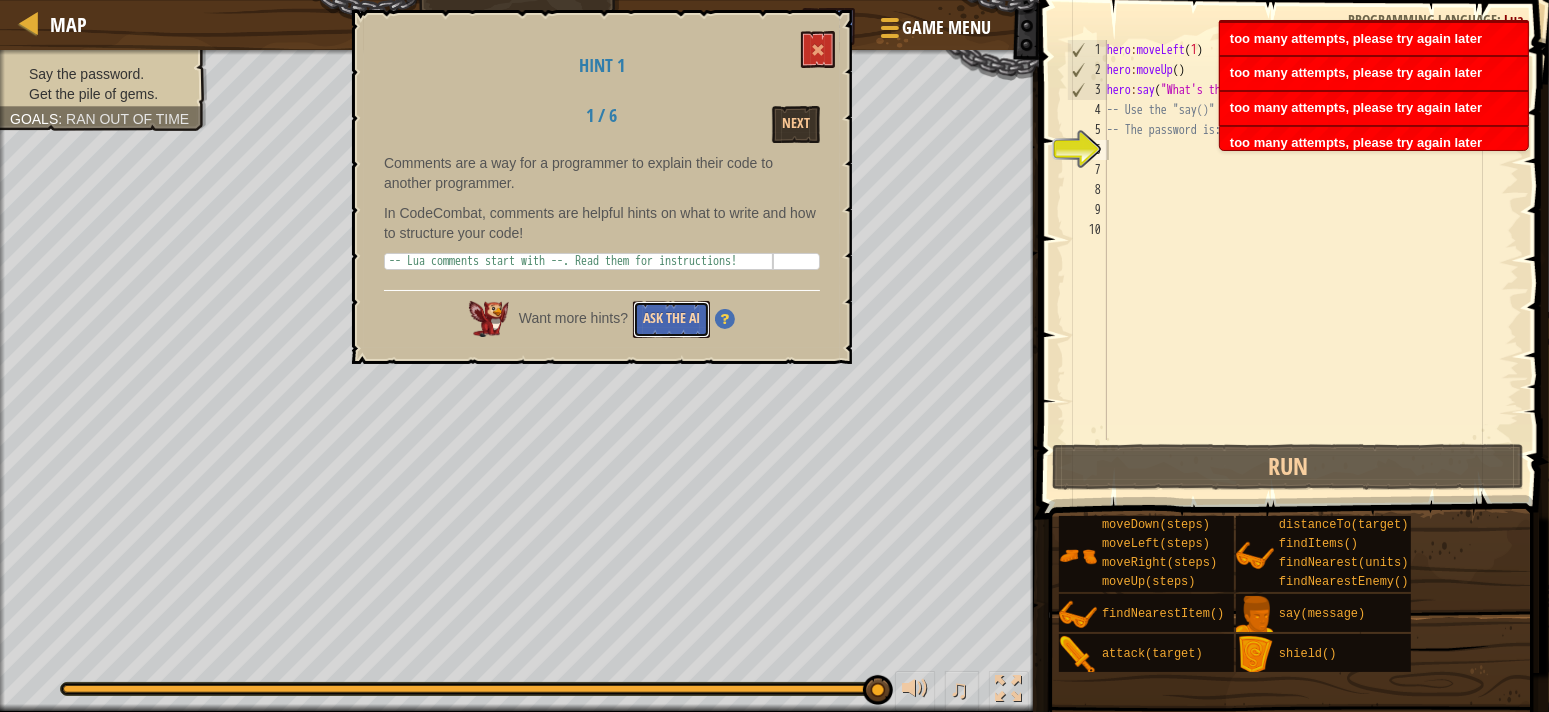 click on "Ask the AI" at bounding box center (671, 319) 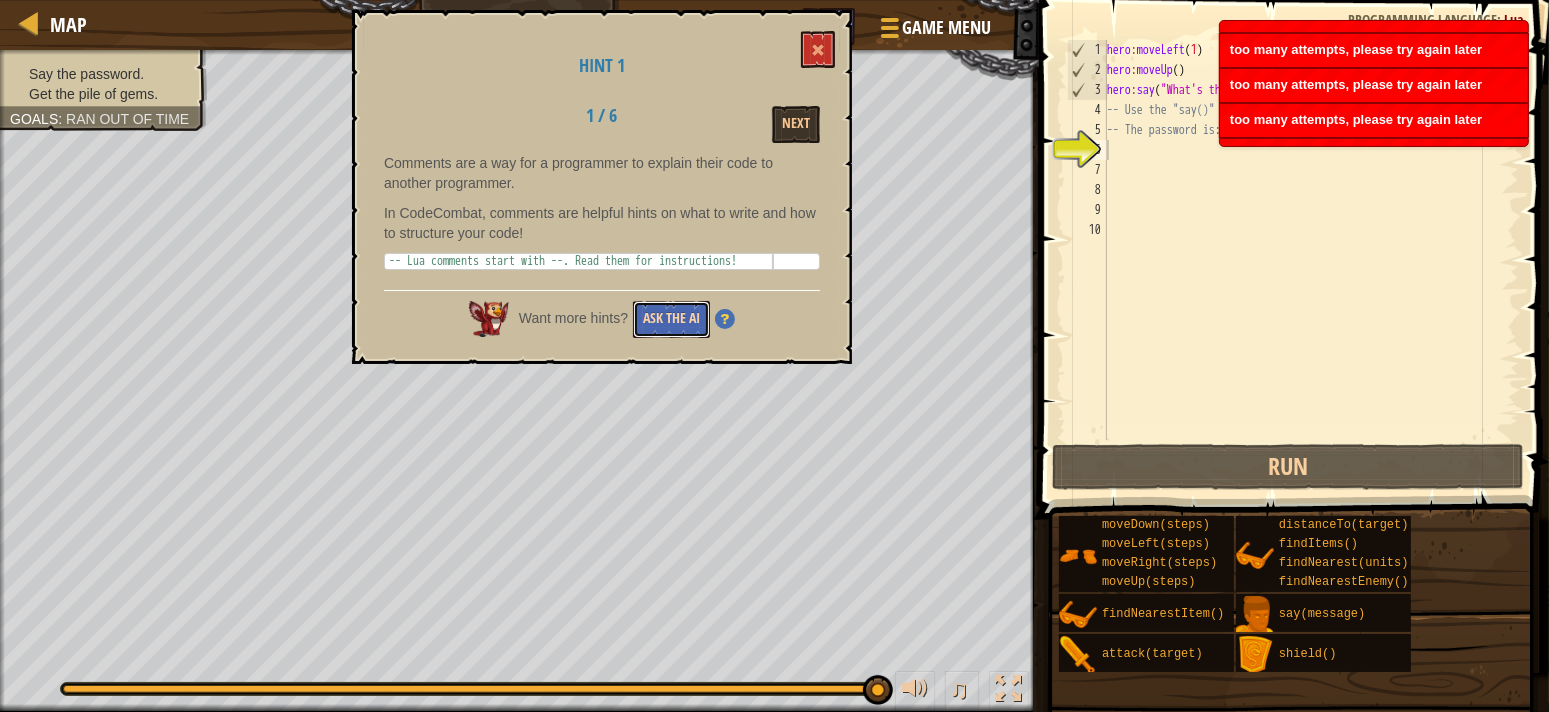 click on "Ask the AI" at bounding box center (671, 319) 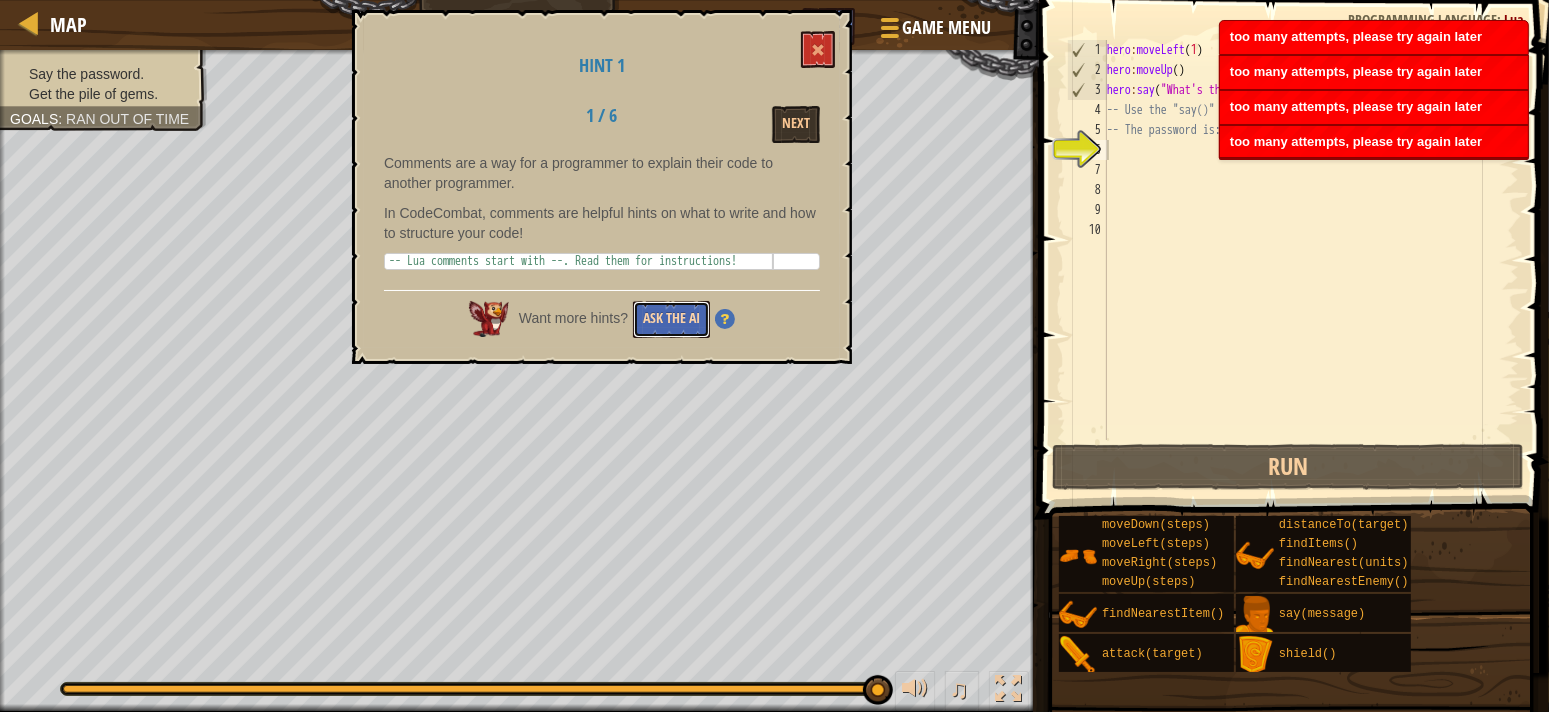 click on "Ask the AI" at bounding box center [671, 319] 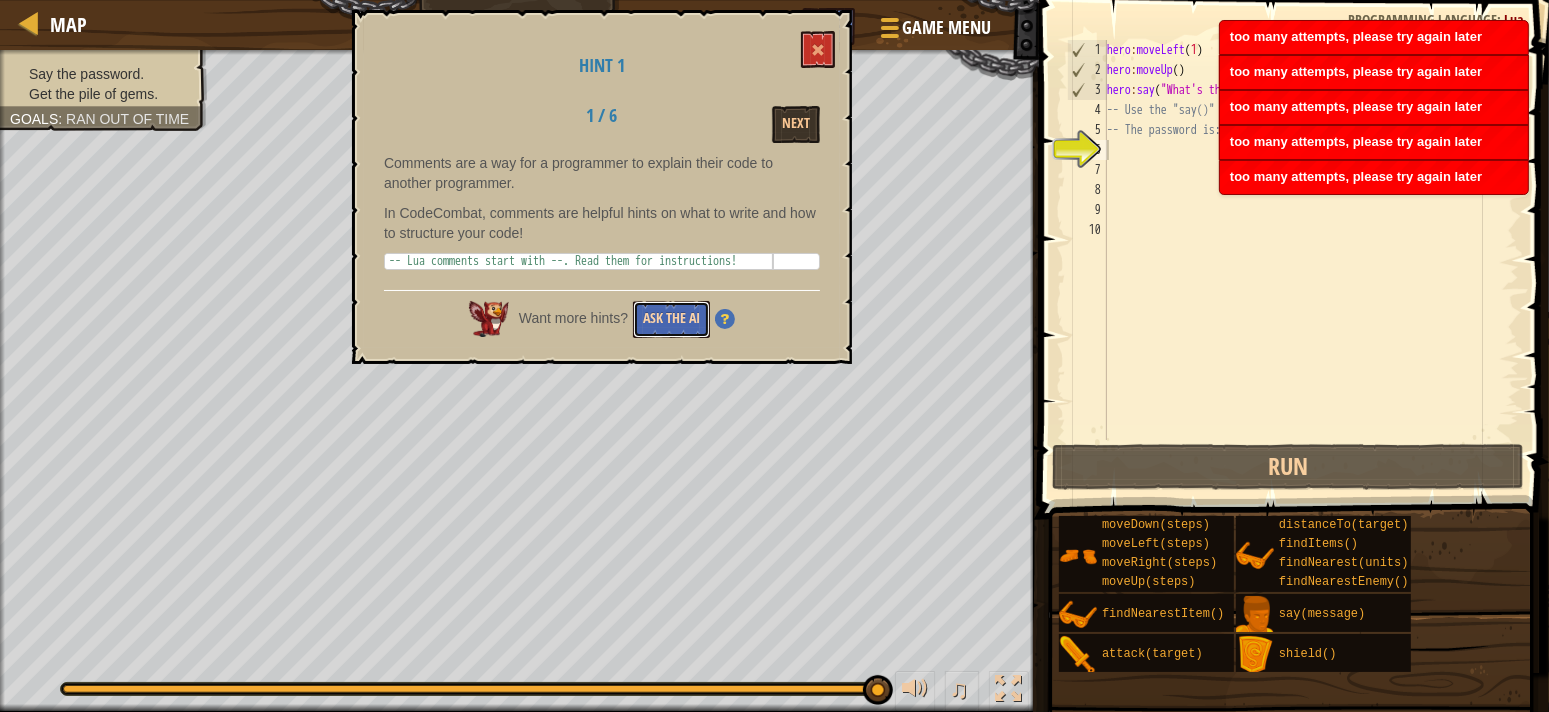 click on "Ask the AI" at bounding box center (671, 319) 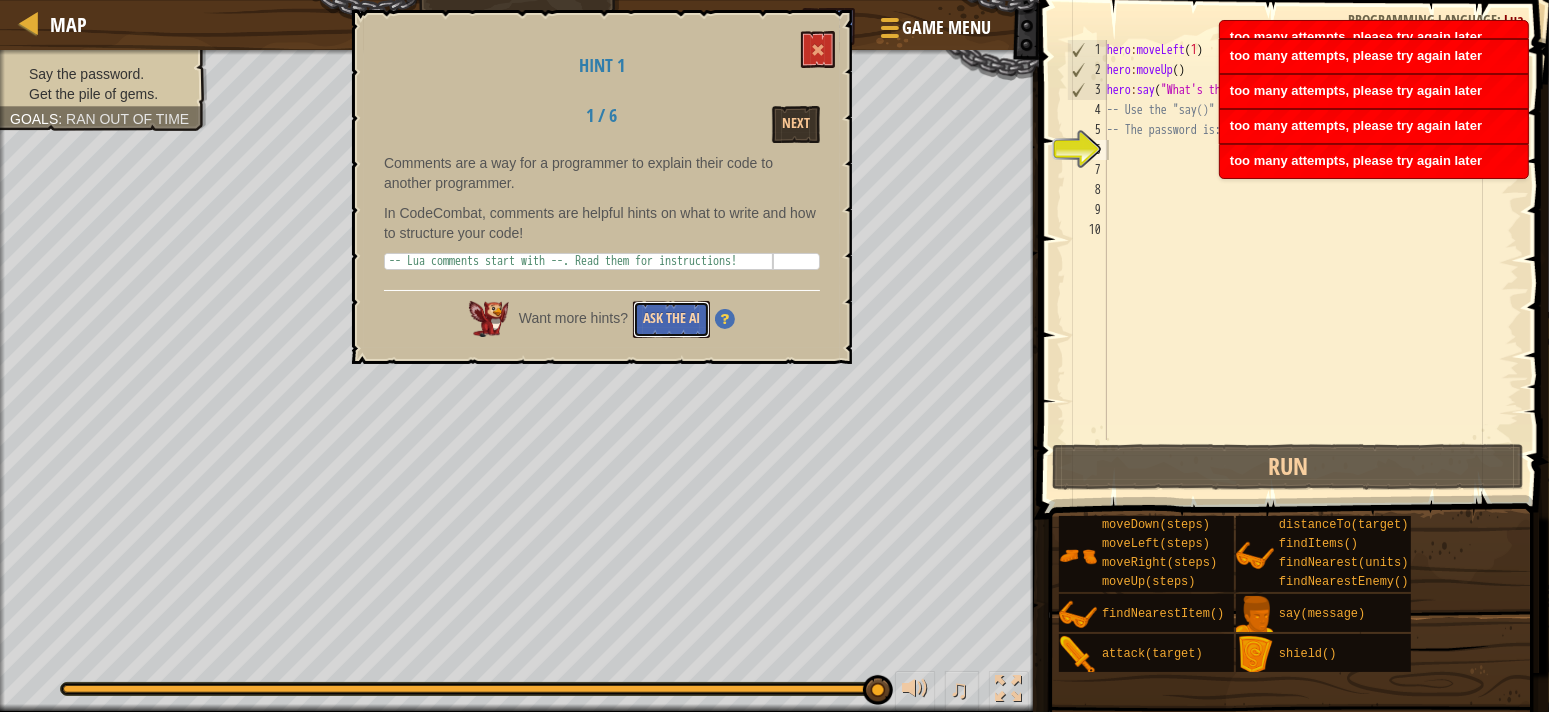 click on "Ask the AI" at bounding box center [671, 319] 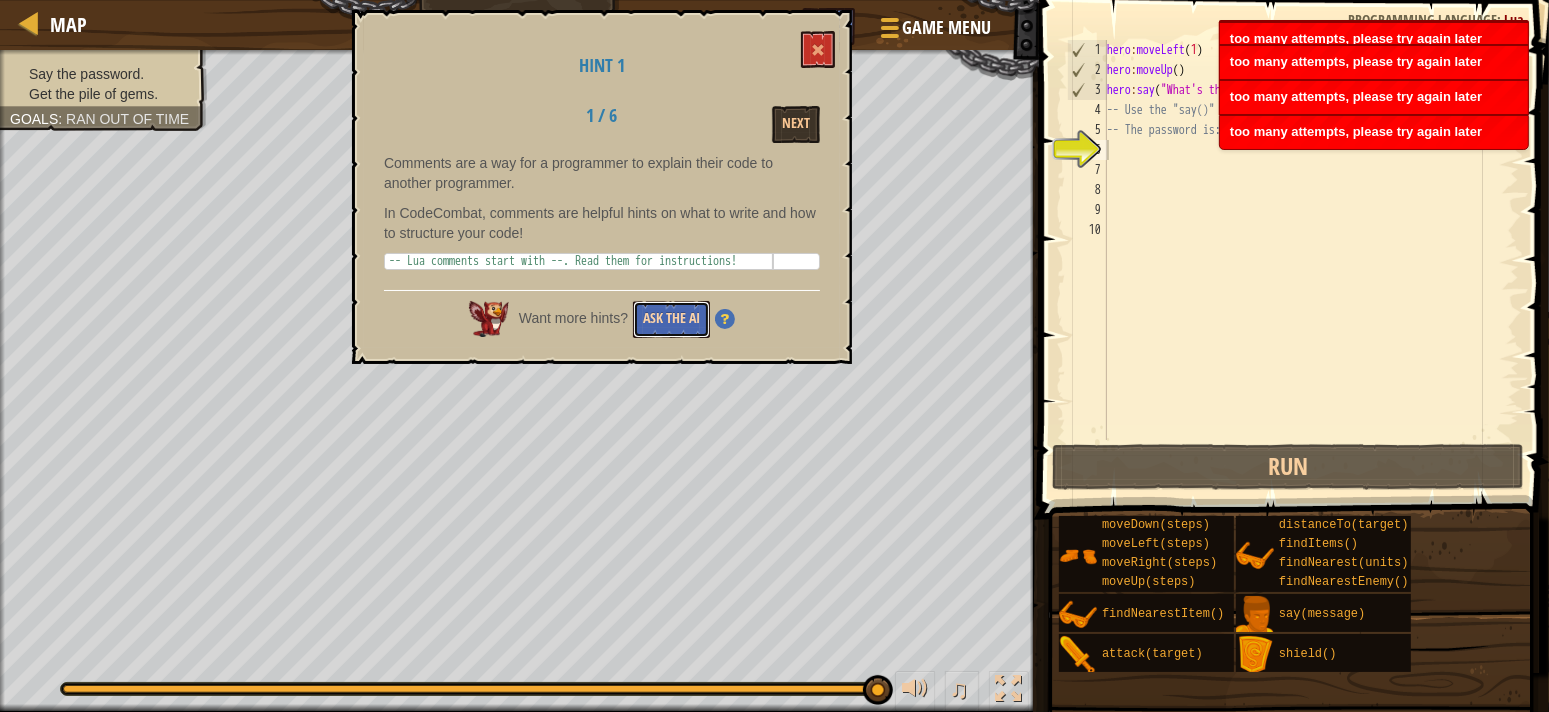 click on "Ask the AI" at bounding box center [671, 319] 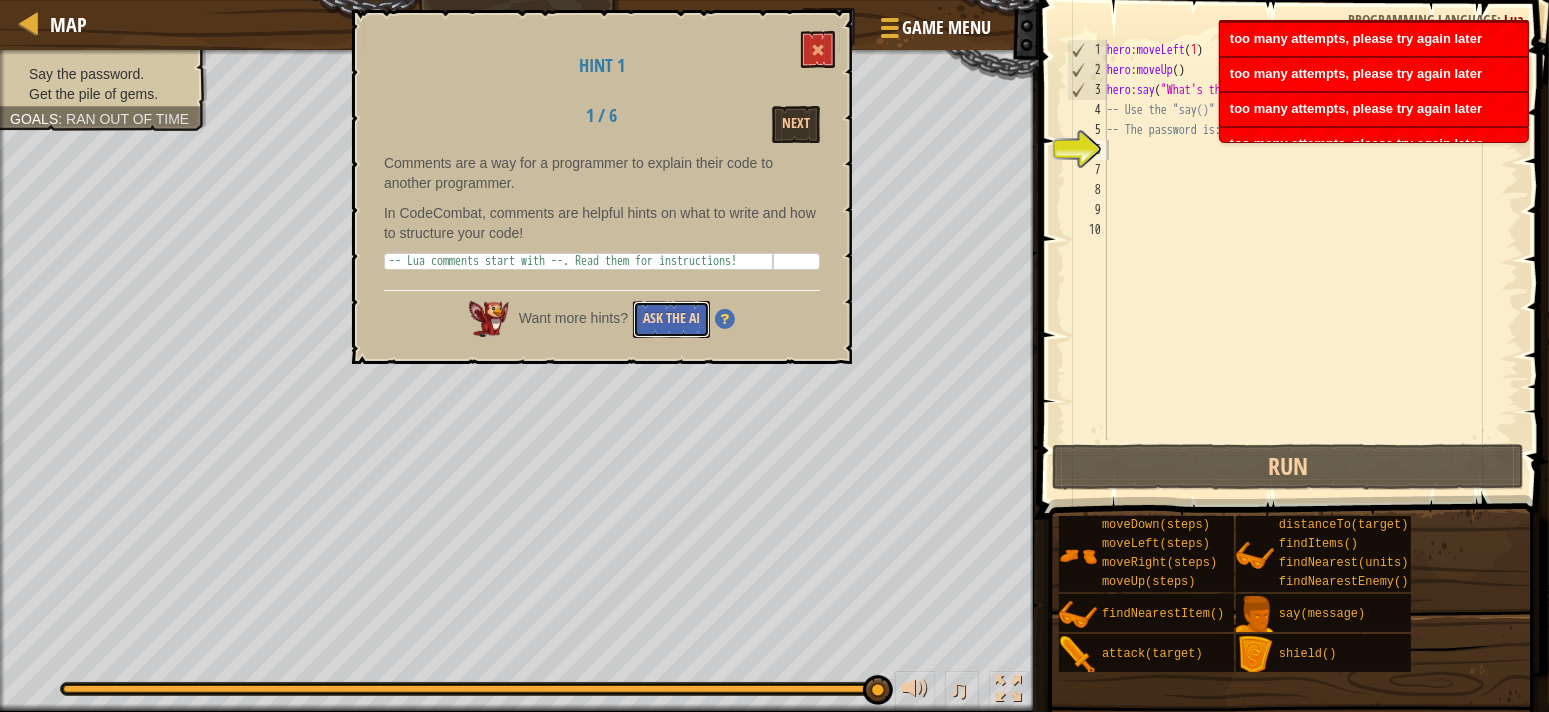 click on "Ask the AI" at bounding box center [671, 319] 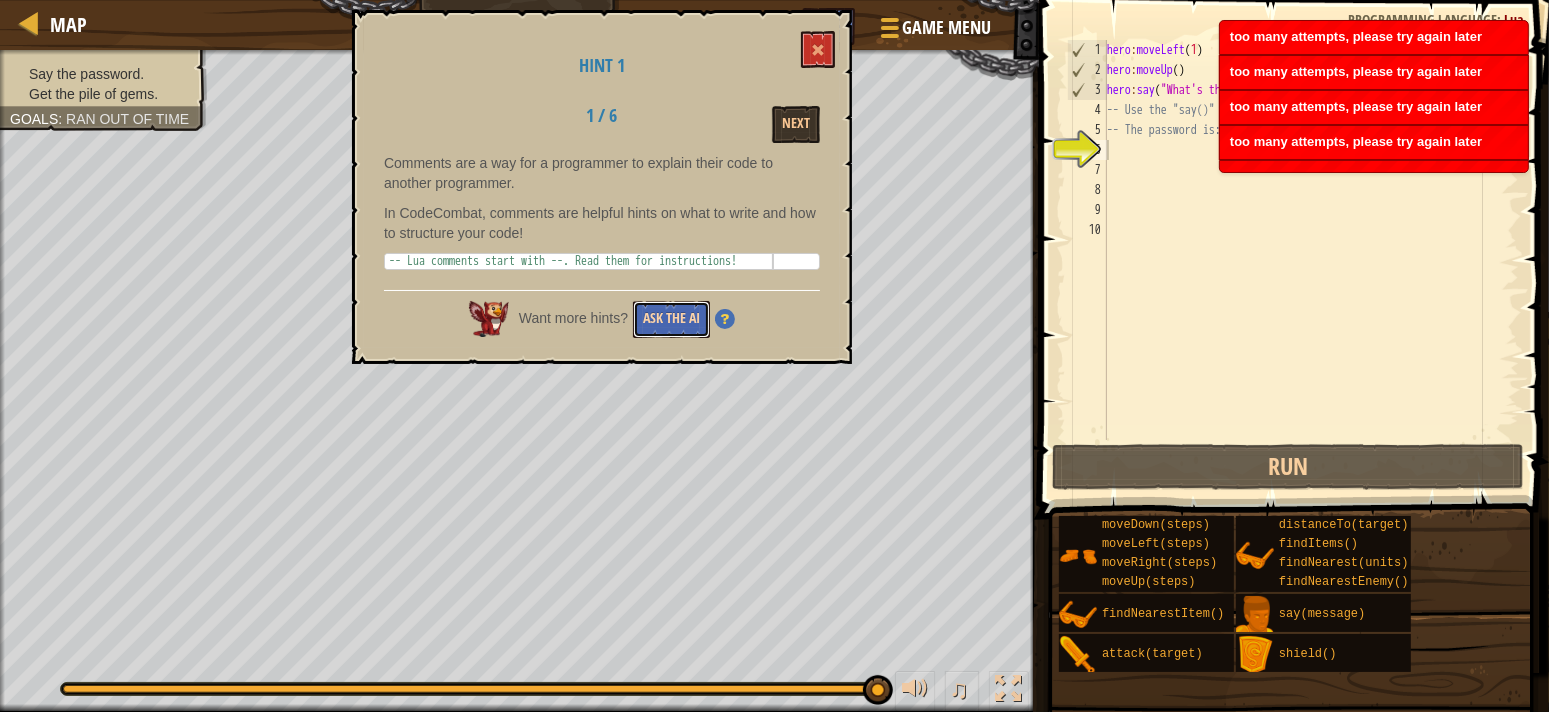 click on "Ask the AI" at bounding box center (671, 319) 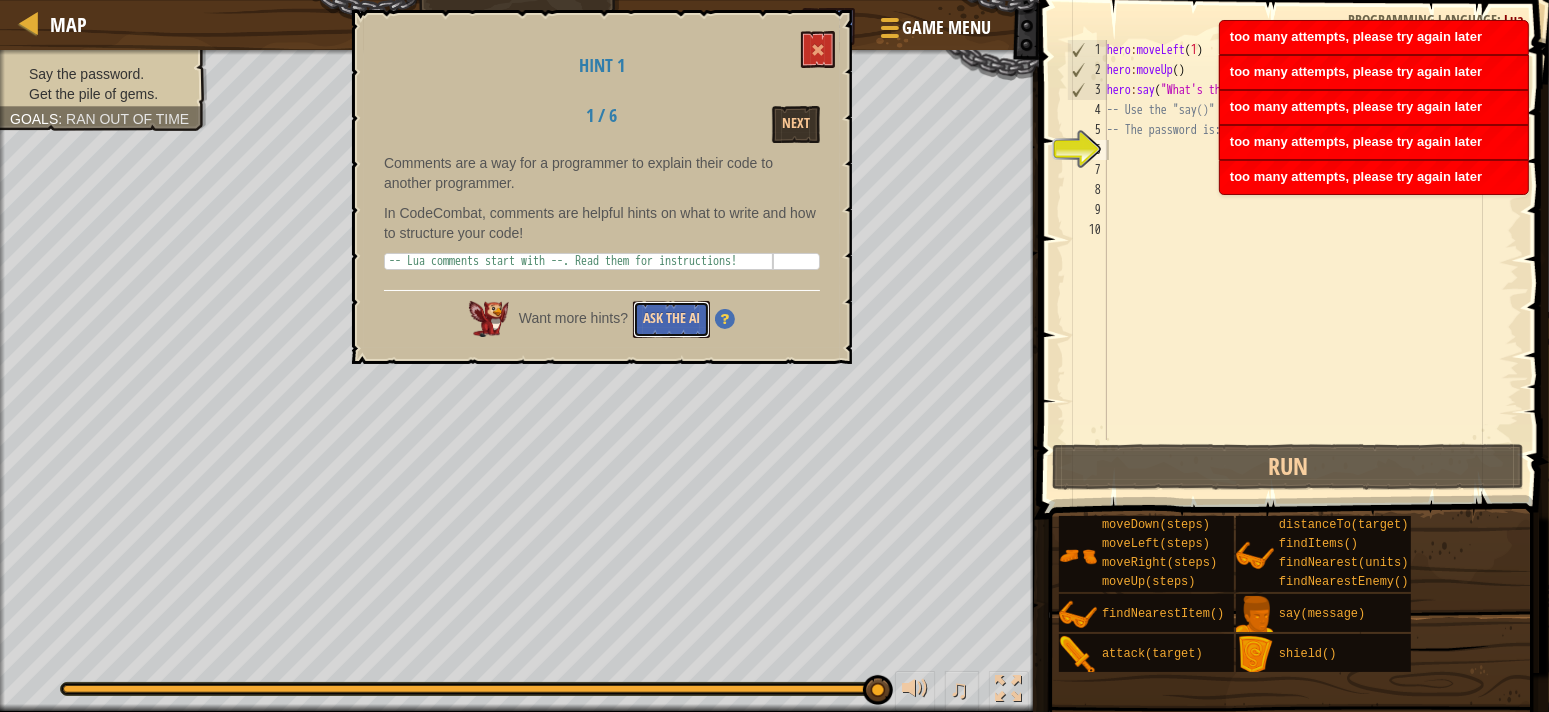 click on "Ask the AI" at bounding box center [671, 319] 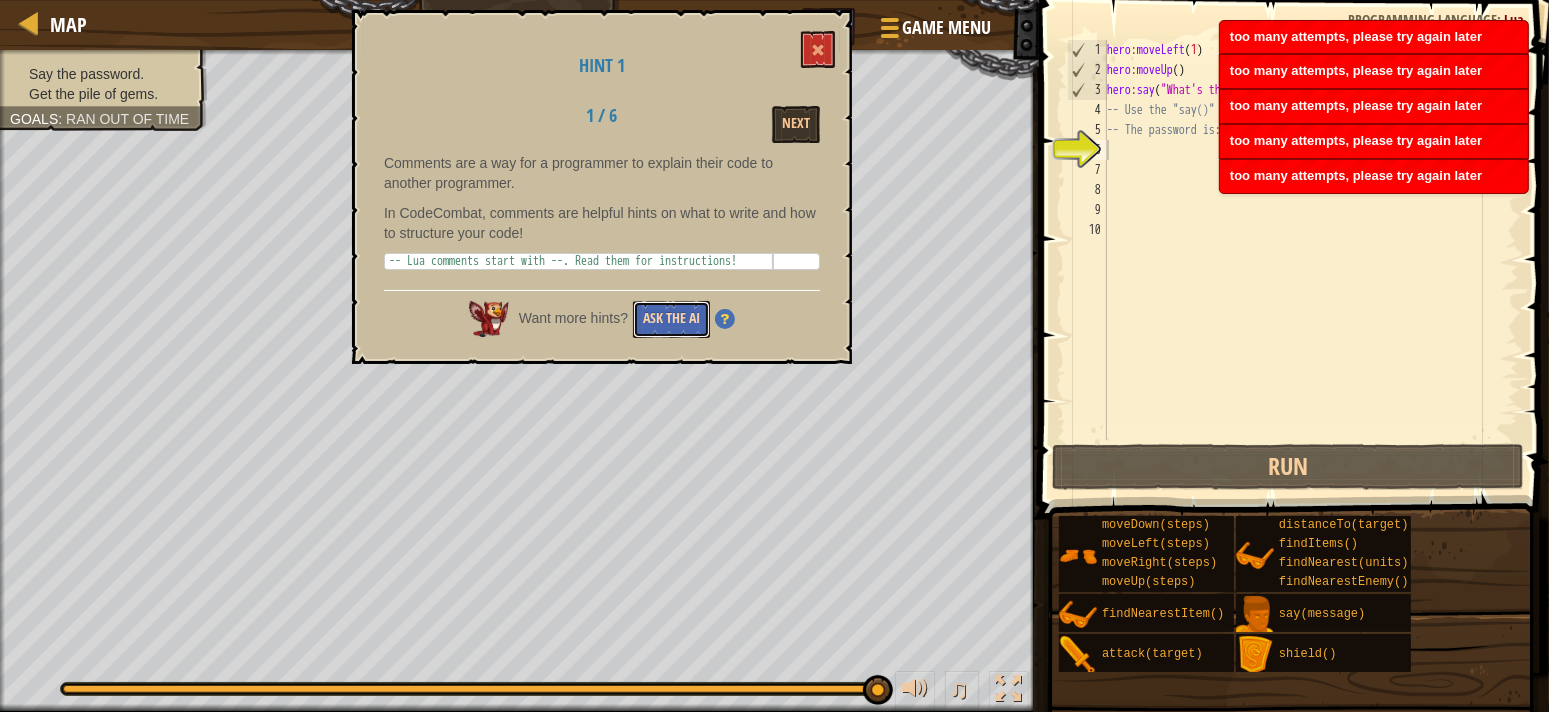 click on "Ask the AI" at bounding box center [671, 319] 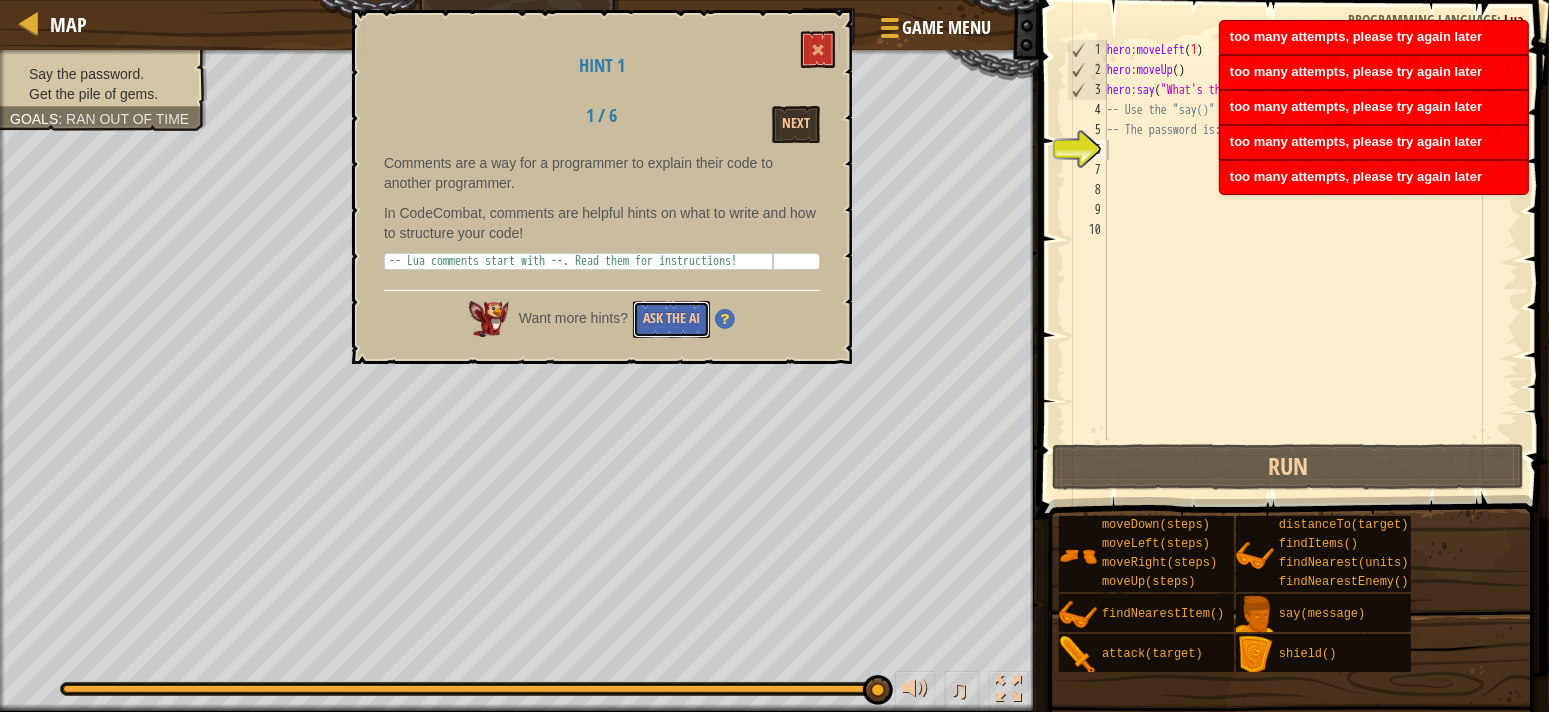 drag, startPoint x: 658, startPoint y: 324, endPoint x: 634, endPoint y: 336, distance: 26.832815 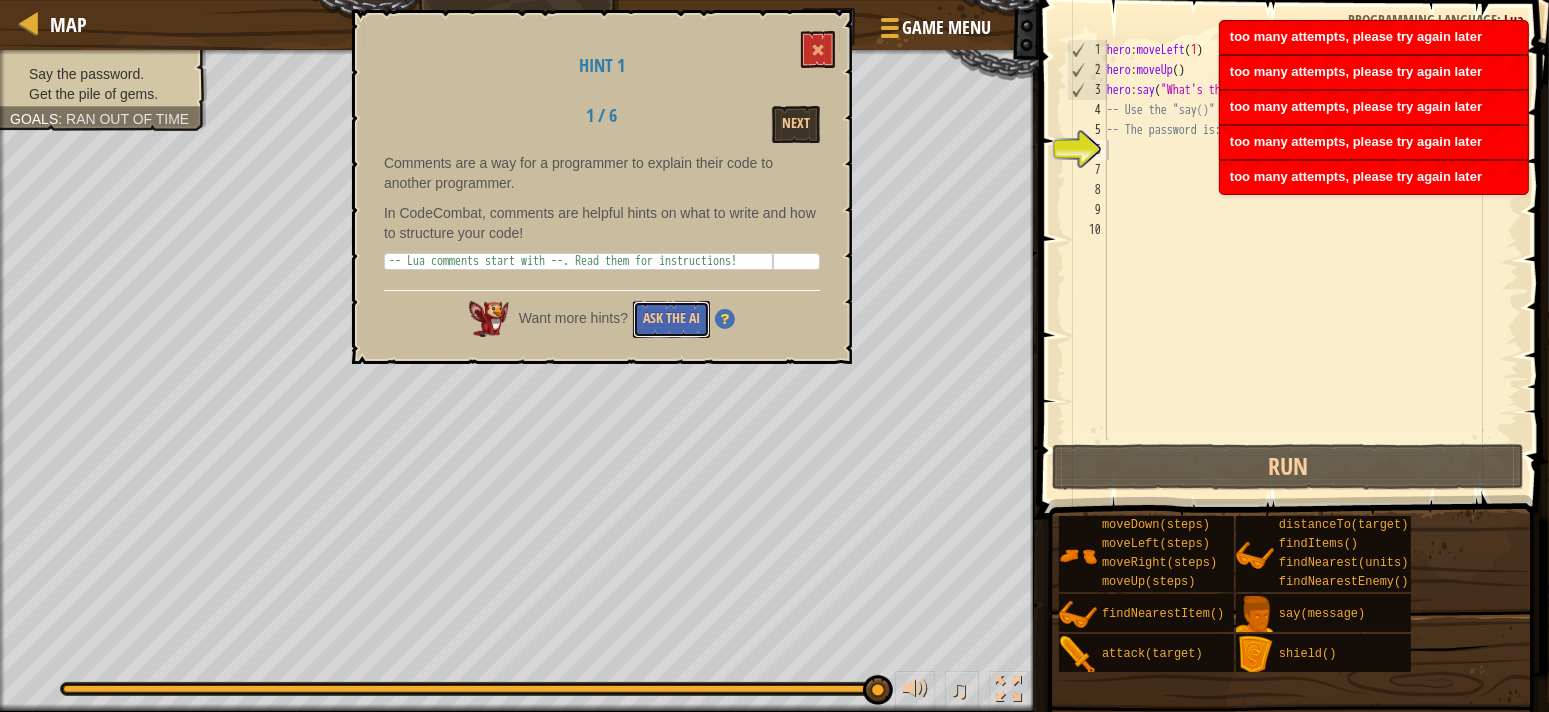 click on "Hint 1 1 / 6 Next Comments are a way for a programmer to explain their code to another programmer.
In CodeCombat, comments are helpful hints on what to write and how to structure your code!
1 -- Lua comments start with --. Read them for instructions!     הההההההההההההההההההההההההההההההההההההההההההההההההההההההההההההההההההההההההההההההההההההההההההההההההההההההההההההההההההההההההההההההההההההההההההההההההההההההההההההההההההההההההההההההההההההההההההההההההההההההההההההההההההההההההההההההההההההההההההההההההההההההההההההההה
Want more hints? Ask the AI" at bounding box center (602, 187) 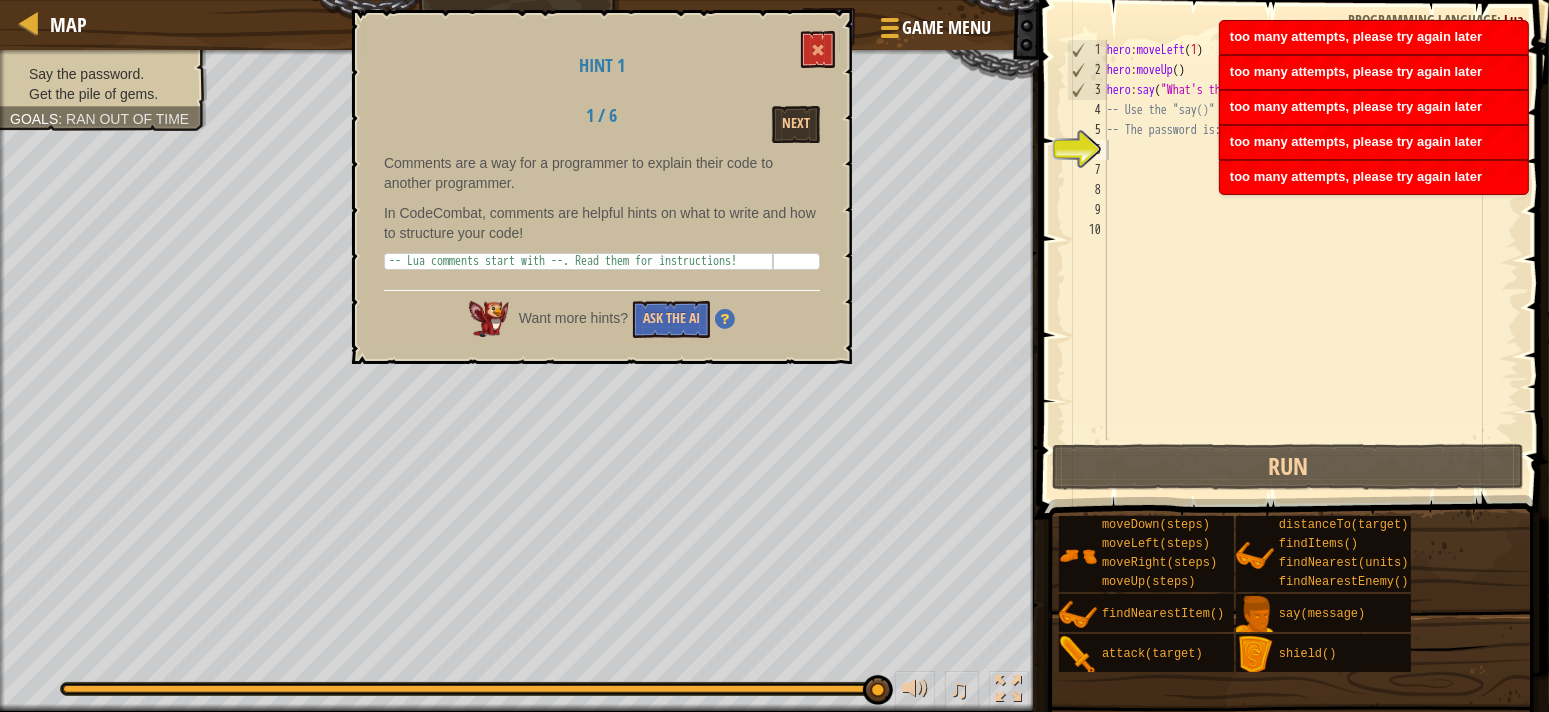 click on "Hint 1 1 / 6 Next Comments are a way for a programmer to explain their code to another programmer.
In CodeCombat, comments are helpful hints on what to write and how to structure your code!
1 -- Lua comments start with --. Read them for instructions!     הההההההההההההההההההההההההההההההההההההההההההההההההההההההההההההההההההההההההההההההההההההההההההההההההההההההההההההההההההההההההההההההההההההההההההההההההההההההההההההההההההההההההההההההההההההההההההההההההההההההההההההההההההההההההההההההההההההההההההההההההההההההההההההההה
Want more hints? Ask the AI" at bounding box center (602, 187) 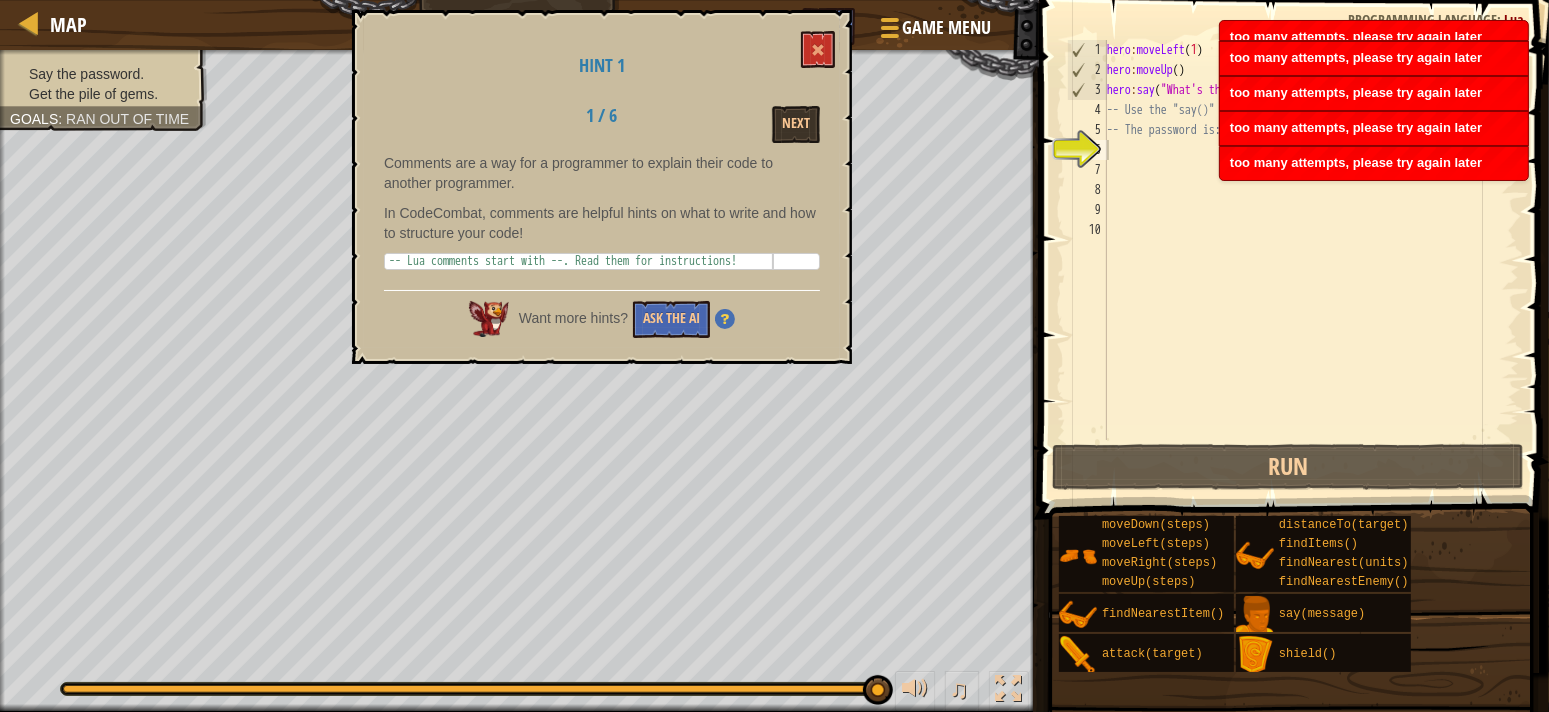 click on "Hint 1 1 / 6 Next Comments are a way for a programmer to explain their code to another programmer.
In CodeCombat, comments are helpful hints on what to write and how to structure your code!
1 -- Lua comments start with --. Read them for instructions!     הההההההההההההההההההההההההההההההההההההההההההההההההההההההההההההההההההההההההההההההההההההההההההההההההההההההההההההההההההההההההההההההההההההההההההההההההההההההההההההההההההההההההההההההההההההההההההההההההההההההההההההההההההההההההההההההההההההההההההההההההההההההההההההההה
Want more hints? Ask the AI" at bounding box center [602, 187] 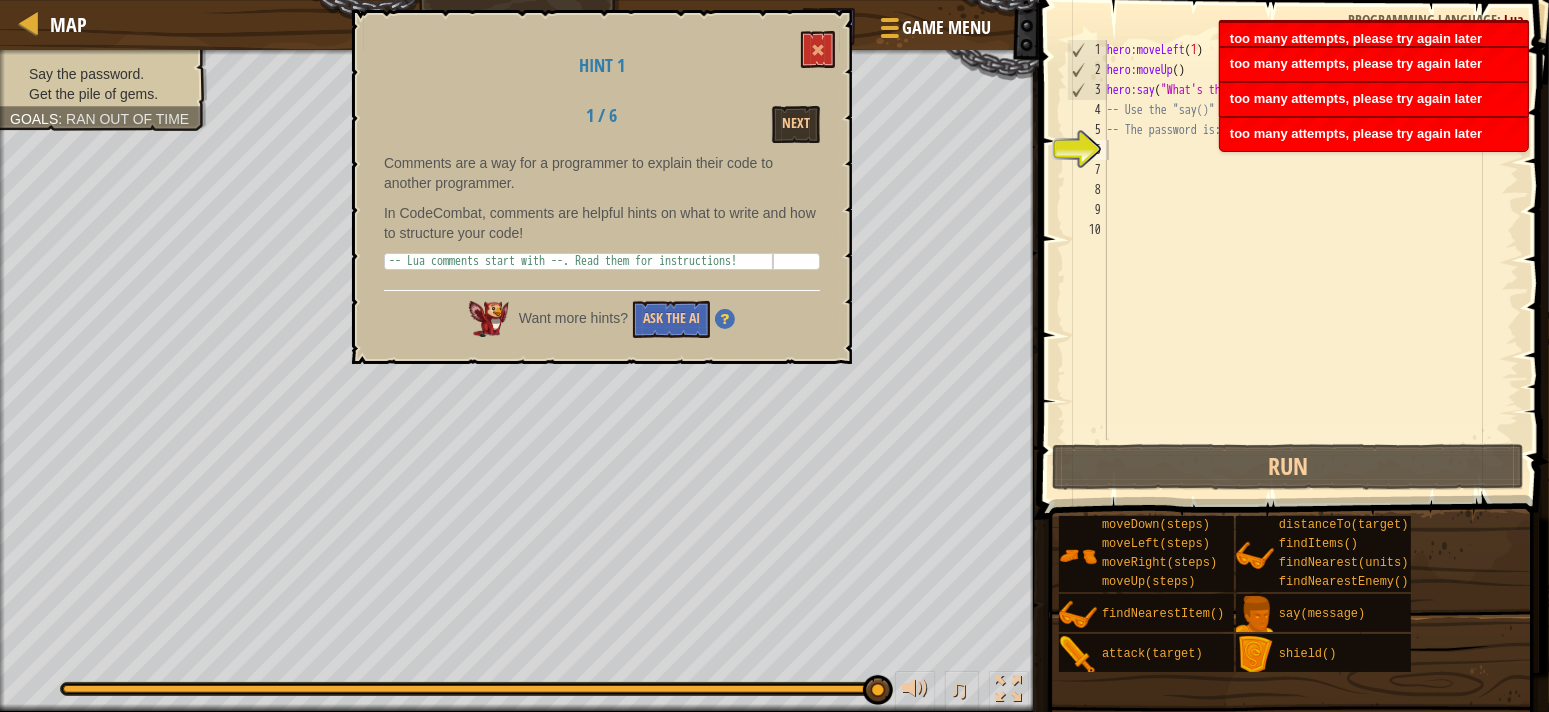 click on "Hint 1 1 / 6 Next Comments are a way for a programmer to explain their code to another programmer.
In CodeCombat, comments are helpful hints on what to write and how to structure your code!
1 -- Lua comments start with --. Read them for instructions!     הההההההההההההההההההההההההההההההההההההההההההההההההההההההההההההההההההההההההההההההההההההההההההההההההההההההההההההההההההההההההההההההההההההההההההההההההההההההההההההההההההההההההההההההההההההההההההההההההההההההההההההההההההההההההההההההההההההההההההההההההההההההההההההההה
Want more hints? Ask the AI" at bounding box center (602, 187) 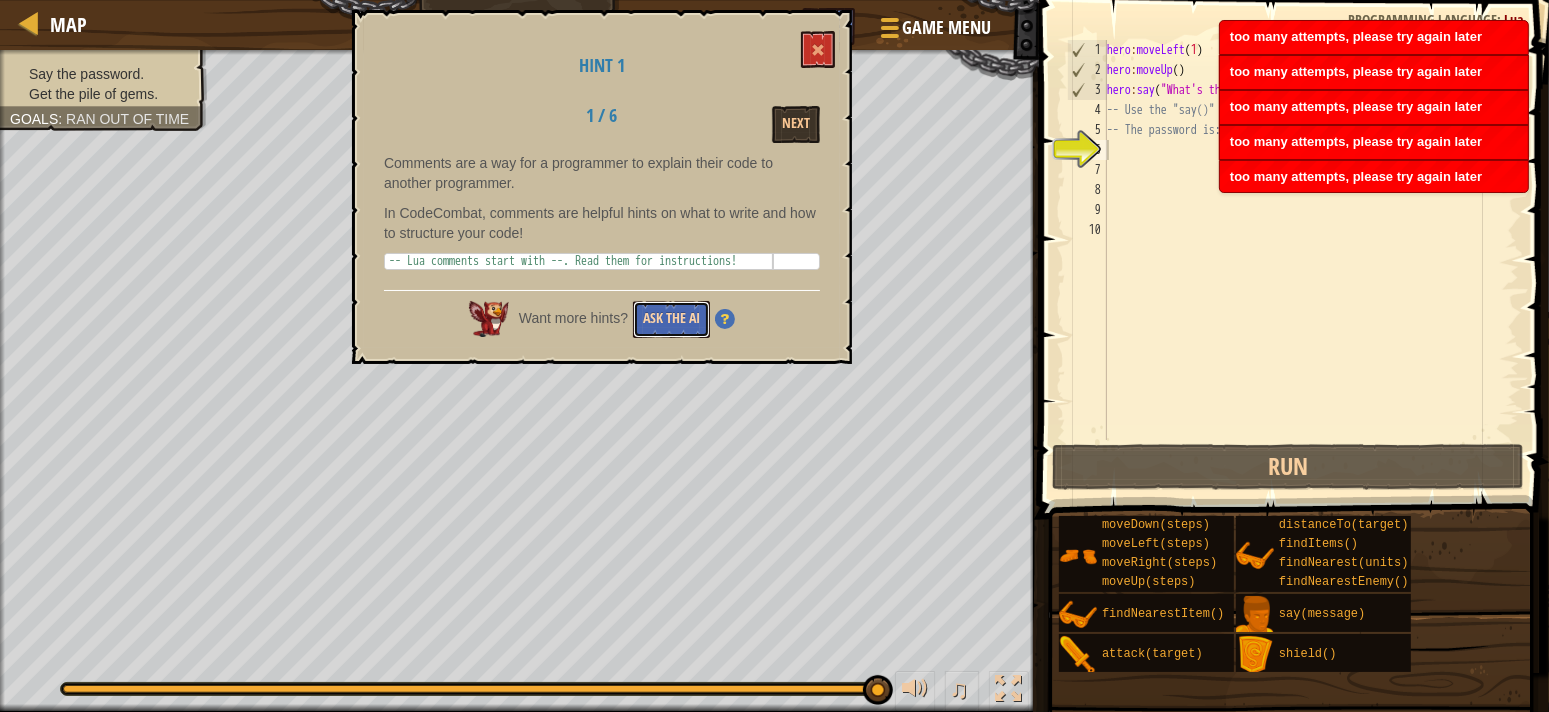 click on "Ask the AI" at bounding box center [671, 319] 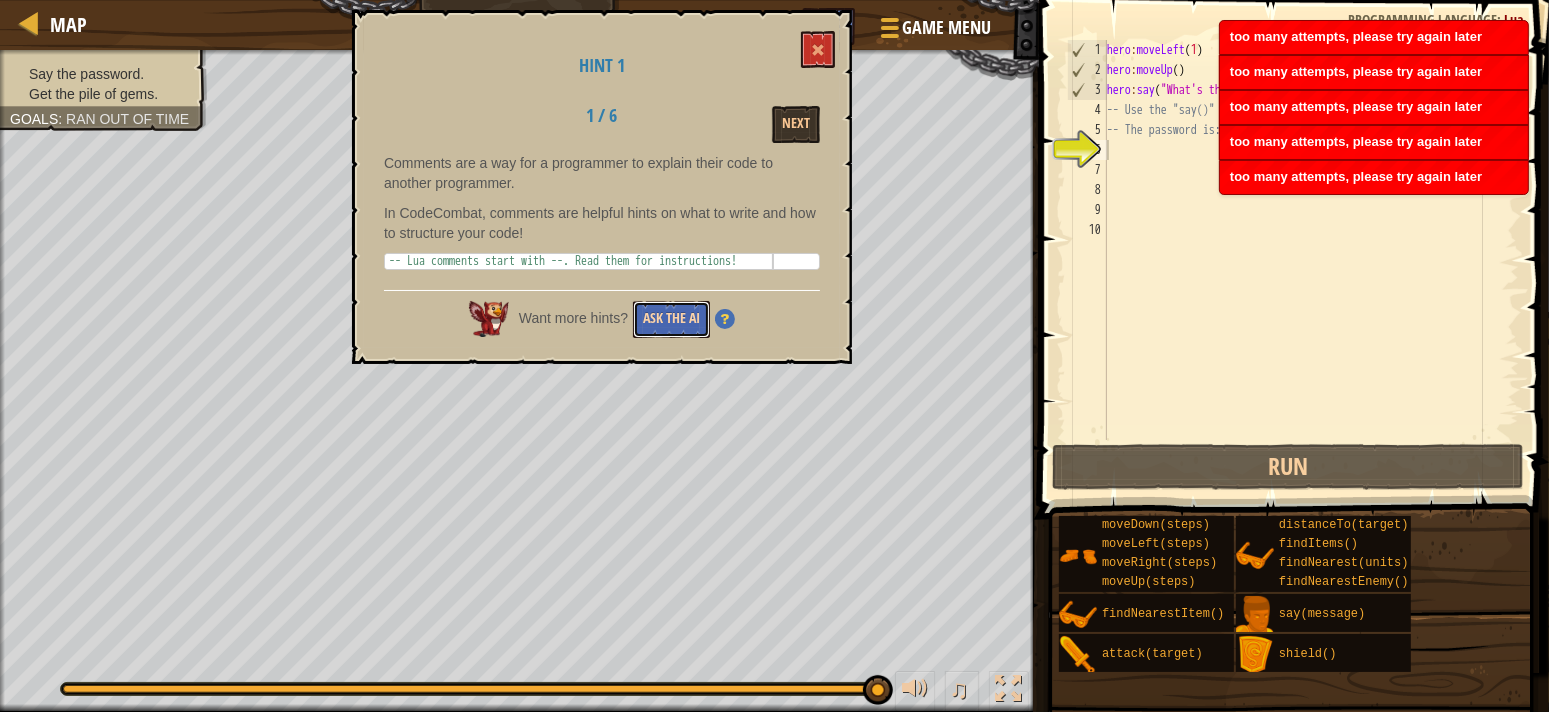 click on "Ask the AI" at bounding box center (671, 319) 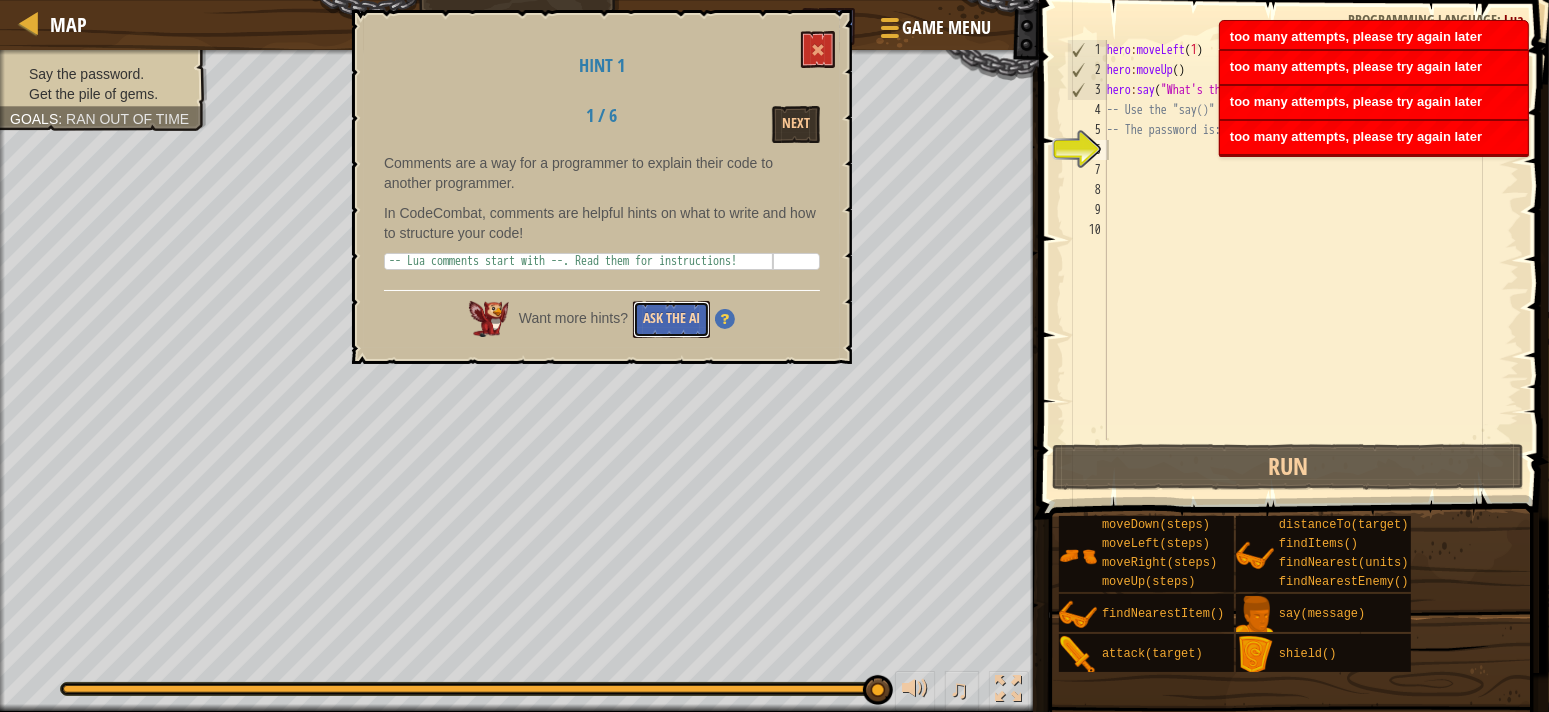 click on "Ask the AI" at bounding box center [671, 319] 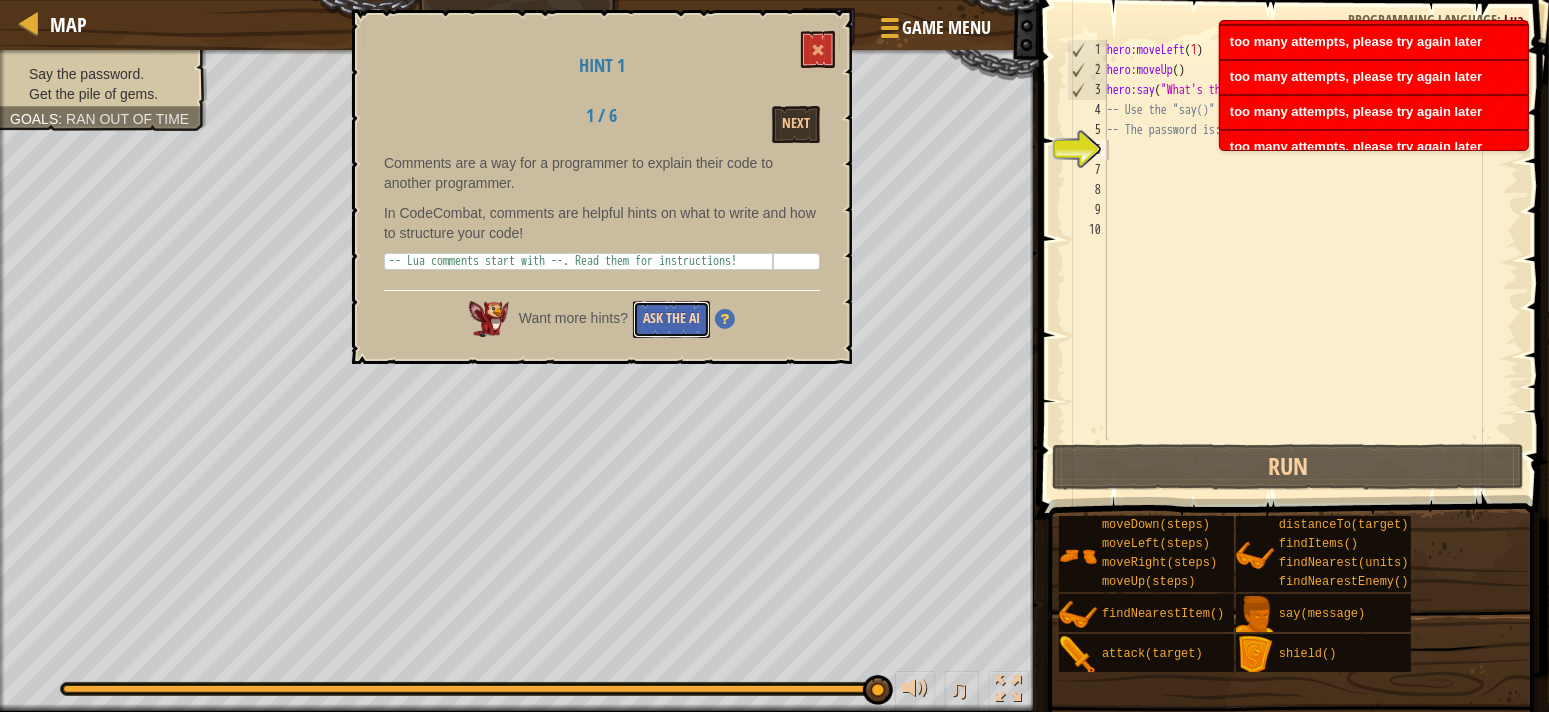 click on "Ask the AI" at bounding box center [671, 319] 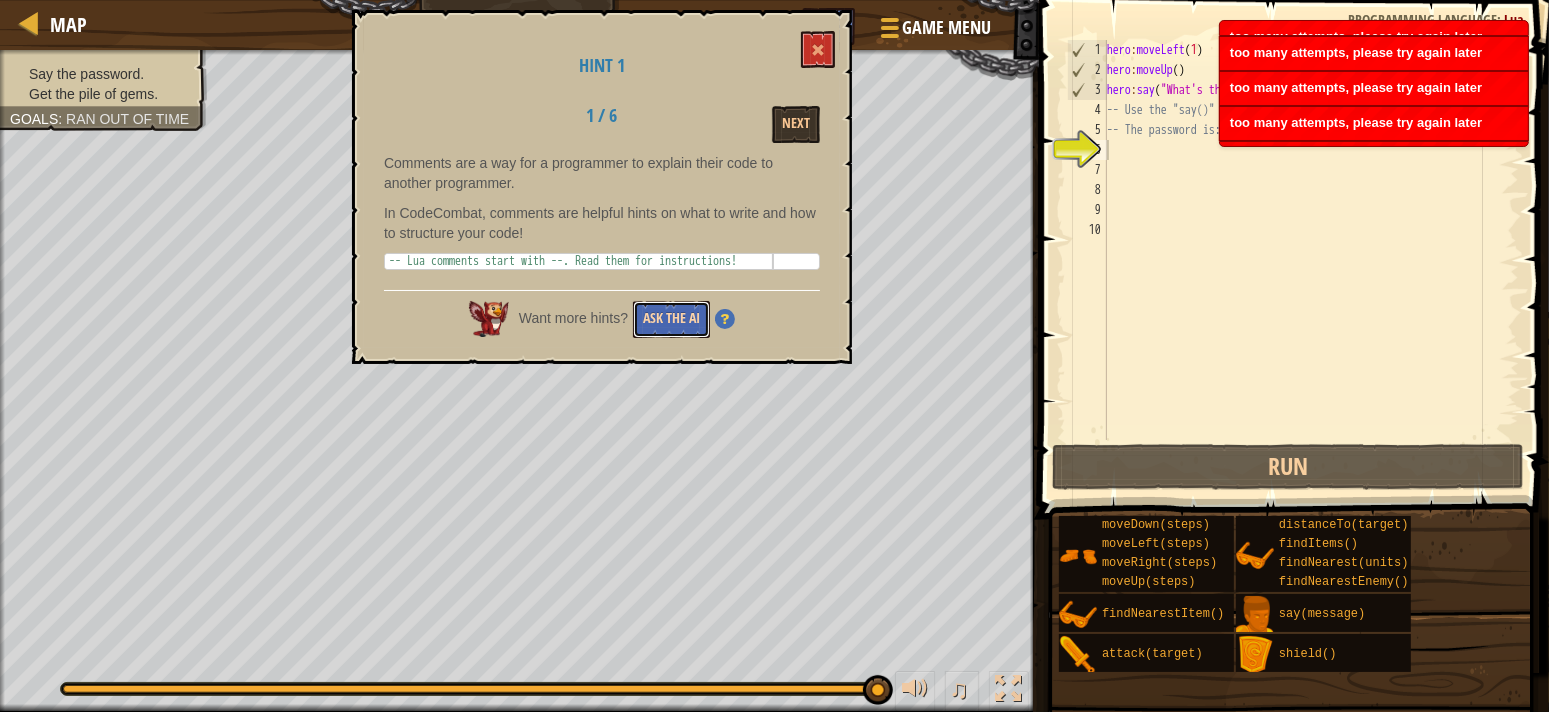 click on "Ask the AI" at bounding box center (671, 319) 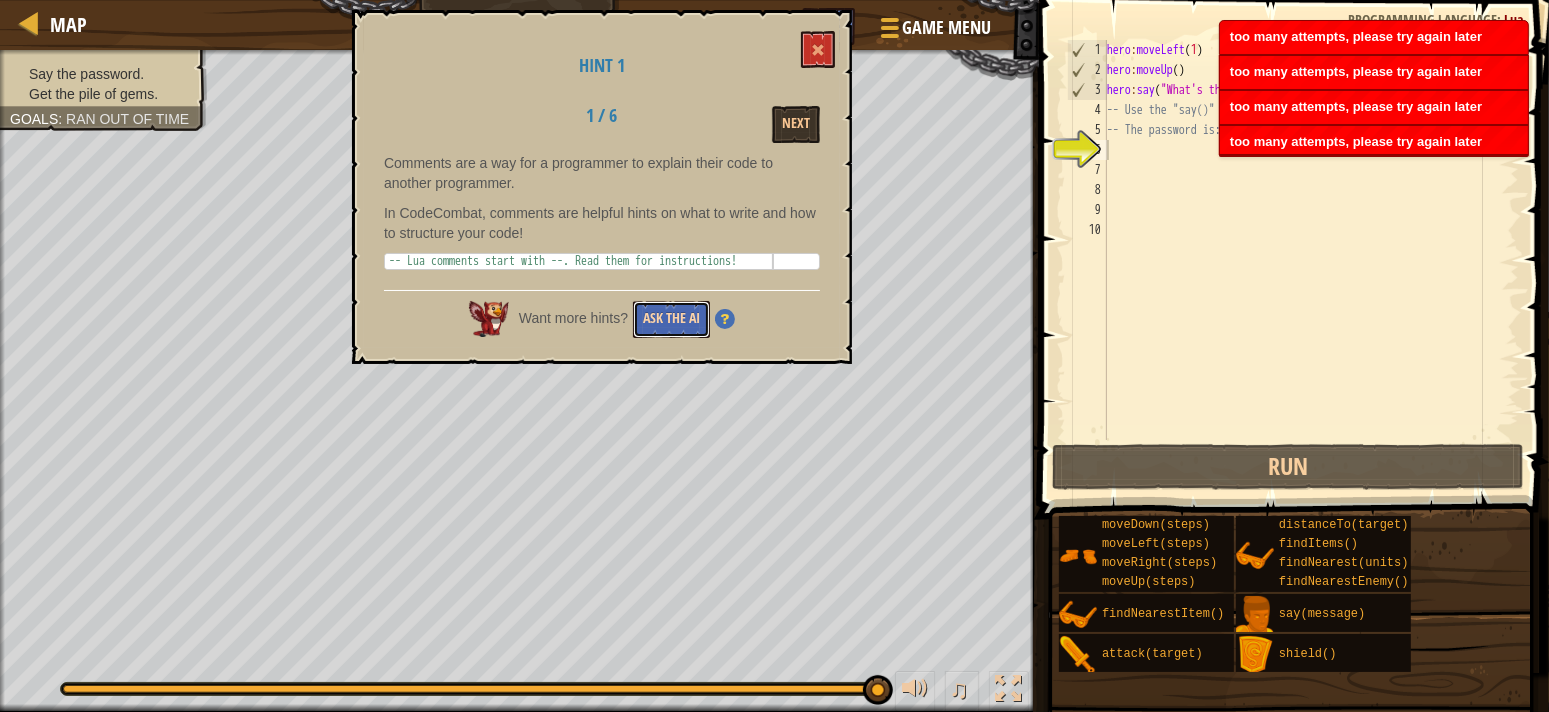 click on "Ask the AI" at bounding box center (671, 319) 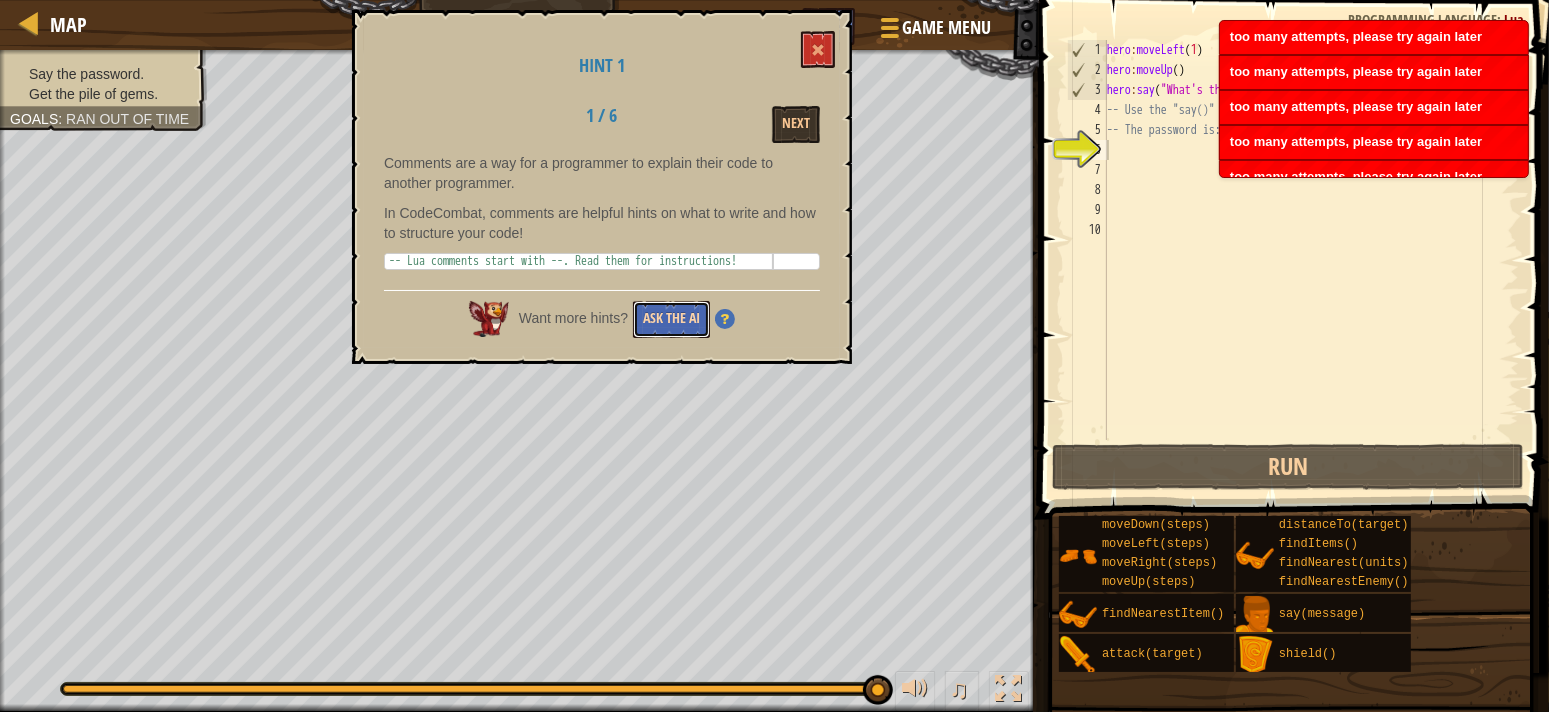 click on "Ask the AI" at bounding box center (671, 319) 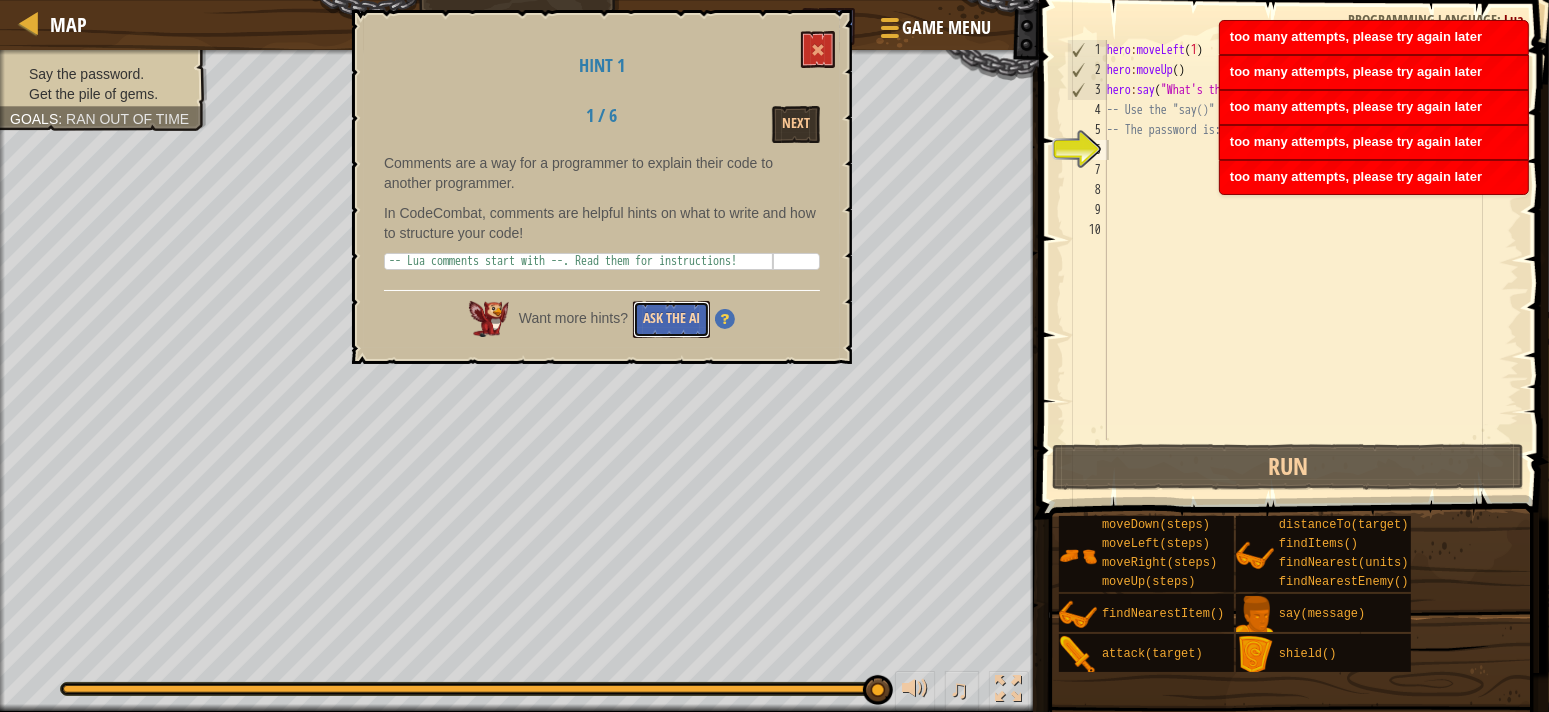 click on "Ask the AI" at bounding box center [671, 319] 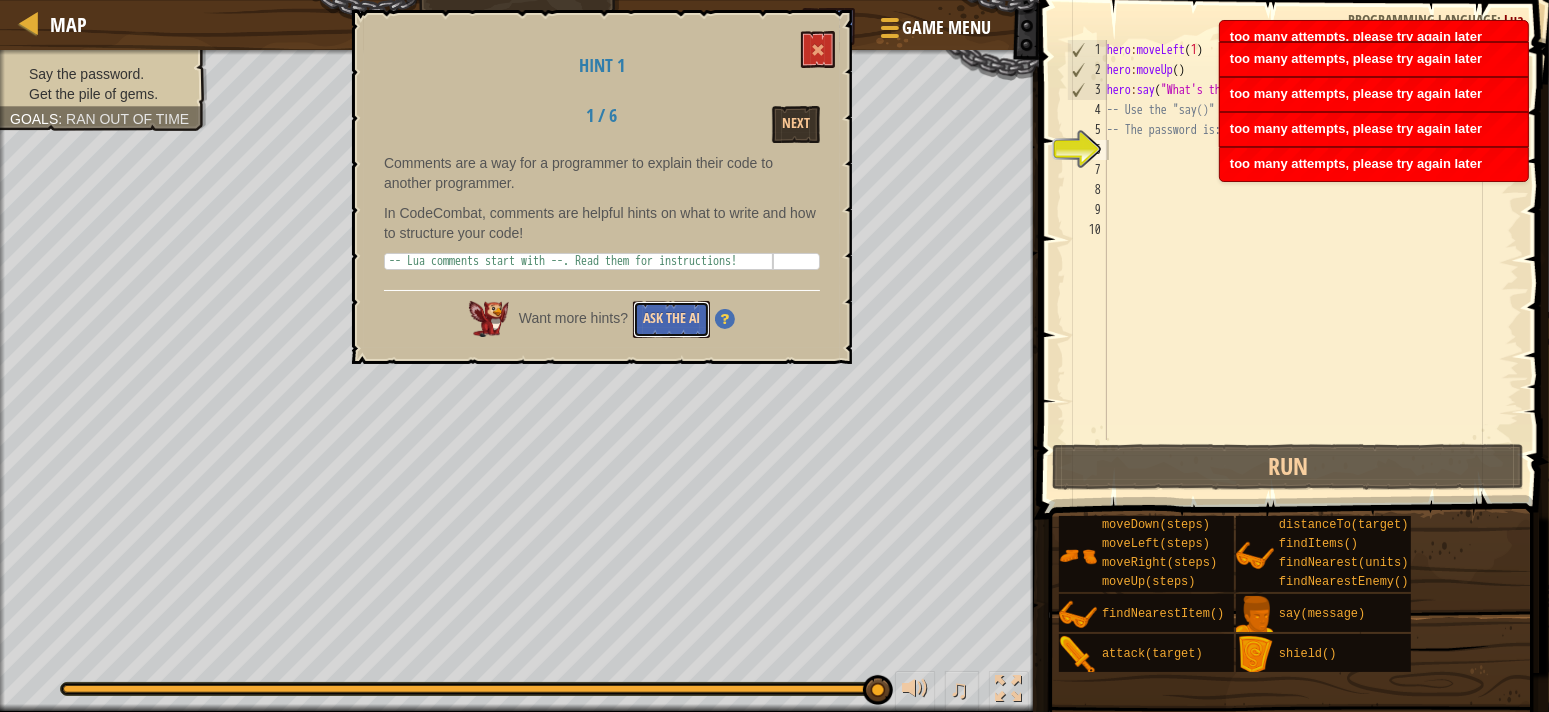 click on "Ask the AI" at bounding box center (671, 319) 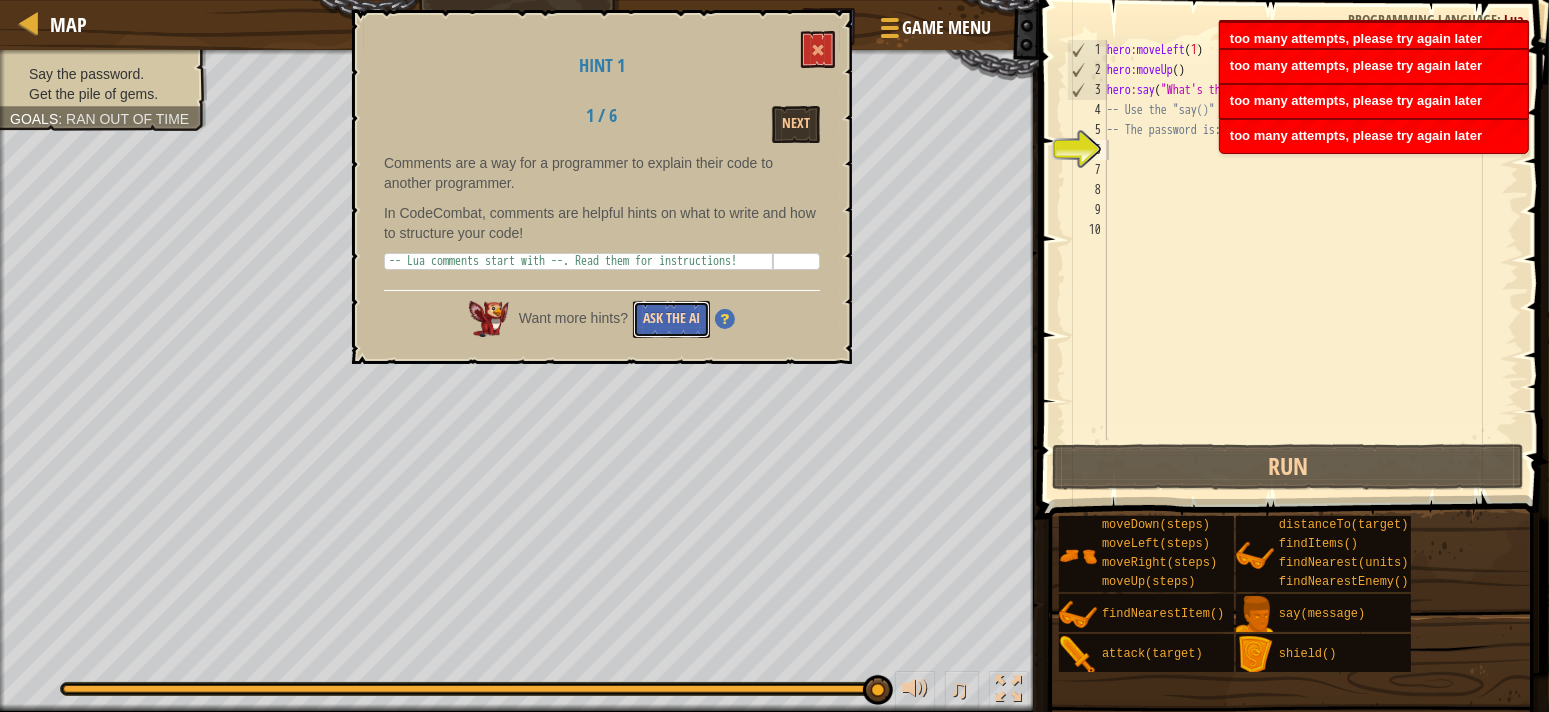 click on "Ask the AI" at bounding box center (671, 319) 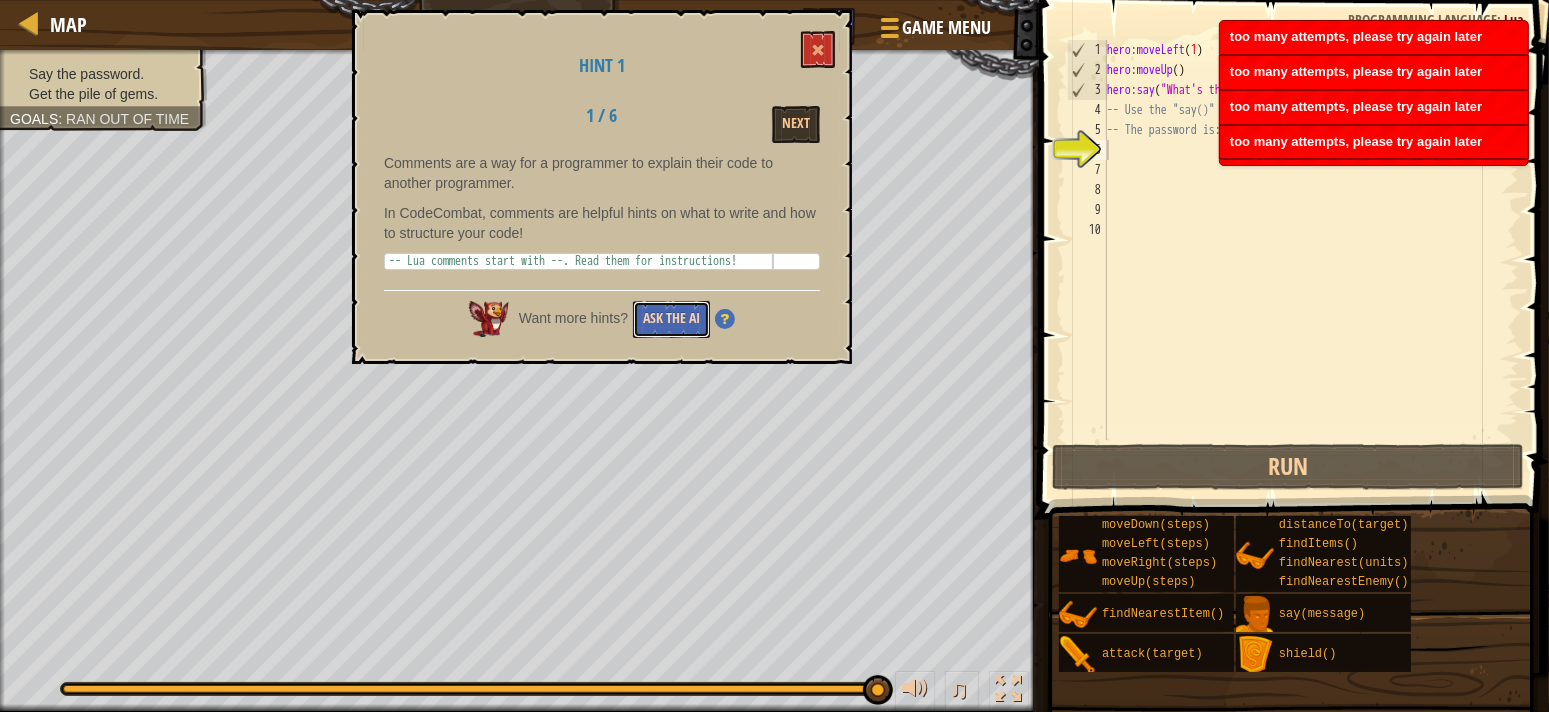 click on "Ask the AI" at bounding box center (671, 319) 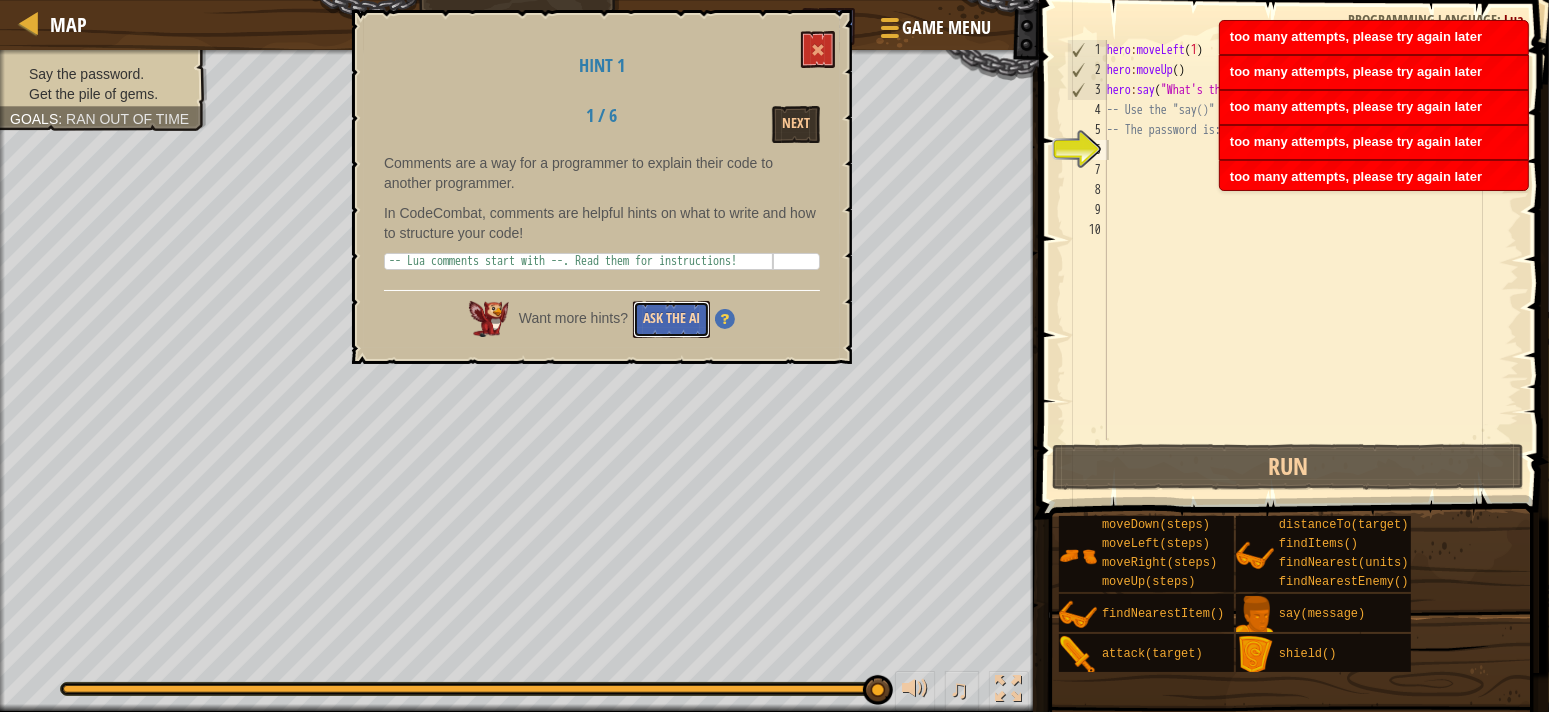 click on "Ask the AI" at bounding box center (671, 319) 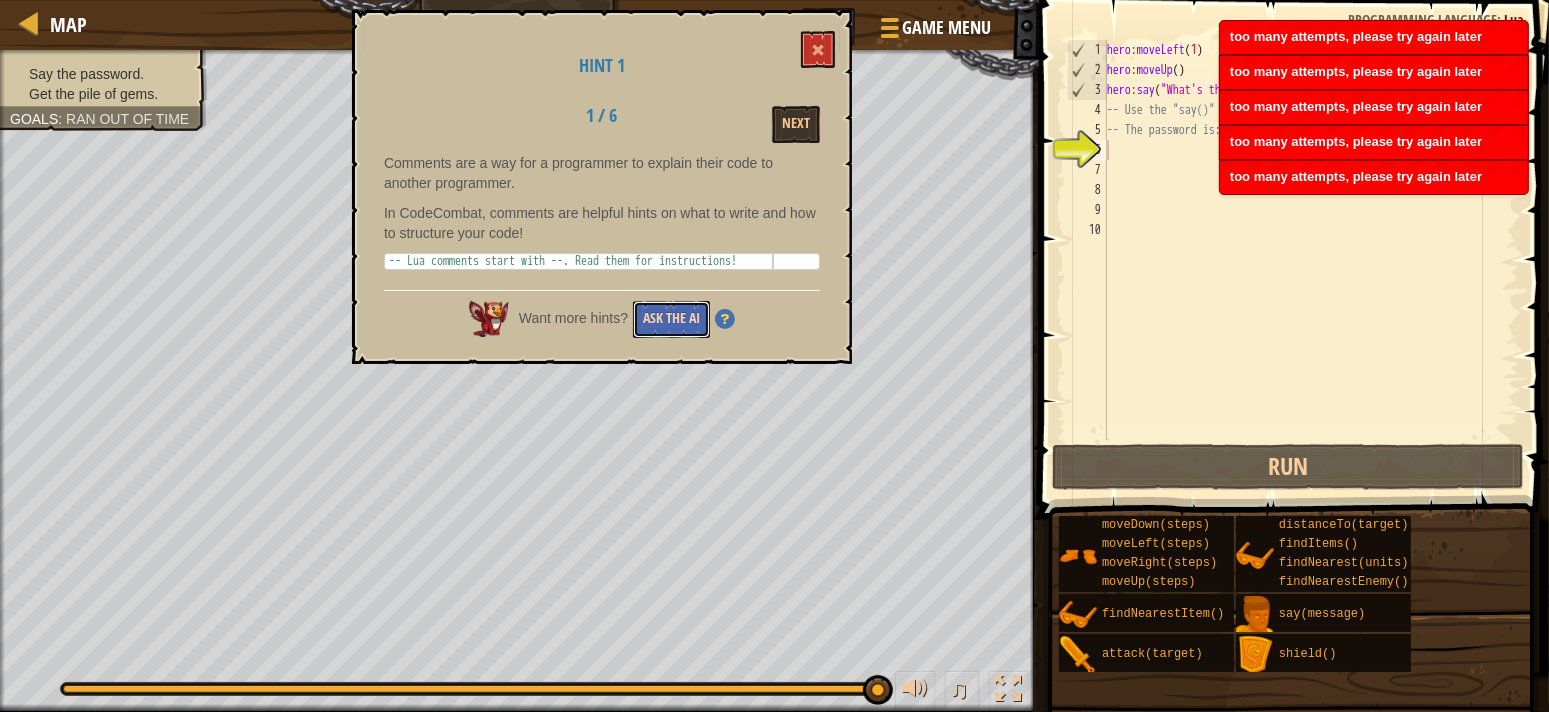click on "Ask the AI" at bounding box center (671, 319) 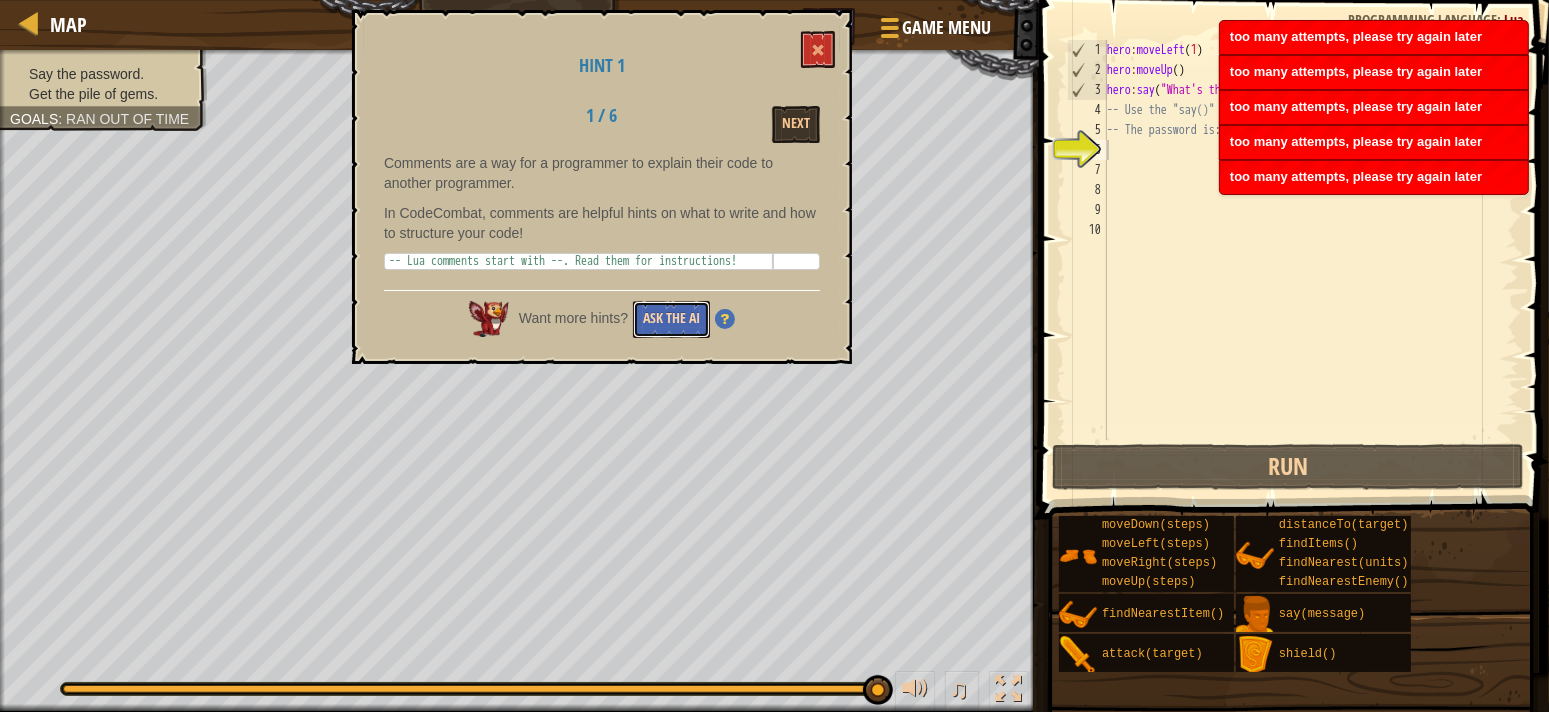 click on "Ask the AI" at bounding box center [671, 319] 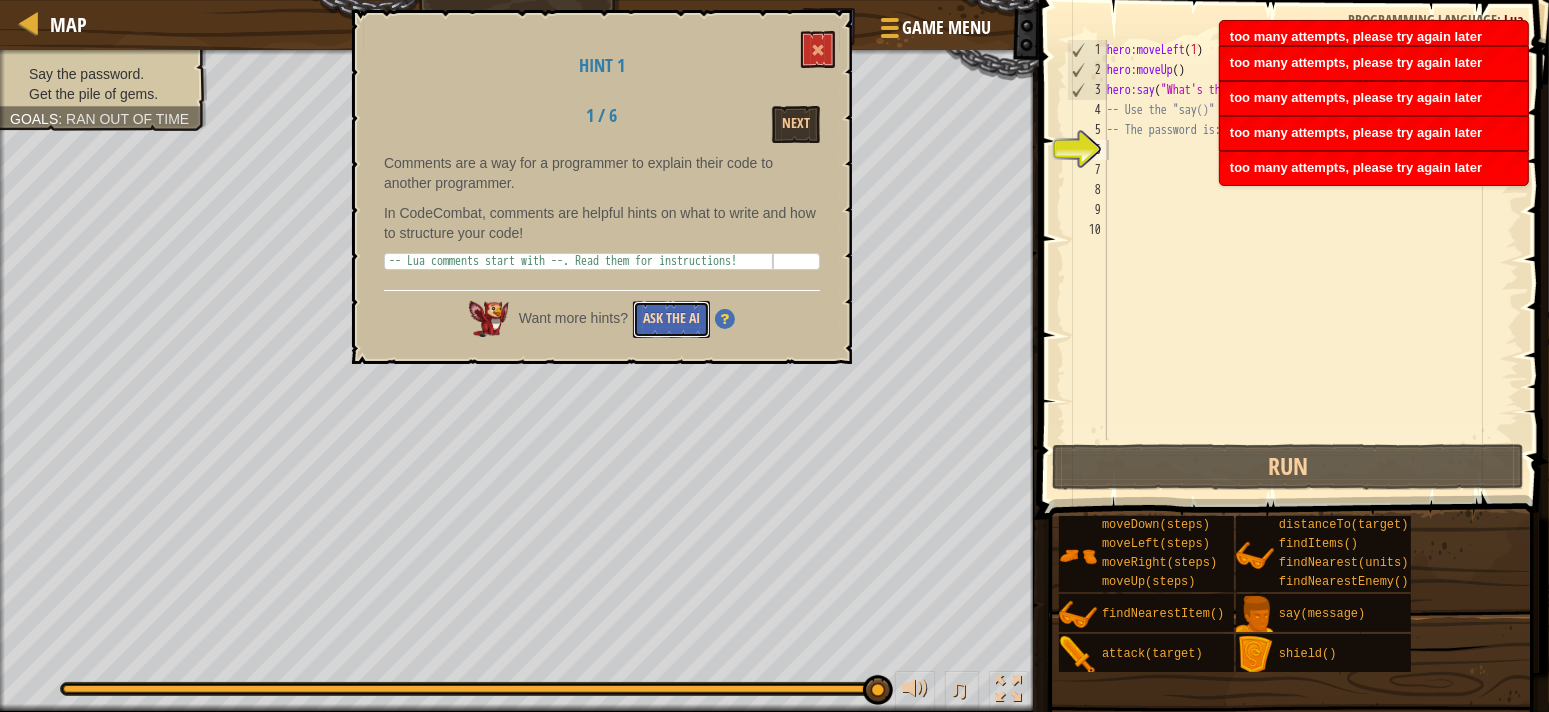 click on "Ask the AI" at bounding box center (671, 319) 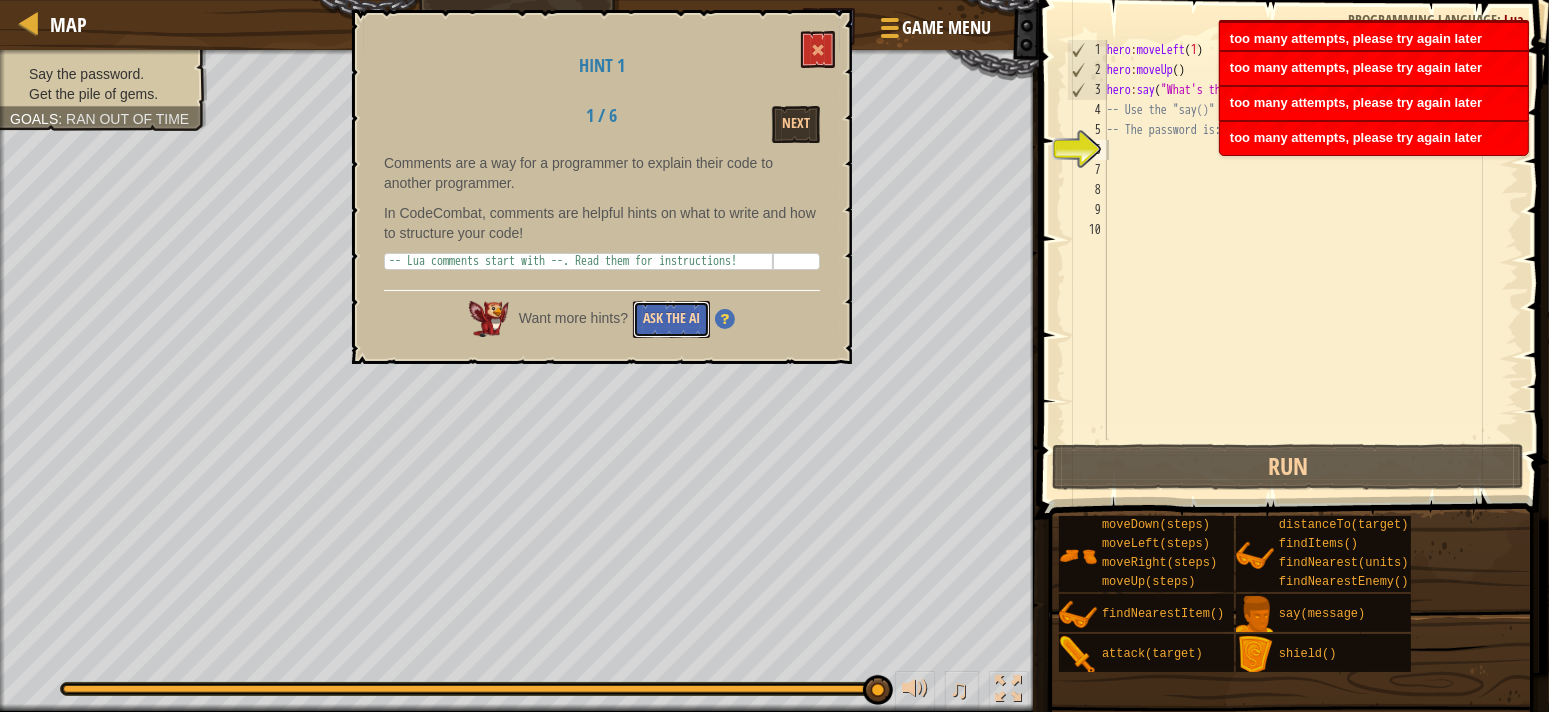 click on "Ask the AI" at bounding box center (671, 319) 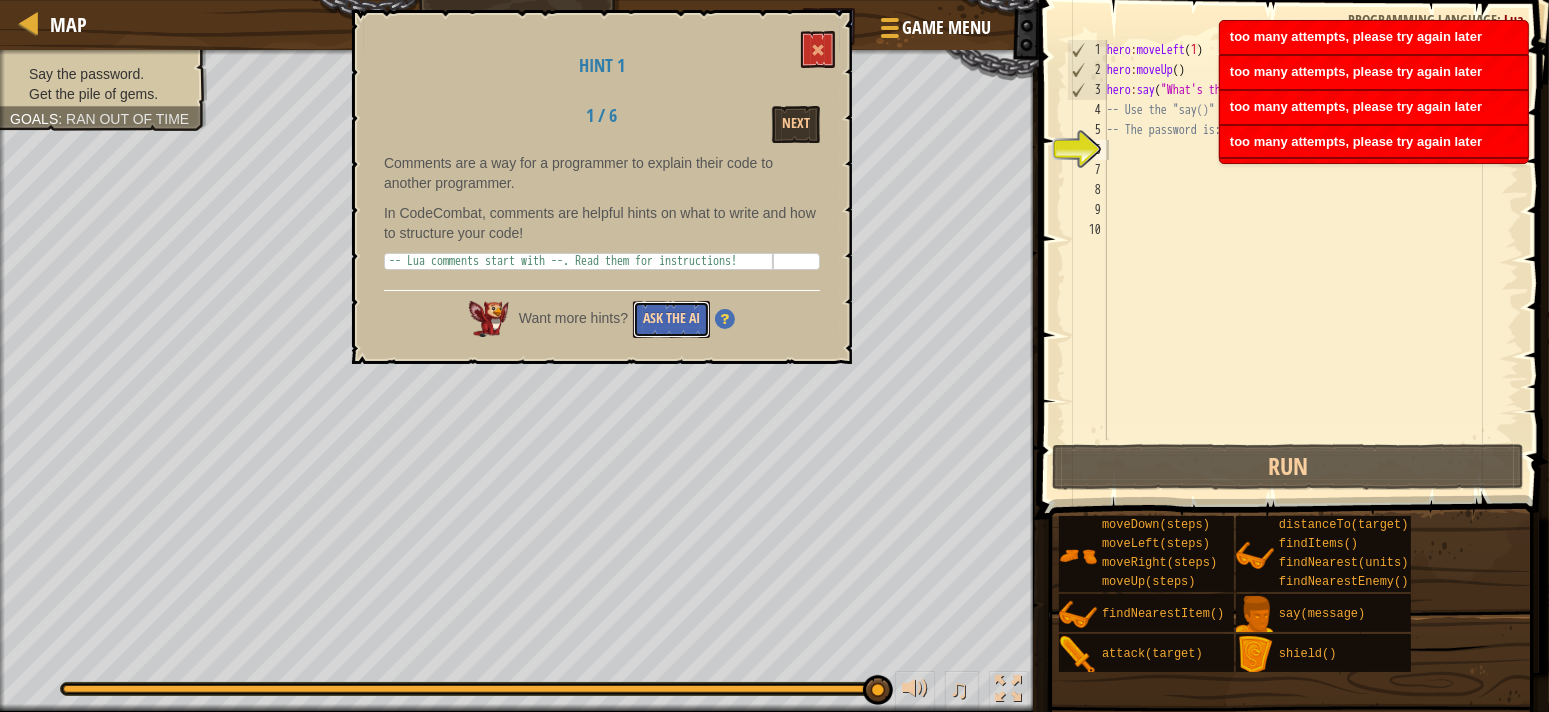 click on "Ask the AI" at bounding box center (671, 319) 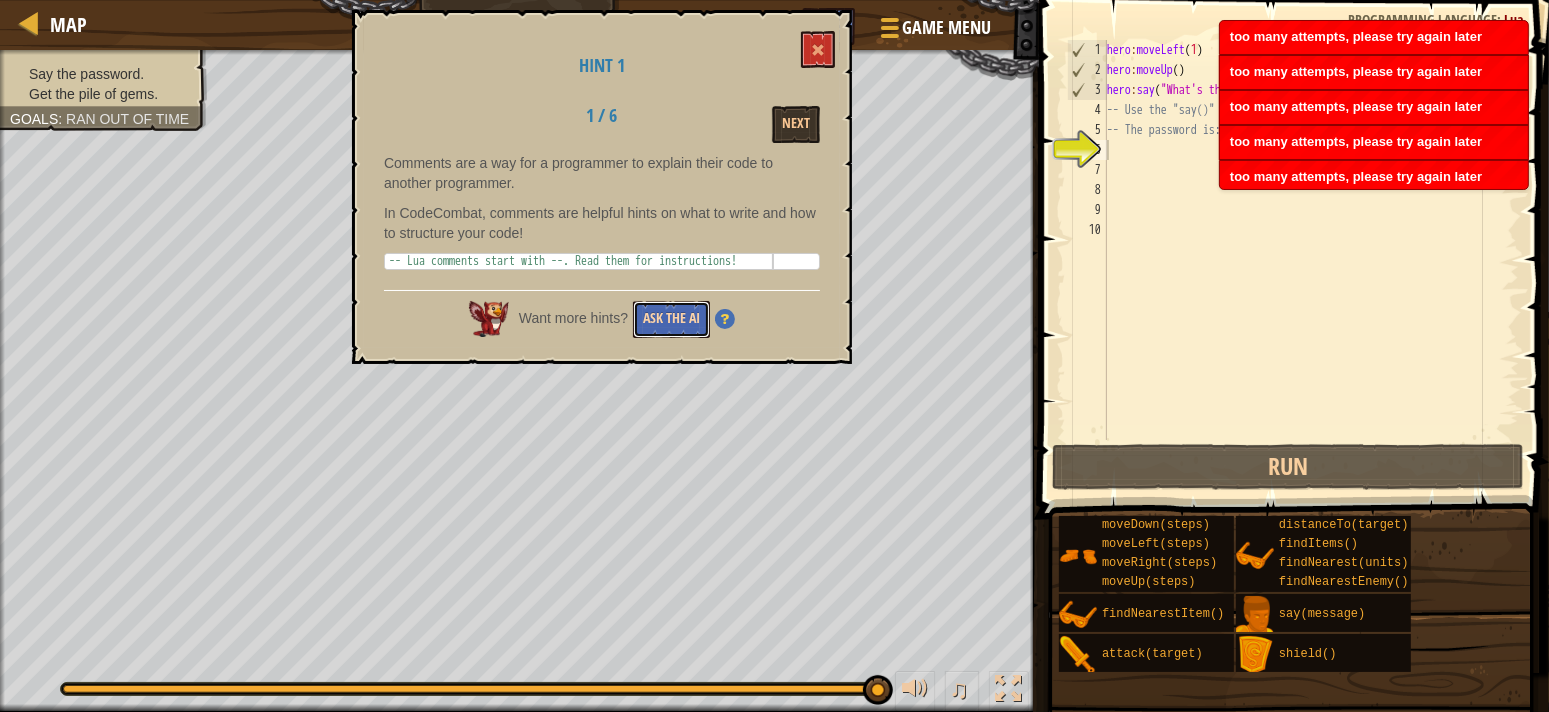 click on "Ask the AI" at bounding box center (671, 319) 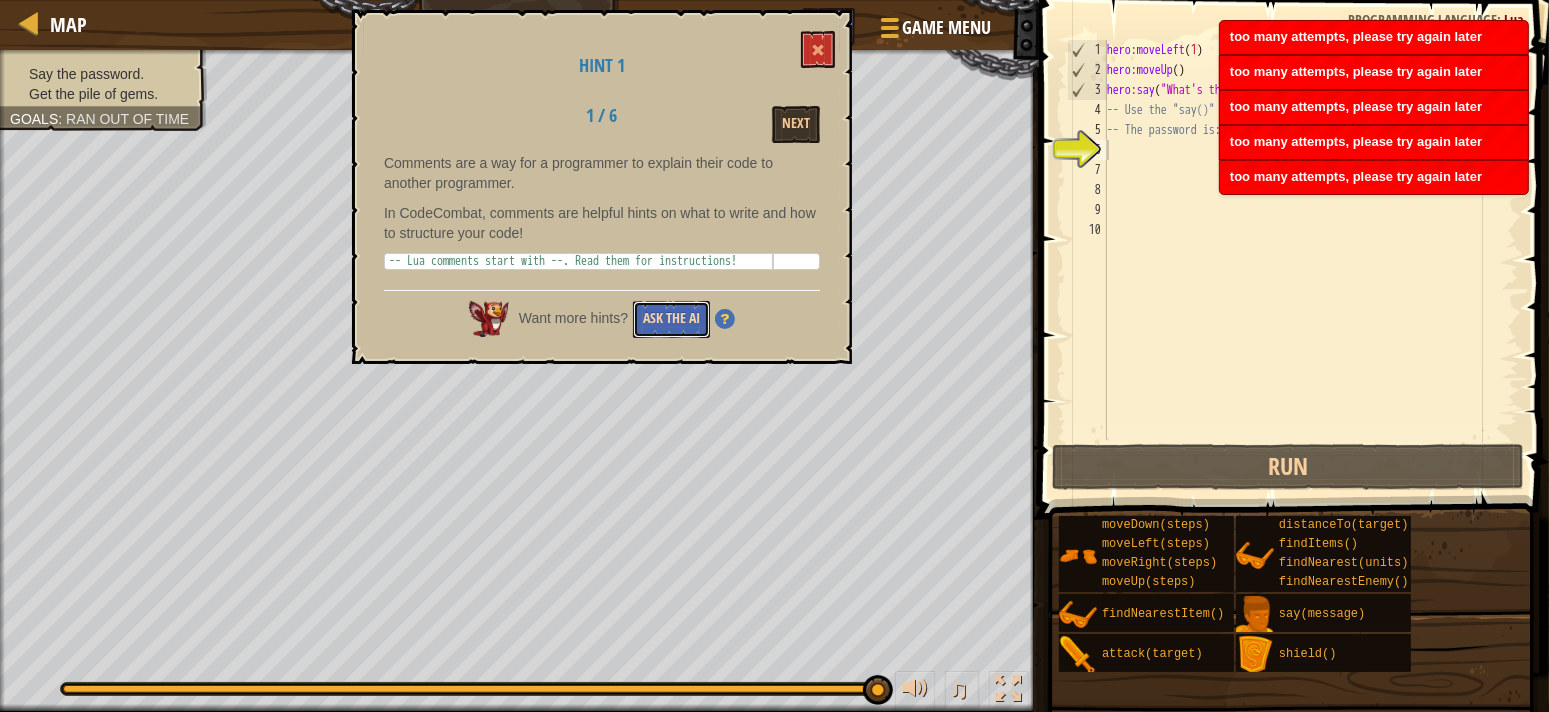 click on "Ask the AI" at bounding box center (671, 319) 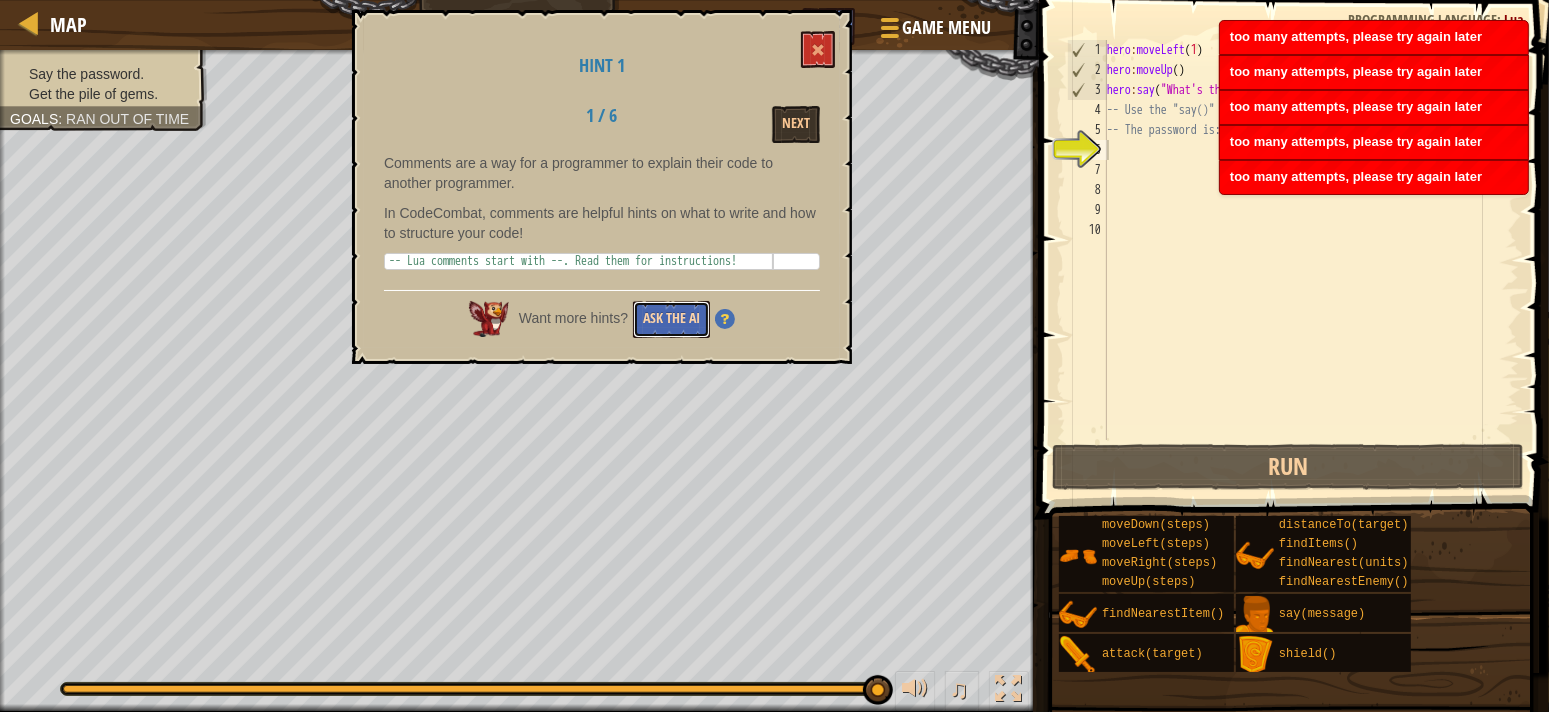 click on "Ask the AI" at bounding box center (671, 319) 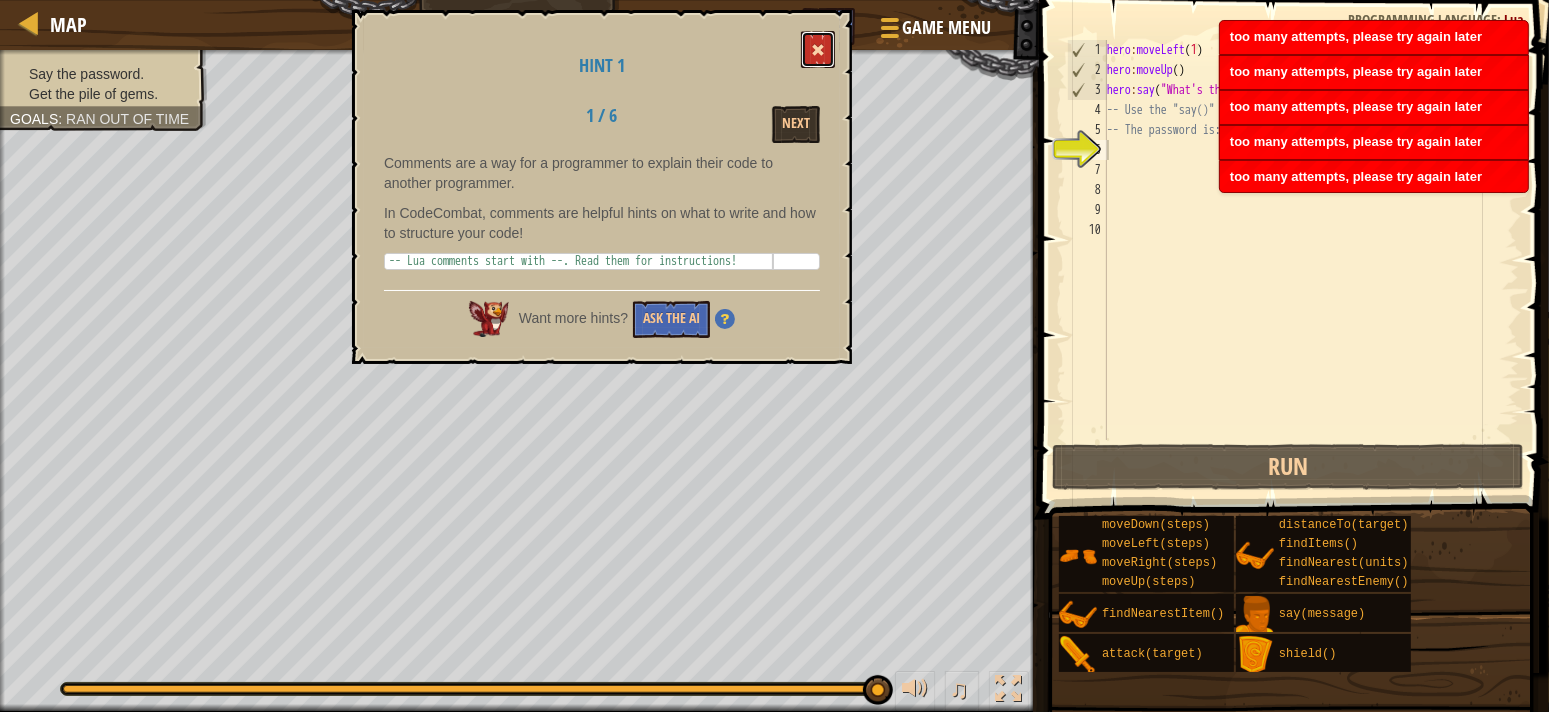 click at bounding box center [818, 49] 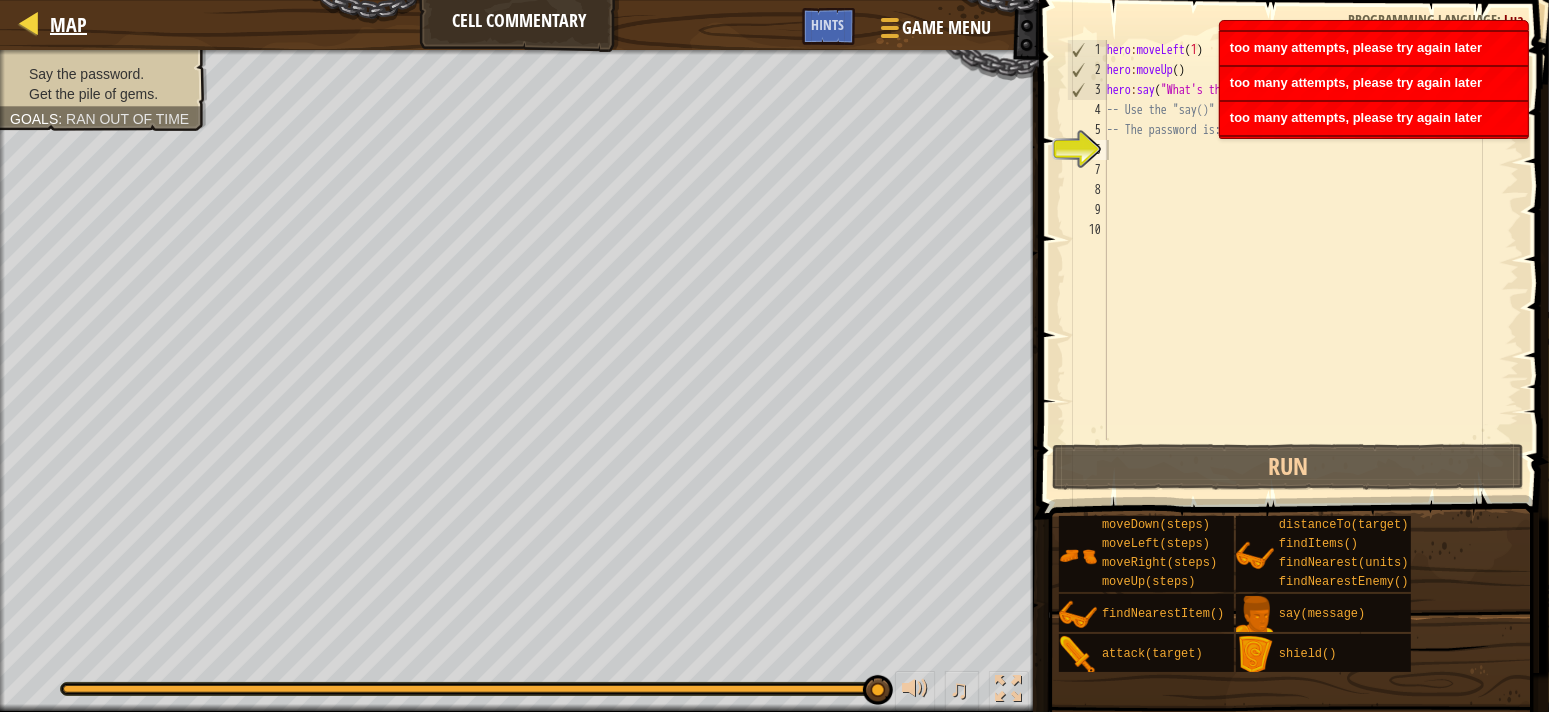 click on "Map" at bounding box center [68, 24] 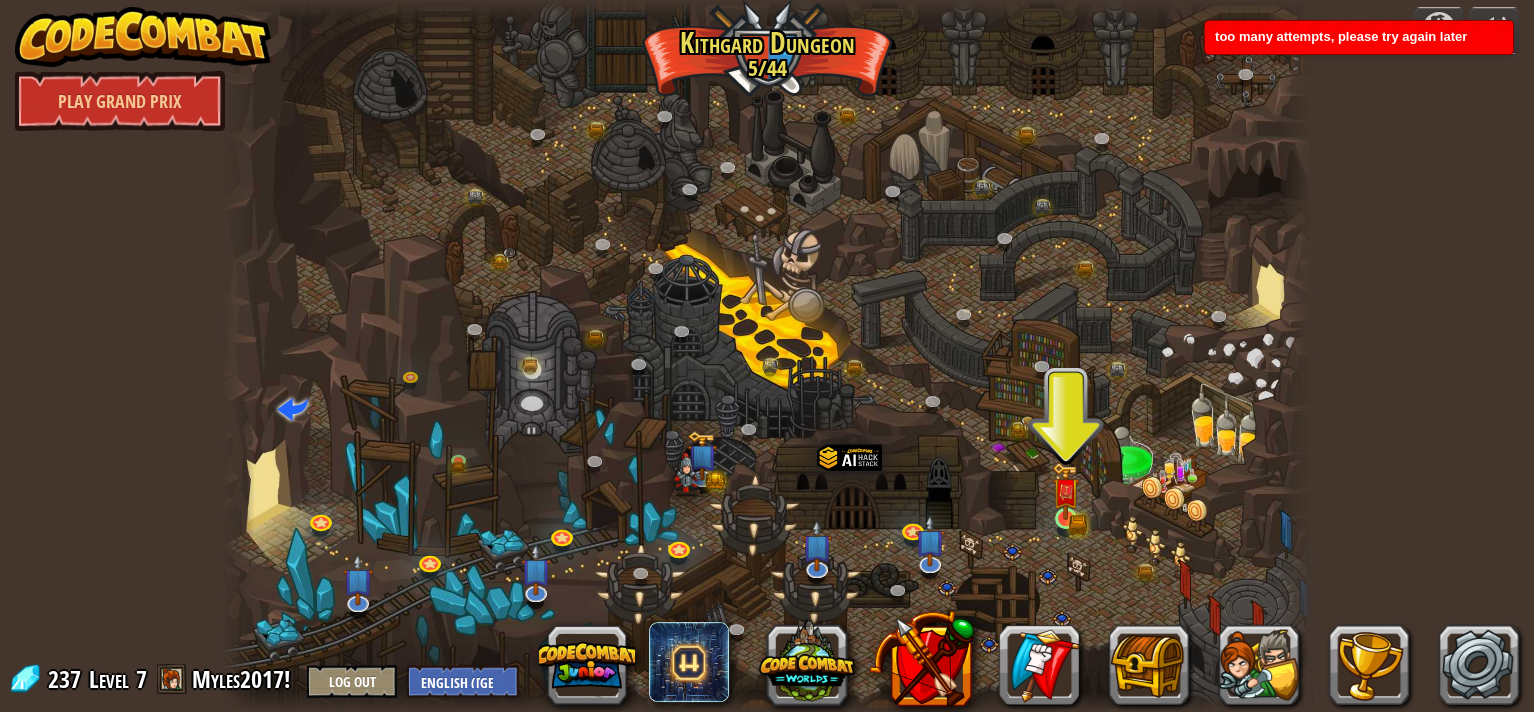 click at bounding box center [1065, 491] 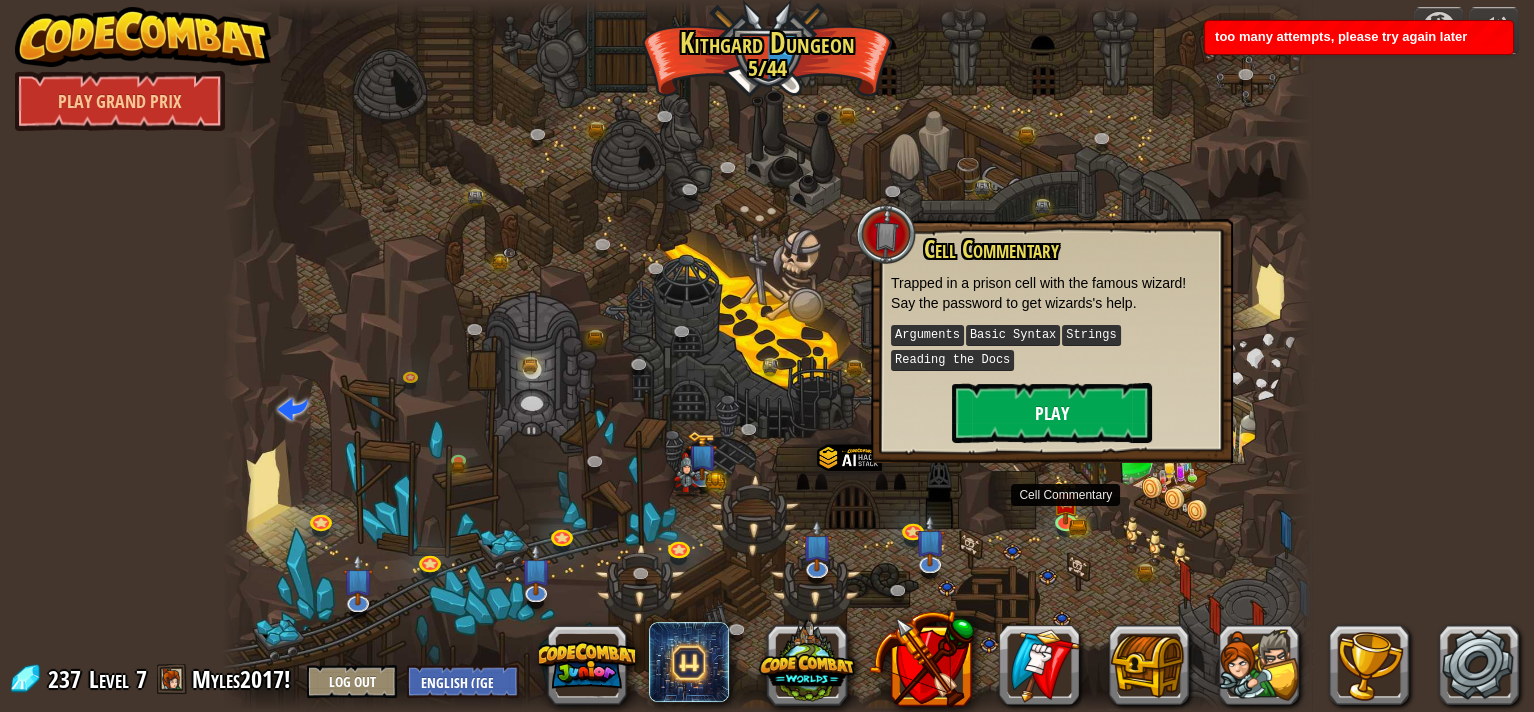 click on "Play" at bounding box center (1052, 413) 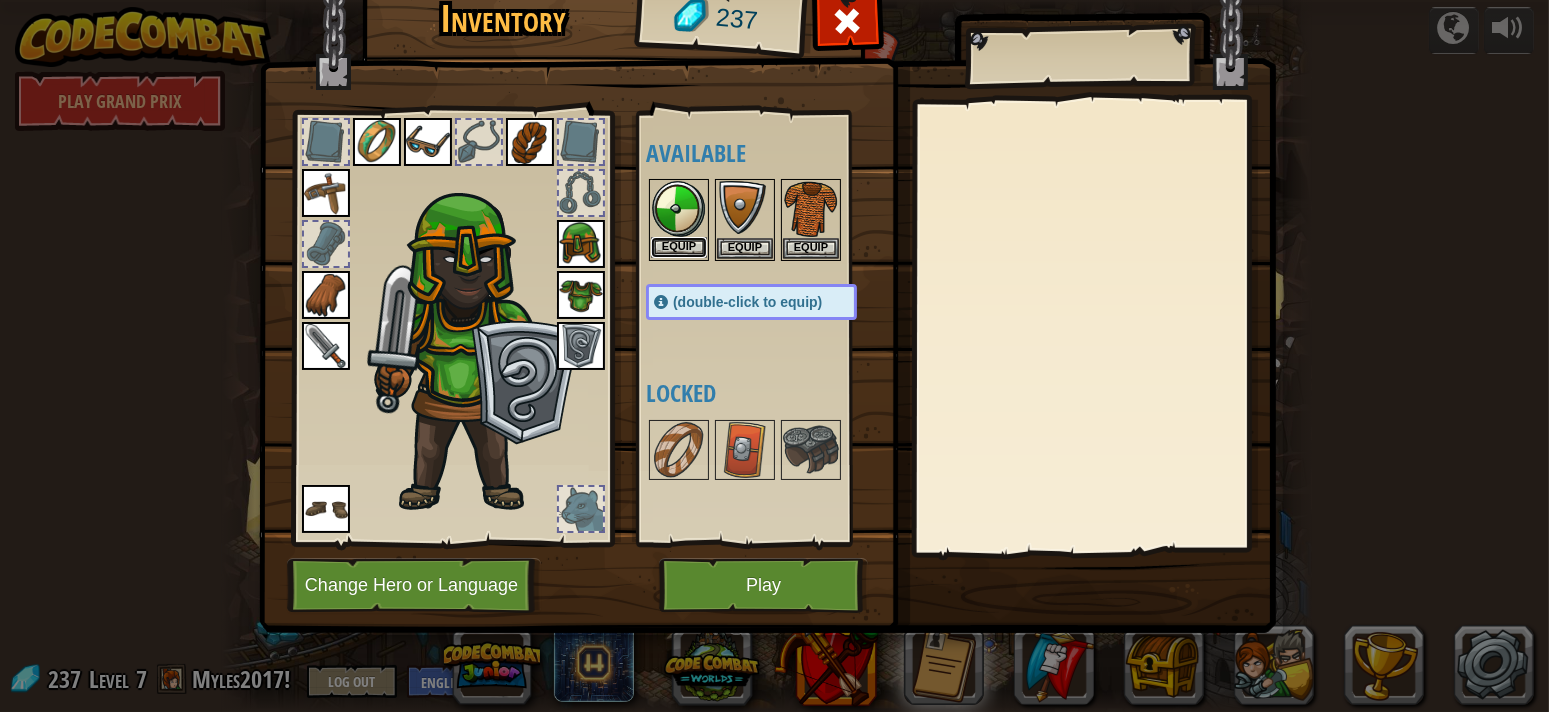 click on "Equip" at bounding box center (679, 247) 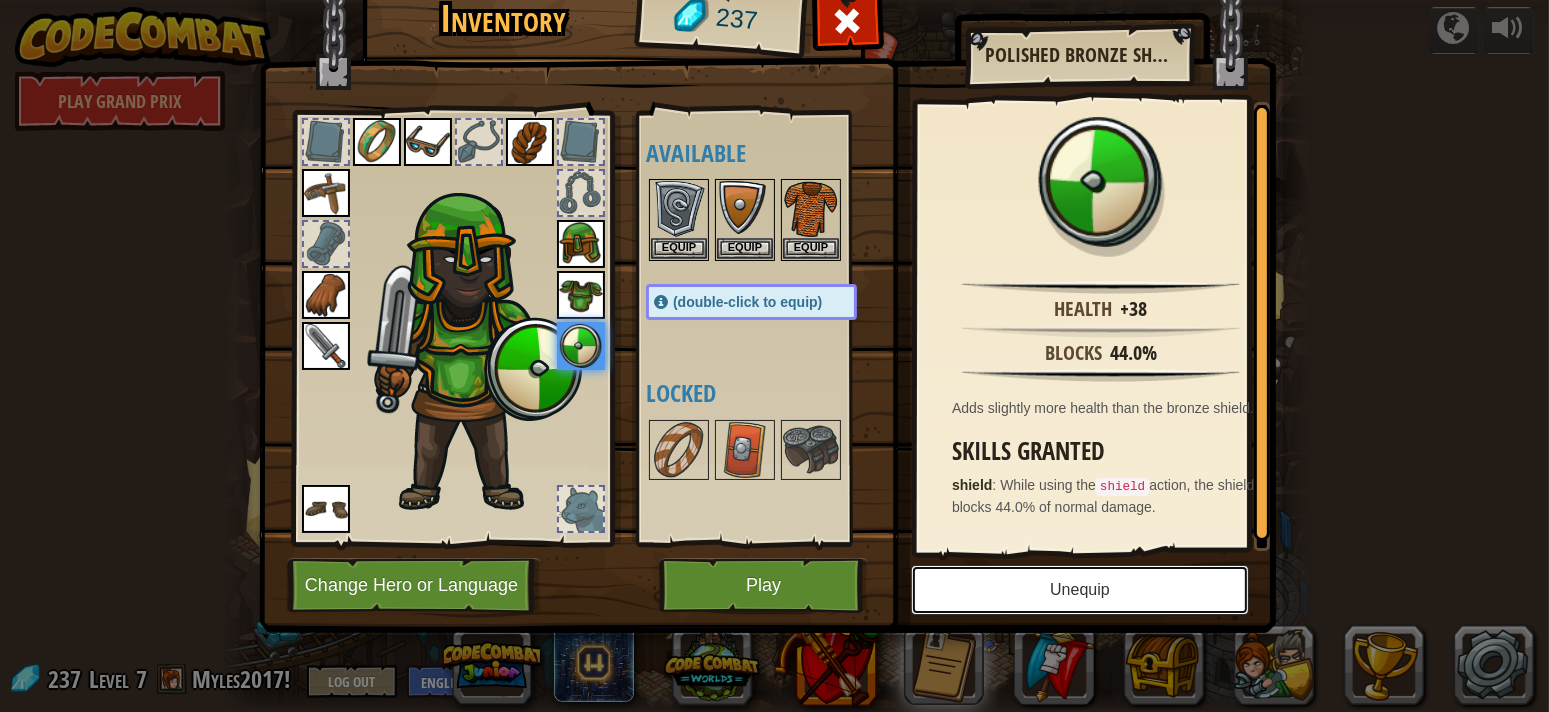 click on "Unequip" at bounding box center [1080, 590] 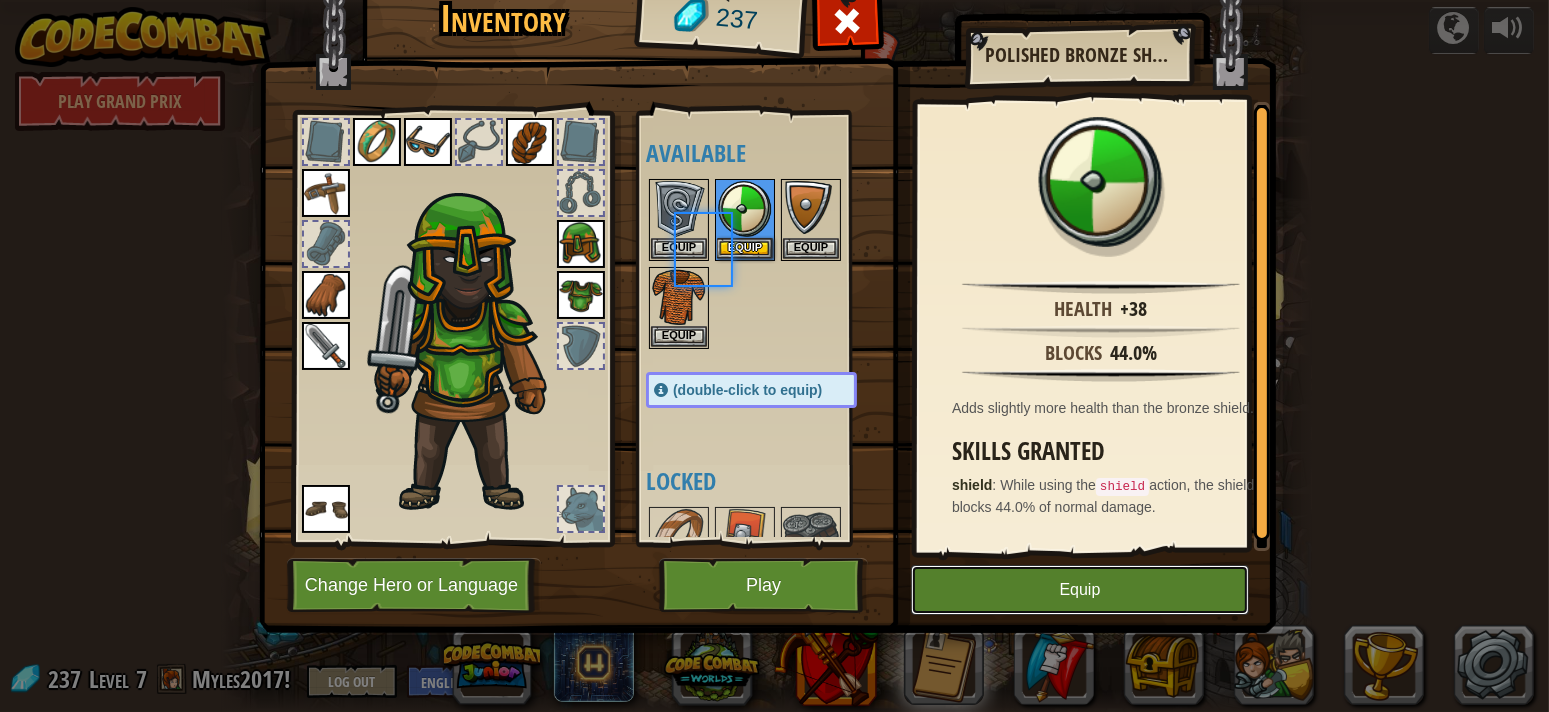 click on "Equip" at bounding box center [1080, 590] 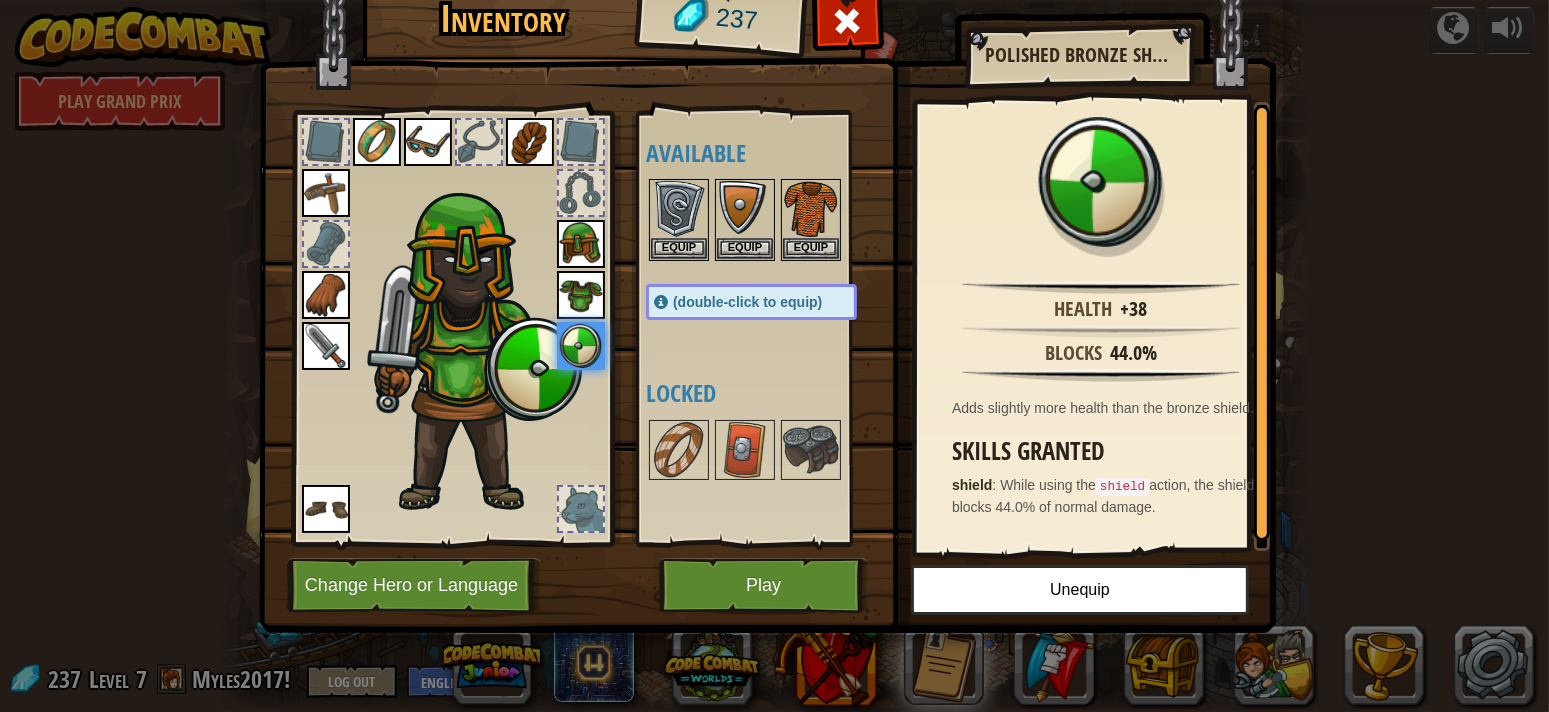 click on "Unequip" at bounding box center (1080, 590) 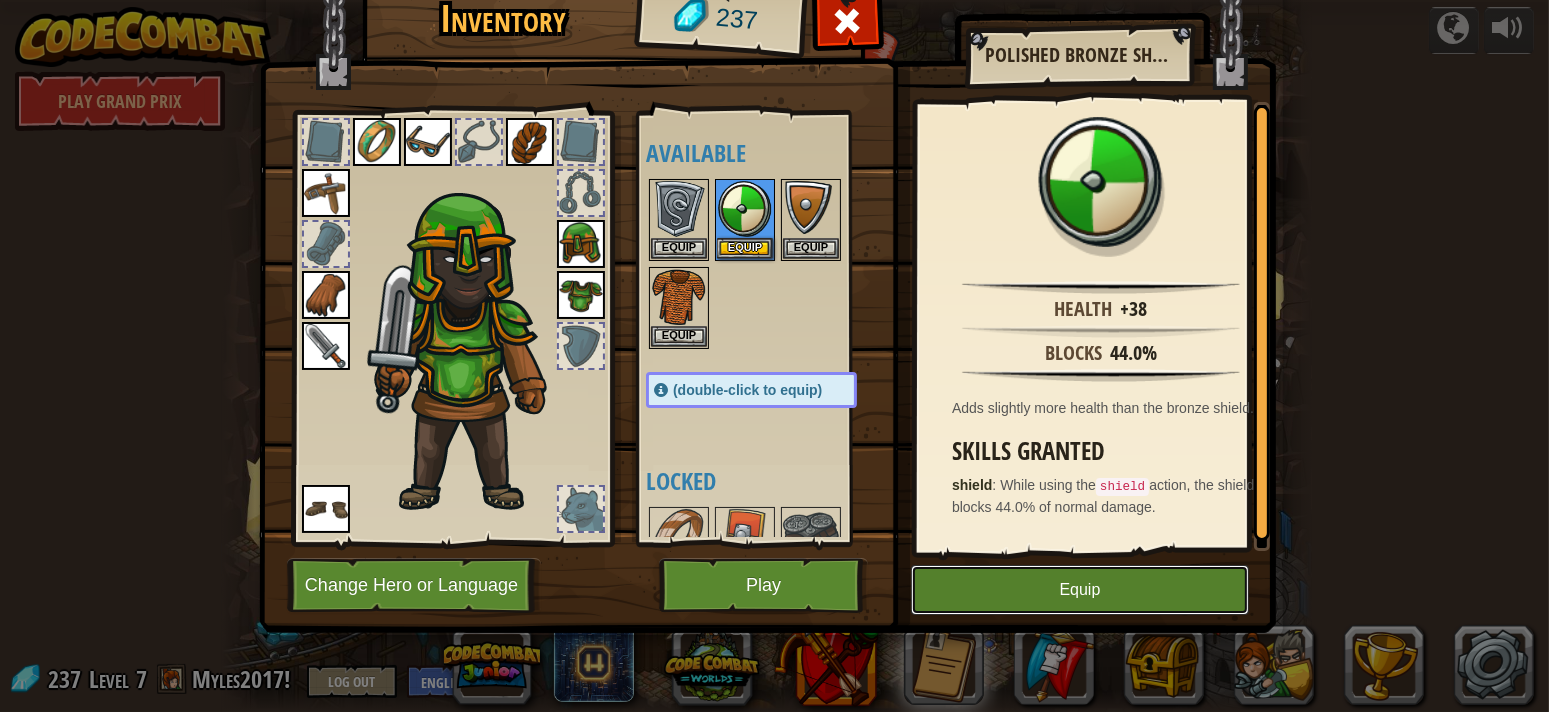 click on "Equip" at bounding box center (1080, 590) 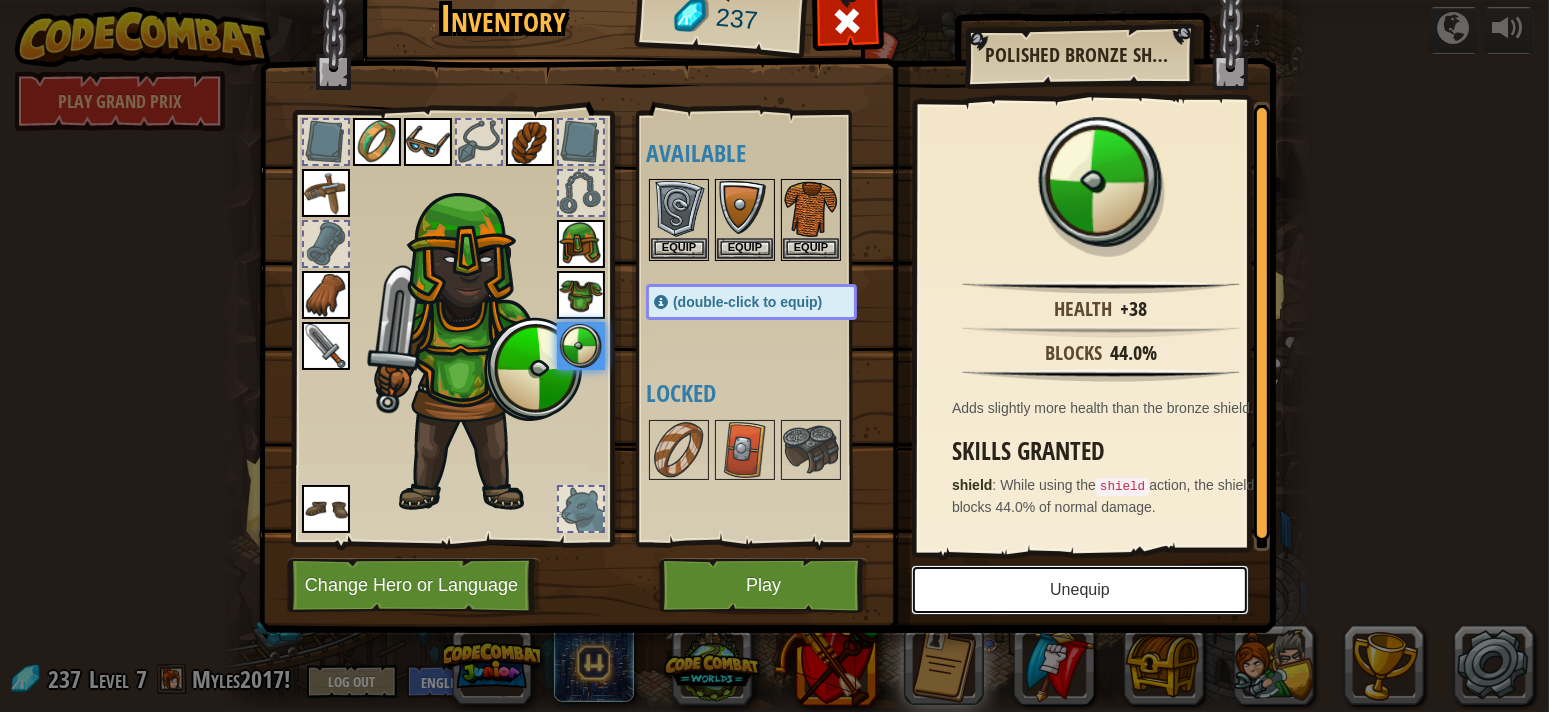 click on "Unequip" at bounding box center (1080, 590) 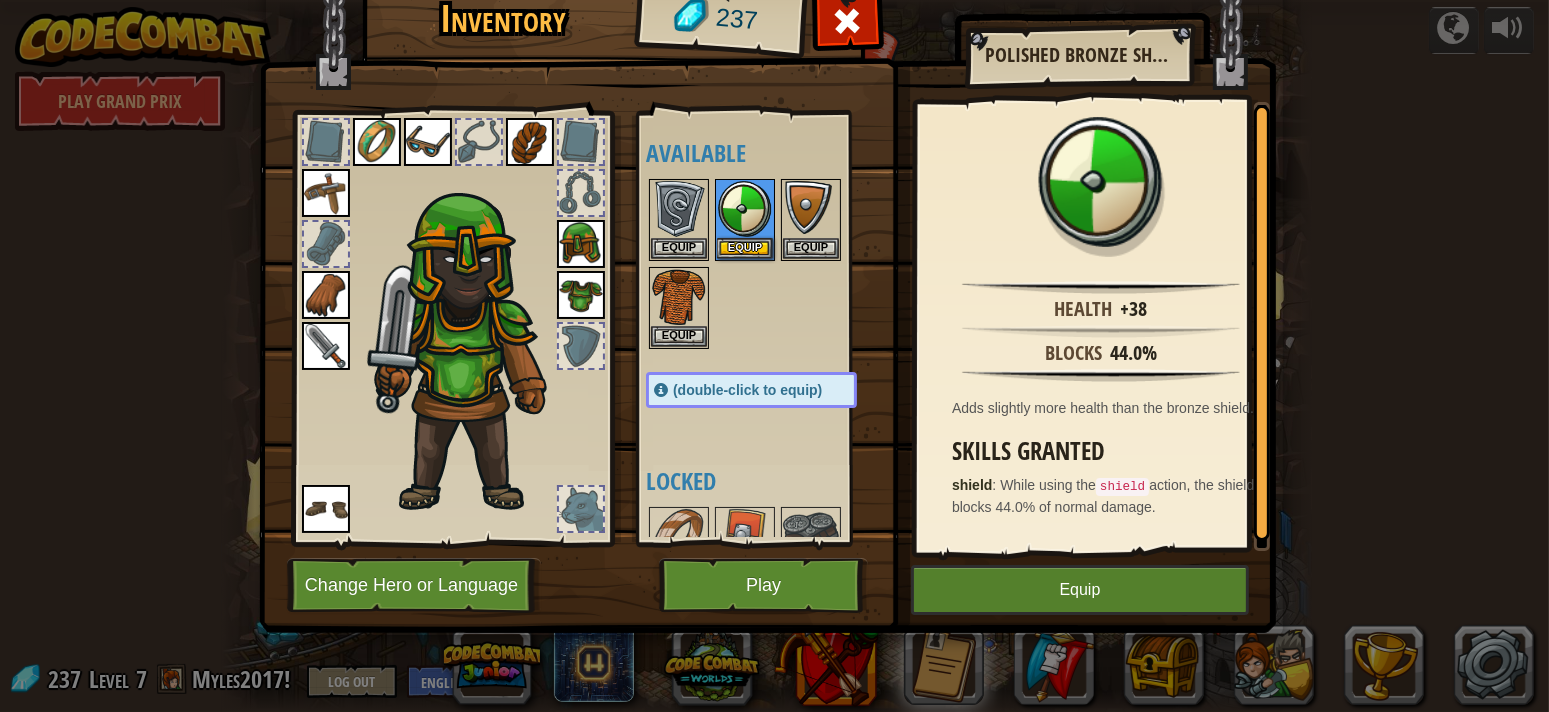 click on "Equip" at bounding box center [1080, 590] 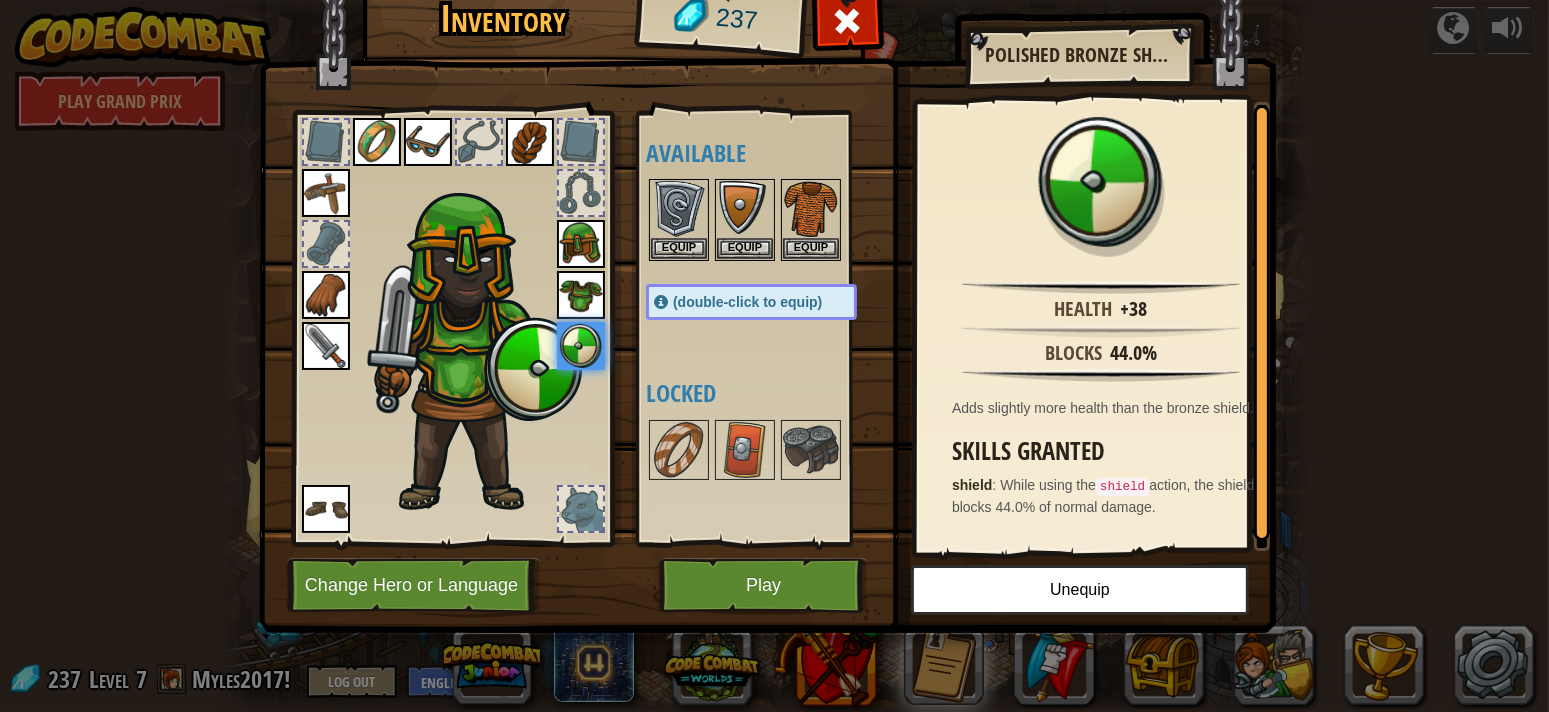 click at bounding box center [581, 509] 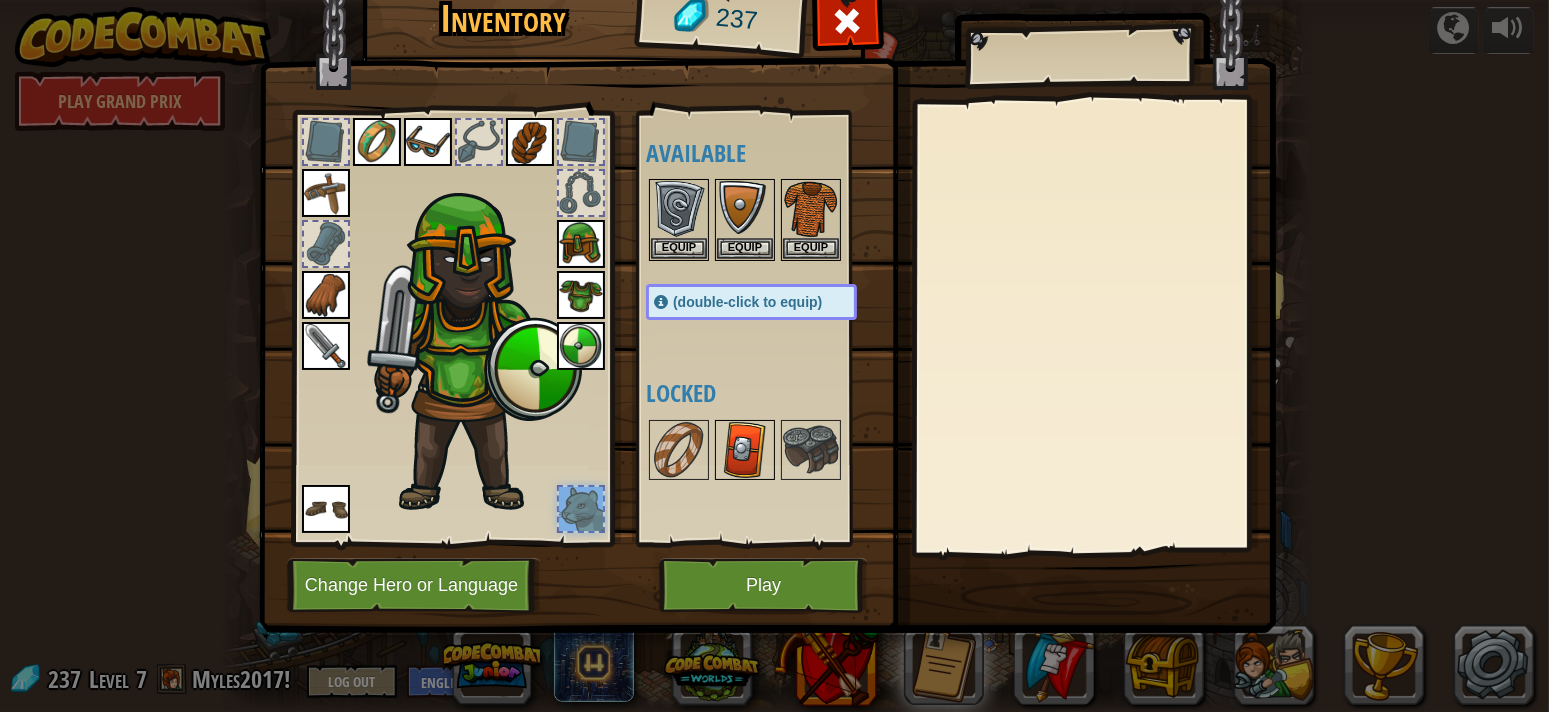 click at bounding box center [745, 450] 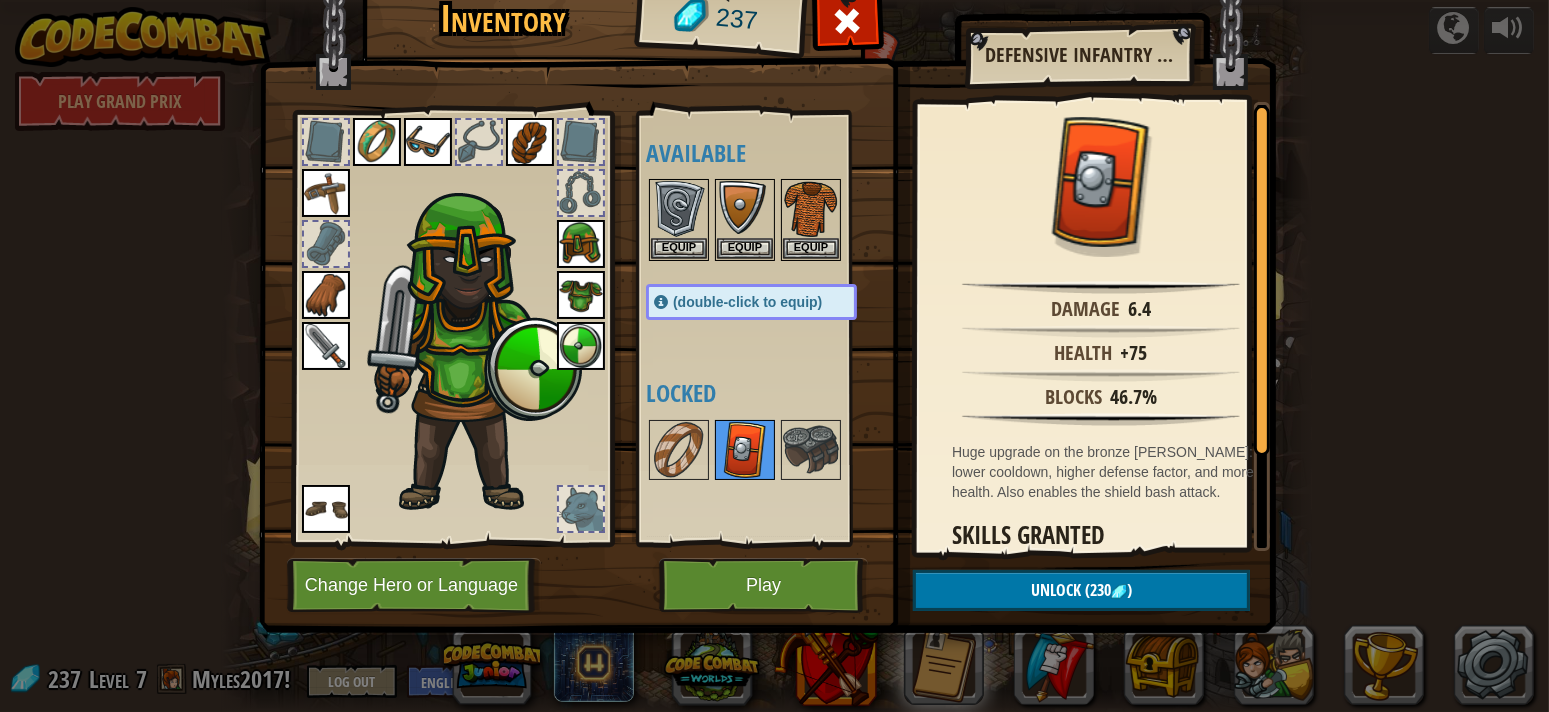 click at bounding box center [811, 450] 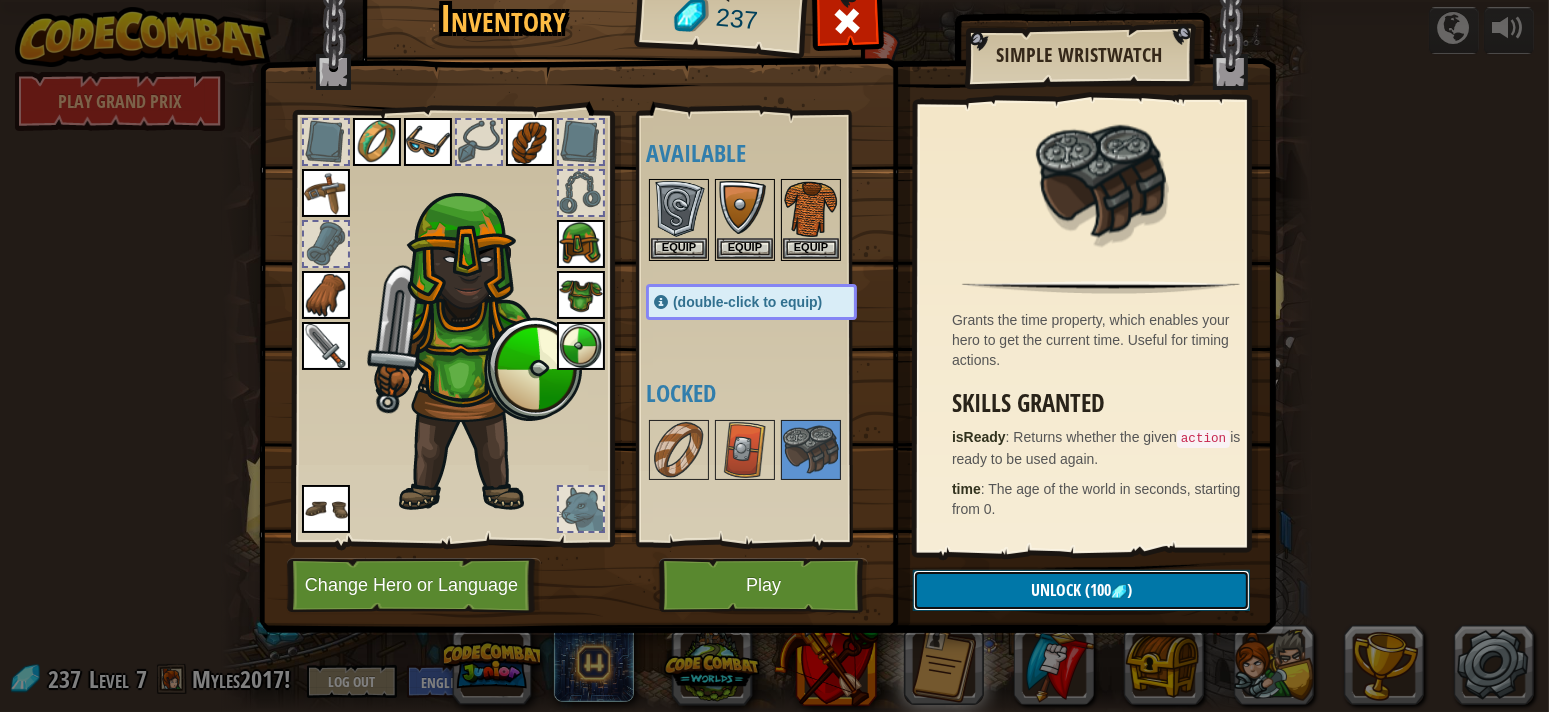 click on "Unlock (100 )" at bounding box center [1081, 590] 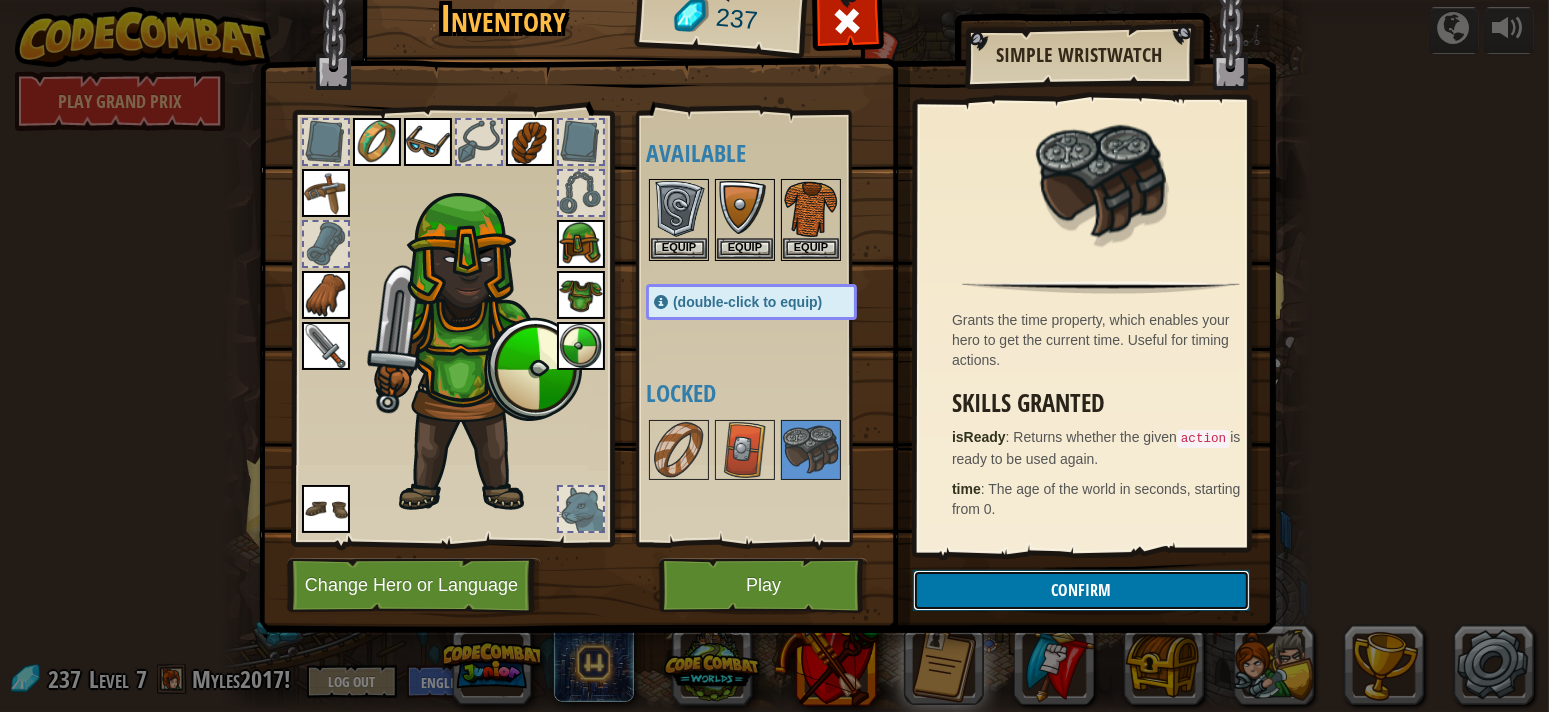 click on "Confirm" at bounding box center [1081, 590] 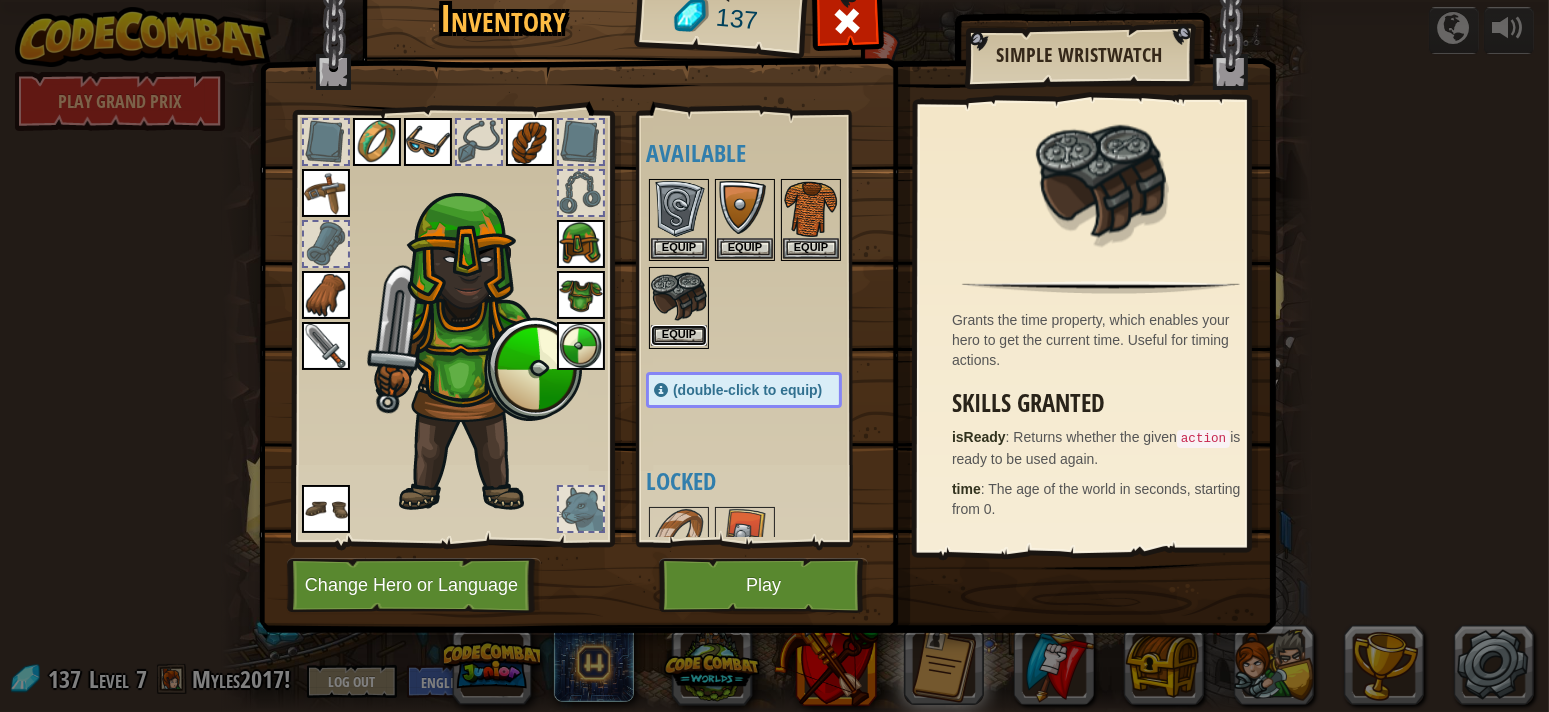 click on "Equip" at bounding box center (679, 335) 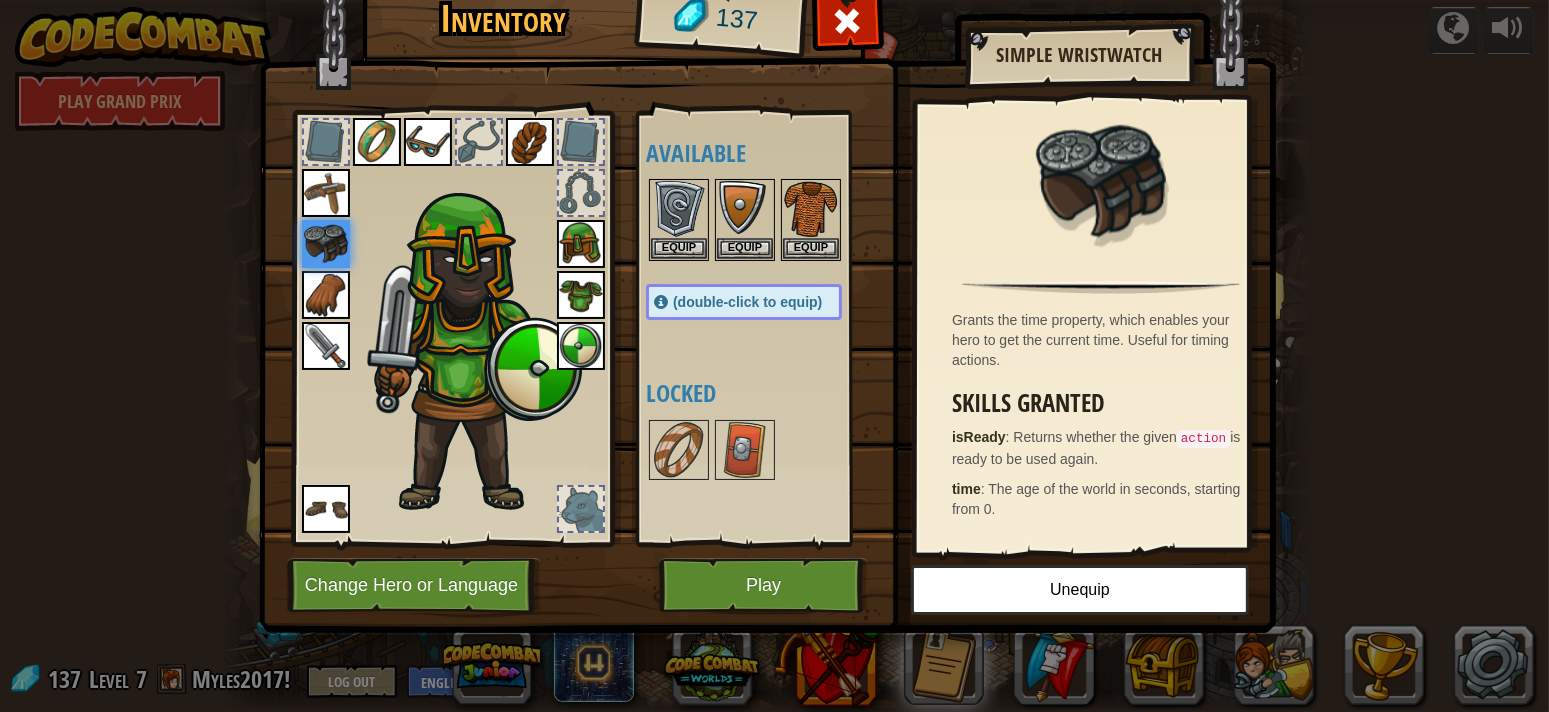 click at bounding box center [581, 244] 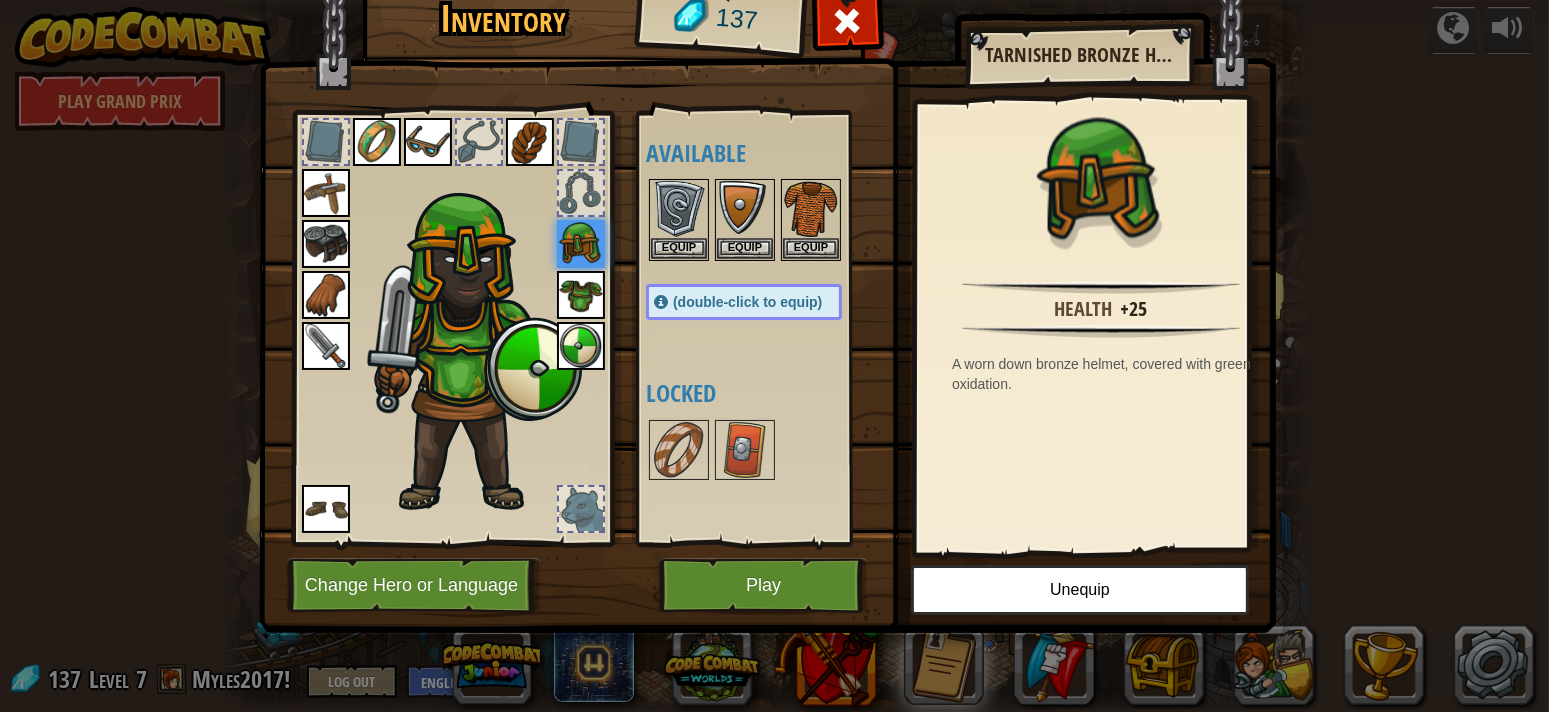 click at bounding box center (581, 295) 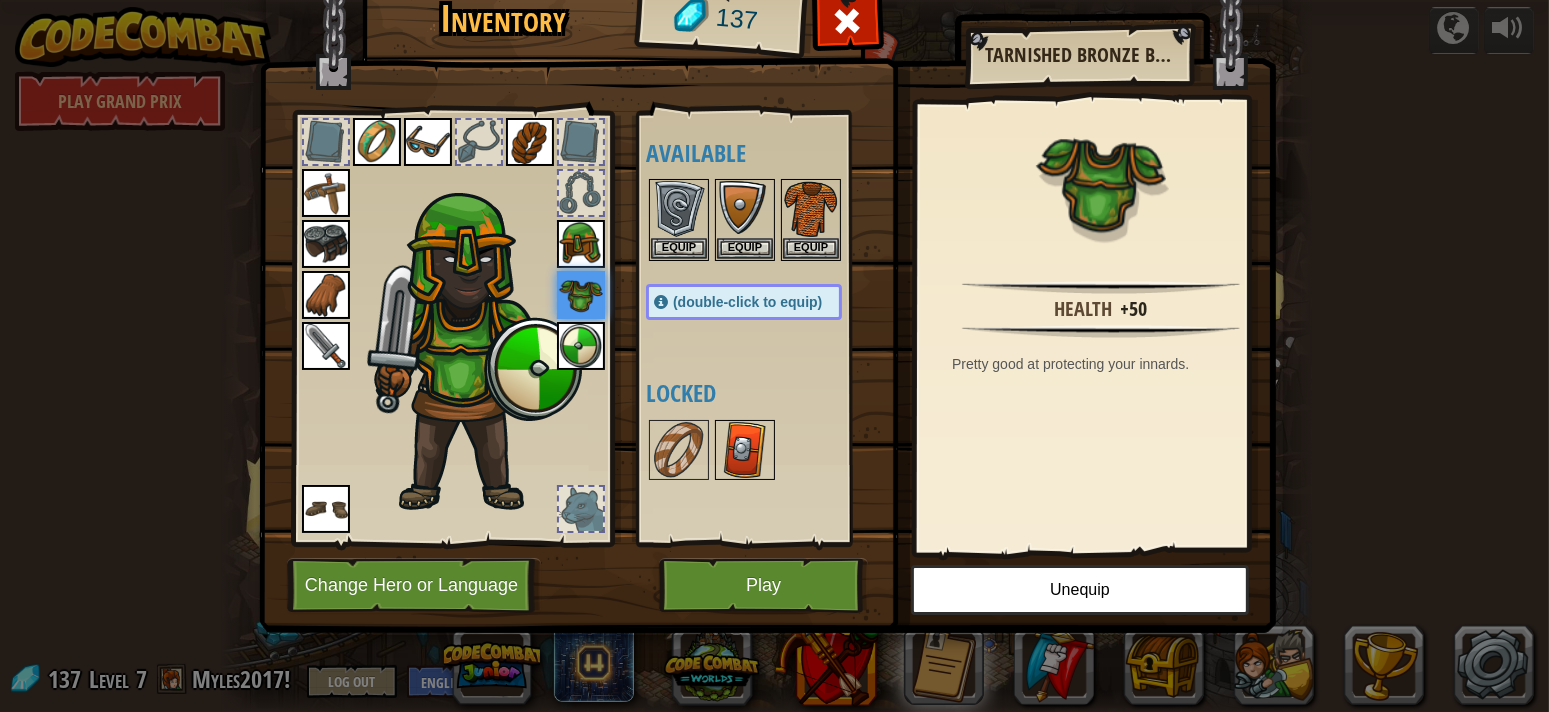click at bounding box center (745, 450) 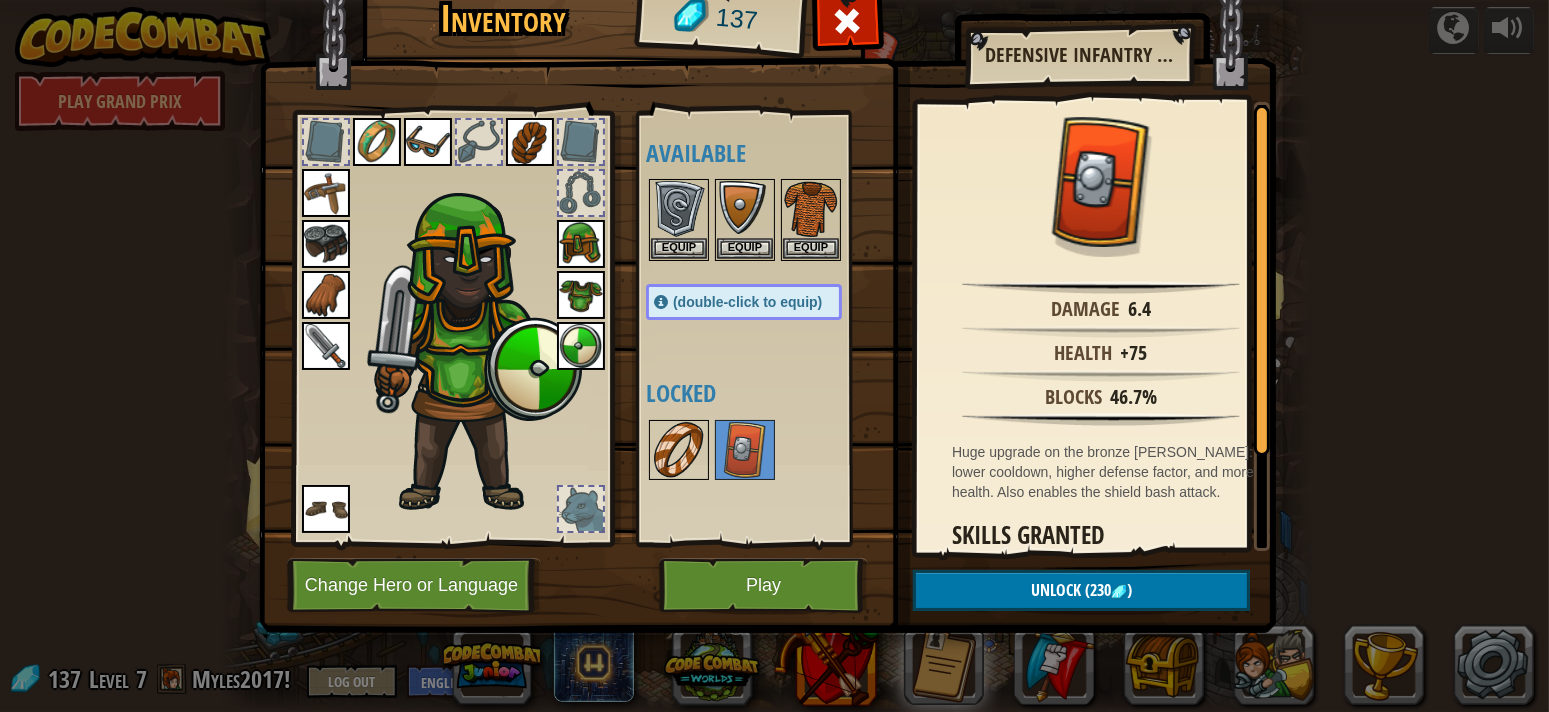 click at bounding box center (679, 450) 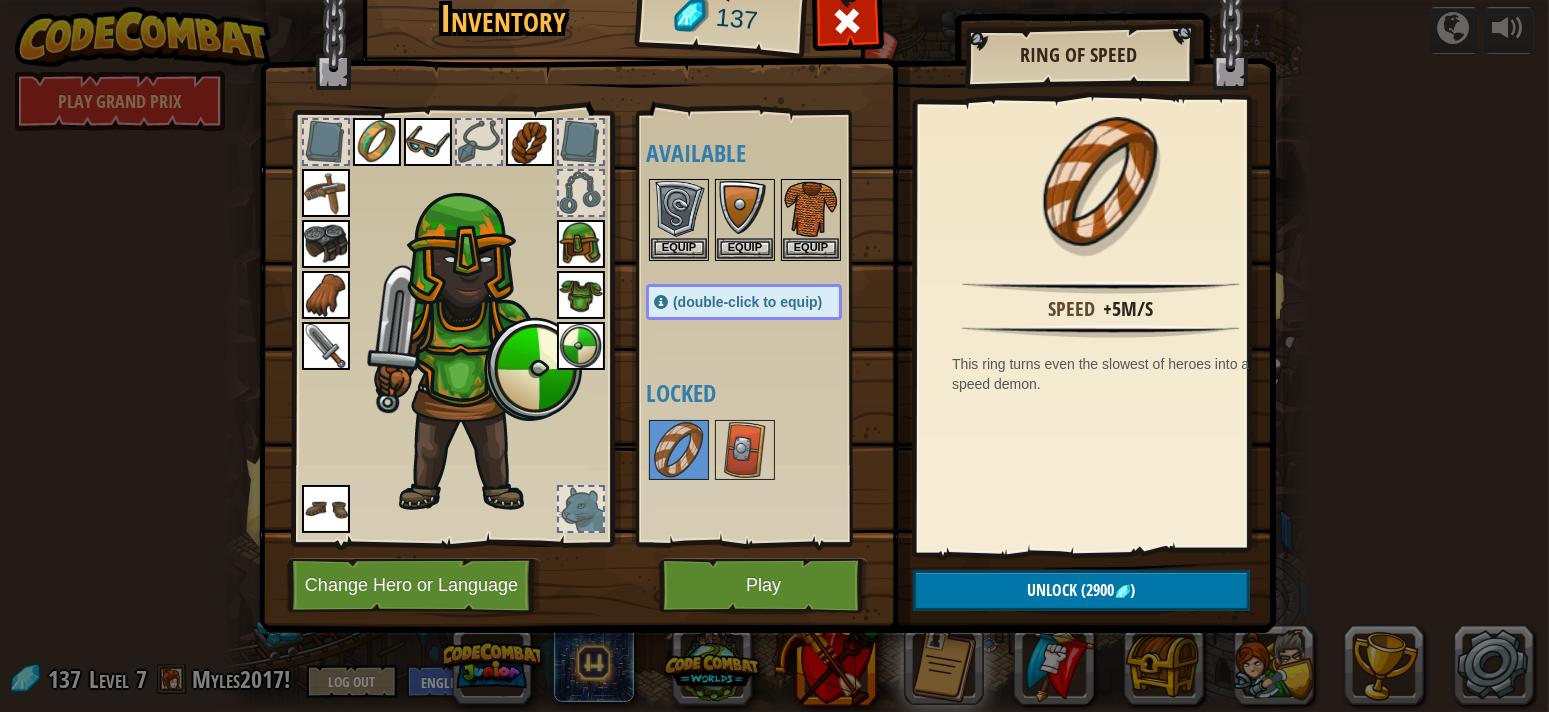 click on "Available Equip Equip Equip Equip Equip Equip Equip Equip Equip Equip Equip Equip Equip Equip (double-click to equip) Locked" at bounding box center (764, 328) 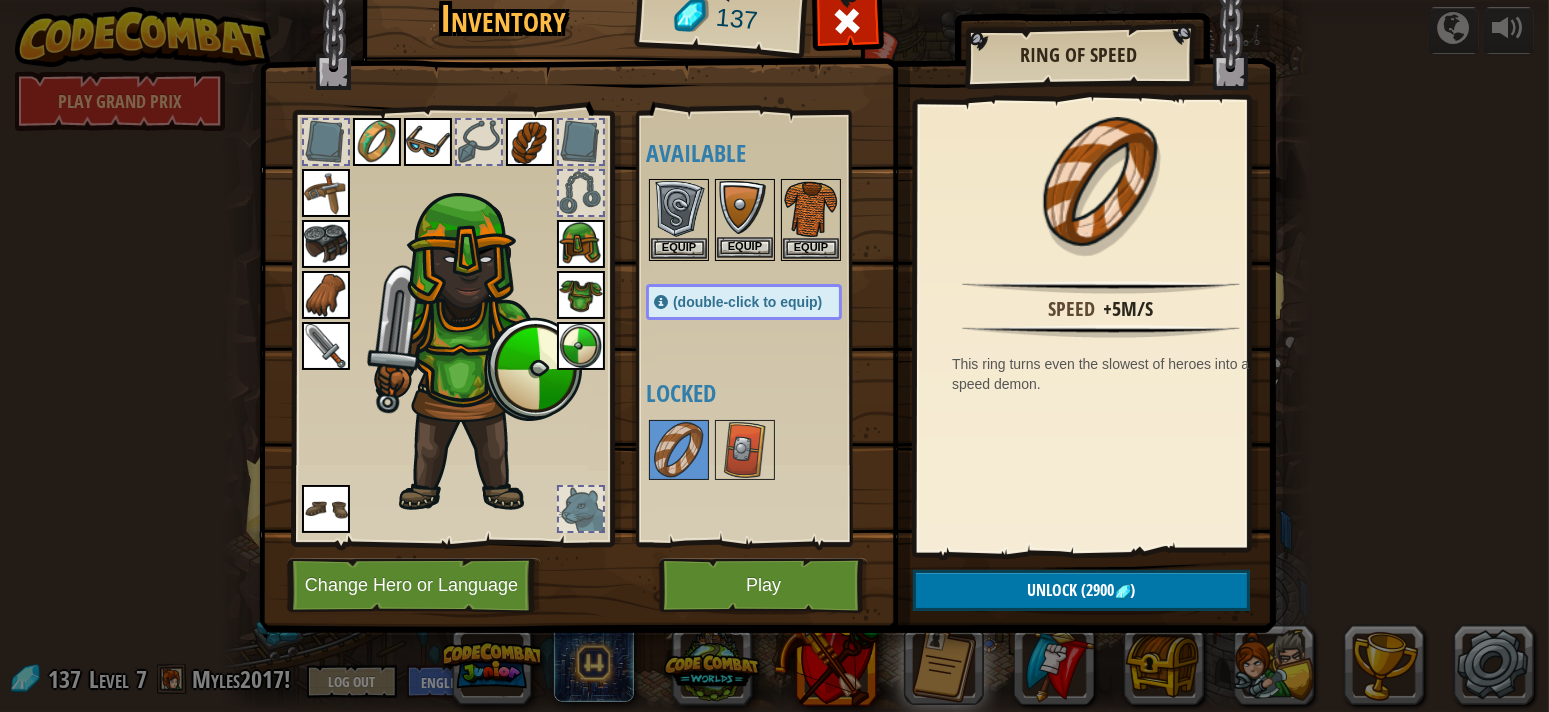 click at bounding box center [745, 209] 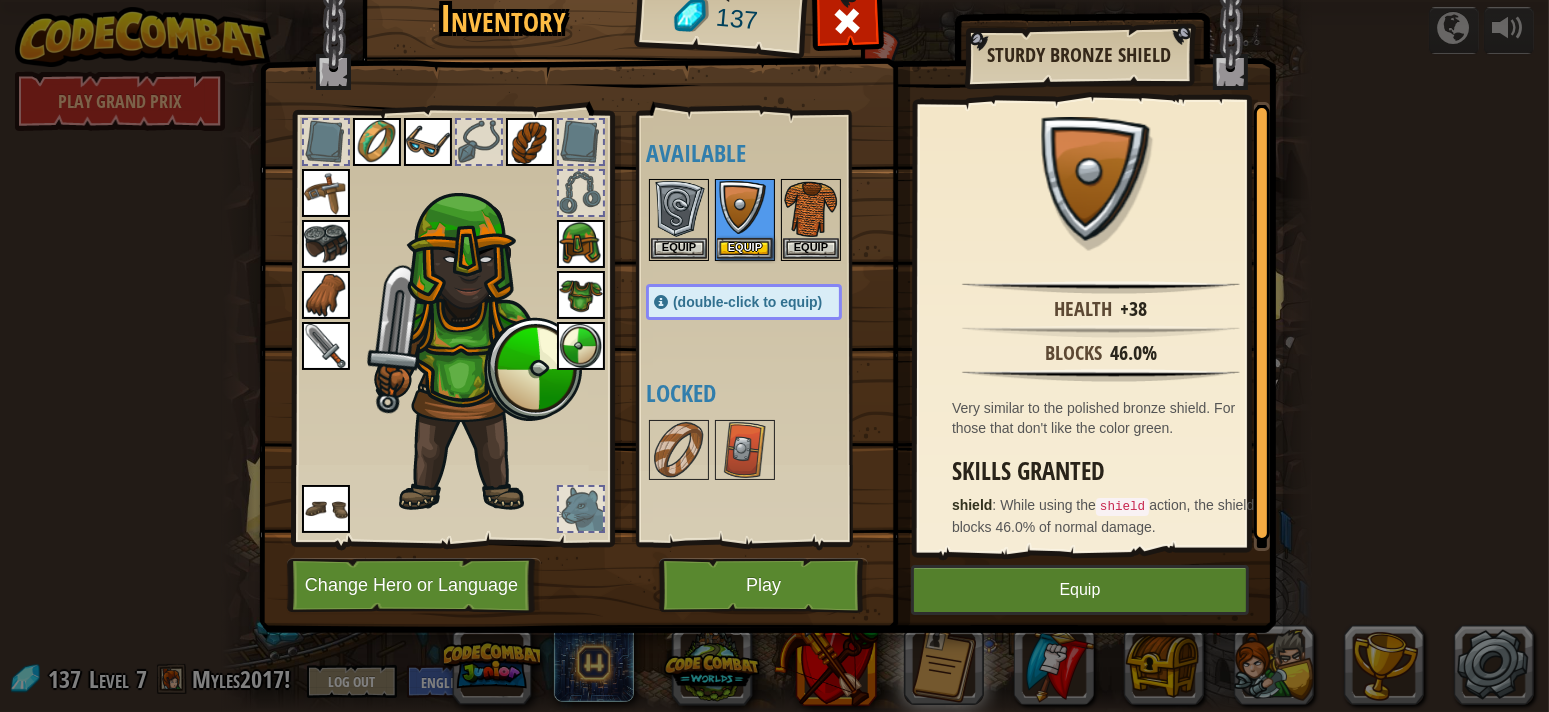 click at bounding box center [474, 333] 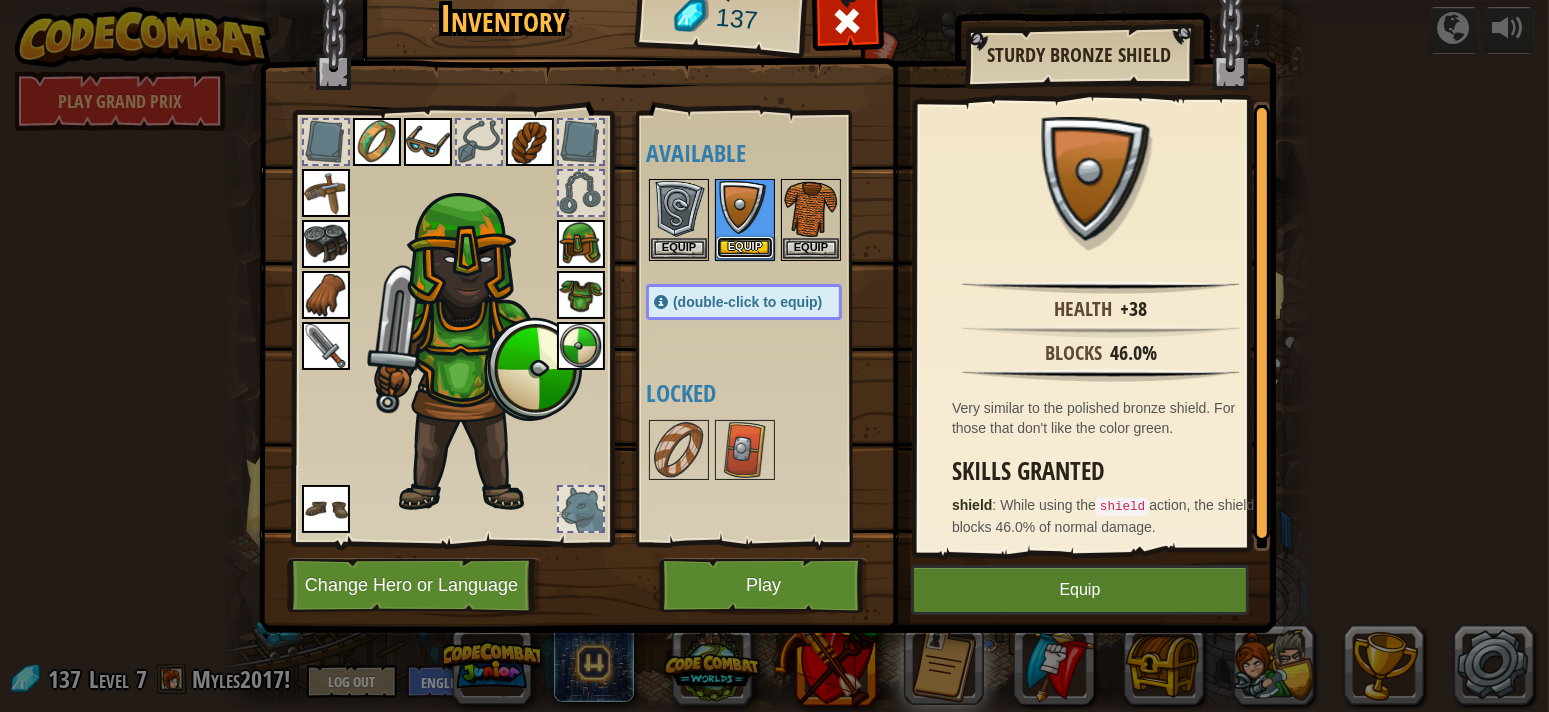 click on "Equip" at bounding box center [745, 247] 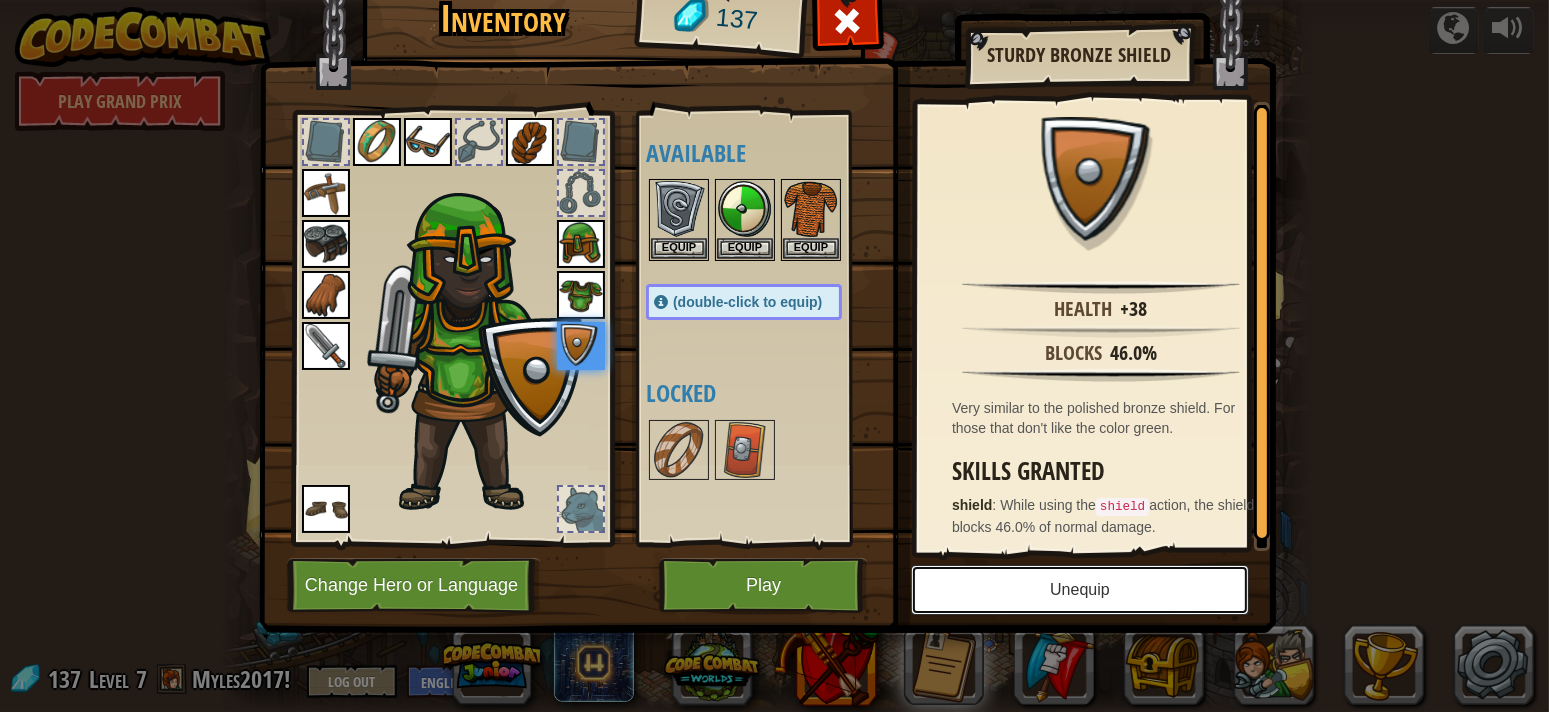click on "Unequip" at bounding box center [1080, 590] 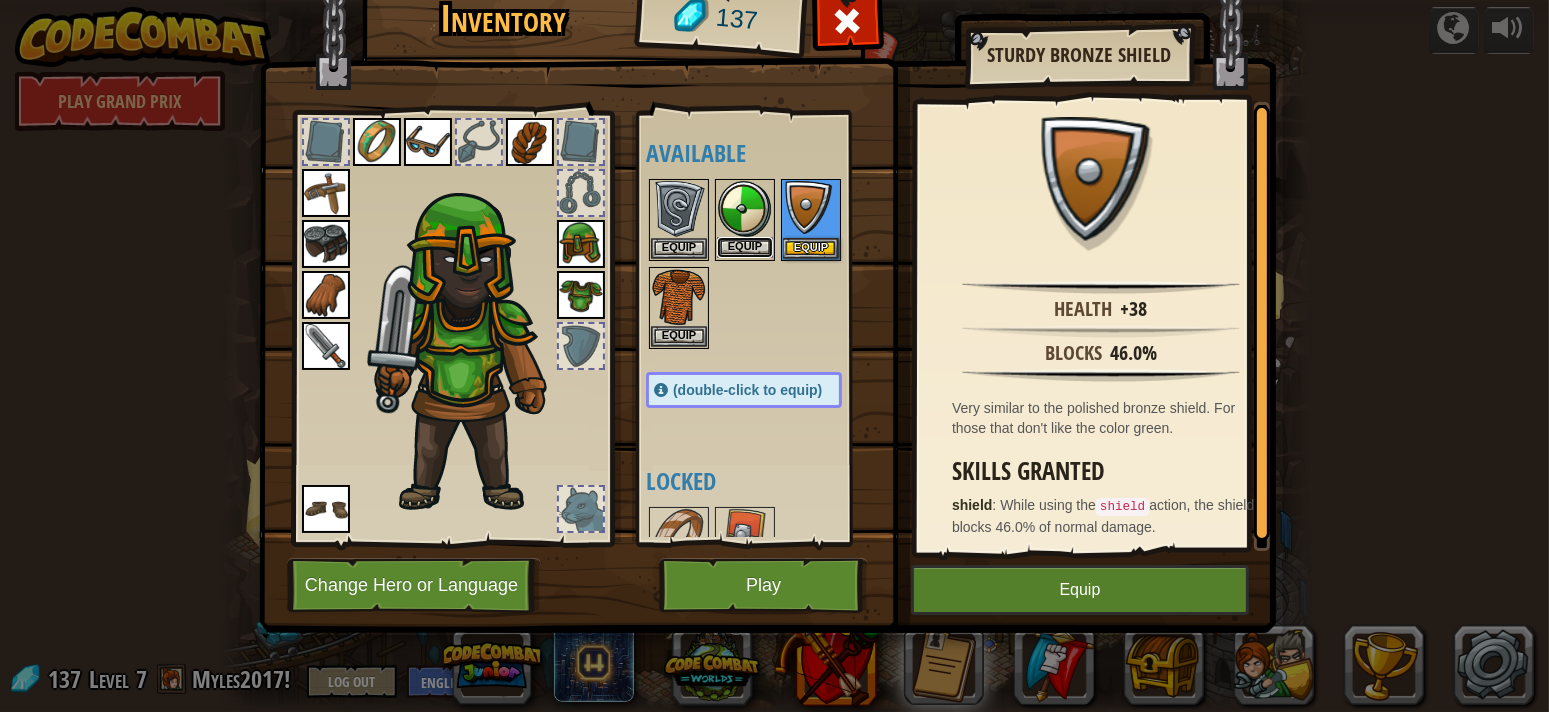 click on "Equip" at bounding box center (745, 247) 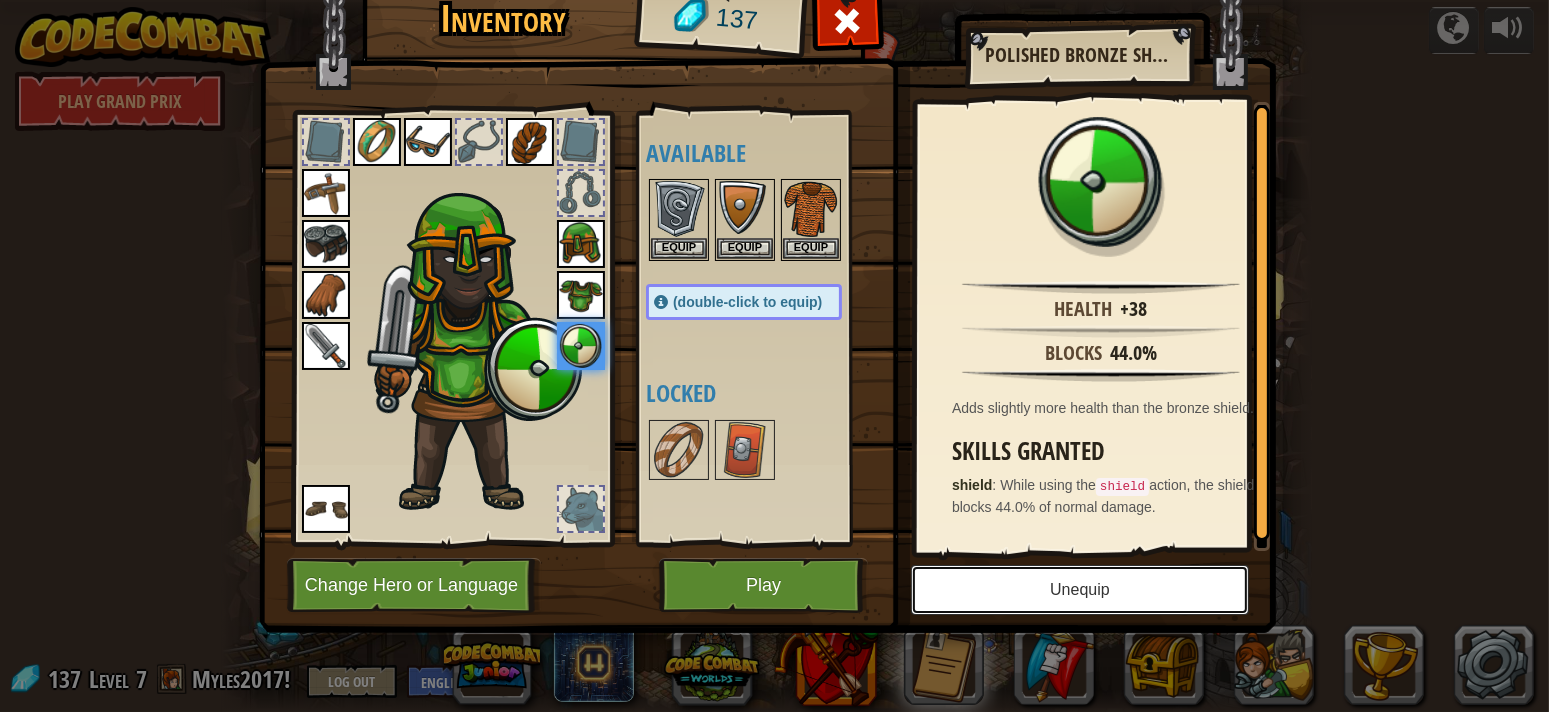 click on "Unequip" at bounding box center (1080, 590) 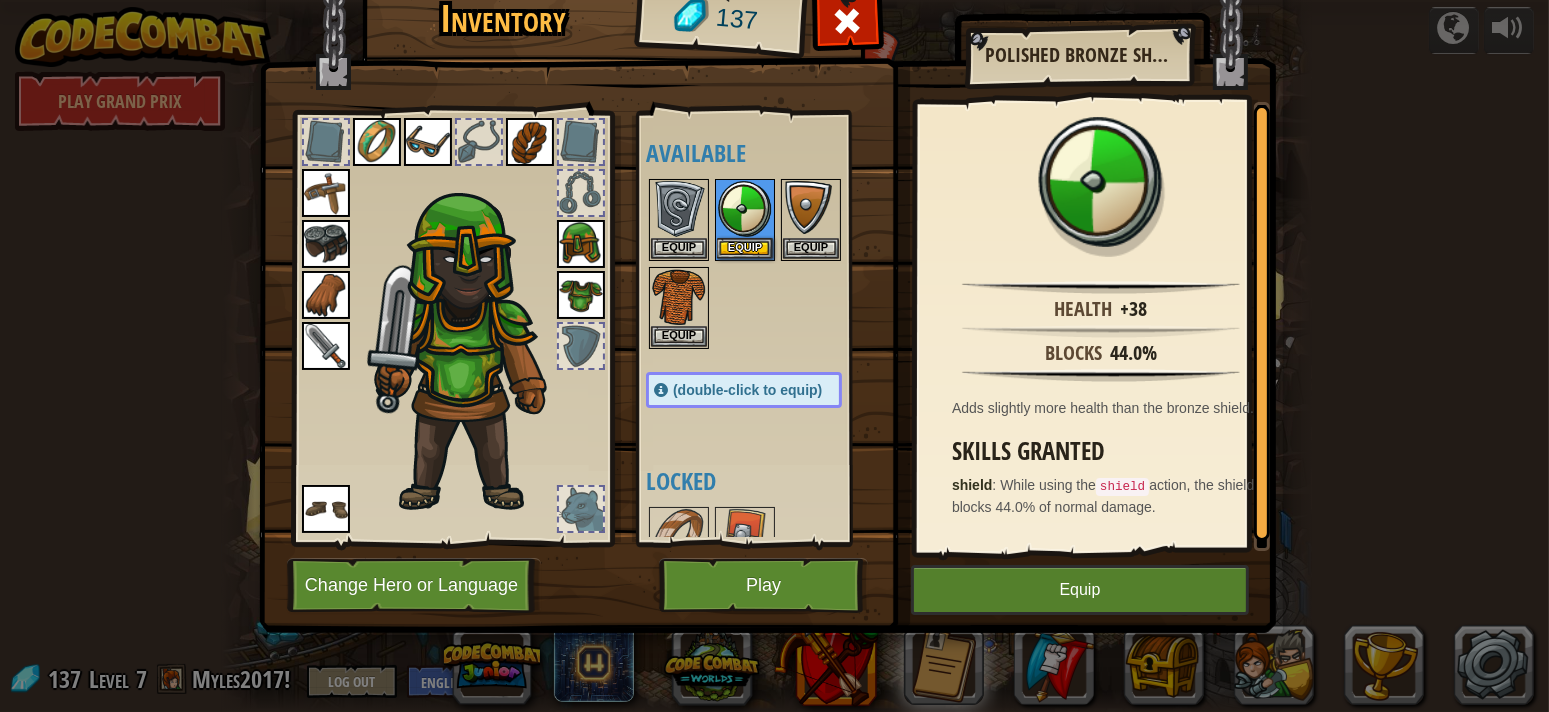 click at bounding box center (326, 244) 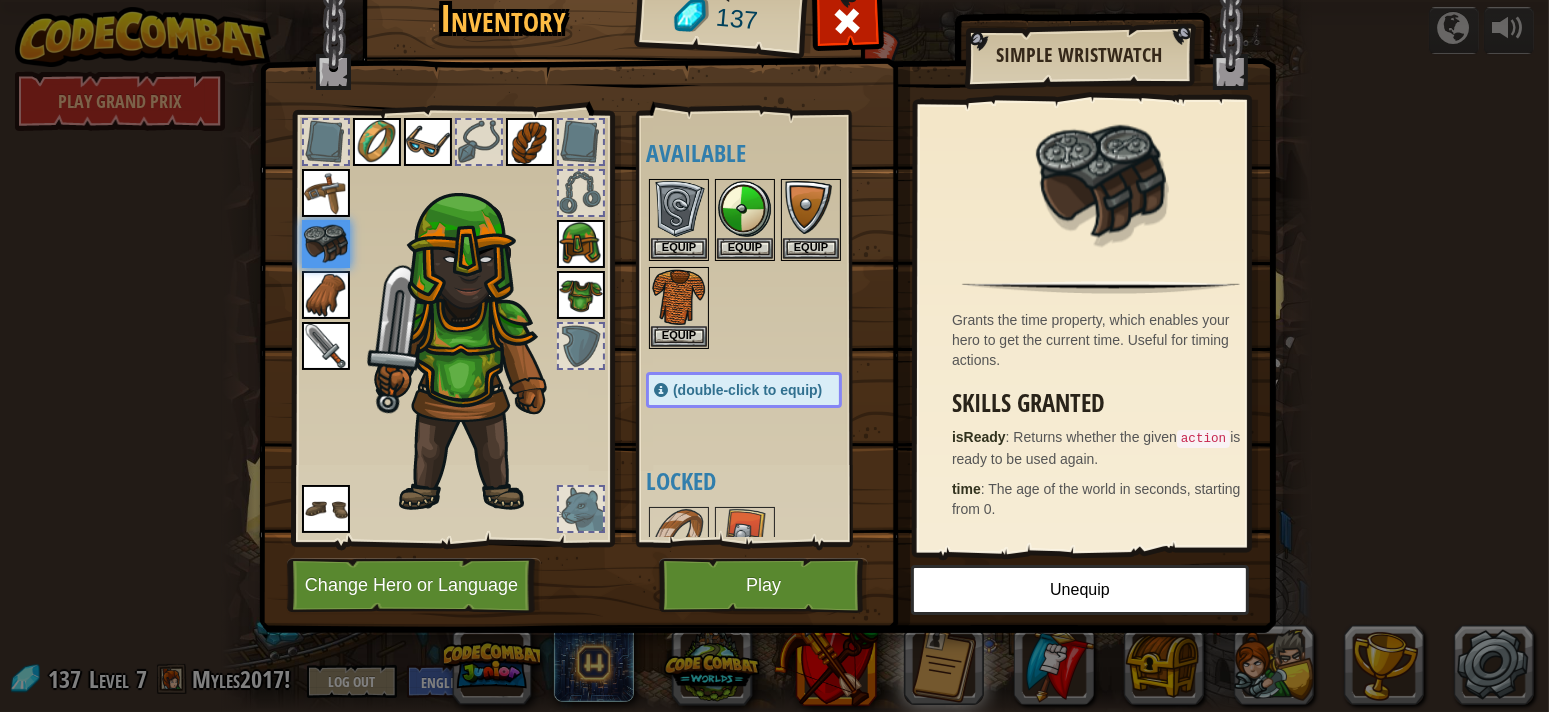 click at bounding box center [326, 244] 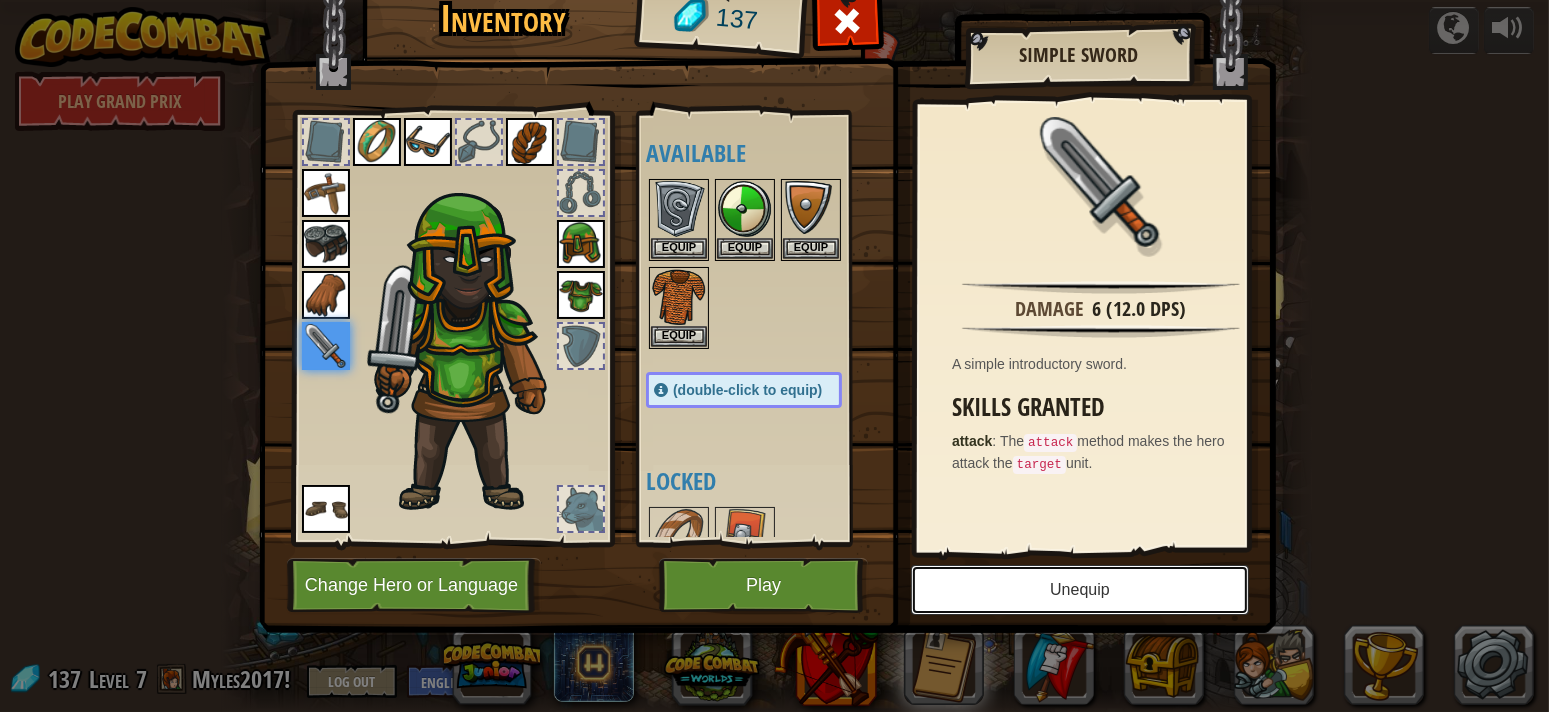click on "Unequip" at bounding box center (1080, 590) 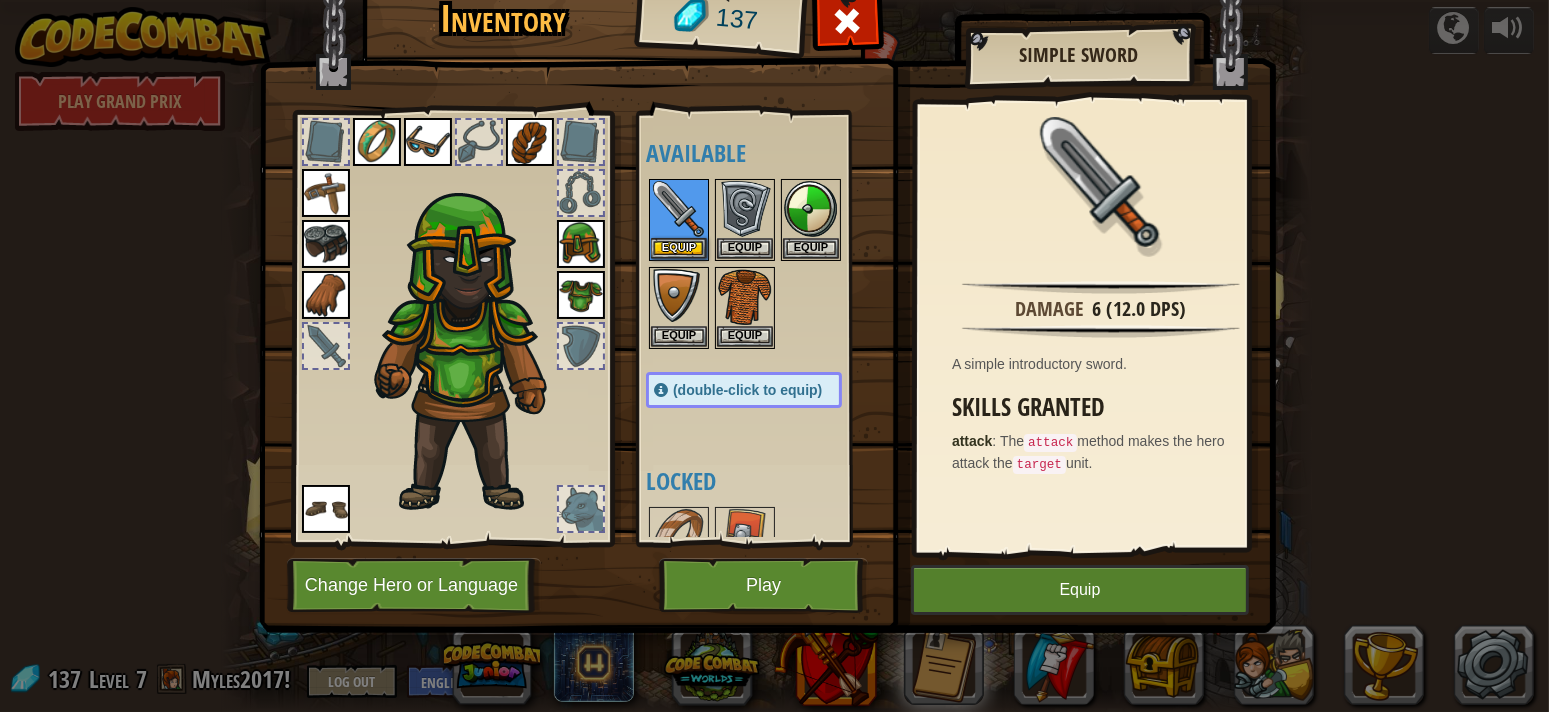 click at bounding box center (428, 142) 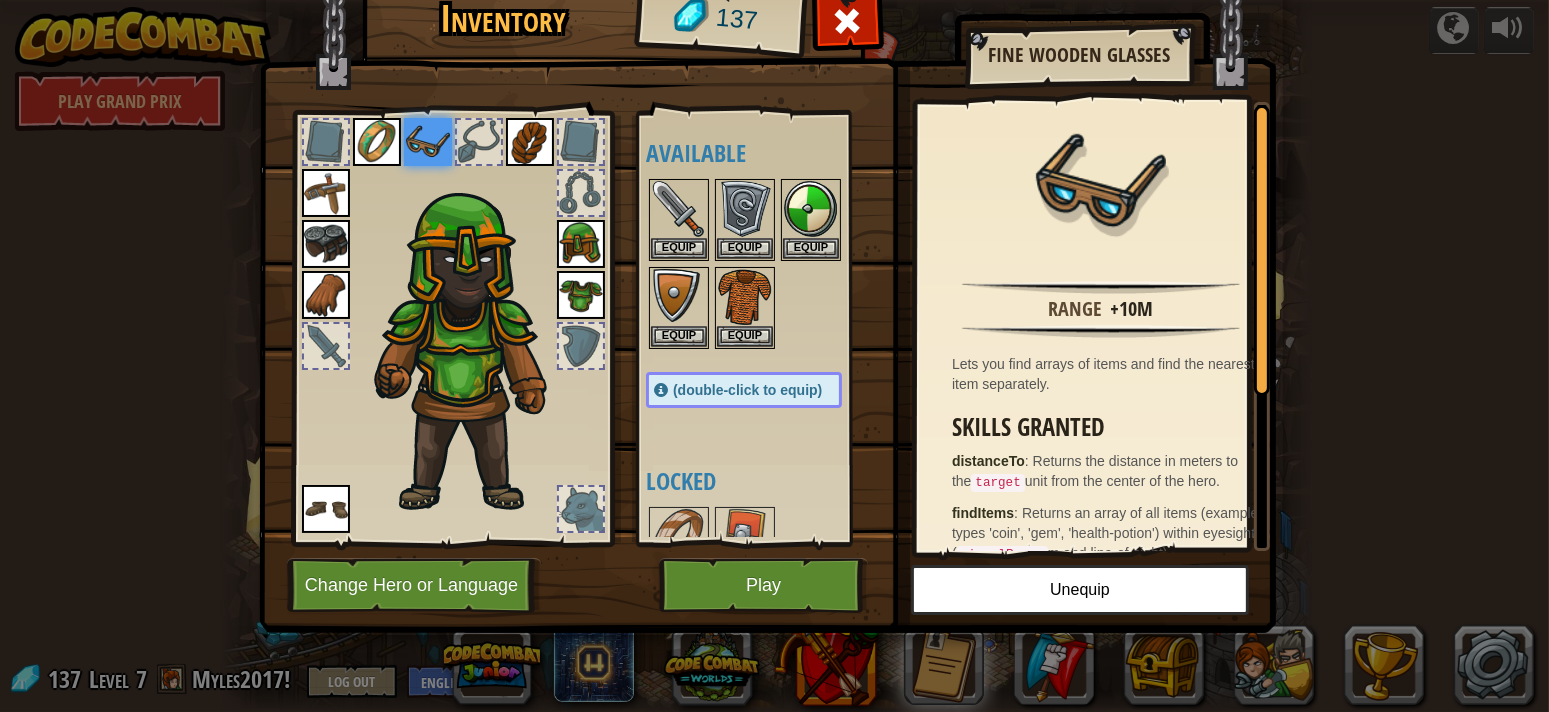 click at bounding box center [428, 142] 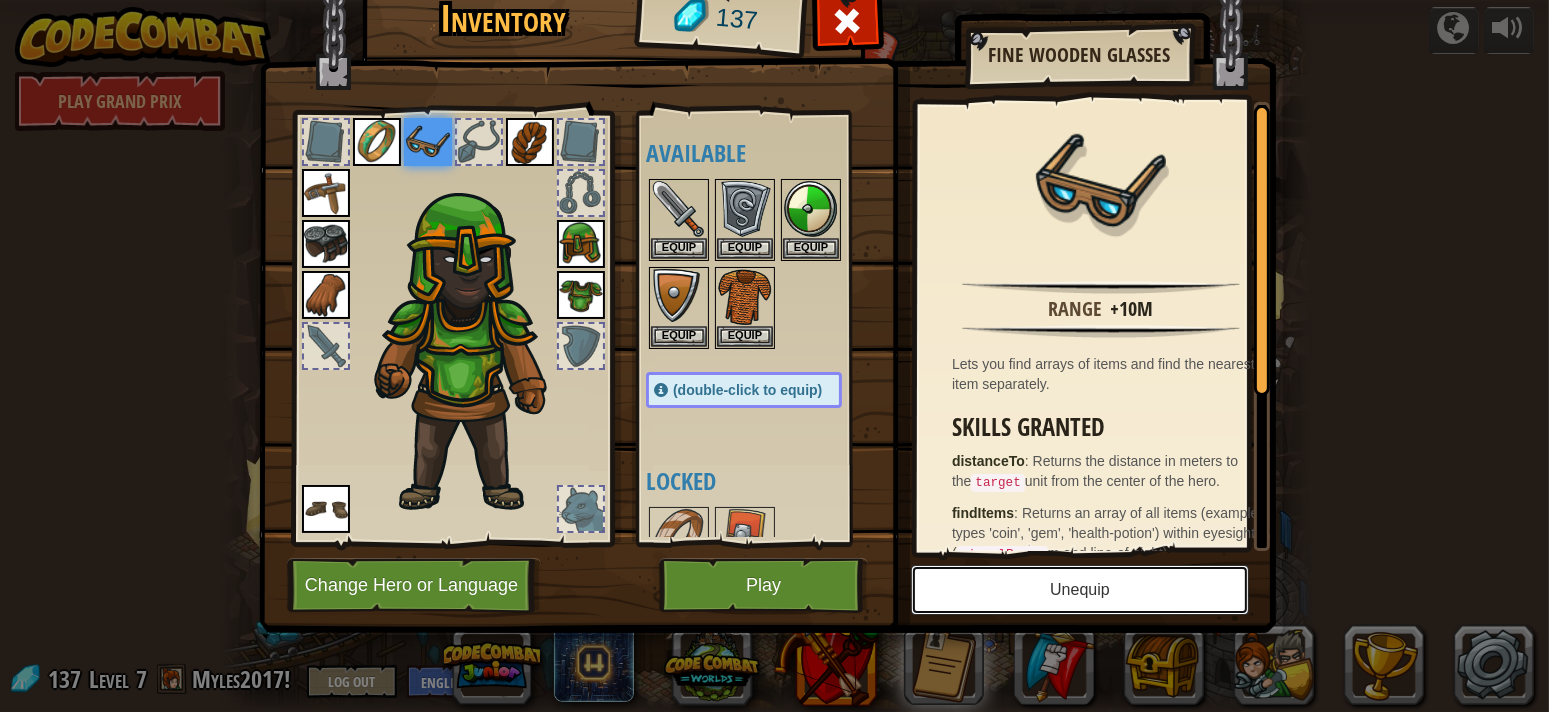 click on "Unequip" at bounding box center (1080, 590) 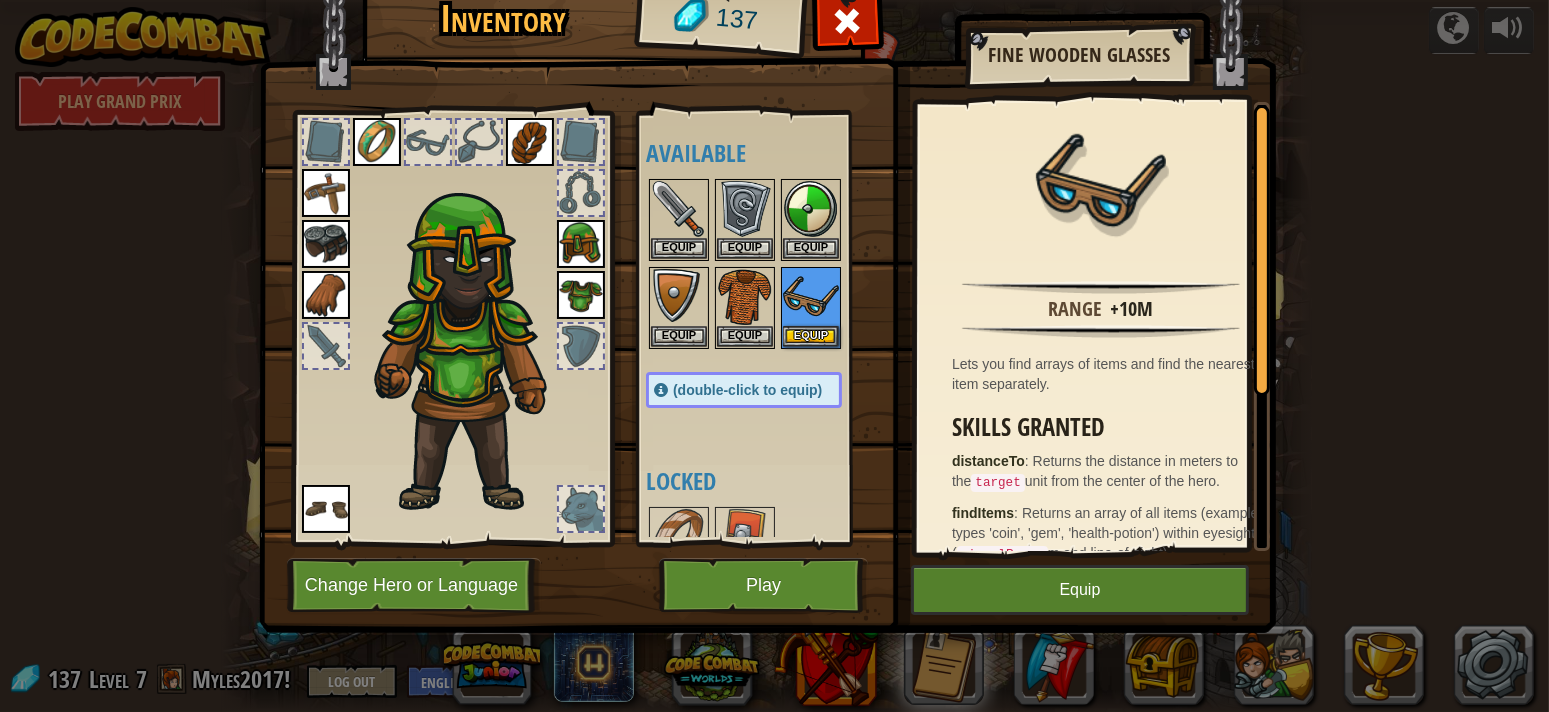 click at bounding box center (530, 142) 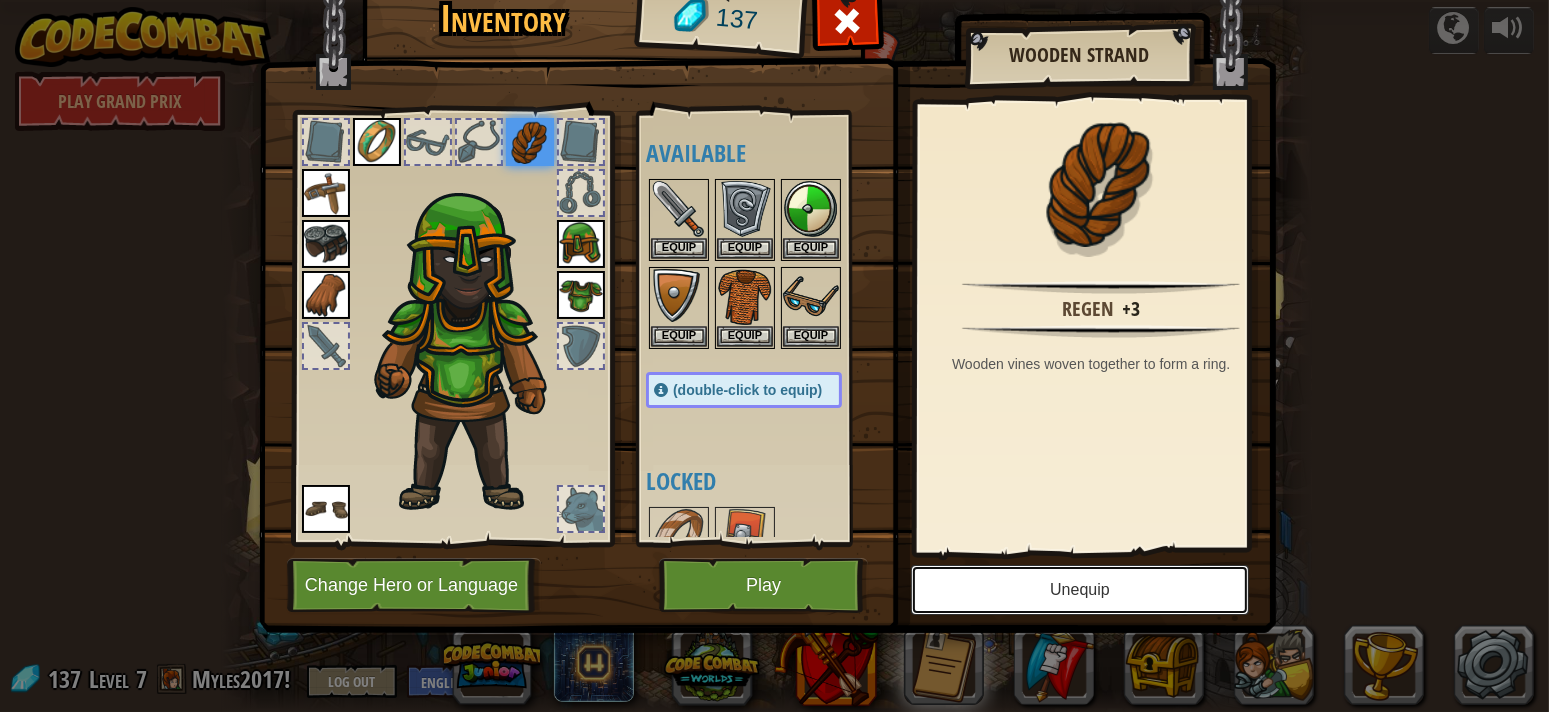 drag, startPoint x: 925, startPoint y: 579, endPoint x: 942, endPoint y: 587, distance: 18.788294 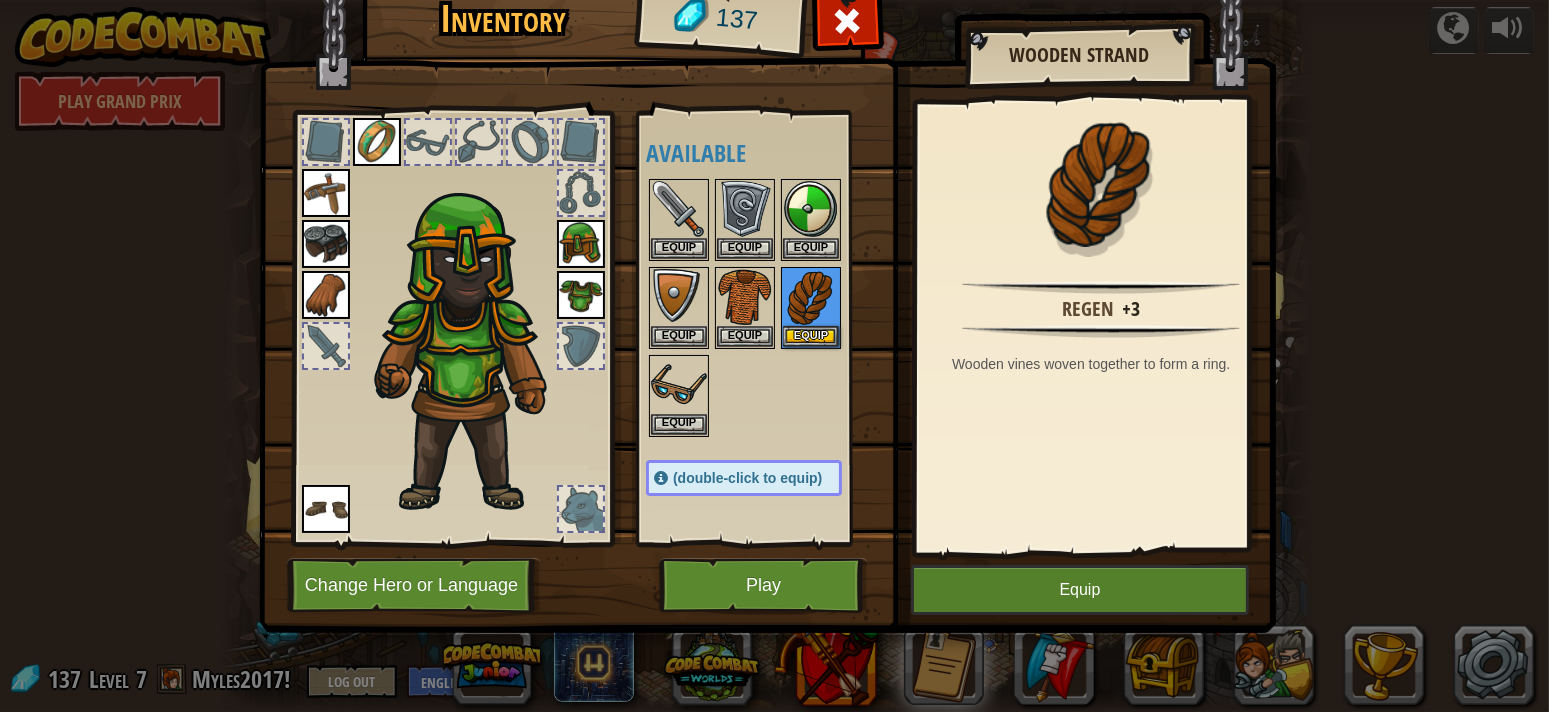 click at bounding box center [377, 142] 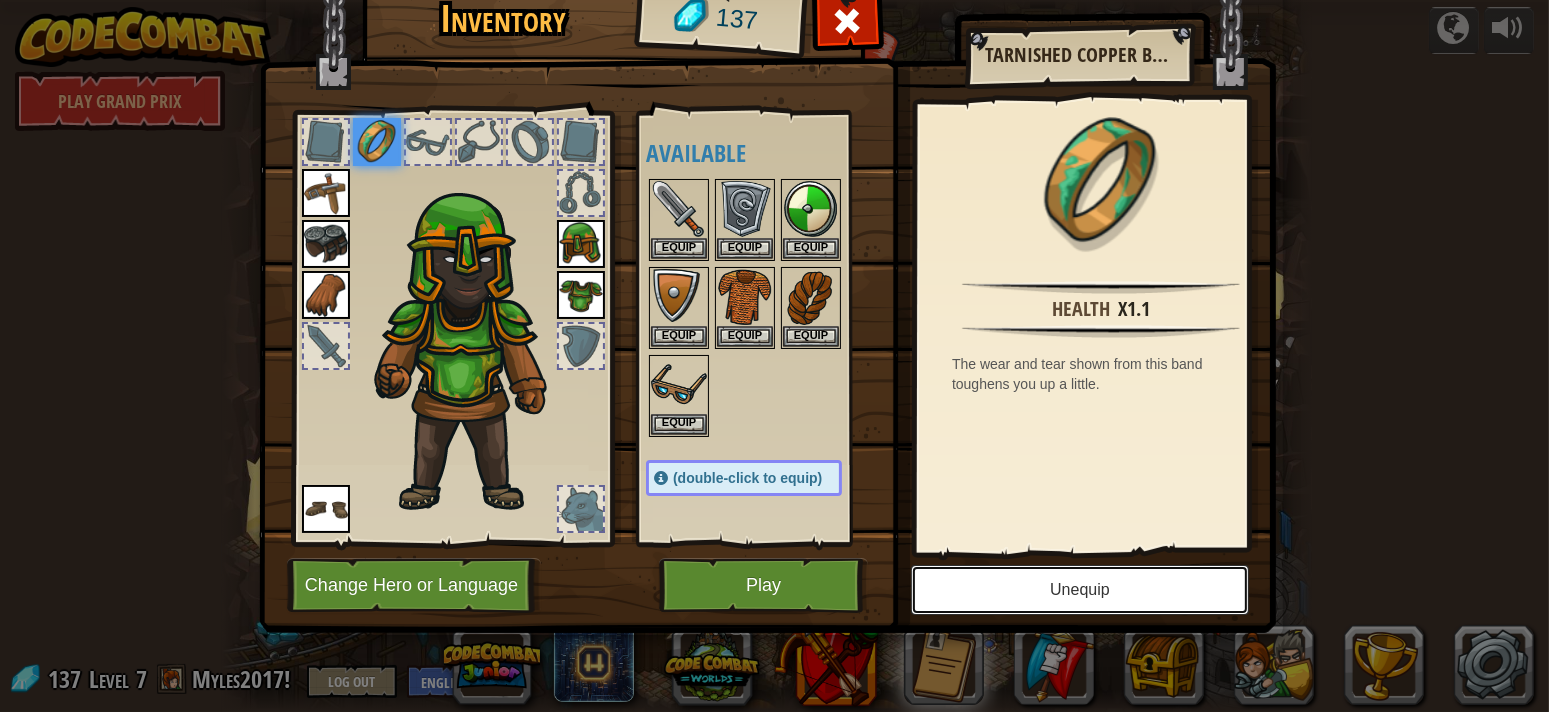 click on "Unequip" at bounding box center [1080, 590] 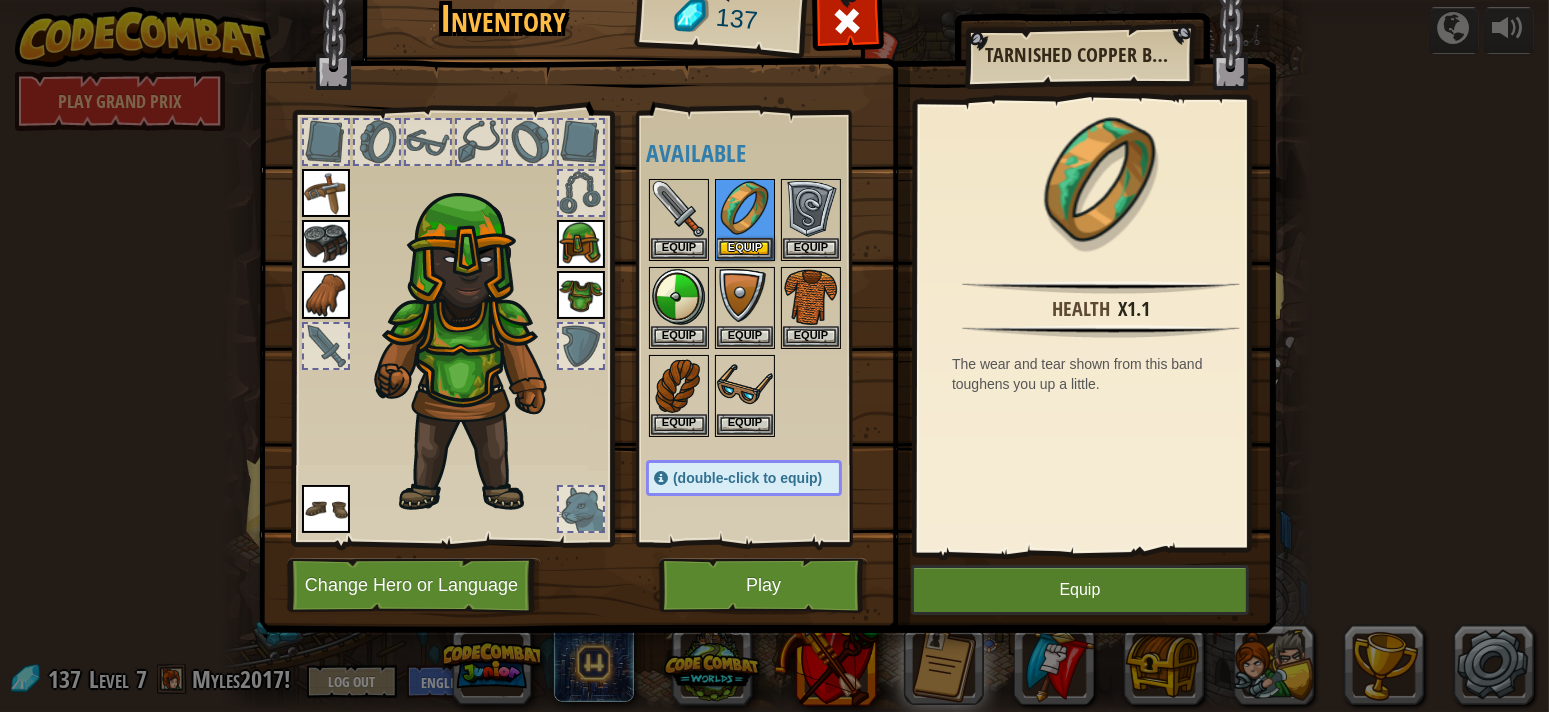 click at bounding box center (326, 193) 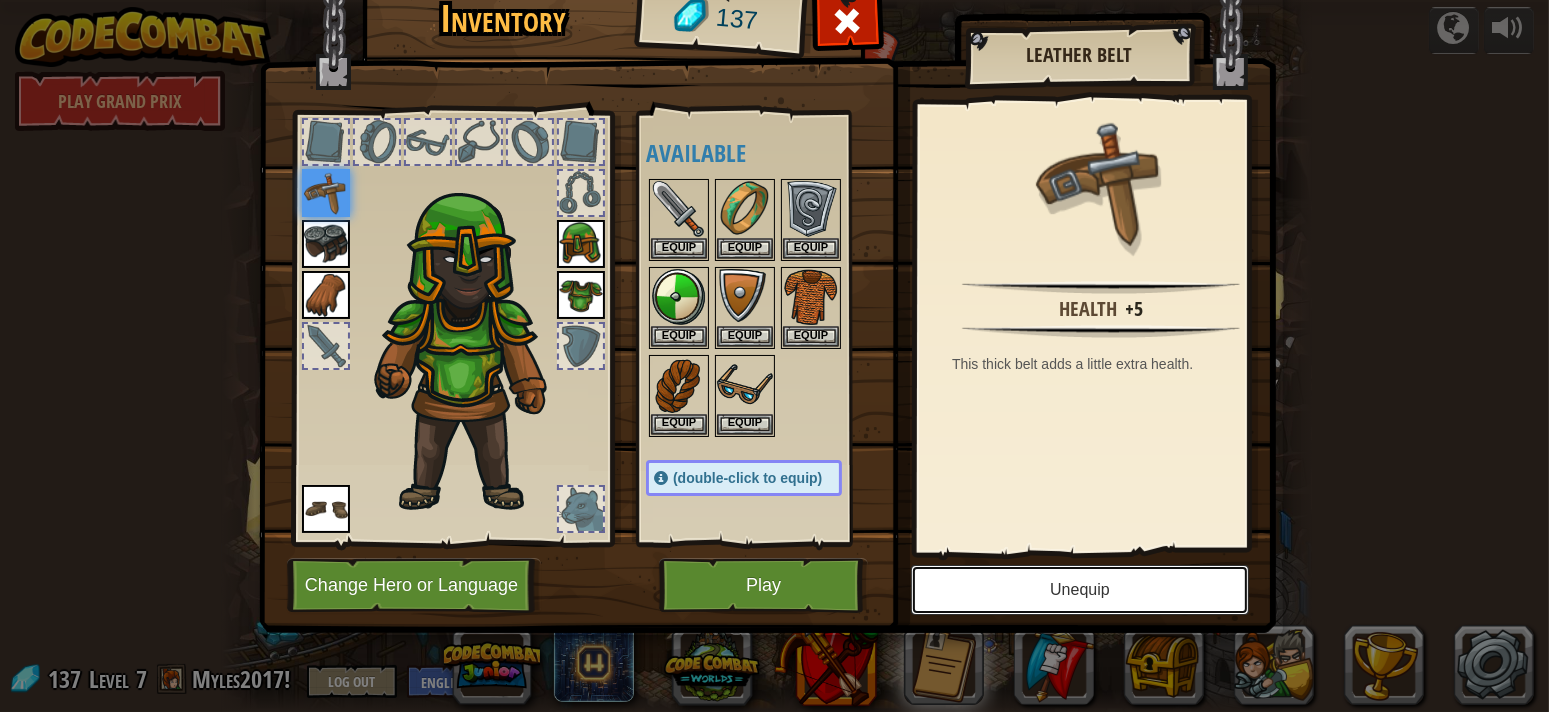 click on "Unequip" at bounding box center [1080, 590] 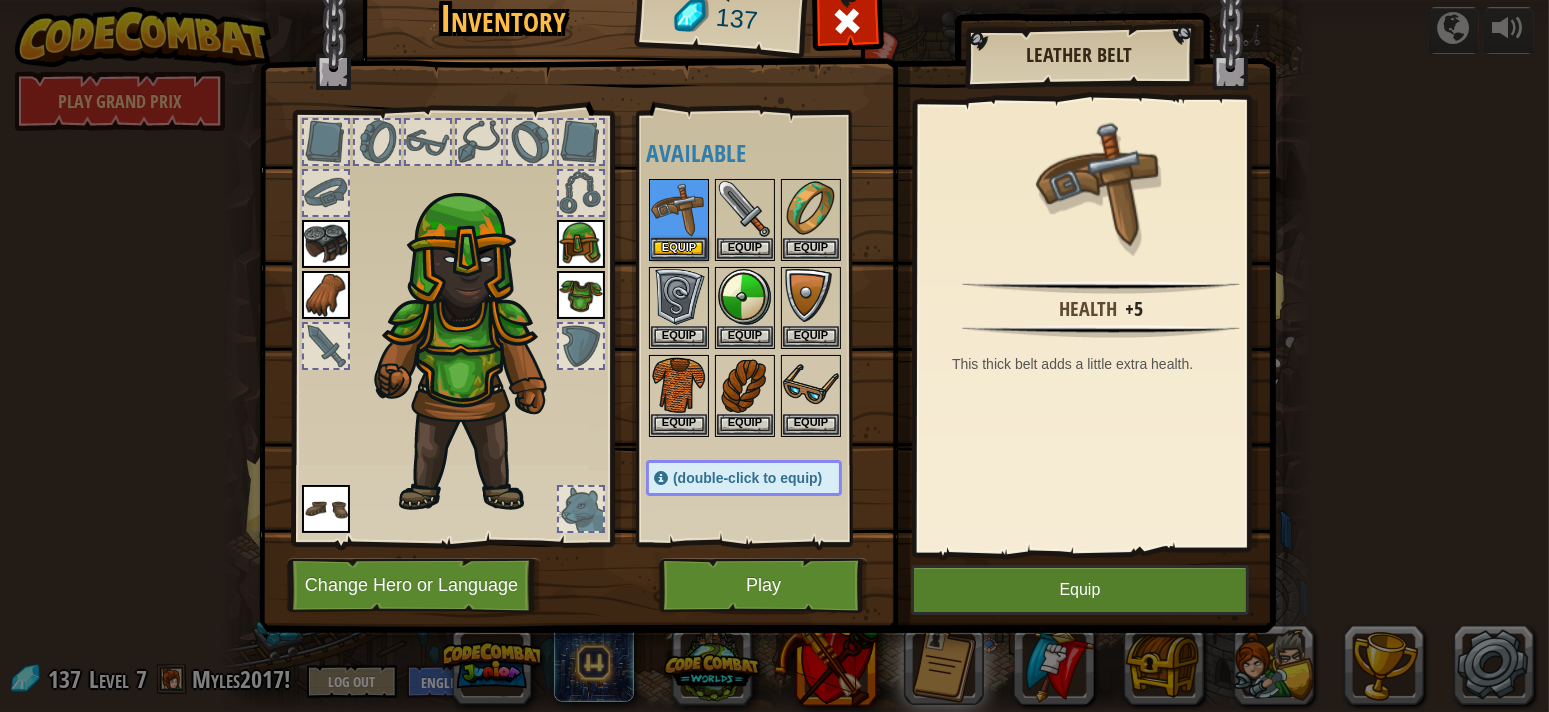 click at bounding box center (581, 244) 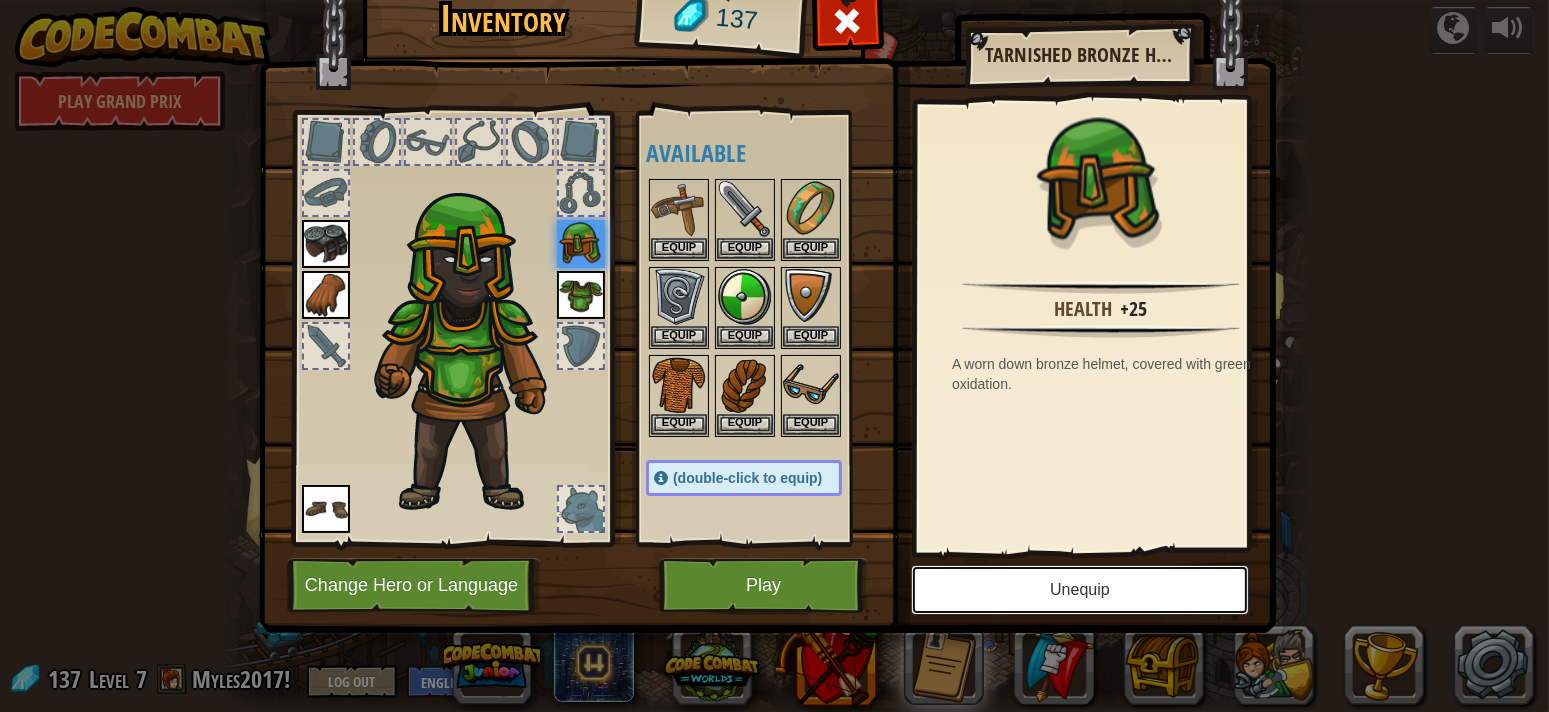 click on "Unequip" at bounding box center [1080, 590] 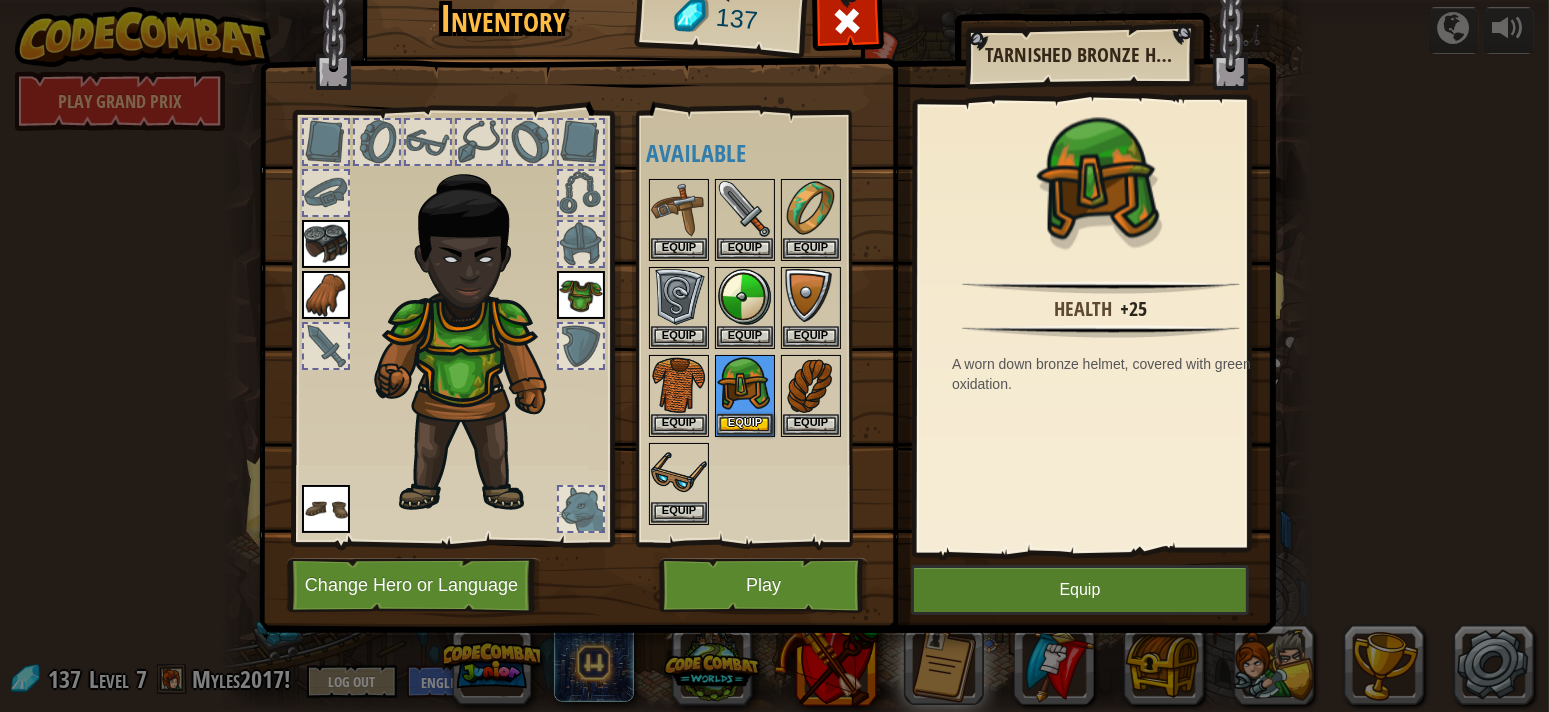 click at bounding box center [581, 295] 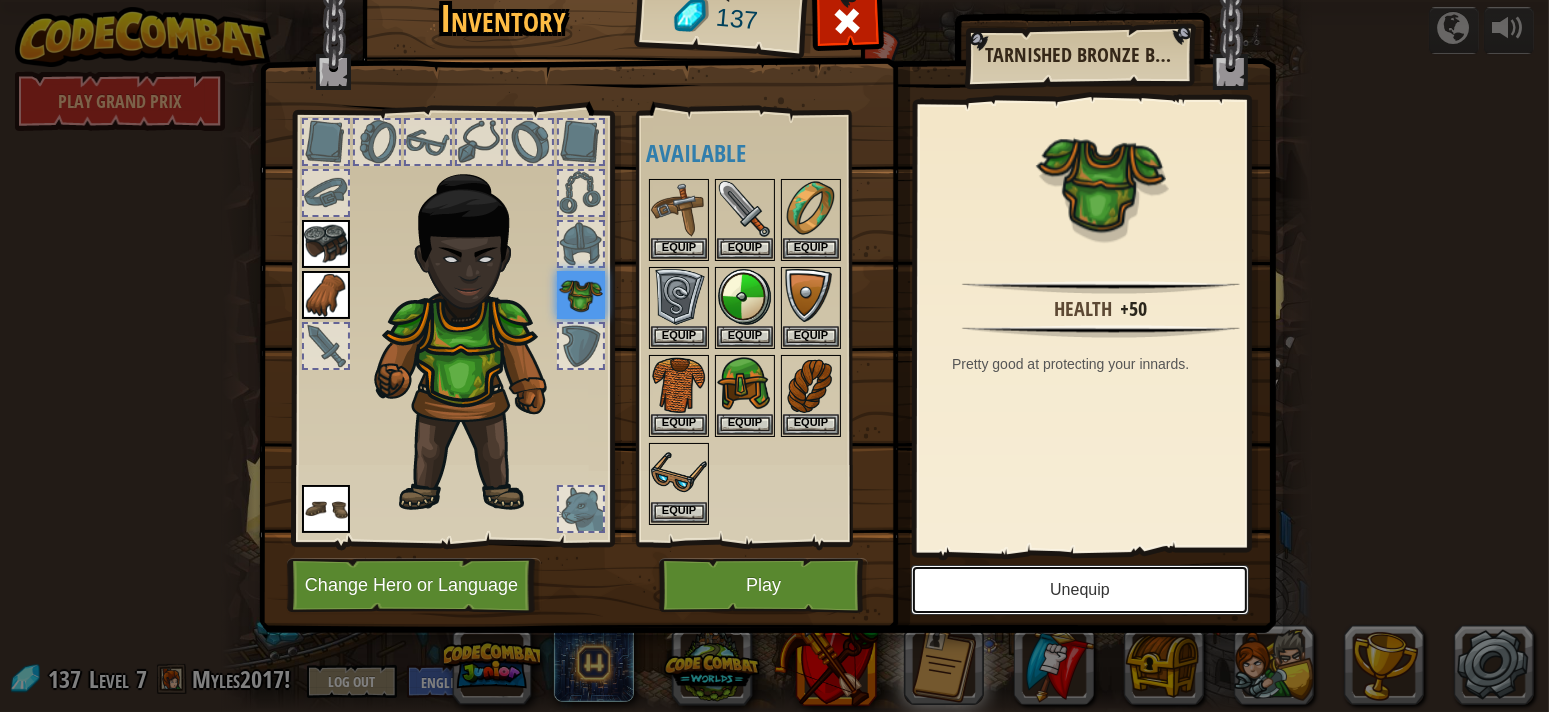 click on "Unequip" at bounding box center [1080, 590] 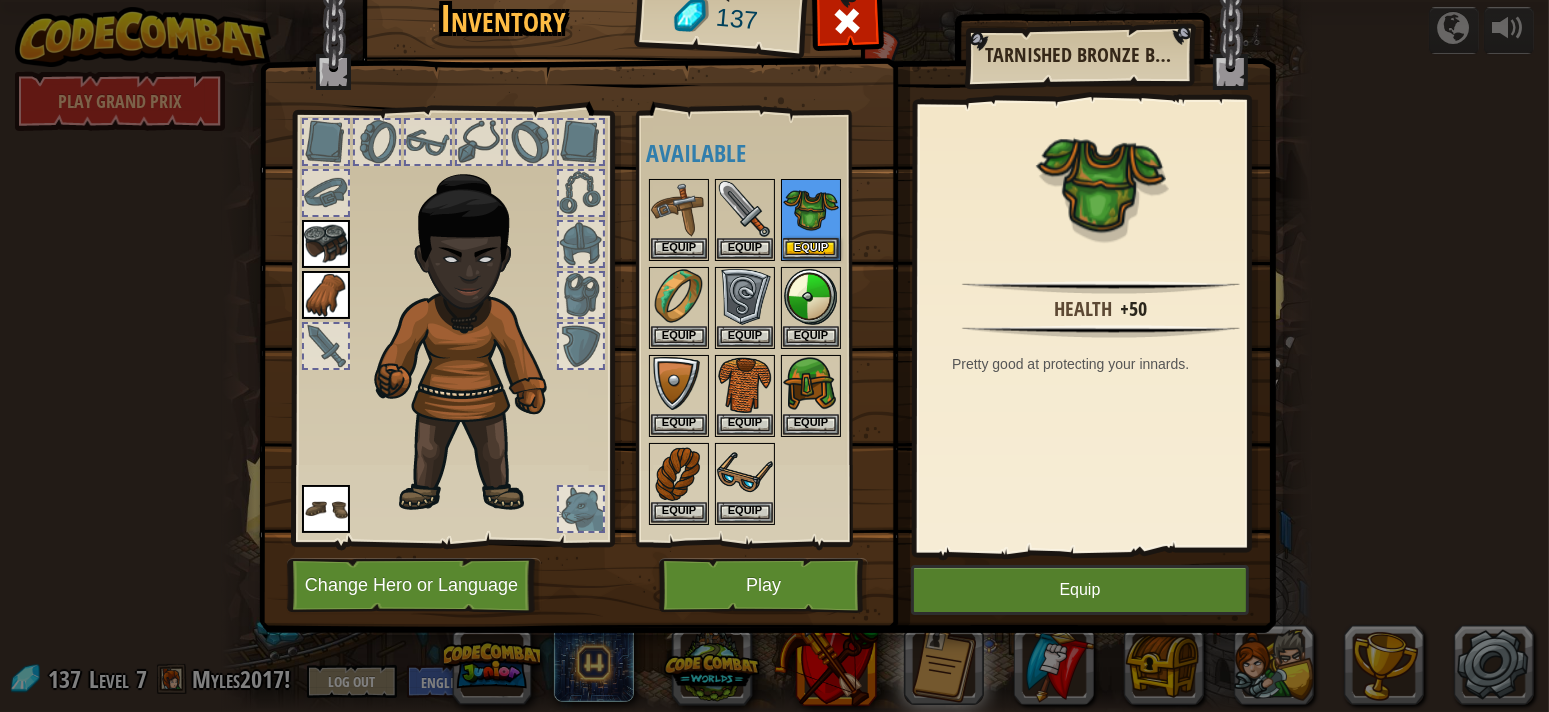 click at bounding box center (326, 244) 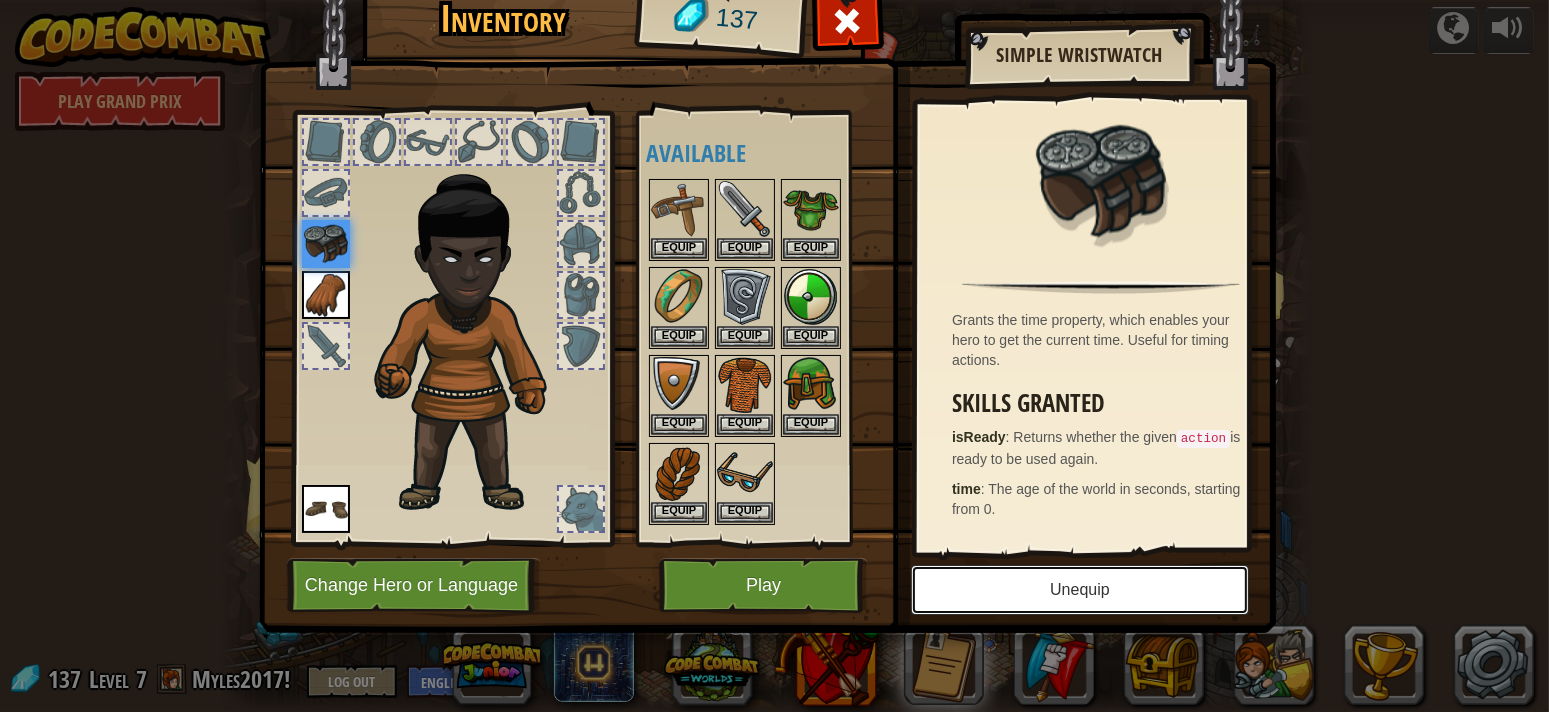 click on "Unequip" at bounding box center [1080, 590] 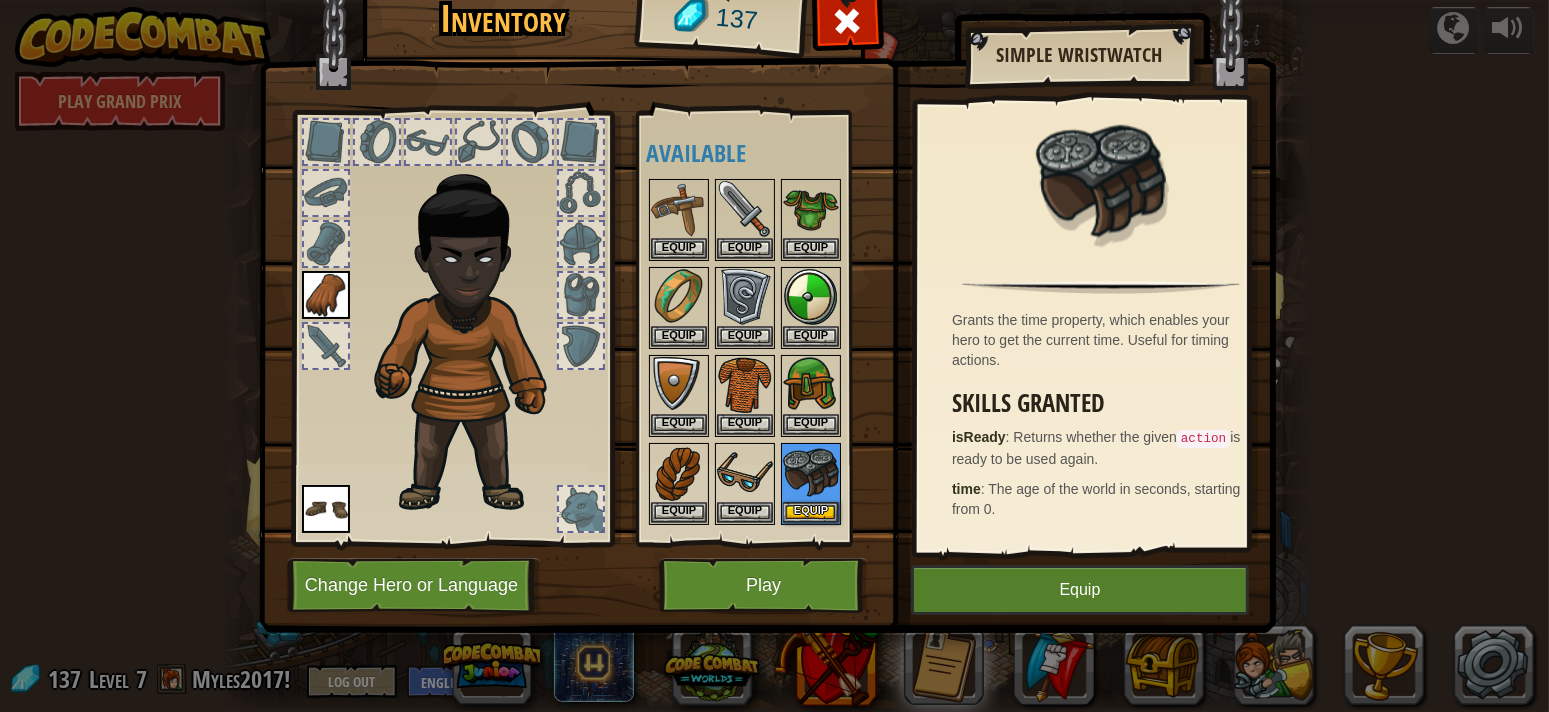 click at bounding box center (326, 295) 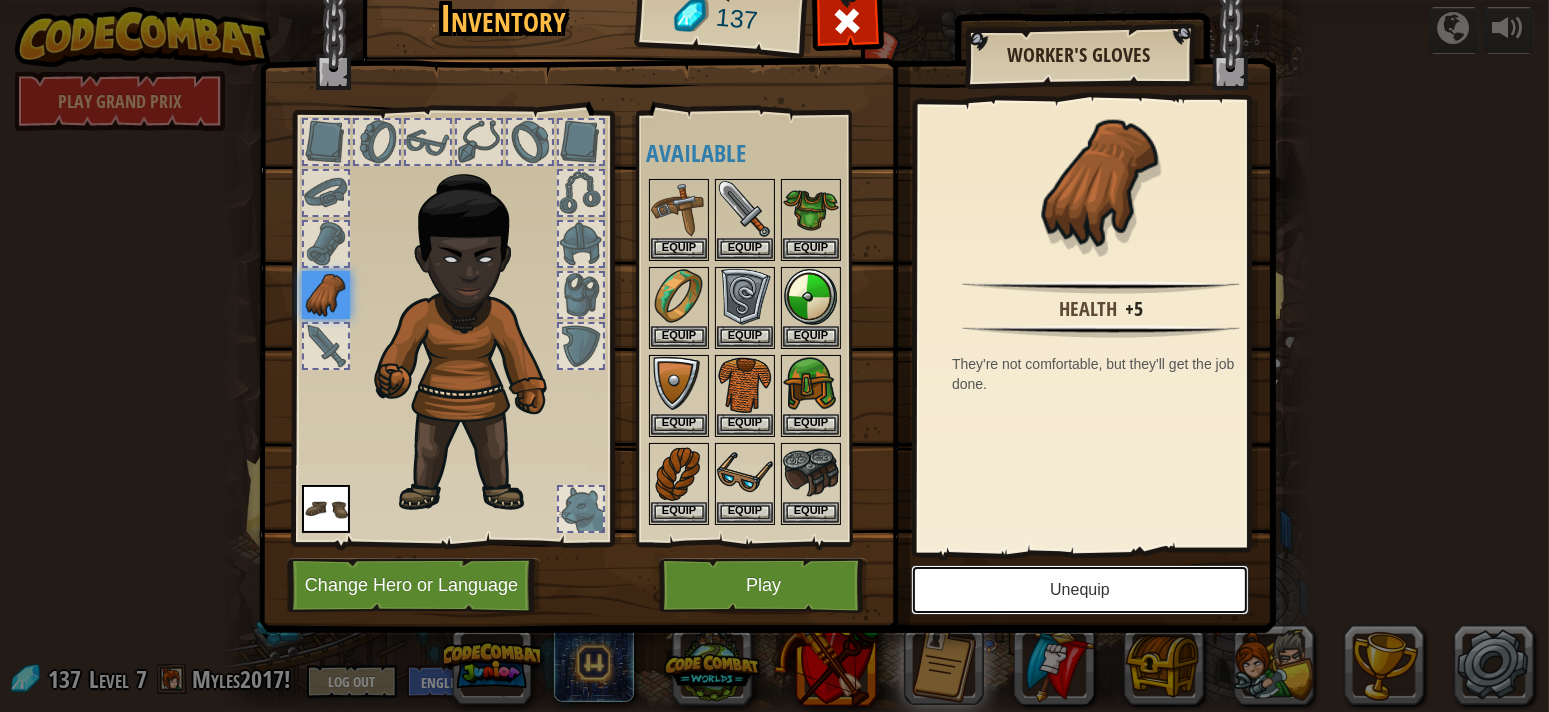 click on "Unequip" at bounding box center (1080, 590) 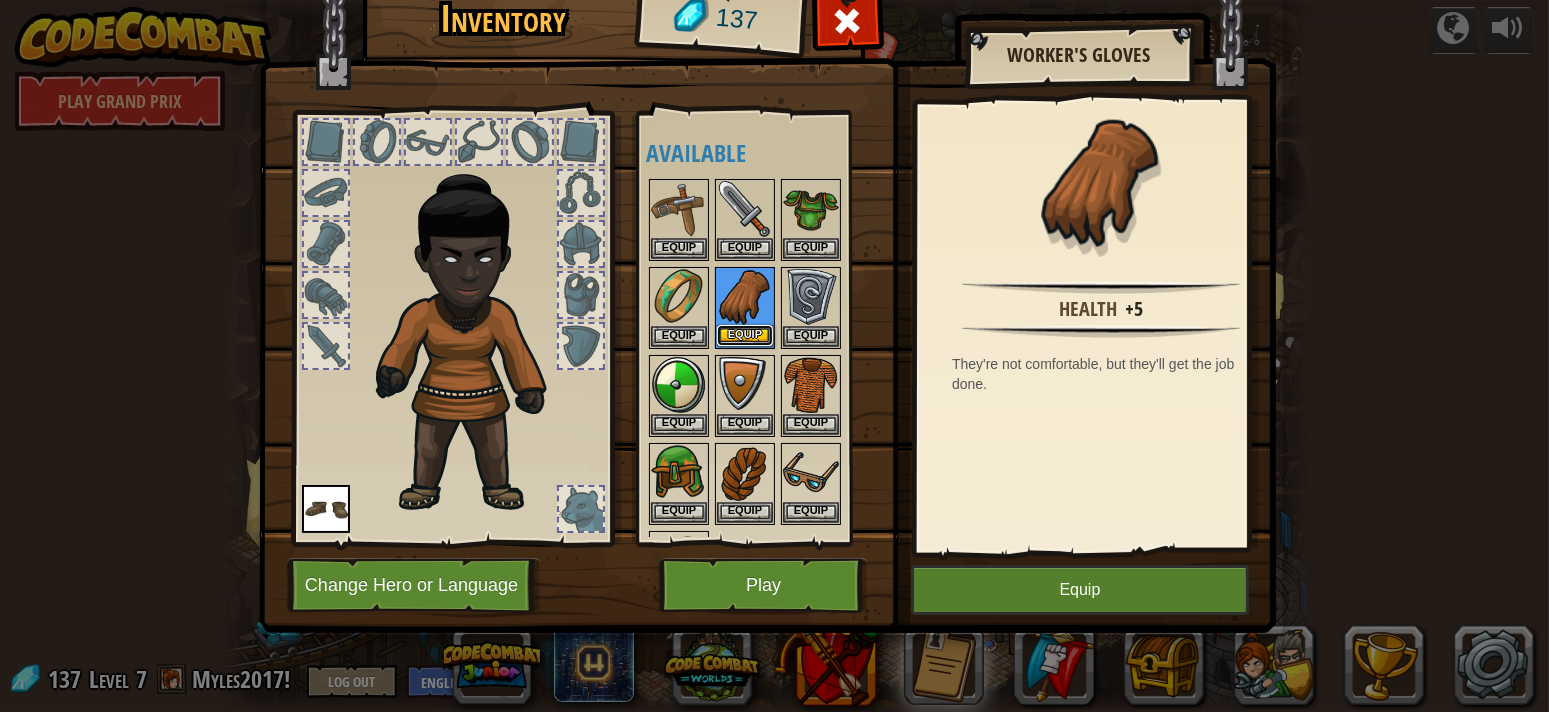 click on "Equip" at bounding box center [745, 335] 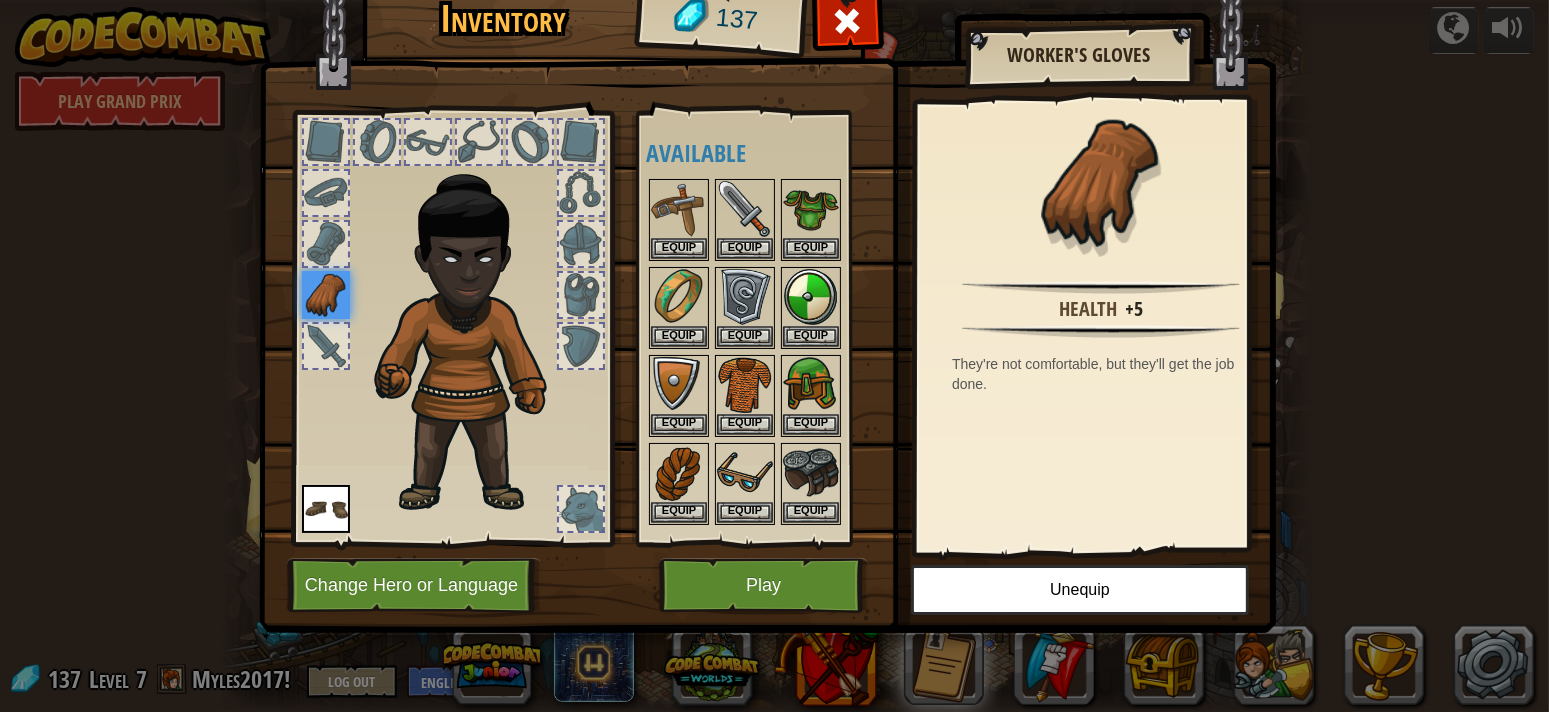 click at bounding box center (326, 295) 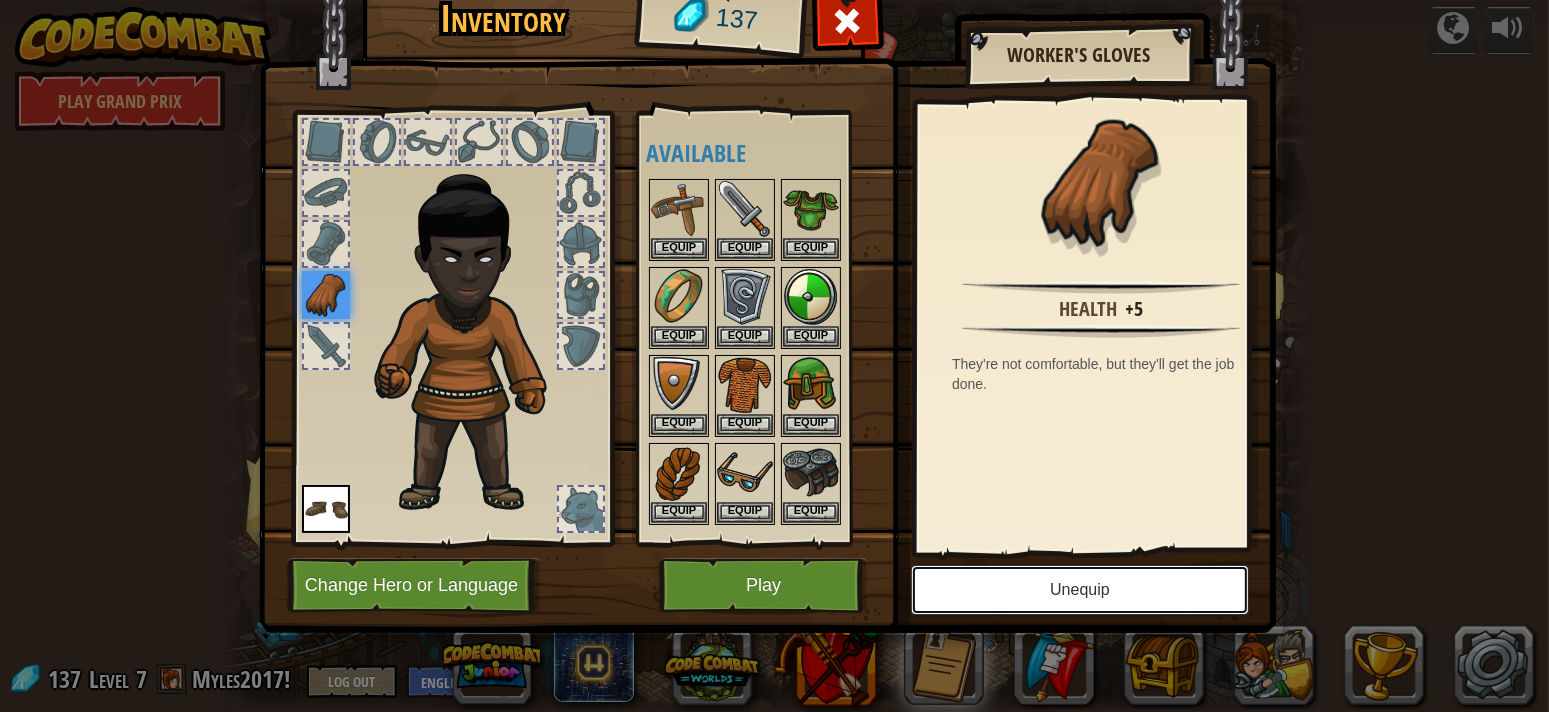 click on "Unequip" at bounding box center [1080, 590] 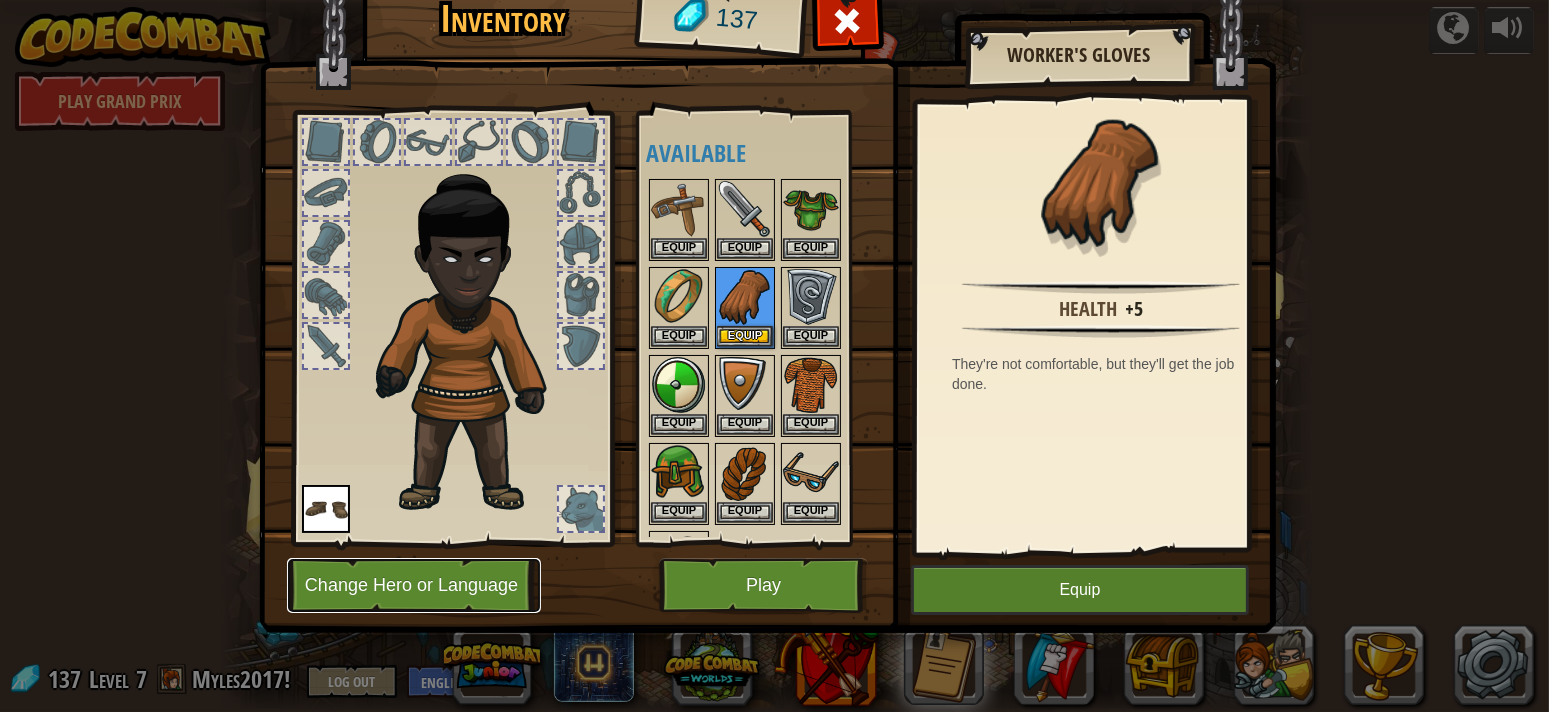 click on "Change Hero or Language" at bounding box center (414, 585) 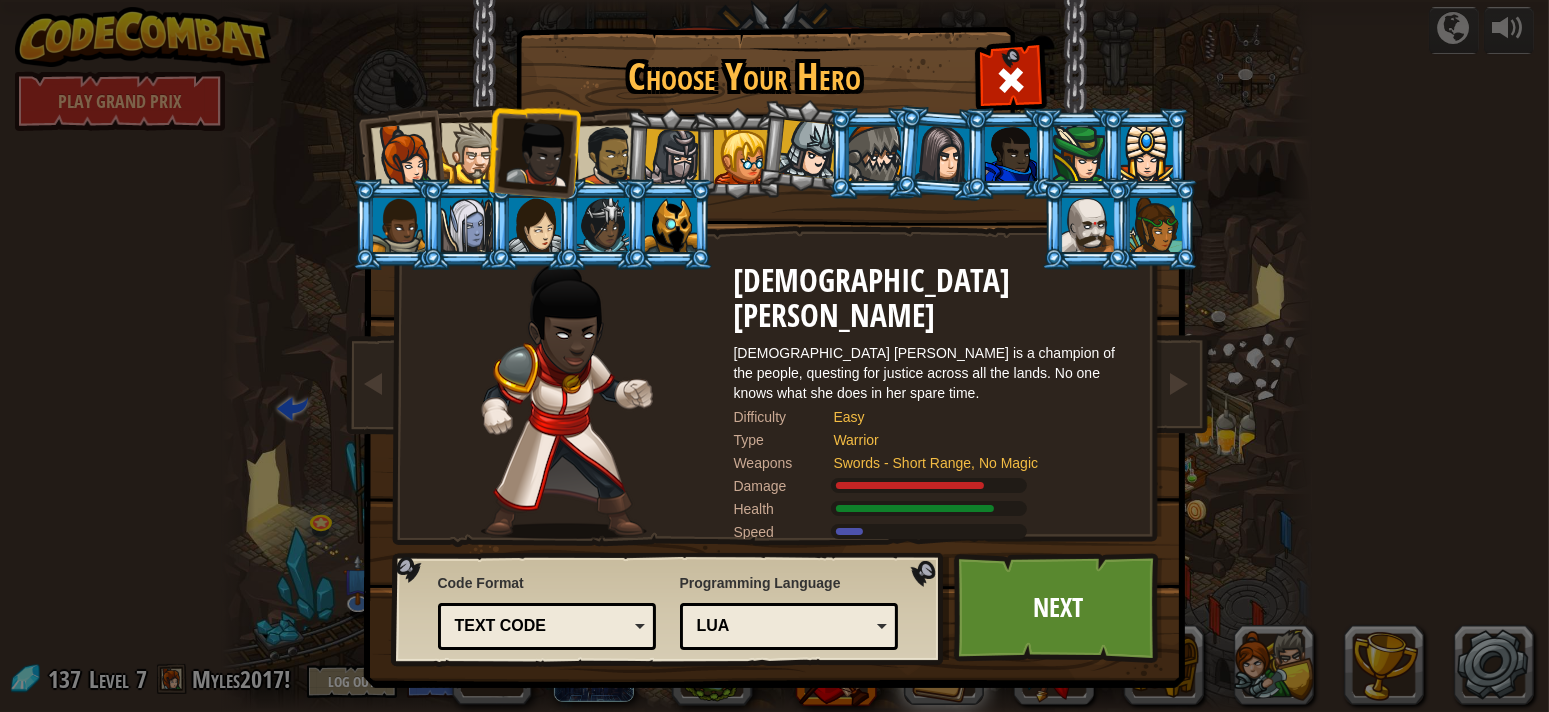 click at bounding box center [535, 225] 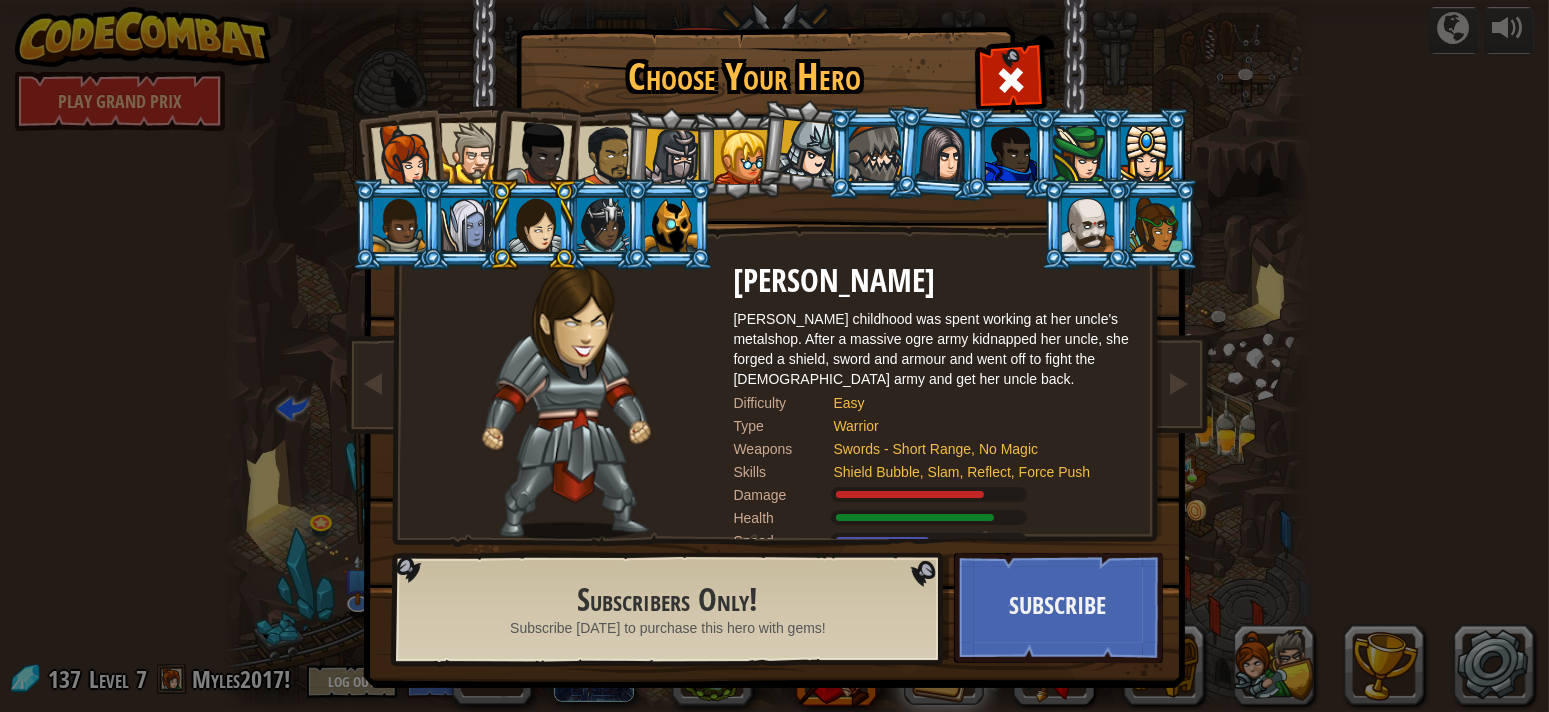 click at bounding box center [603, 225] 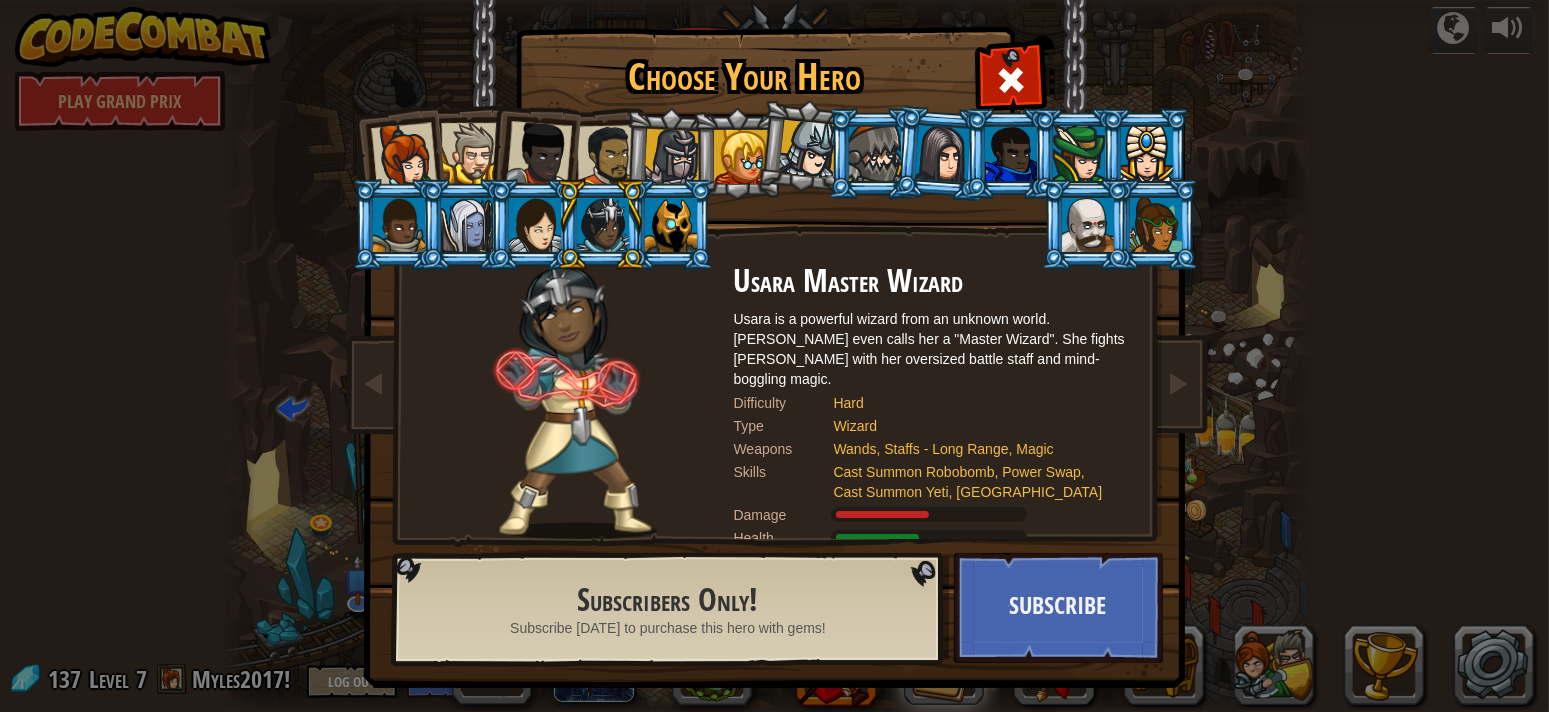 click at bounding box center (671, 225) 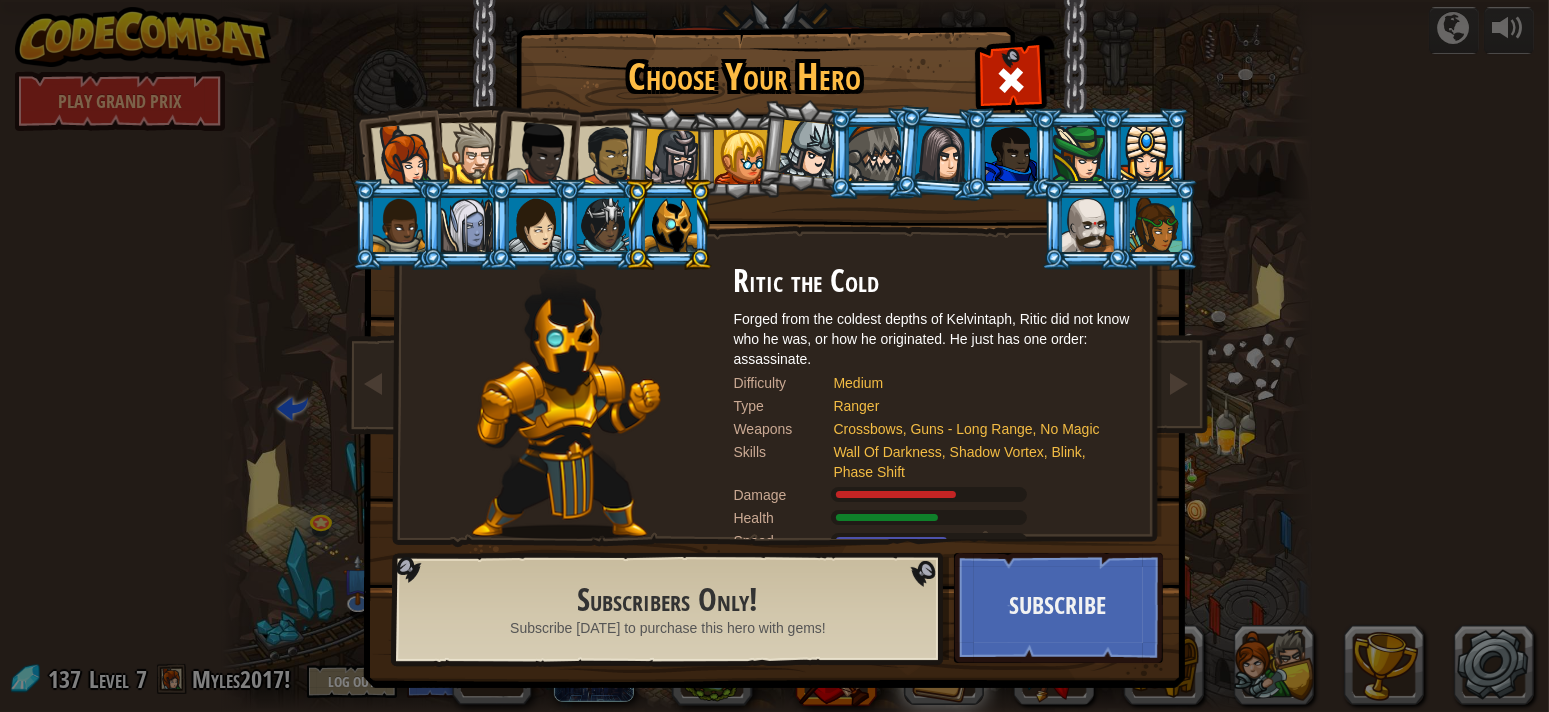 click at bounding box center (1088, 225) 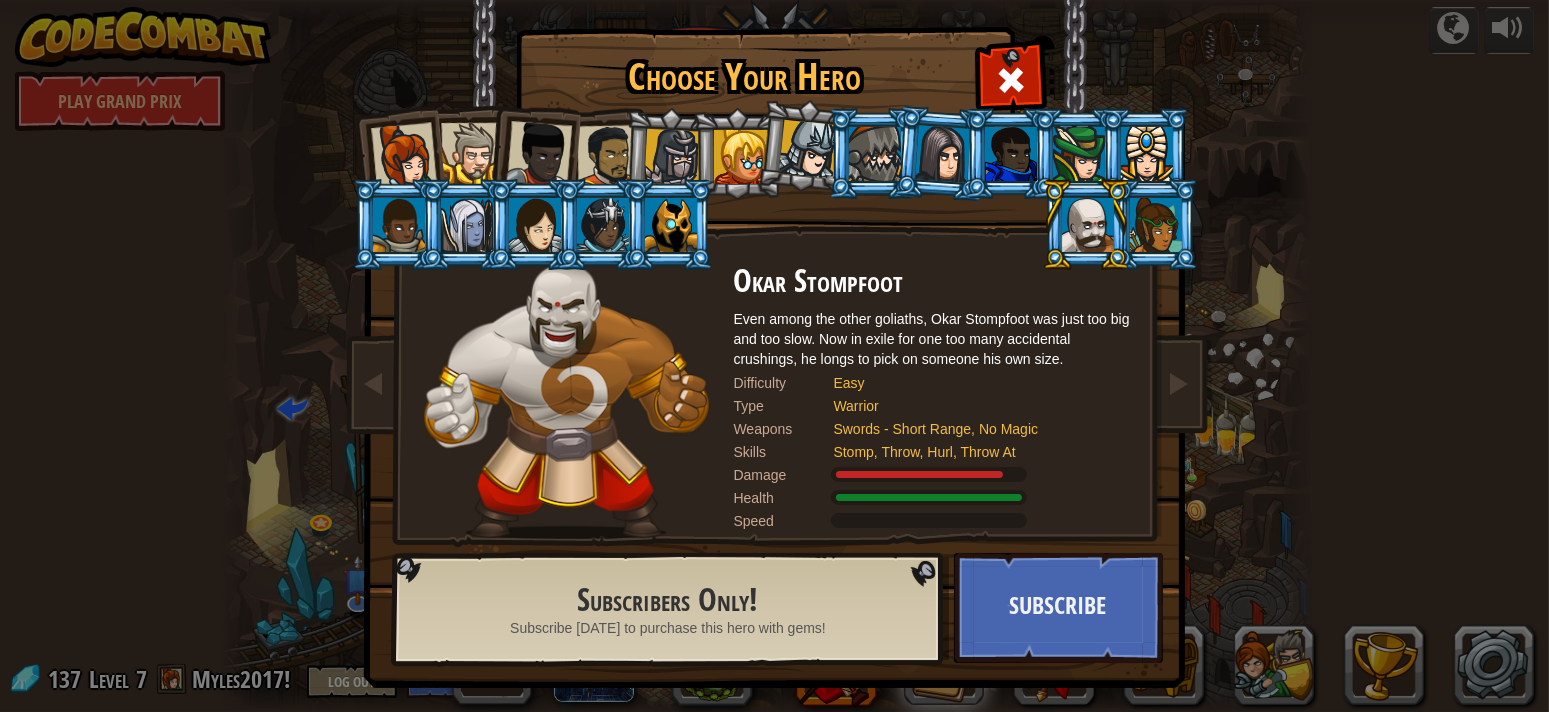 click at bounding box center (1154, 224) 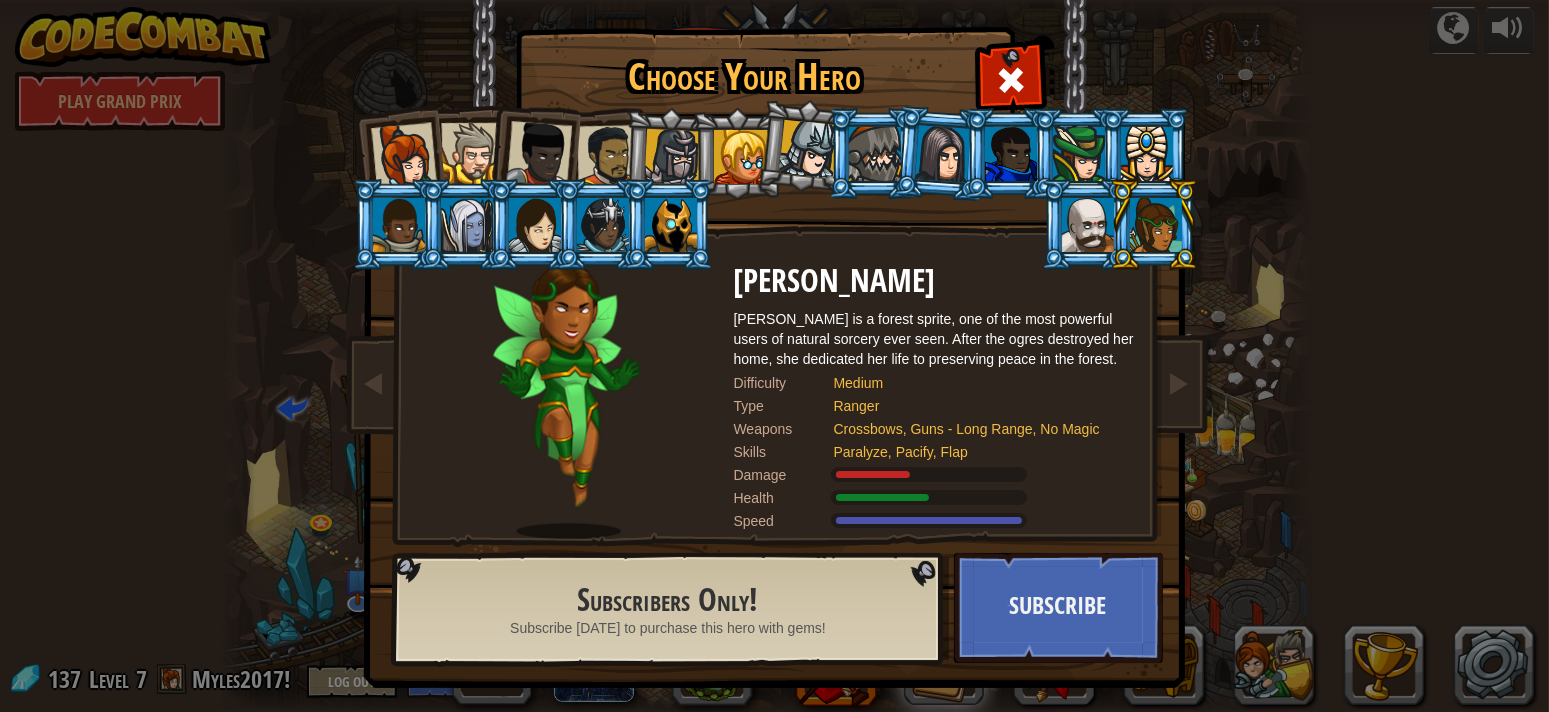 click at bounding box center (1147, 154) 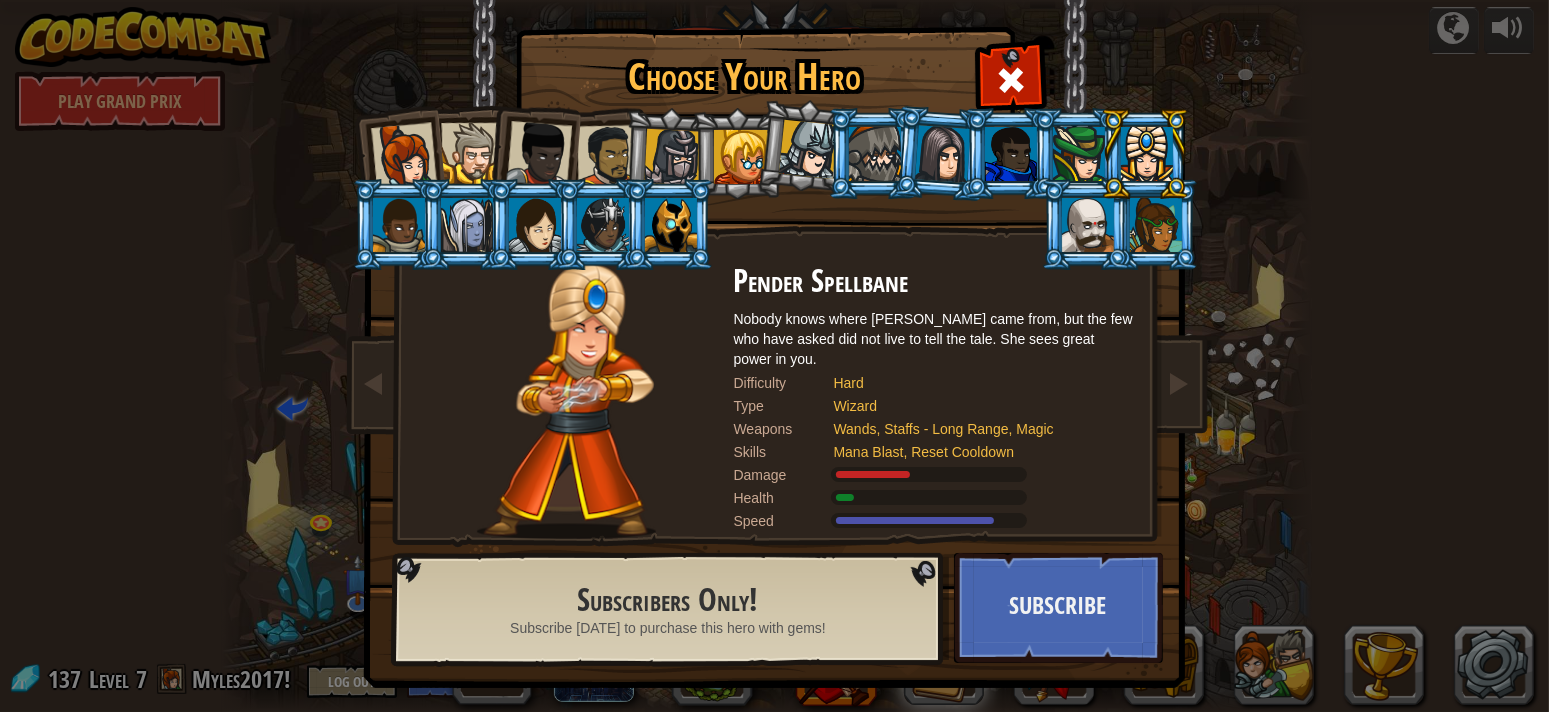 click at bounding box center [1079, 154] 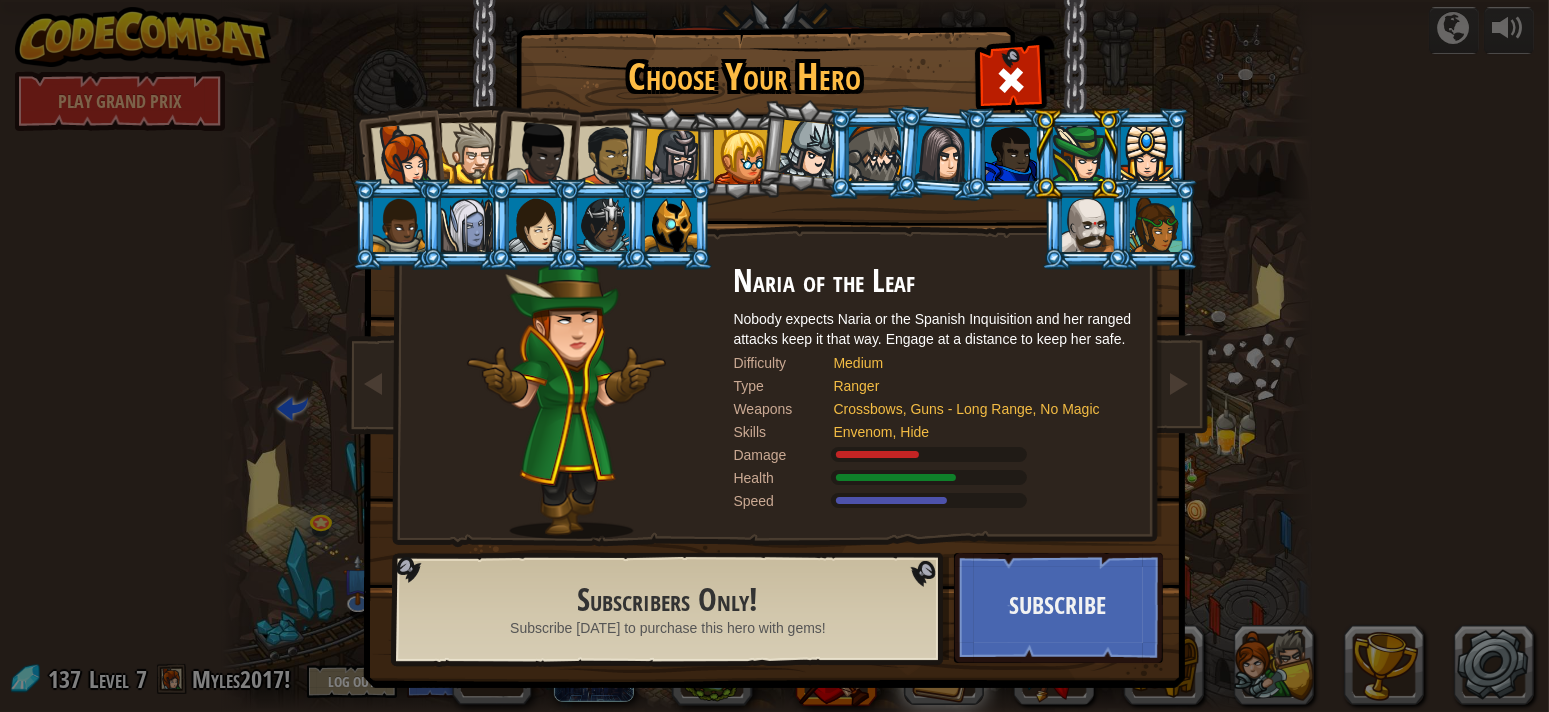 click at bounding box center (1011, 154) 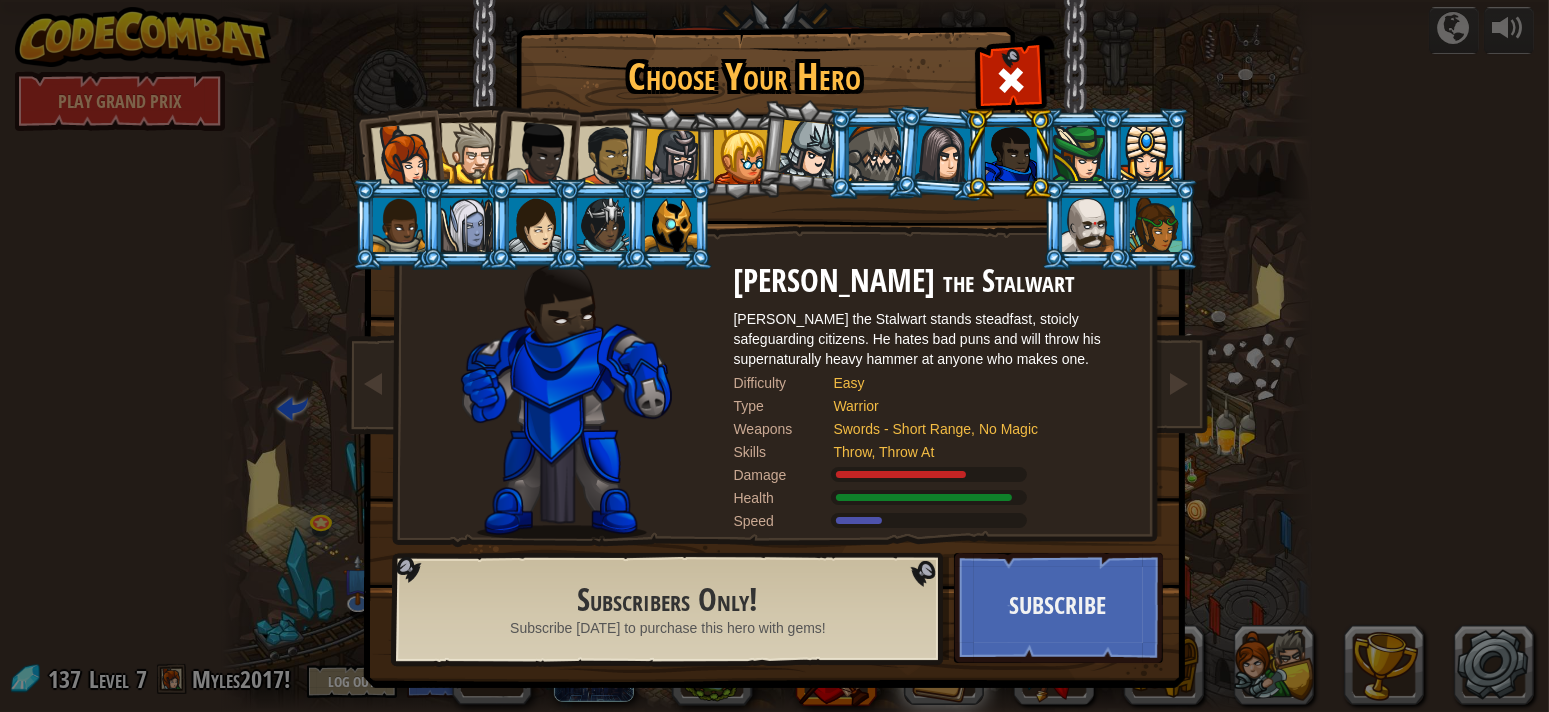 click at bounding box center (943, 153) 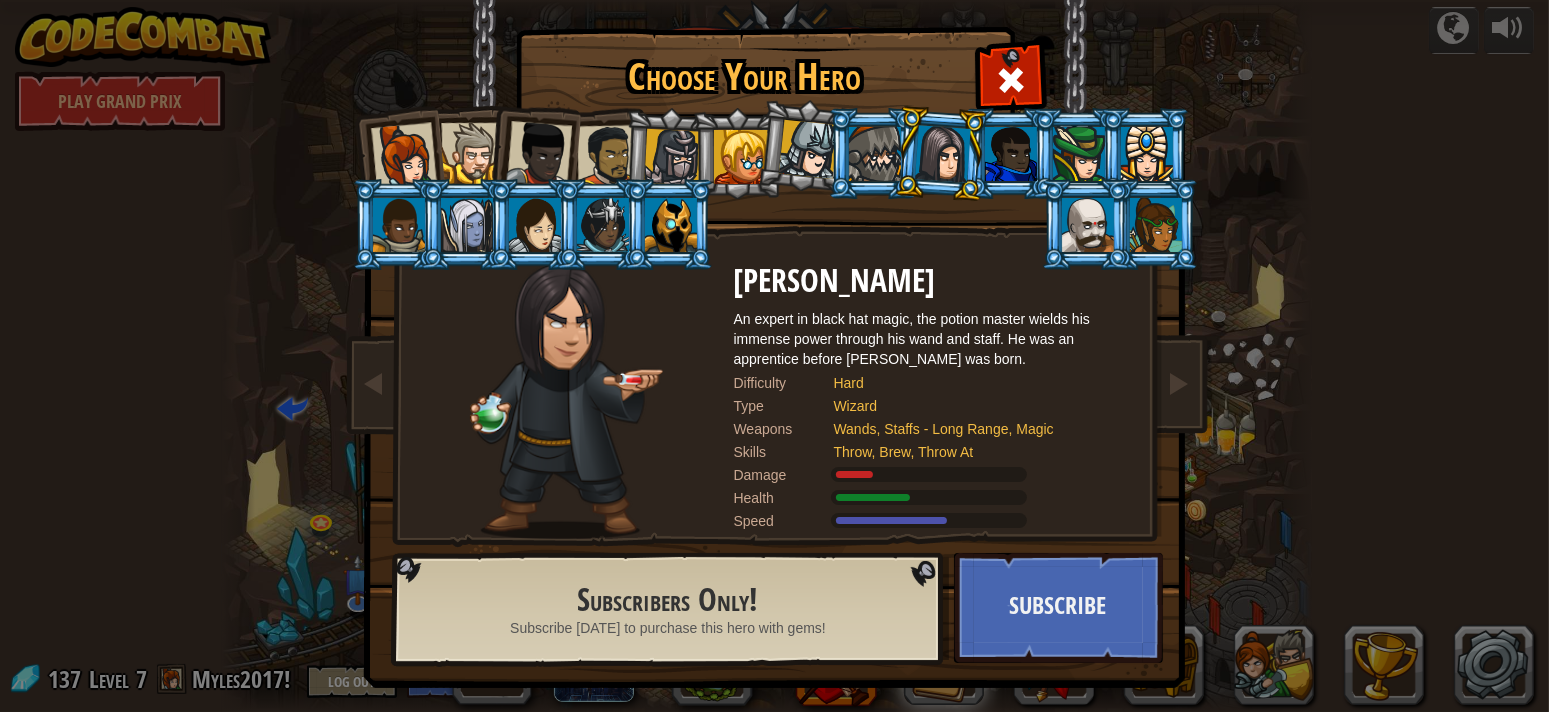 click at bounding box center (467, 225) 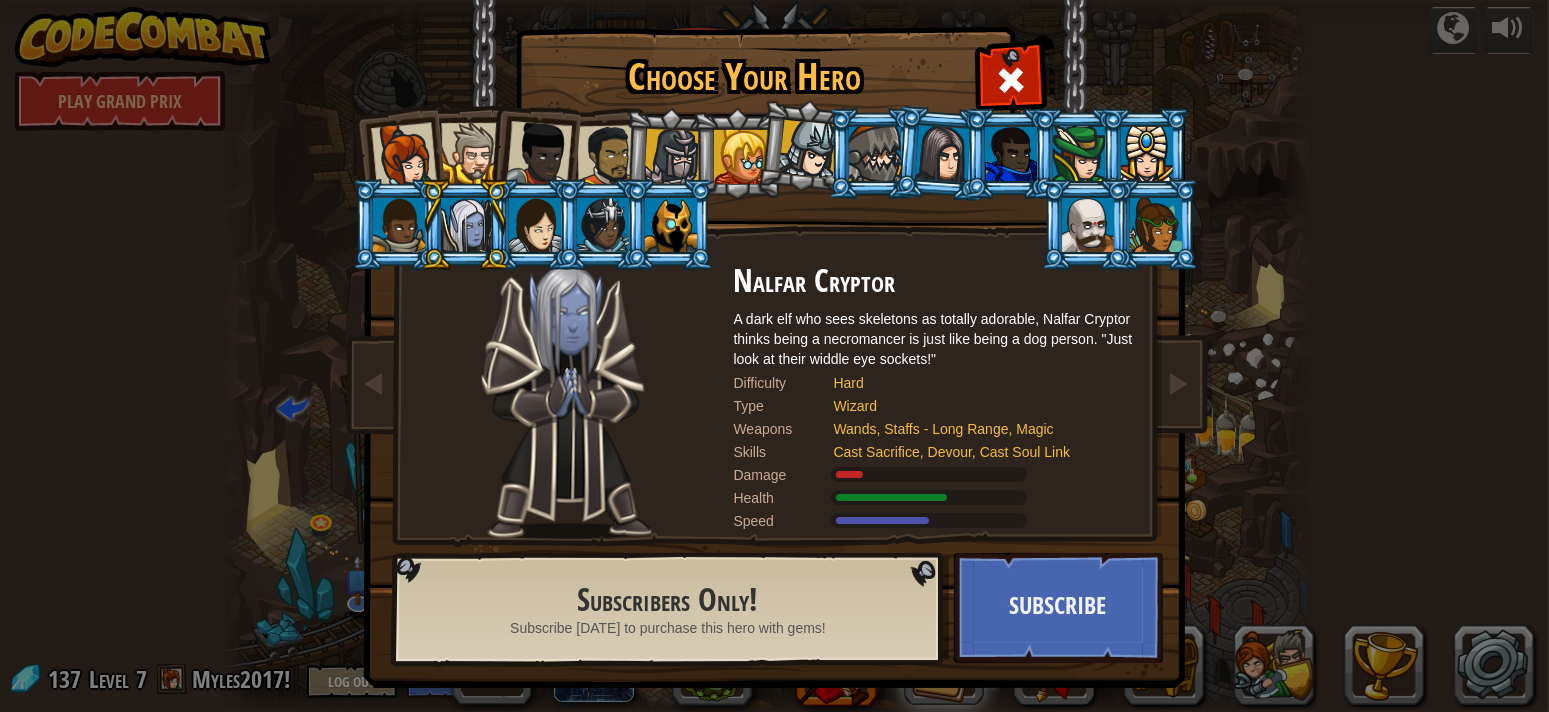 click at bounding box center (399, 225) 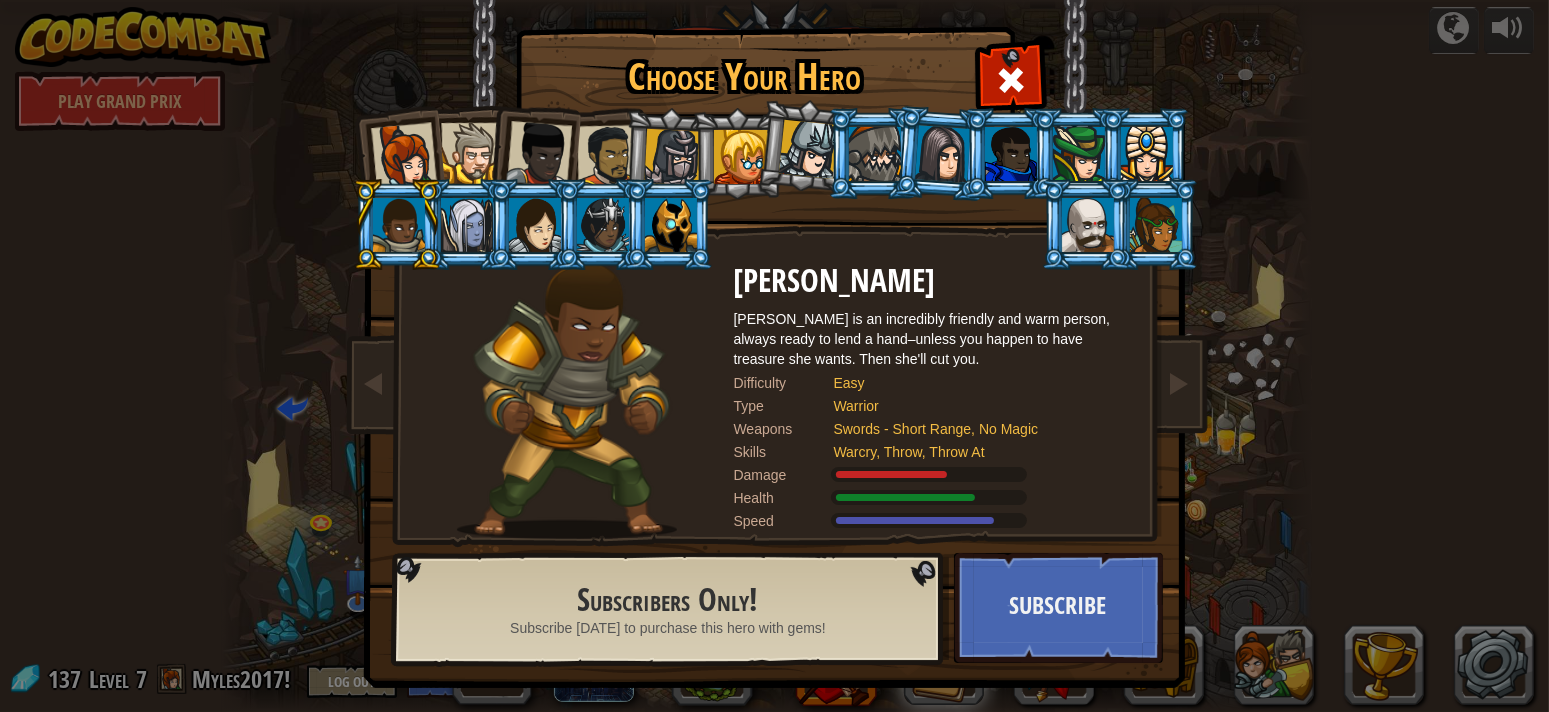 click at bounding box center [875, 154] 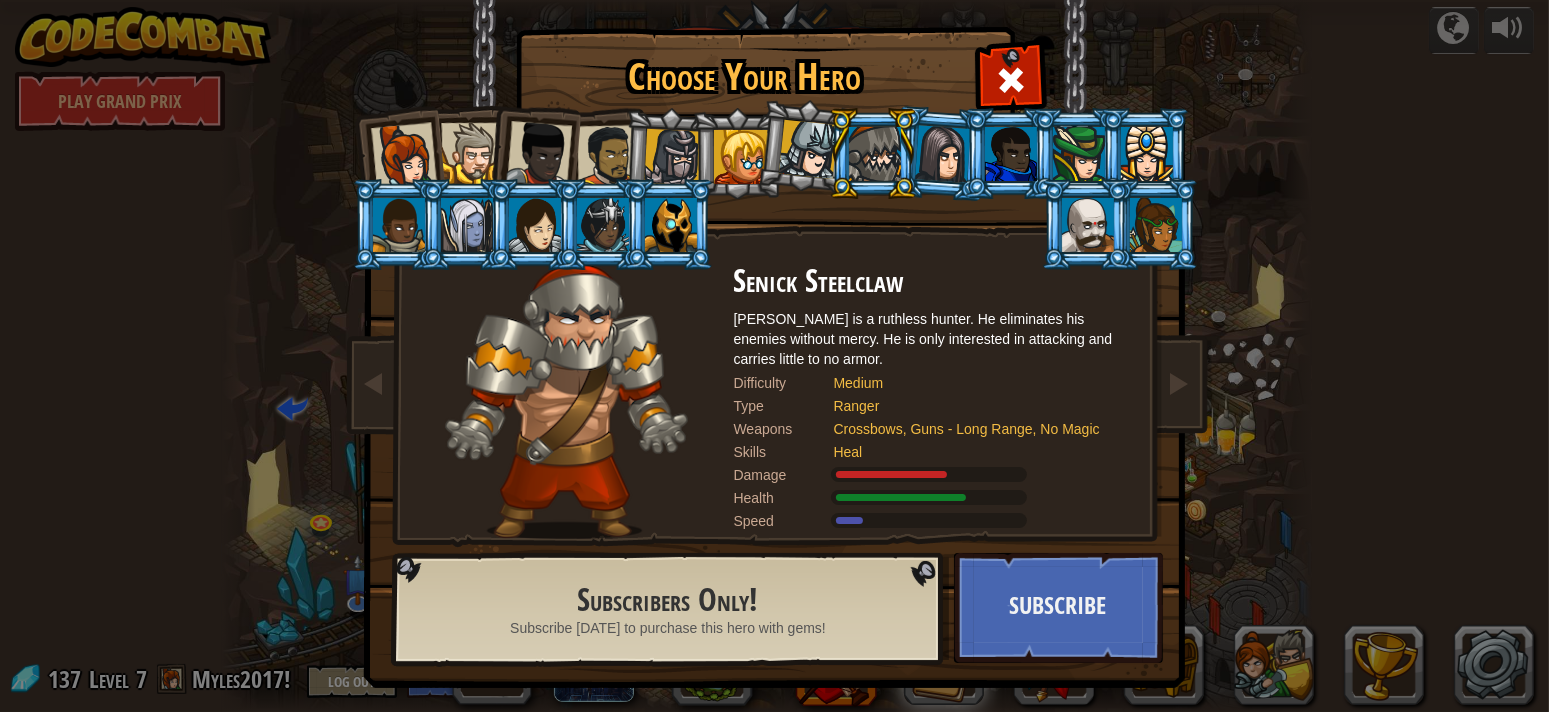 click at bounding box center (804, 146) 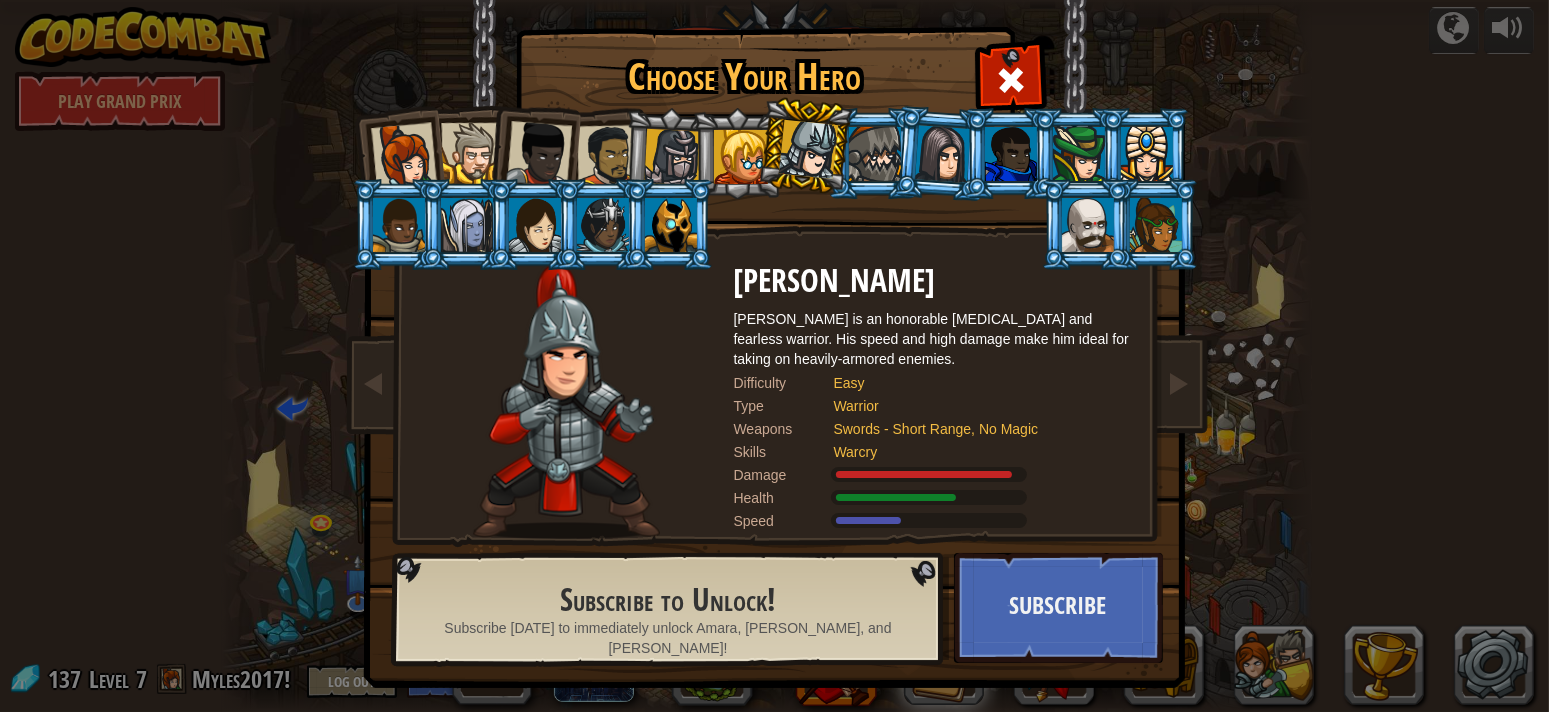 click at bounding box center [737, 153] 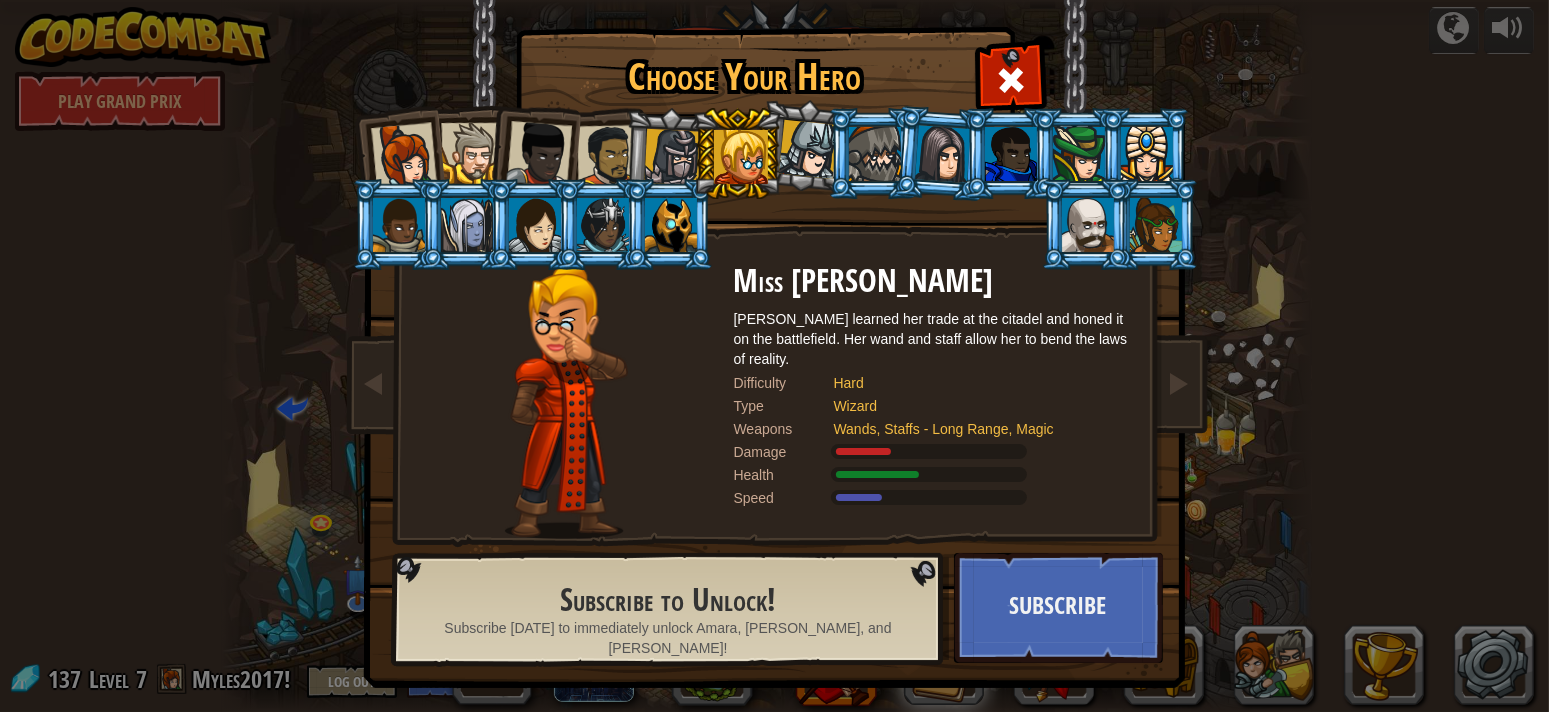 click at bounding box center (668, 154) 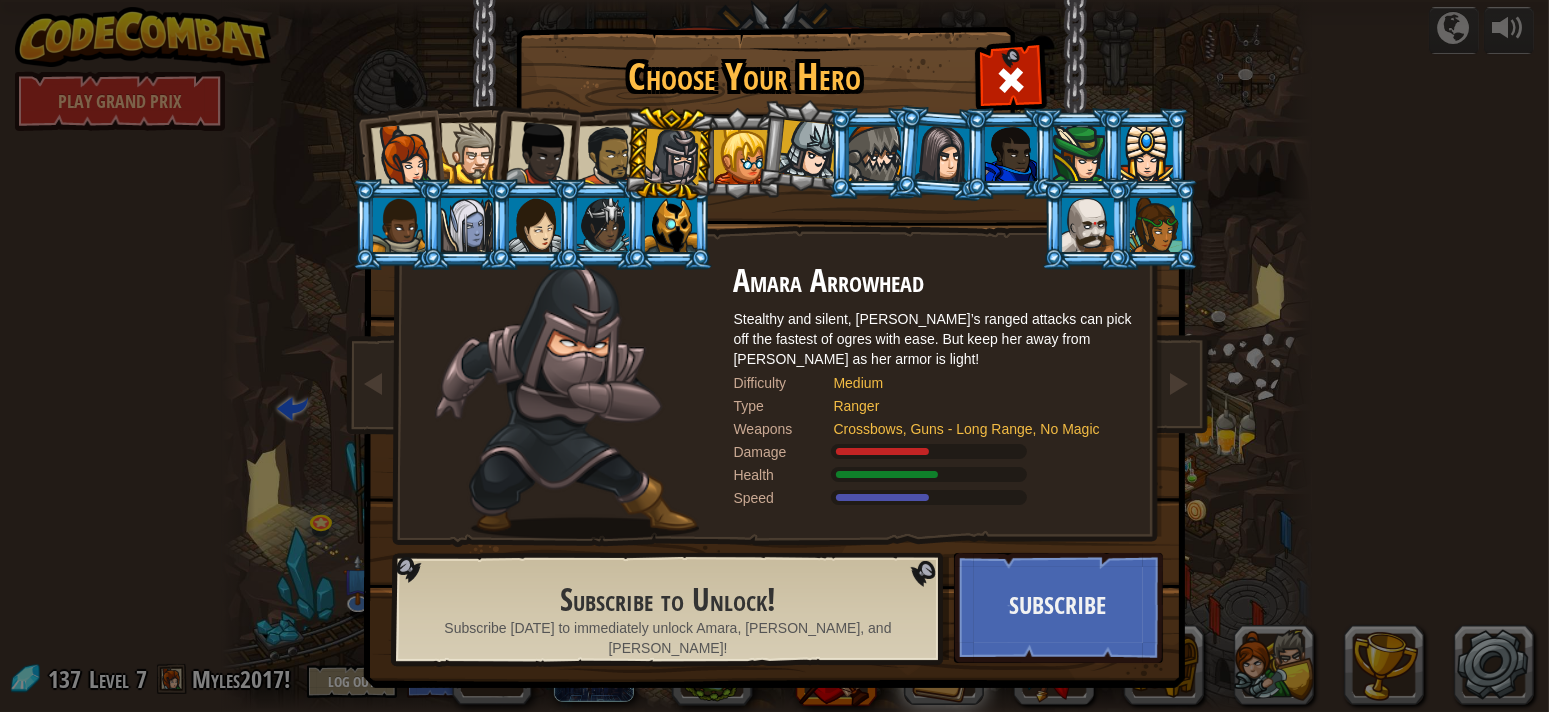 click at bounding box center [607, 156] 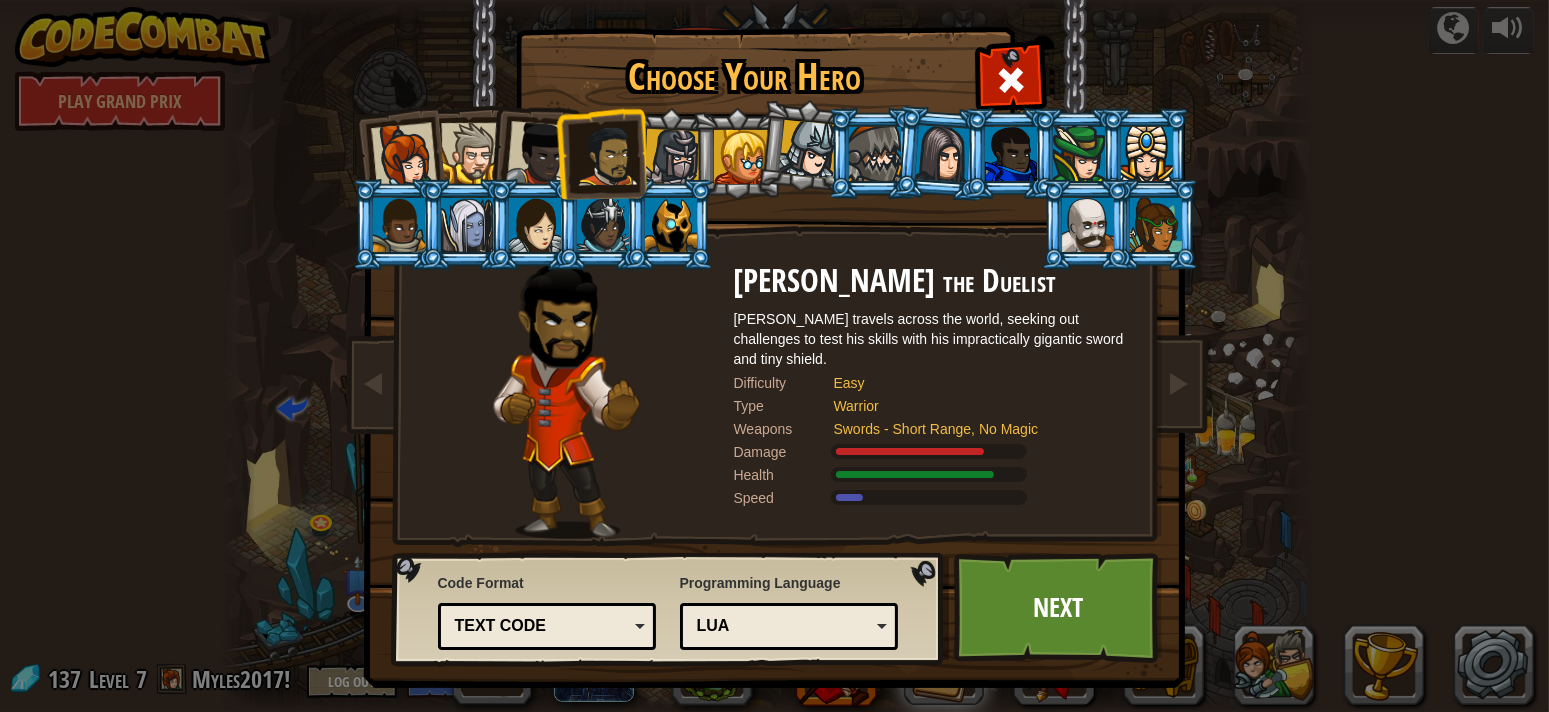 click at bounding box center [539, 154] 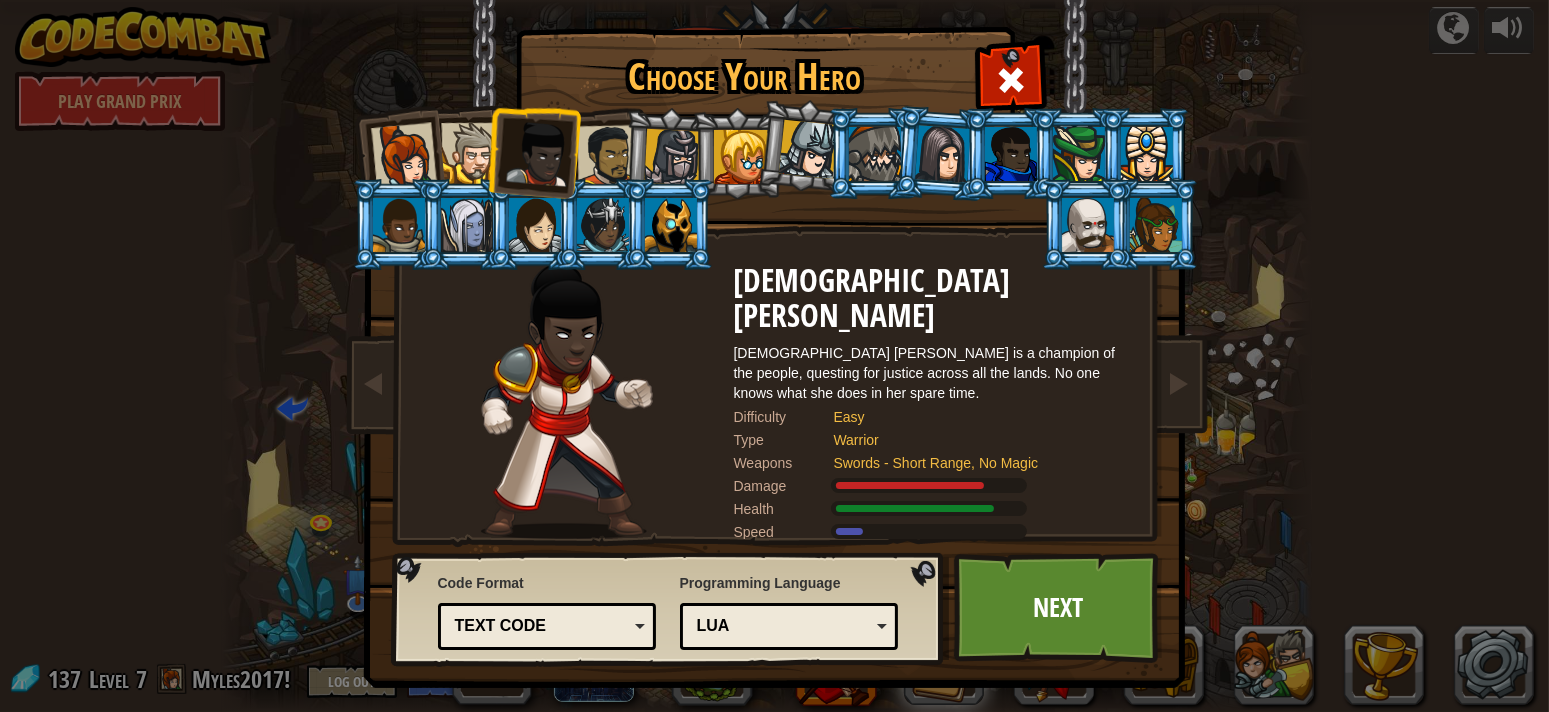 click at bounding box center [539, 154] 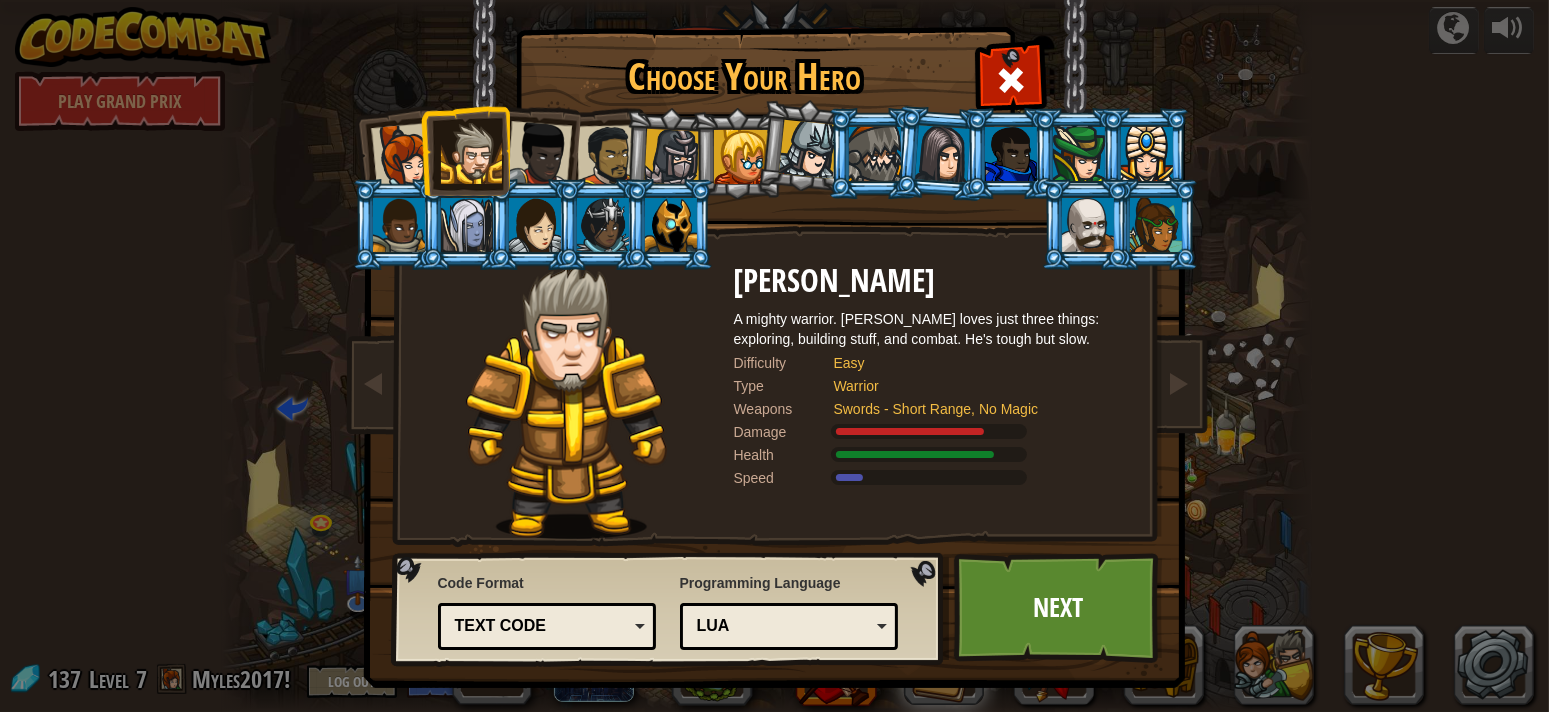 click at bounding box center (403, 156) 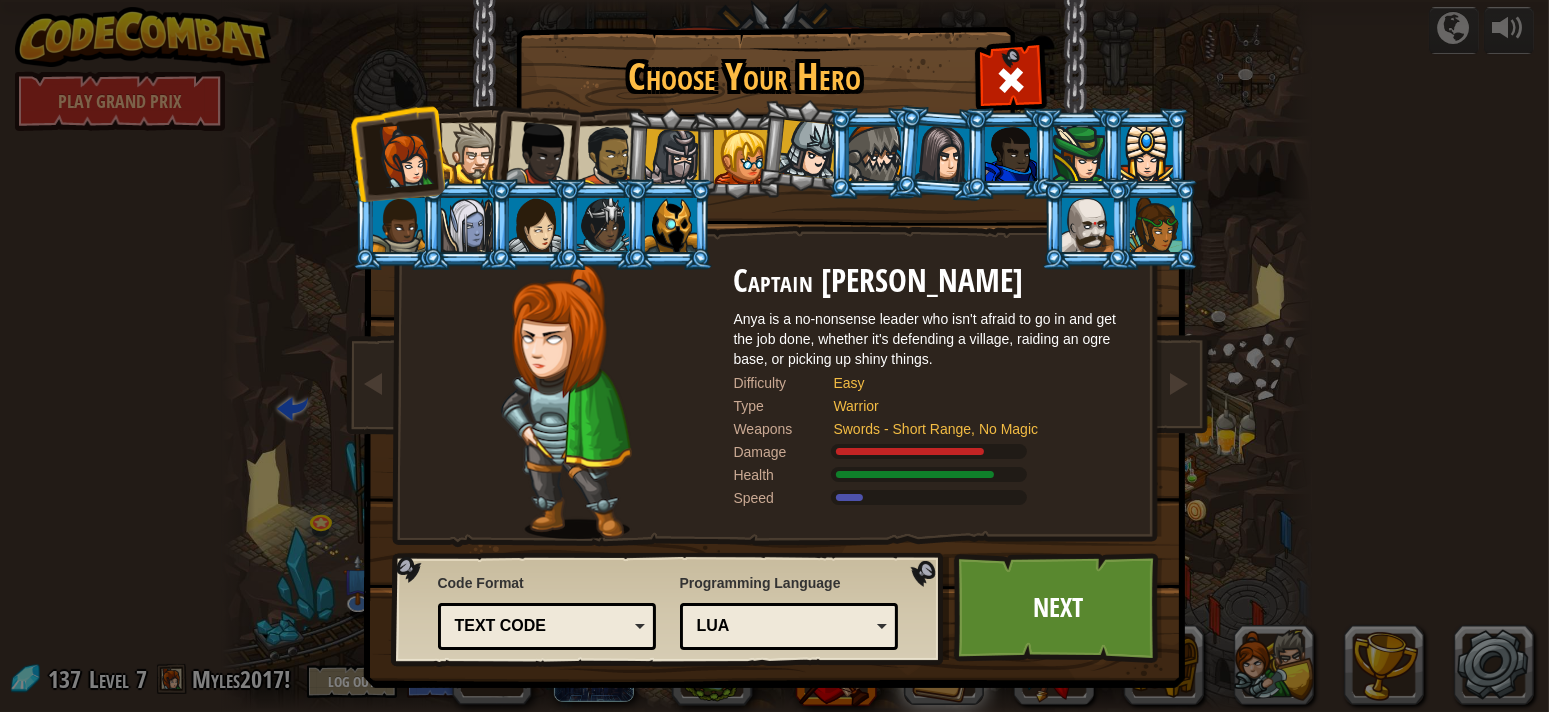 click at bounding box center [539, 154] 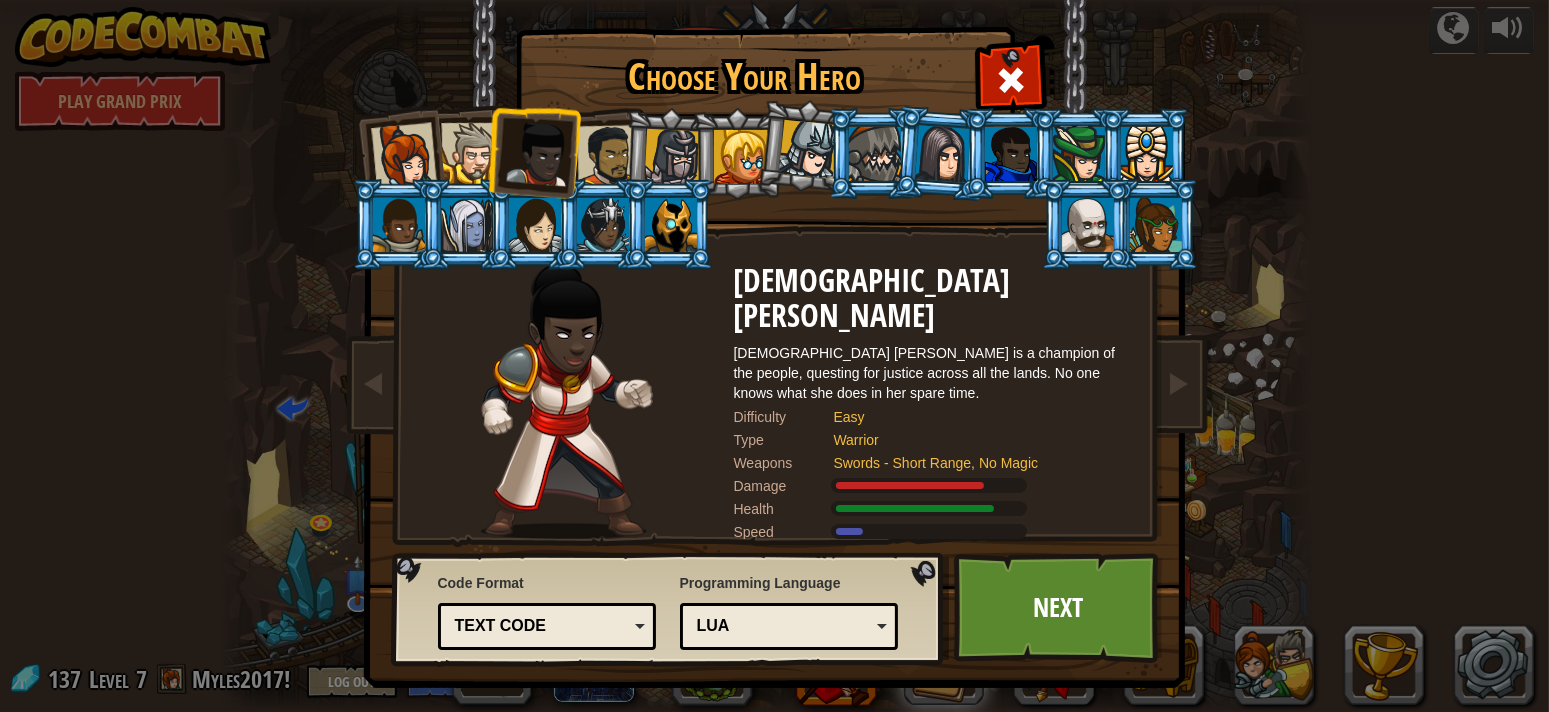 click at bounding box center [607, 156] 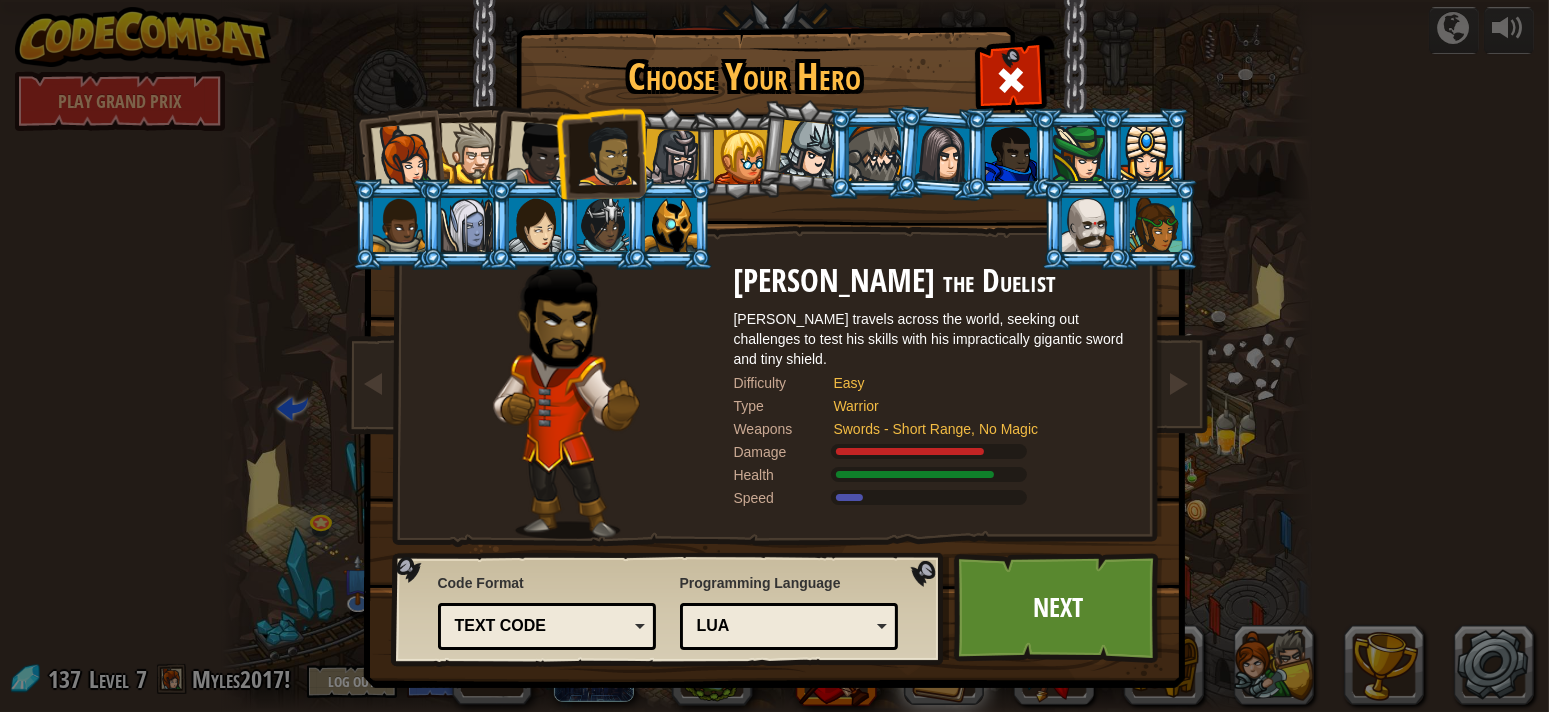 click at bounding box center (737, 153) 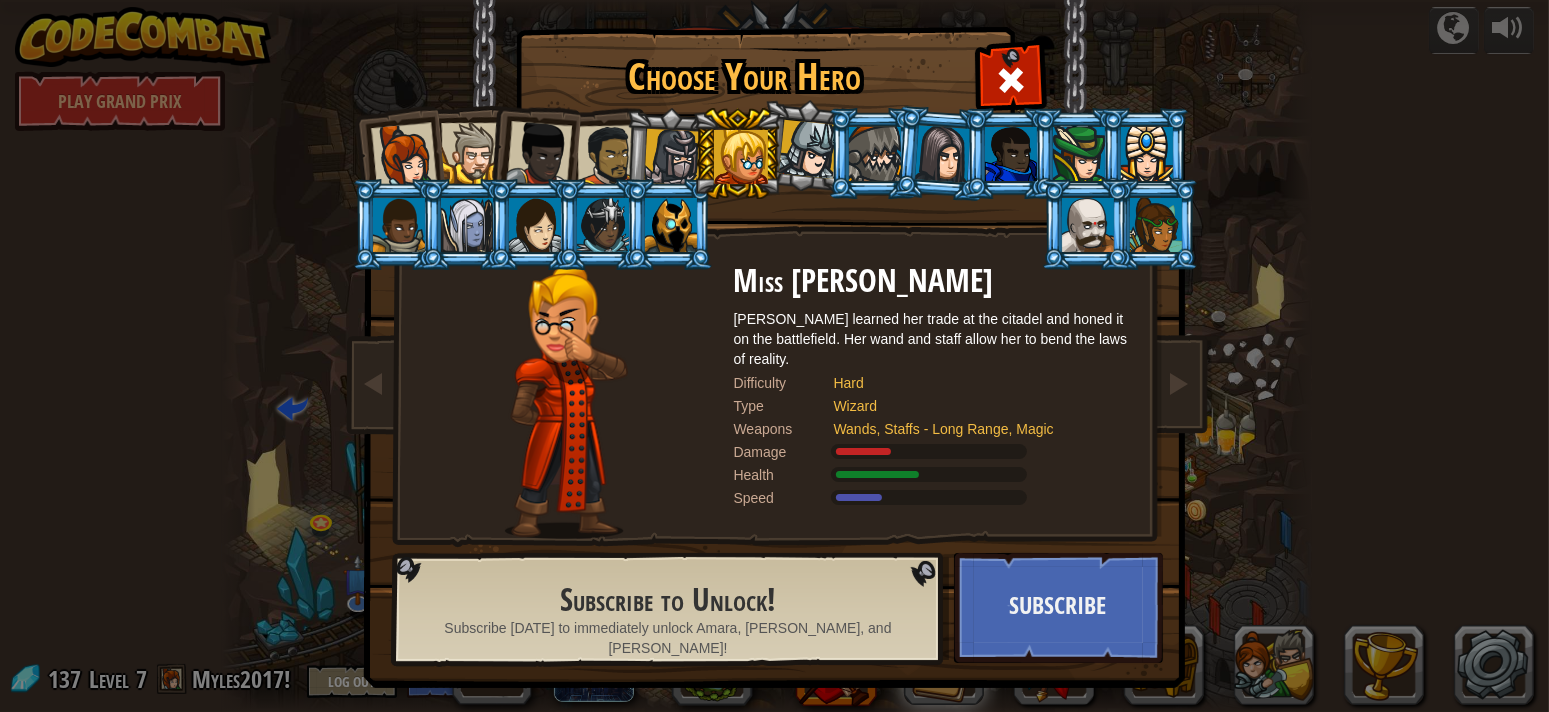 click at bounding box center (1079, 154) 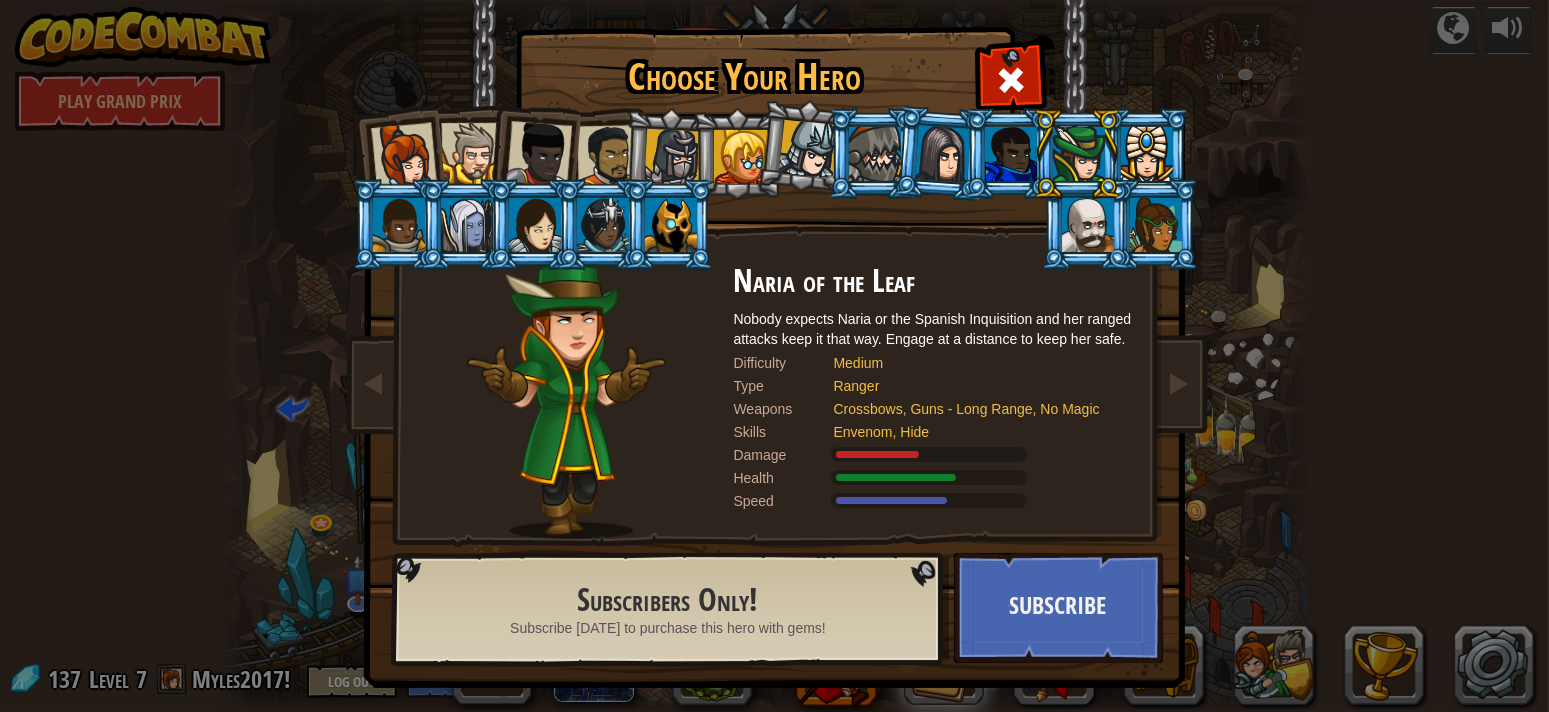 click at bounding box center [1156, 225] 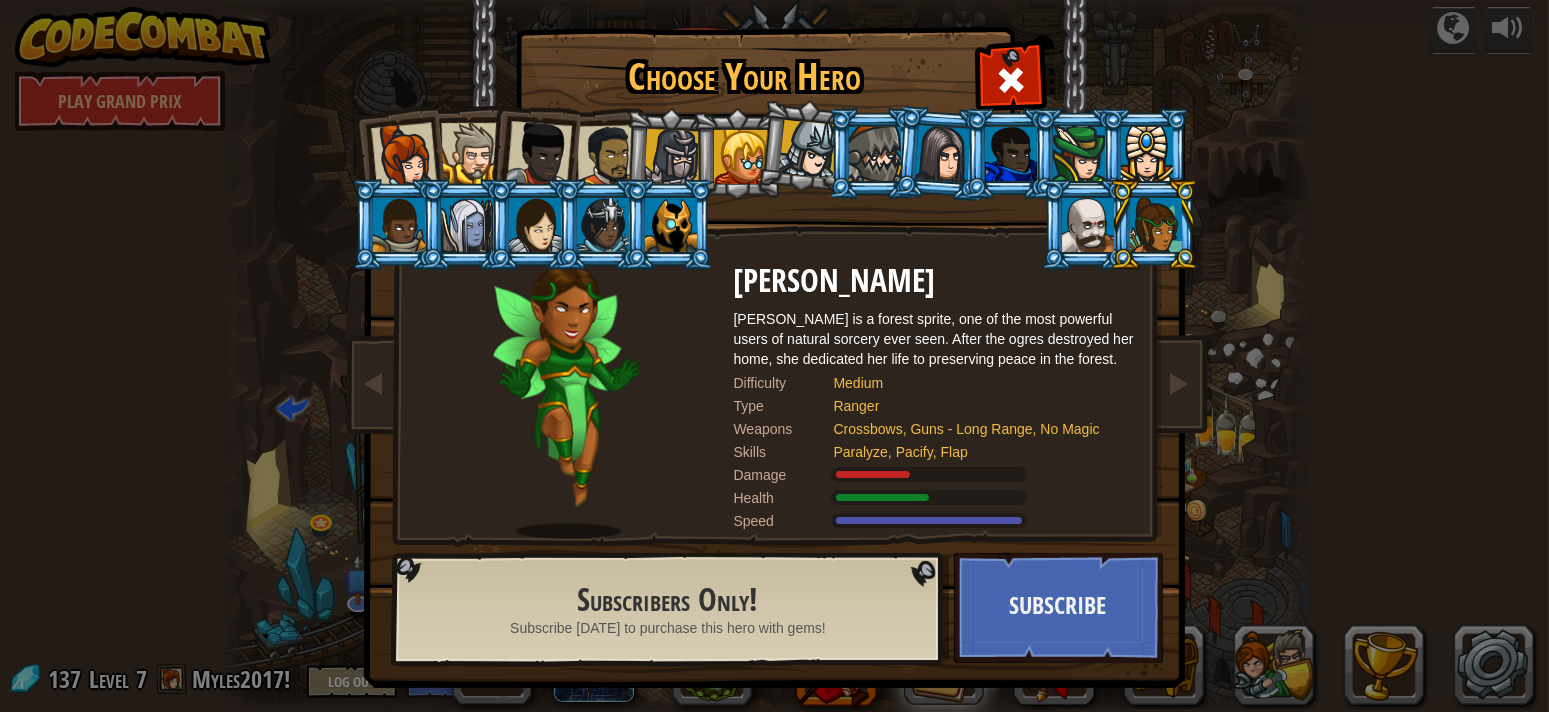 click at bounding box center (1079, 154) 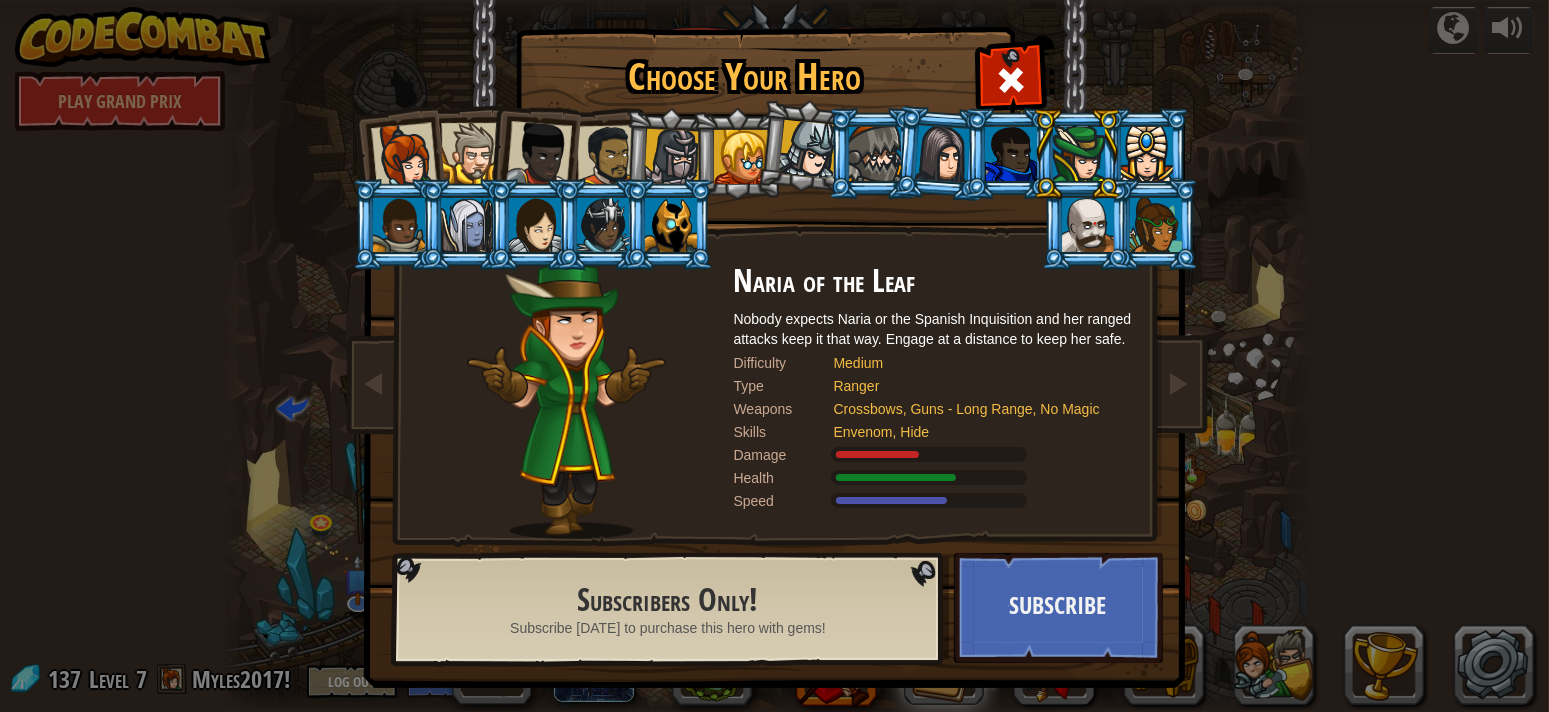 click at bounding box center [1156, 225] 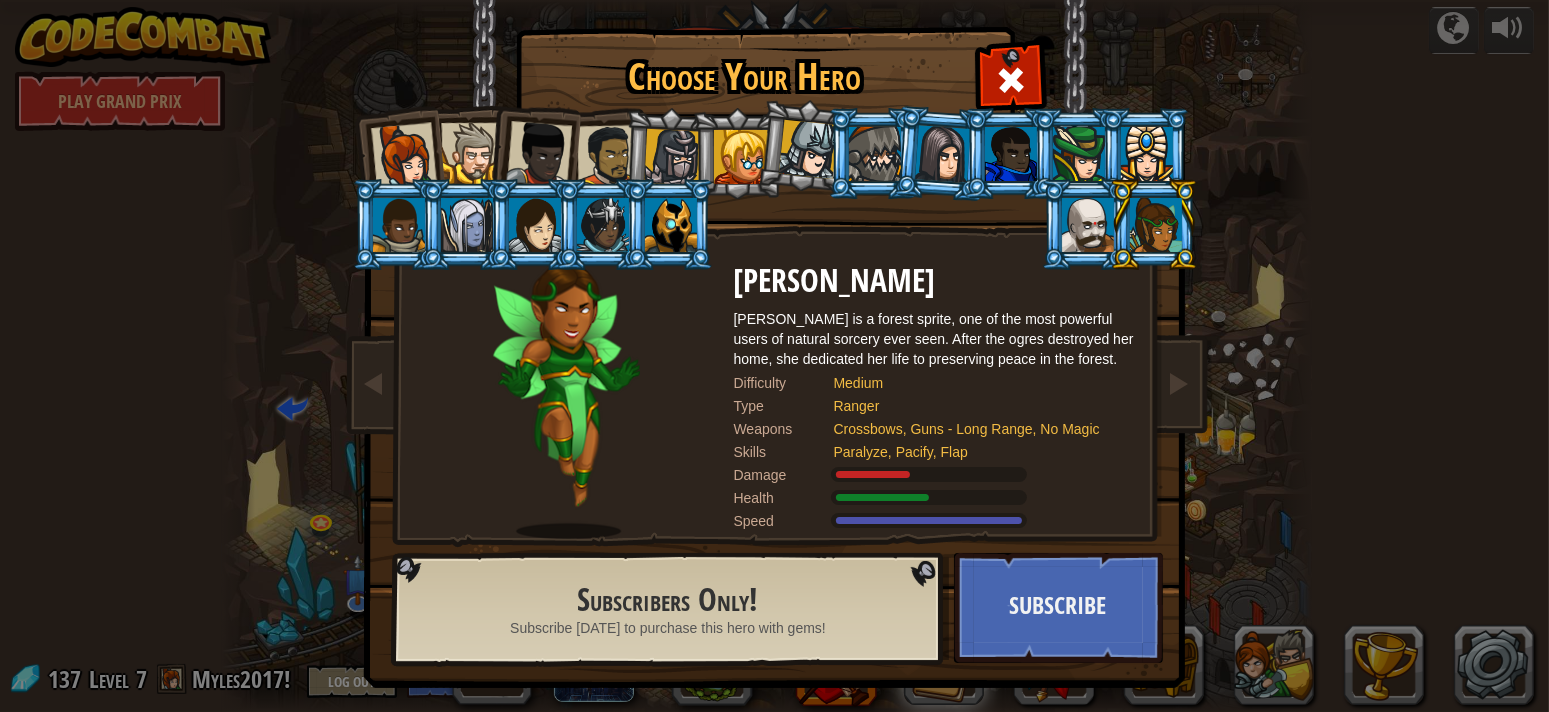click at bounding box center [1088, 225] 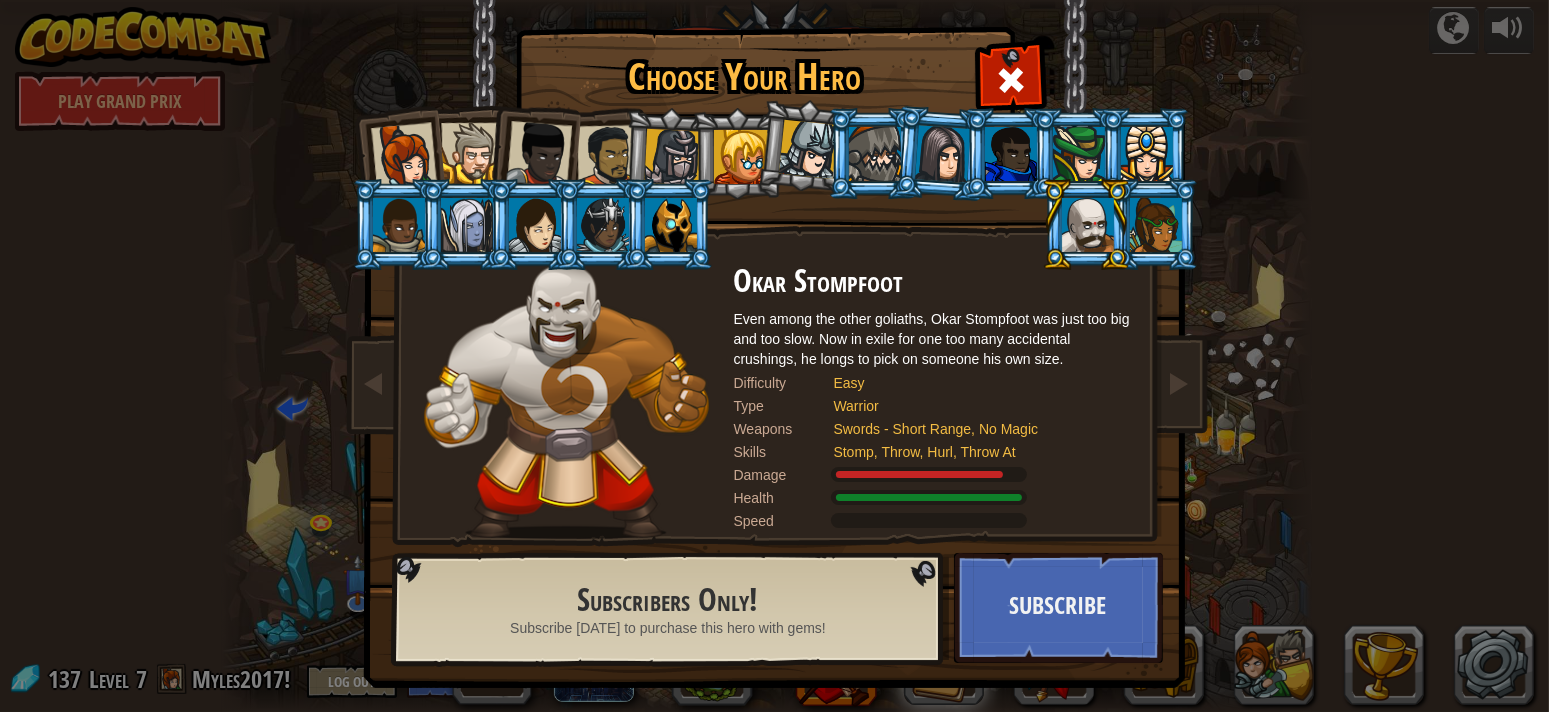 click at bounding box center (671, 225) 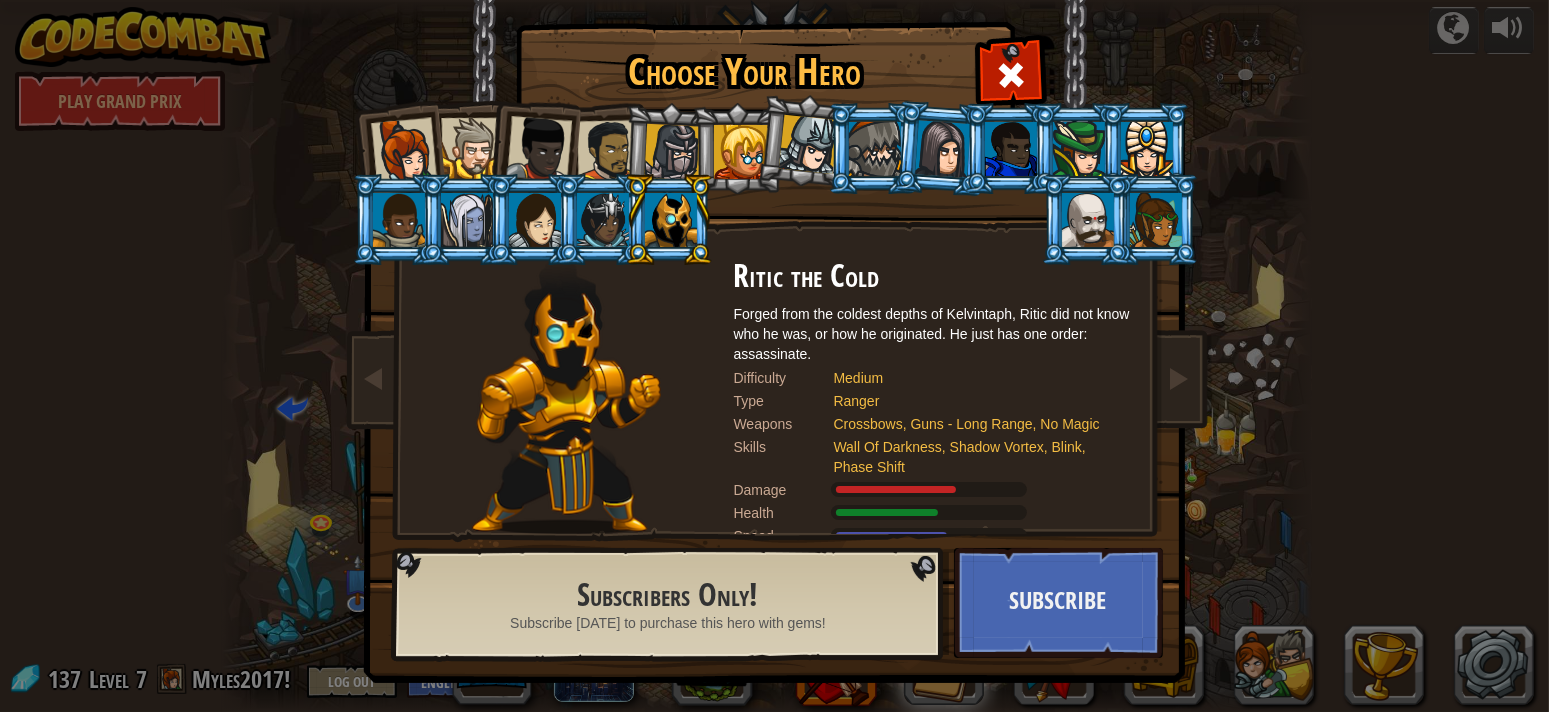 scroll, scrollTop: 0, scrollLeft: 0, axis: both 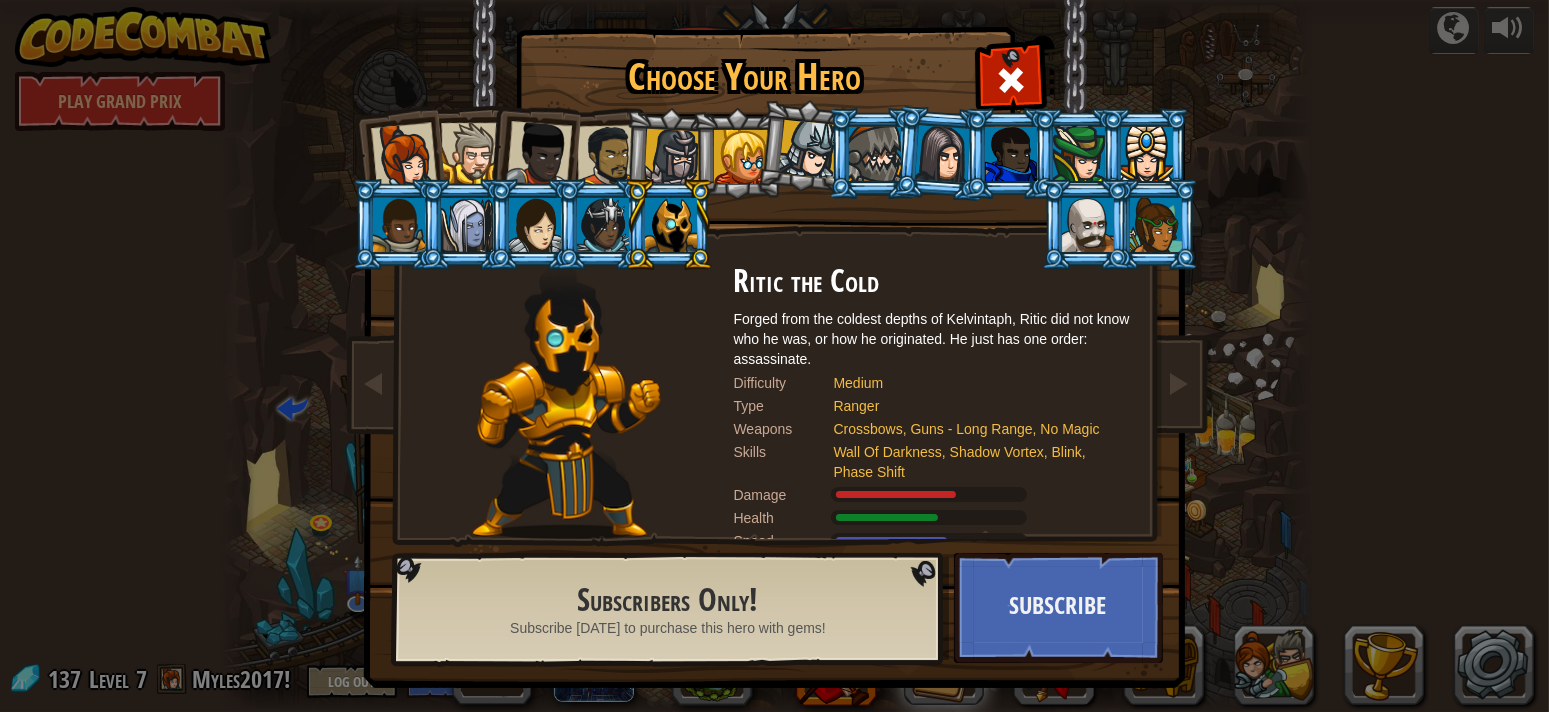 drag, startPoint x: 594, startPoint y: 227, endPoint x: 597, endPoint y: 208, distance: 19.235384 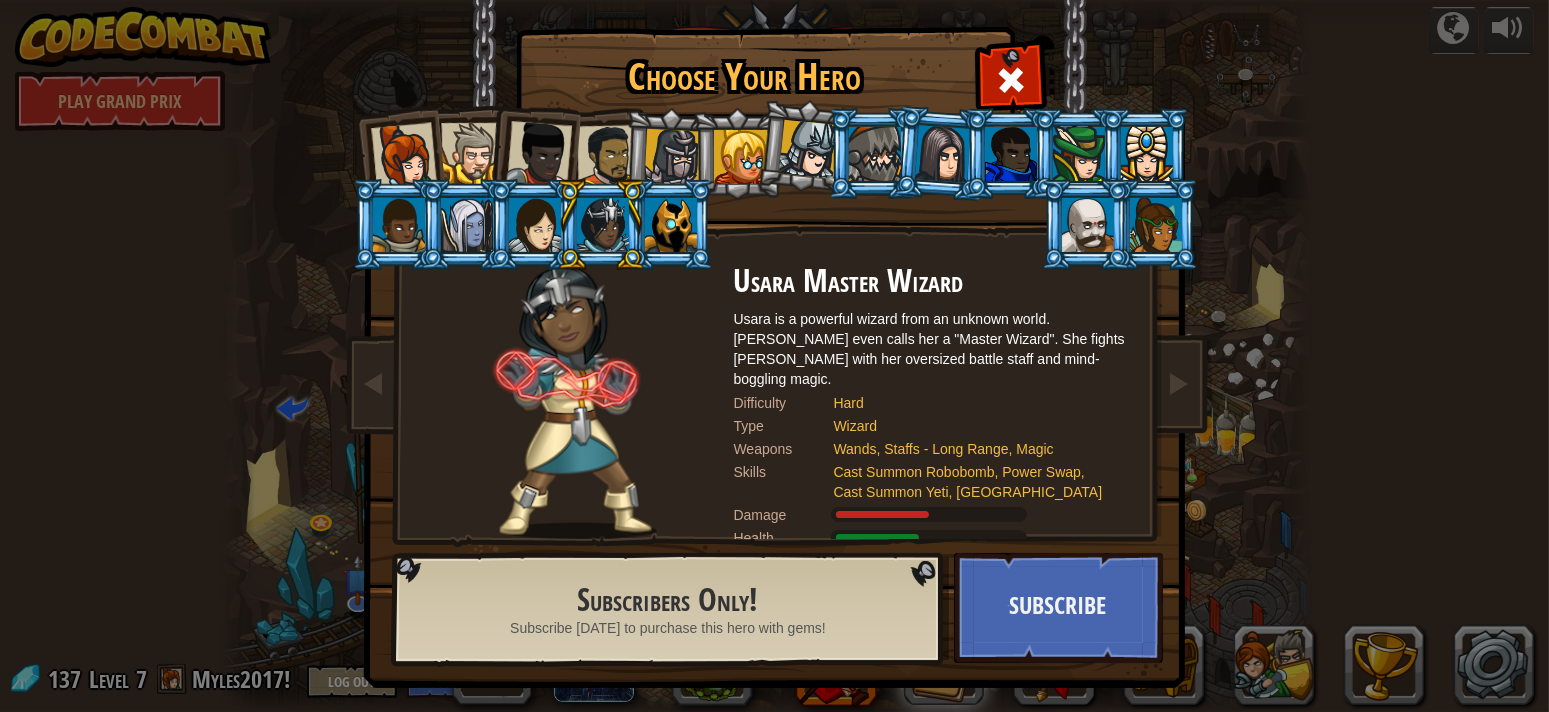 click at bounding box center (533, 150) 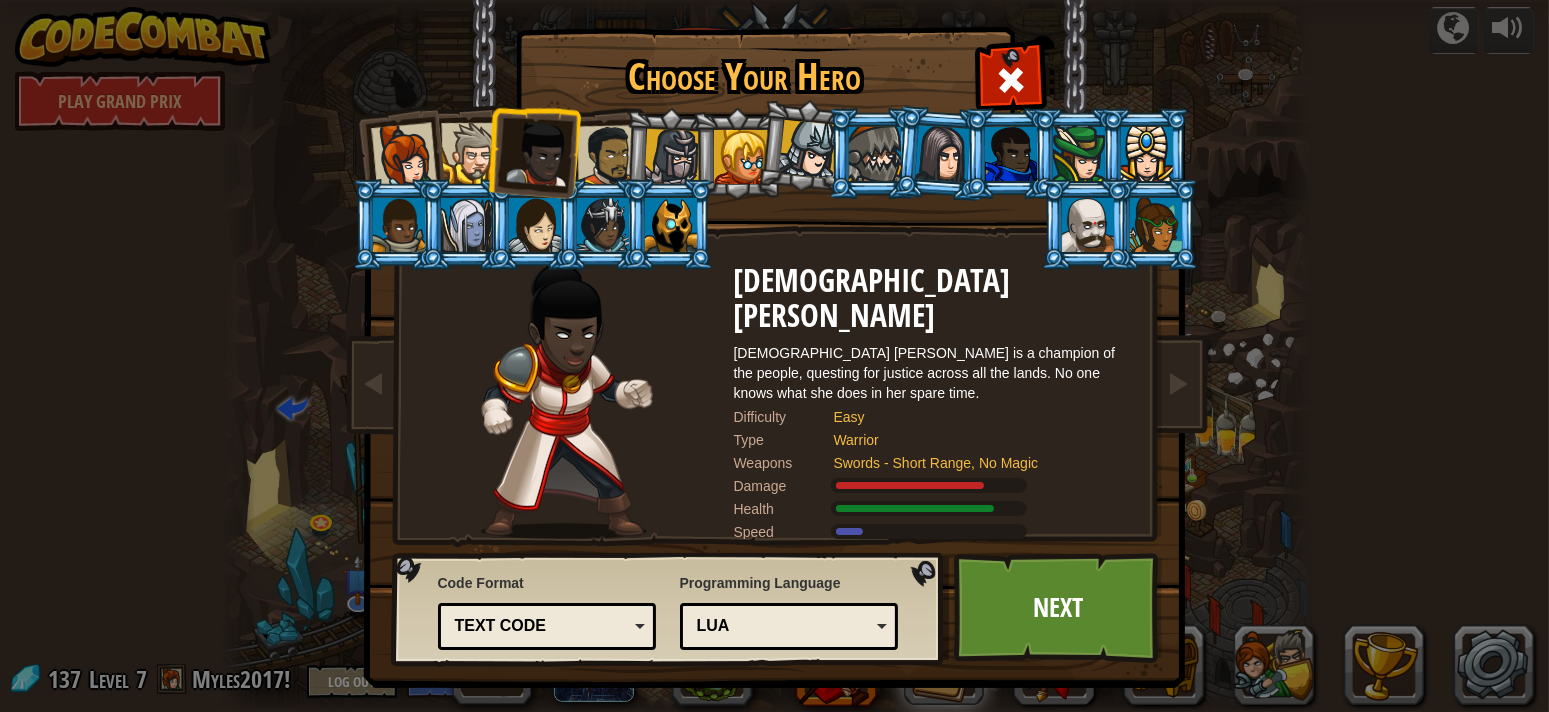 click at bounding box center (471, 153) 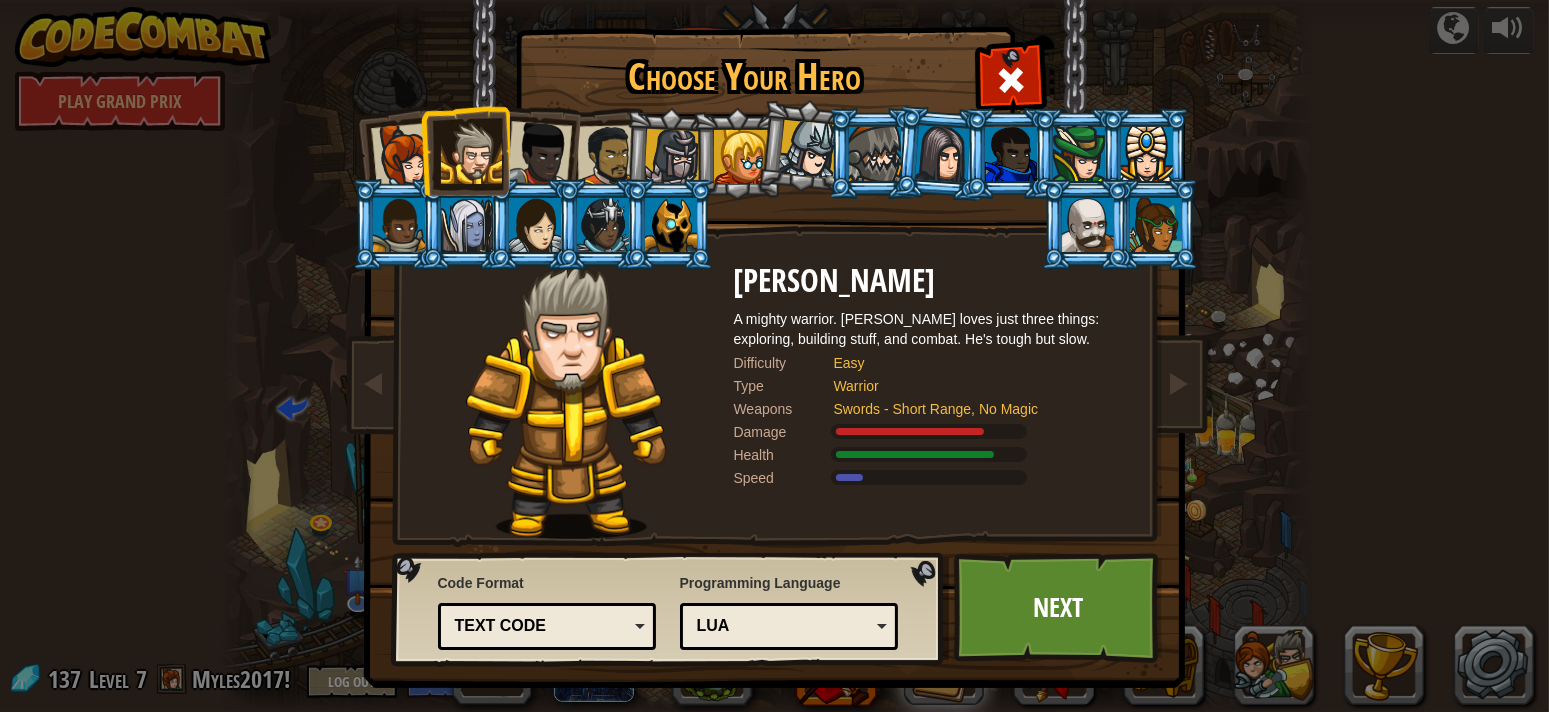 click at bounding box center [403, 156] 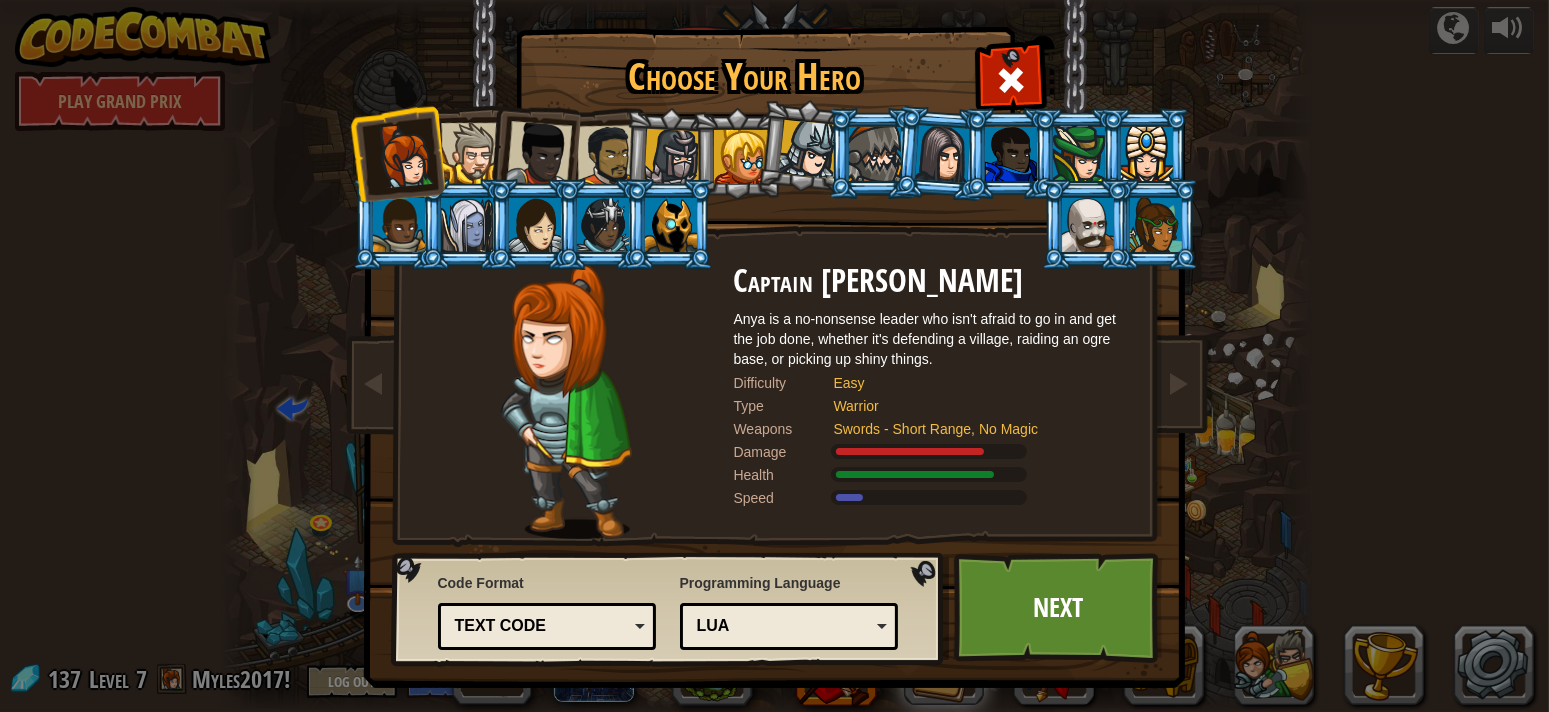 click at bounding box center [539, 154] 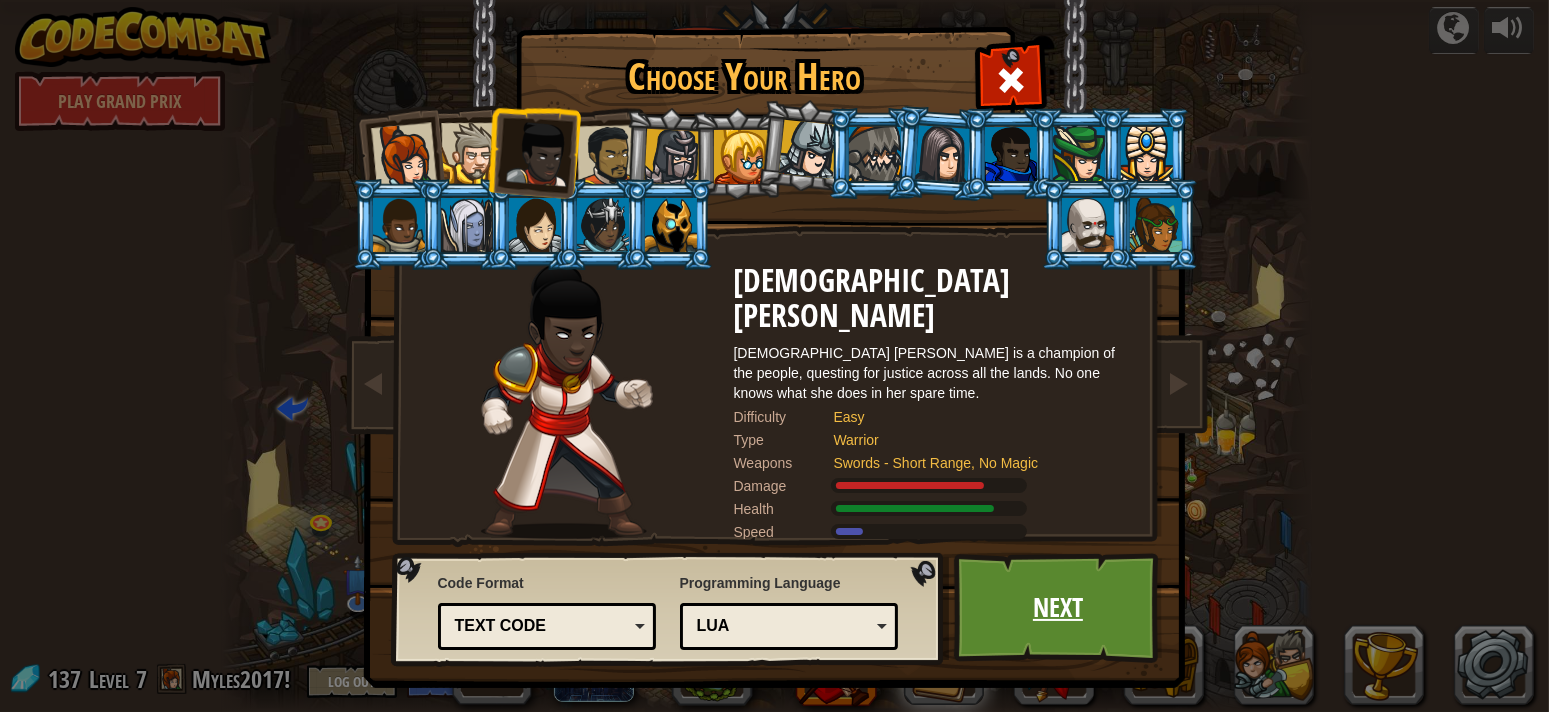 click on "Next" at bounding box center (1058, 608) 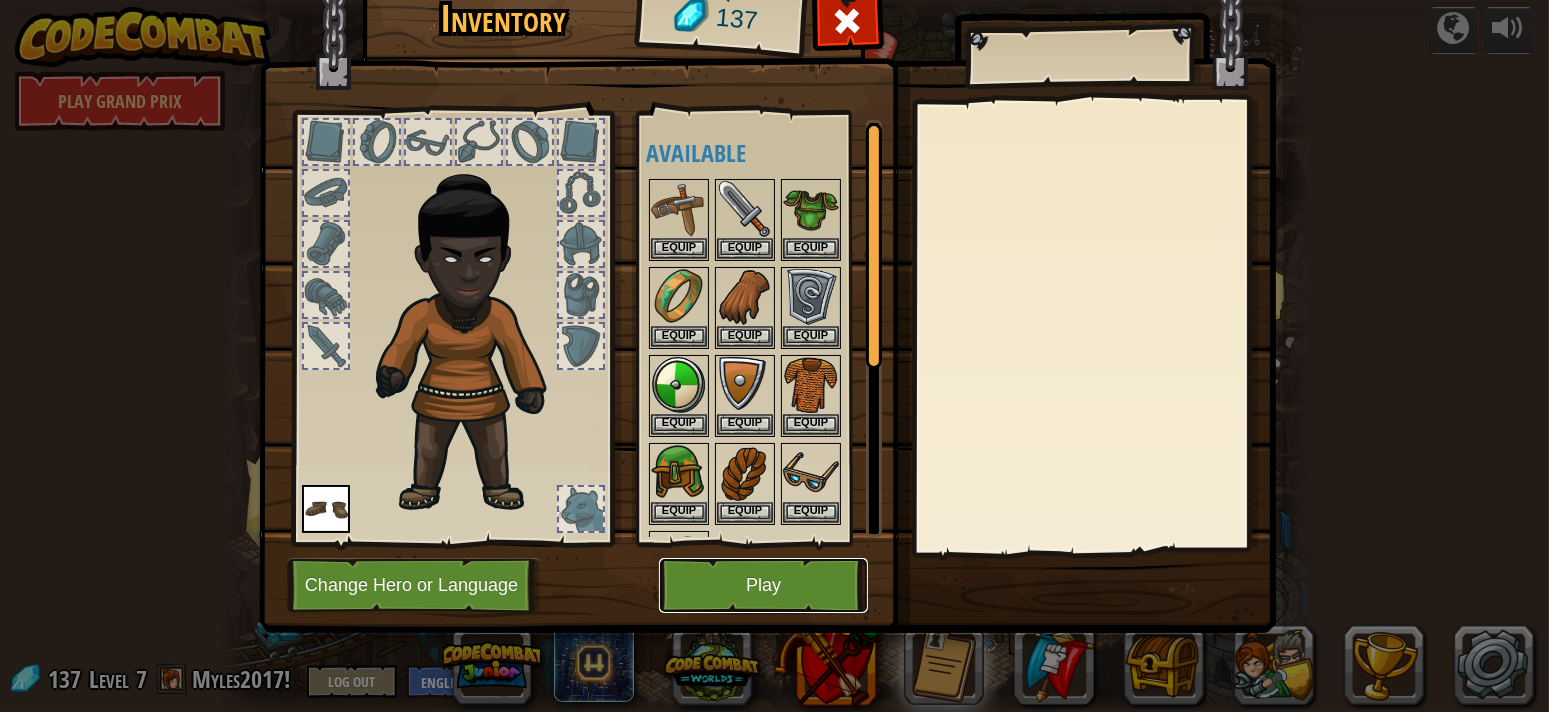 click on "Play" at bounding box center [763, 585] 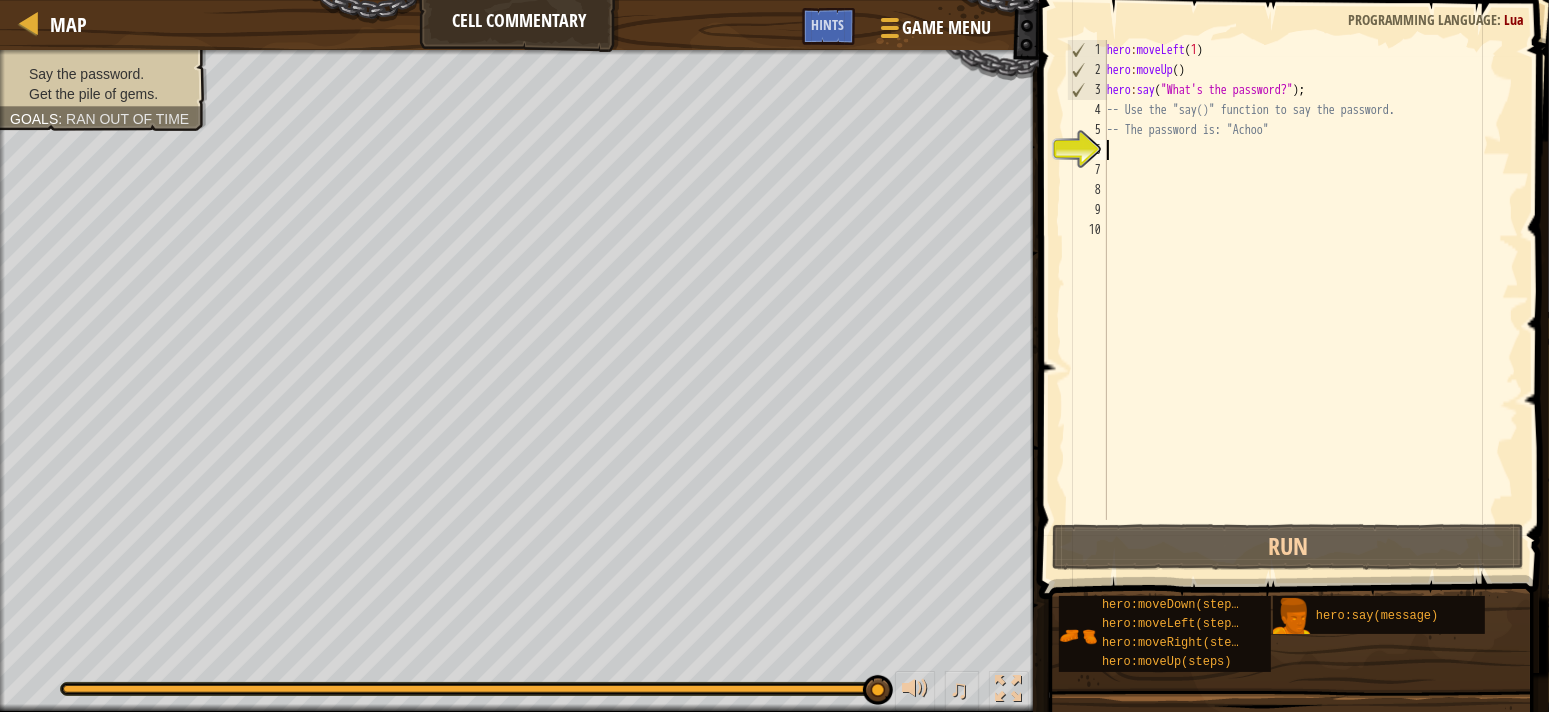 click at bounding box center (2, 396) 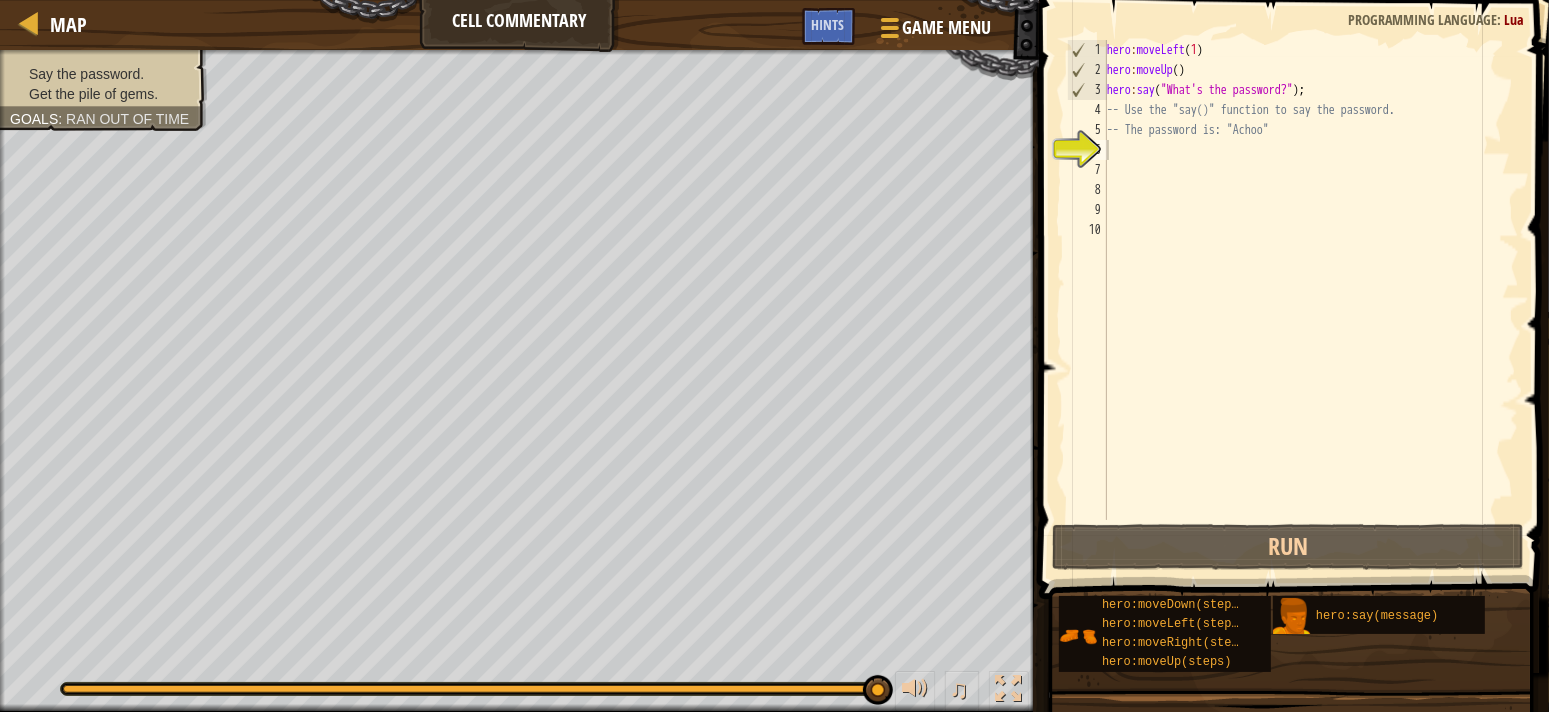 click at bounding box center [2, 396] 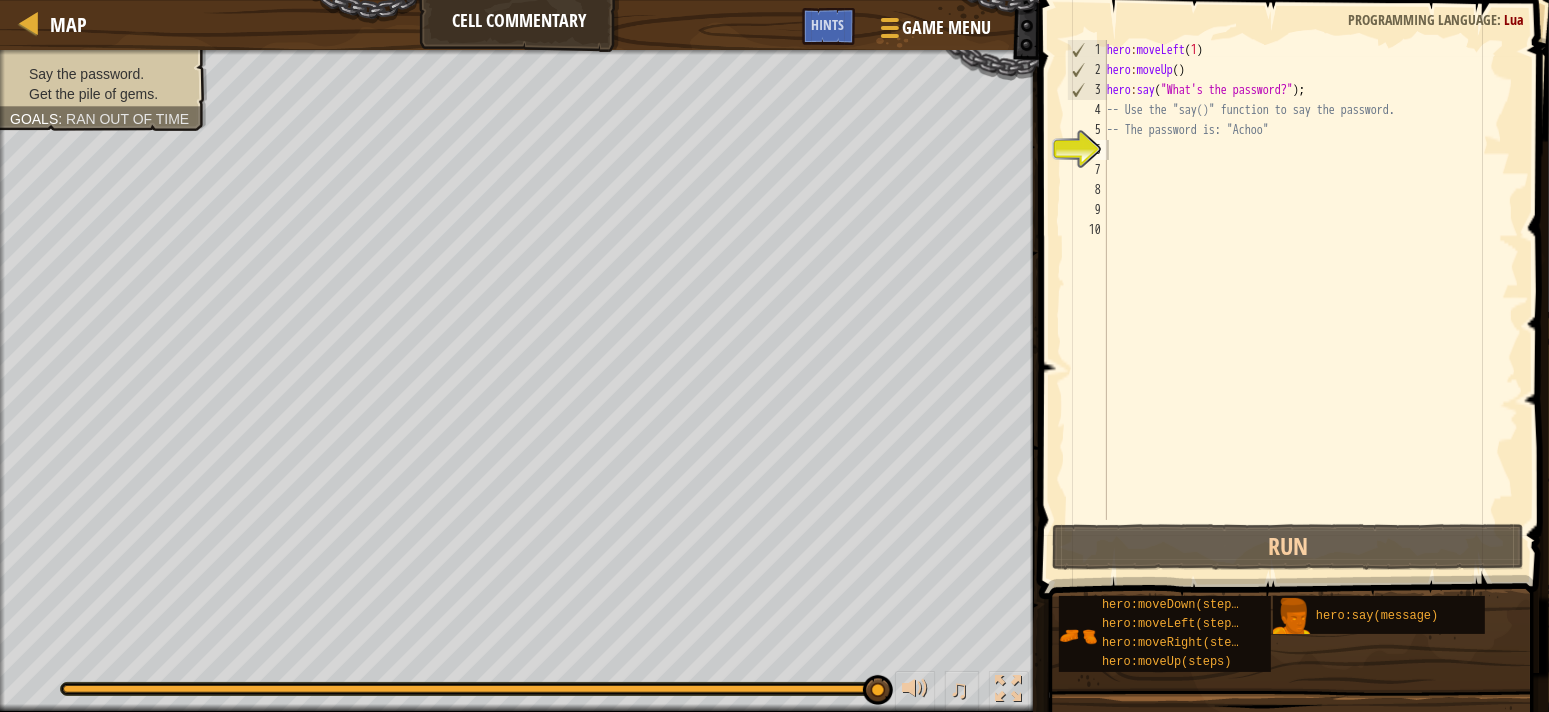 click on "6" at bounding box center [1087, 150] 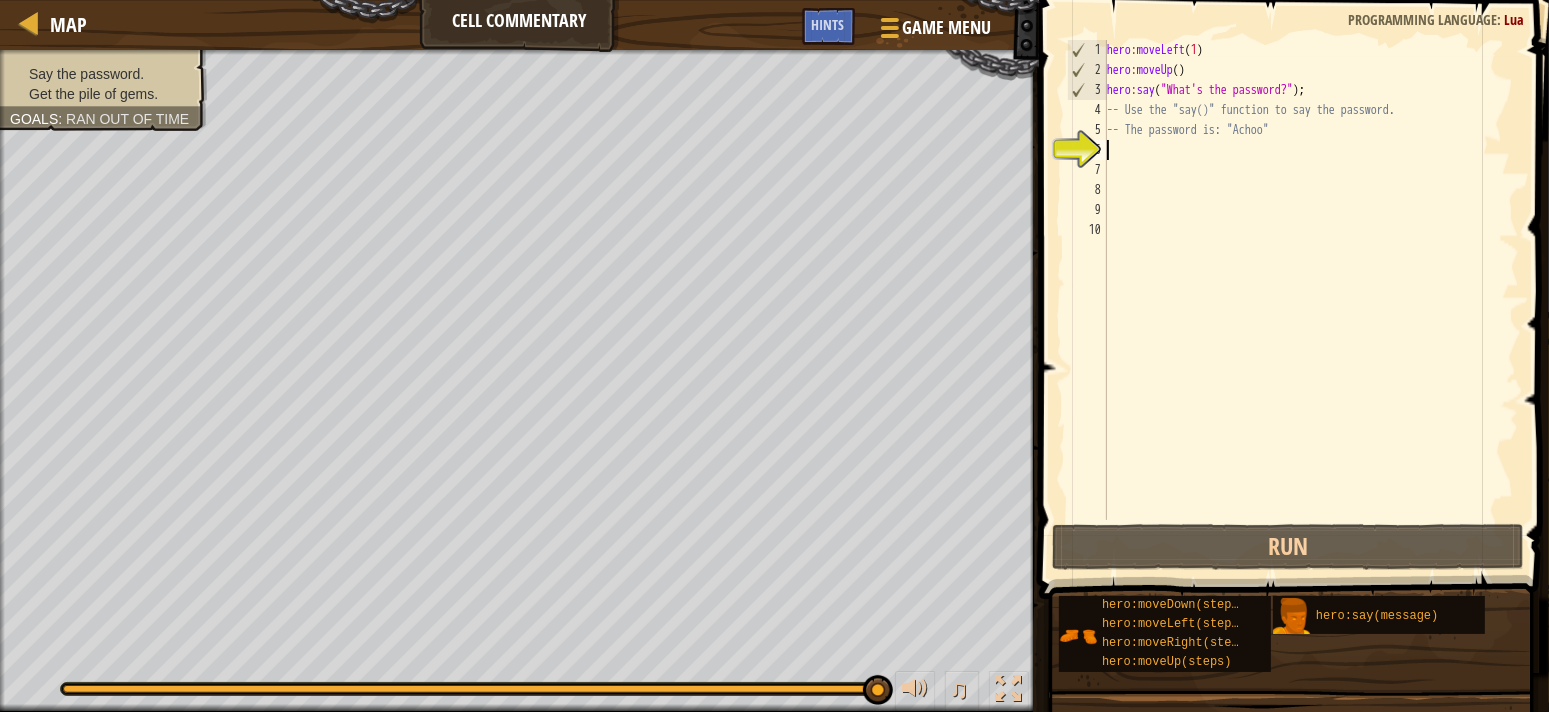 click on "hero : moveLeft ( 1 ) hero : moveUp ( ) hero : say ( "What's the password?" ) ; -- Use the "say()" function to say the password. -- The password is: "Achoo"" at bounding box center (1311, 300) 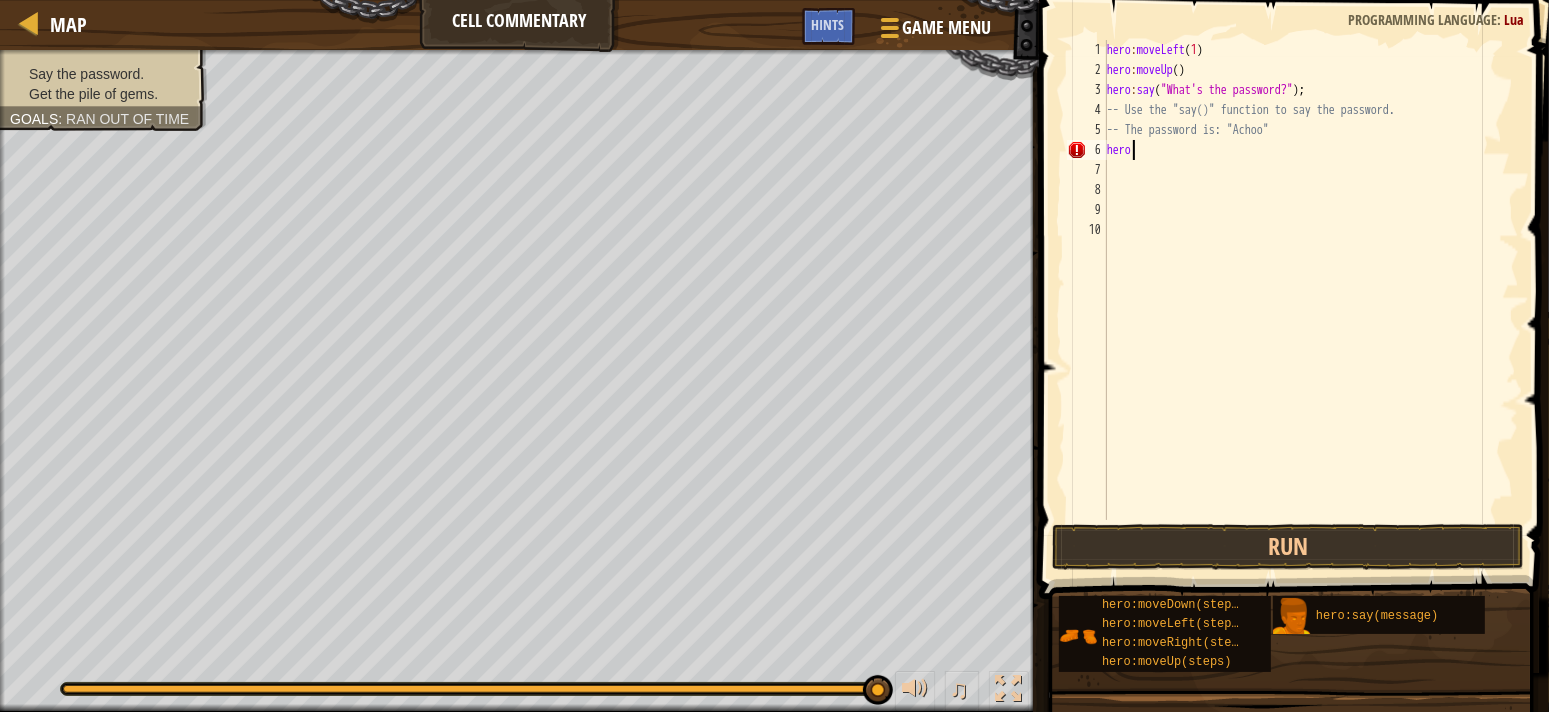 scroll, scrollTop: 8, scrollLeft: 1, axis: both 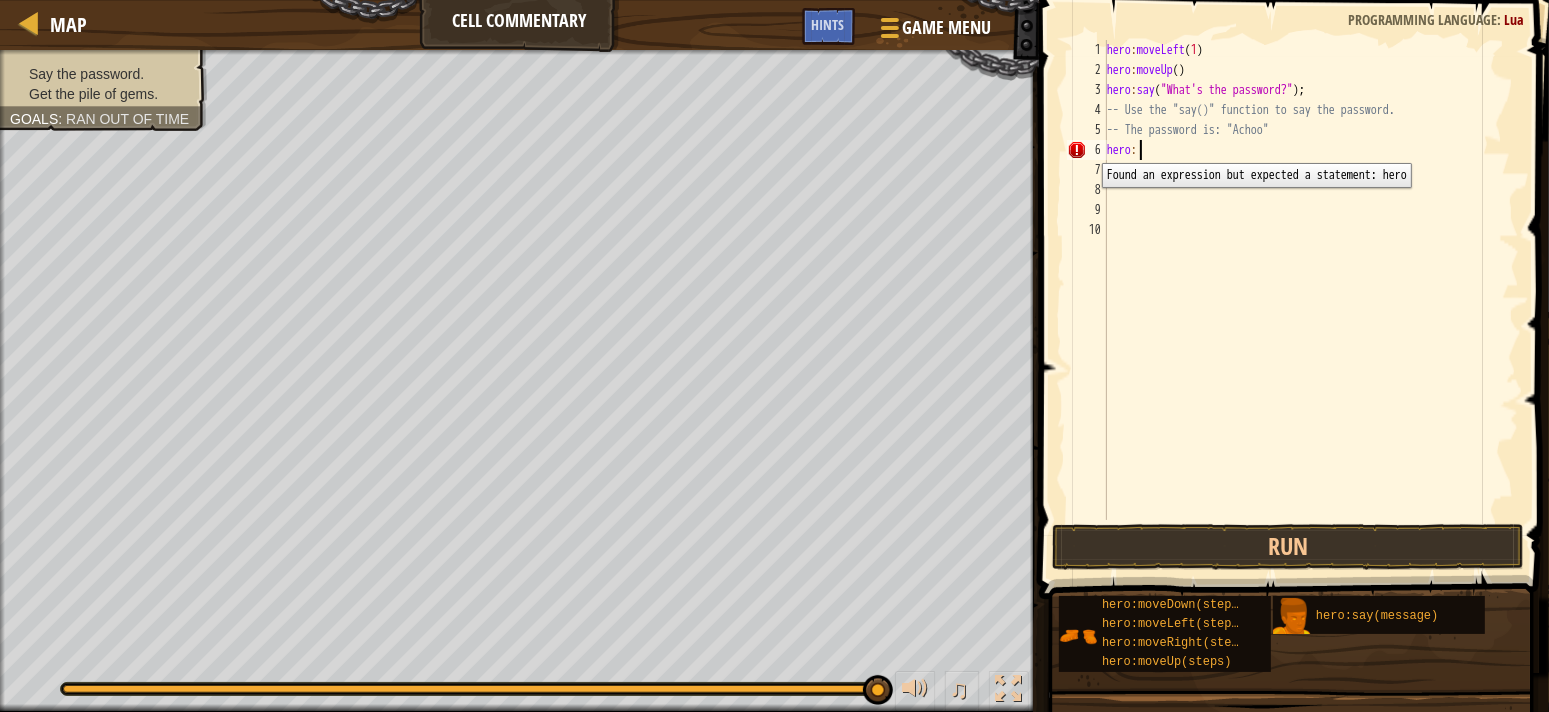 type on "hero:" 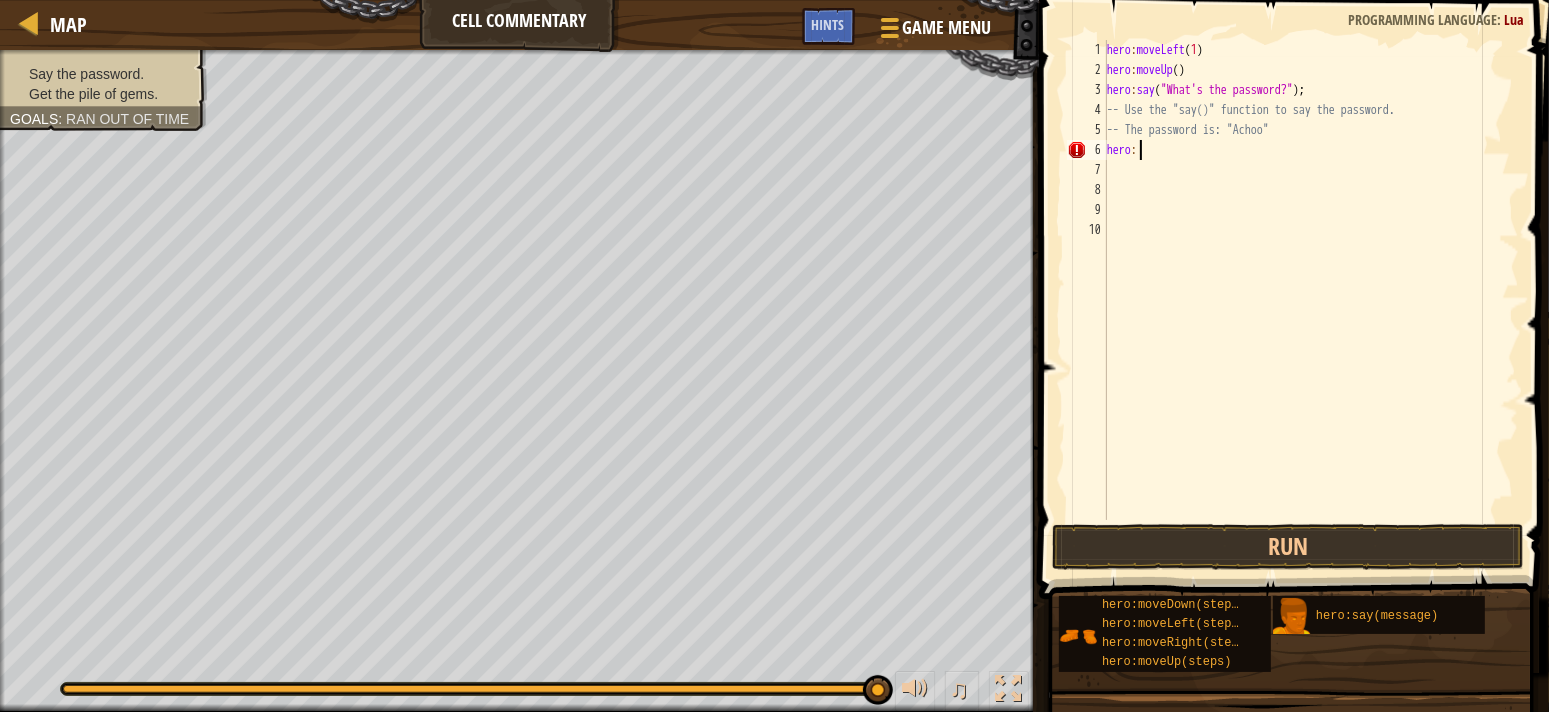 click on "7" at bounding box center [1087, 170] 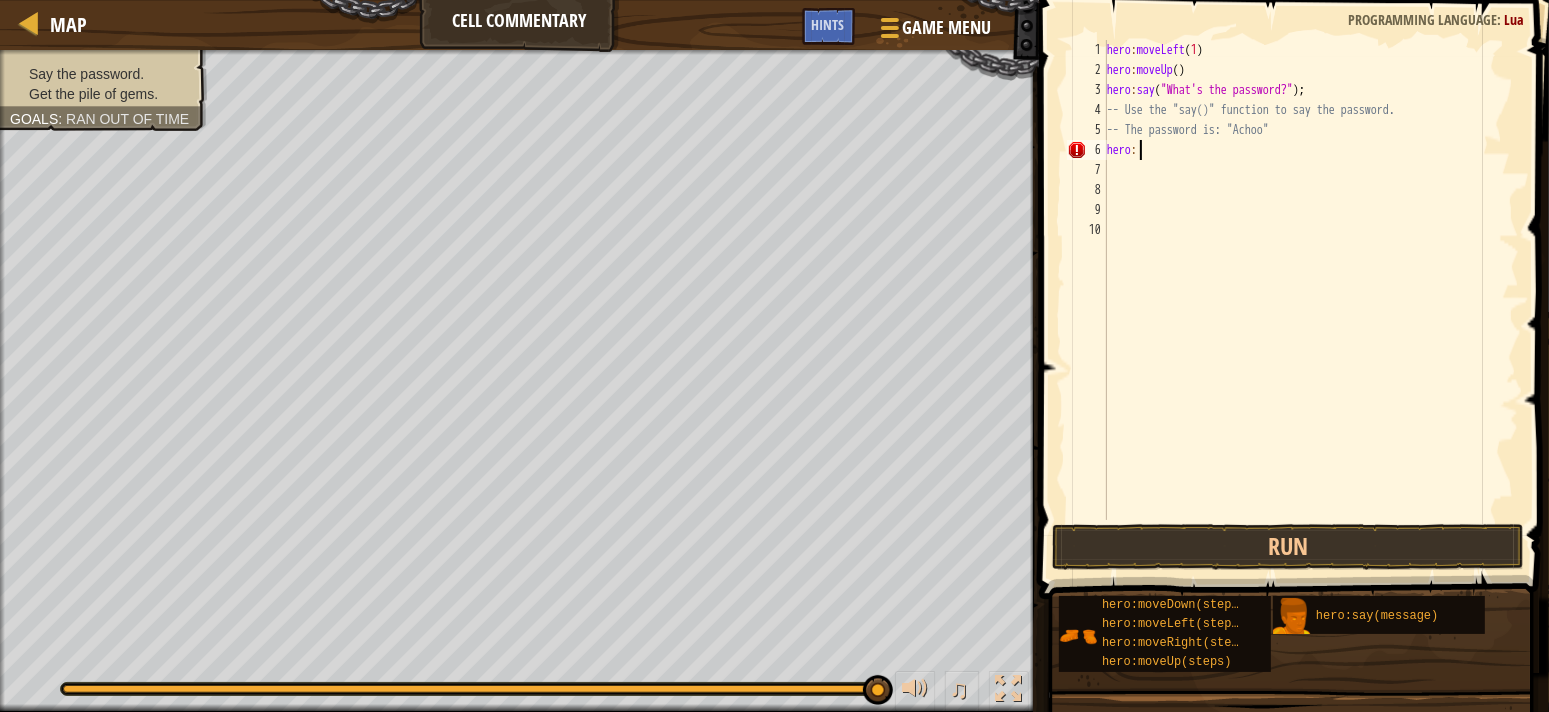 scroll, scrollTop: 8, scrollLeft: 0, axis: vertical 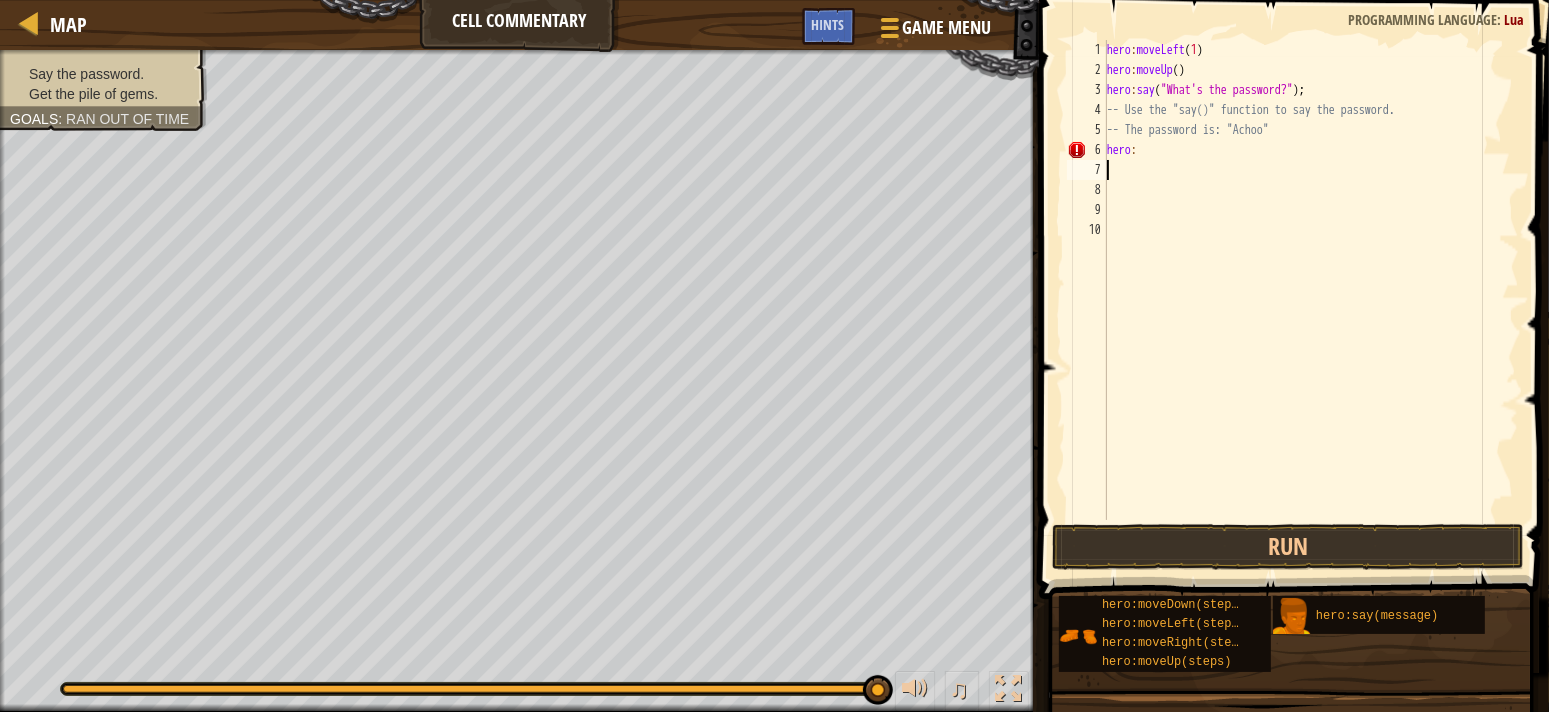 click on "hero : moveLeft ( 1 ) hero : moveUp ( ) hero : say ( "What's the password?" ) ; -- Use the "say()" function to say the password. -- The password is: "Achoo" hero :" at bounding box center (1311, 300) 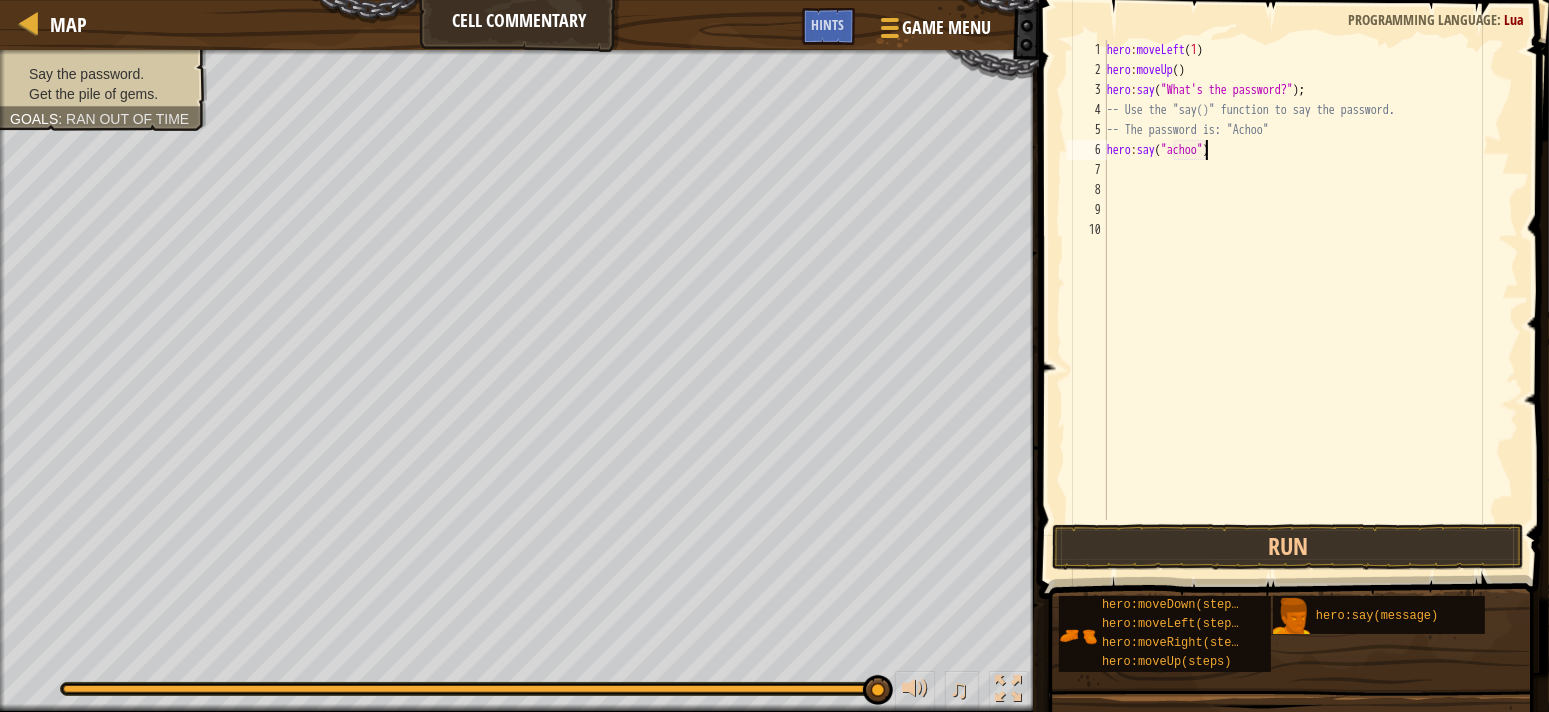scroll, scrollTop: 0, scrollLeft: 0, axis: both 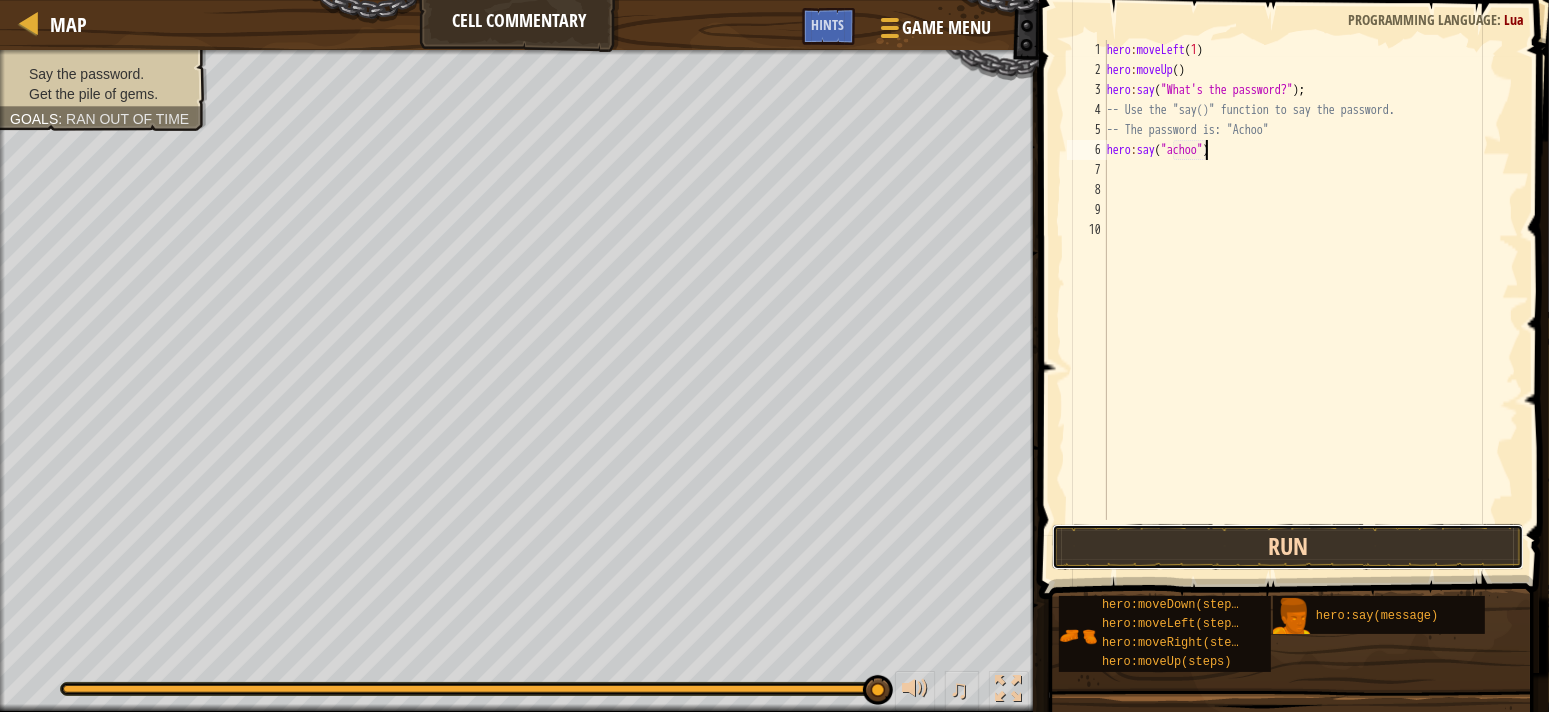 click on "Run" at bounding box center (1288, 547) 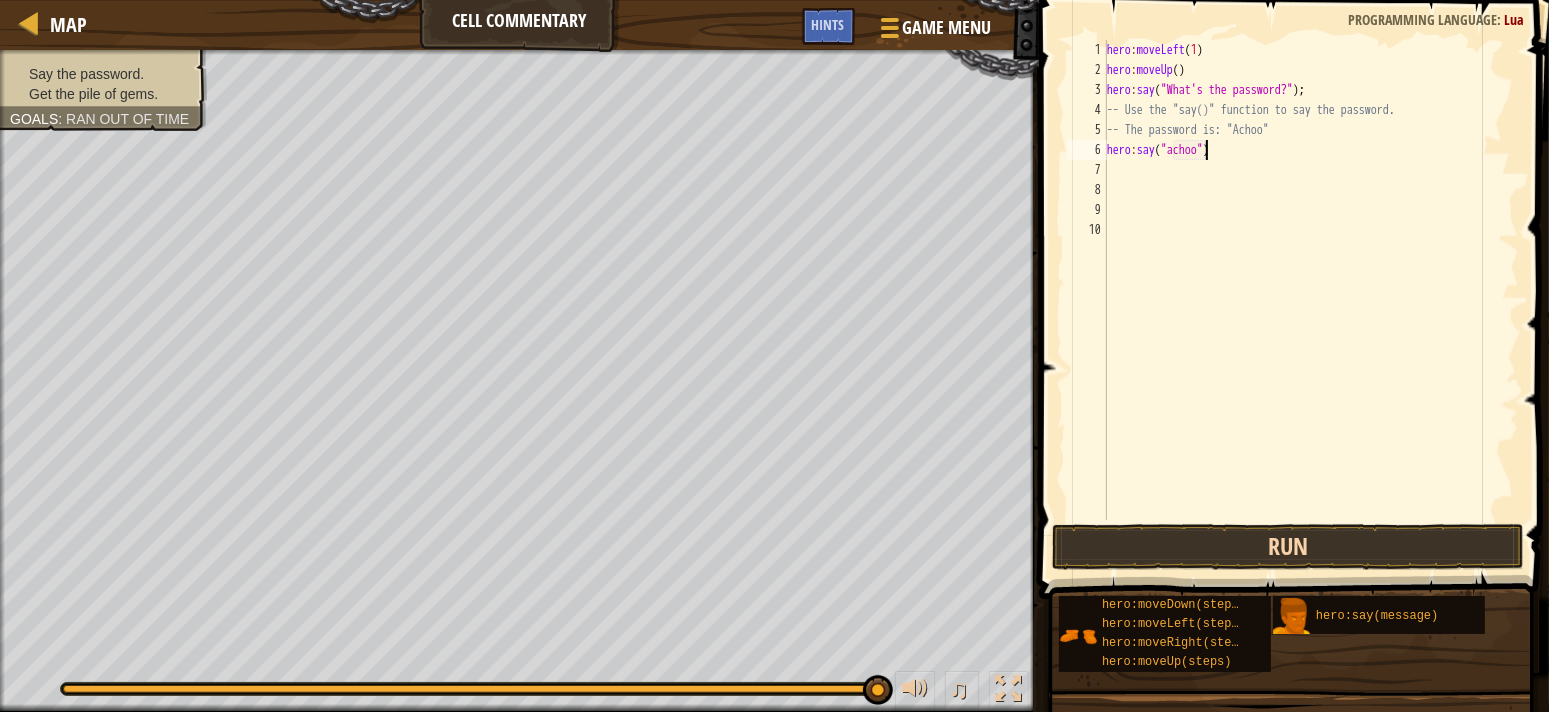 type on "hero:say("achoo")" 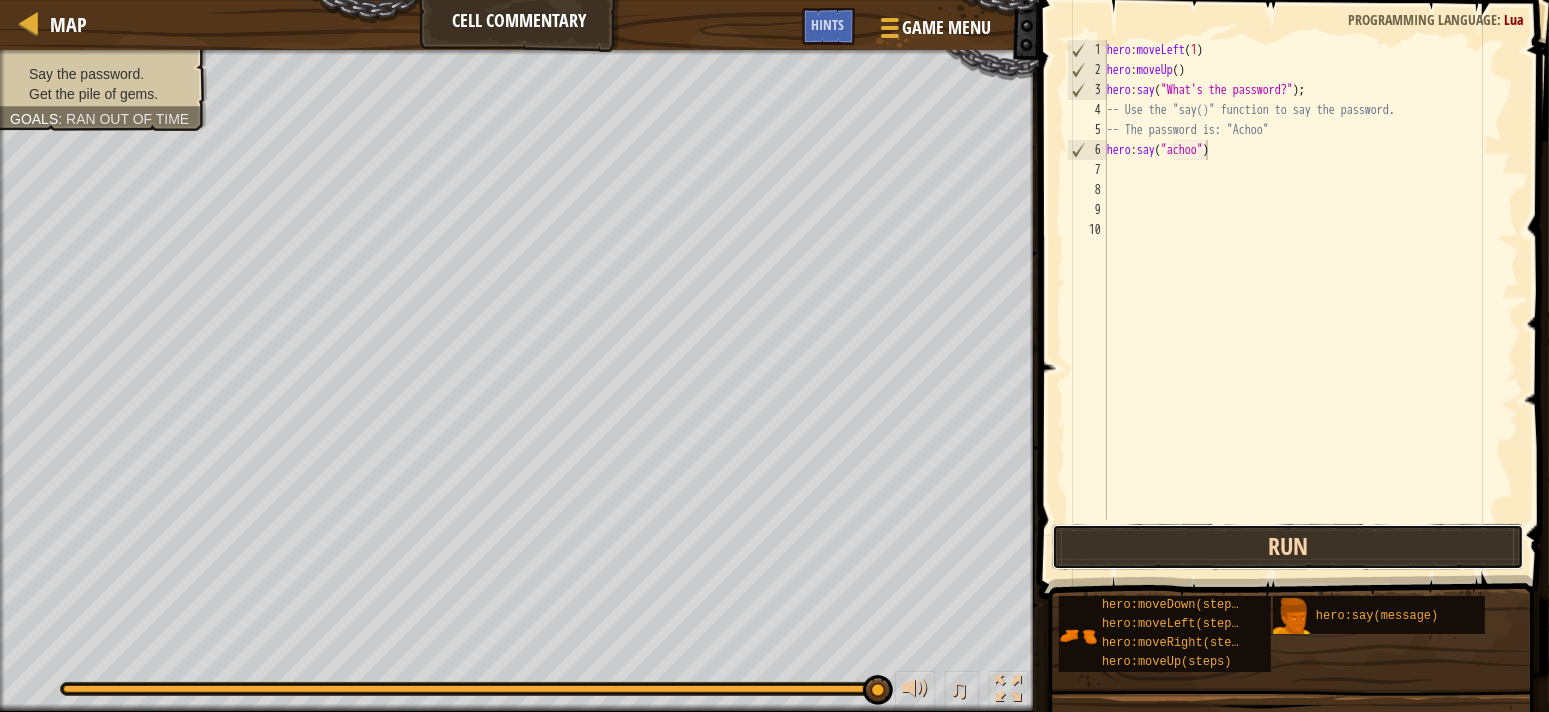 click on "Run" at bounding box center (1288, 547) 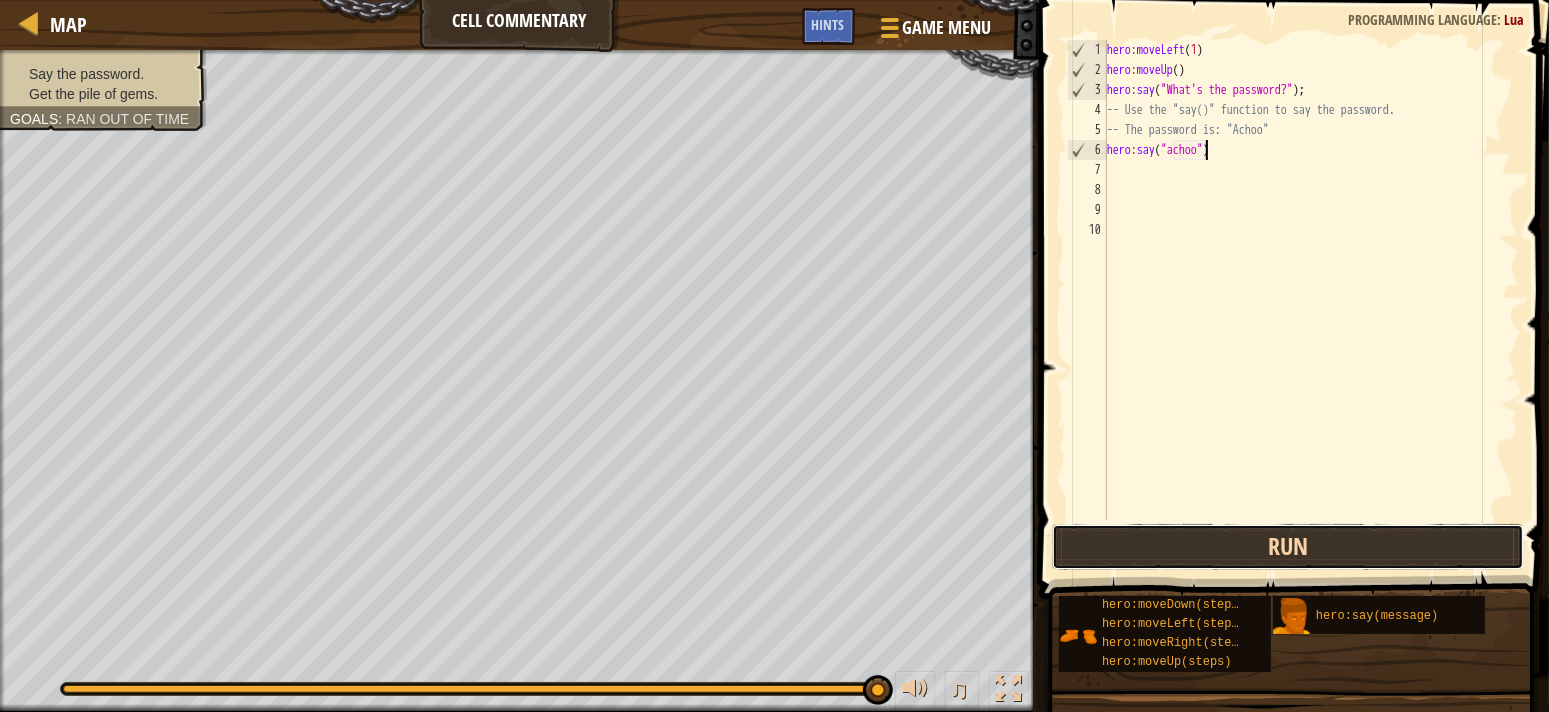 click on "Run" at bounding box center [1288, 547] 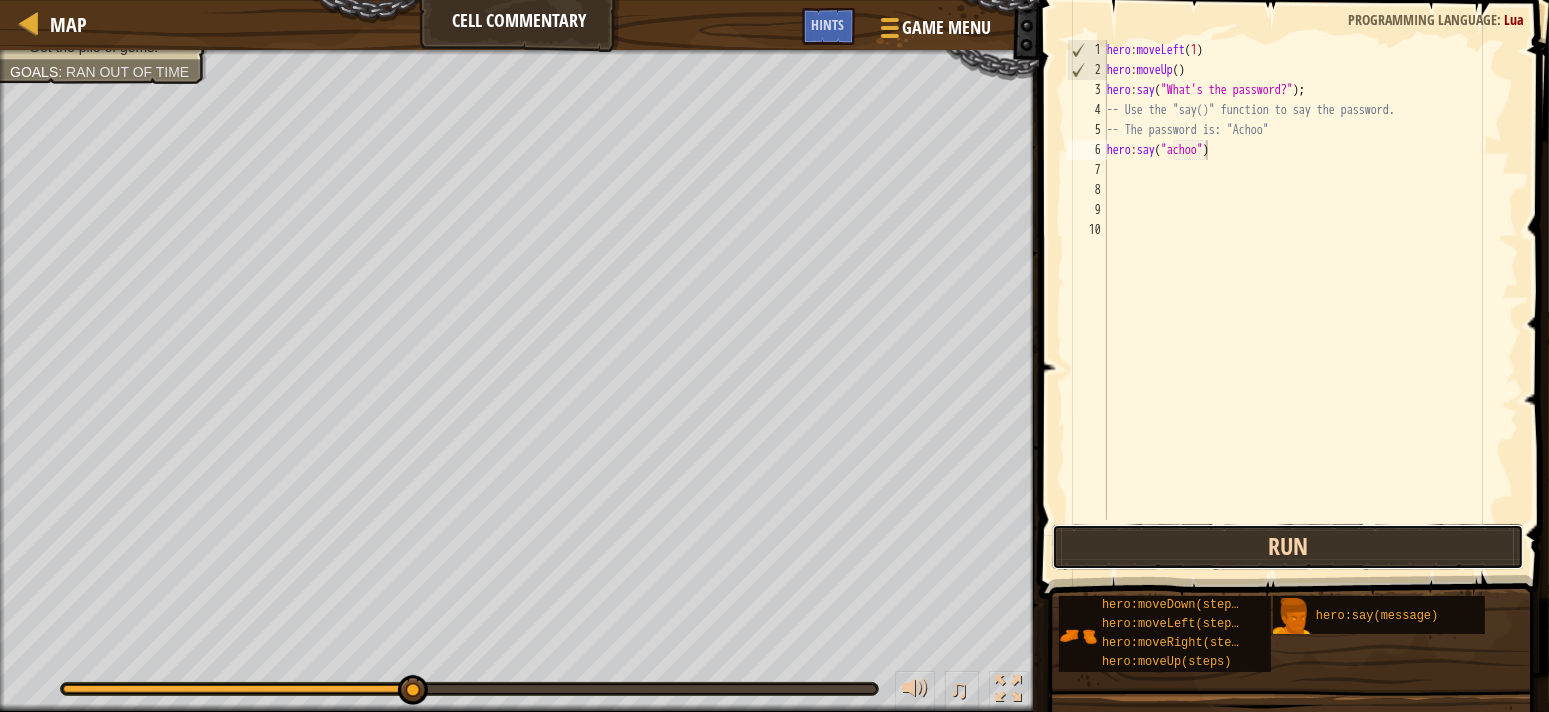 click on "Run" at bounding box center [1288, 547] 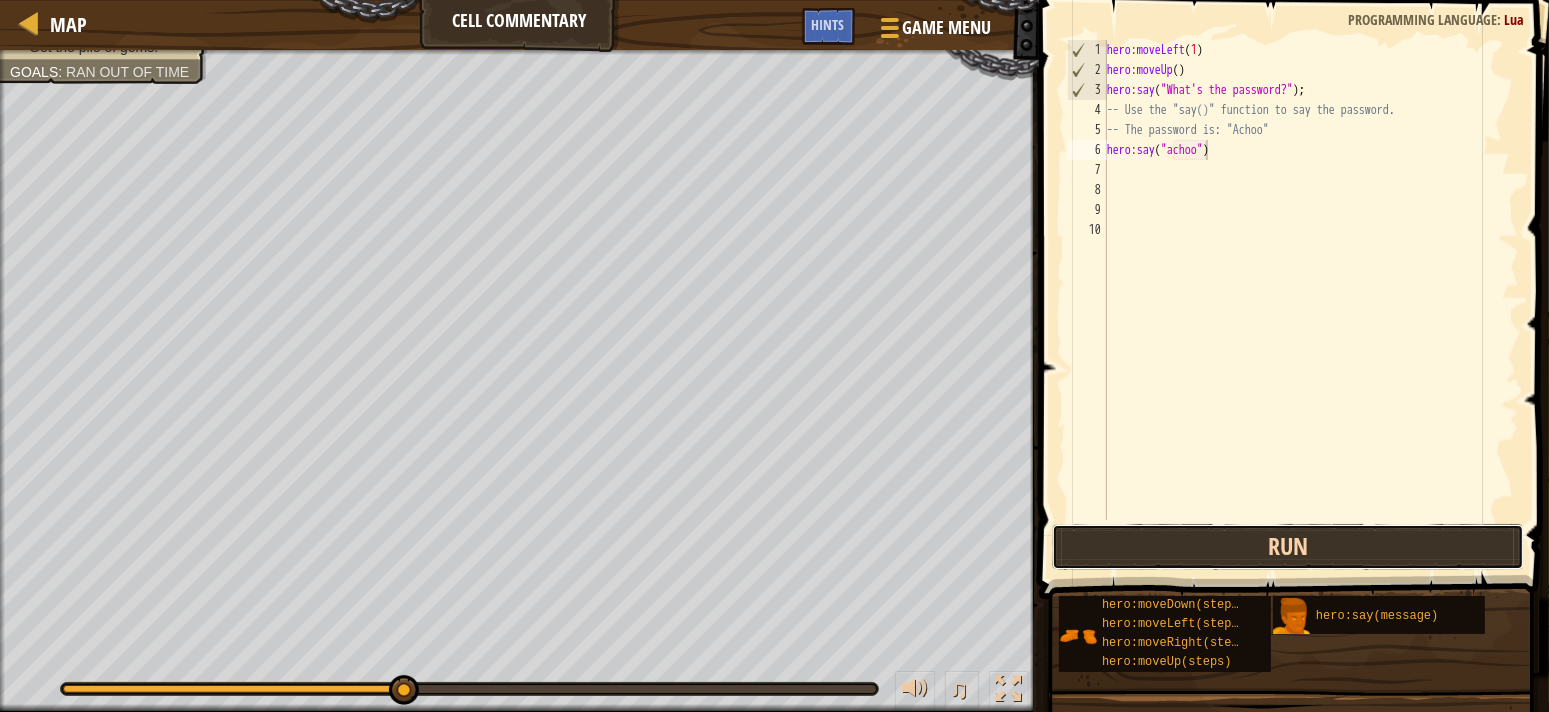 click on "Run" at bounding box center [1288, 547] 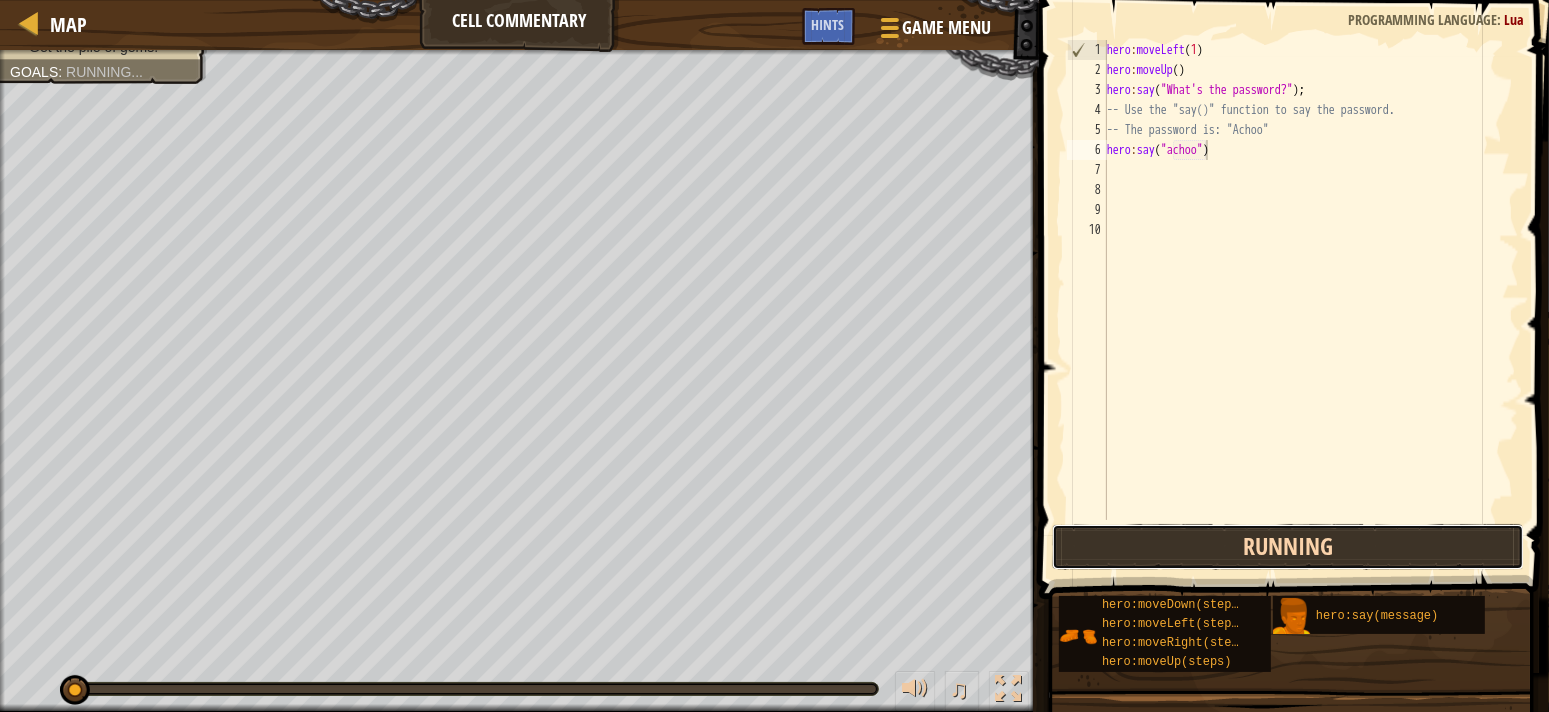 click on "Running" at bounding box center [1288, 547] 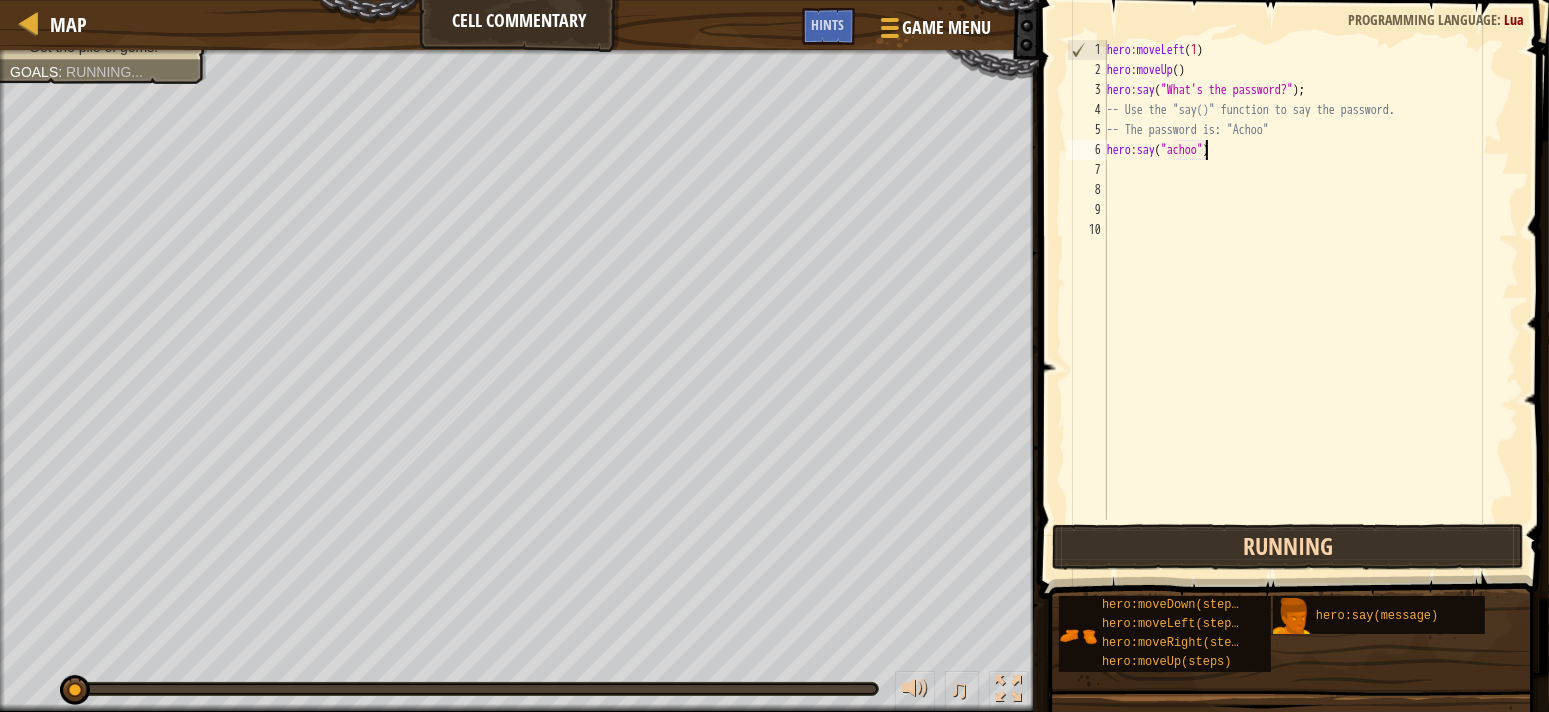 click on "Running" at bounding box center [1288, 547] 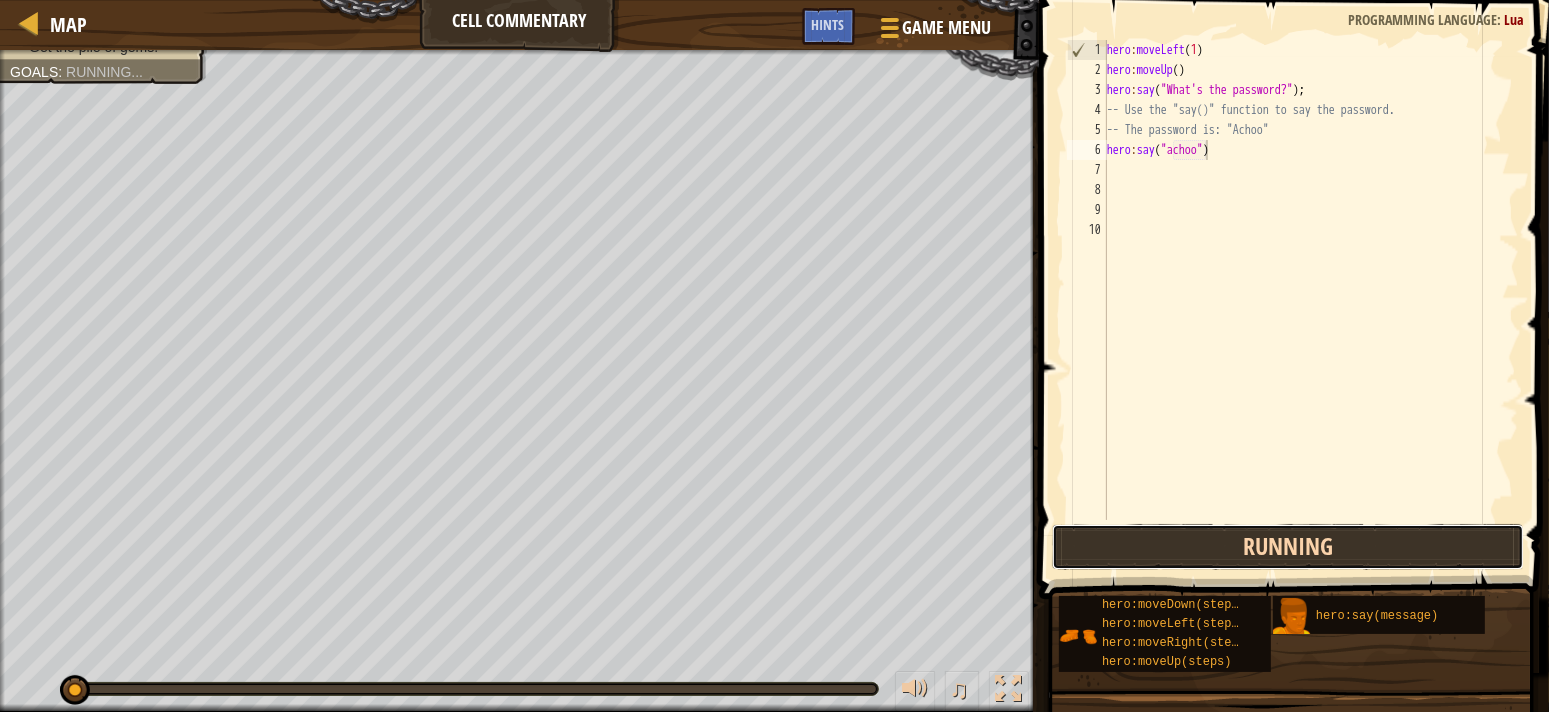 click on "Running" at bounding box center (1288, 547) 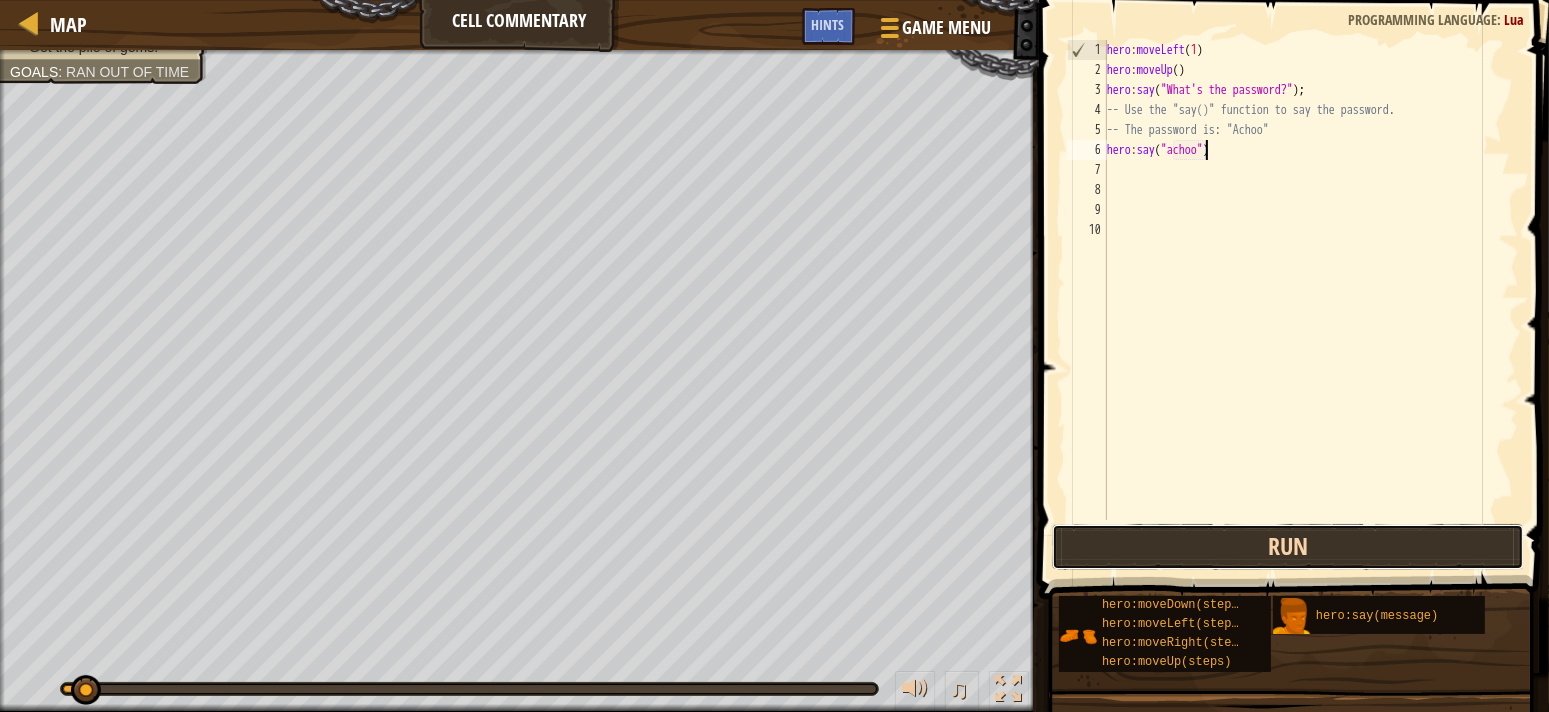 click on "Run" at bounding box center (1288, 547) 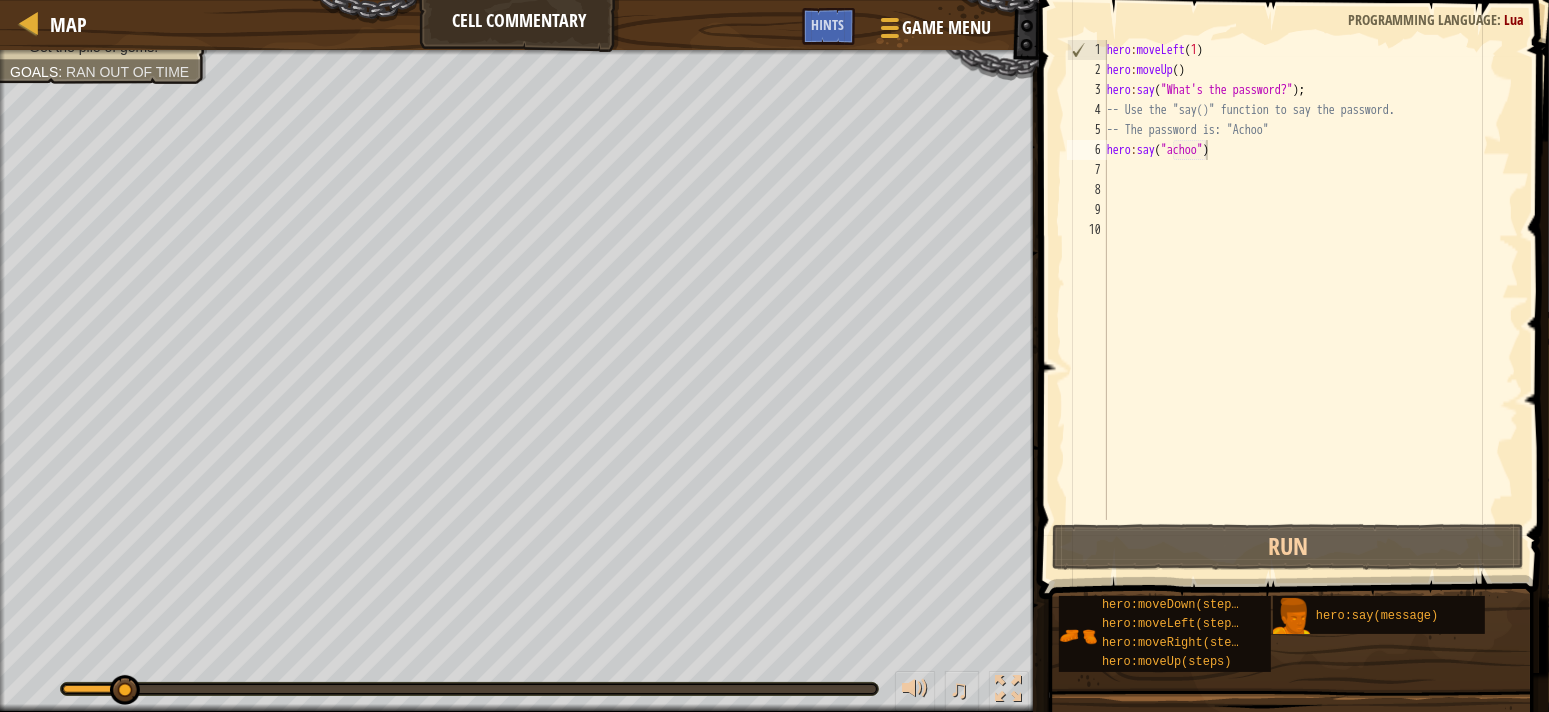 click at bounding box center (1296, 271) 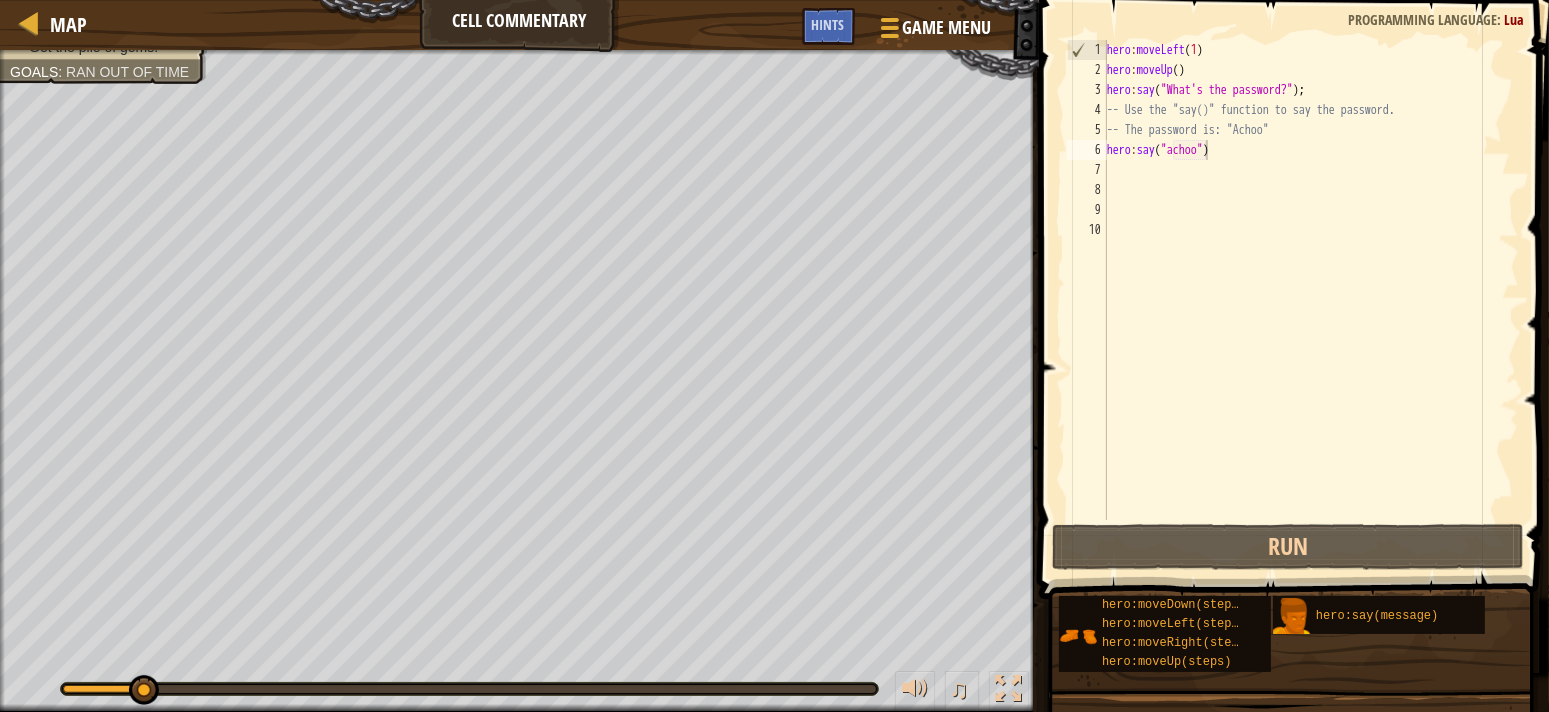 click at bounding box center (1296, 271) 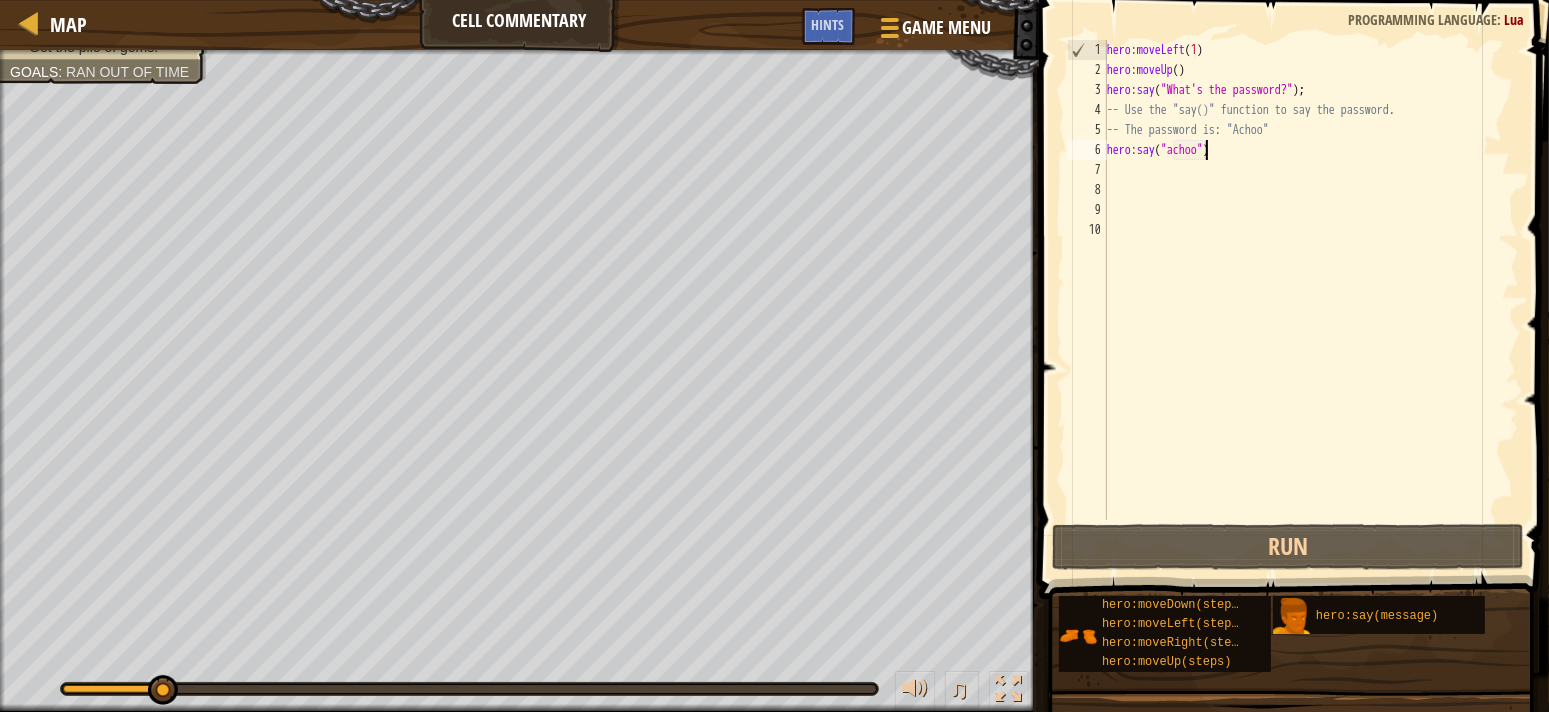 click at bounding box center [1296, 271] 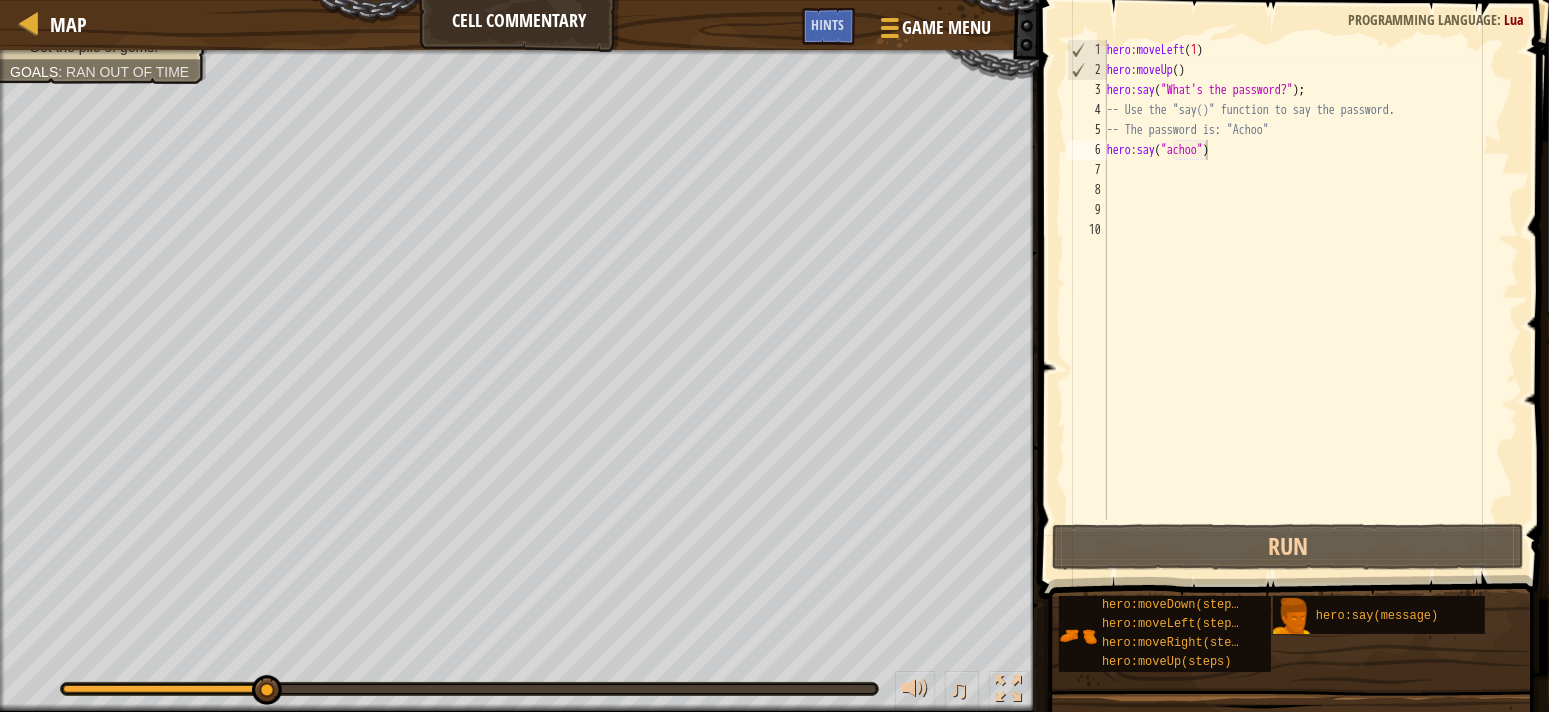 click at bounding box center [1296, 271] 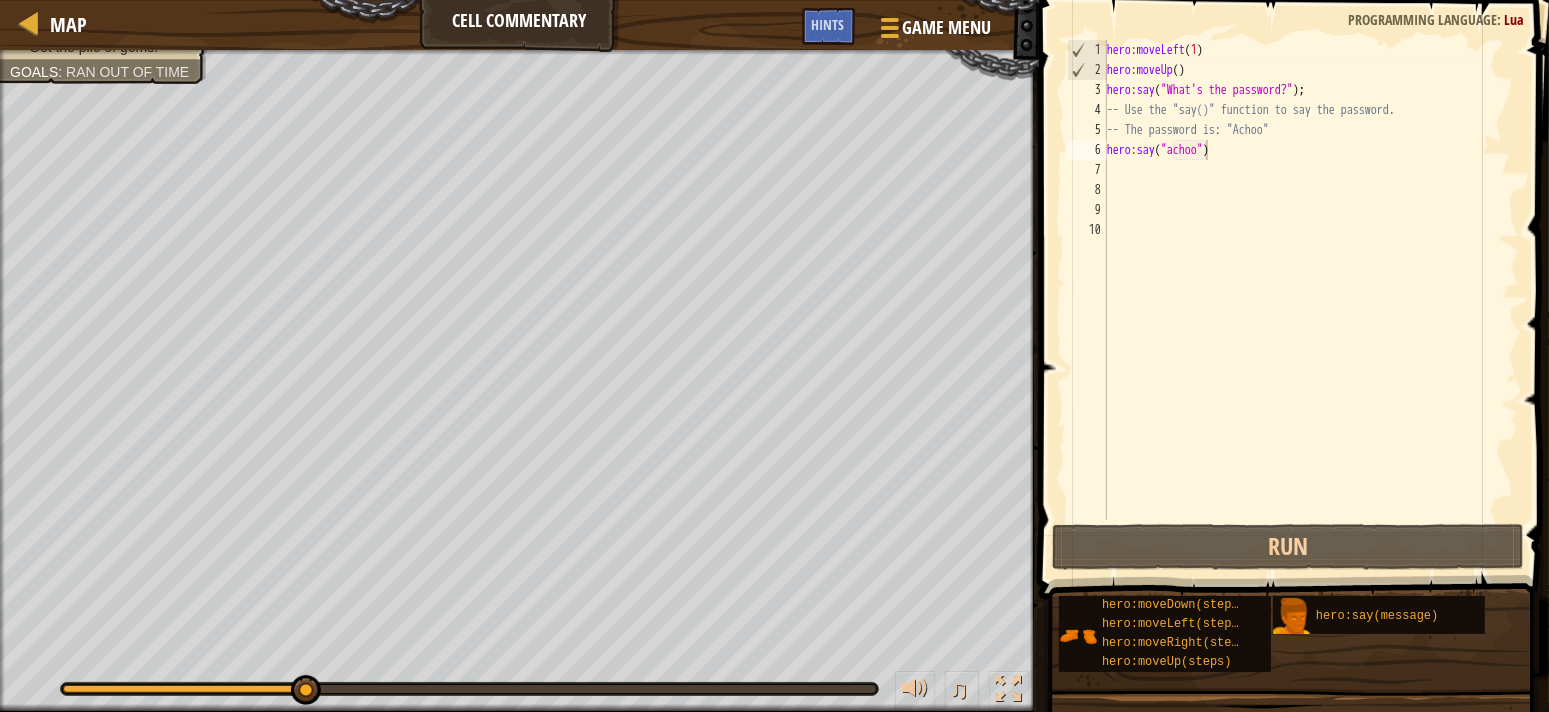 click at bounding box center [1296, 271] 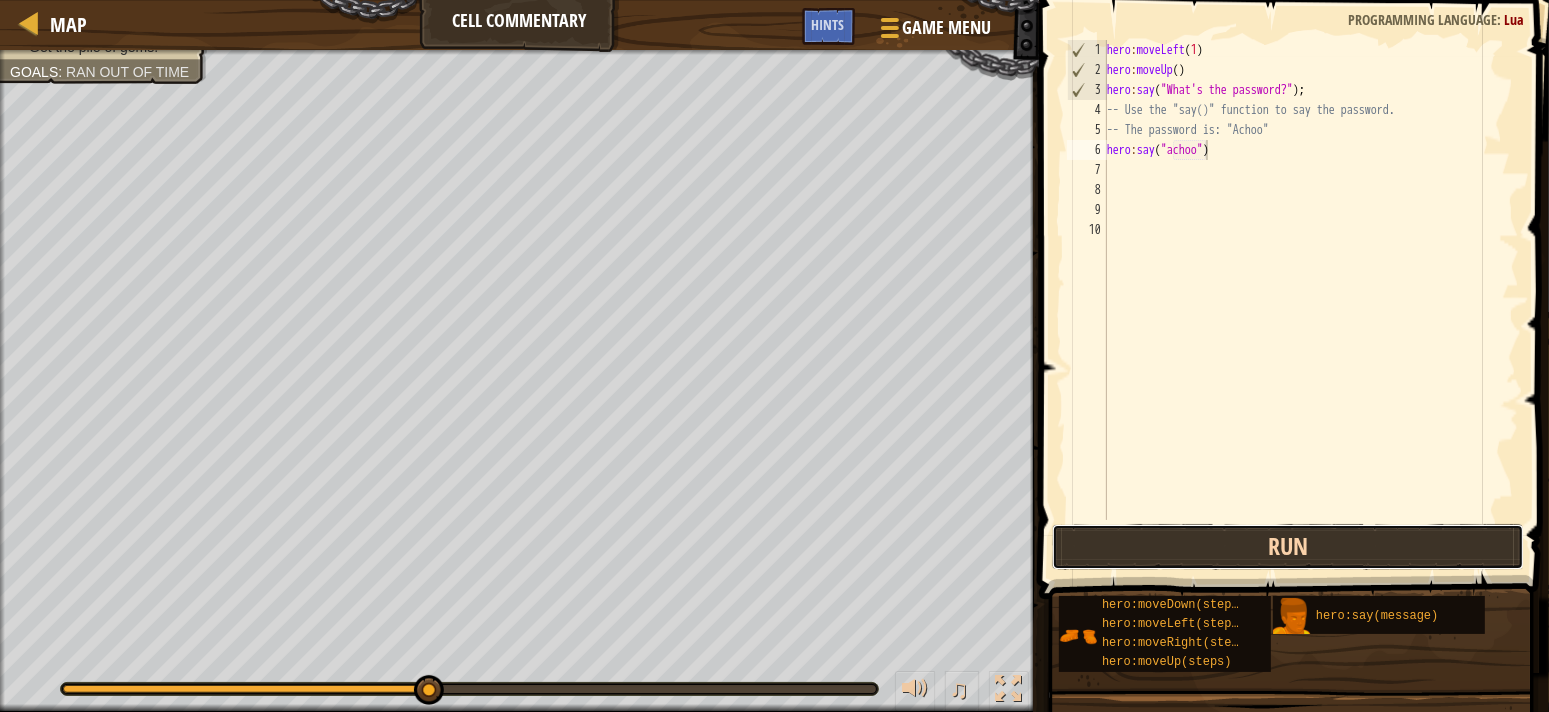 click on "Run" at bounding box center (1288, 547) 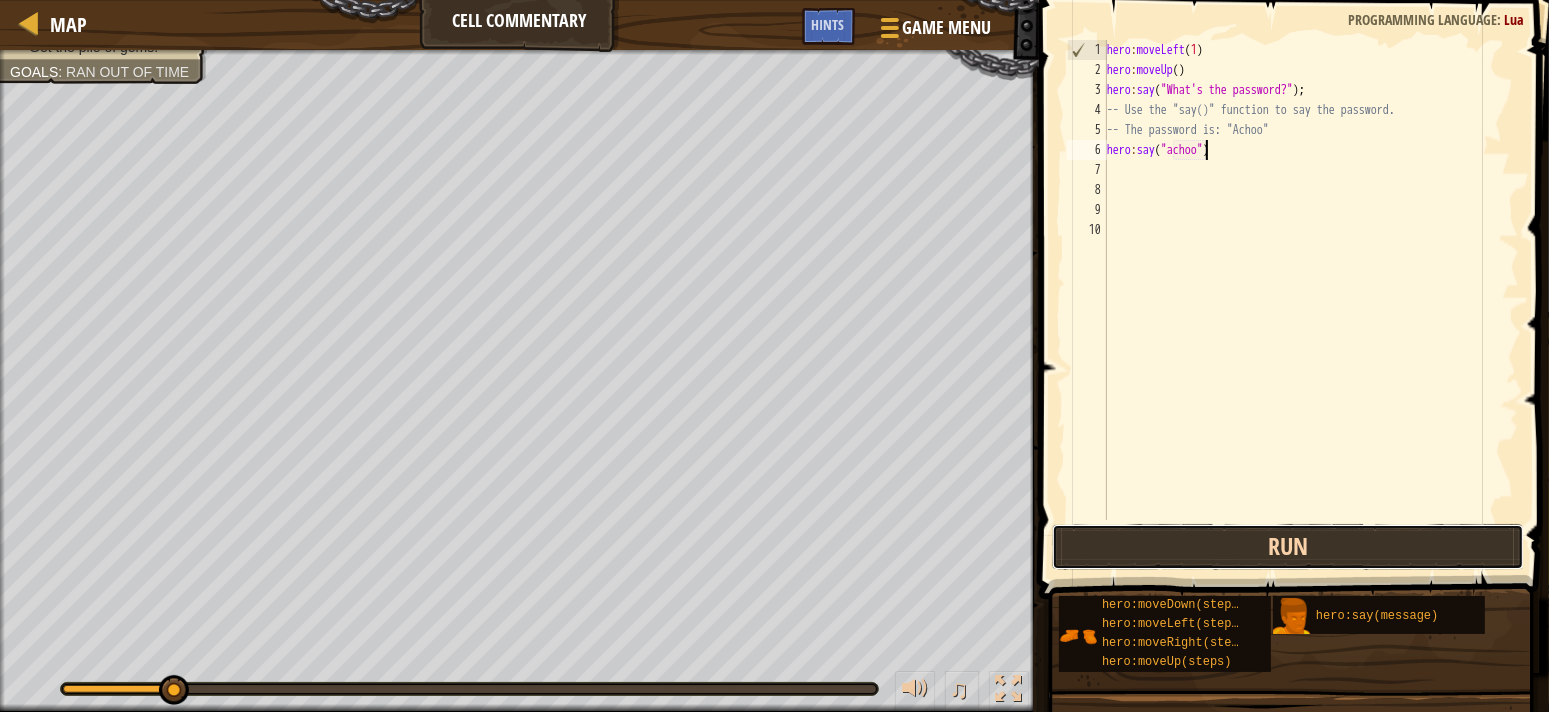 click on "Run" at bounding box center (1288, 547) 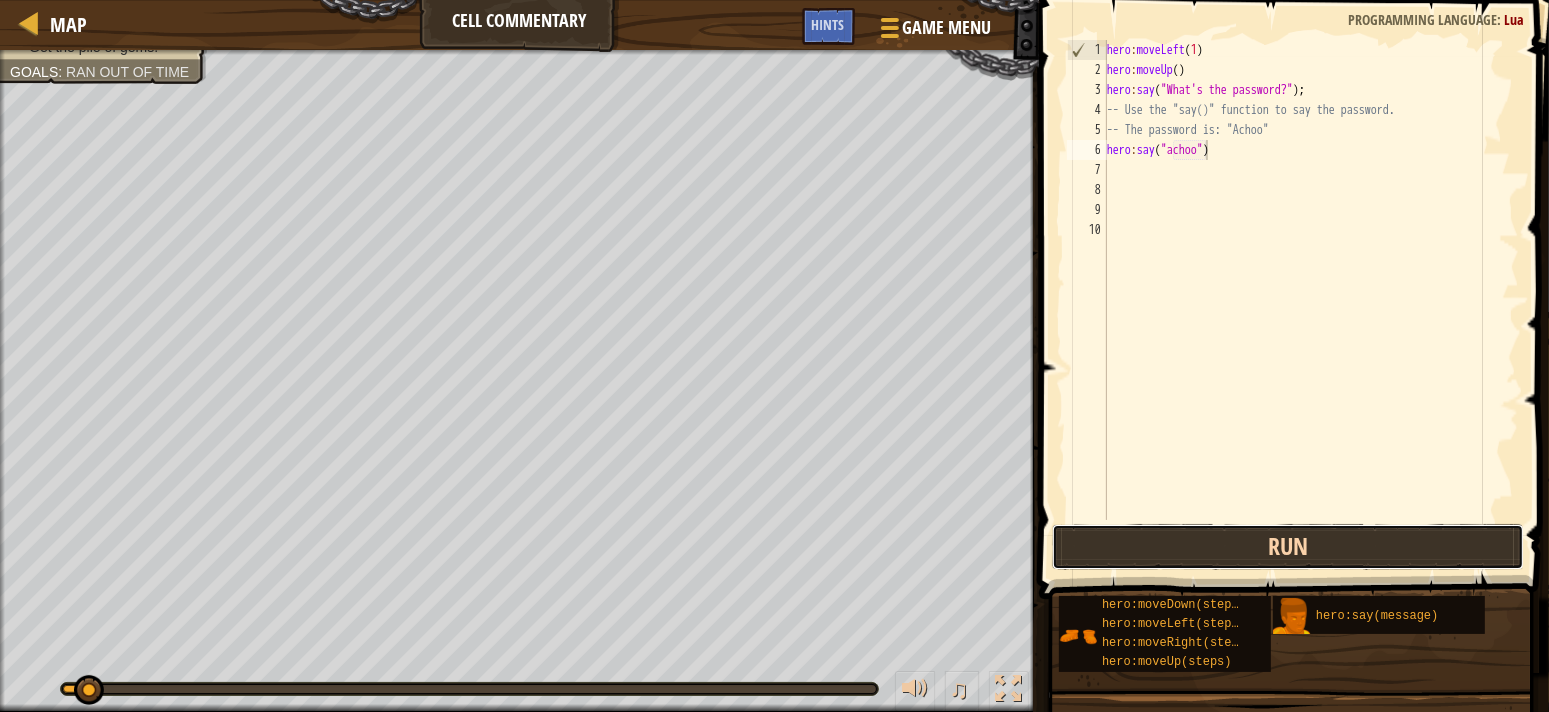 click on "Run" at bounding box center (1288, 547) 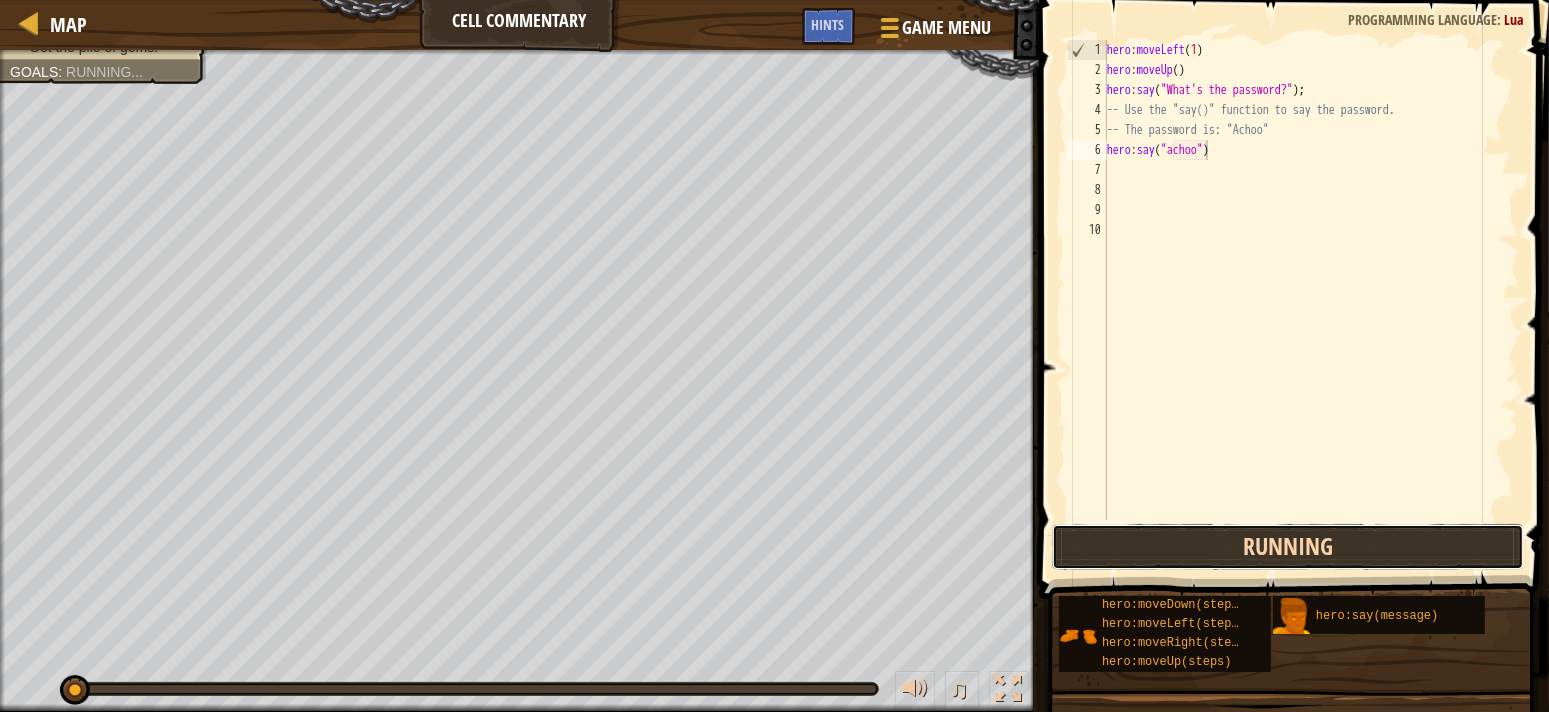click on "Running" at bounding box center (1288, 547) 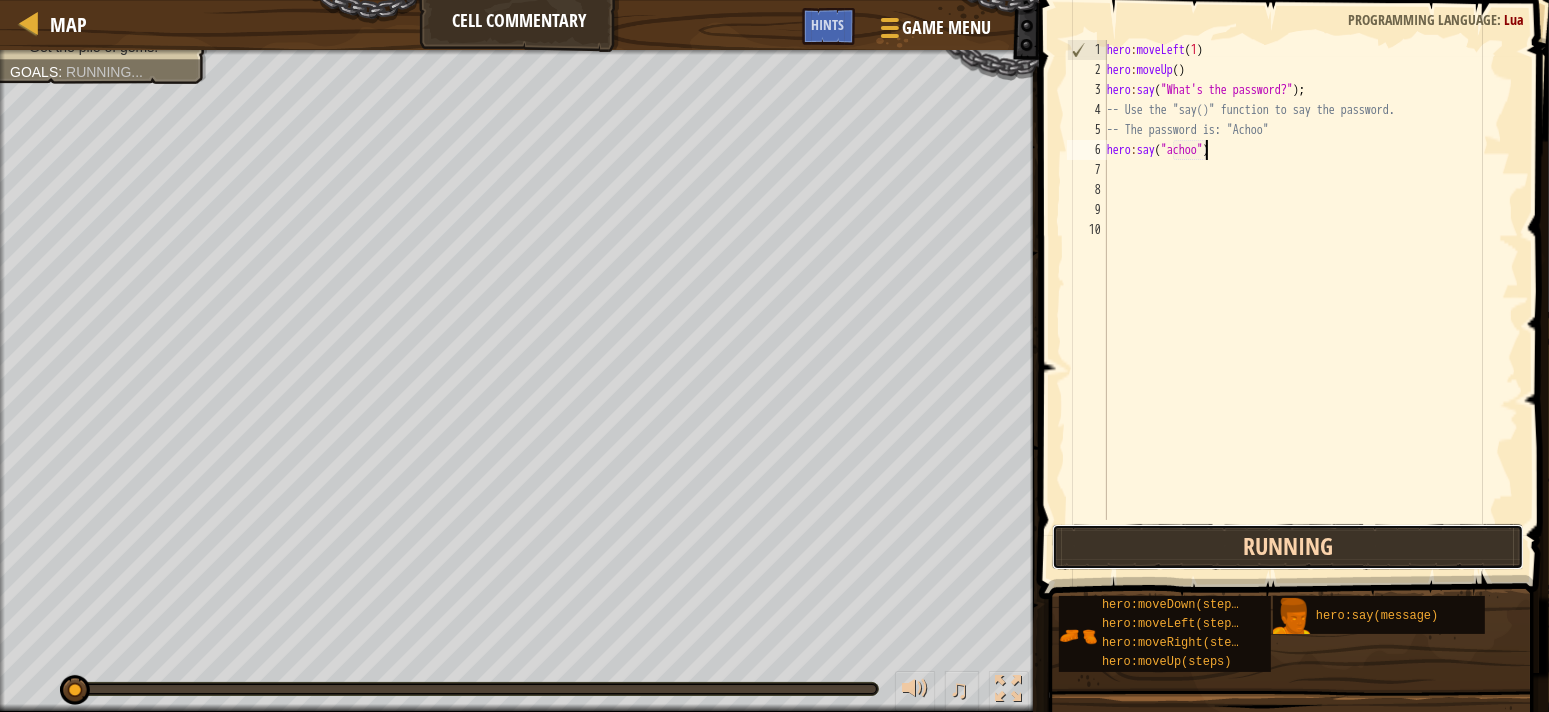 click on "Running" at bounding box center (1288, 547) 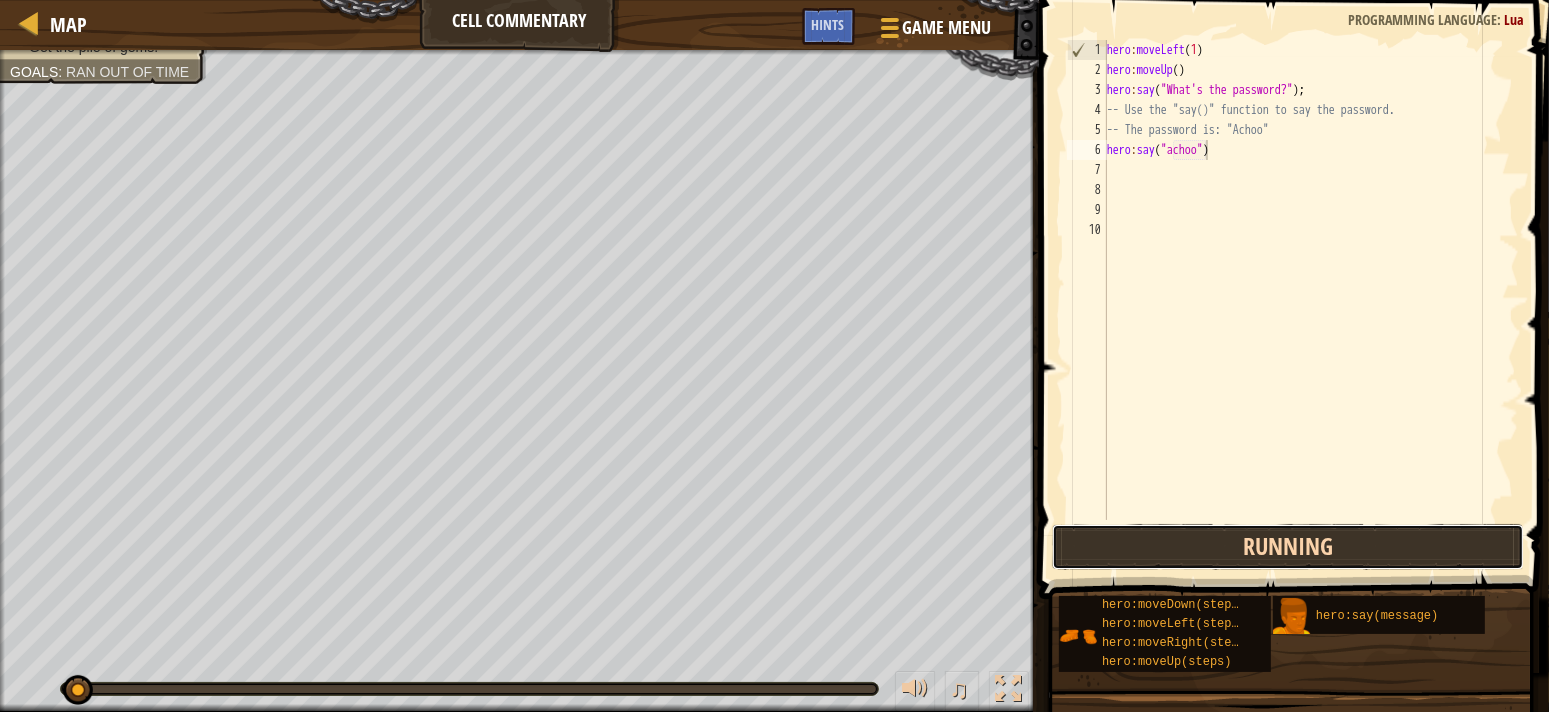 click on "Running" at bounding box center [1288, 547] 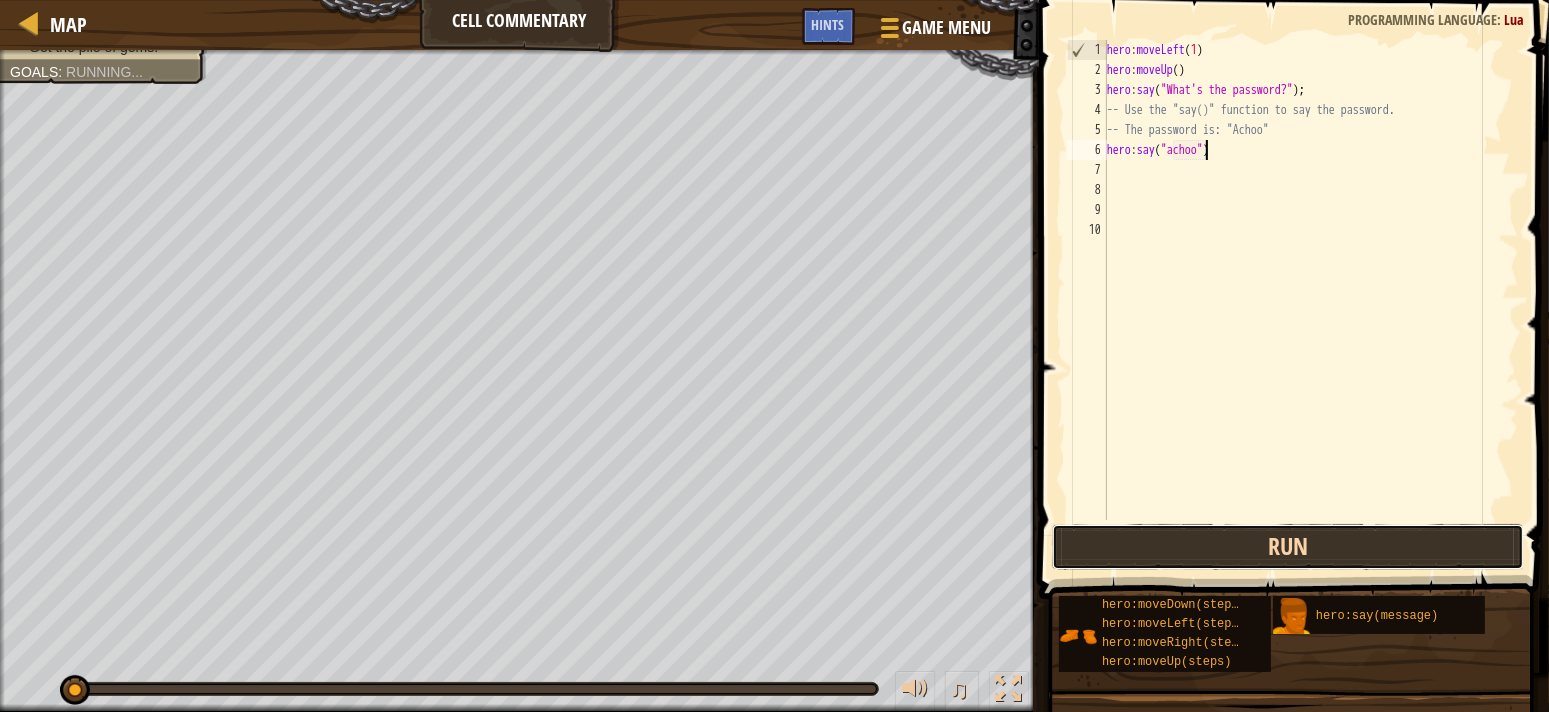 click on "Run" at bounding box center [1288, 547] 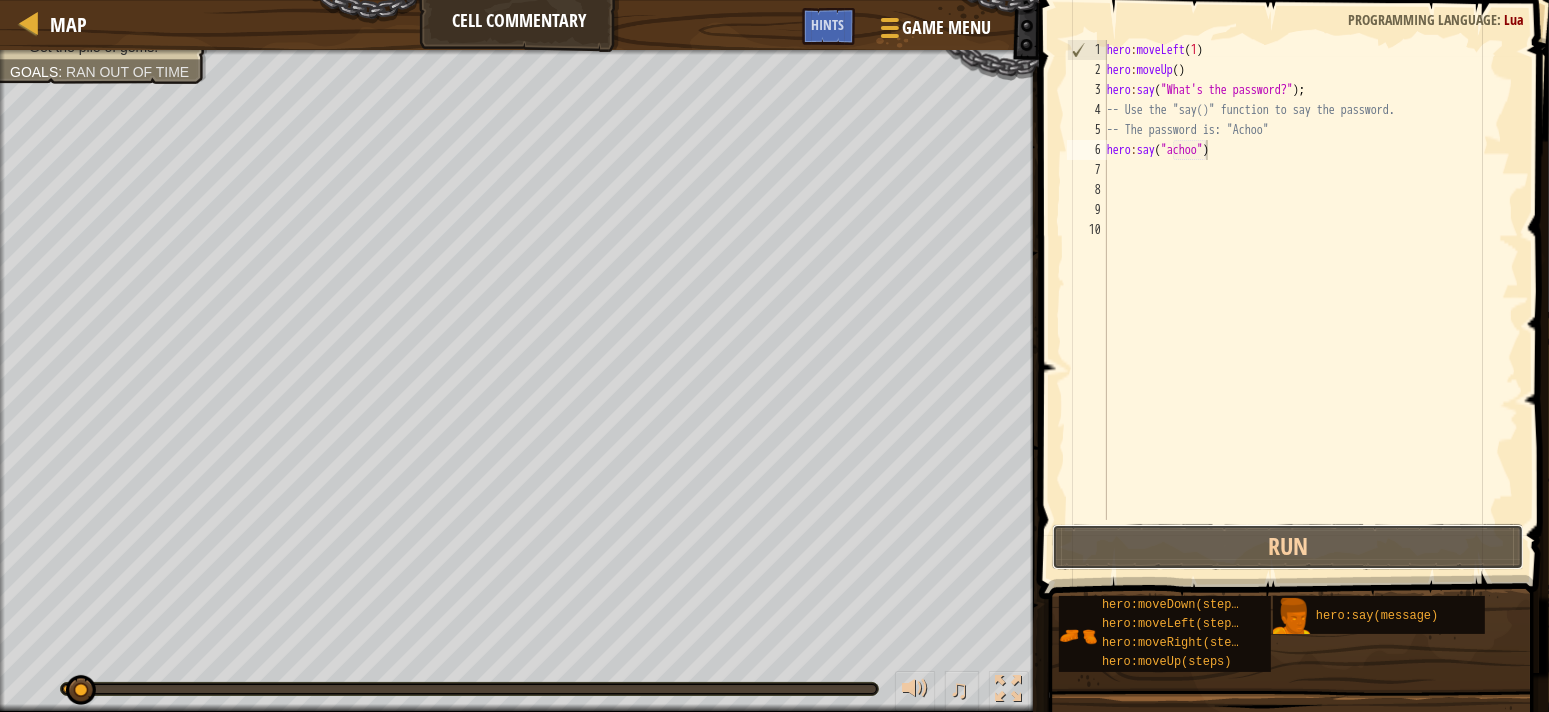 drag, startPoint x: 1260, startPoint y: 553, endPoint x: 1265, endPoint y: 570, distance: 17.720045 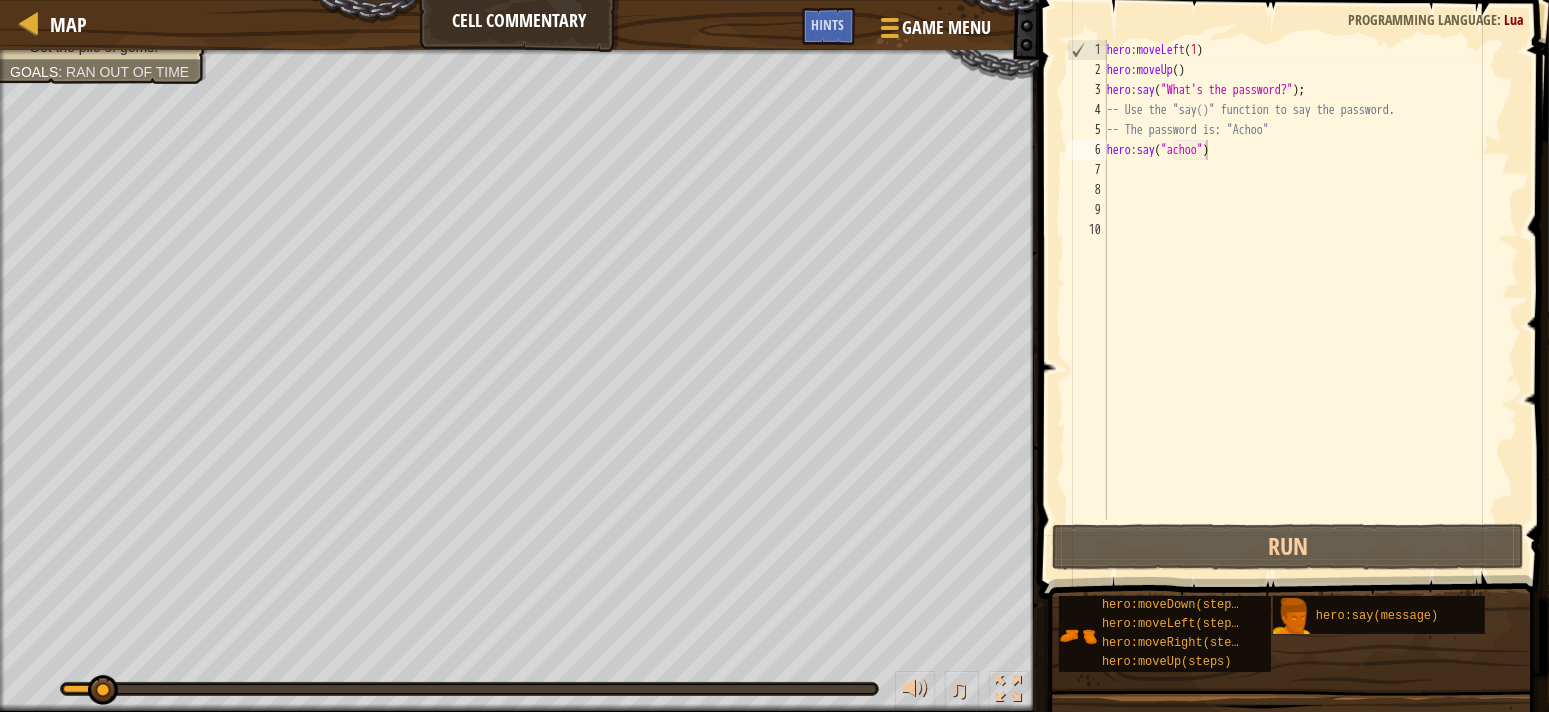 click at bounding box center (1296, 271) 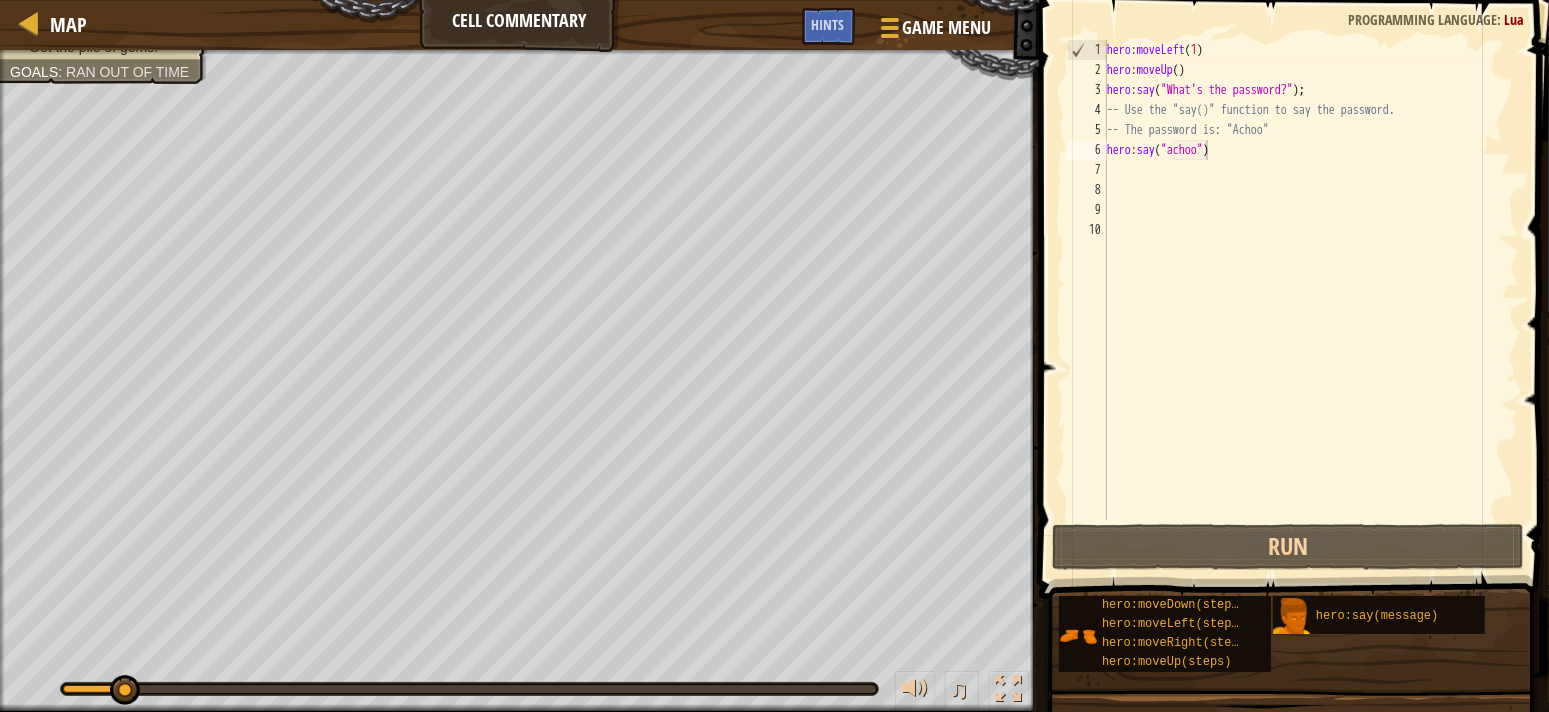 click at bounding box center [1296, 271] 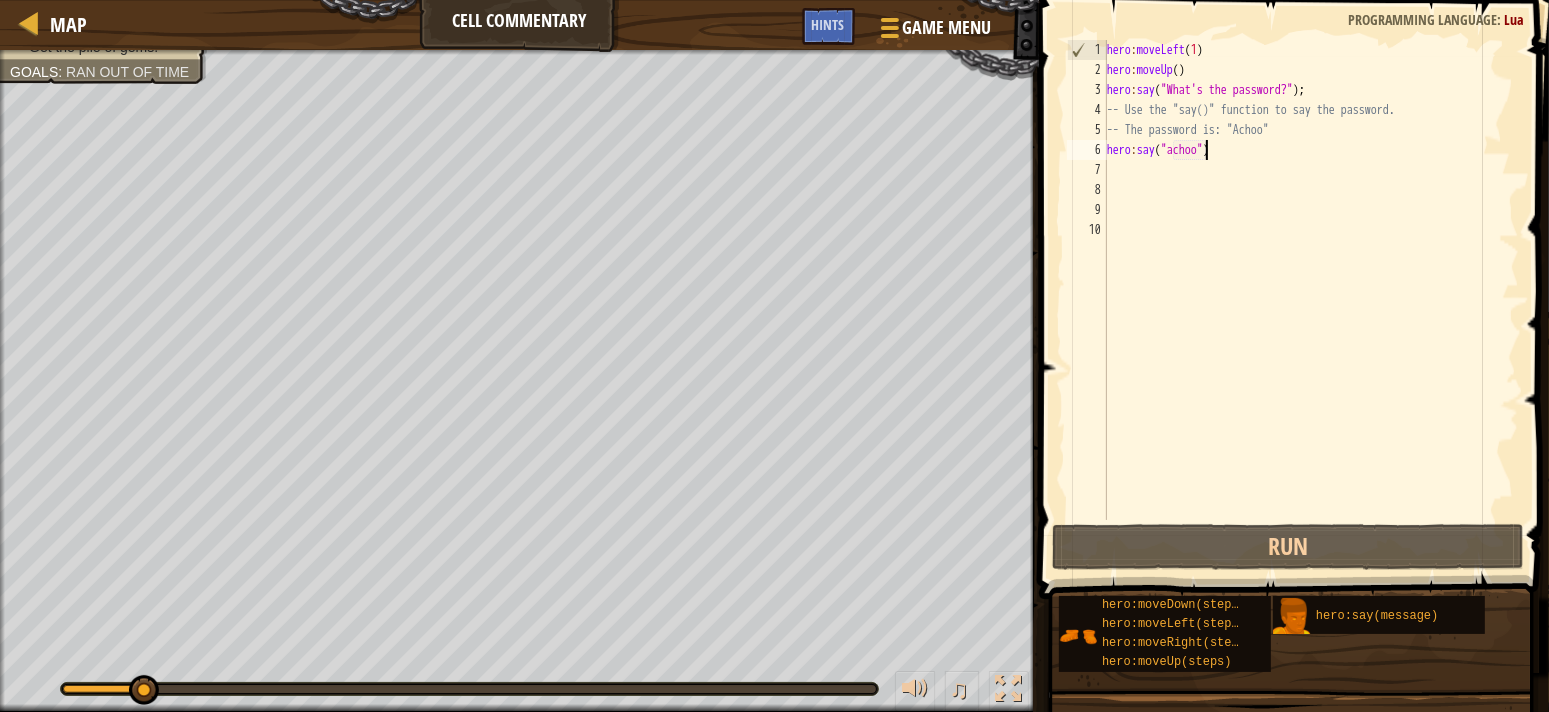 click at bounding box center [1296, 271] 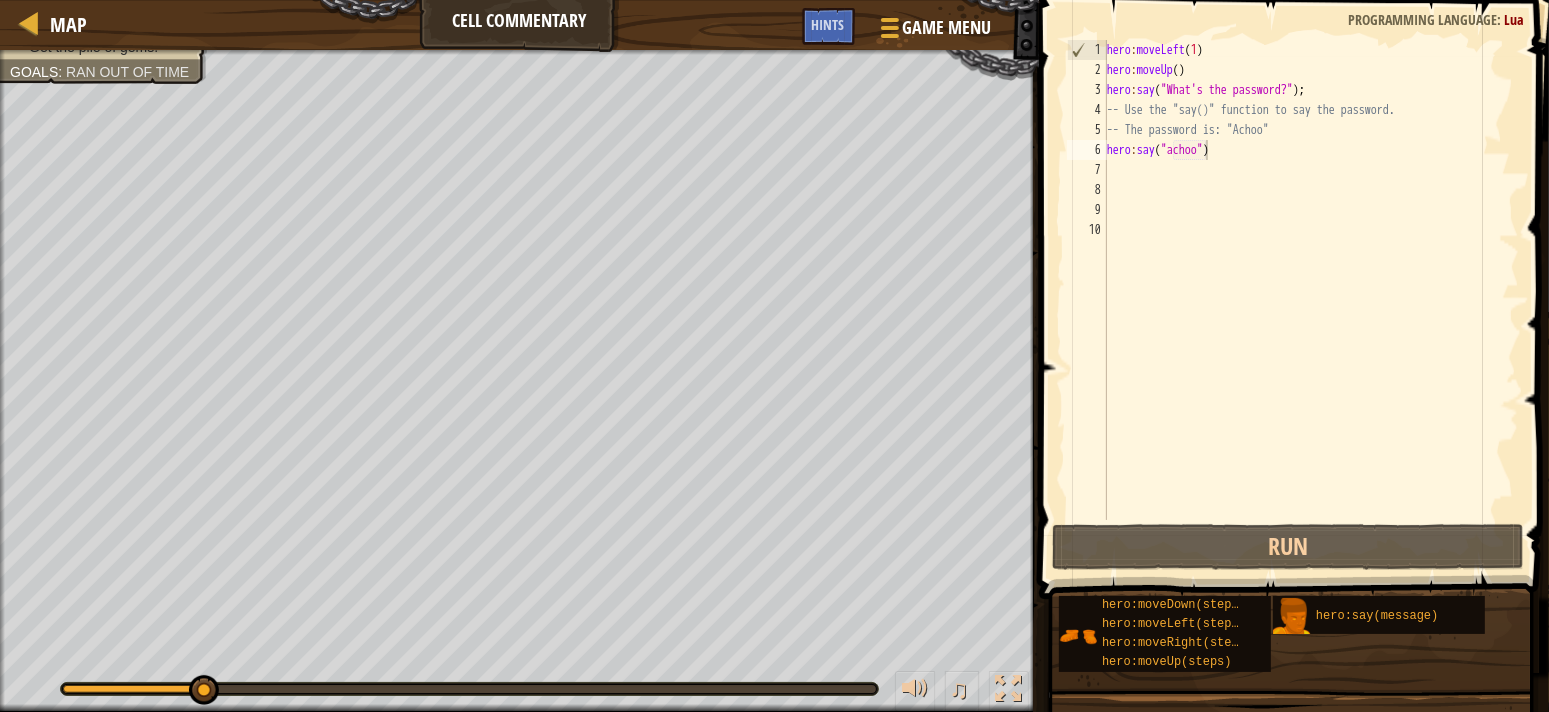click at bounding box center (1296, 271) 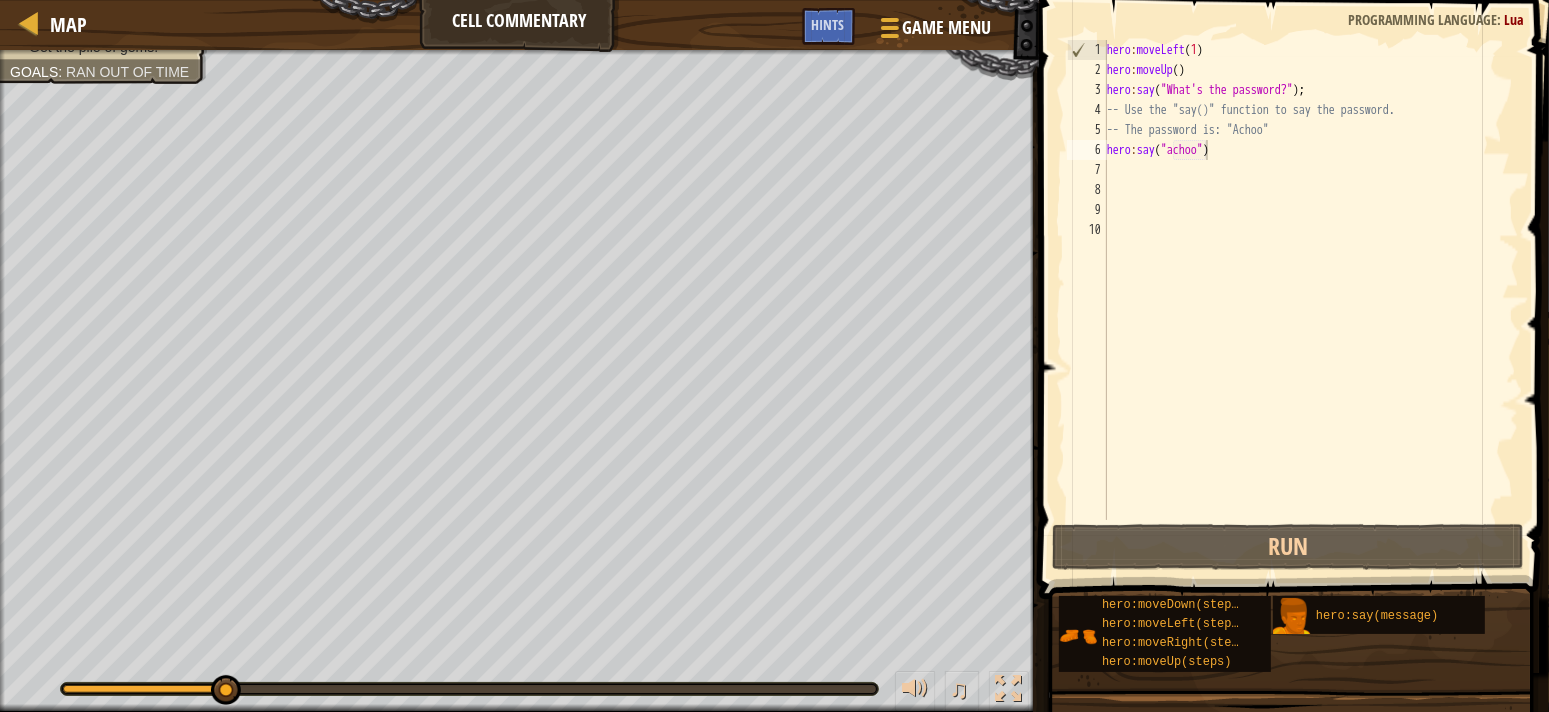 click at bounding box center (1296, 271) 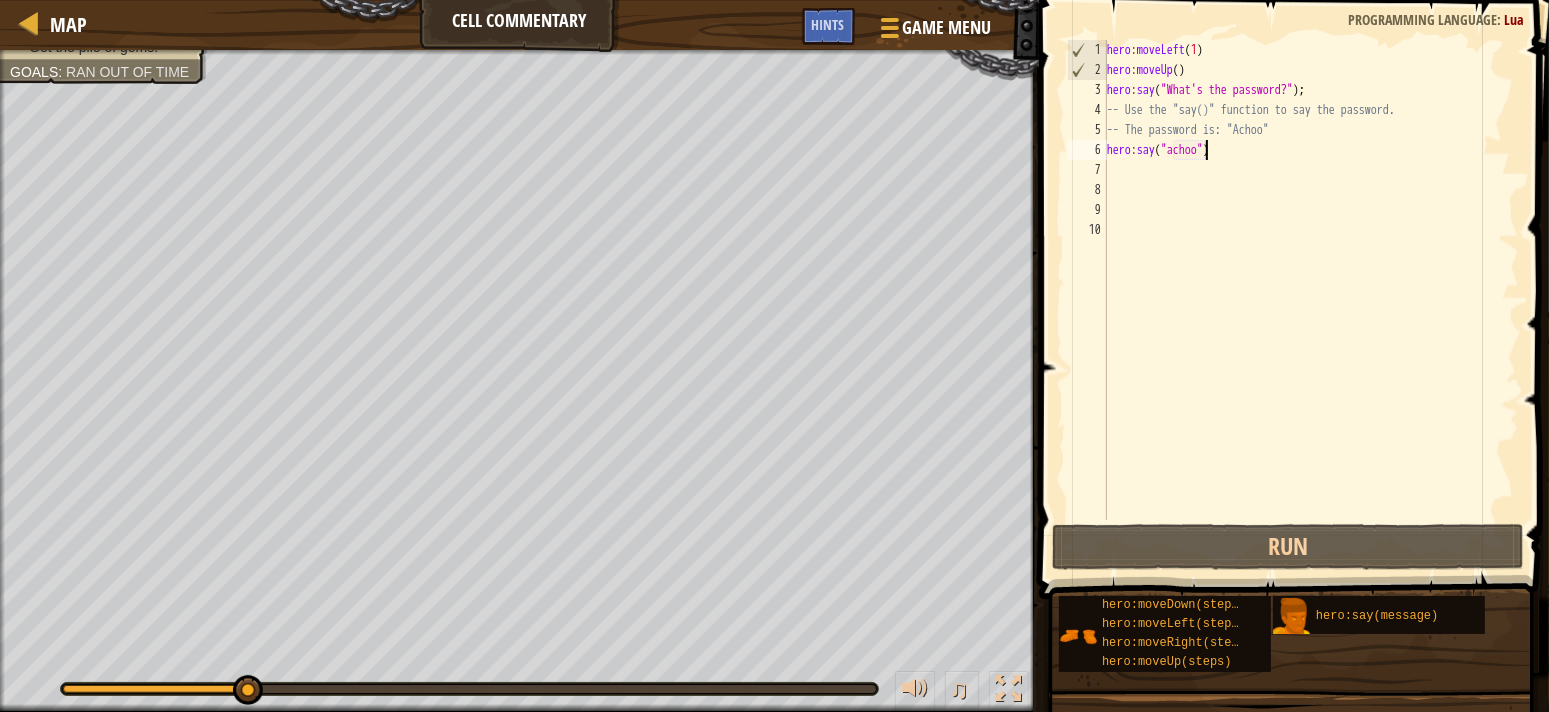 click at bounding box center [1296, 271] 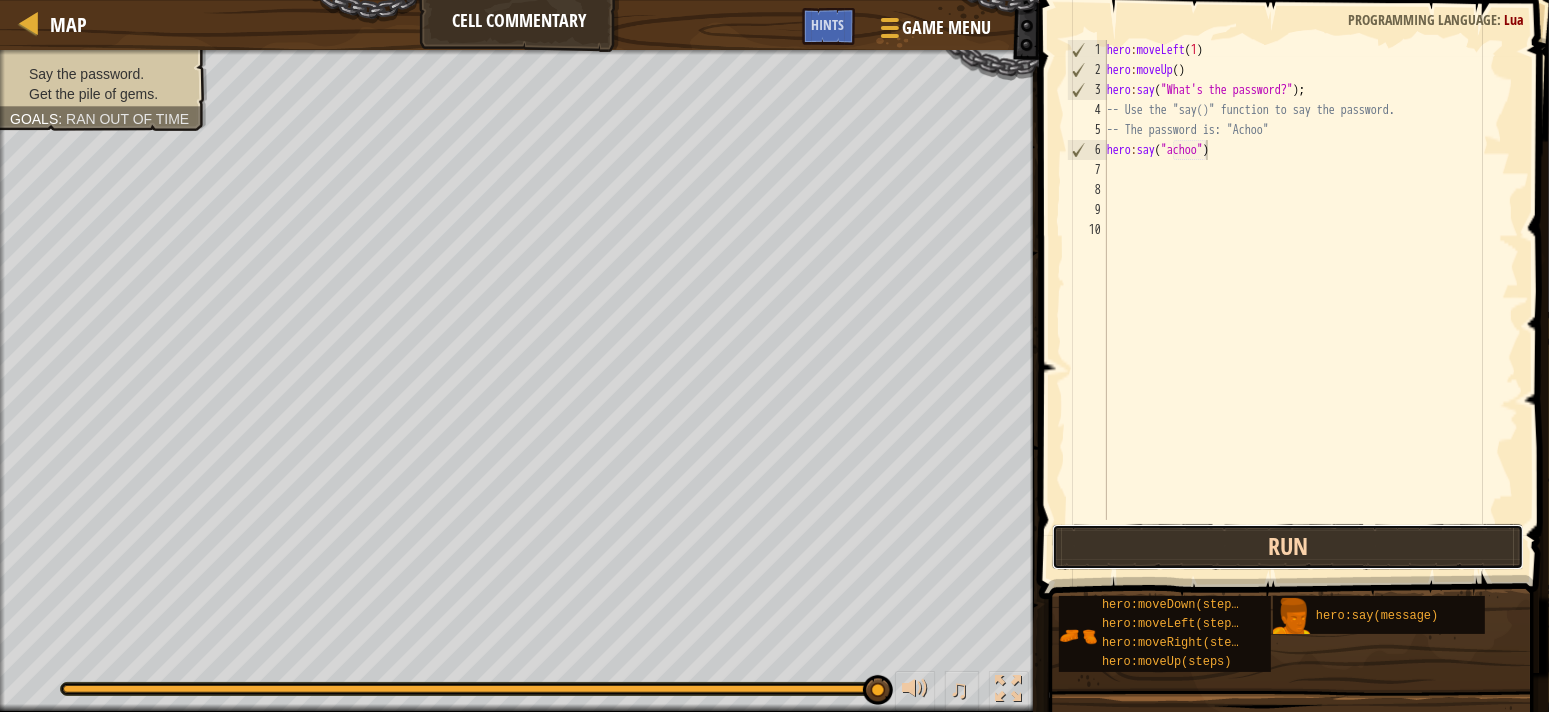 click on "Run" at bounding box center (1288, 547) 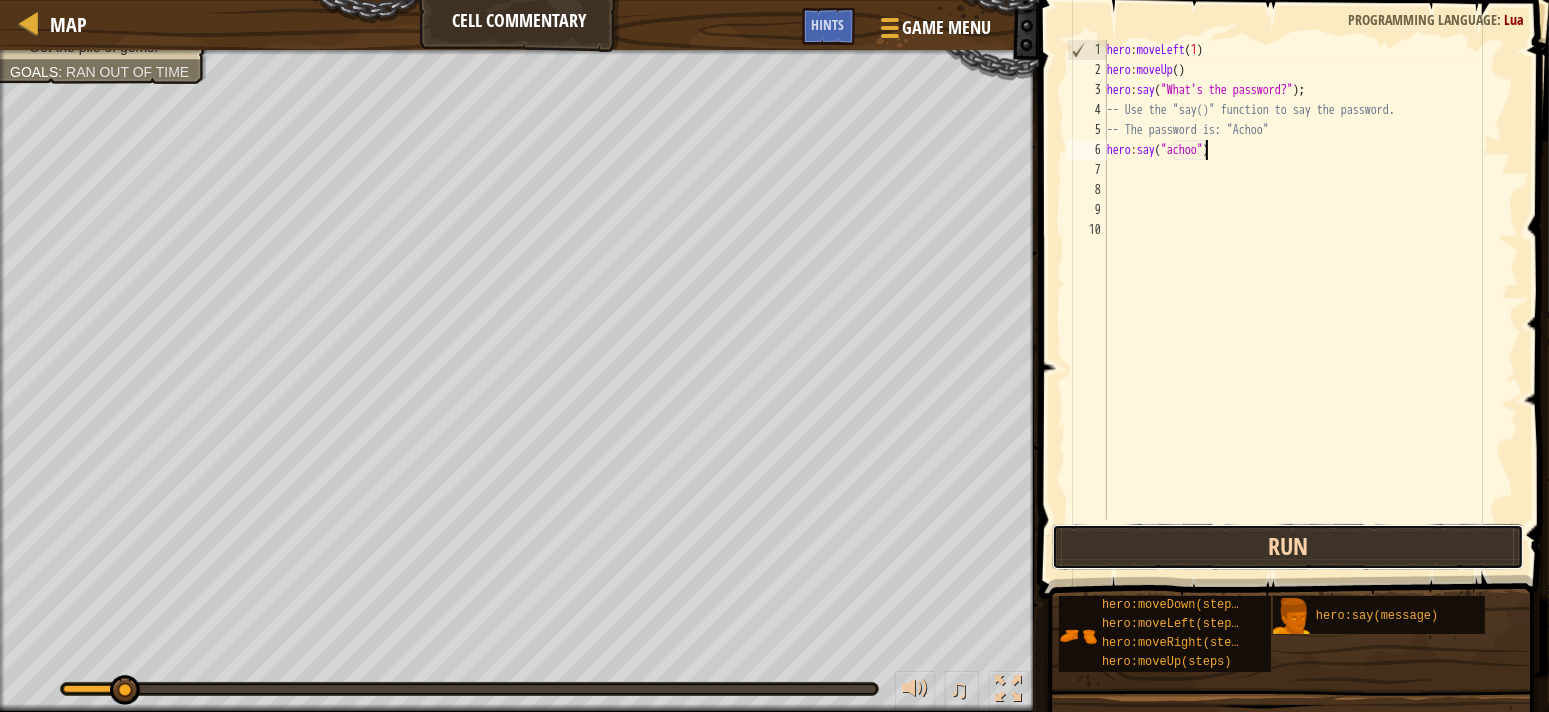 click on "Run" at bounding box center (1288, 547) 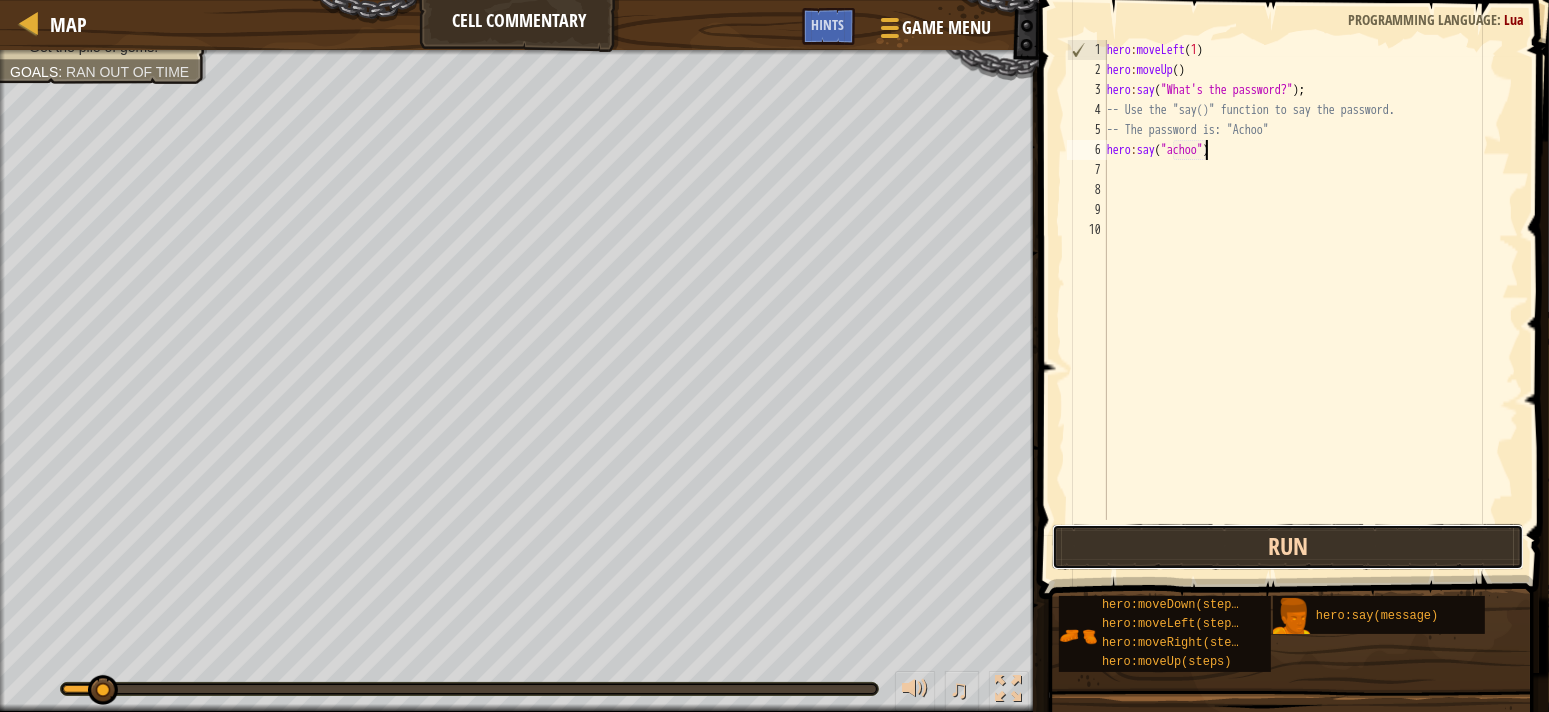 click on "Run" at bounding box center (1288, 547) 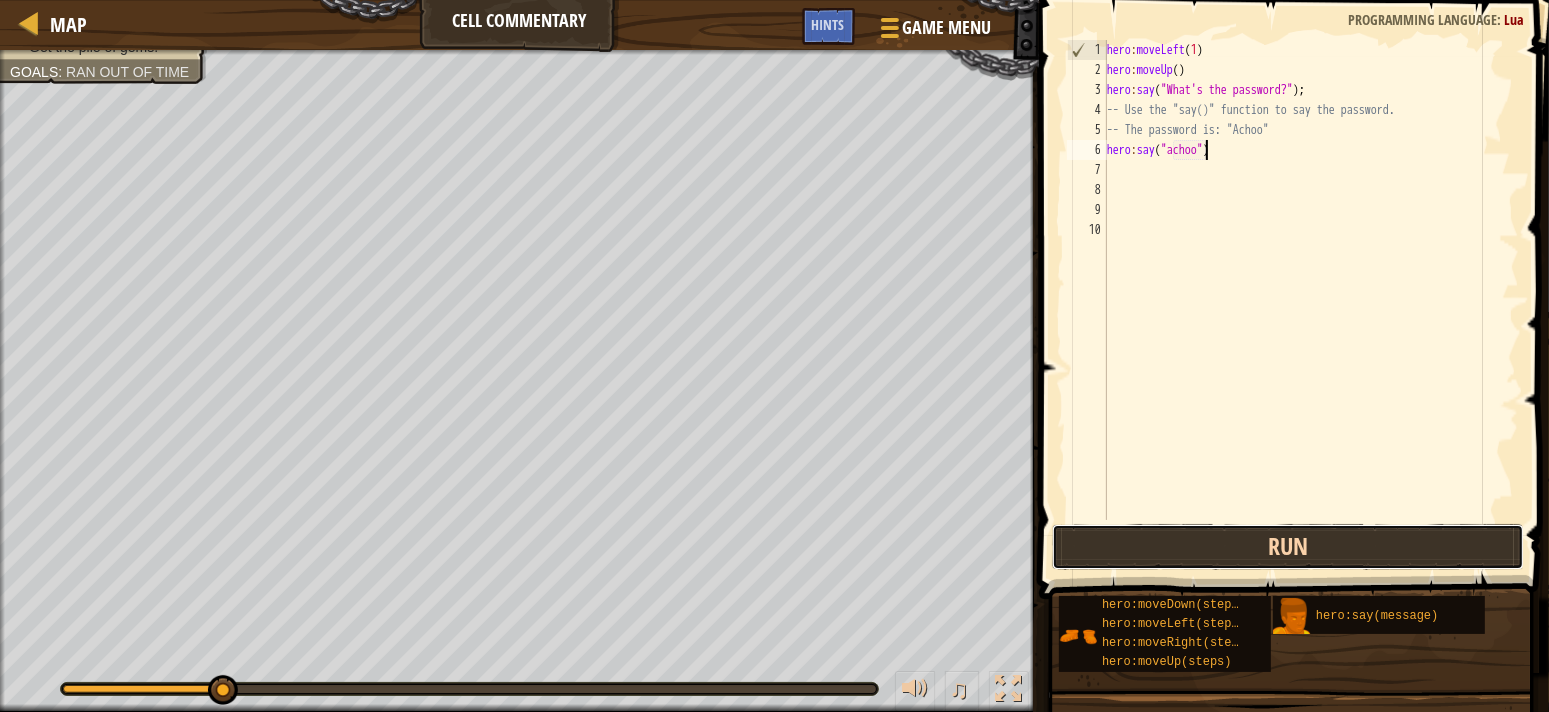 click on "Run" at bounding box center (1288, 547) 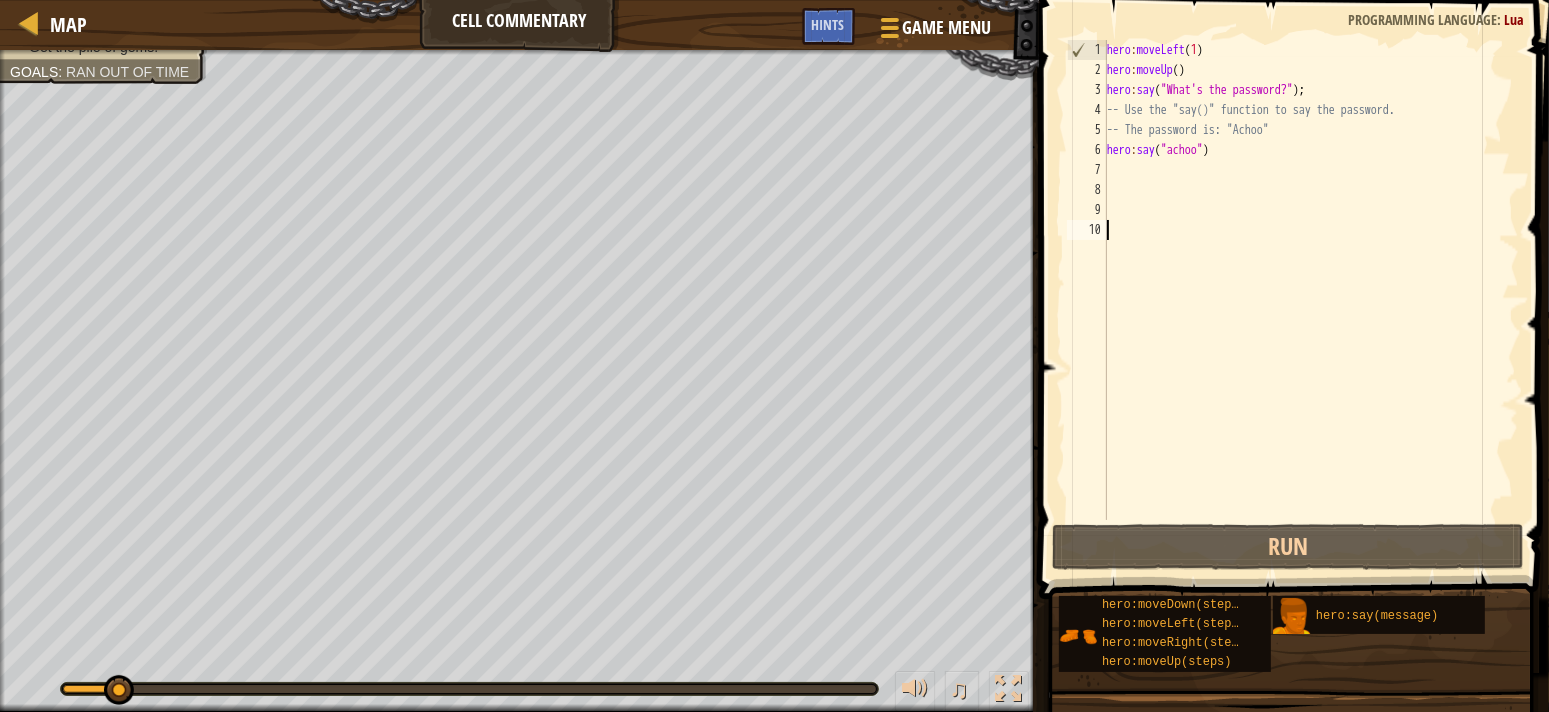 click on "hero : moveLeft ( 1 ) hero : moveUp ( ) hero : say ( "What's the password?" ) ; -- Use the "say()" function to say the password. -- The password is: "Achoo" hero : say ( "achoo" )" at bounding box center (1311, 300) 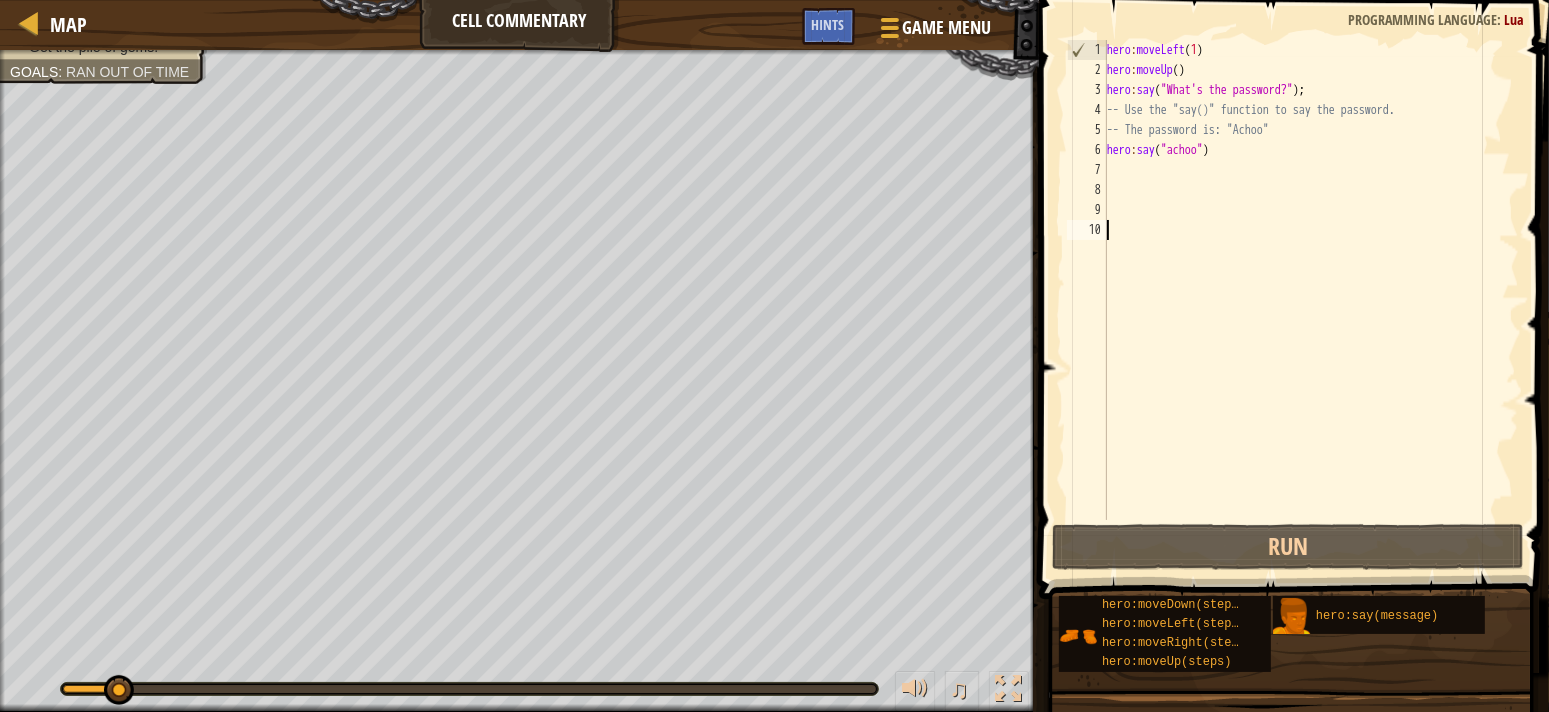 scroll, scrollTop: 0, scrollLeft: 0, axis: both 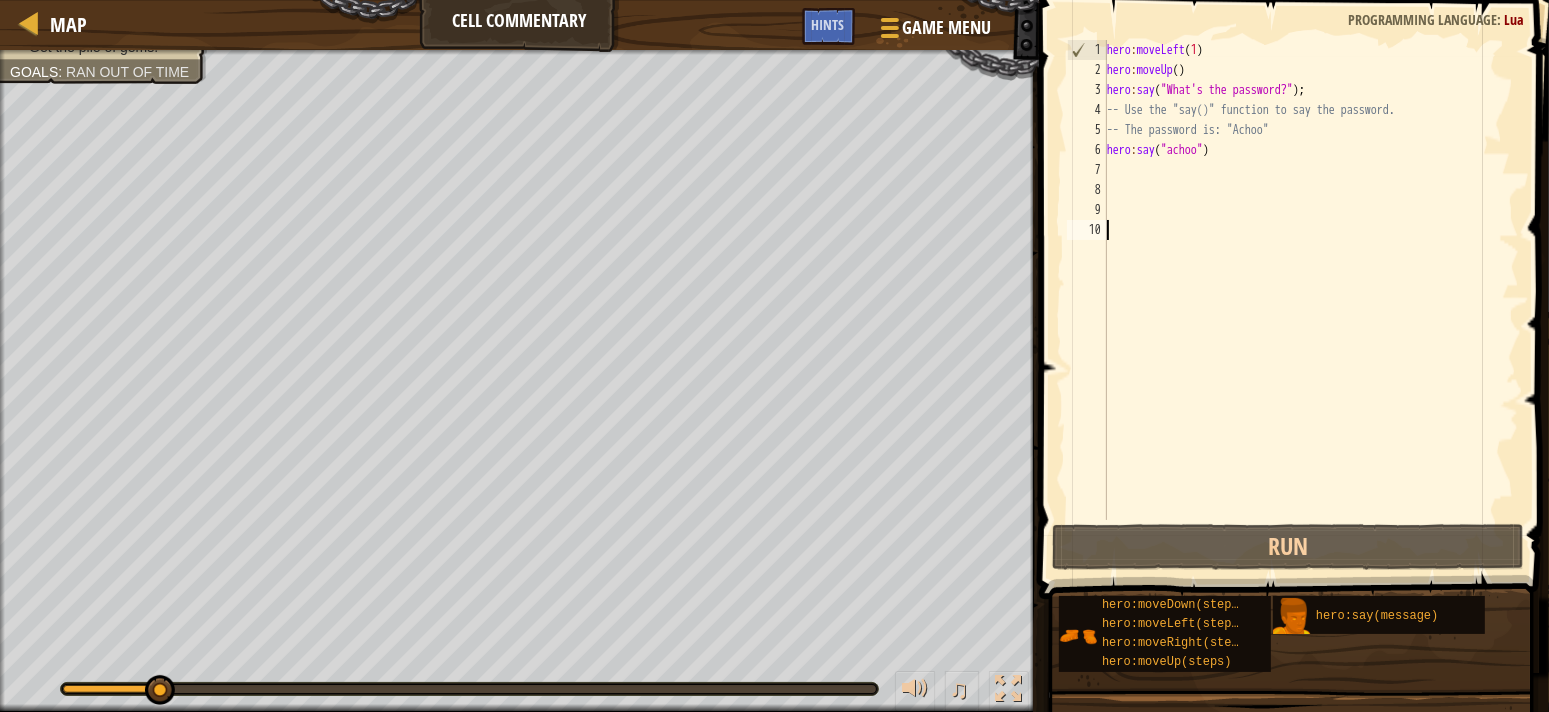 click on "hero : moveLeft ( 1 ) hero : moveUp ( ) hero : say ( "What's the password?" ) ; -- Use the "say()" function to say the password. -- The password is: "Achoo" hero : say ( "achoo" )" at bounding box center (1311, 300) 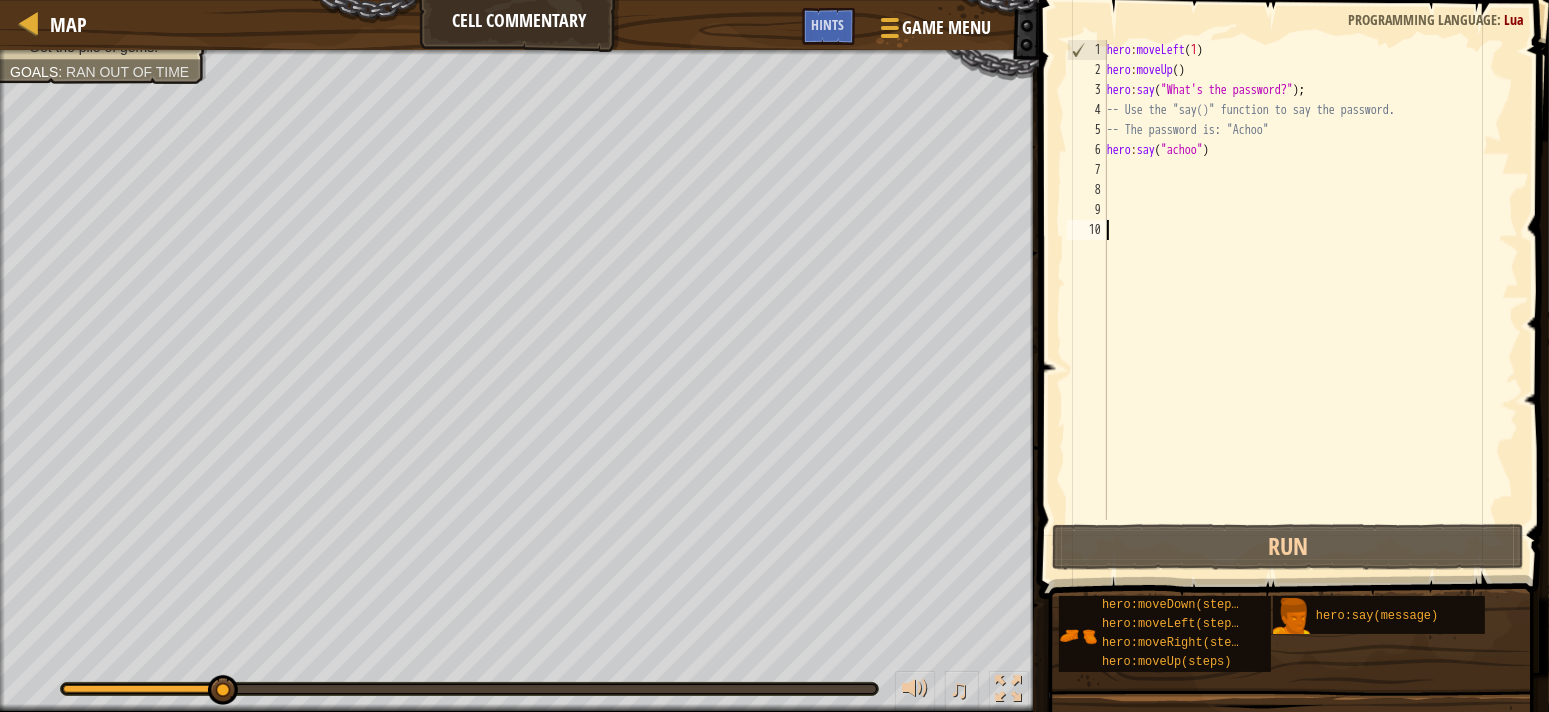 click on "hero : moveLeft ( 1 ) hero : moveUp ( ) hero : say ( "What's the password?" ) ; -- Use the "say()" function to say the password. -- The password is: "Achoo" hero : say ( "achoo" )" at bounding box center (1311, 300) 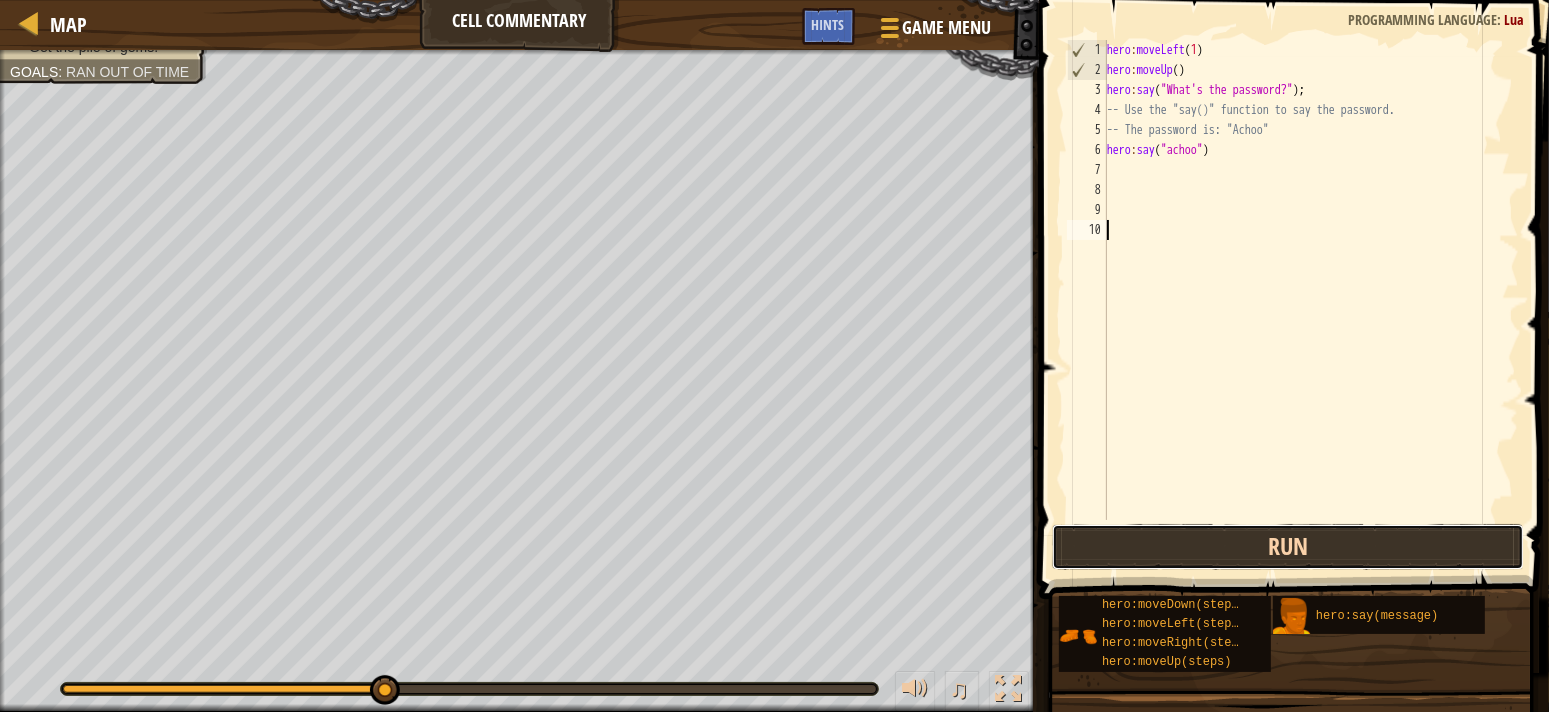 click on "Run" at bounding box center [1288, 547] 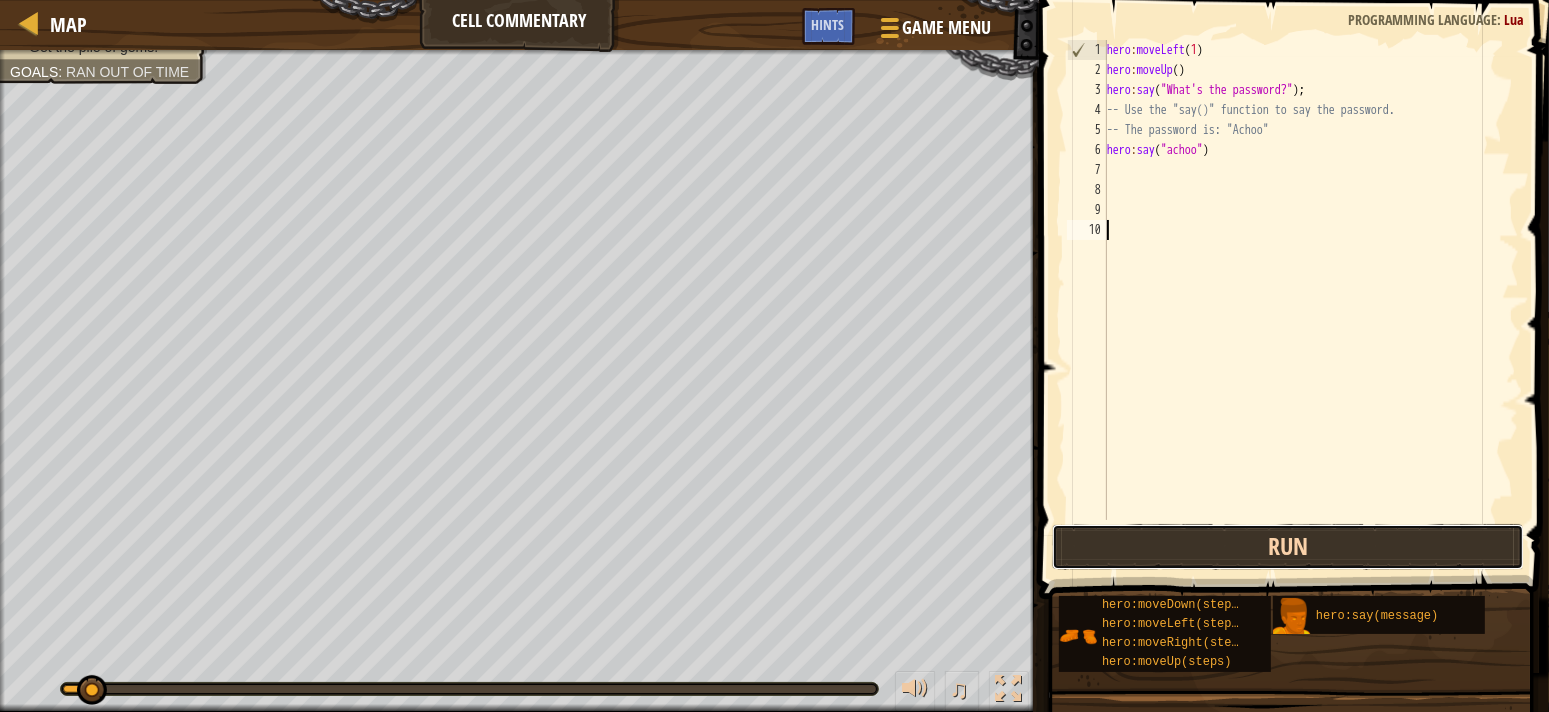 click on "Run" at bounding box center (1288, 547) 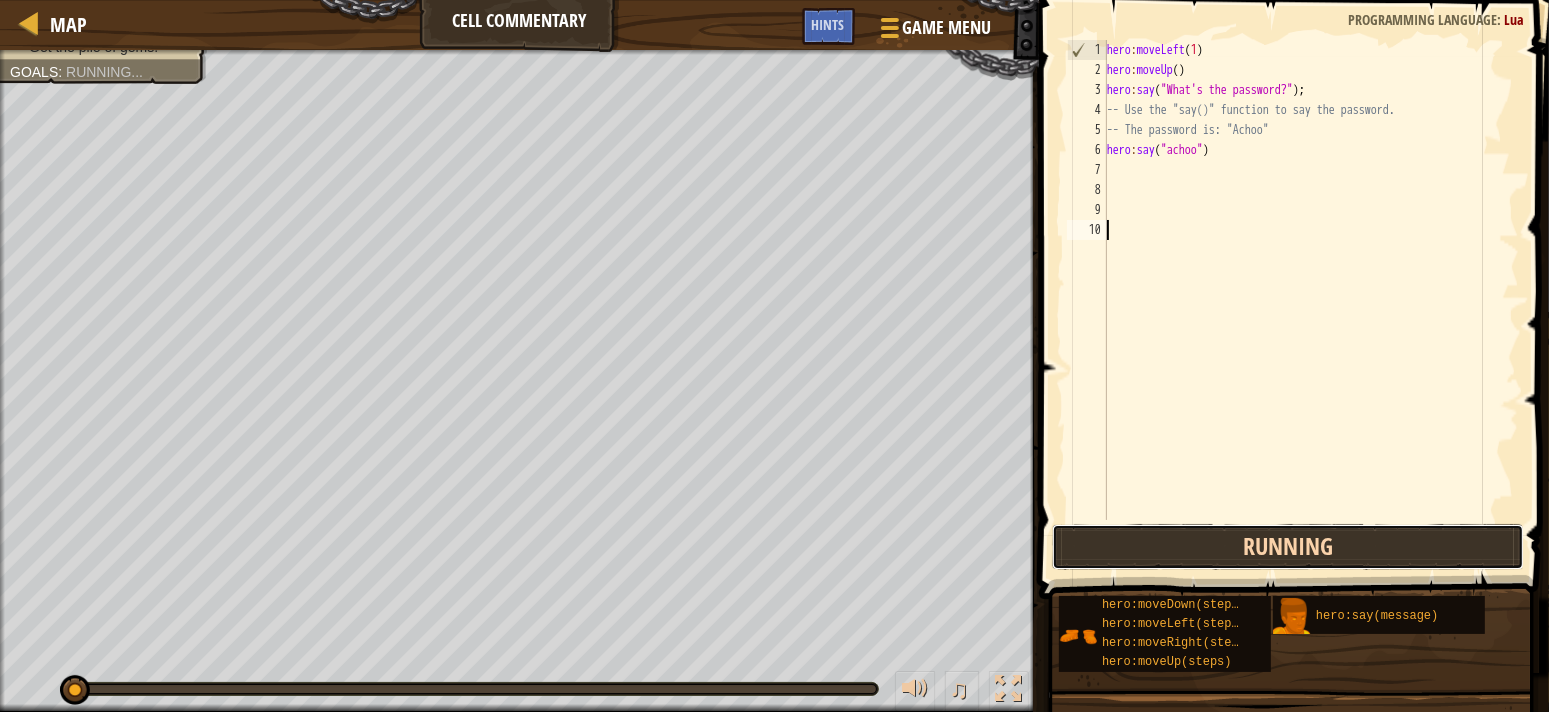 click on "Running" at bounding box center [1288, 547] 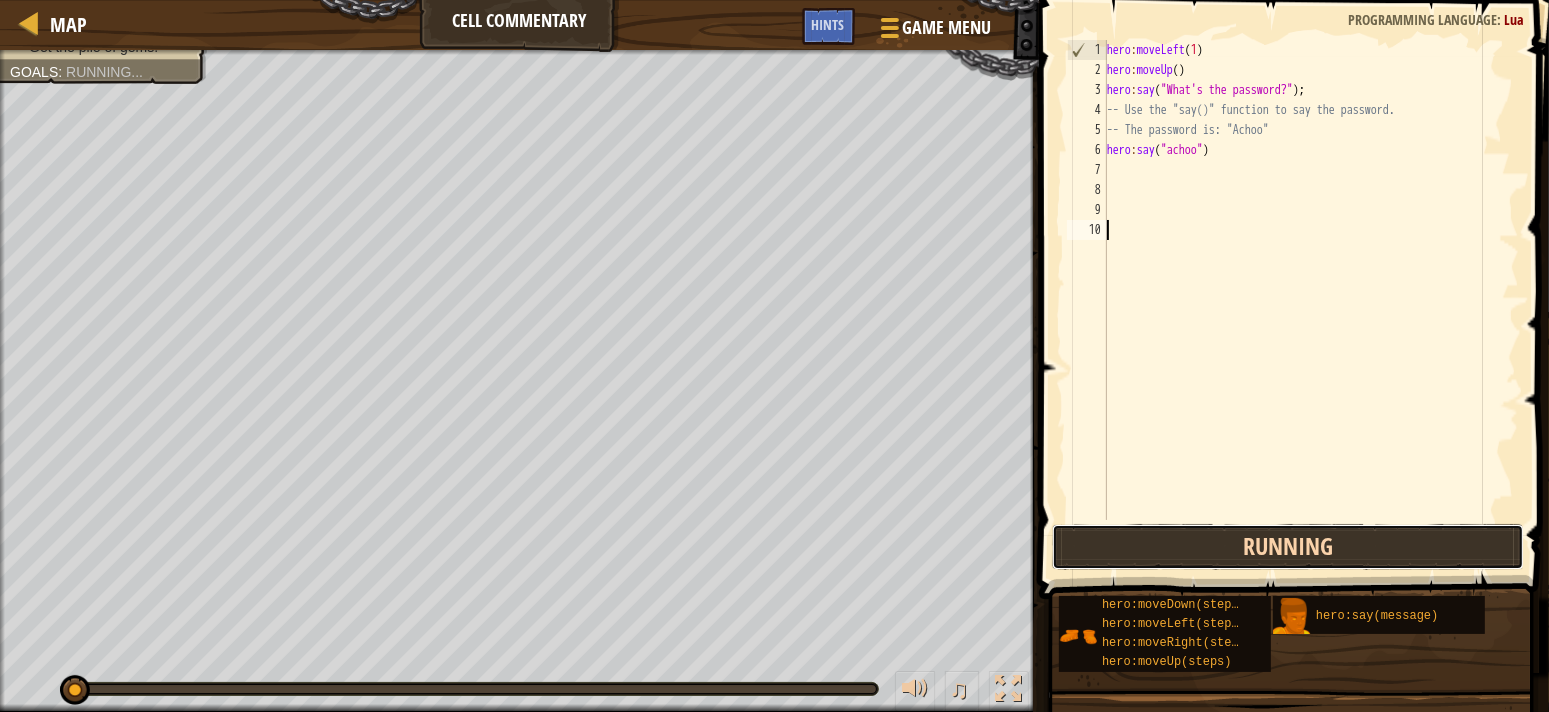 click on "Running" at bounding box center [1288, 547] 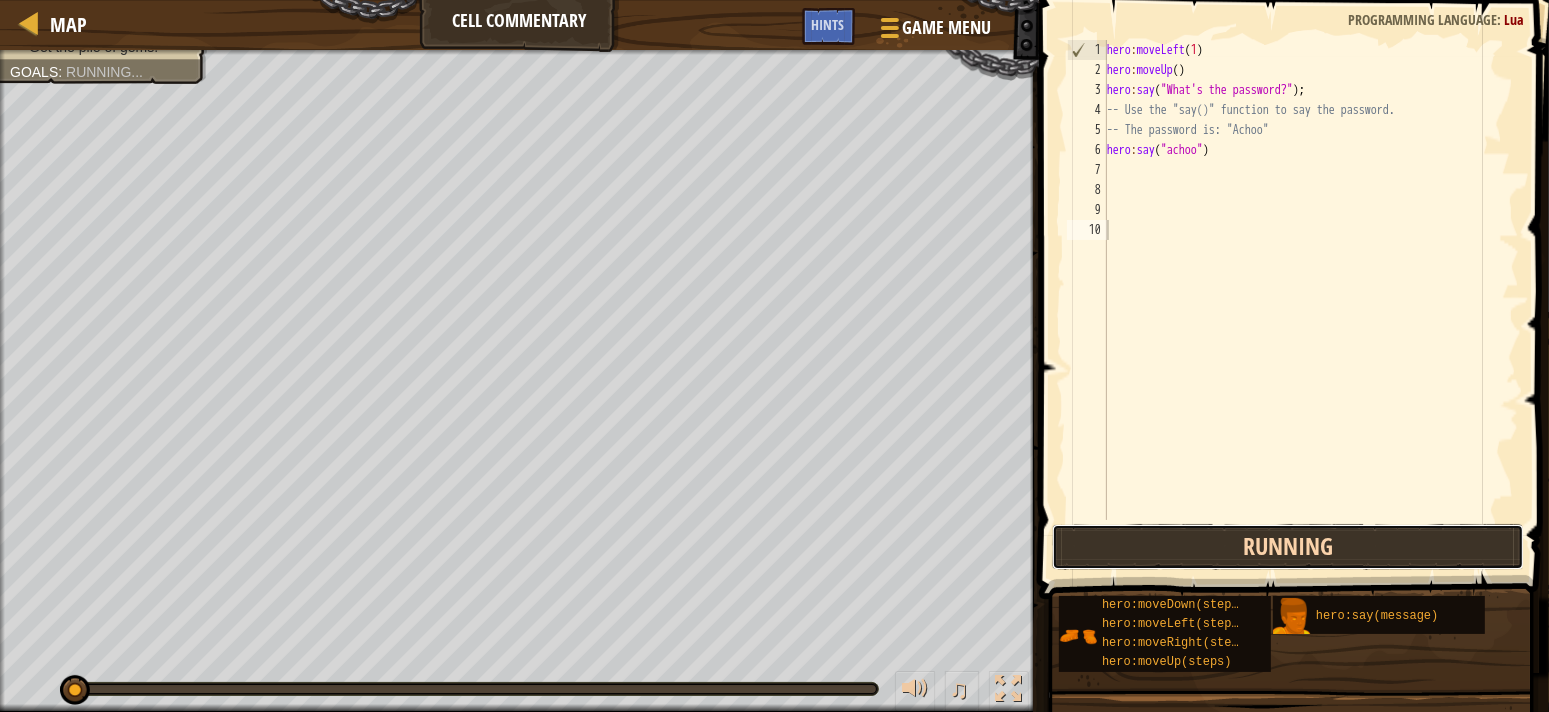 click on "Running" at bounding box center (1288, 547) 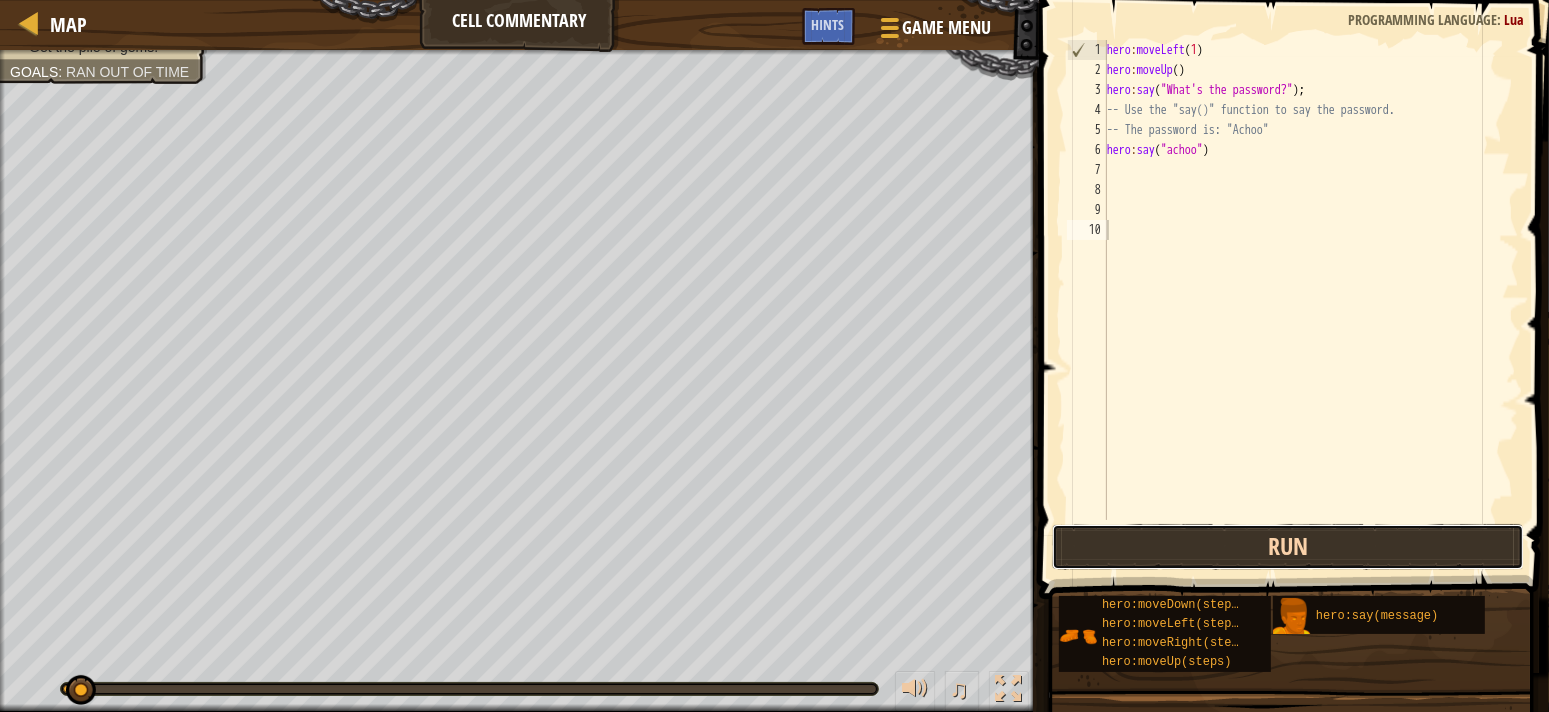click on "Run" at bounding box center [1288, 547] 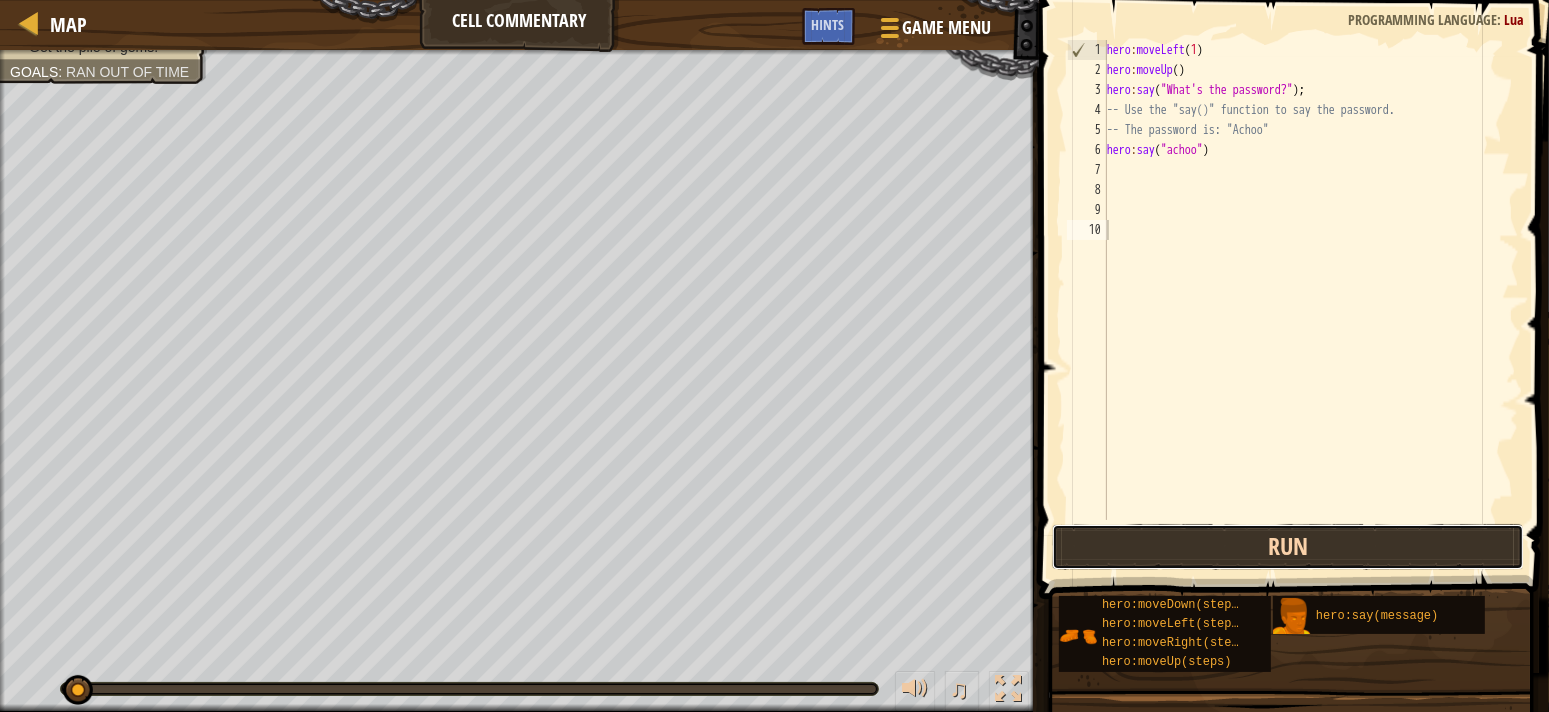 click on "Run" at bounding box center (1288, 547) 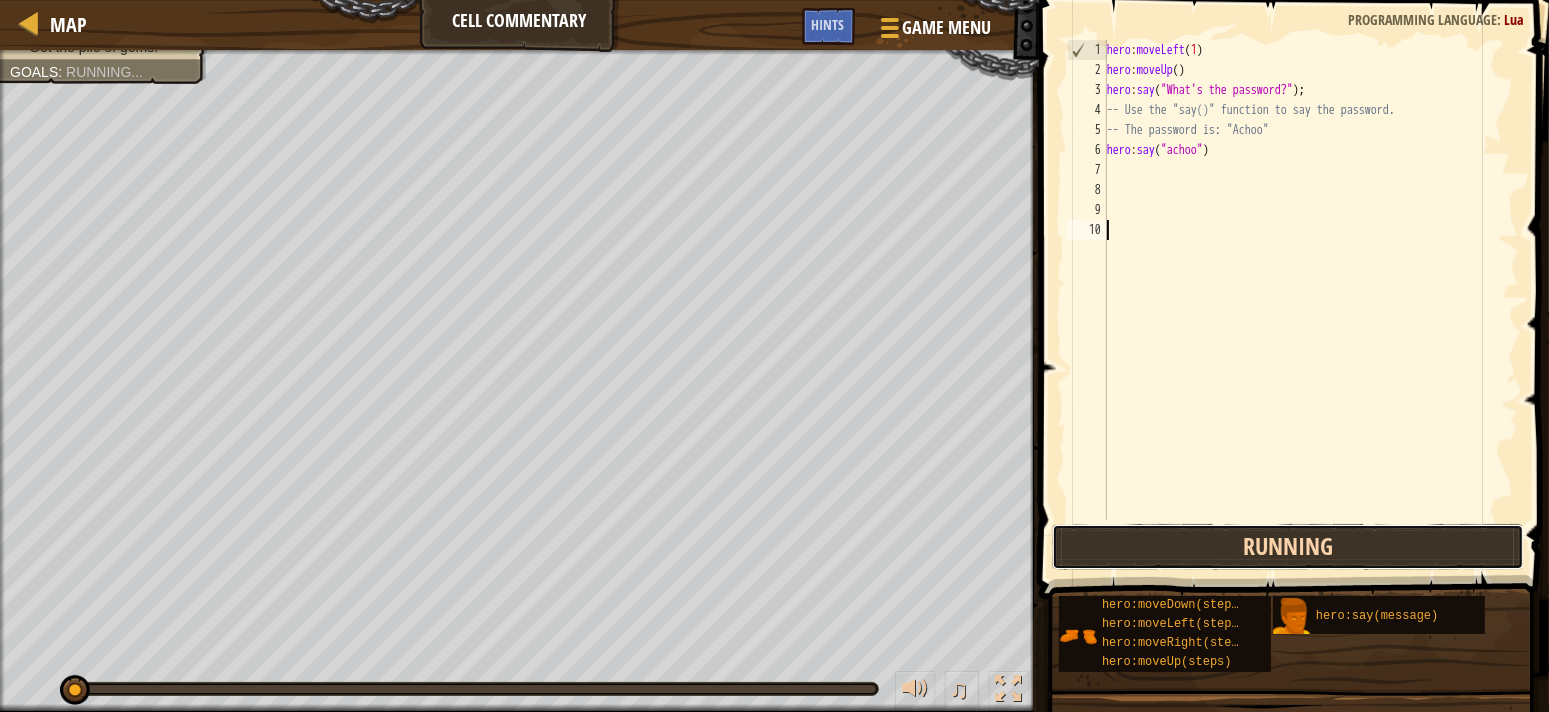 click on "Running" at bounding box center [1288, 547] 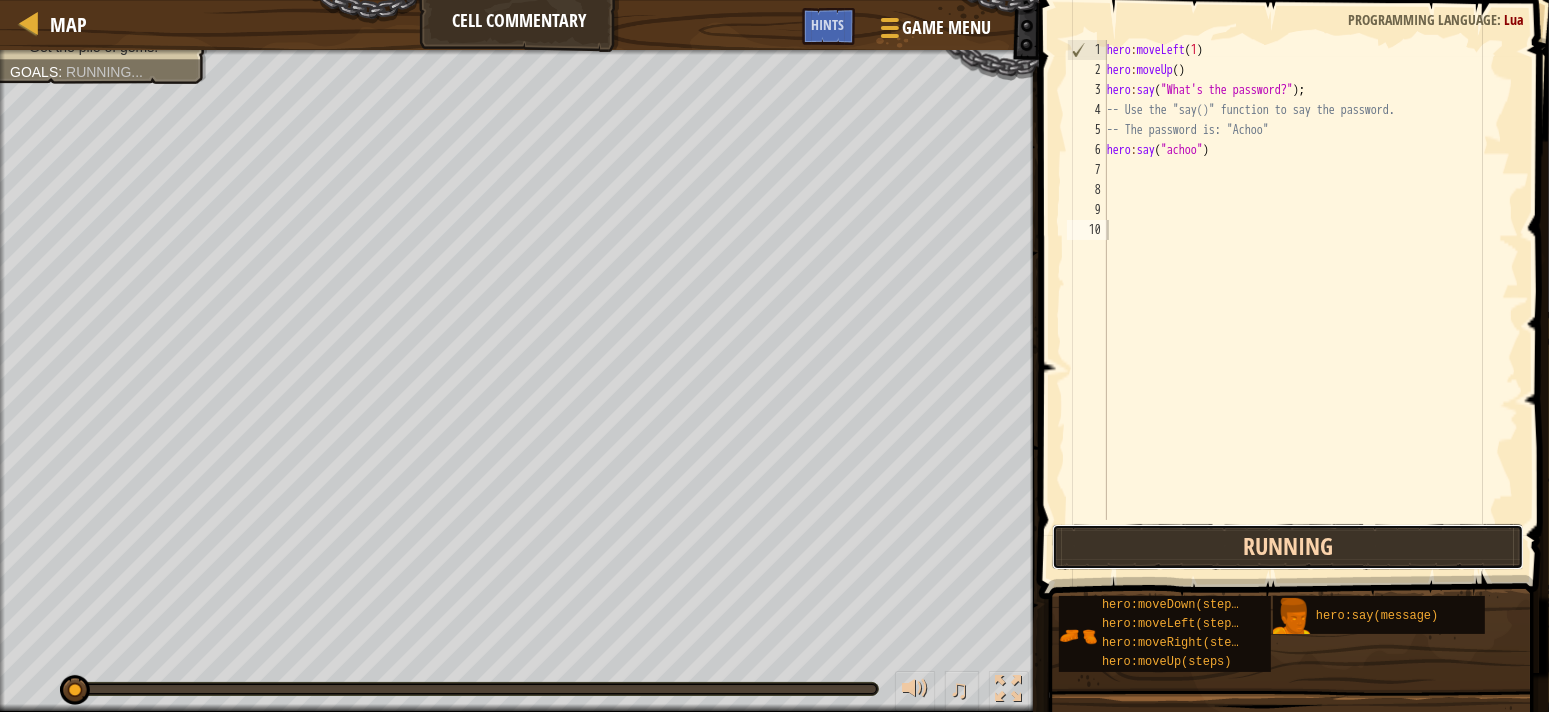 click on "Running" at bounding box center (1288, 547) 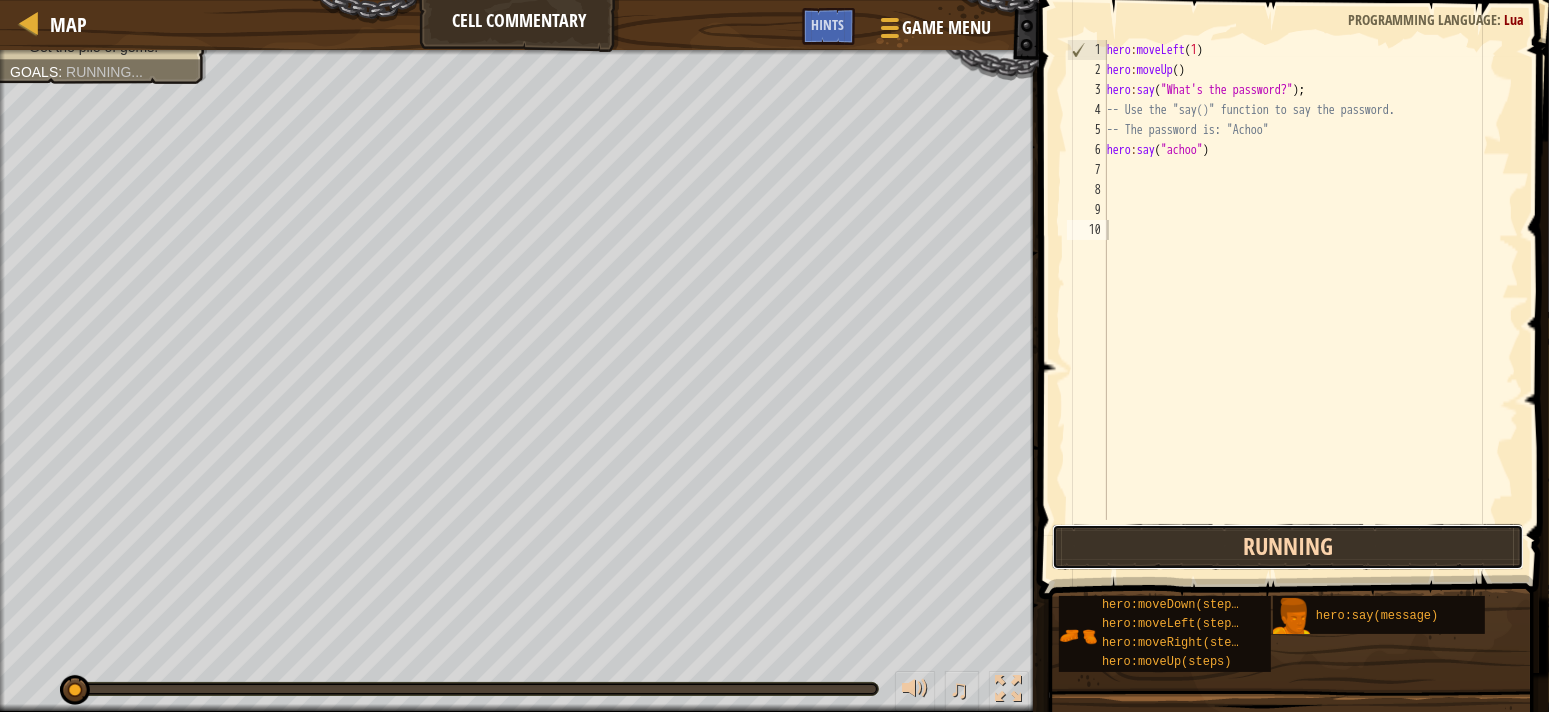 click on "Running" at bounding box center (1288, 547) 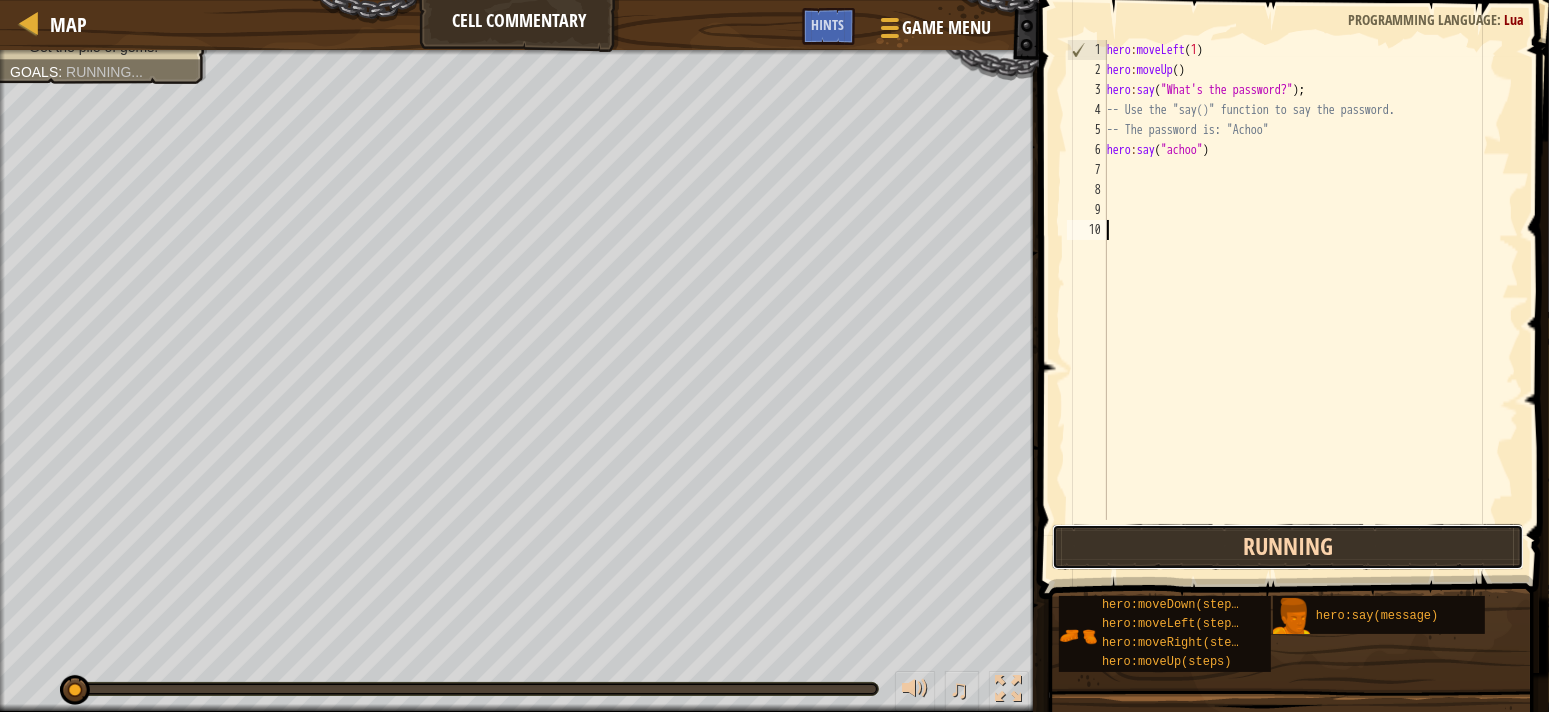 click on "Running" at bounding box center [1288, 547] 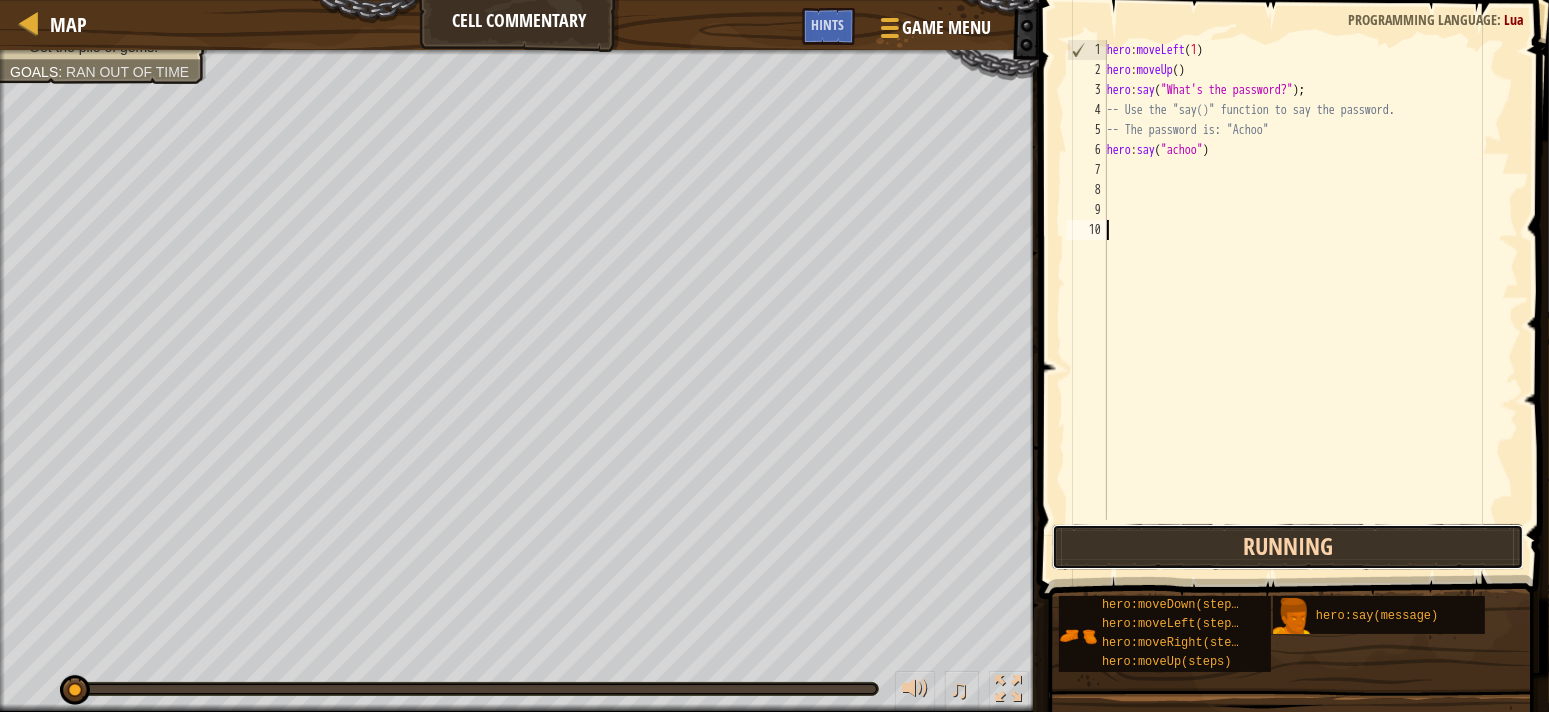 click on "Running" at bounding box center (1288, 547) 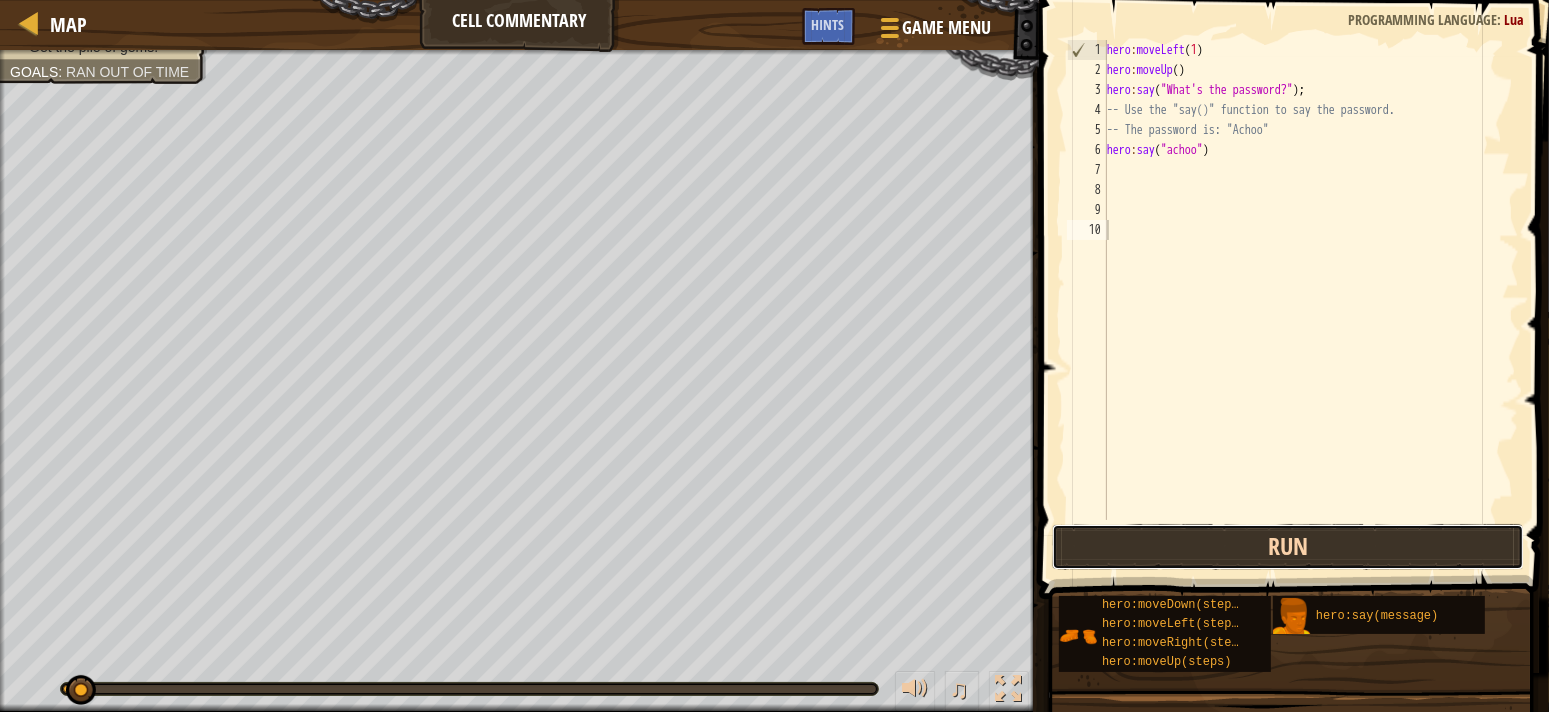 click on "Run" at bounding box center (1288, 547) 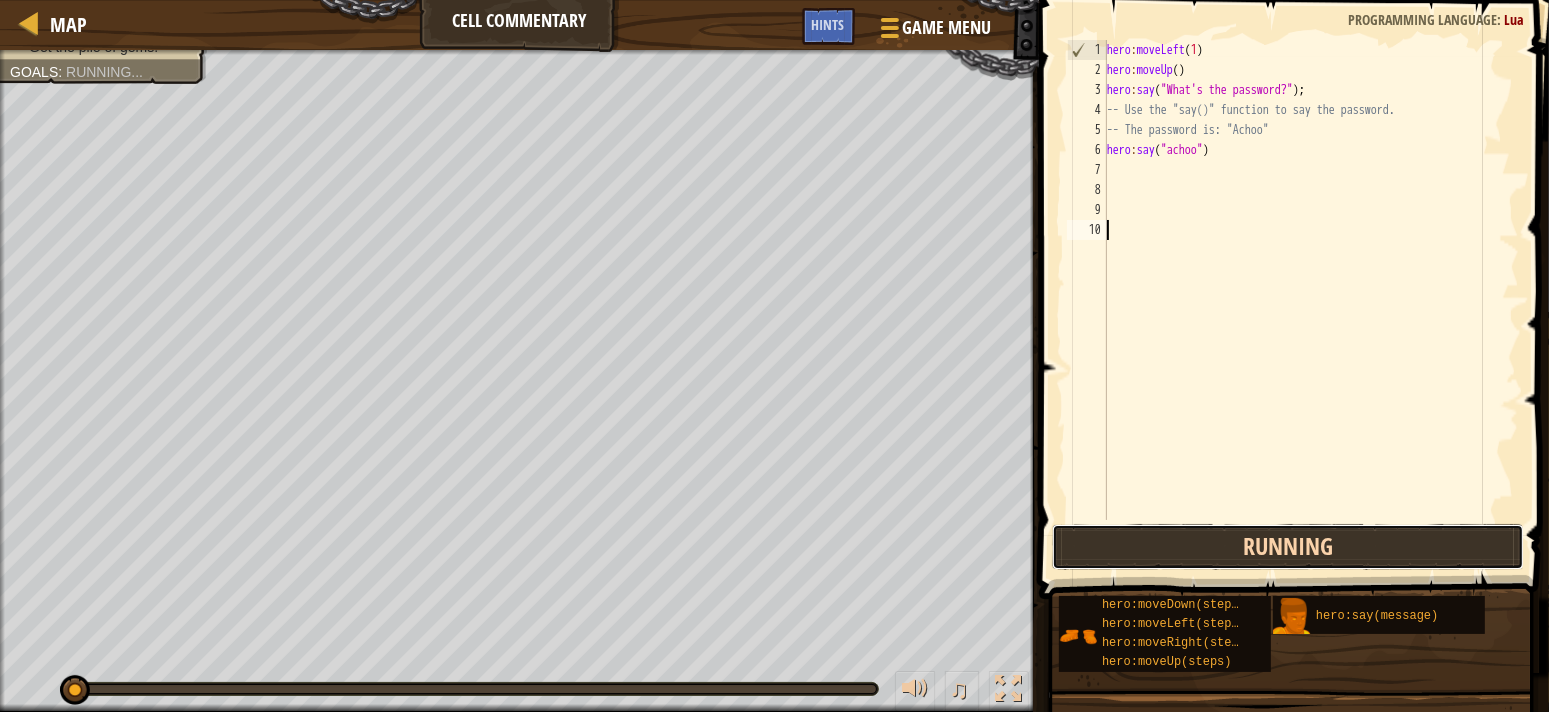 click on "Running" at bounding box center (1288, 547) 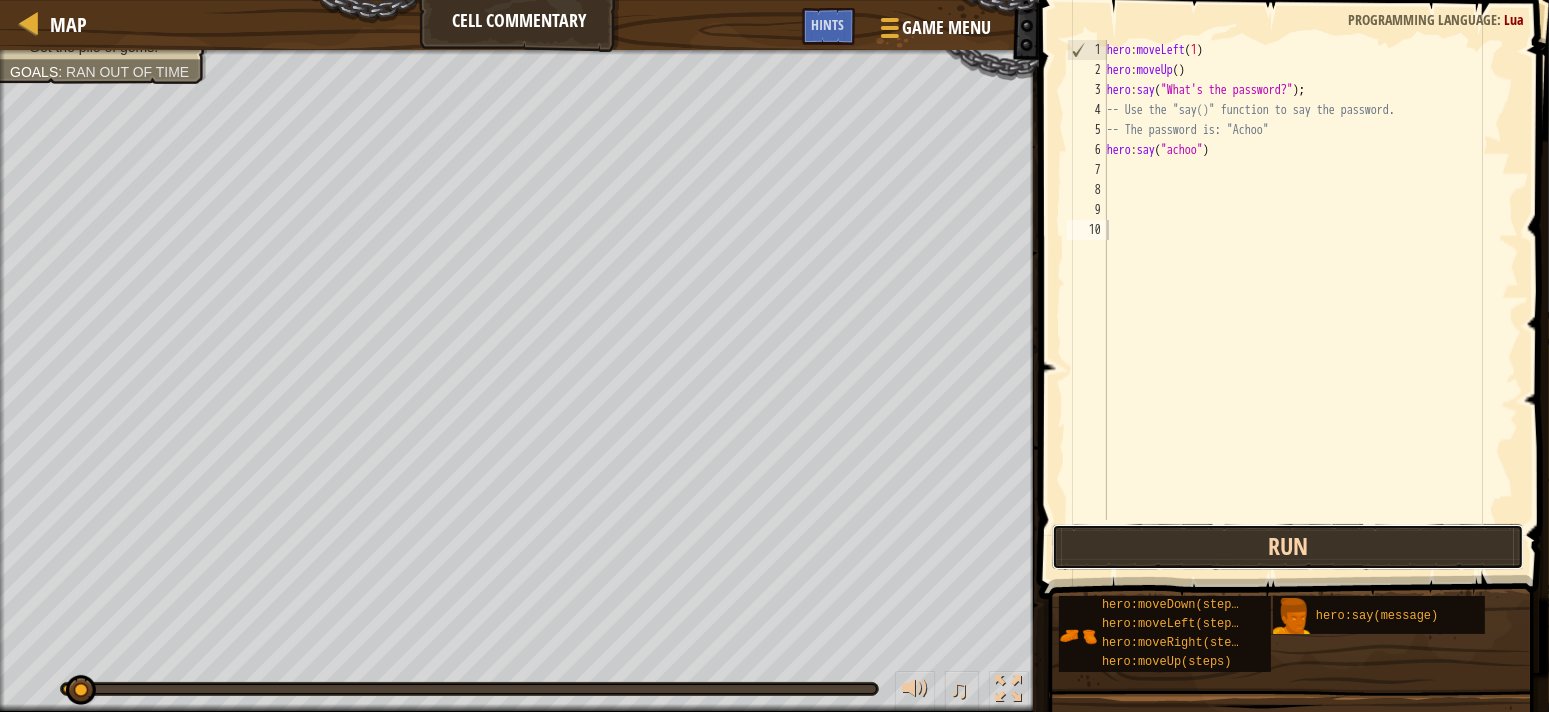 click on "Run" at bounding box center [1288, 547] 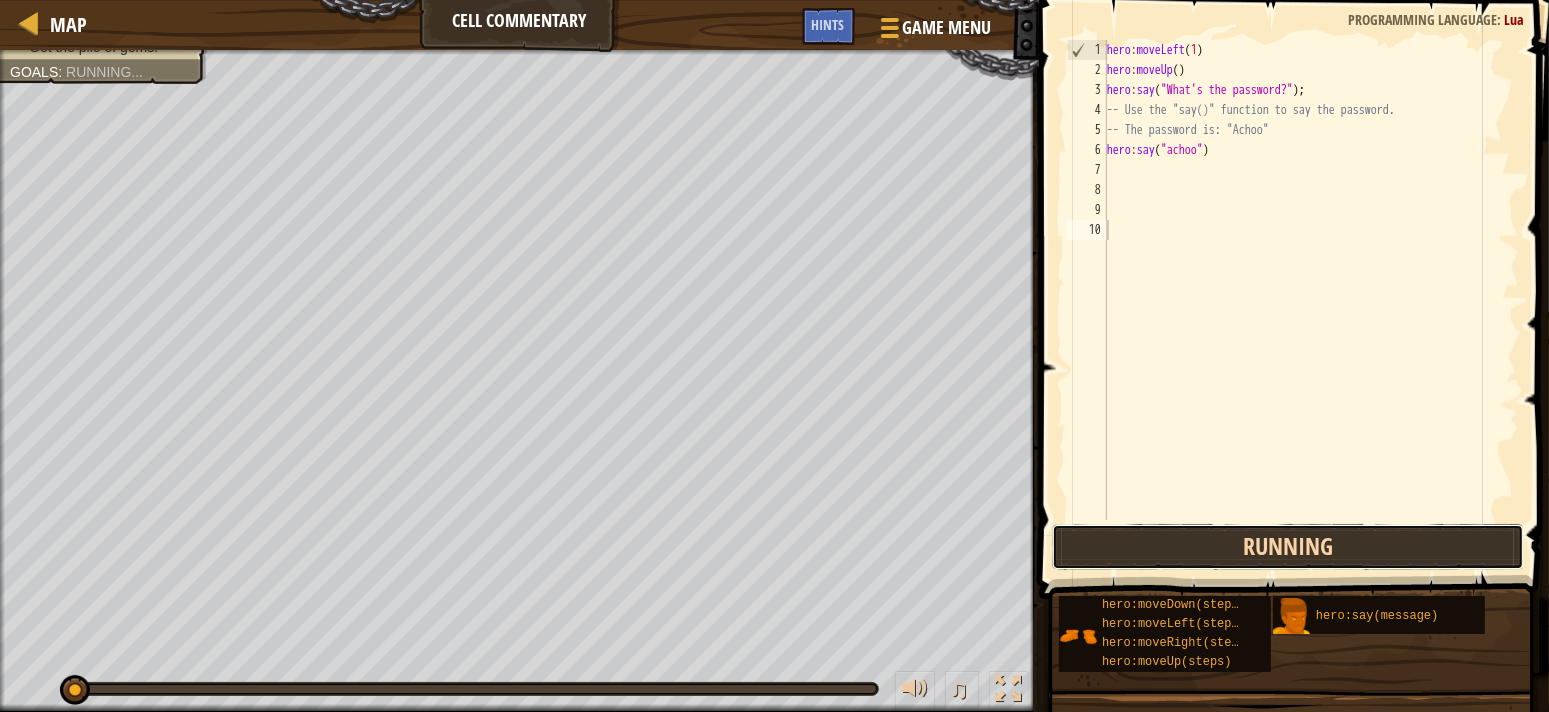 click on "Running" at bounding box center [1288, 547] 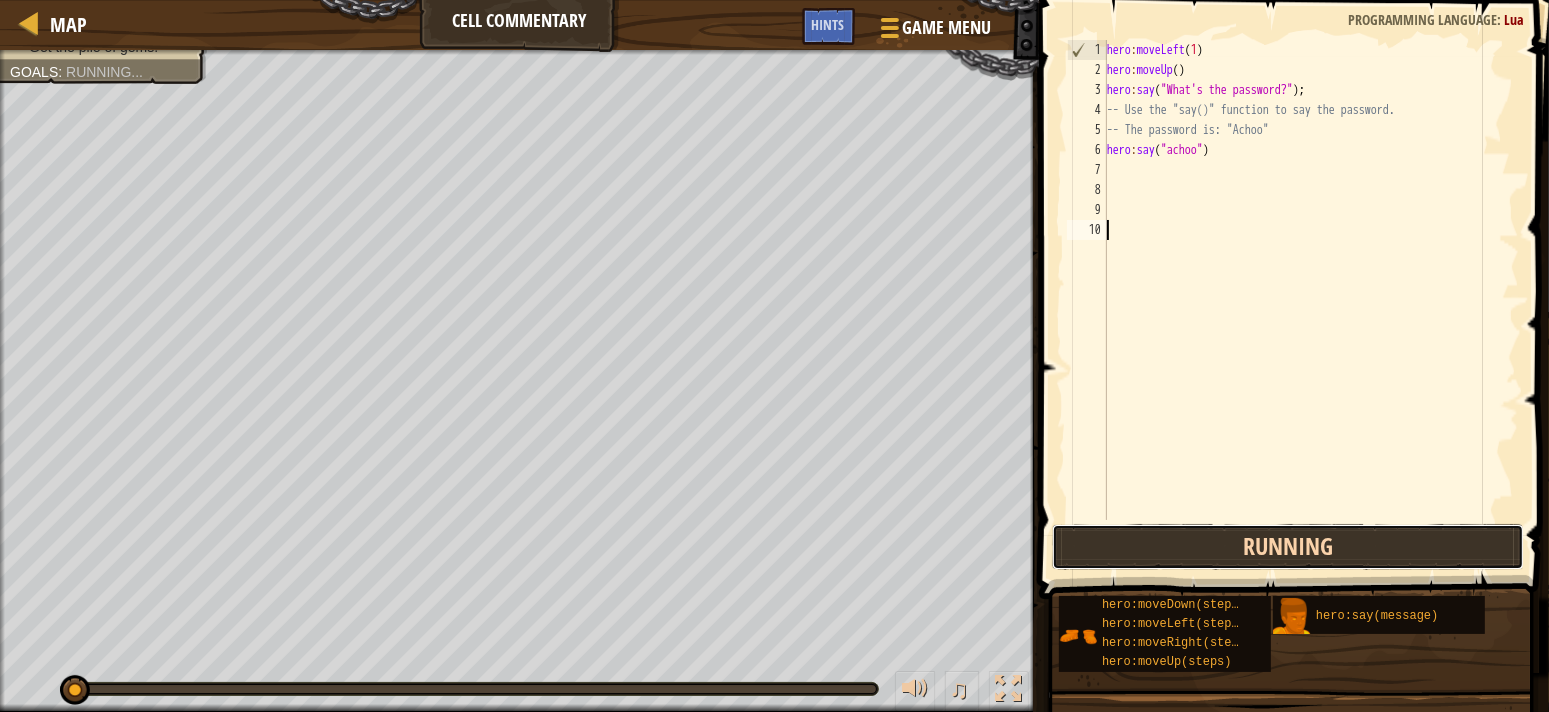click on "Running" at bounding box center (1288, 547) 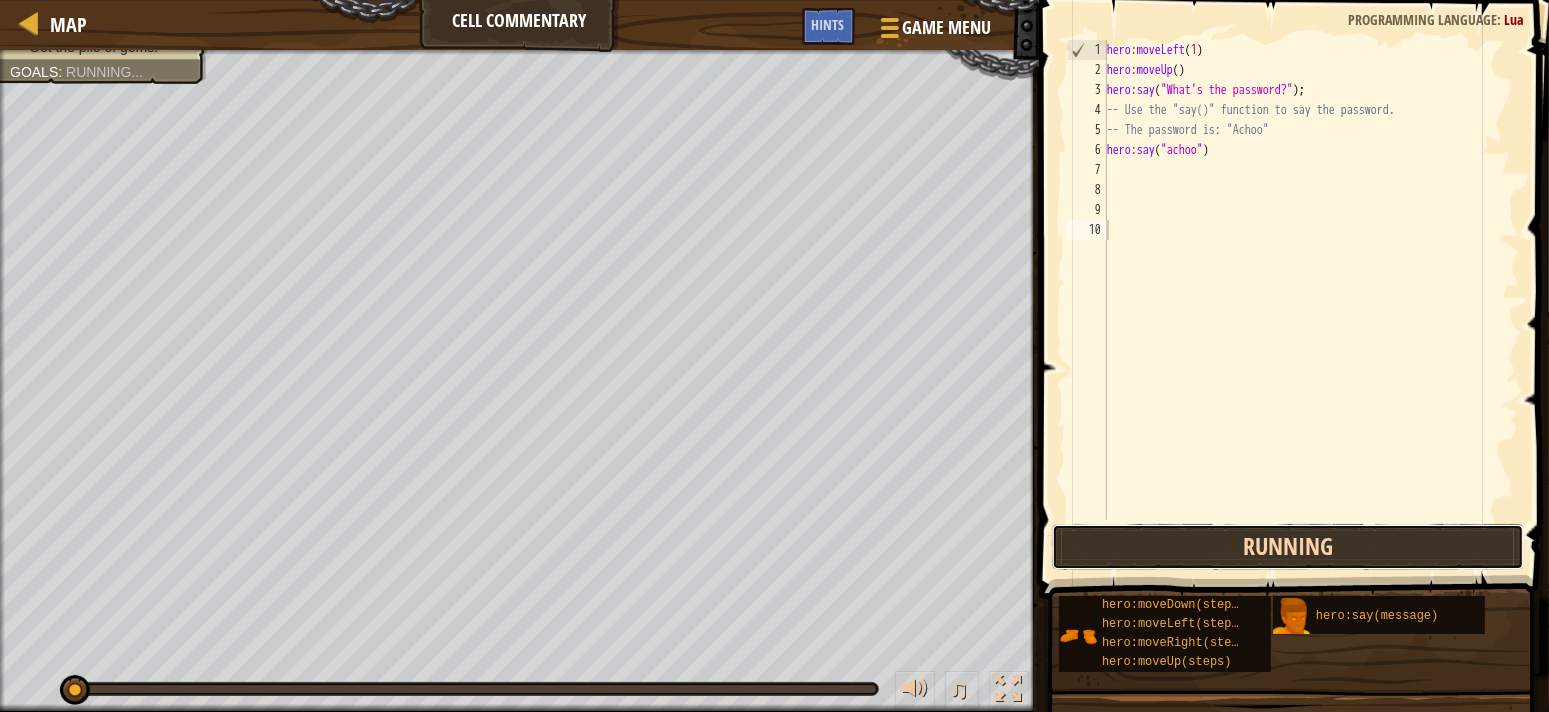 click on "Running" at bounding box center (1288, 547) 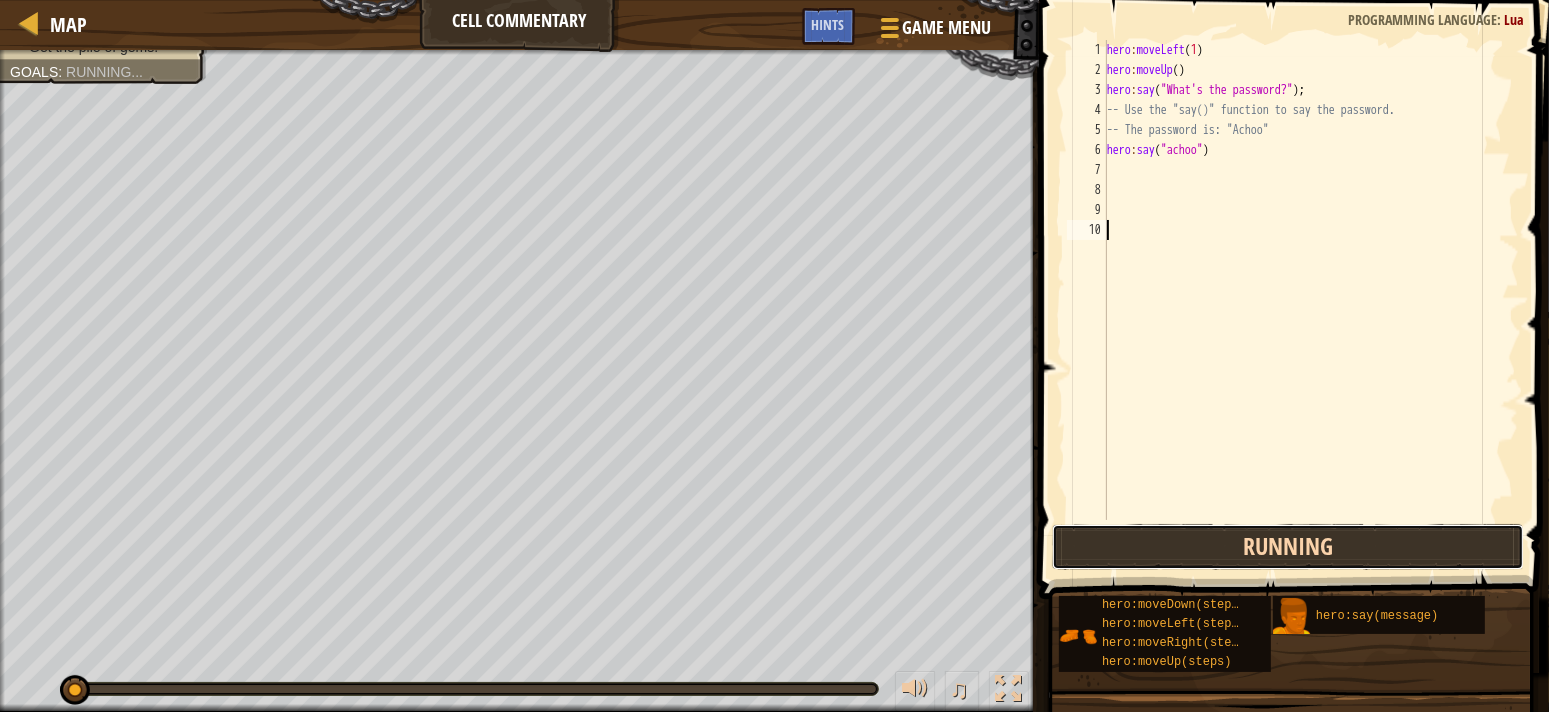 click on "Running" at bounding box center [1288, 547] 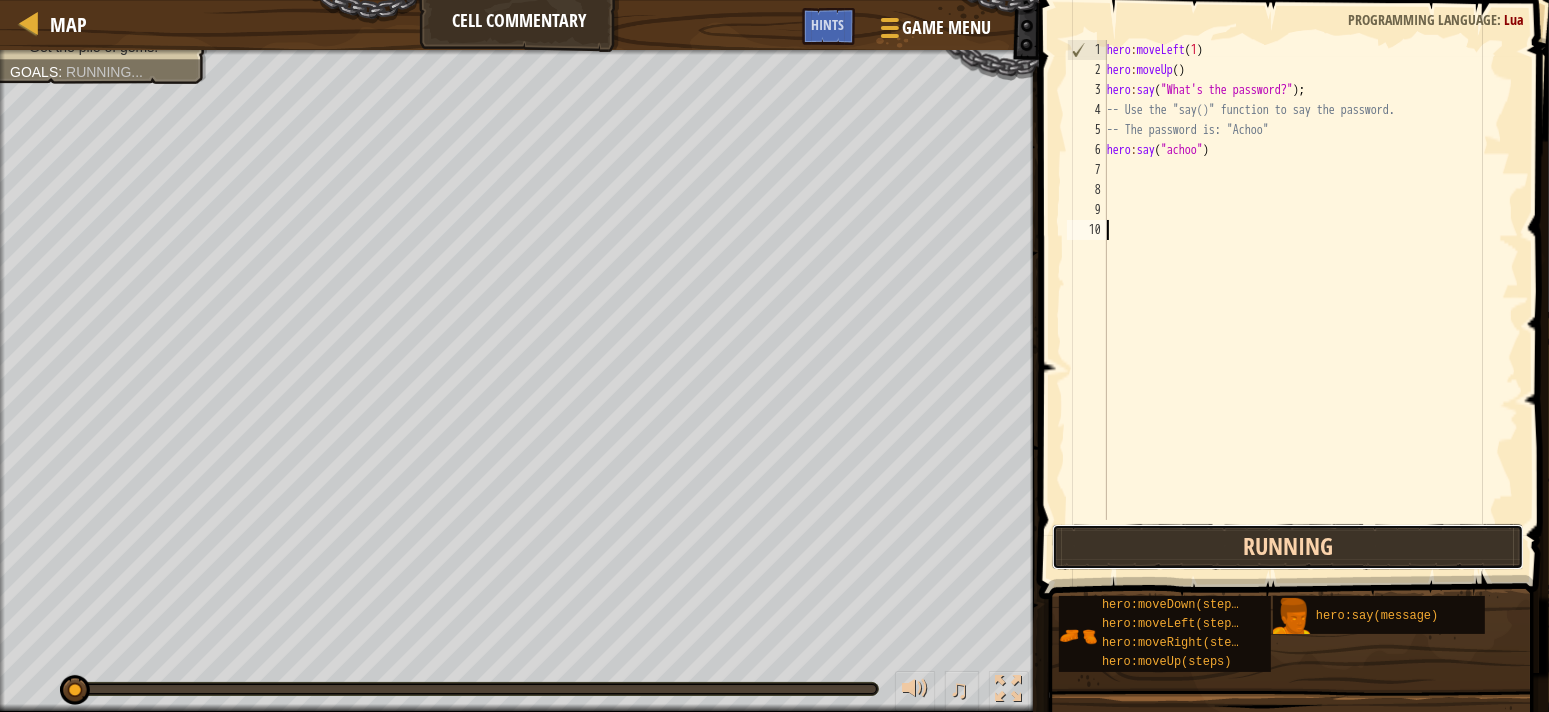 click on "Running" at bounding box center [1288, 547] 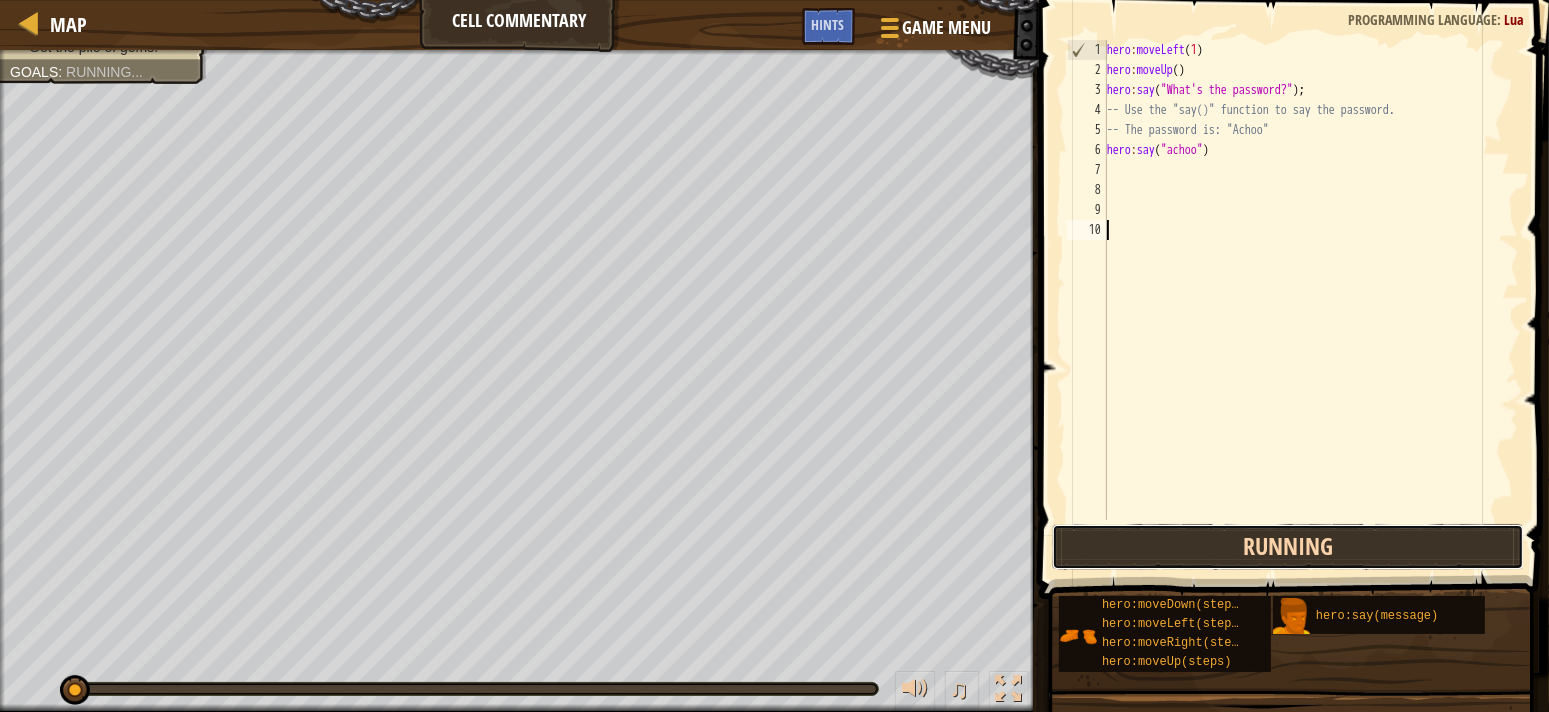 click on "Running" at bounding box center [1288, 547] 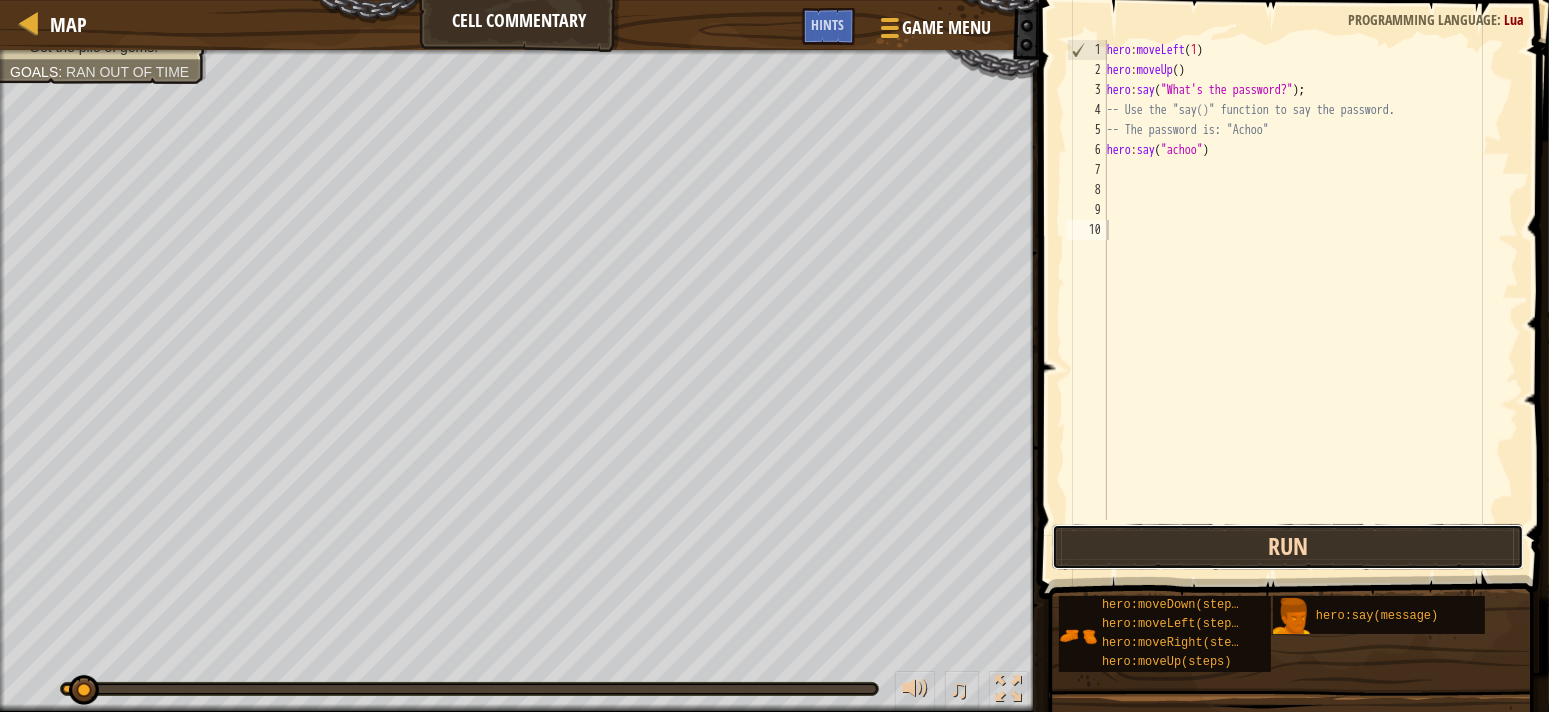 click on "Run" at bounding box center [1288, 547] 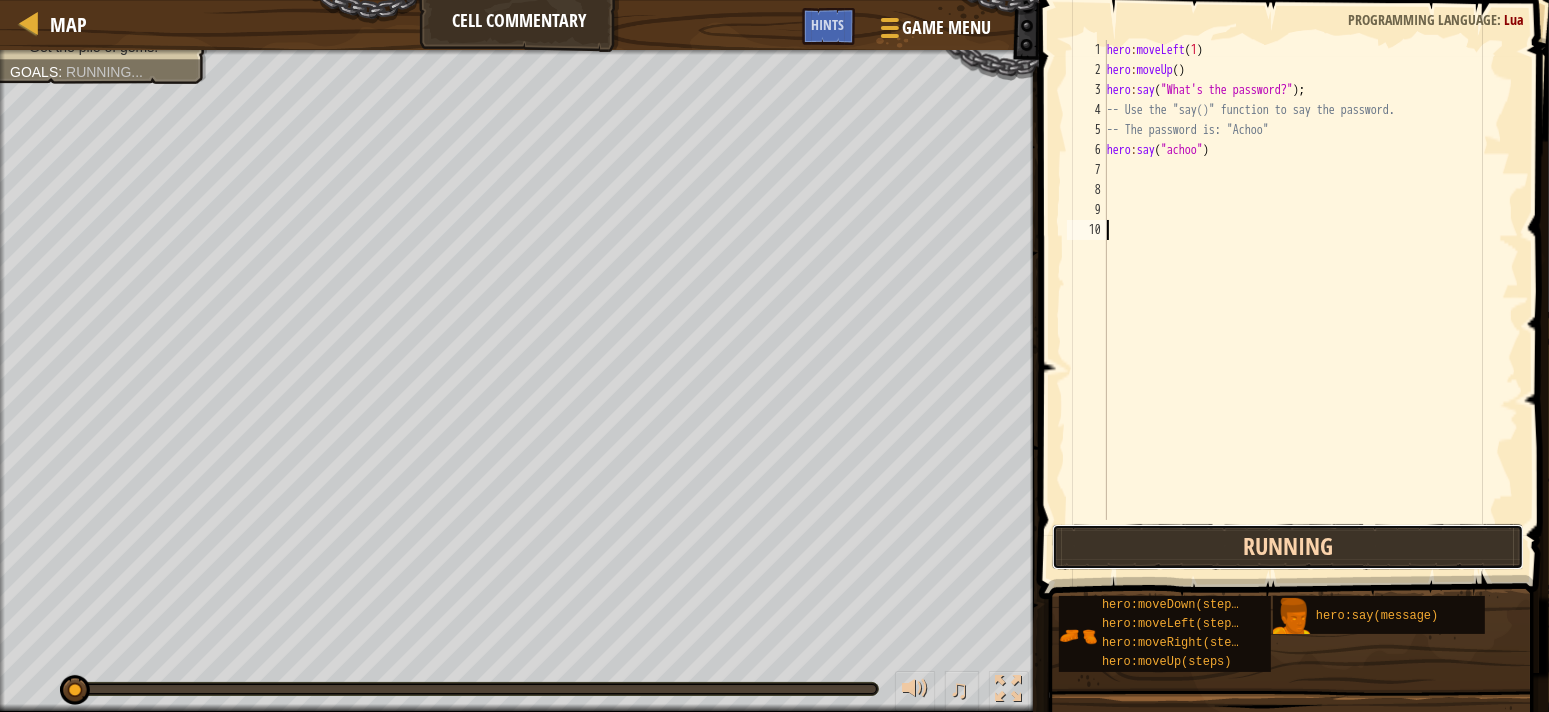 click on "Running" at bounding box center [1288, 547] 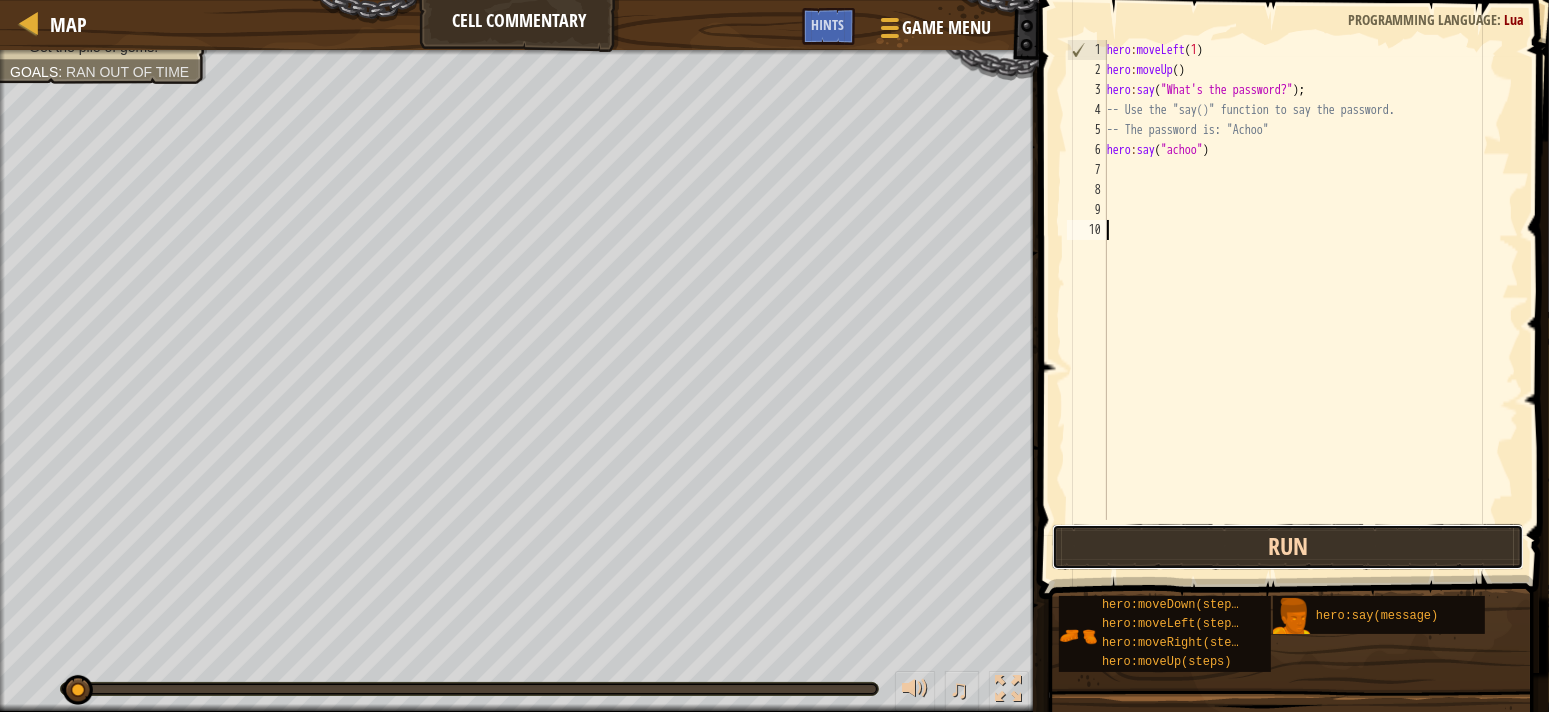 click on "Run" at bounding box center [1288, 547] 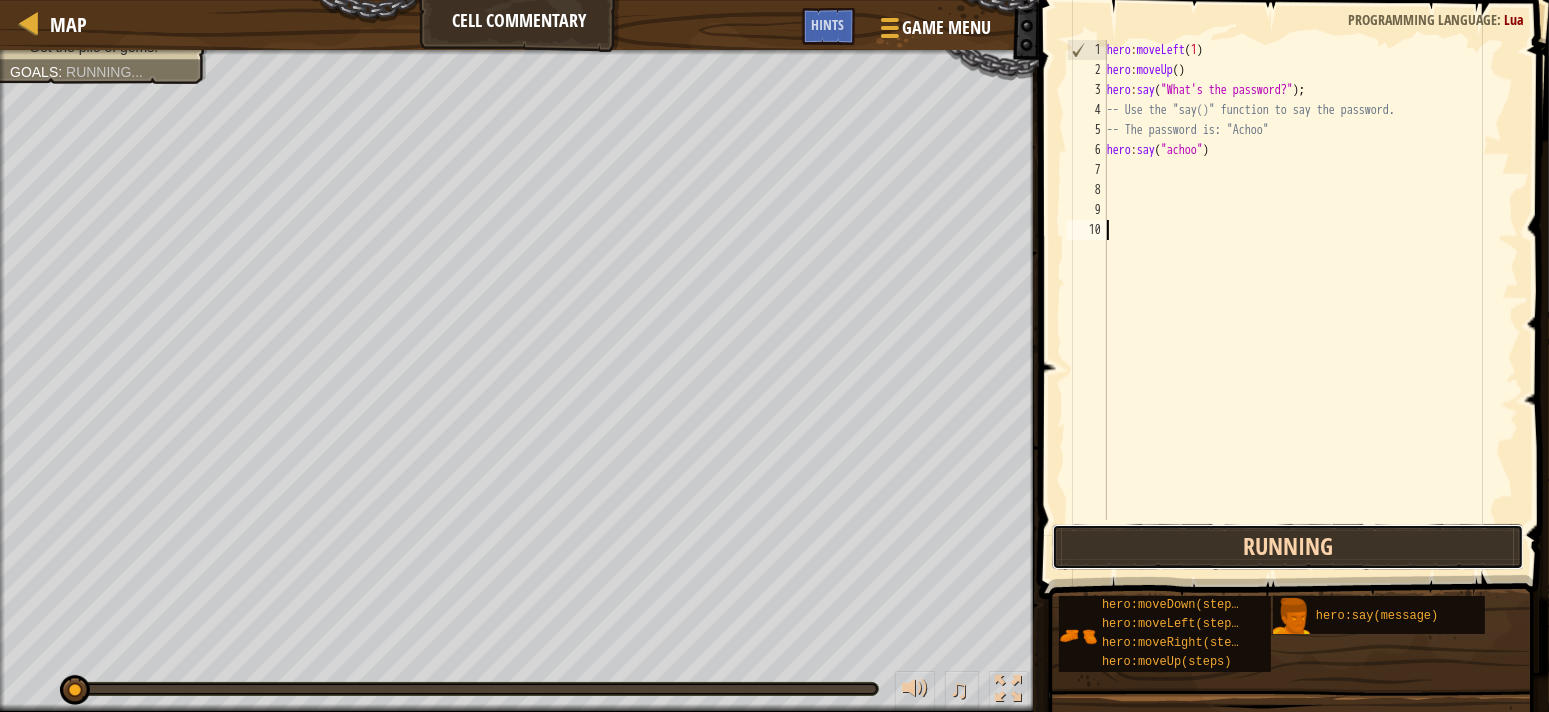 click on "Running" at bounding box center (1288, 547) 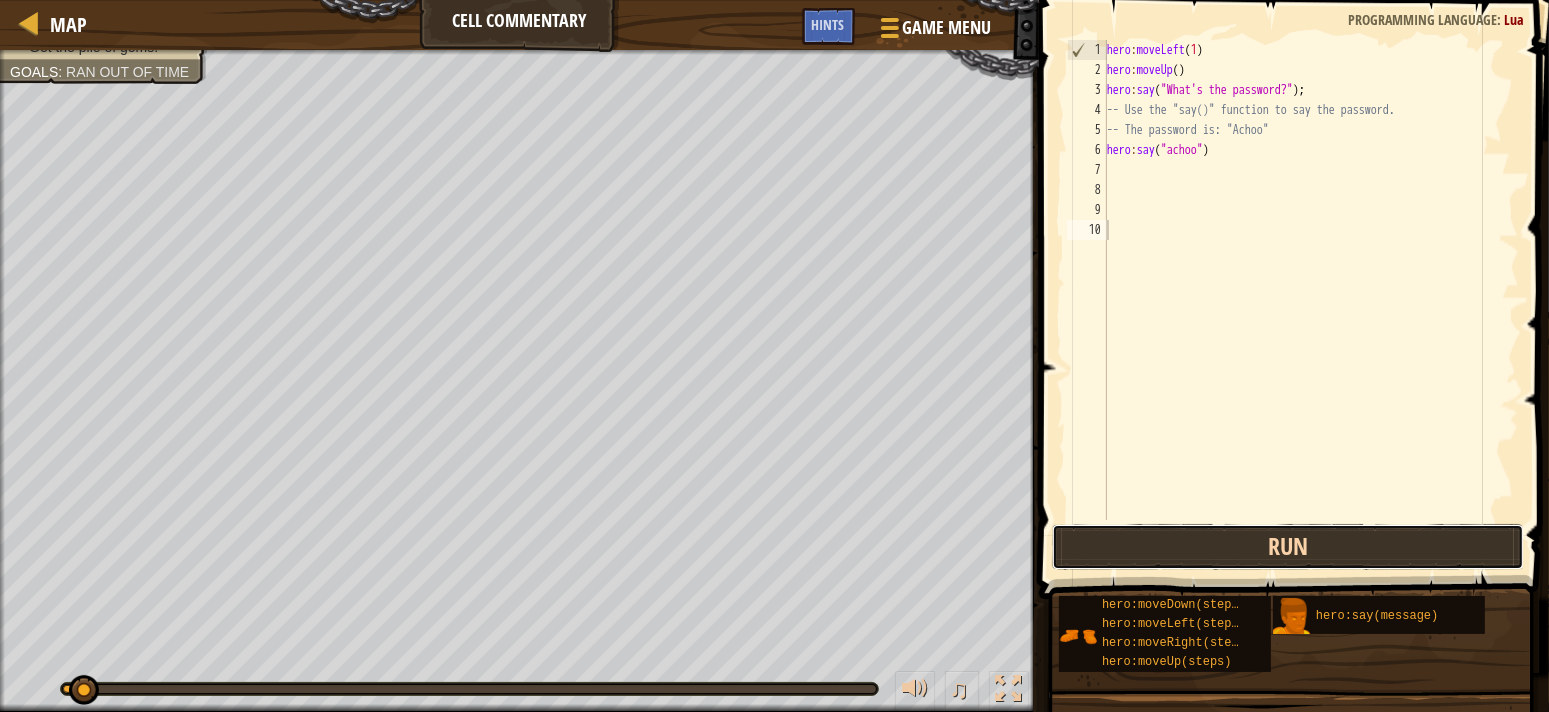 click on "Run" at bounding box center (1288, 547) 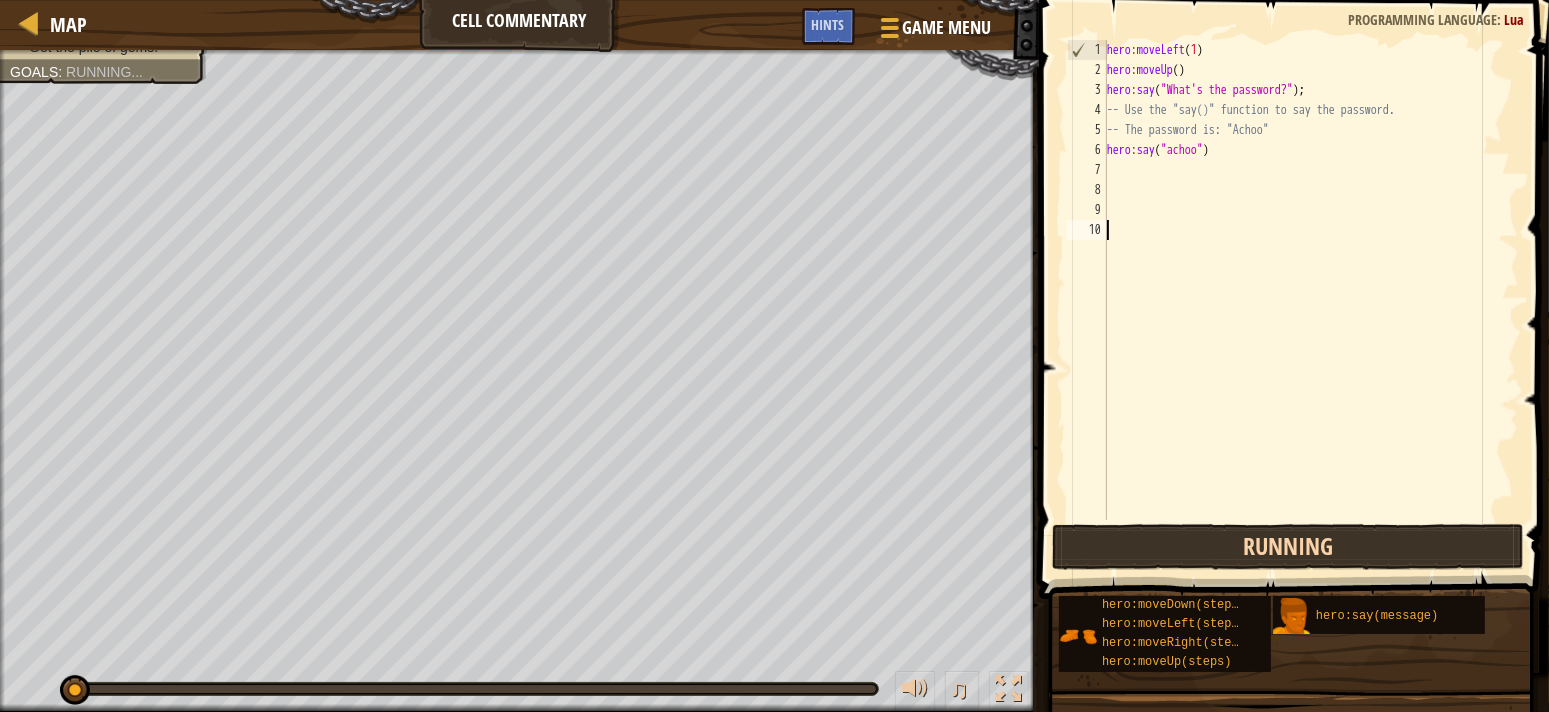 click on "Running" at bounding box center [1288, 547] 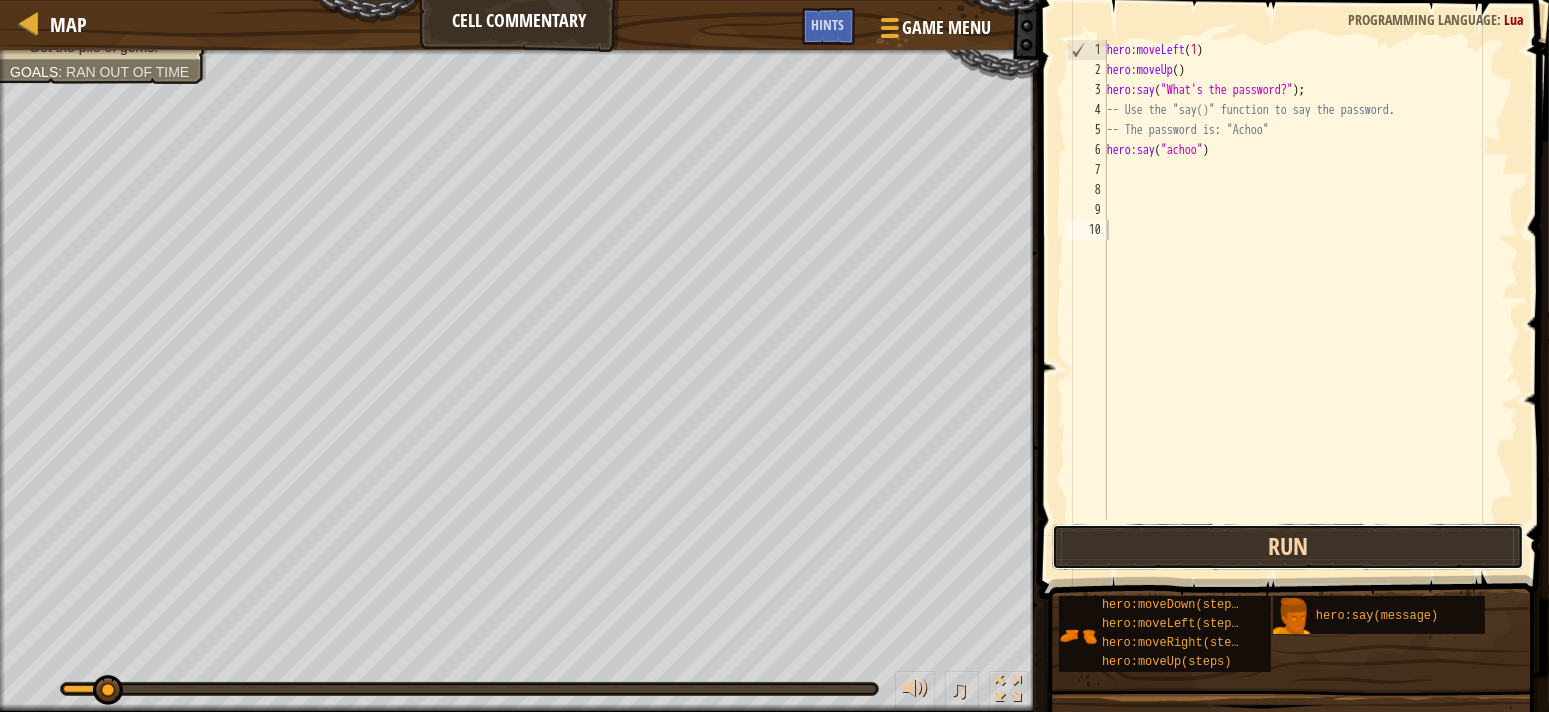 click on "Run" at bounding box center (1288, 547) 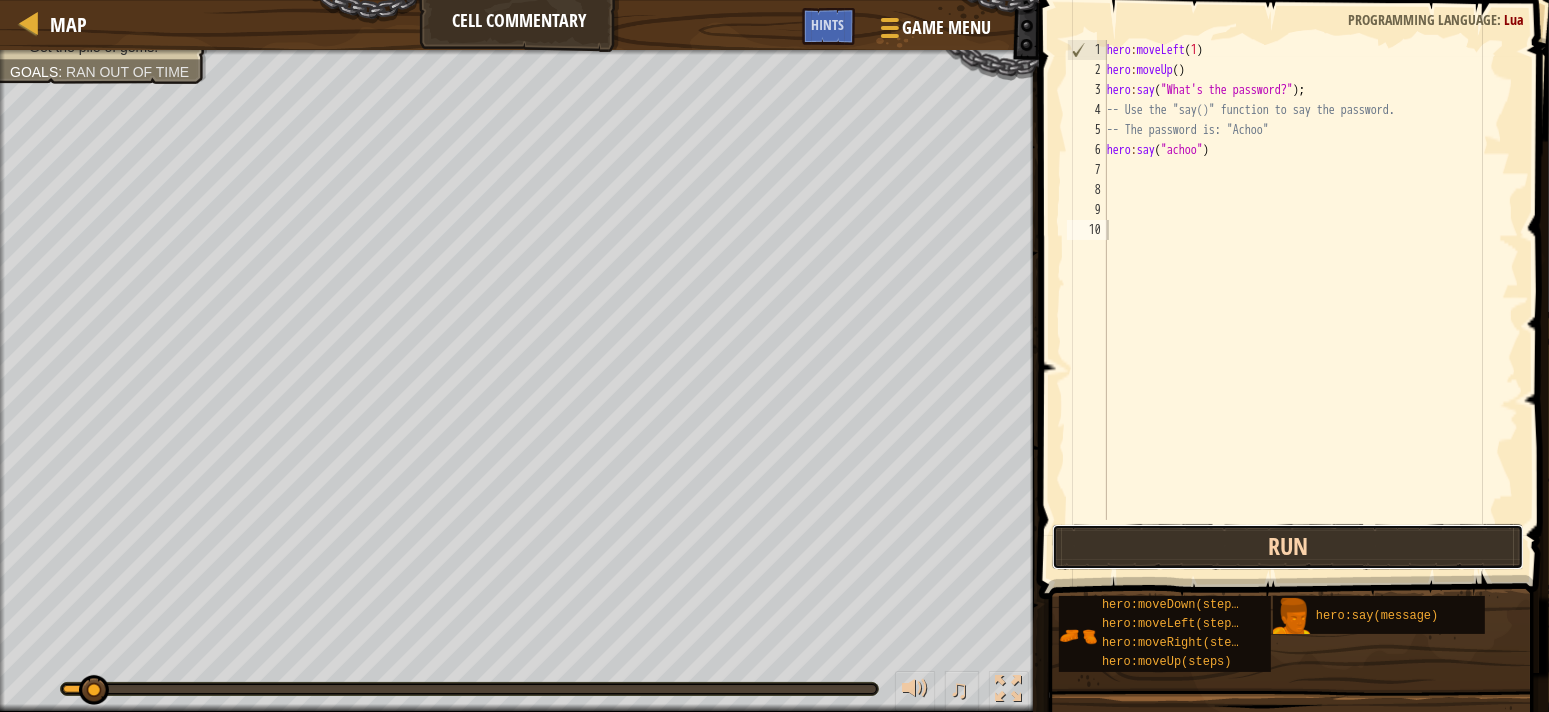 click on "Run" at bounding box center (1288, 547) 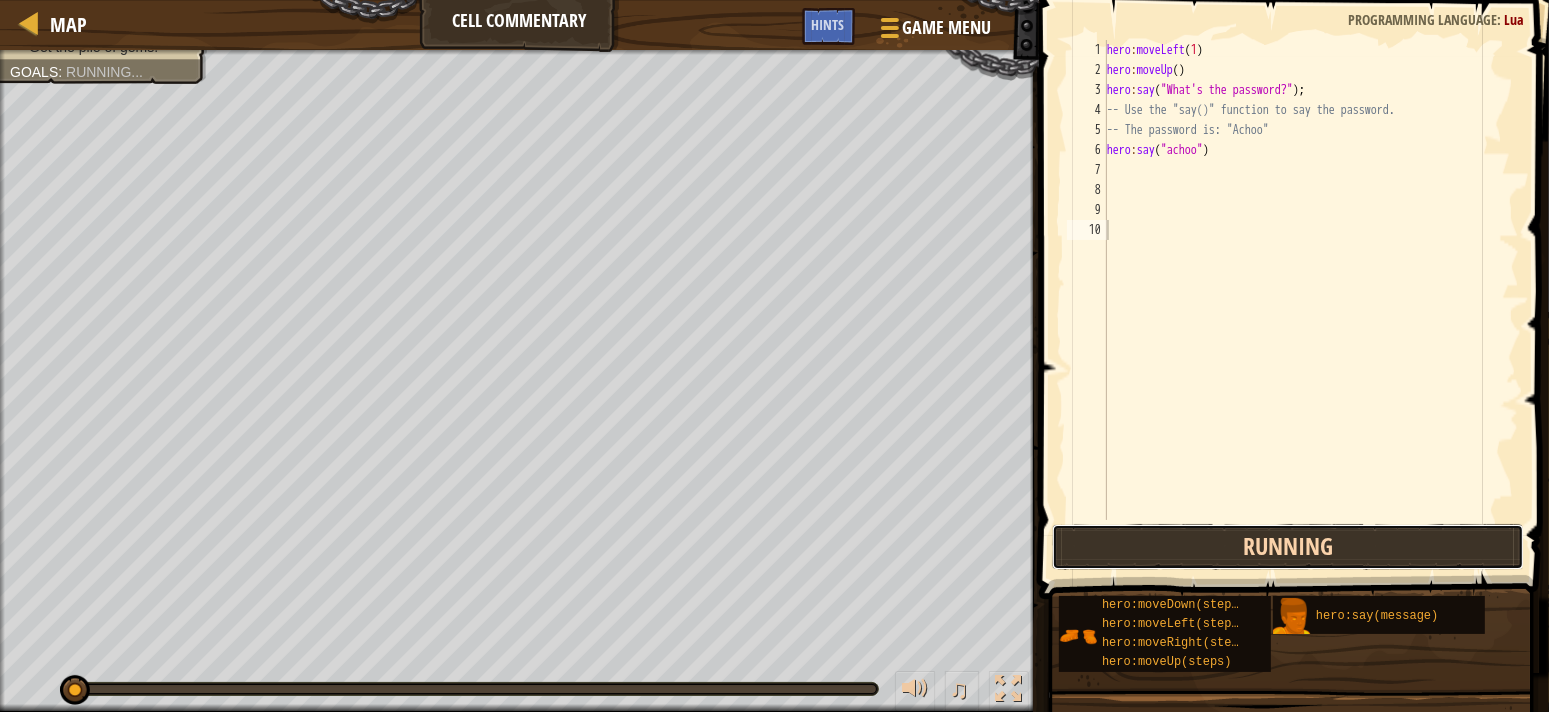 click on "Running" at bounding box center (1288, 547) 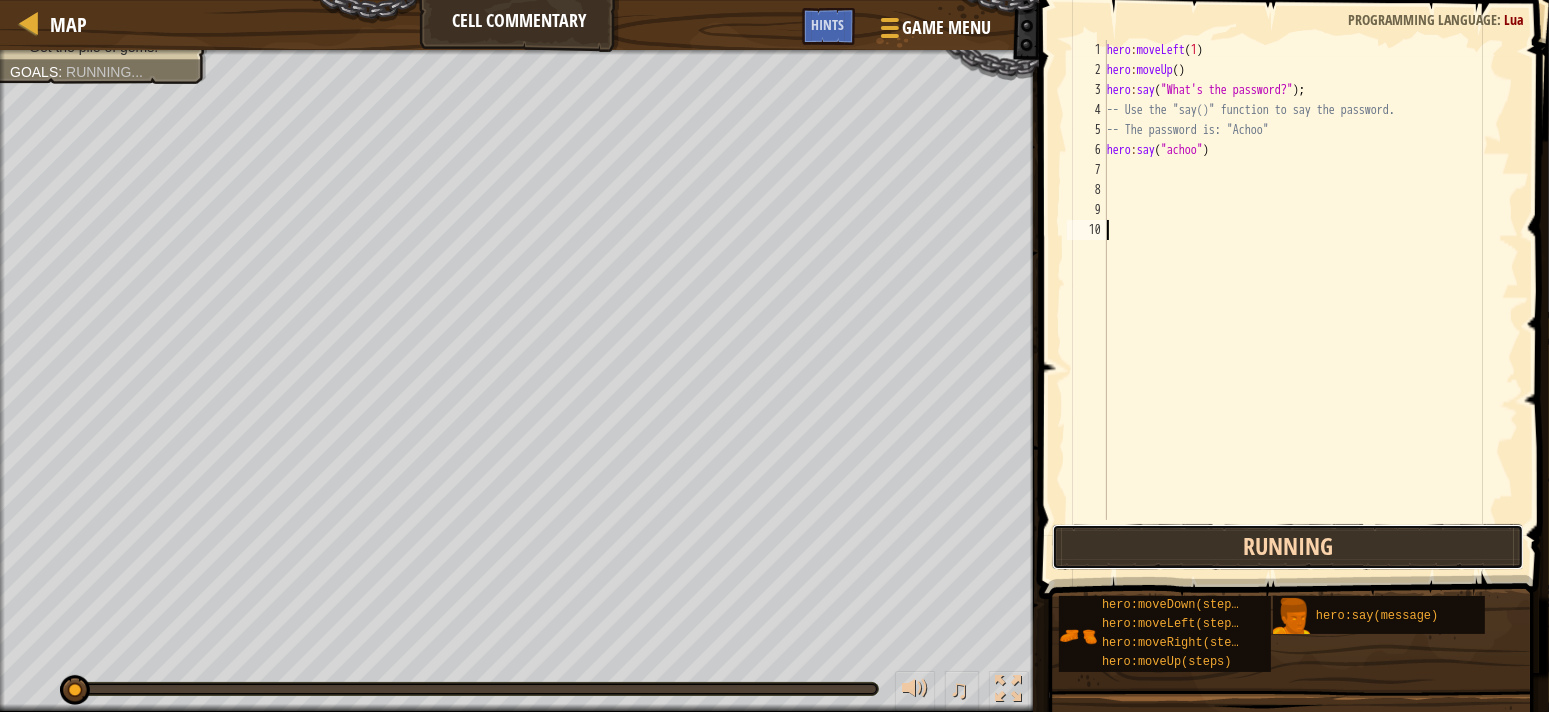 click on "Running" at bounding box center [1288, 547] 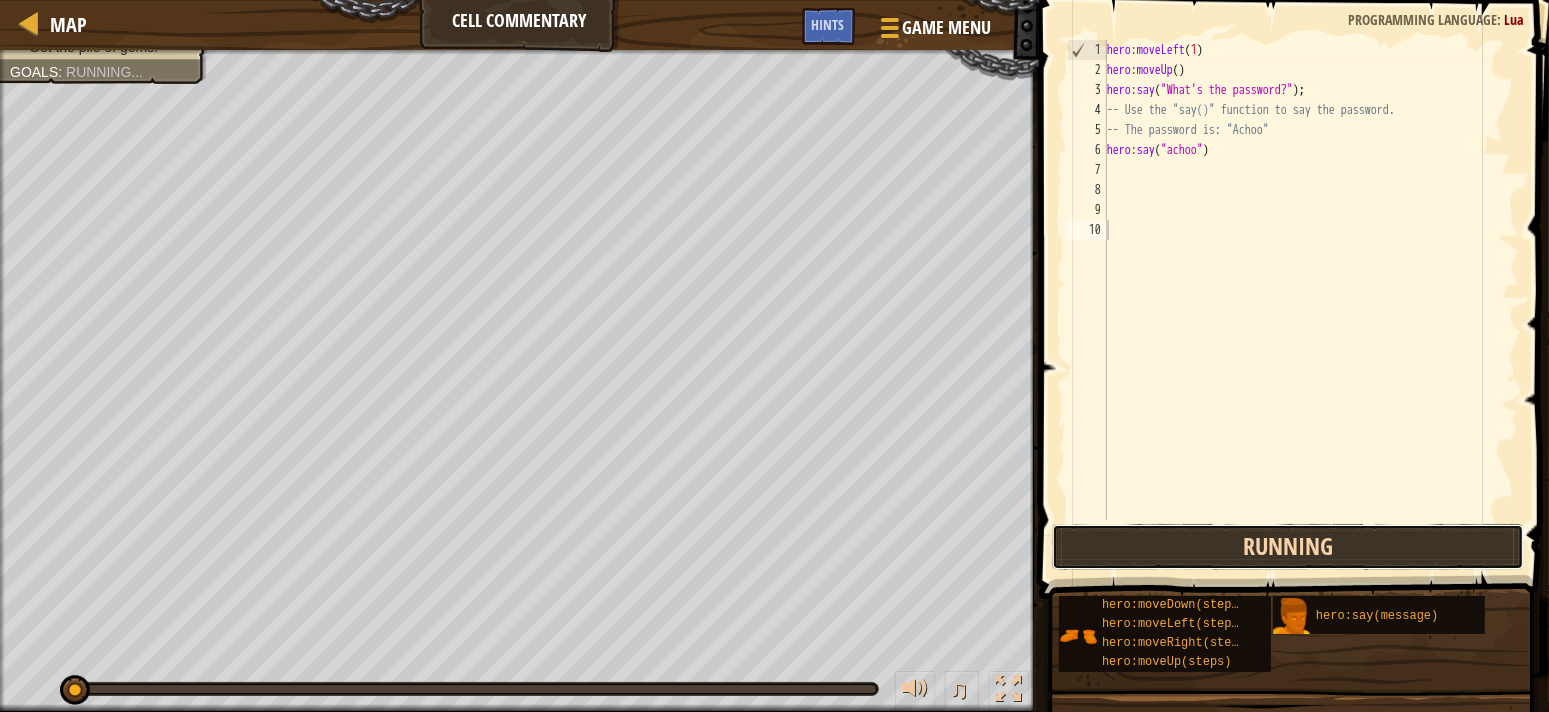 click on "Running" at bounding box center (1288, 547) 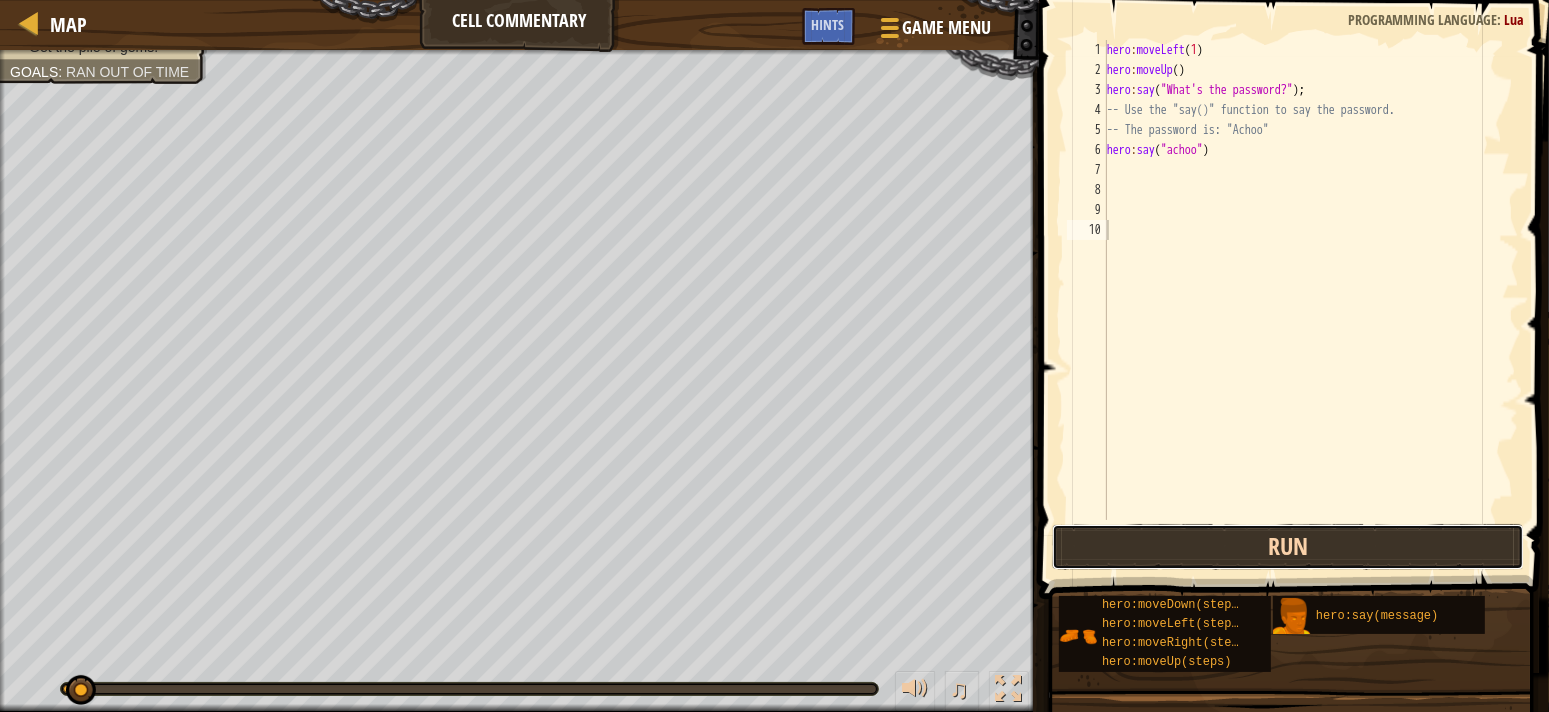 click on "Run" at bounding box center (1288, 547) 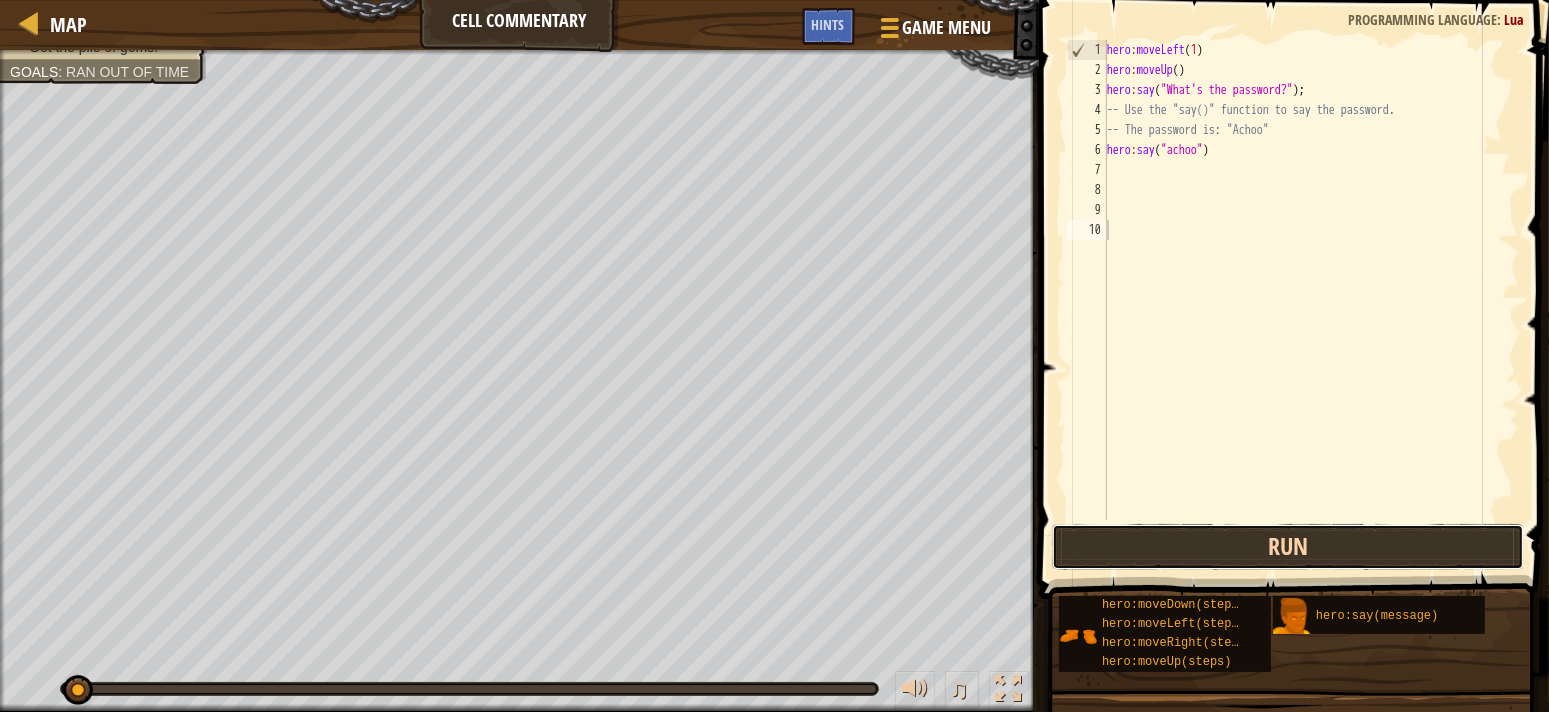 click on "Run" at bounding box center [1288, 547] 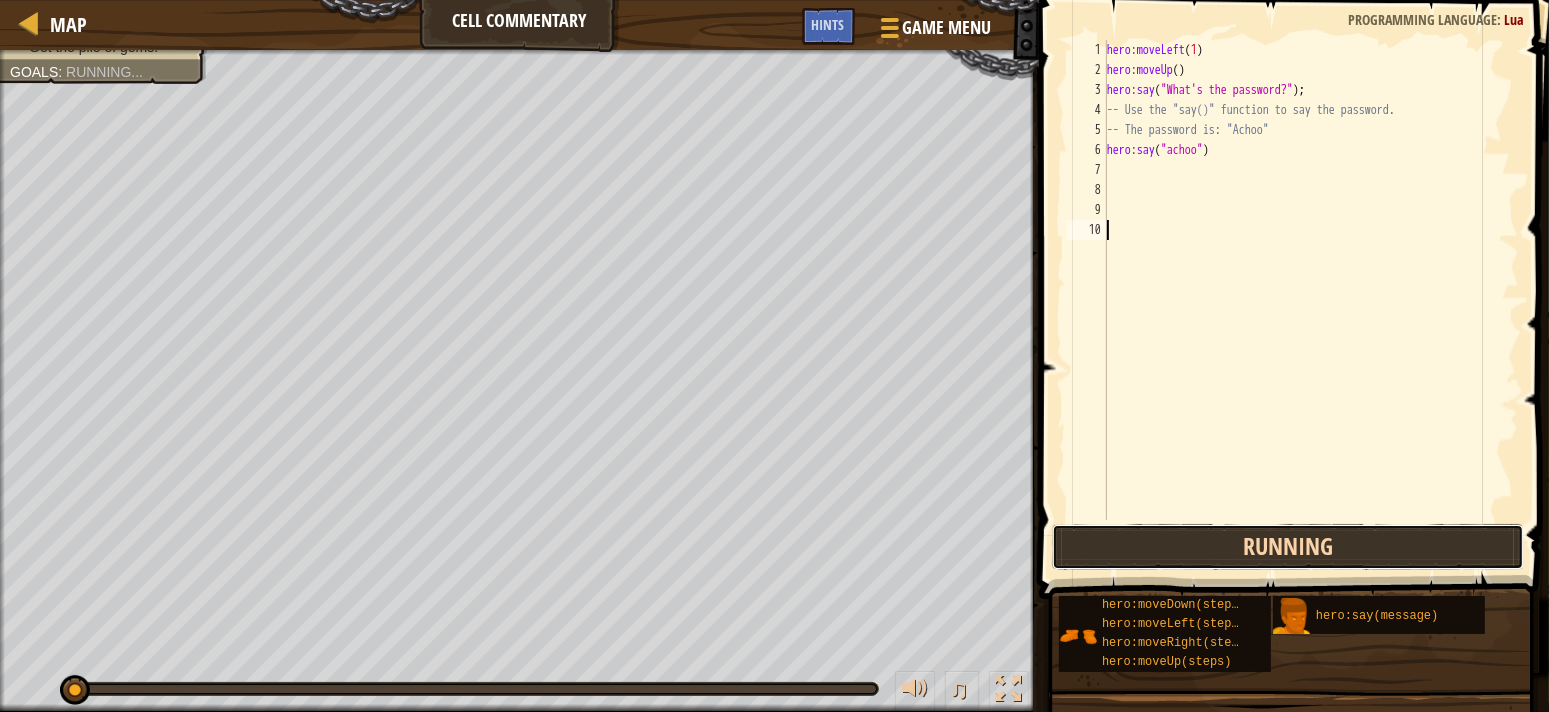 click on "Running" at bounding box center [1288, 547] 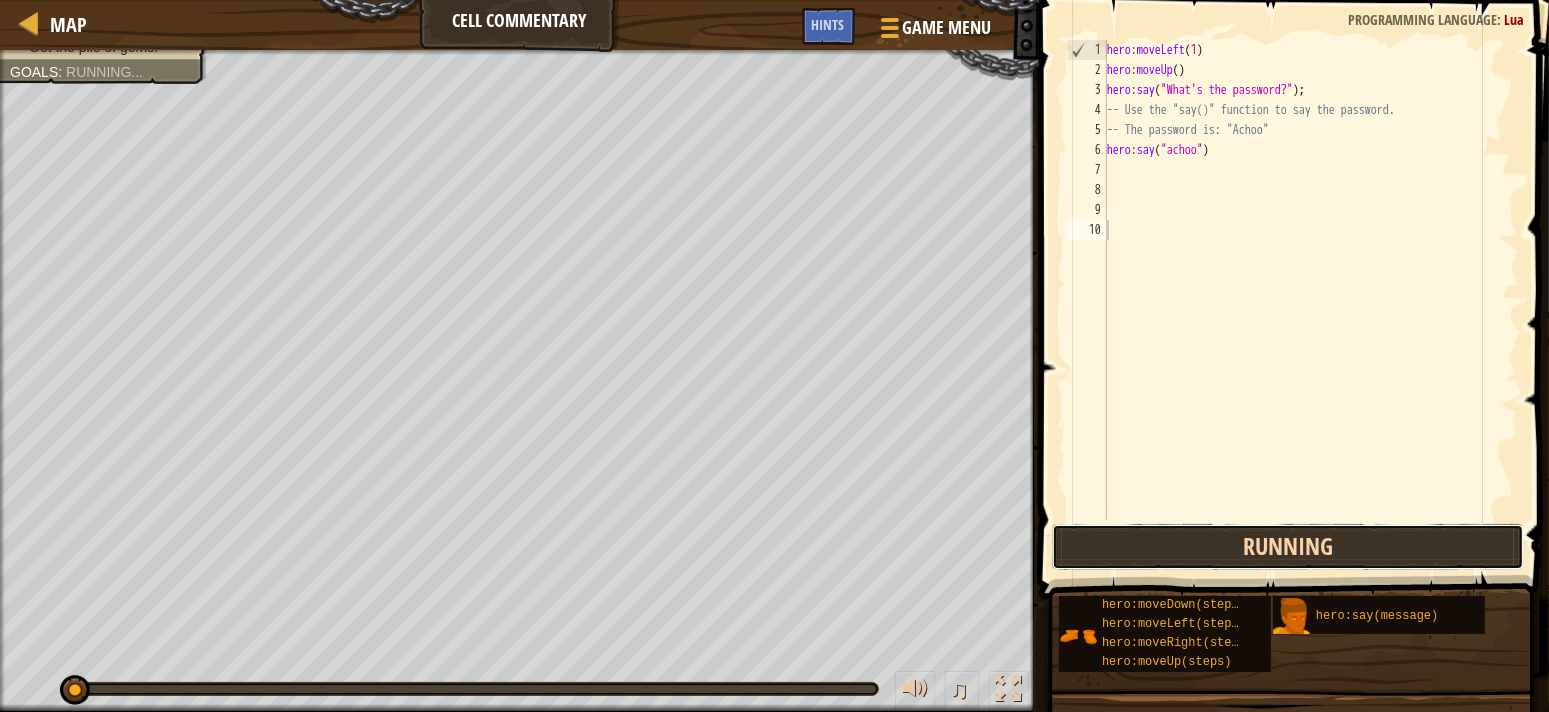 click on "Running" at bounding box center (1288, 547) 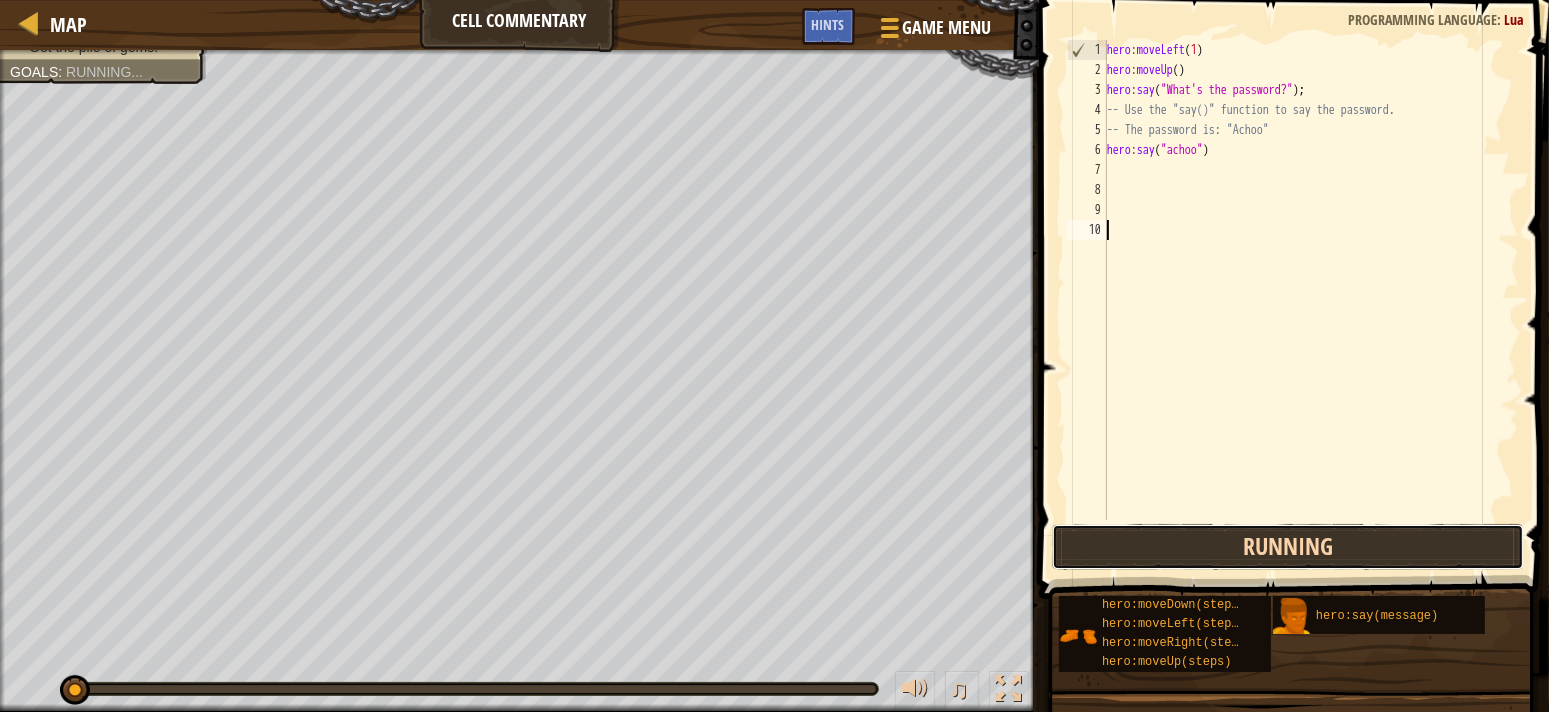 click on "Running" at bounding box center (1288, 547) 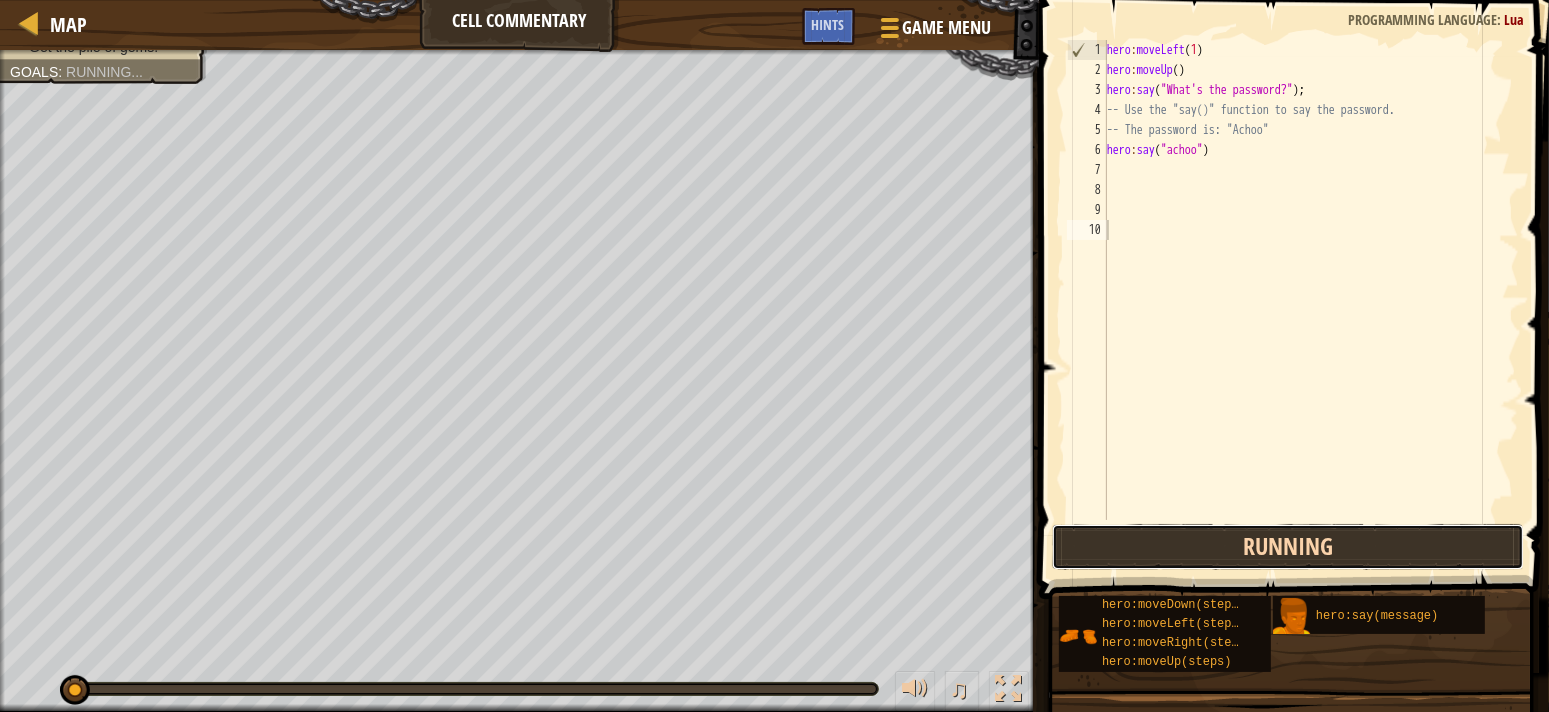click on "Running" at bounding box center (1288, 547) 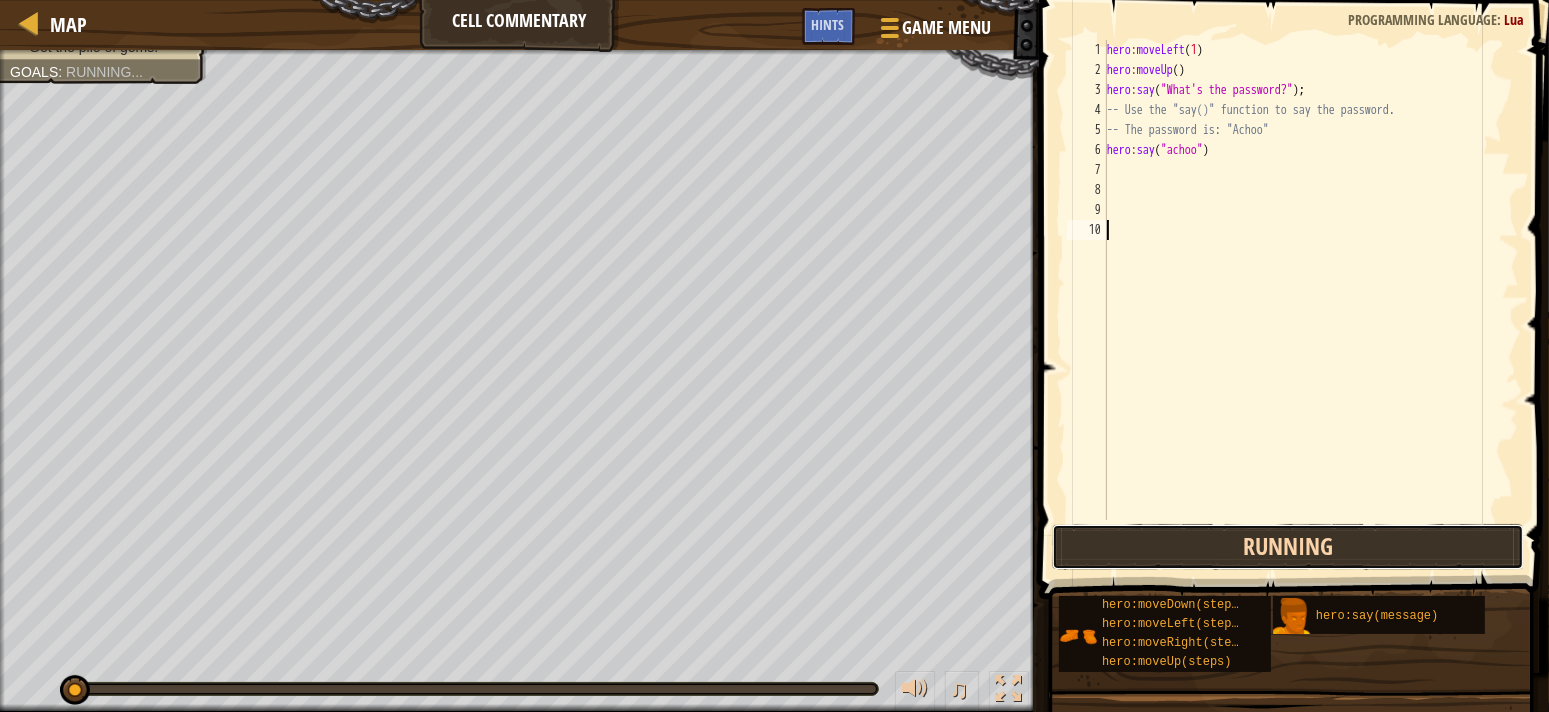 click on "Running" at bounding box center (1288, 547) 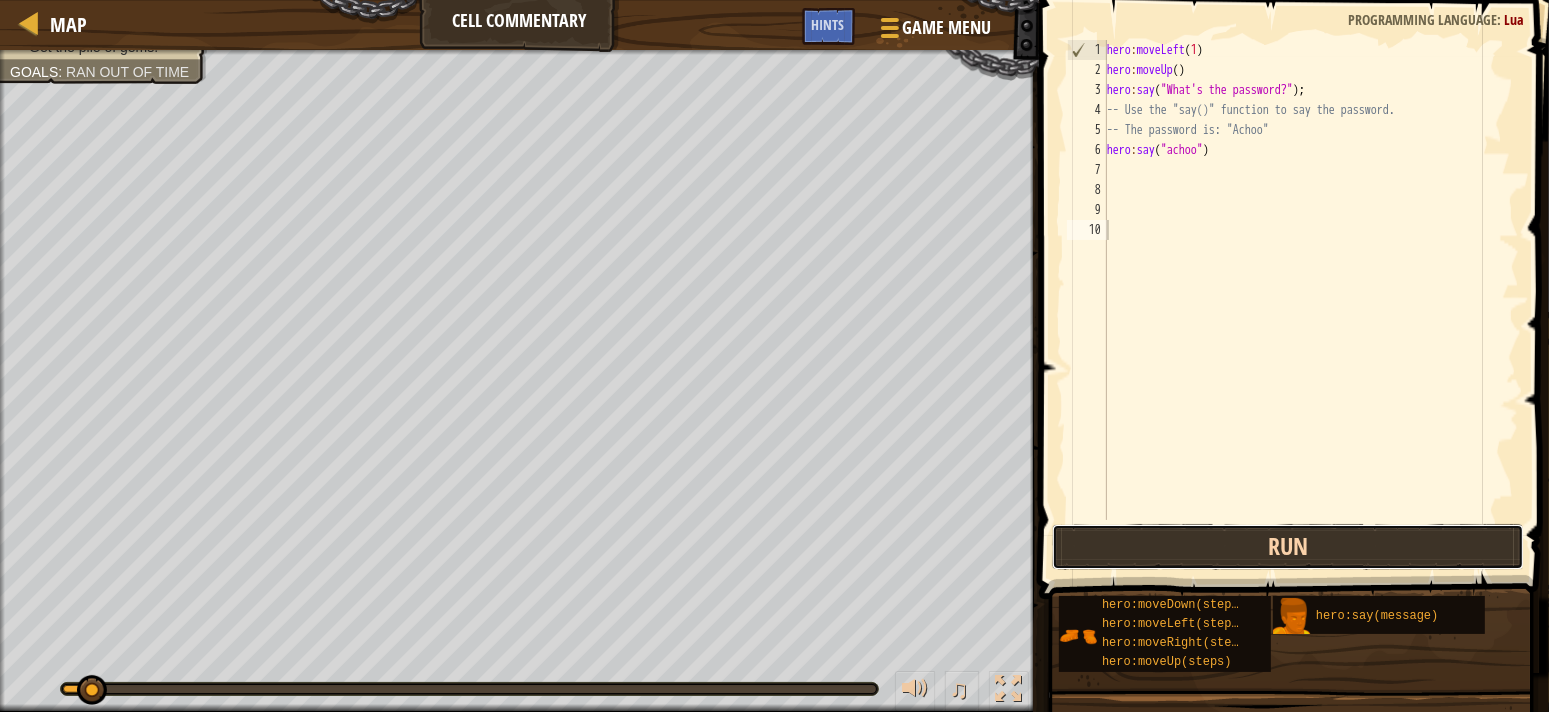 click on "Run" at bounding box center [1288, 547] 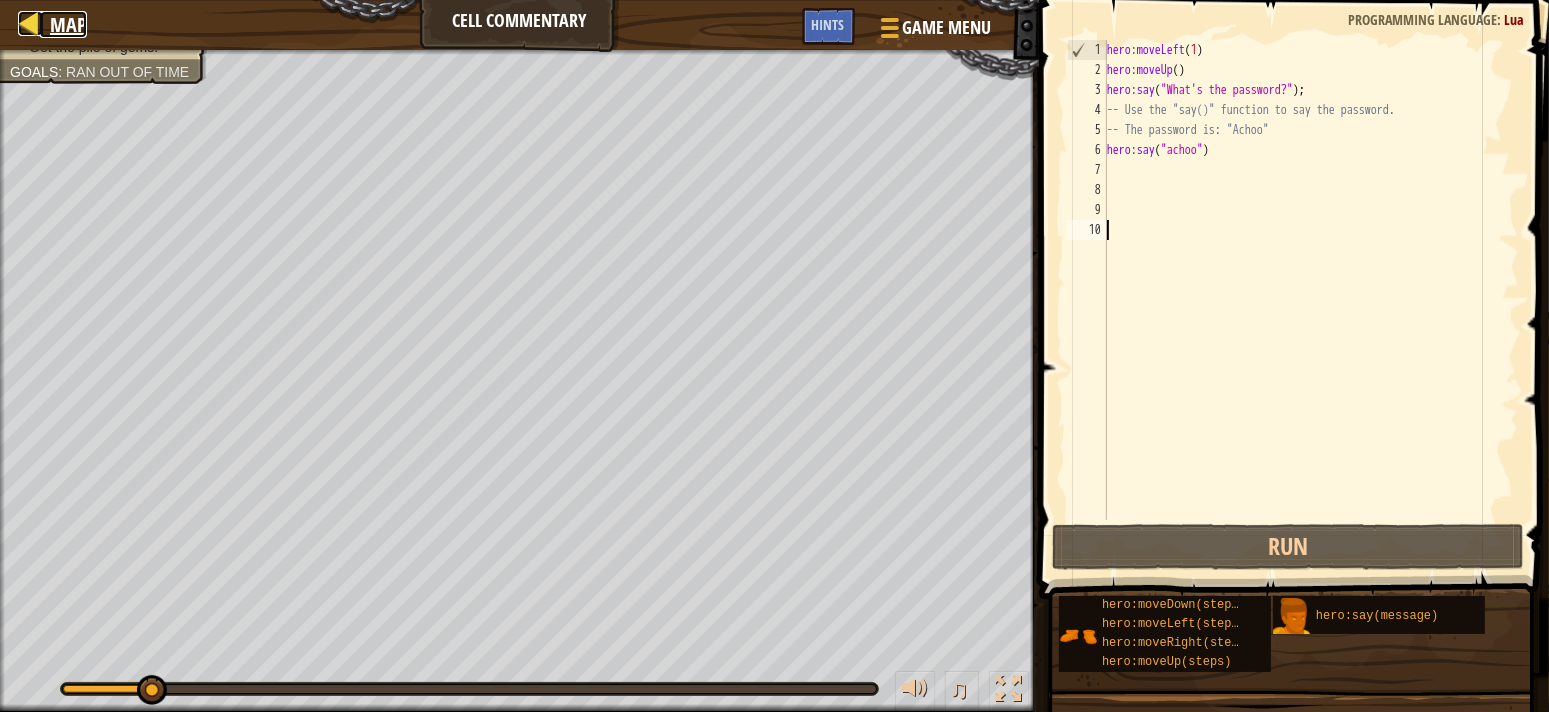 click at bounding box center (30, 23) 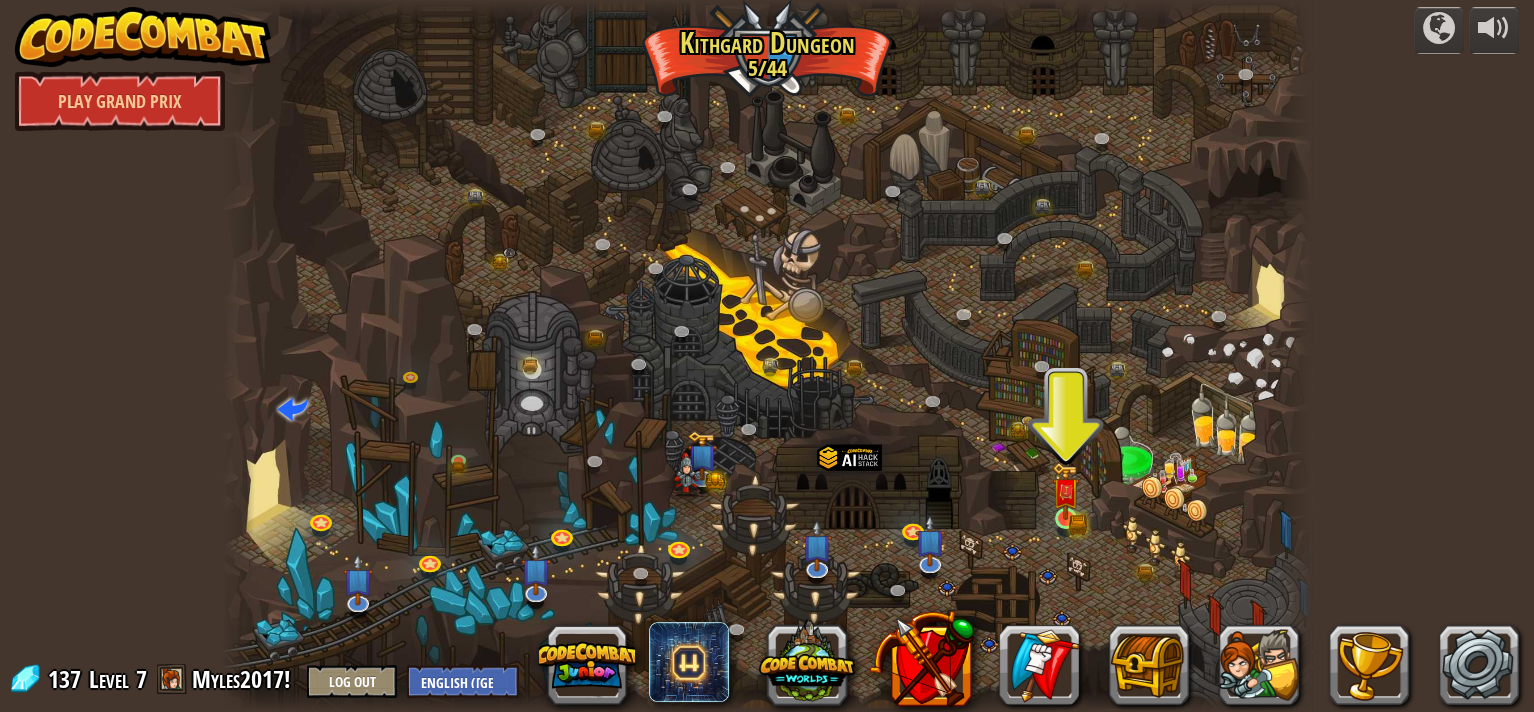 click at bounding box center [1065, 491] 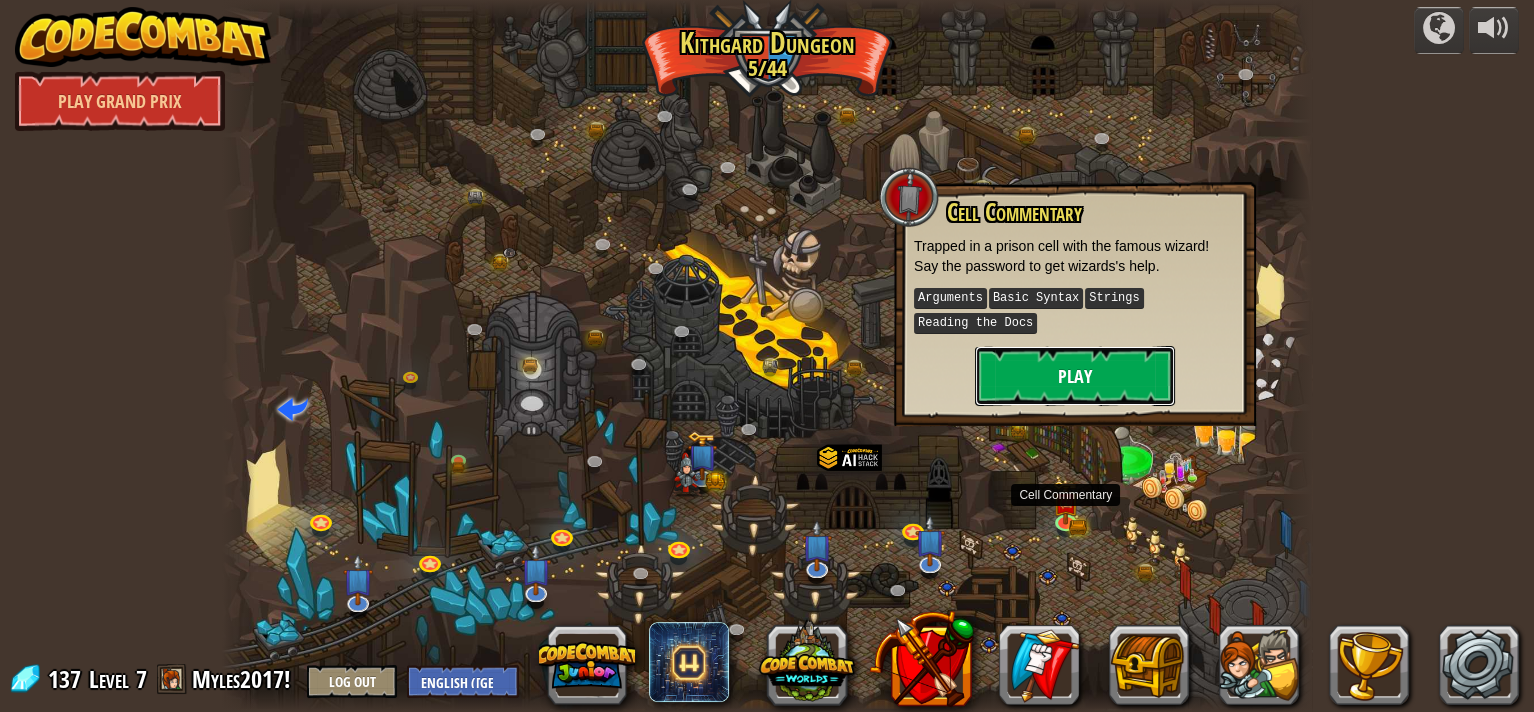 click on "Play" at bounding box center [1075, 376] 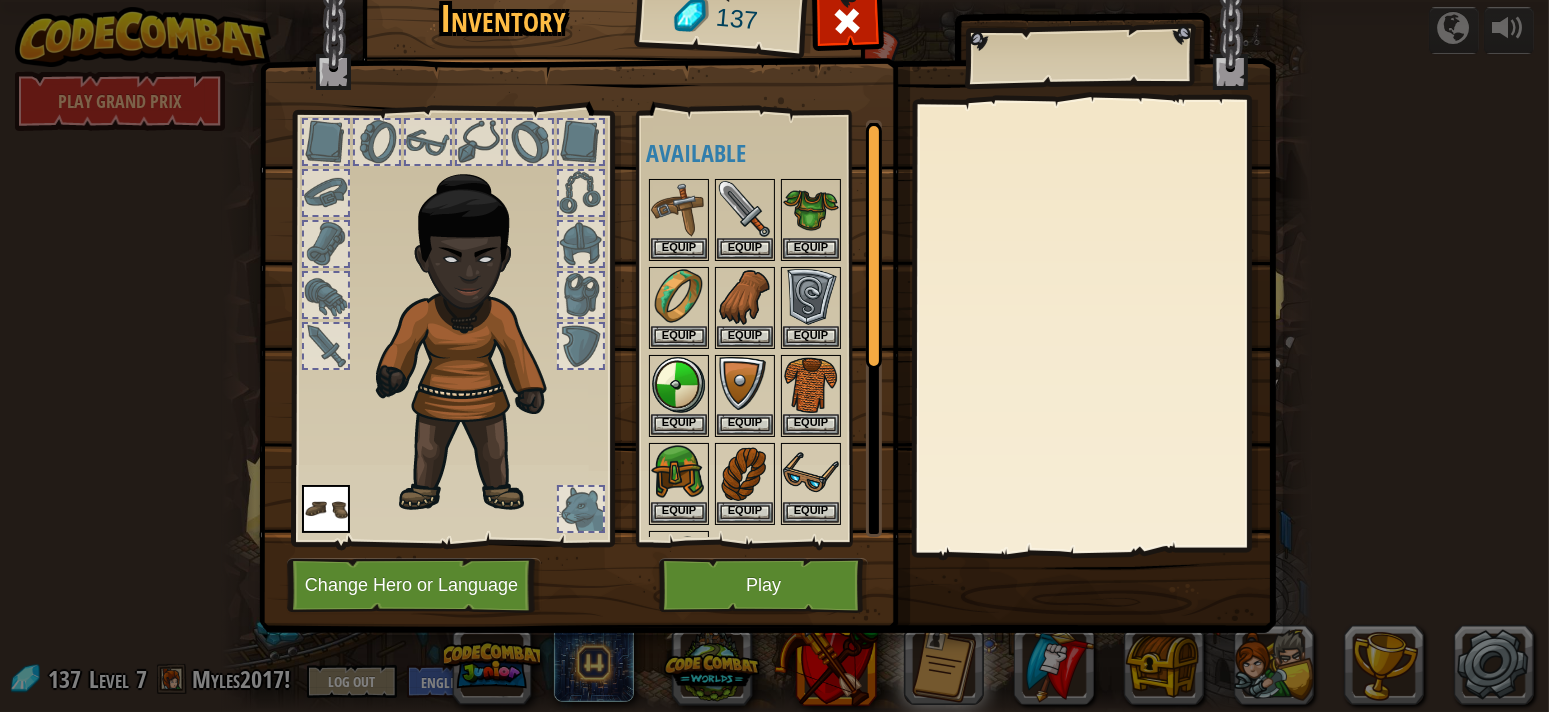 click on "Inventory 137 Available Equip Equip Equip Equip Equip Equip Equip Equip Equip Equip Equip Equip Equip Equip (double-click to equip) Locked Equip Unequip Subscribe to Unlock! (restricted in this level) Change Hero or Language Play" at bounding box center (774, 356) 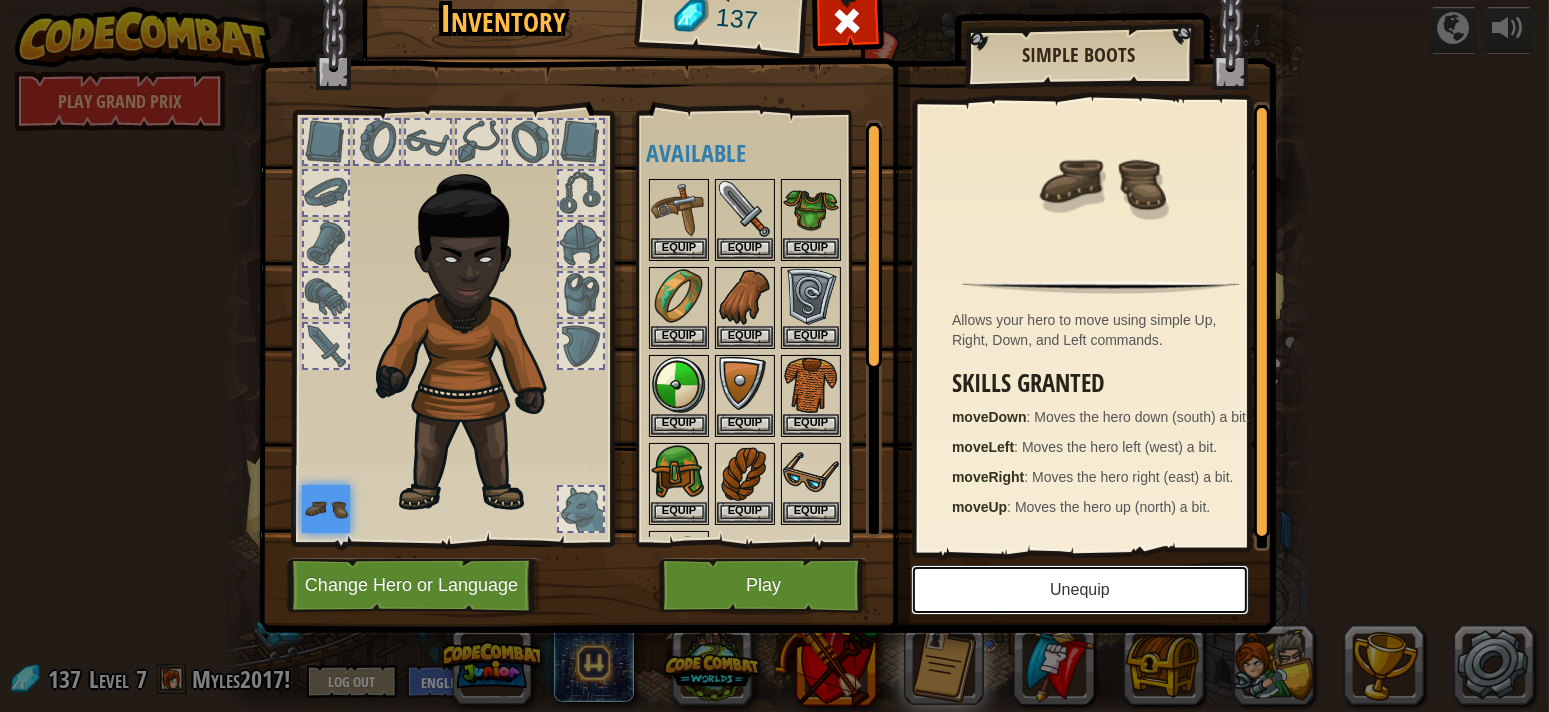 click on "Unequip" at bounding box center (1080, 590) 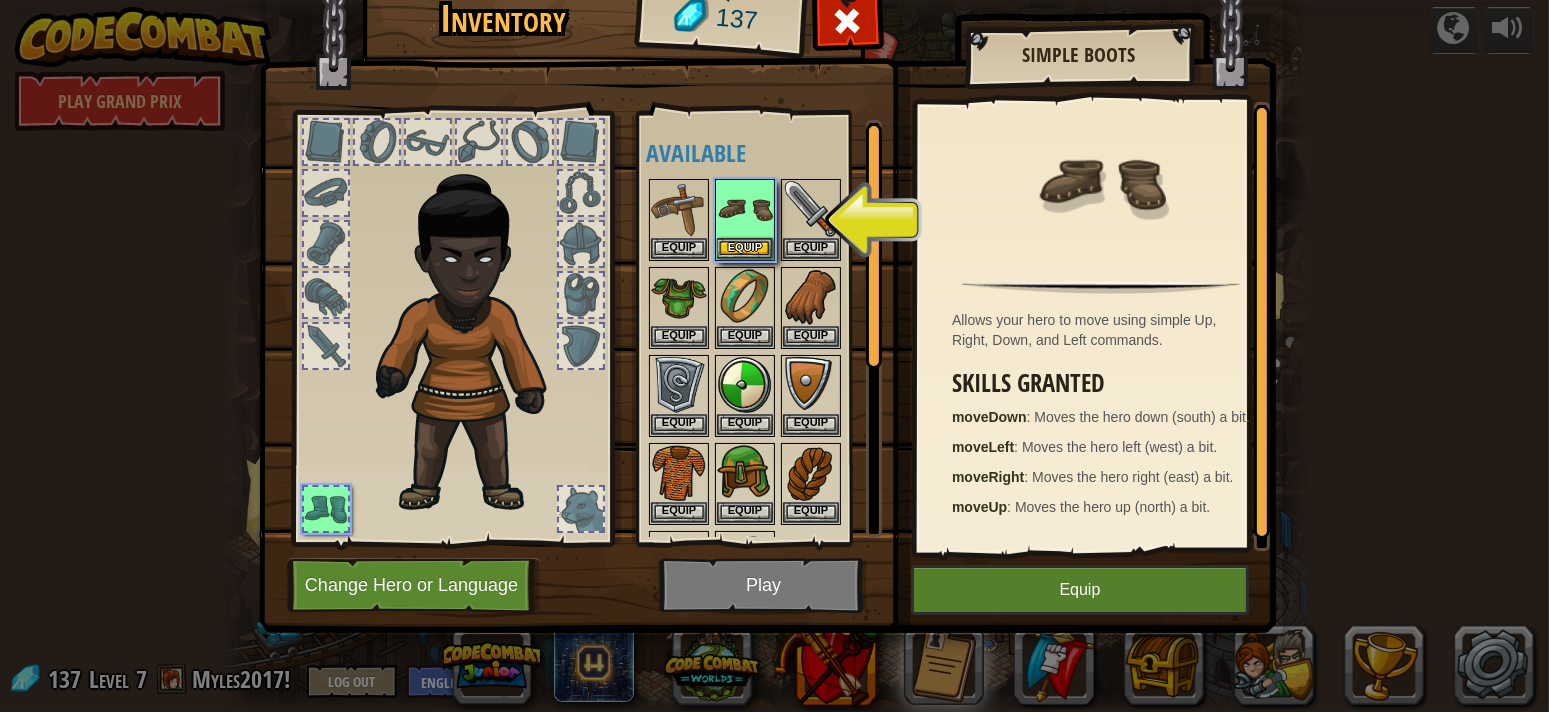 click at bounding box center (767, 270) 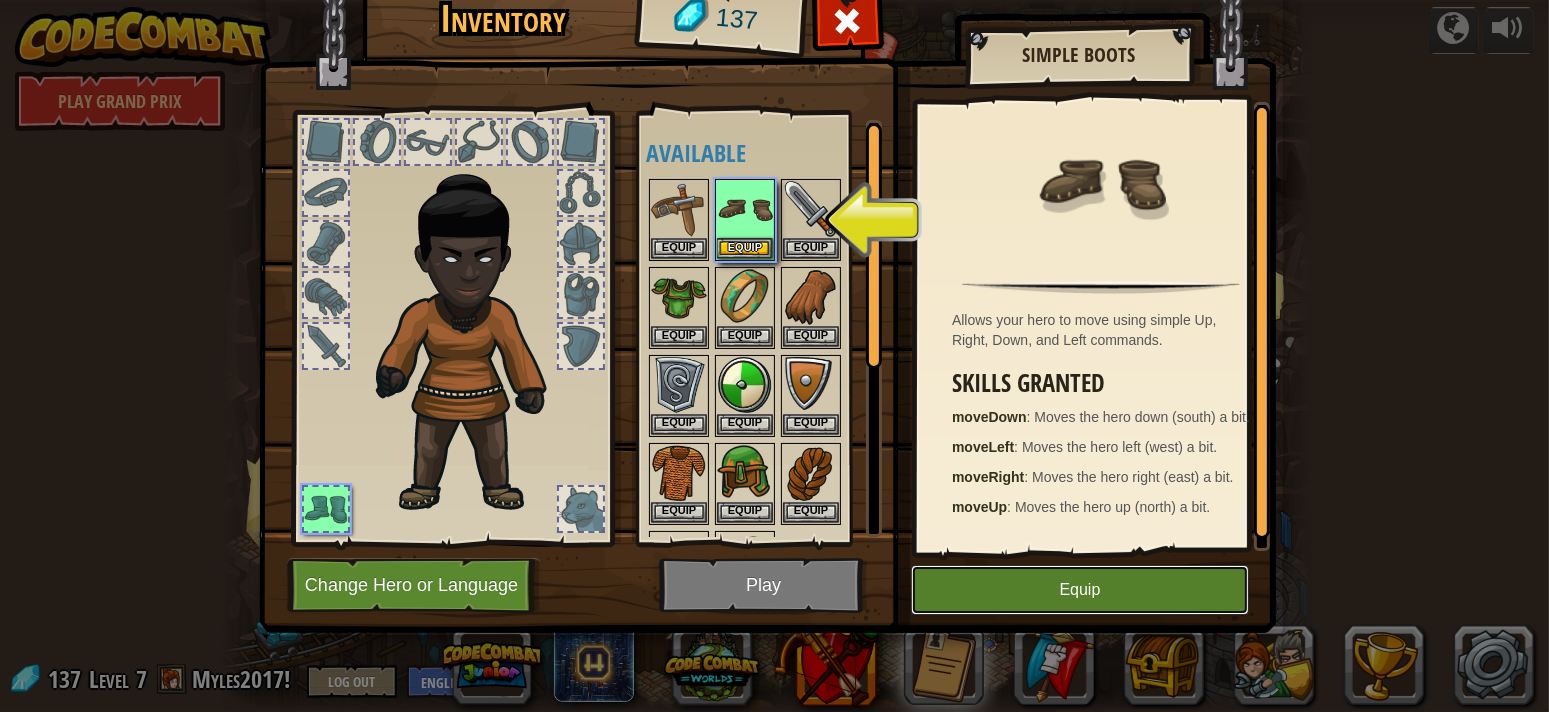 click on "Equip" at bounding box center [1080, 590] 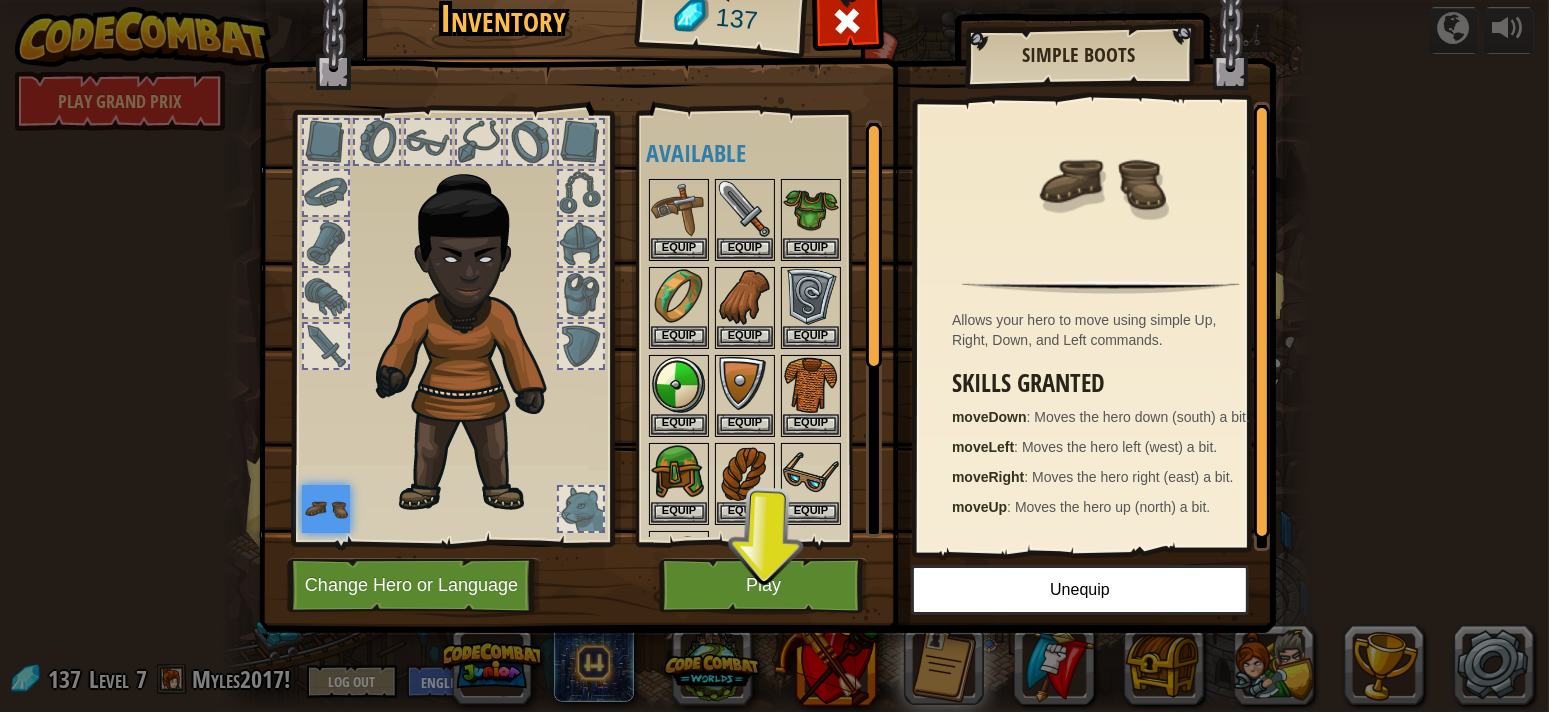 click at bounding box center (326, 509) 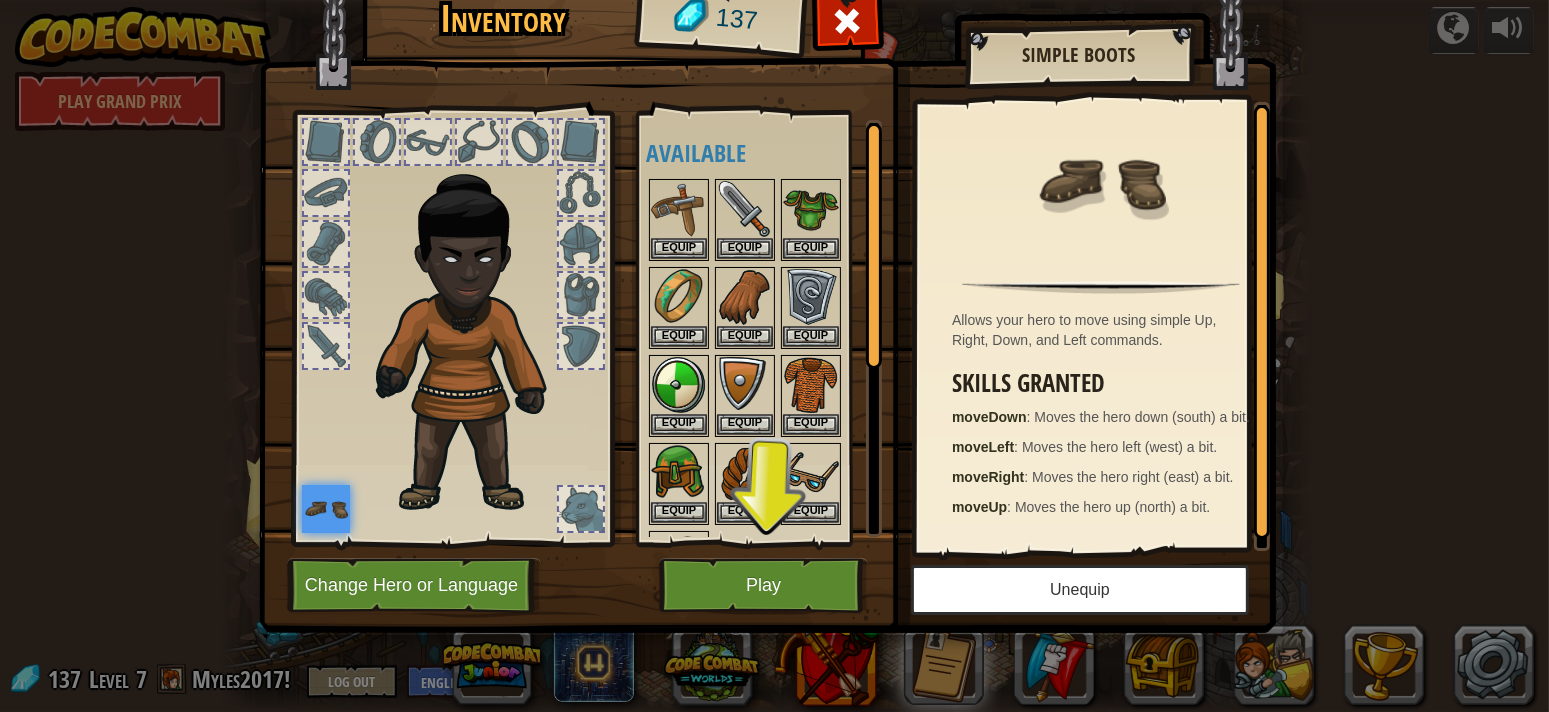 click on "Unequip" at bounding box center [1080, 590] 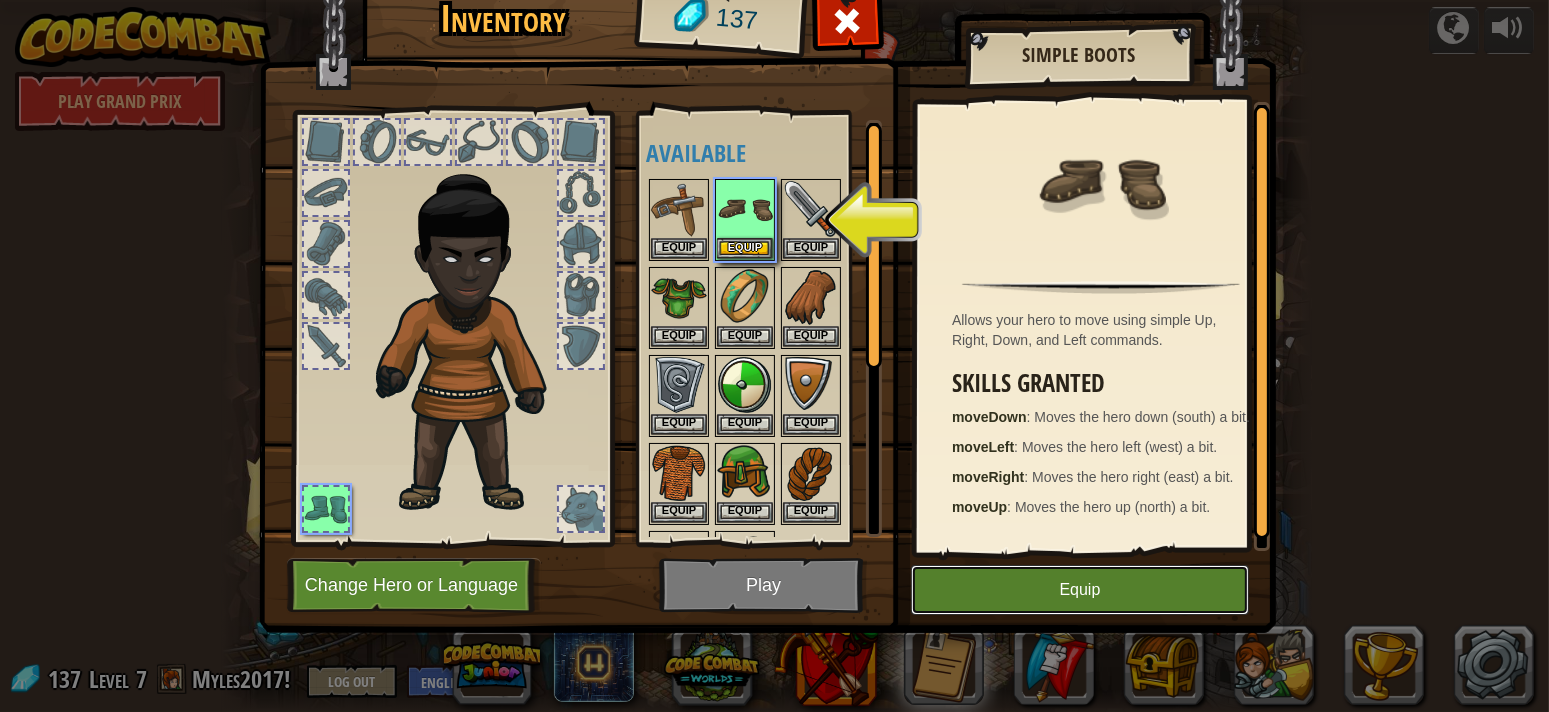 click on "Equip" at bounding box center [1080, 590] 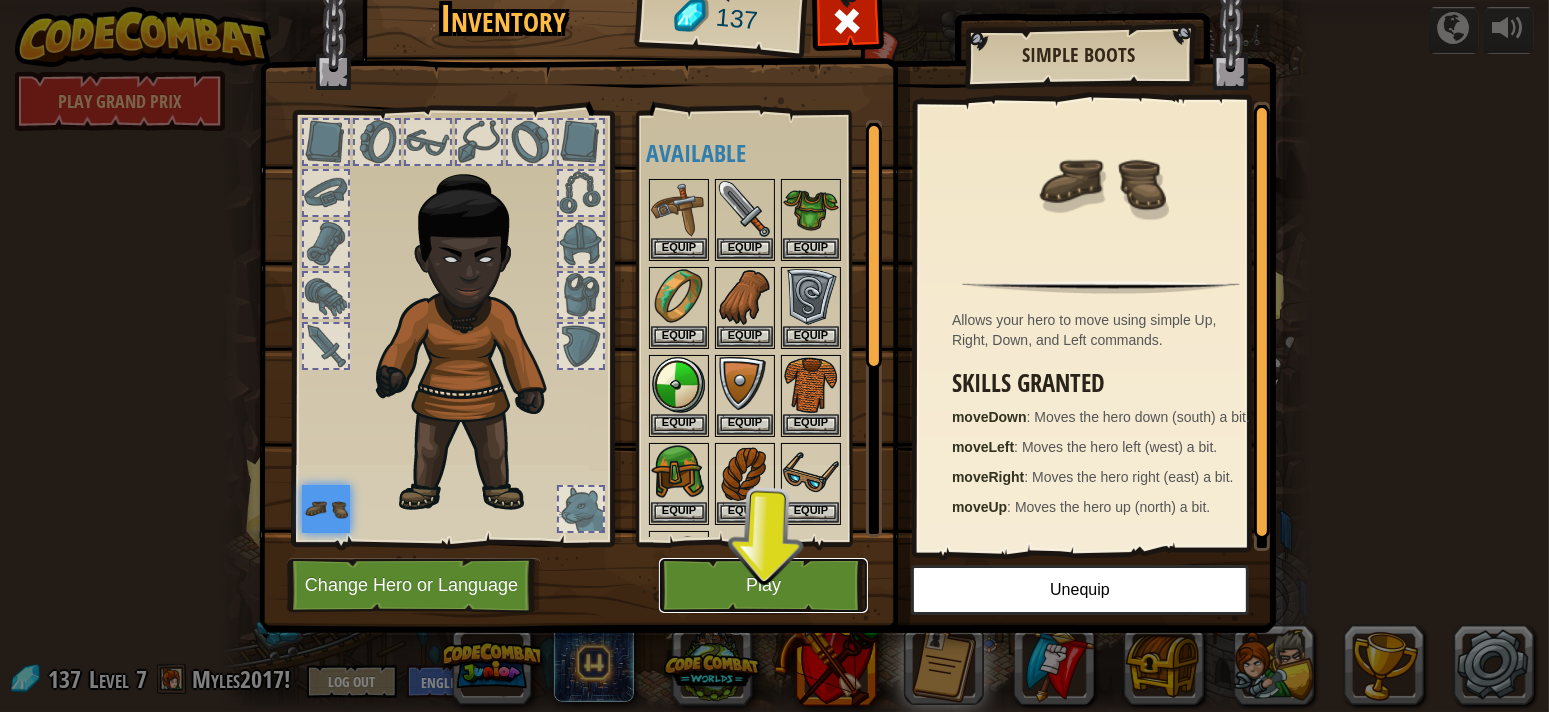 click on "Play" at bounding box center [763, 585] 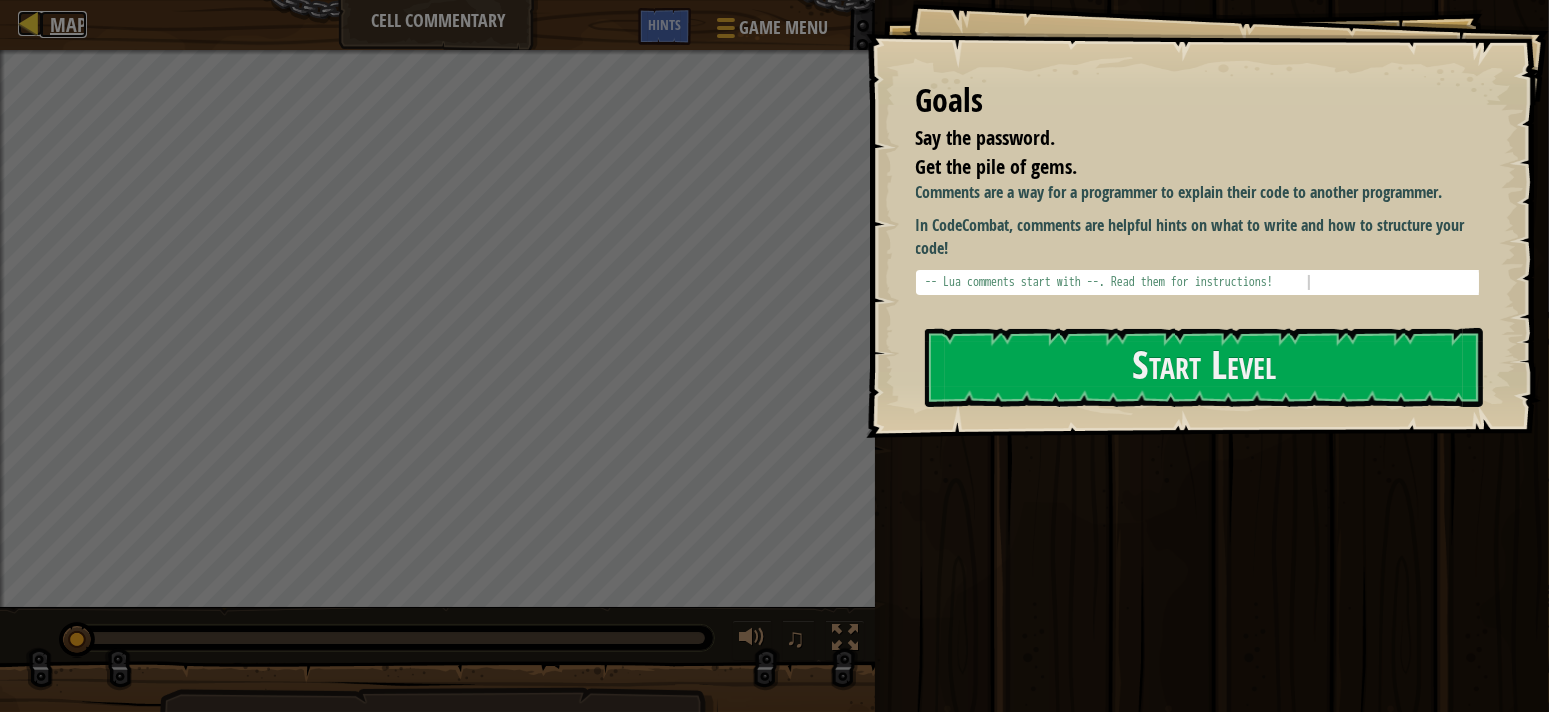 click at bounding box center (30, 23) 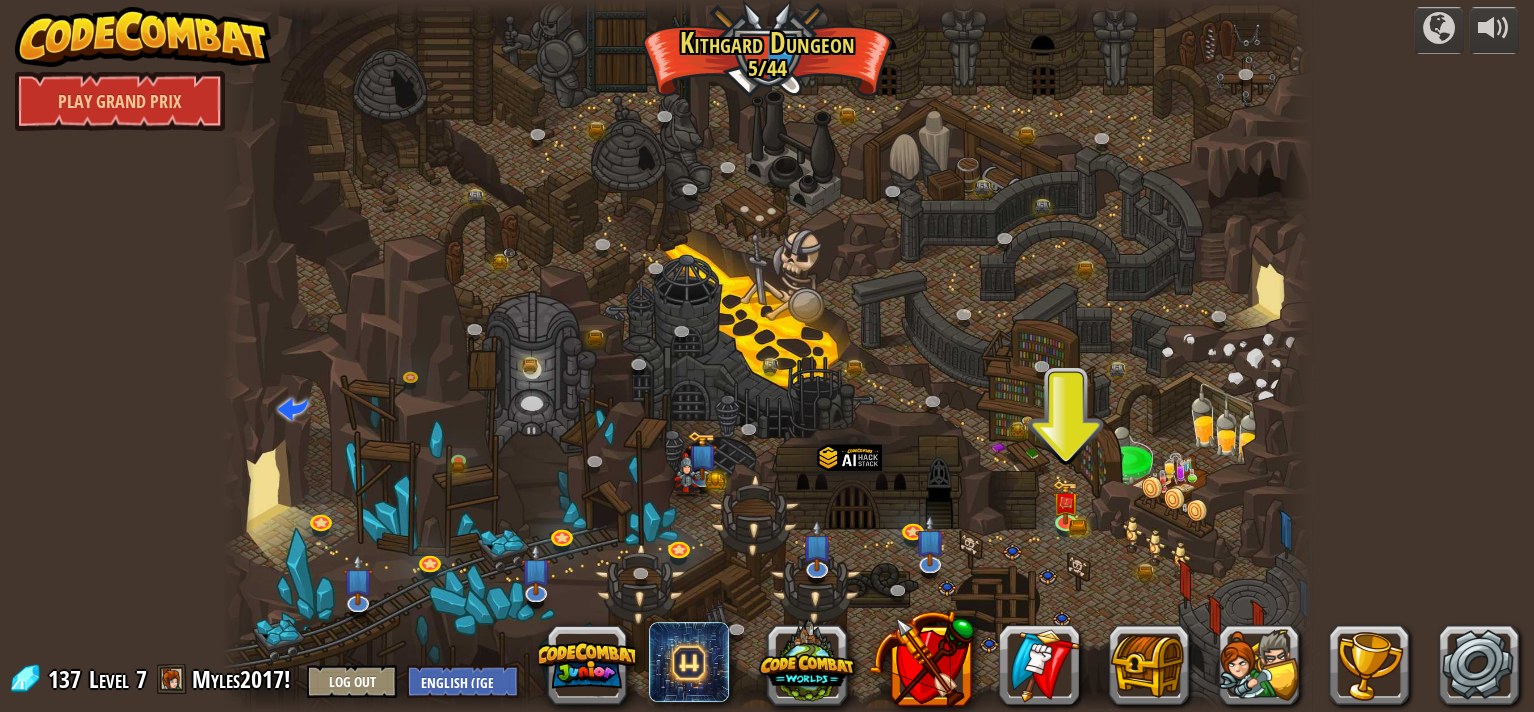 click on "Play Grand Prix" at bounding box center (120, 101) 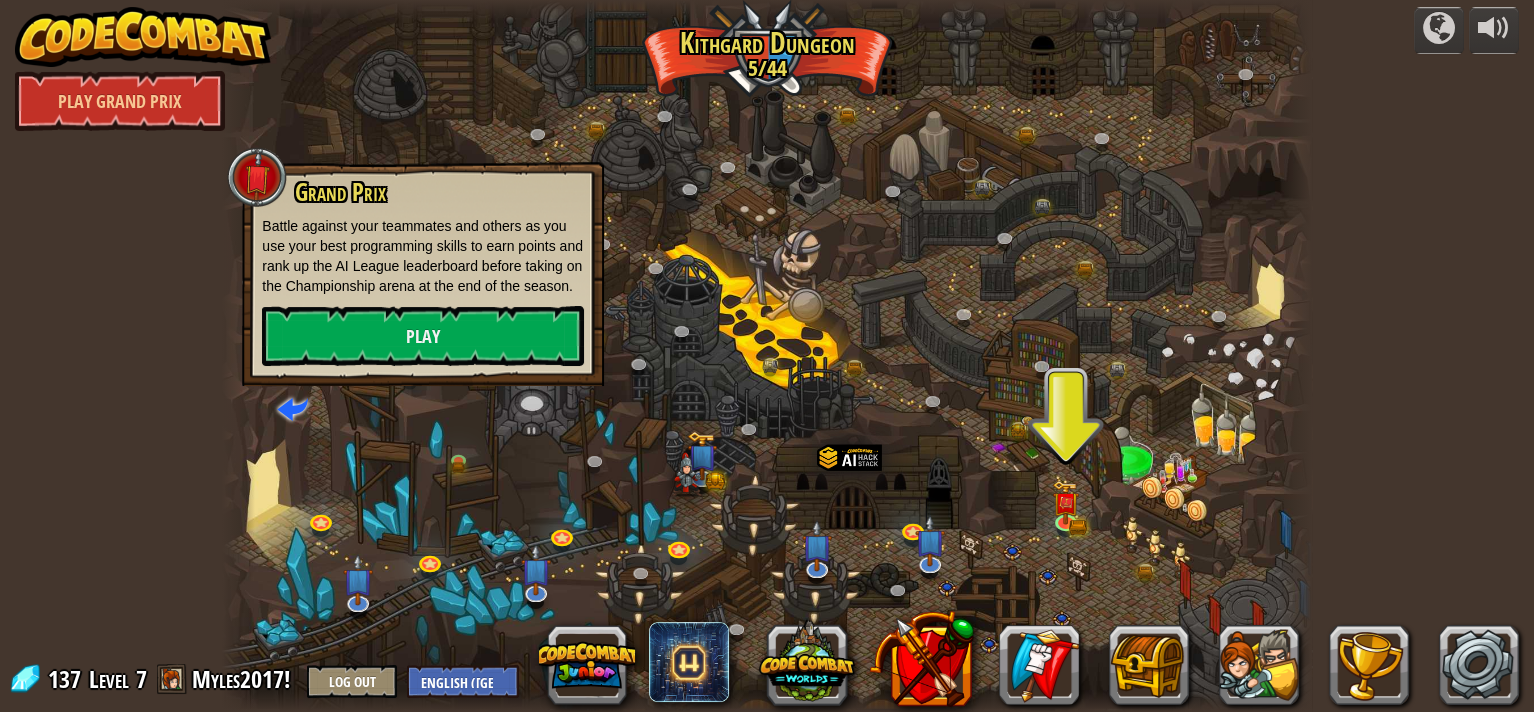 click on "powered by Play Grand Prix Twisted Canyon (Locked) Challenge: collect the most gold using all the programming skills you've learned so far!
Basic Syntax While Loops Strings Variables Reading the Docs Known Enemy (Locked) Using your first variable to achieve victory.
Arguments Basic Syntax Strings Variables Hack and Dash (Locked) Escape the Dungeon Sprite with the help of a speed potion.
Arguments Basic Syntax Strings While Loops Dread Door (Locked) Behind a dread door lies a chest full of riches.
Arguments Basic Syntax Strings While Loops Master of Names (Locked) Use your new coding powers to target nameless enemies.
Arguments Basic Syntax Variables Pong Pong (Locked) Challenge: write the shortest solution using all the programming skills you've learned so far!
Basic Syntax Reading the Docs Ingredient Identification (Locked) Variables are like labeled bottles that hold data.
Basic Syntax Variables Cupboards of Kithgard (Locked) Who knows what horrors lurk in the Cupboards of Kithgard?
Strings" at bounding box center [767, 356] 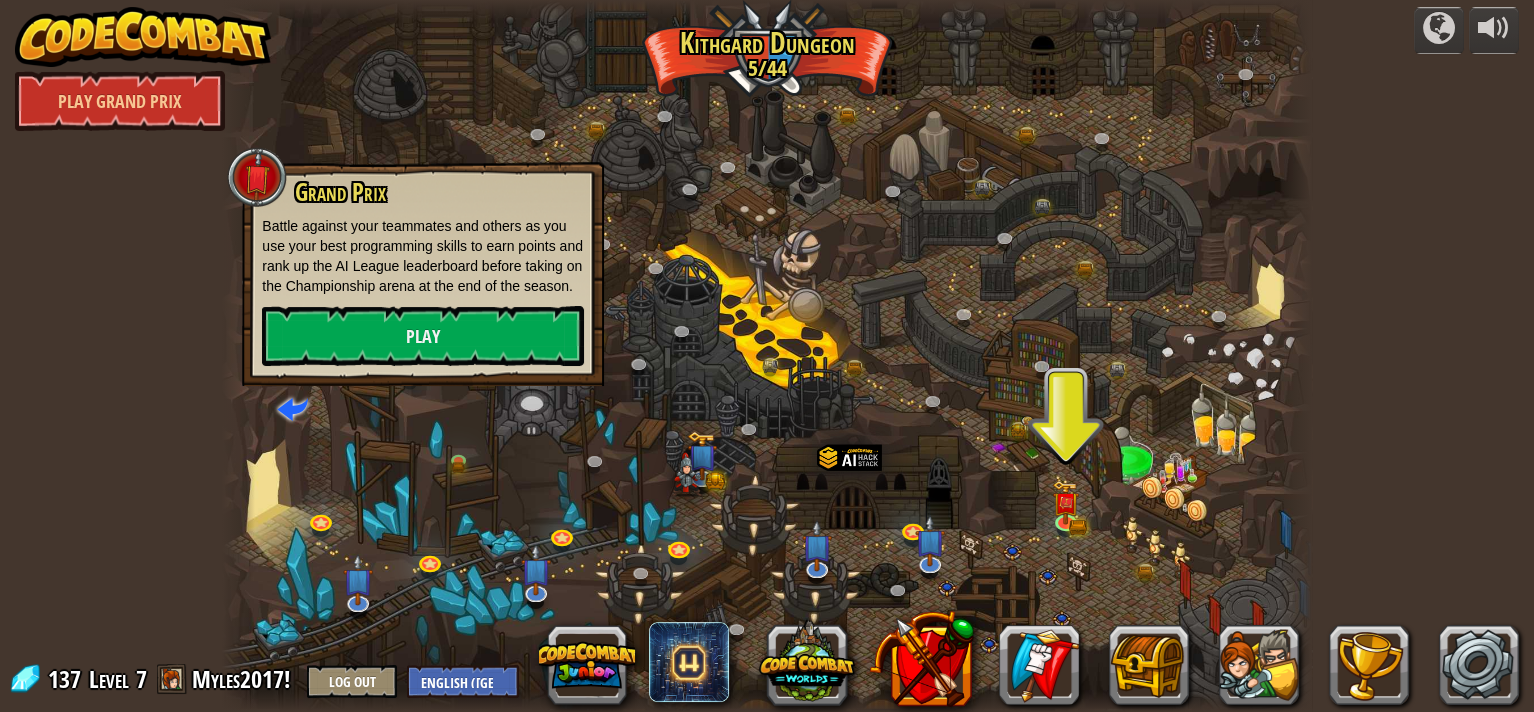 click on "powered by Play Grand Prix Twisted Canyon (Locked) Challenge: collect the most gold using all the programming skills you've learned so far!
Basic Syntax While Loops Strings Variables Reading the Docs Known Enemy (Locked) Using your first variable to achieve victory.
Arguments Basic Syntax Strings Variables Hack and Dash (Locked) Escape the Dungeon Sprite with the help of a speed potion.
Arguments Basic Syntax Strings While Loops Dread Door (Locked) Behind a dread door lies a chest full of riches.
Arguments Basic Syntax Strings While Loops Master of Names (Locked) Use your new coding powers to target nameless enemies.
Arguments Basic Syntax Variables Pong Pong (Locked) Challenge: write the shortest solution using all the programming skills you've learned so far!
Basic Syntax Reading the Docs Ingredient Identification (Locked) Variables are like labeled bottles that hold data.
Basic Syntax Variables Cupboards of Kithgard (Locked) Who knows what horrors lurk in the Cupboards of Kithgard?
Strings" at bounding box center [767, 356] 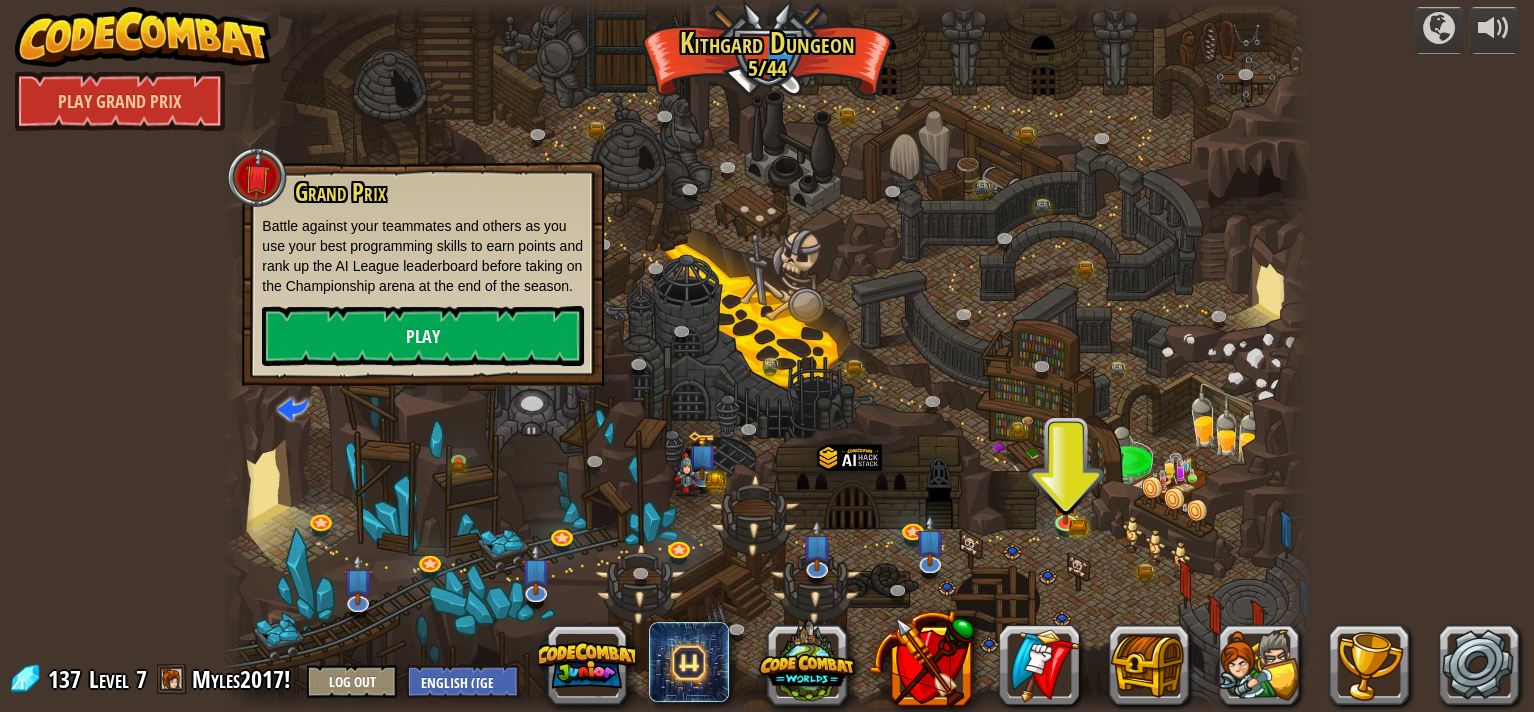 click on "powered by Play Grand Prix Twisted Canyon (Locked) Challenge: collect the most gold using all the programming skills you've learned so far!
Basic Syntax While Loops Strings Variables Reading the Docs Known Enemy (Locked) Using your first variable to achieve victory.
Arguments Basic Syntax Strings Variables Hack and Dash (Locked) Escape the Dungeon Sprite with the help of a speed potion.
Arguments Basic Syntax Strings While Loops Dread Door (Locked) Behind a dread door lies a chest full of riches.
Arguments Basic Syntax Strings While Loops Master of Names (Locked) Use your new coding powers to target nameless enemies.
Arguments Basic Syntax Variables Pong Pong (Locked) Challenge: write the shortest solution using all the programming skills you've learned so far!
Basic Syntax Reading the Docs Ingredient Identification (Locked) Variables are like labeled bottles that hold data.
Basic Syntax Variables Cupboards of Kithgard (Locked) Who knows what horrors lurk in the Cupboards of Kithgard?
Strings" at bounding box center (767, 356) 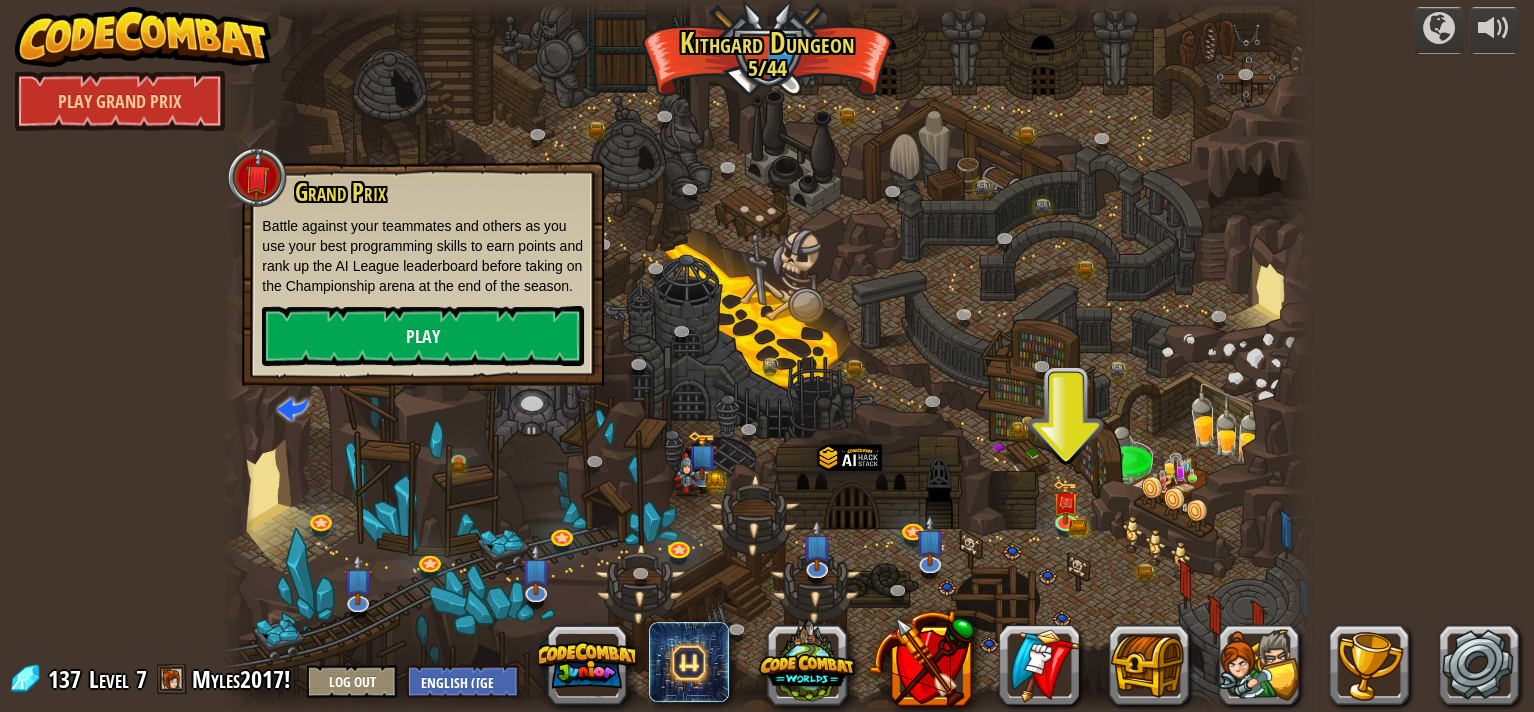 click on "powered by Play Grand Prix Twisted Canyon (Locked) Challenge: collect the most gold using all the programming skills you've learned so far!
Basic Syntax While Loops Strings Variables Reading the Docs Known Enemy (Locked) Using your first variable to achieve victory.
Arguments Basic Syntax Strings Variables Hack and Dash (Locked) Escape the Dungeon Sprite with the help of a speed potion.
Arguments Basic Syntax Strings While Loops Dread Door (Locked) Behind a dread door lies a chest full of riches.
Arguments Basic Syntax Strings While Loops Master of Names (Locked) Use your new coding powers to target nameless enemies.
Arguments Basic Syntax Variables Pong Pong (Locked) Challenge: write the shortest solution using all the programming skills you've learned so far!
Basic Syntax Reading the Docs Ingredient Identification (Locked) Variables are like labeled bottles that hold data.
Basic Syntax Variables Cupboards of Kithgard (Locked) Who knows what horrors lurk in the Cupboards of Kithgard?
Strings" at bounding box center (767, 356) 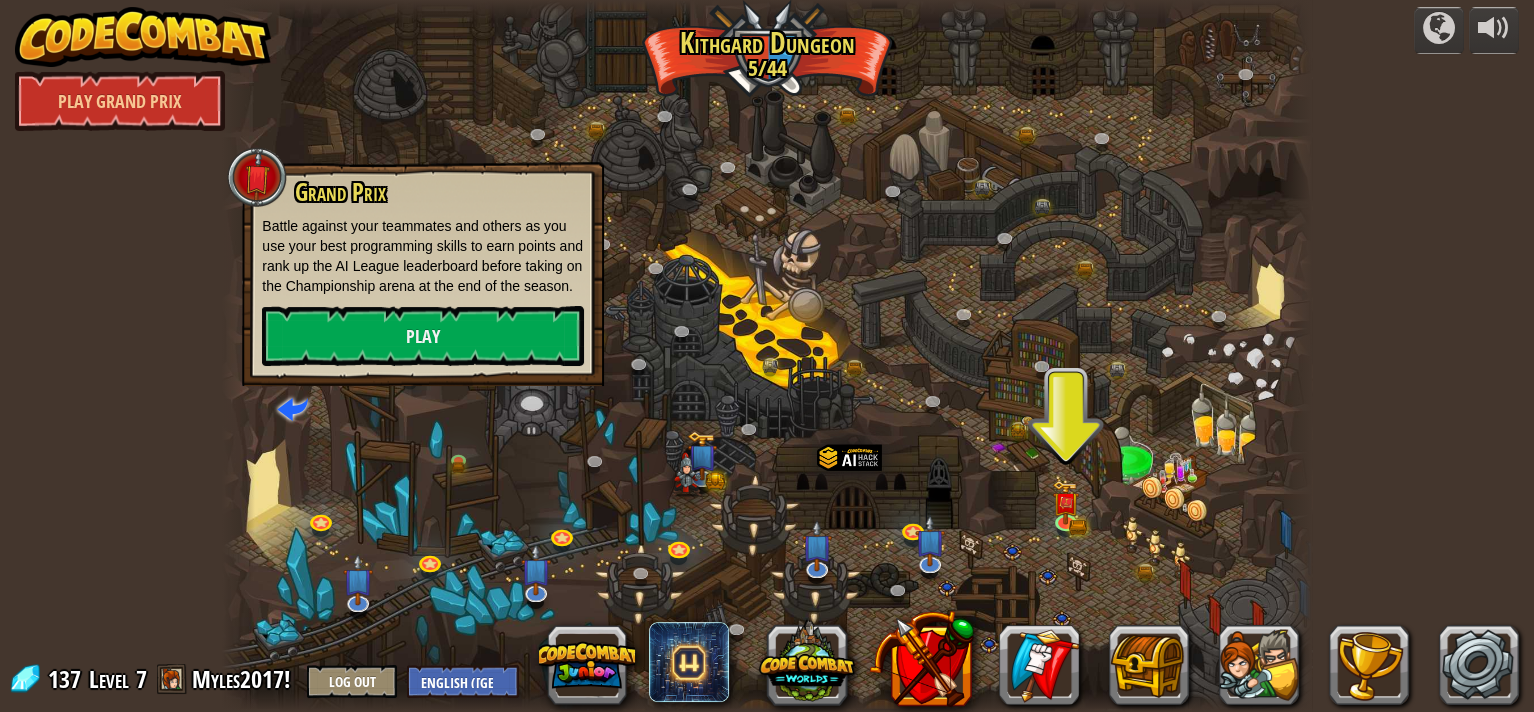 click on "powered by Play Grand Prix Twisted Canyon (Locked) Challenge: collect the most gold using all the programming skills you've learned so far!
Basic Syntax While Loops Strings Variables Reading the Docs Known Enemy (Locked) Using your first variable to achieve victory.
Arguments Basic Syntax Strings Variables Hack and Dash (Locked) Escape the Dungeon Sprite with the help of a speed potion.
Arguments Basic Syntax Strings While Loops Dread Door (Locked) Behind a dread door lies a chest full of riches.
Arguments Basic Syntax Strings While Loops Master of Names (Locked) Use your new coding powers to target nameless enemies.
Arguments Basic Syntax Variables Pong Pong (Locked) Challenge: write the shortest solution using all the programming skills you've learned so far!
Basic Syntax Reading the Docs Ingredient Identification (Locked) Variables are like labeled bottles that hold data.
Basic Syntax Variables Cupboards of Kithgard (Locked) Who knows what horrors lurk in the Cupboards of Kithgard?
Strings" at bounding box center (767, 356) 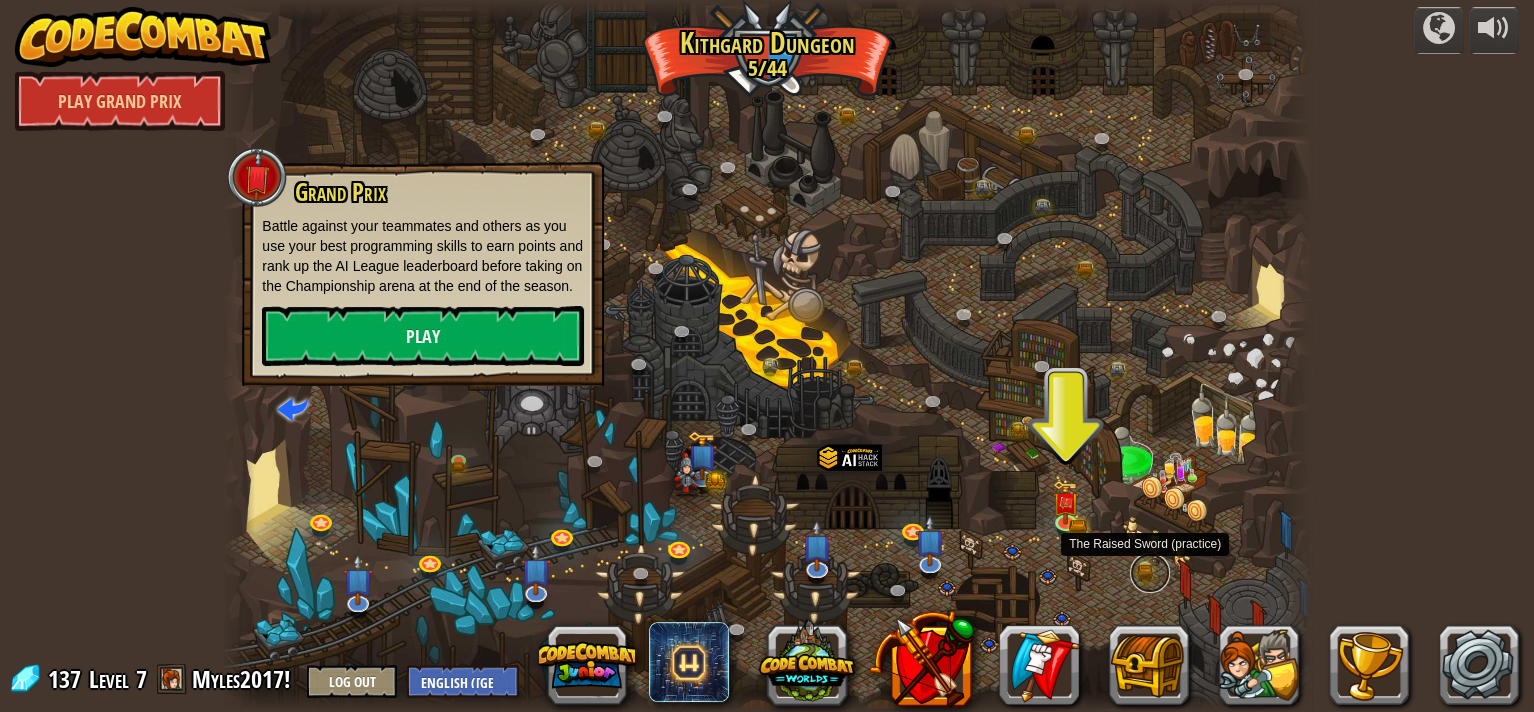 click at bounding box center [1150, 573] 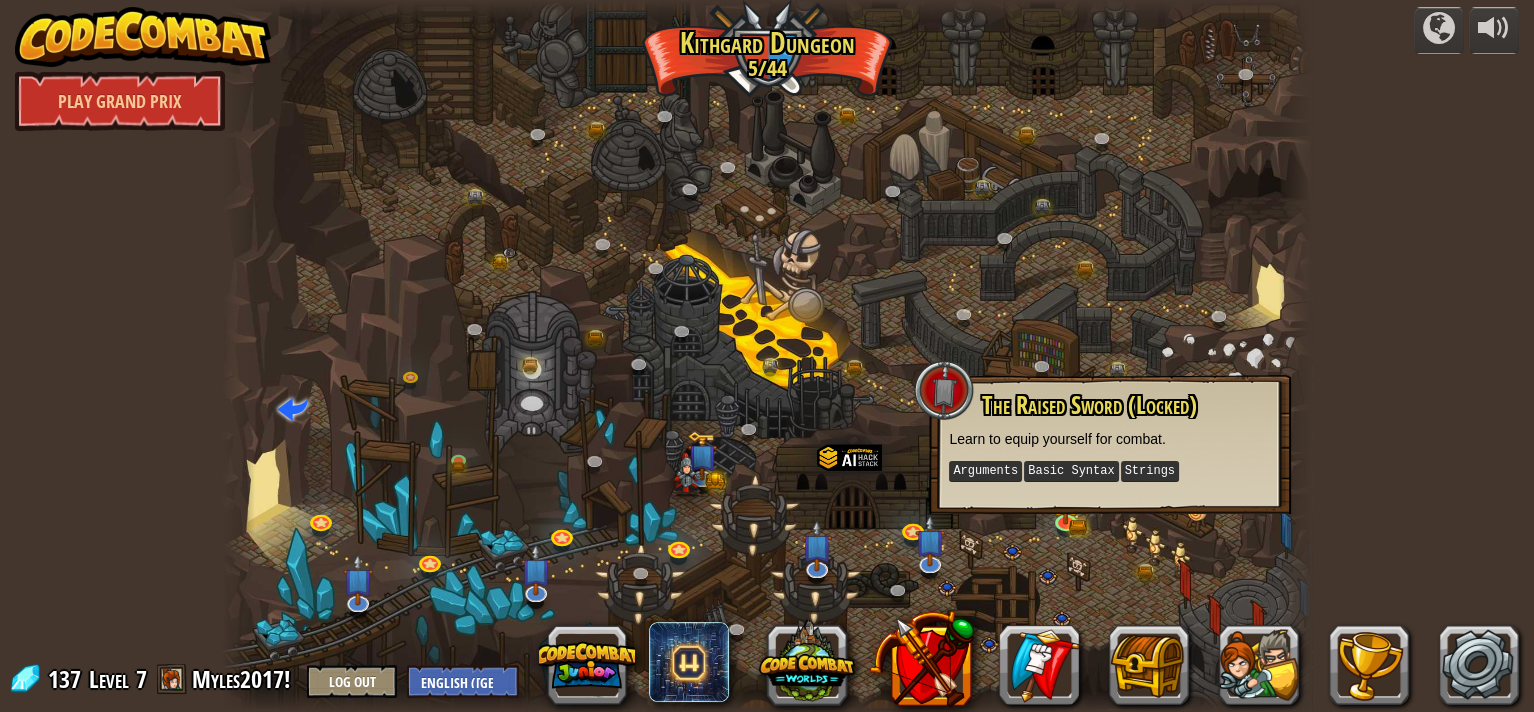 click at bounding box center (766, 356) 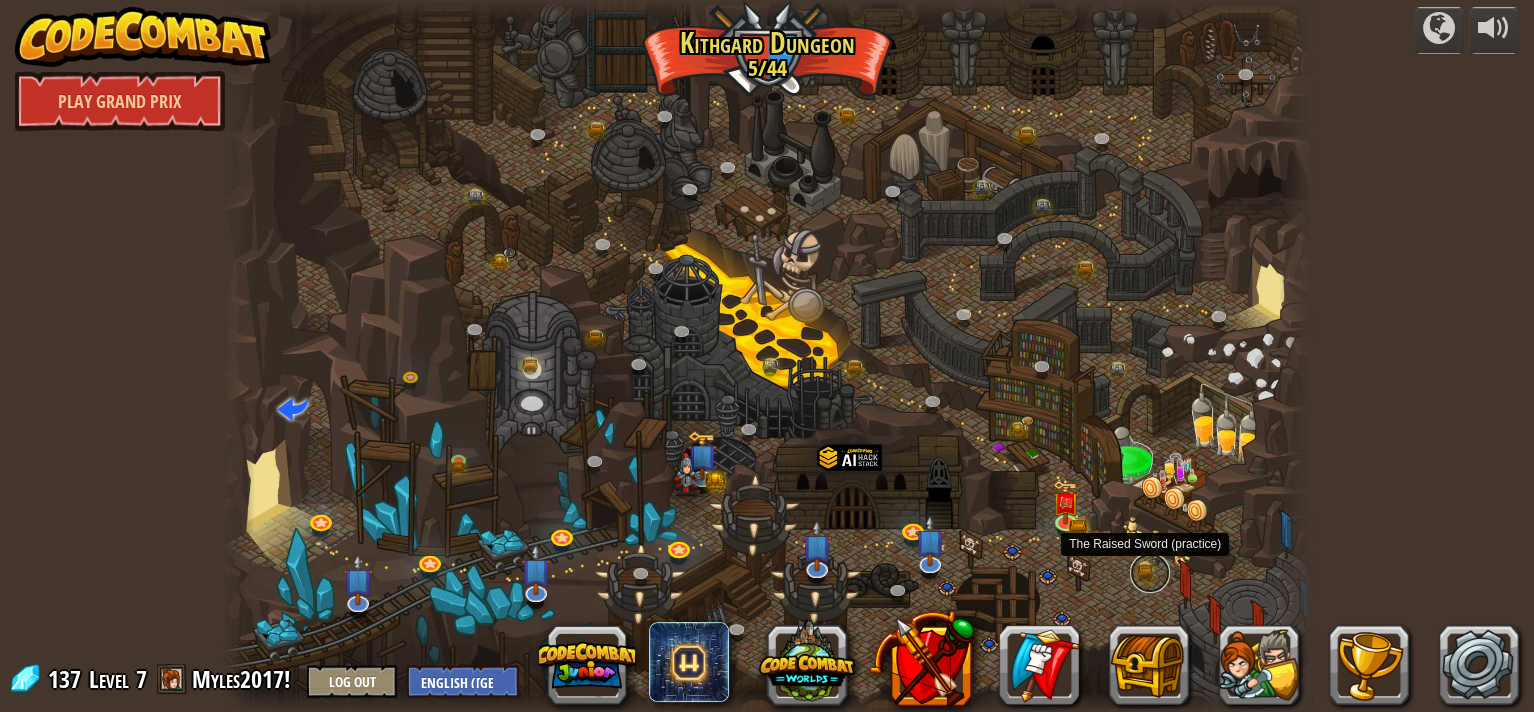 click at bounding box center (1150, 573) 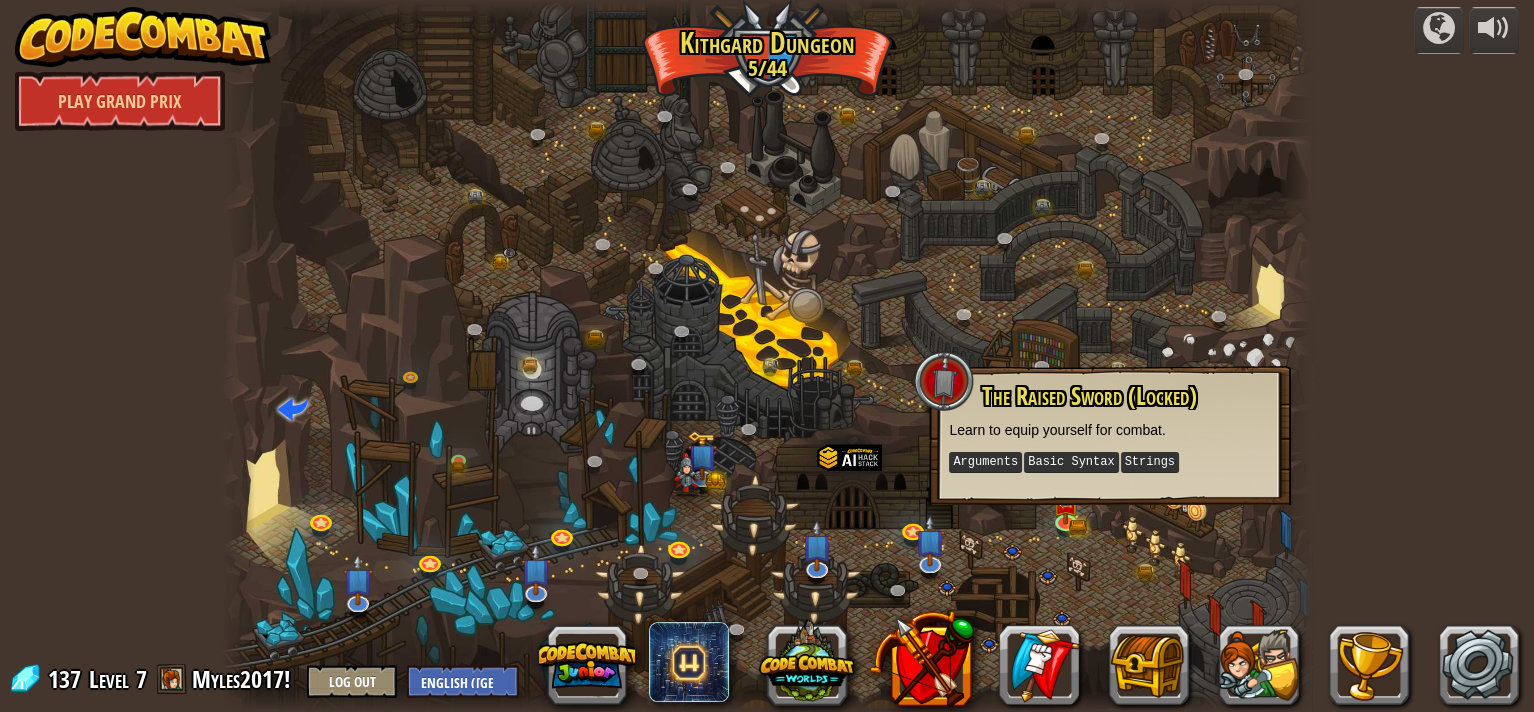 click at bounding box center (766, 356) 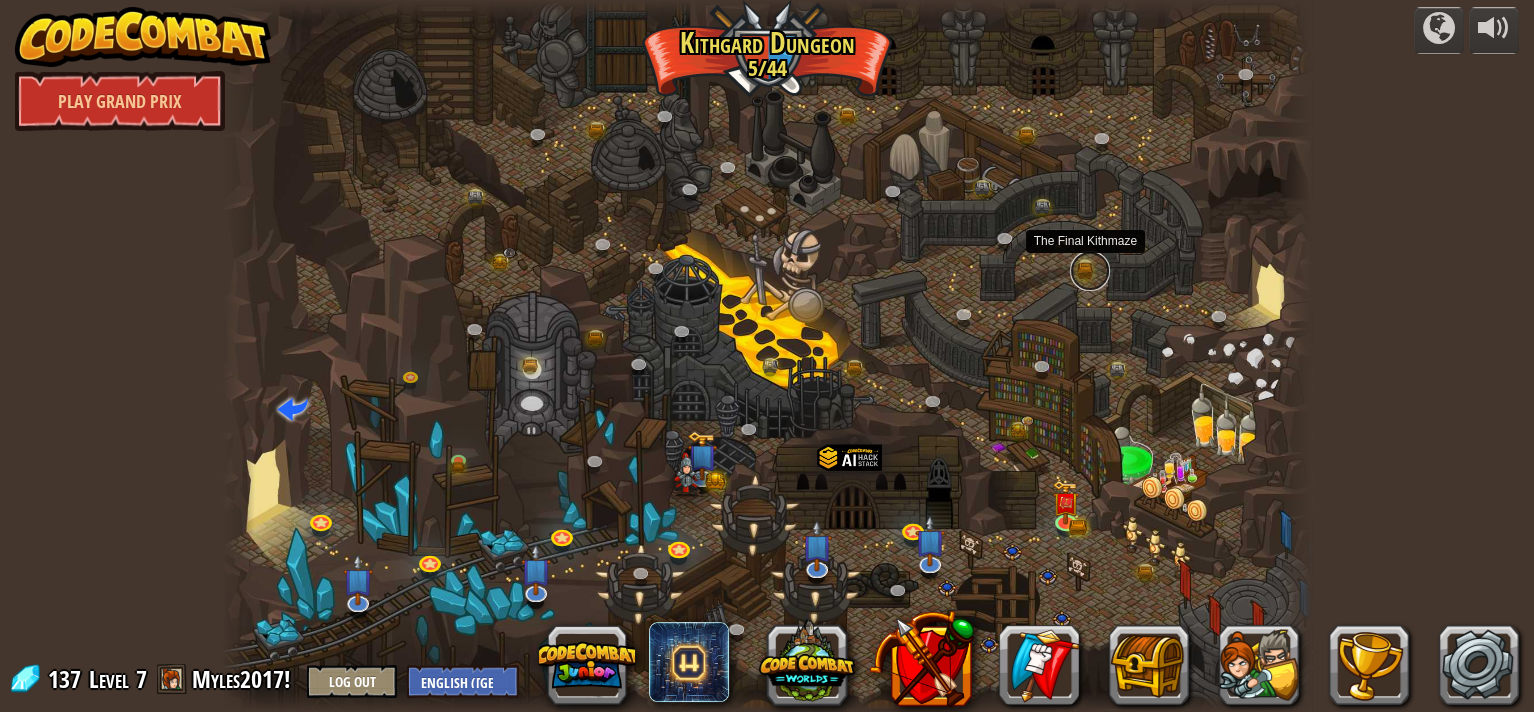 click at bounding box center (1090, 271) 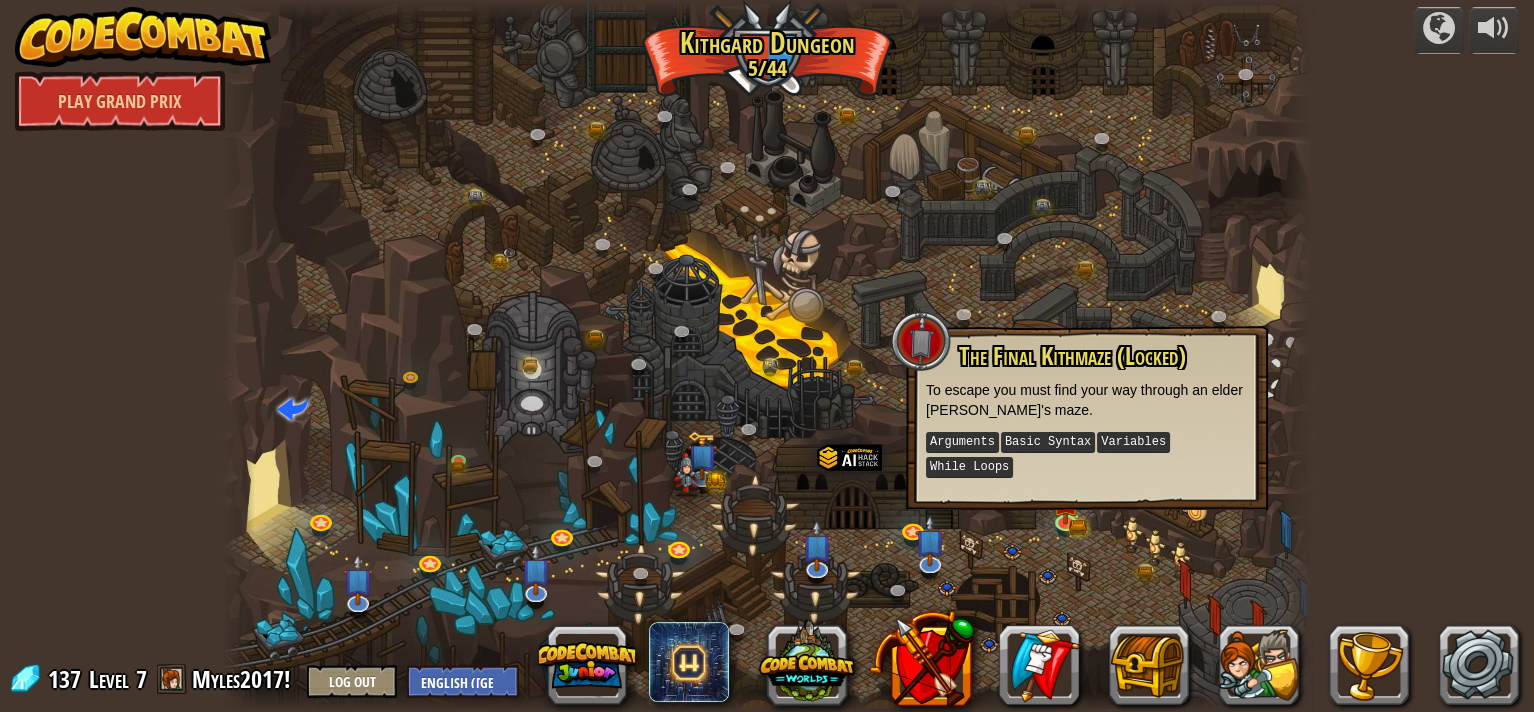 click at bounding box center (766, 356) 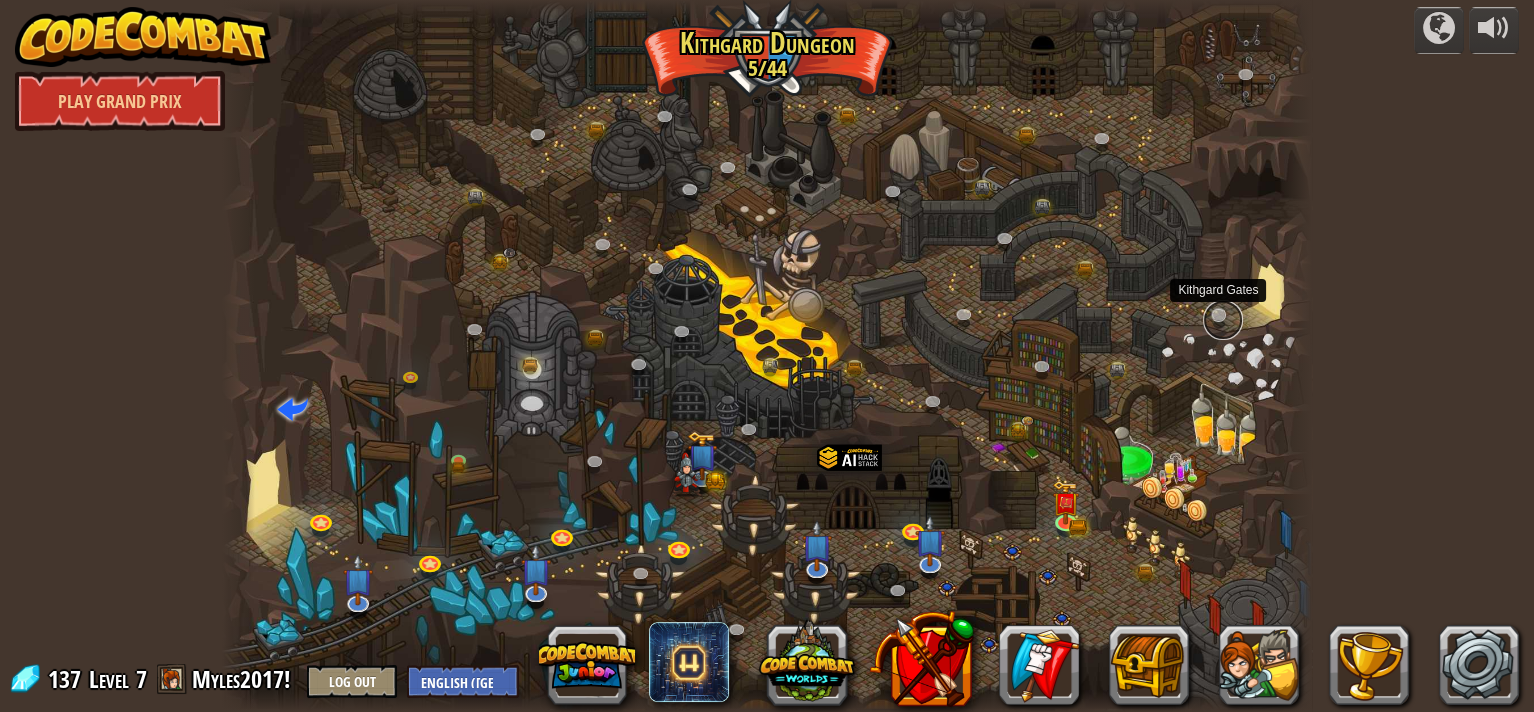 click at bounding box center (1223, 320) 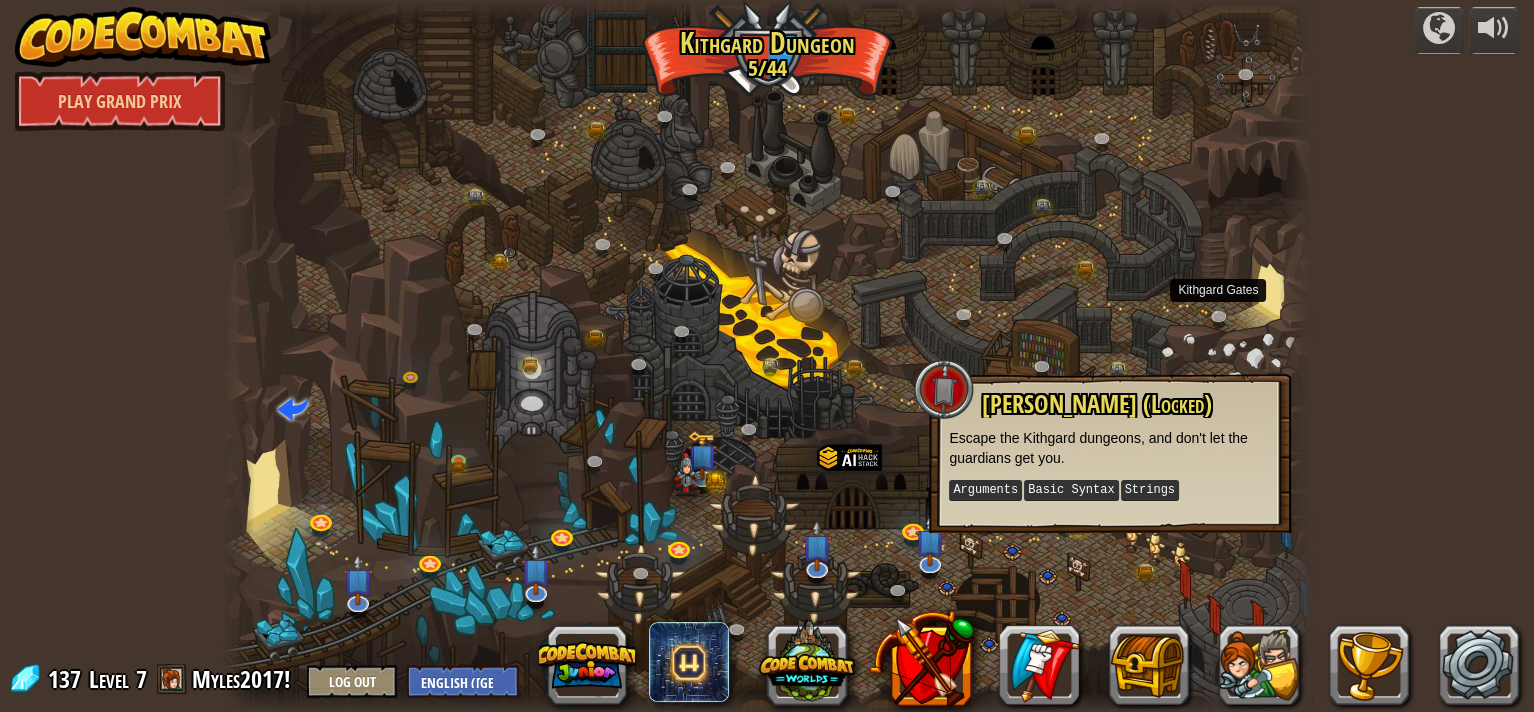 click at bounding box center (766, 356) 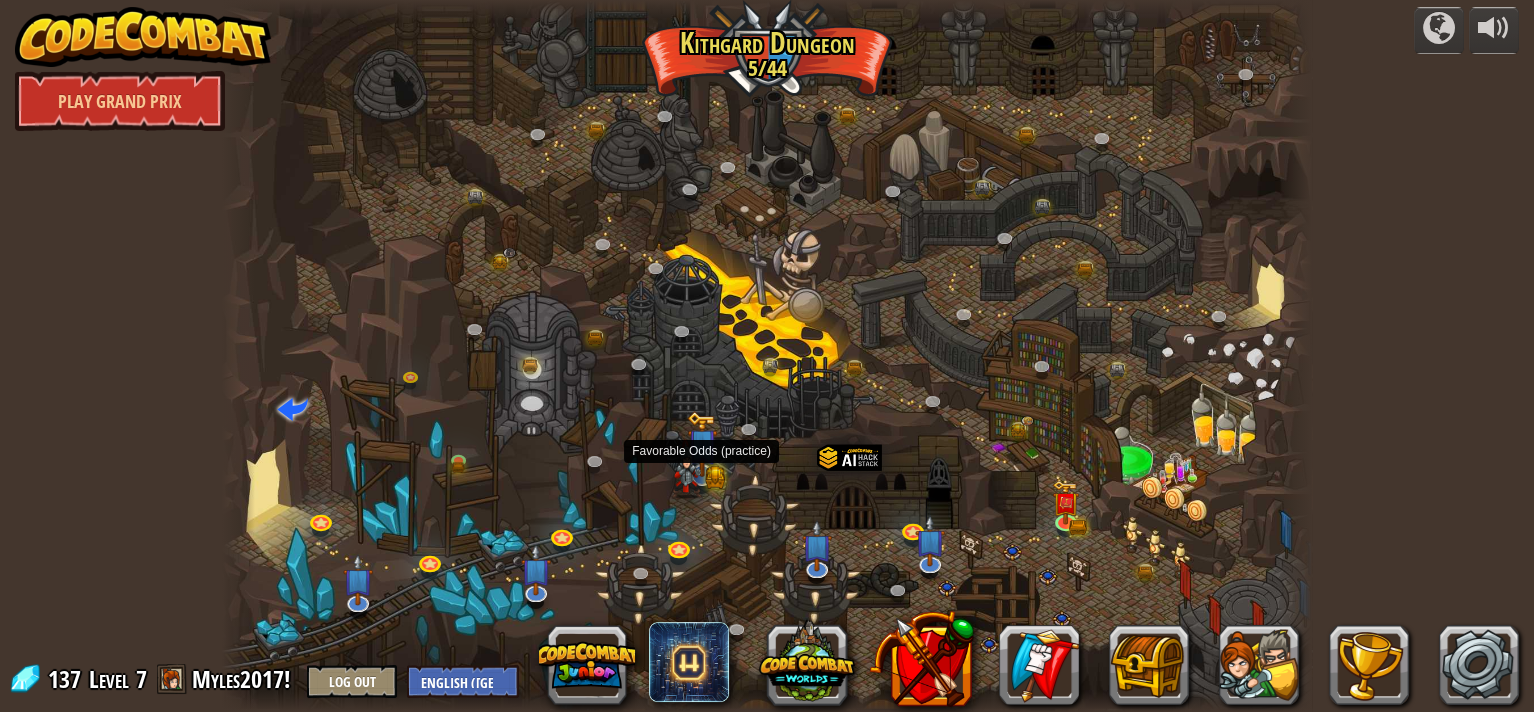 click at bounding box center [702, 444] 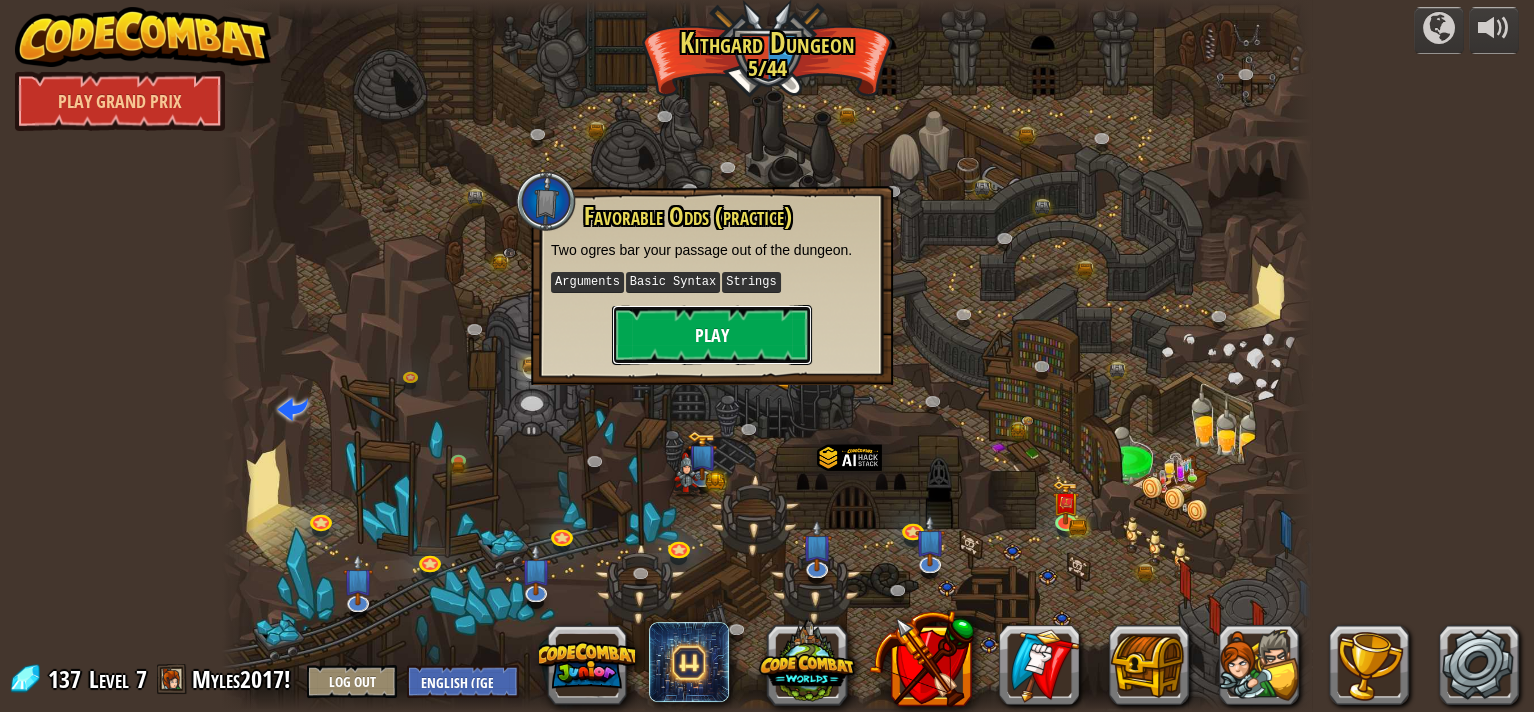 click on "Play" at bounding box center (712, 335) 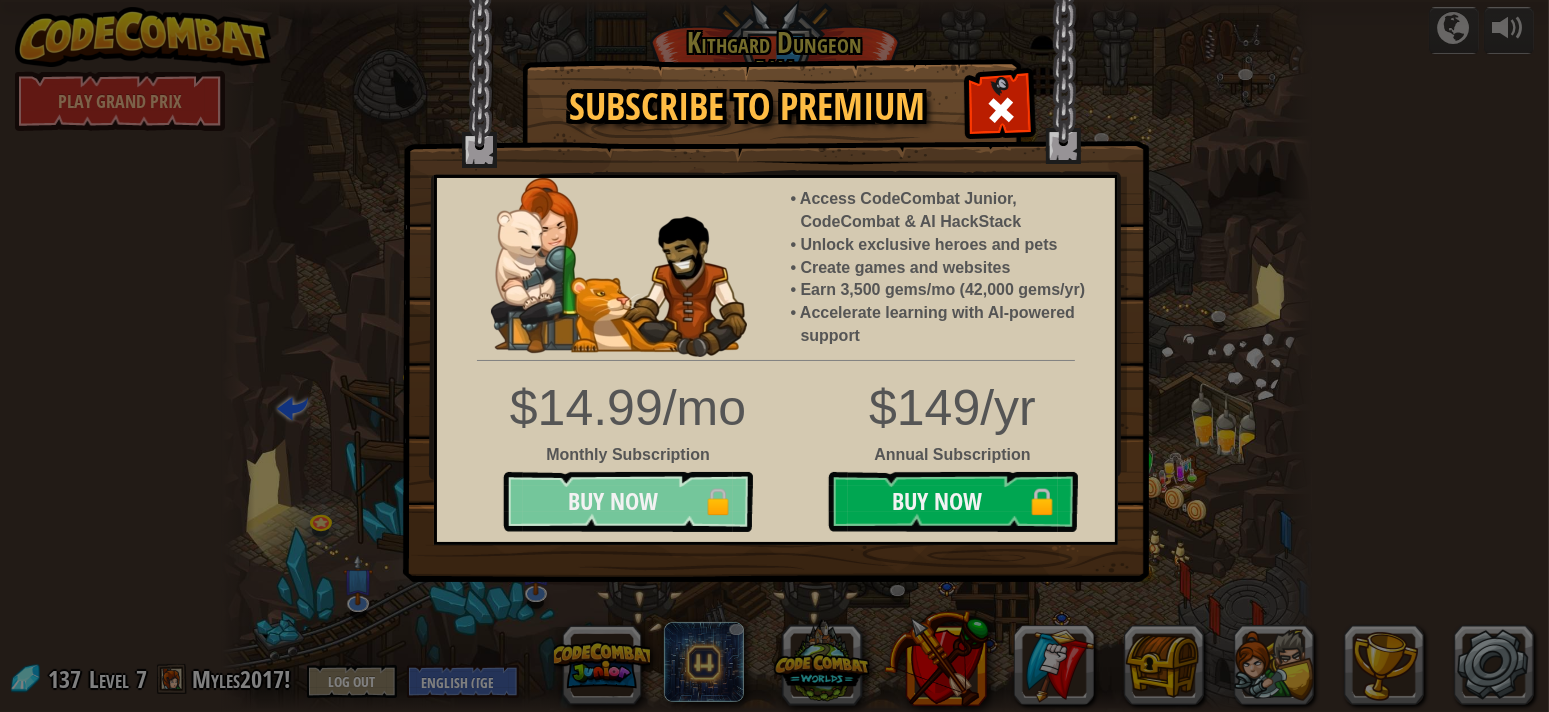 click on "Buy Now 🔒" at bounding box center [628, 502] 